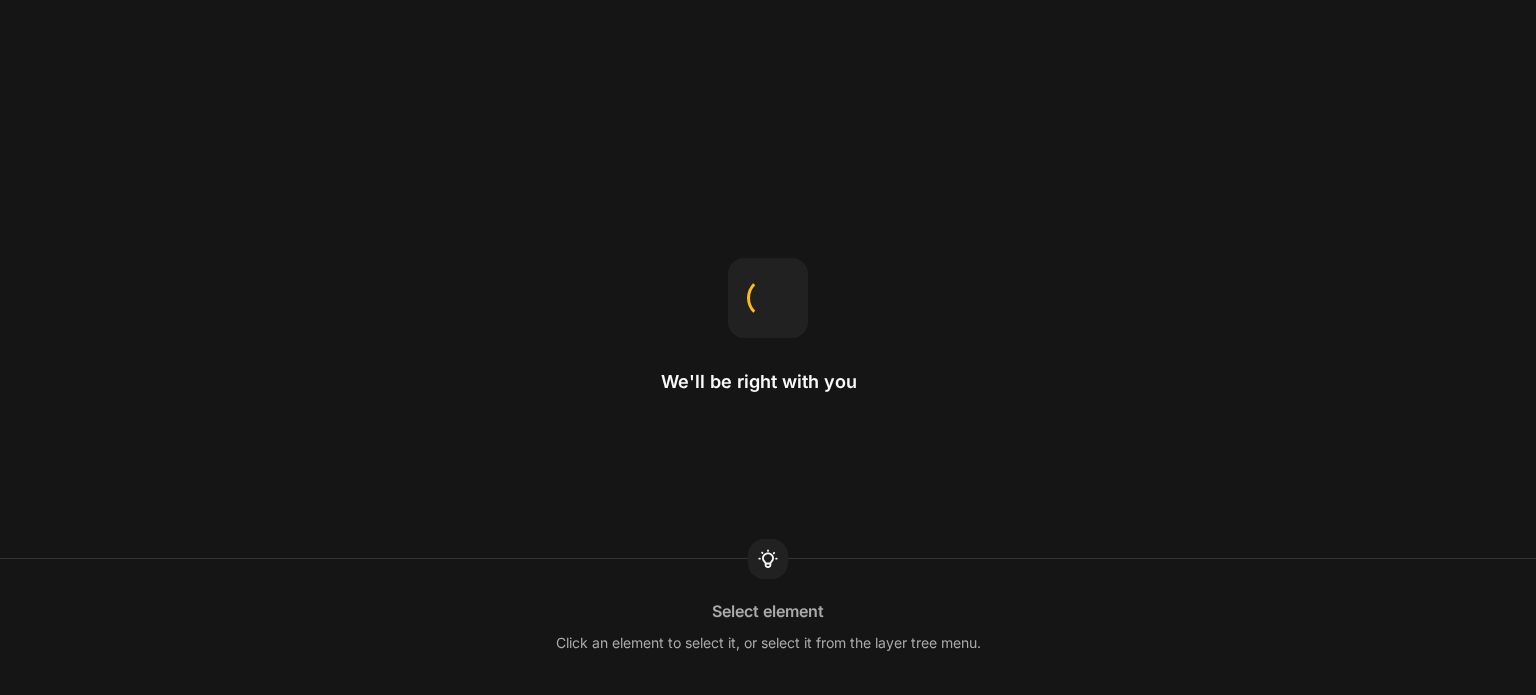 scroll, scrollTop: 0, scrollLeft: 0, axis: both 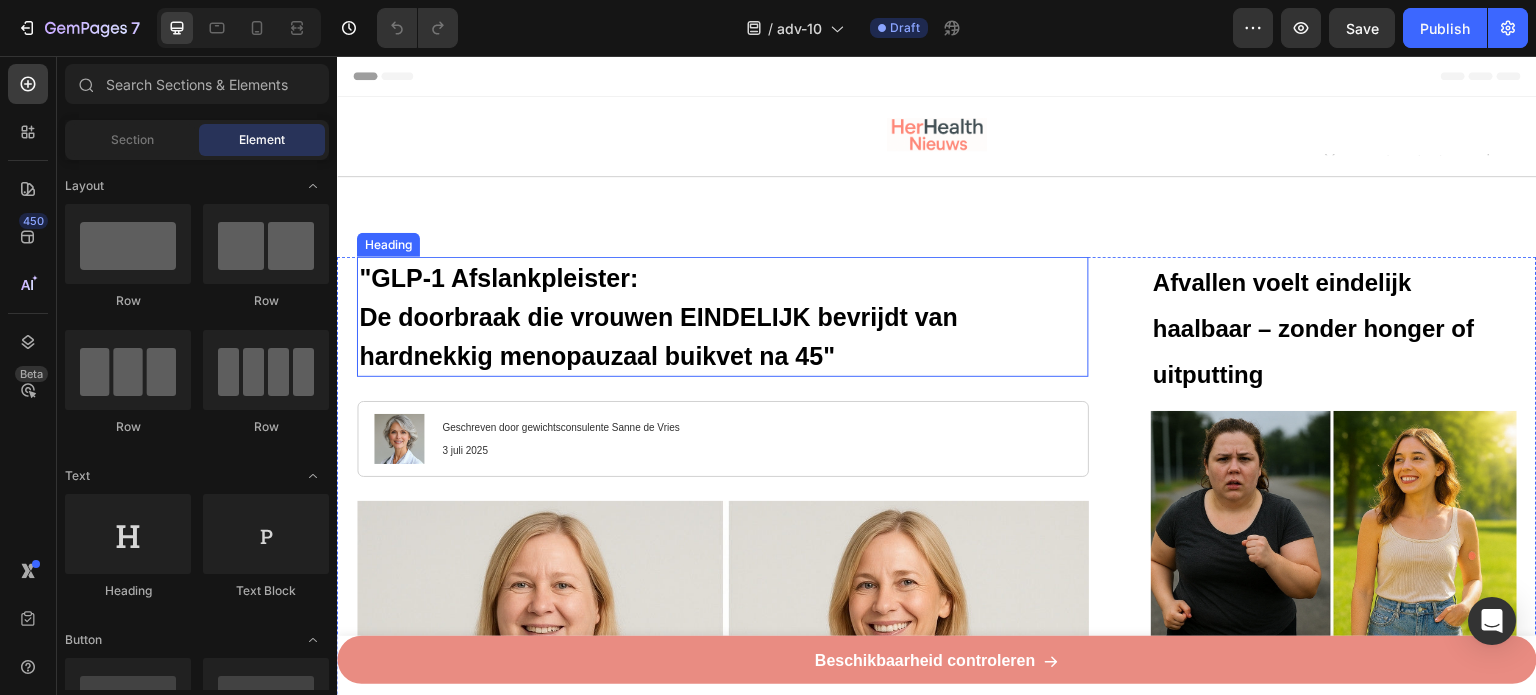 click on "De doorbraak die vrouwen EINDELIJK bevrijdt van hardnekkig menopauzaal buikvet na 45"" at bounding box center (658, 336) 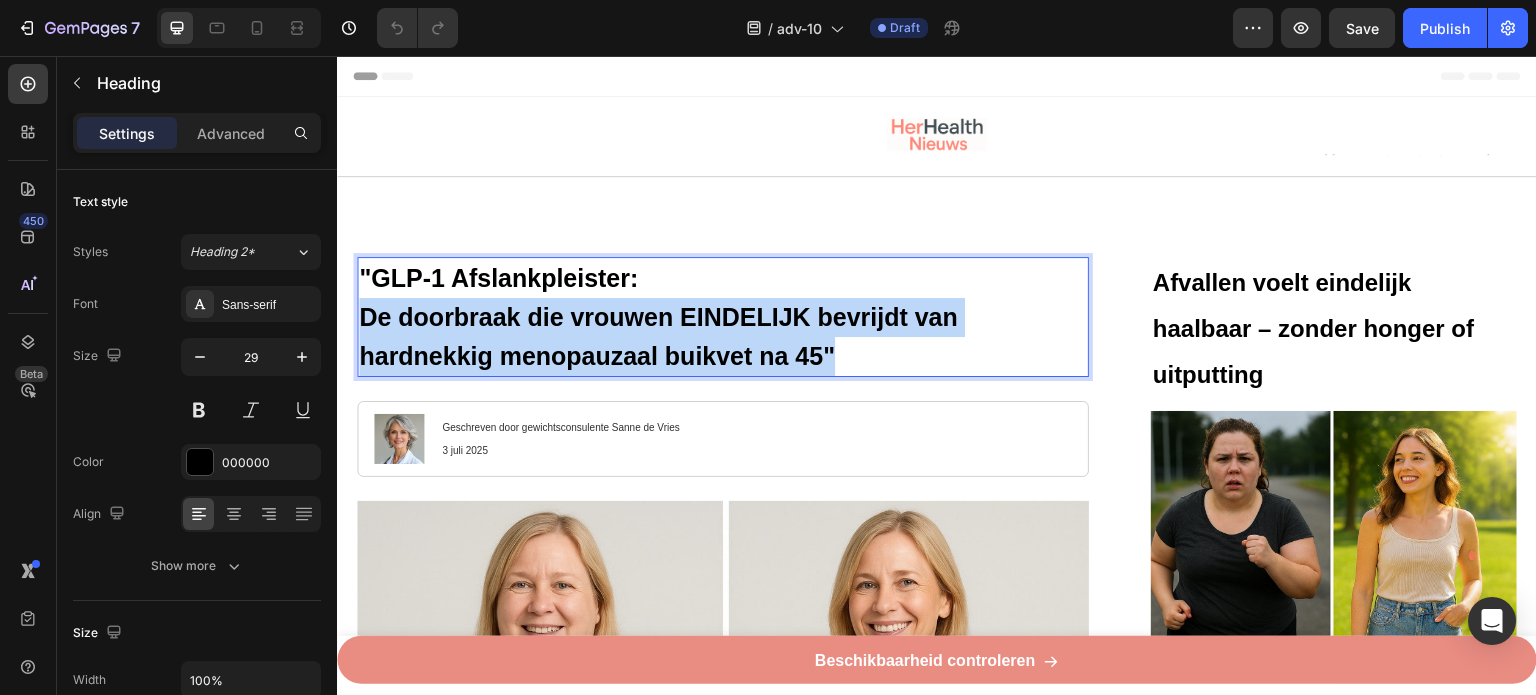 click on "De doorbraak die vrouwen EINDELIJK bevrijdt van hardnekkig menopauzaal buikvet na 45"" at bounding box center (658, 336) 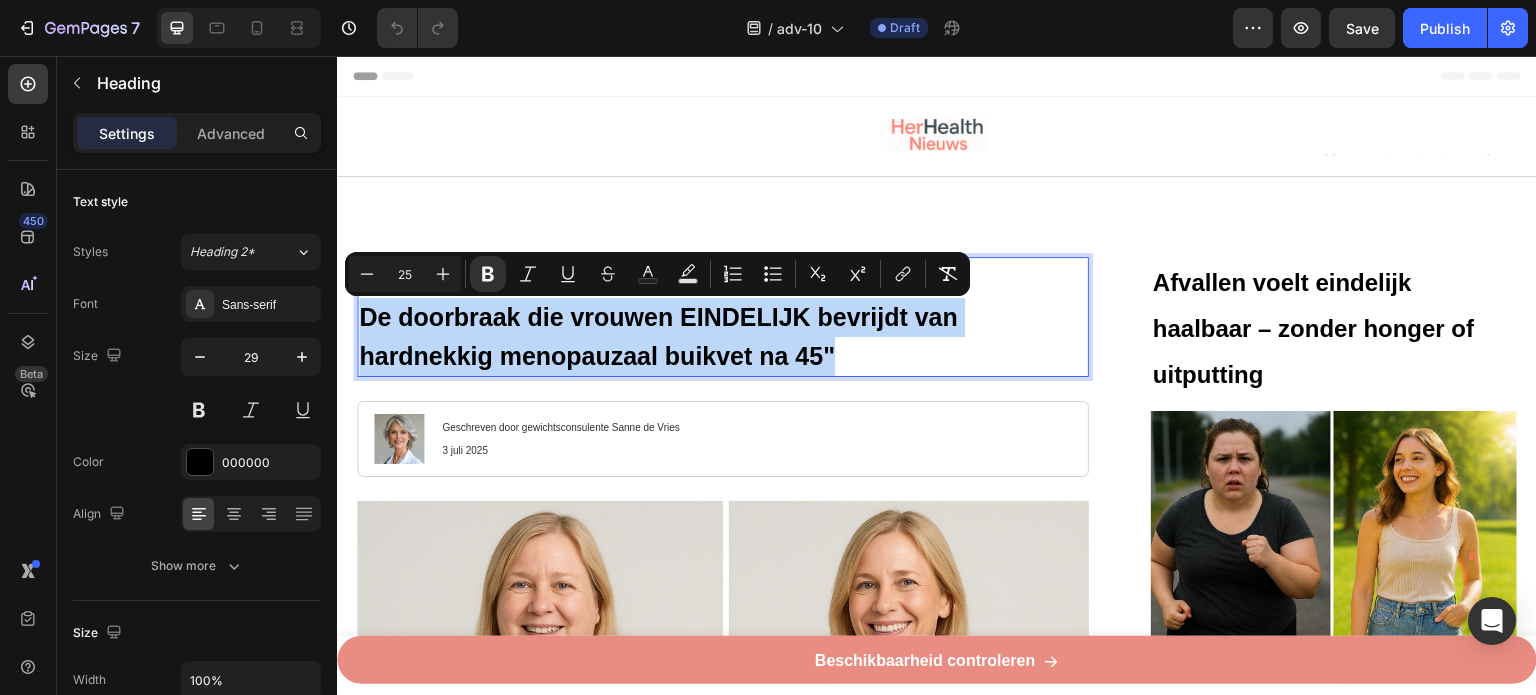 click on ""GLP-1 Afslankpleister:  De doorbraak die vrouwen EINDELIJK bevrijdt van hardnekkig menopauzaal buikvet na 45"" at bounding box center (723, 317) 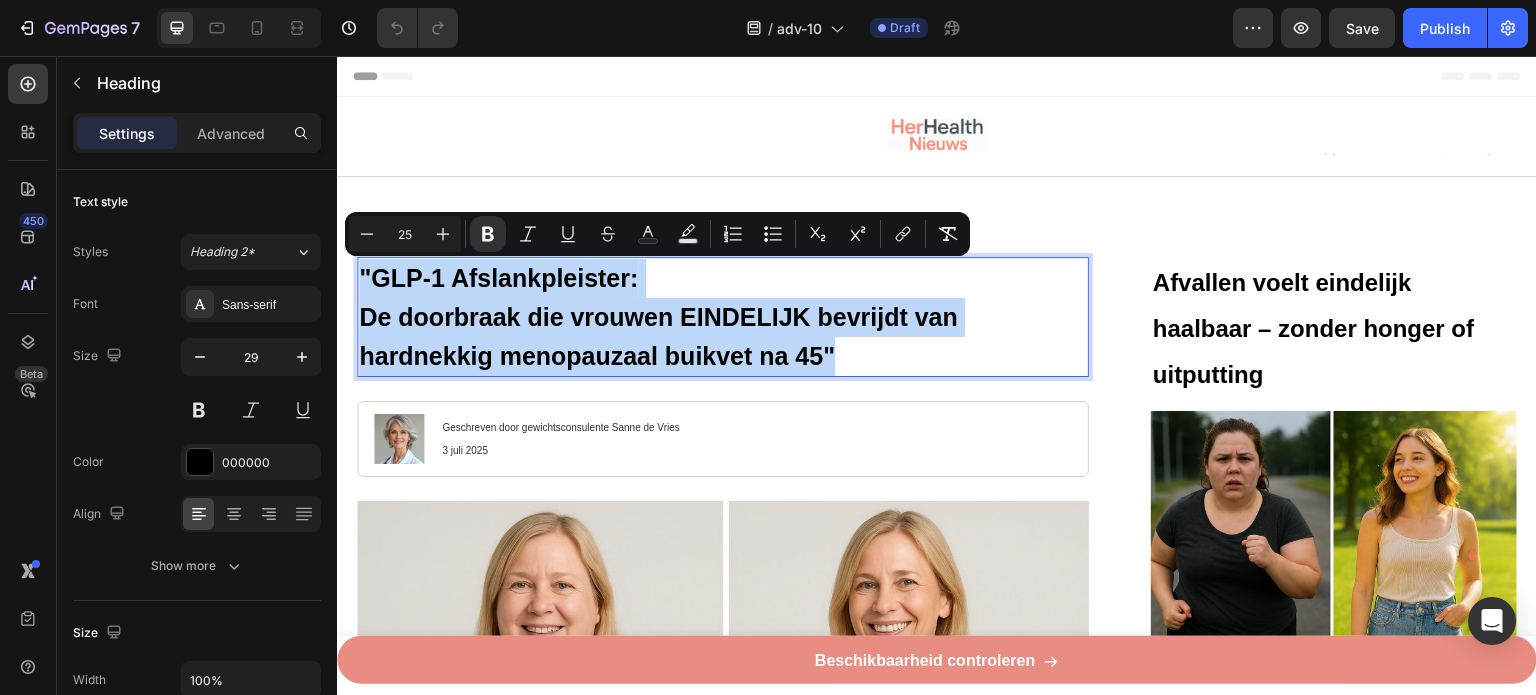 drag, startPoint x: 856, startPoint y: 352, endPoint x: 357, endPoint y: 263, distance: 506.87473 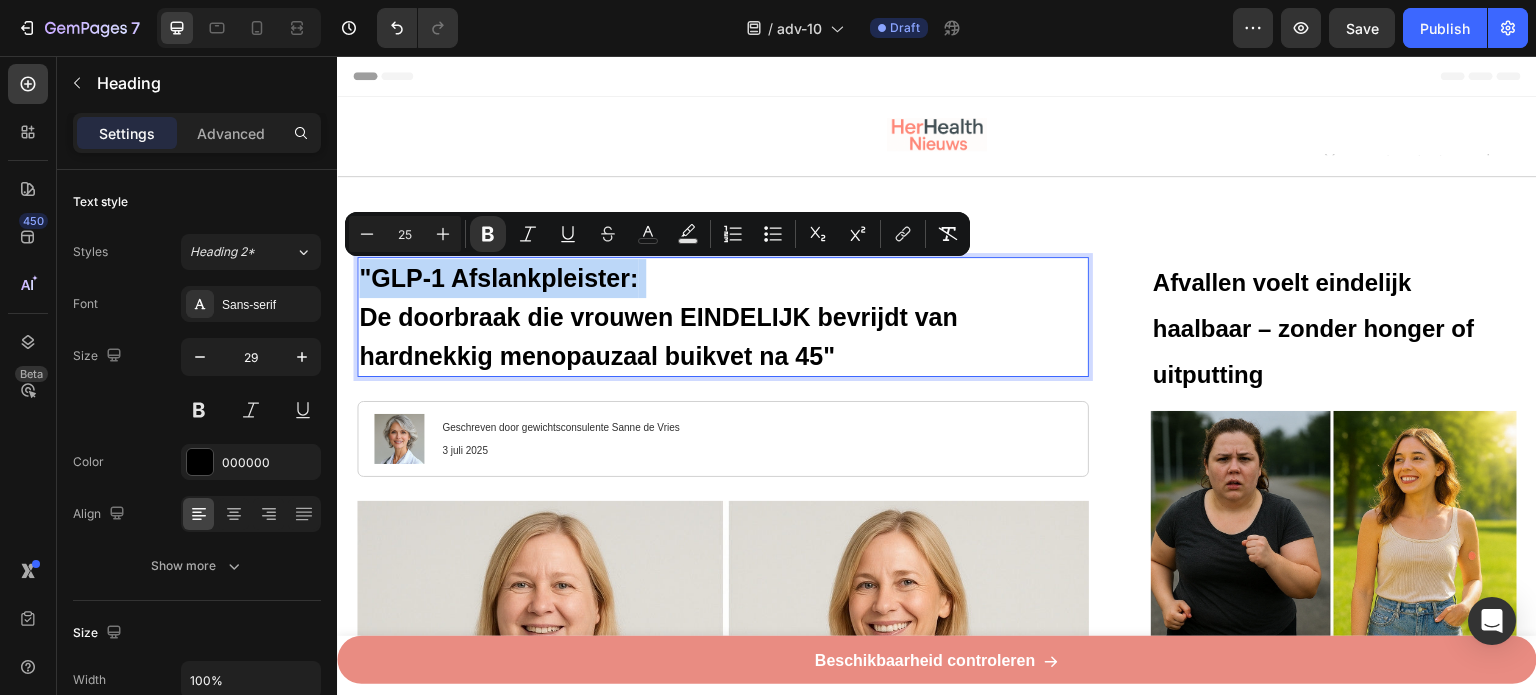 click on "De doorbraak die vrouwen EINDELIJK bevrijdt van hardnekkig menopauzaal buikvet na 45"" at bounding box center [658, 336] 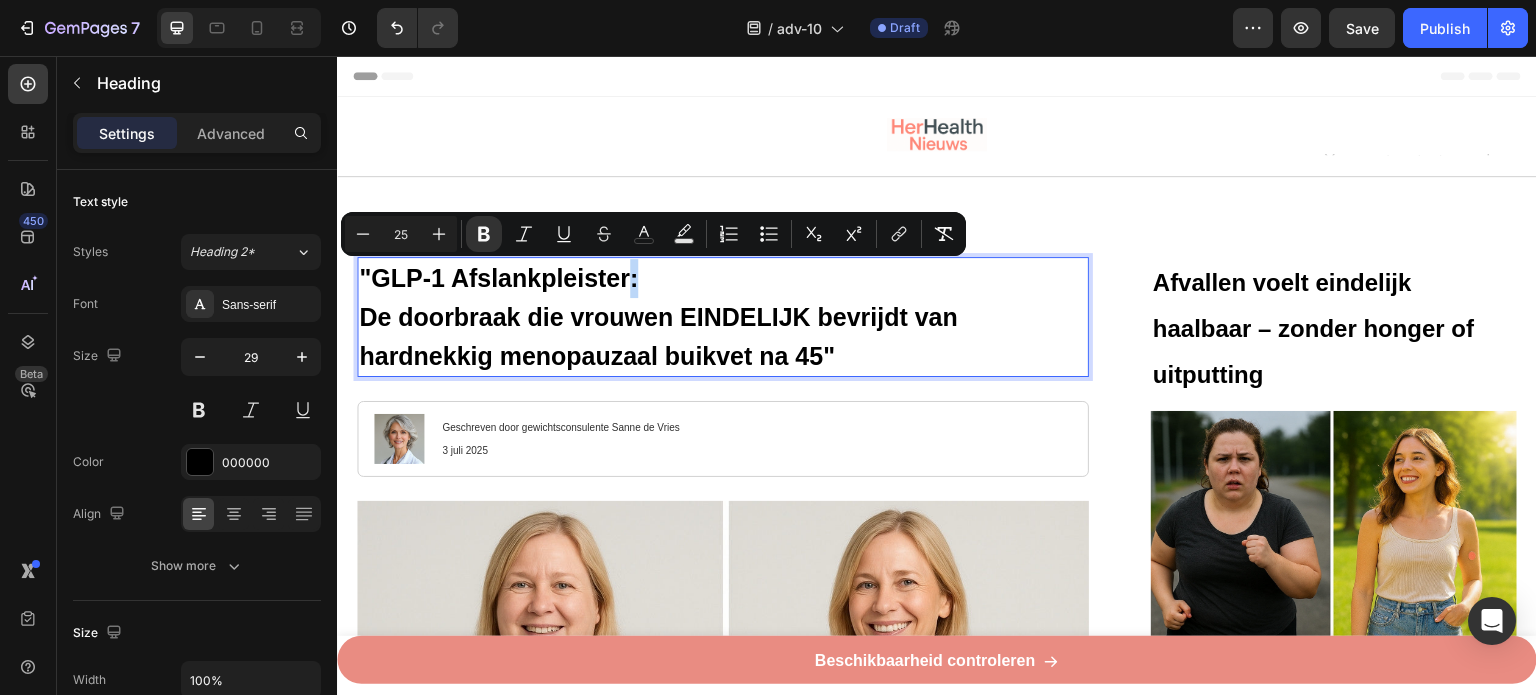click on ""GLP-1 Afslankpleister:" at bounding box center [498, 278] 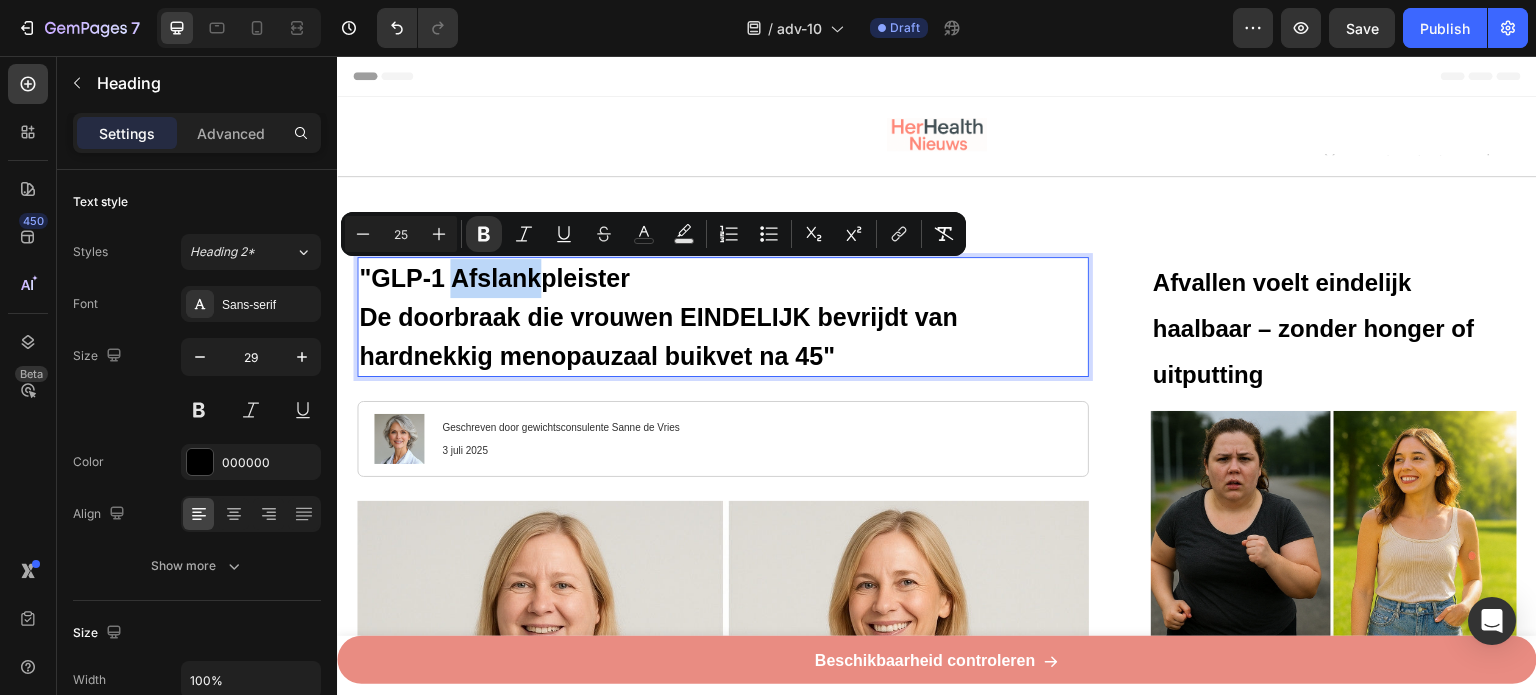 drag, startPoint x: 545, startPoint y: 276, endPoint x: 454, endPoint y: 279, distance: 91.04944 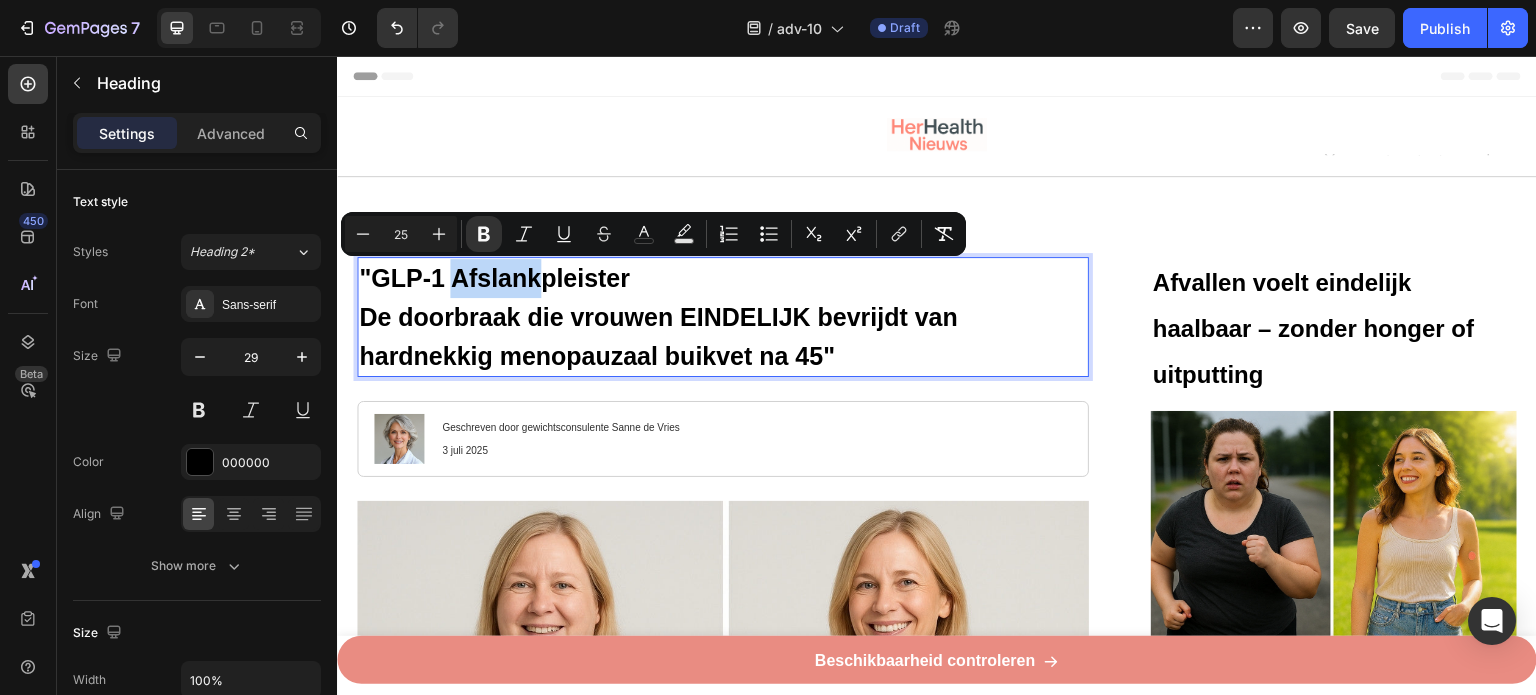 click on ""GLP-1 Afslankpleister" at bounding box center [494, 278] 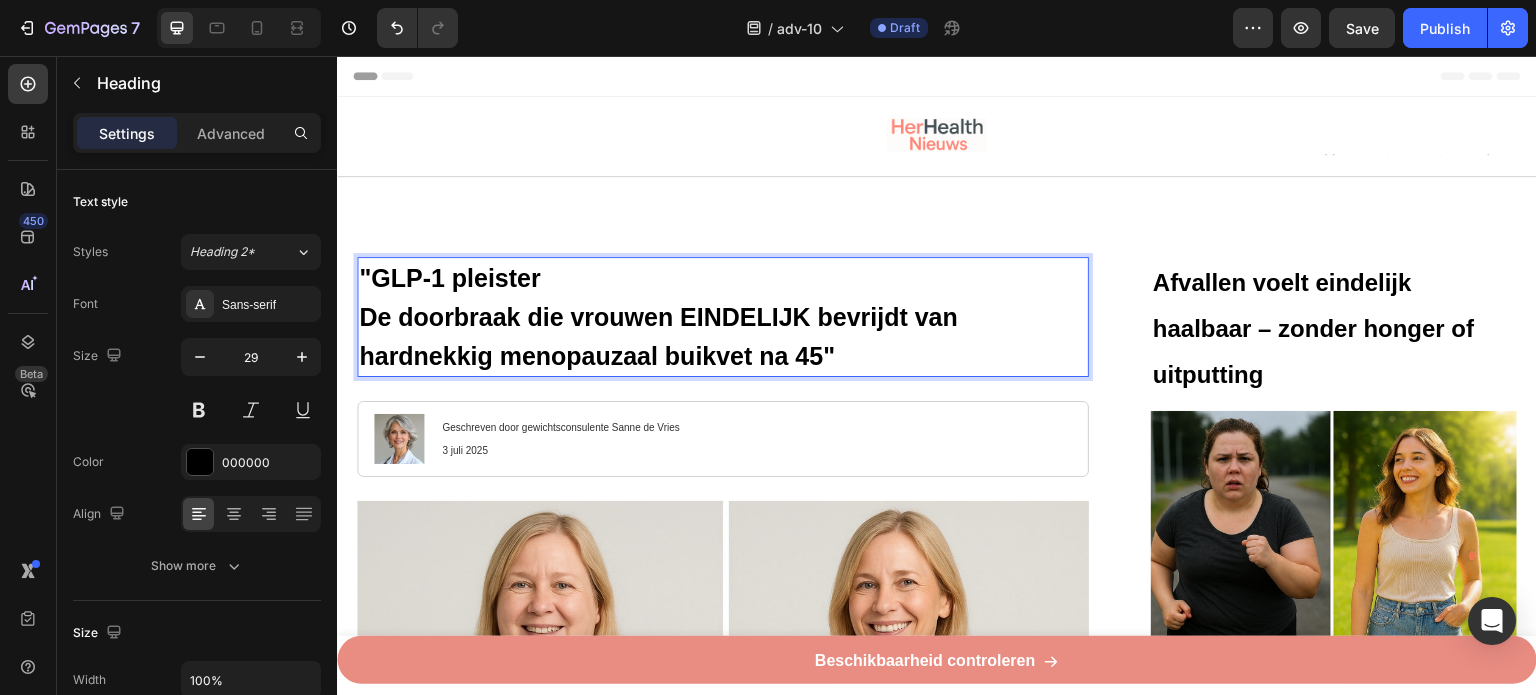 click on ""GLP-1 pleister  De doorbraak die vrouwen EINDELIJK bevrijdt van hardnekkig menopauzaal buikvet na 45"" at bounding box center (723, 317) 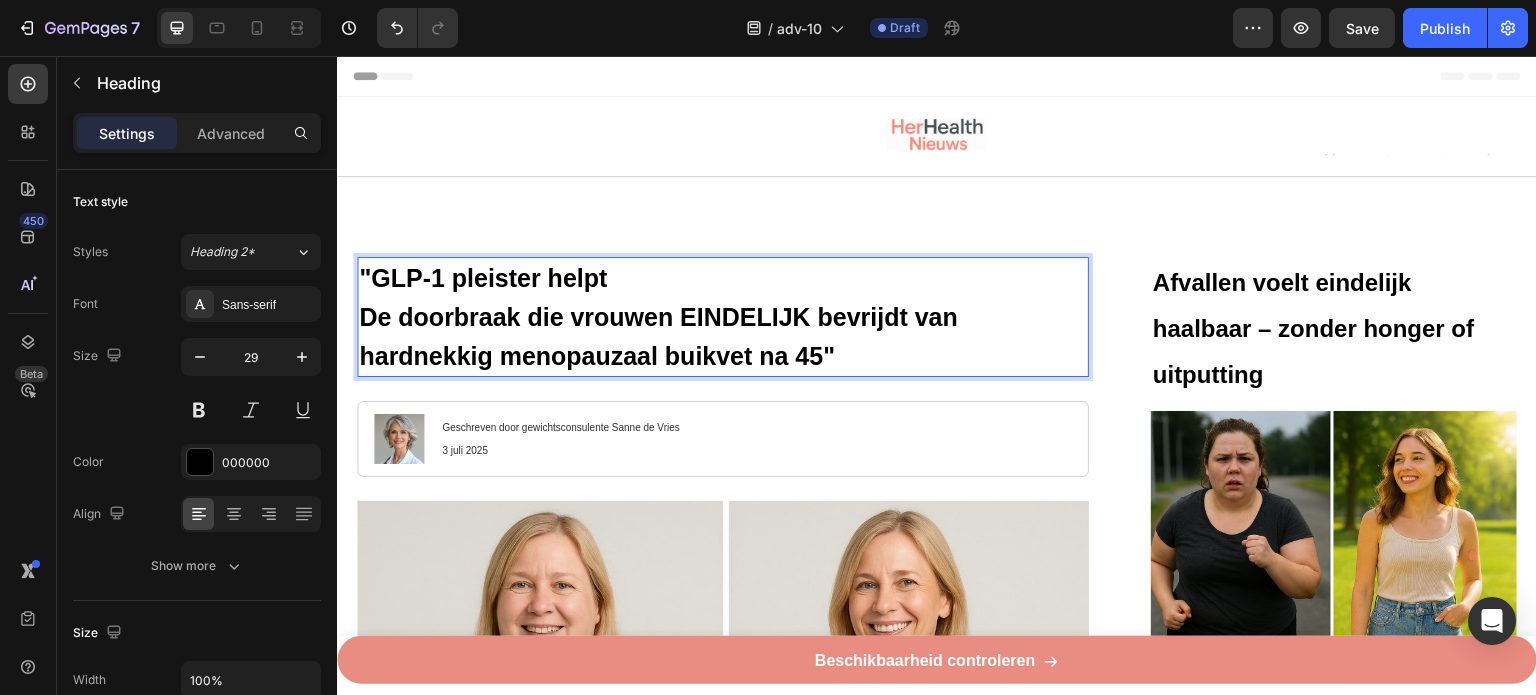 click on ""GLP-1 pleister helpt" at bounding box center (483, 278) 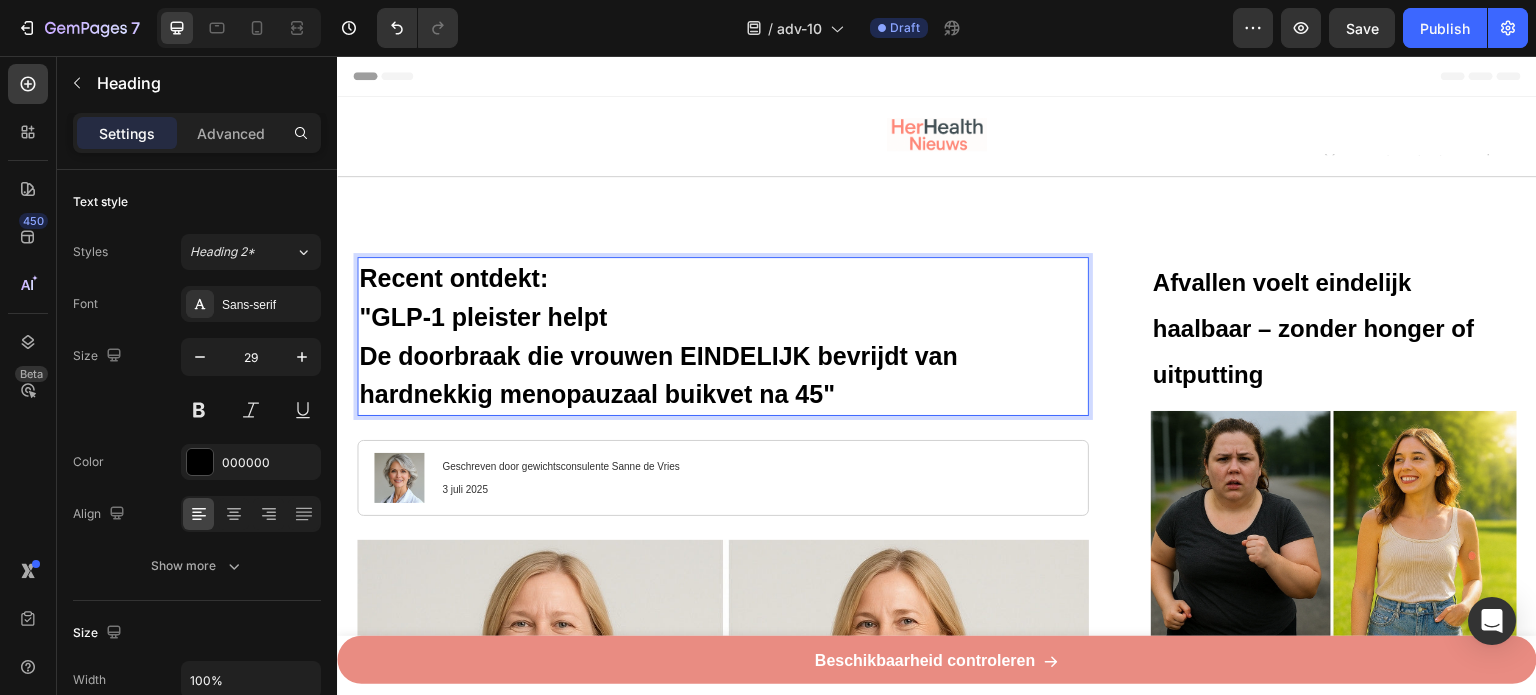 click on ""GLP-1 pleister helpt" at bounding box center [483, 317] 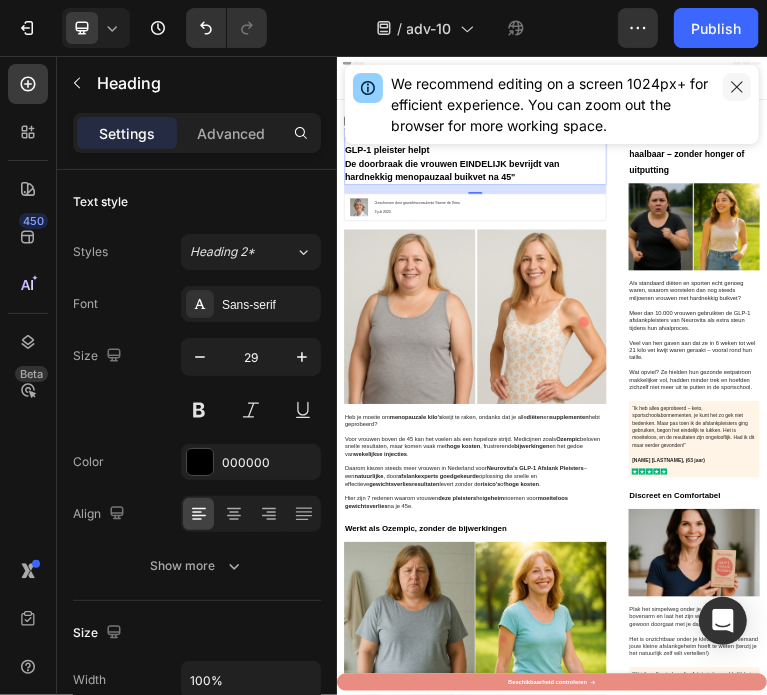 click 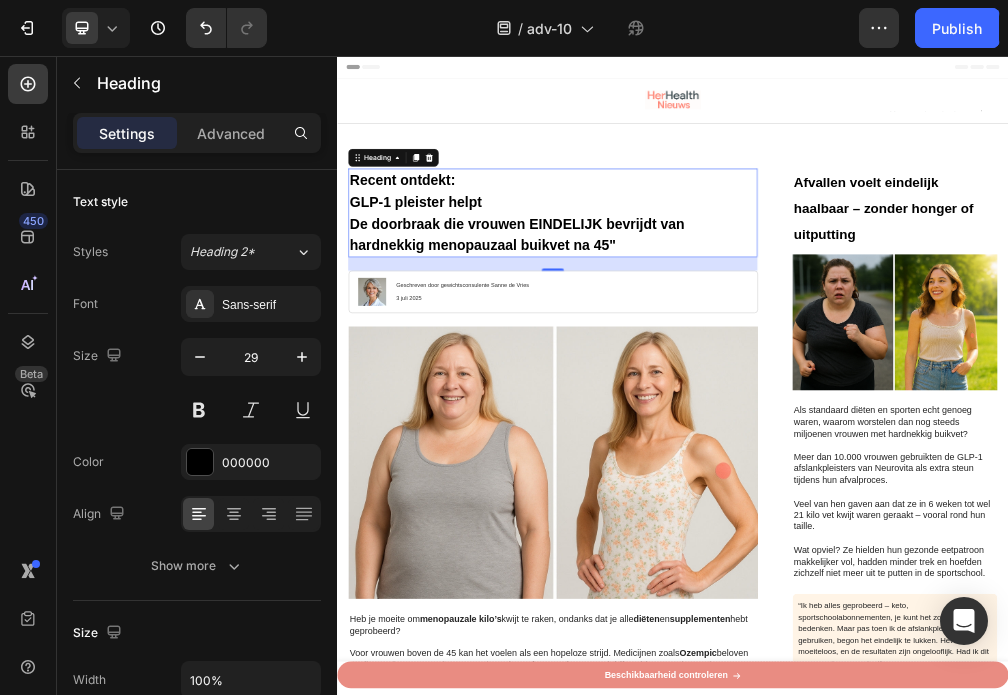 click on "Recent ontdekt: GLP-1 pleister helpt  De doorbraak die vrouwen EINDELIJK bevrijdt van hardnekkig menopauzaal buikvet na 45"" at bounding box center [723, 336] 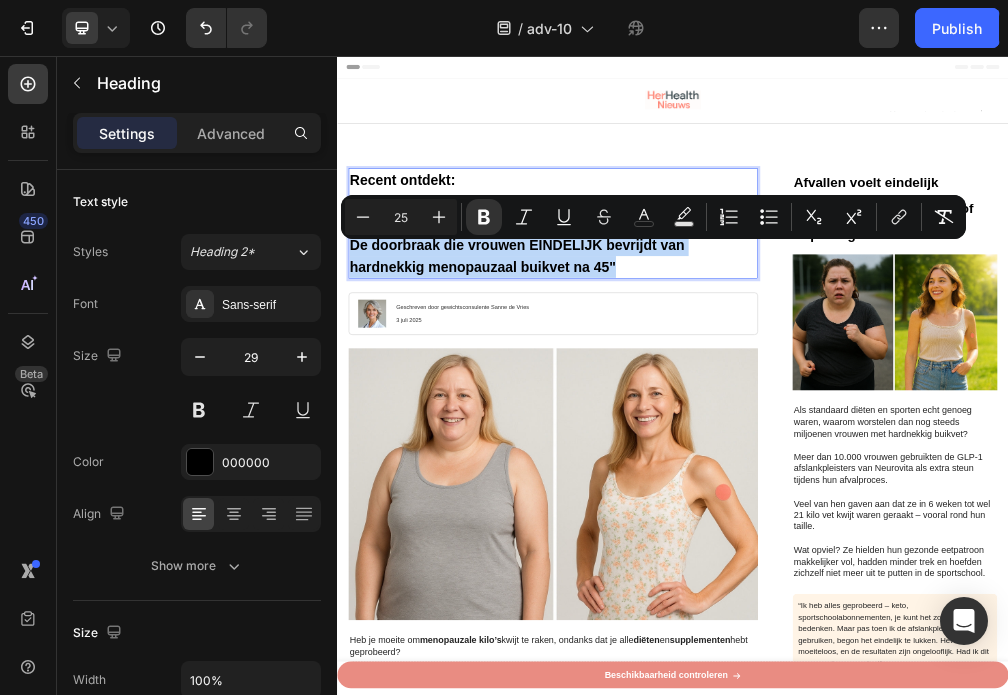 drag, startPoint x: 870, startPoint y: 440, endPoint x: 362, endPoint y: 388, distance: 510.65448 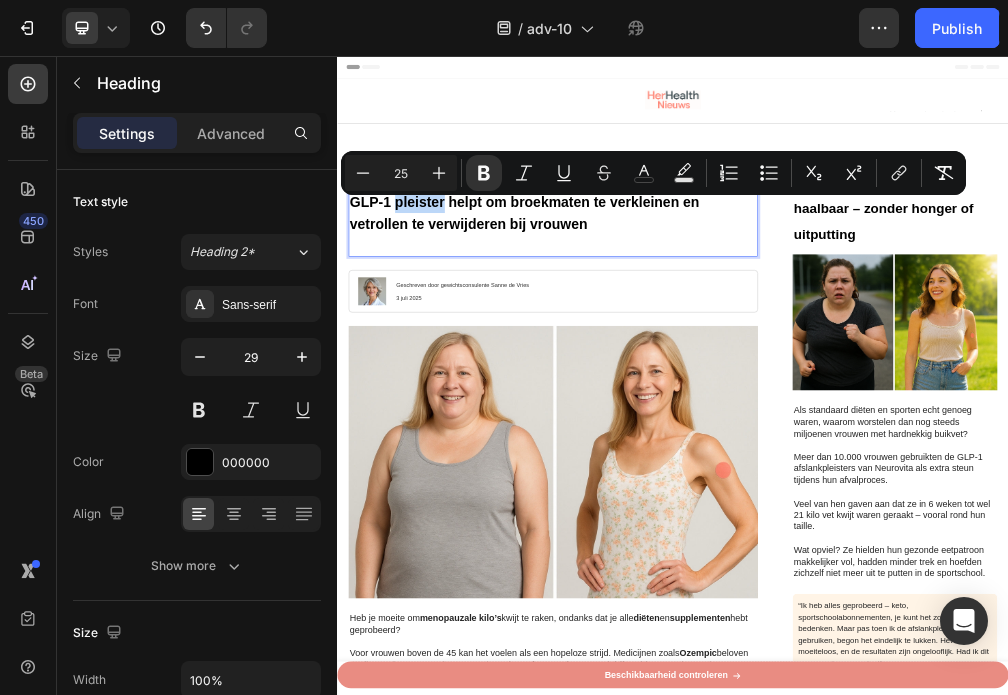 drag, startPoint x: 445, startPoint y: 330, endPoint x: 529, endPoint y: 330, distance: 84 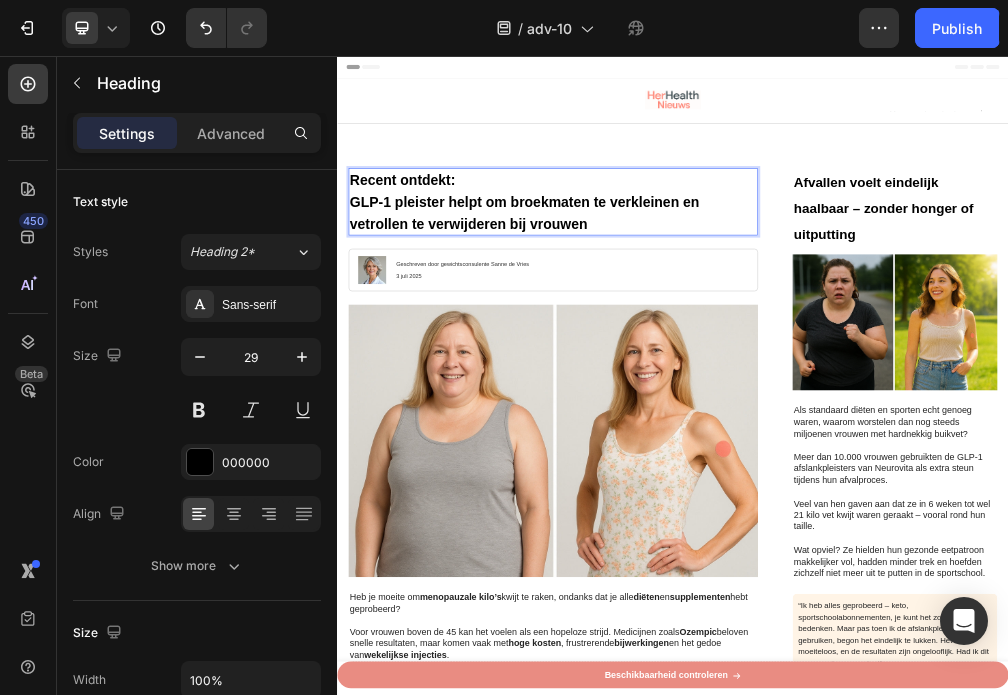 click on "Recent ontdekt:" at bounding box center [453, 278] 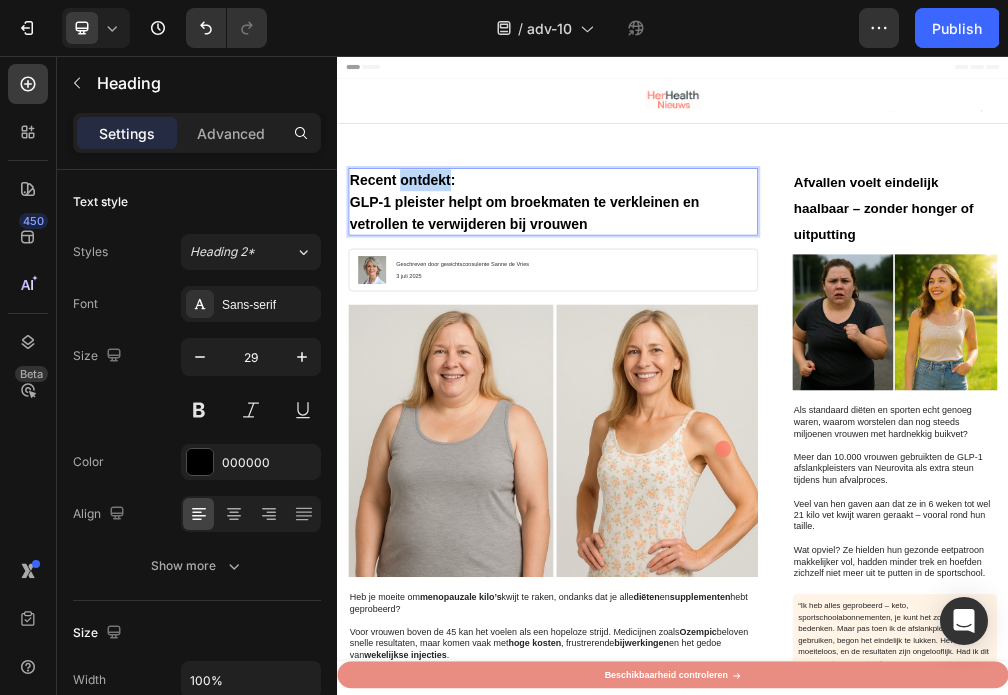 click on "Recent ontdekt:" at bounding box center (453, 278) 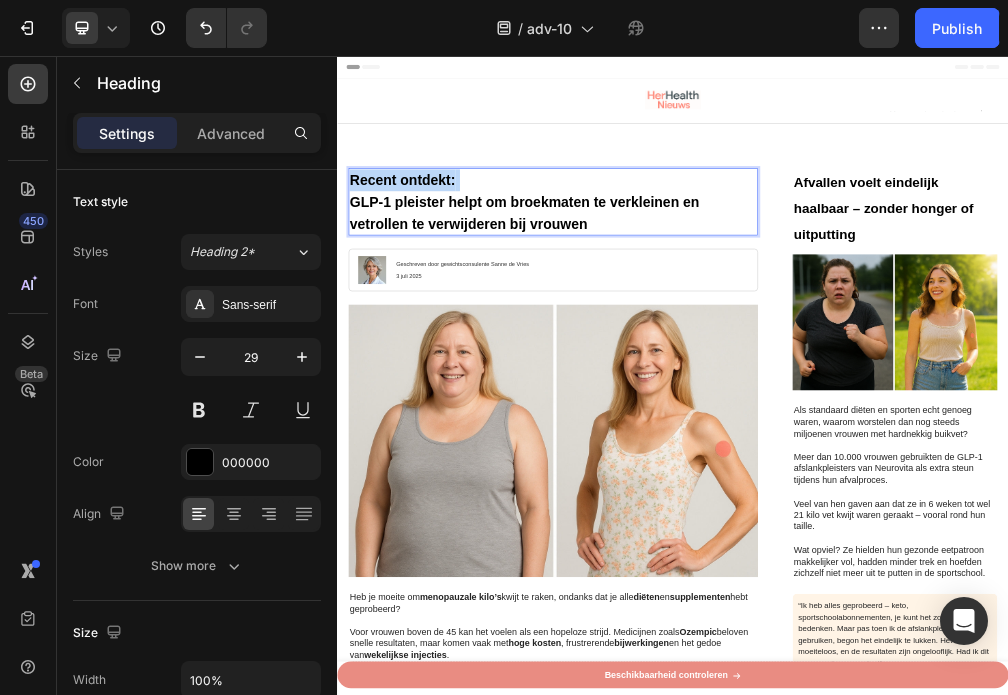 click on "Recent ontdekt:" at bounding box center [453, 278] 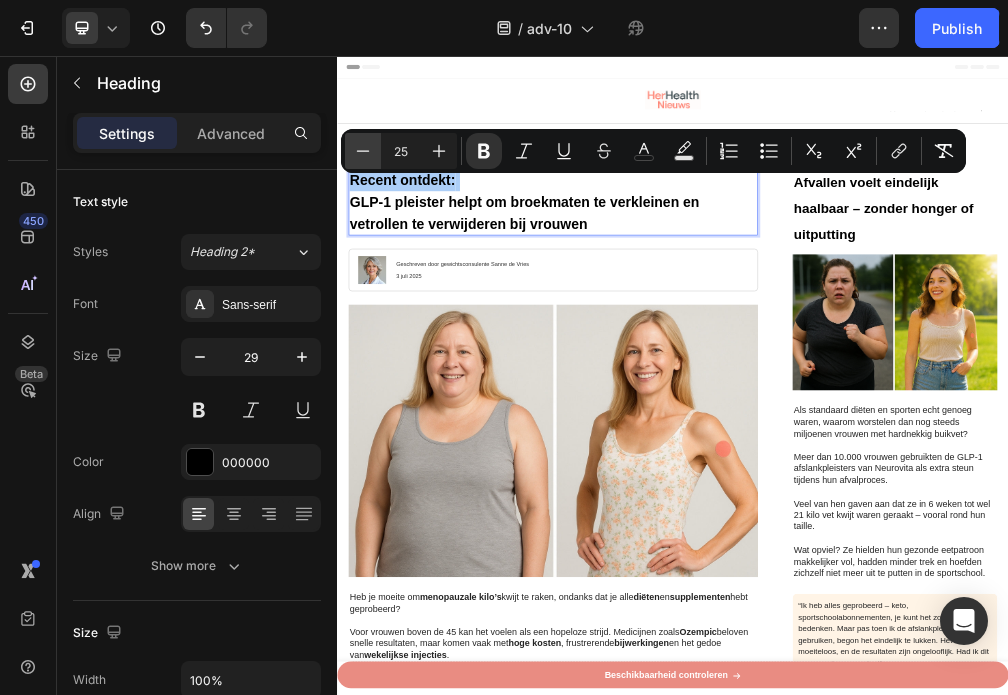 click 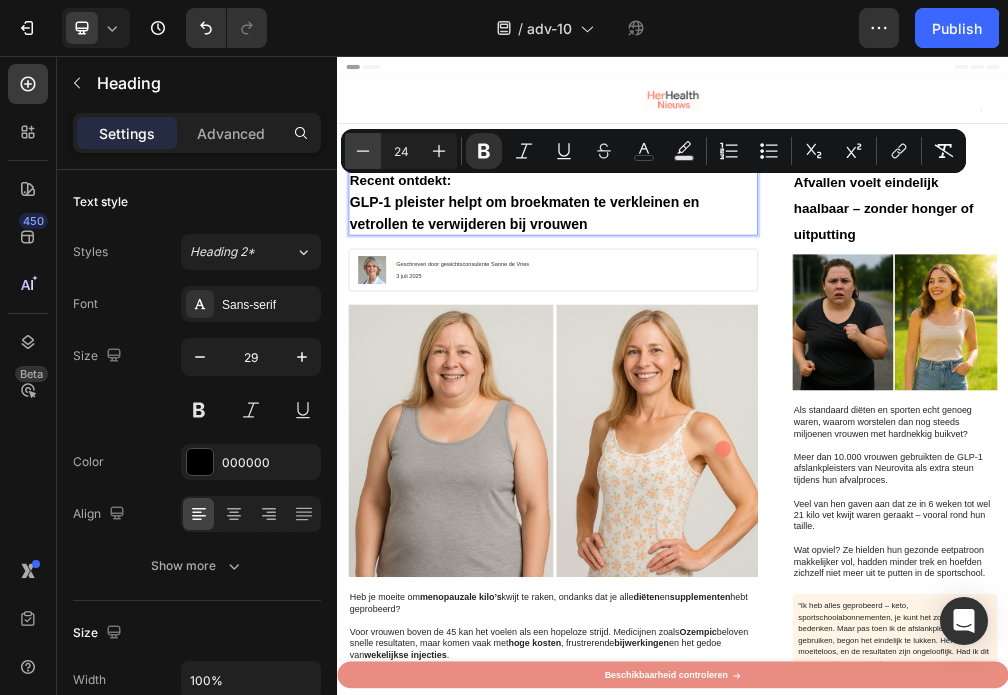 click 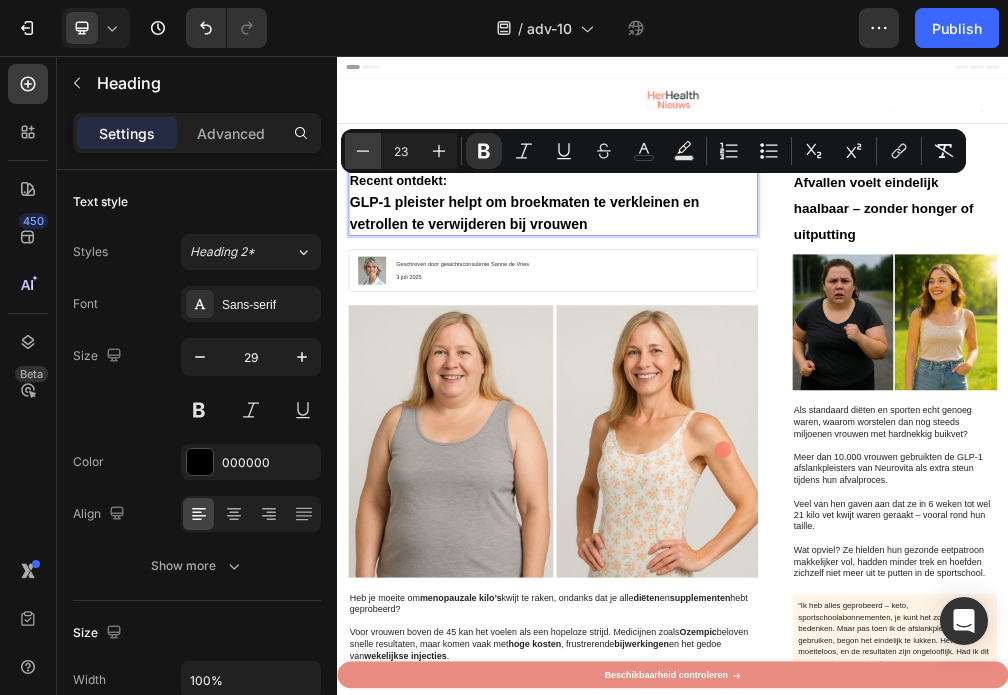 click 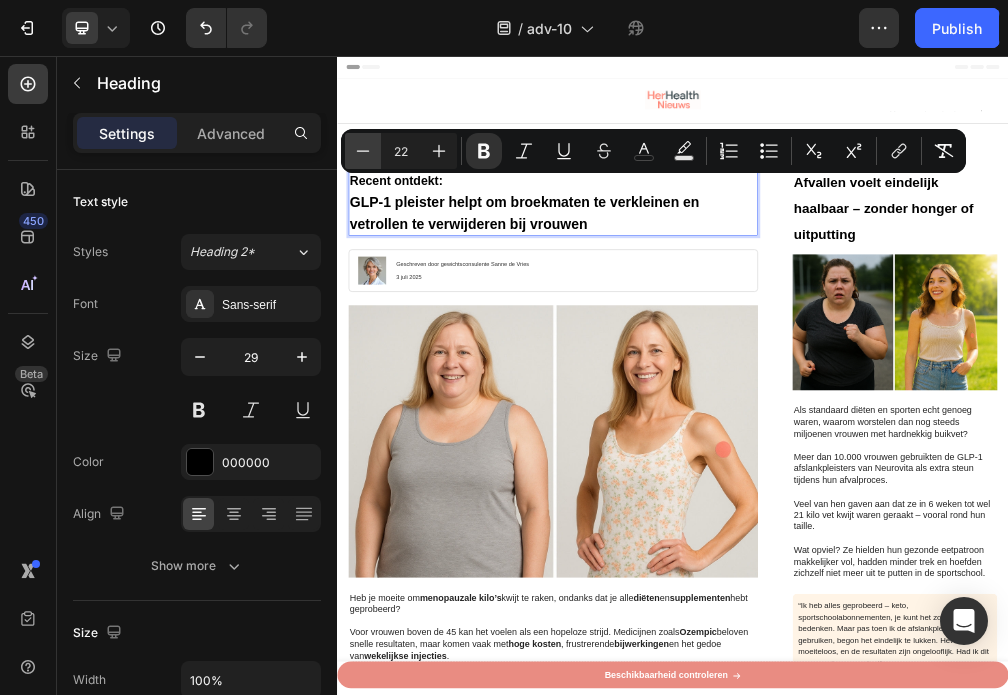 click 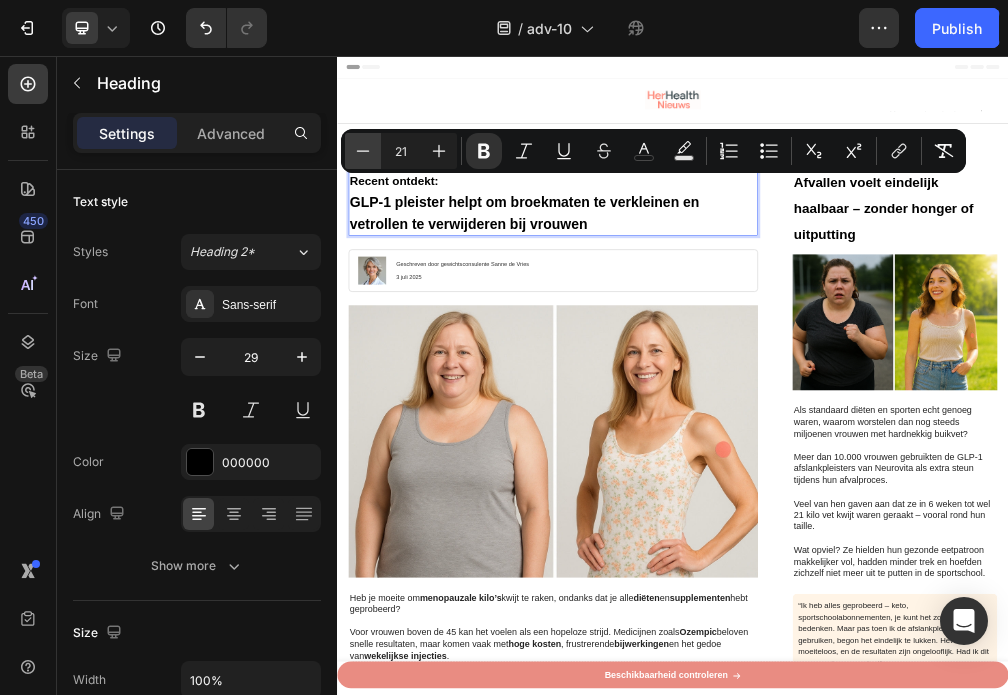click 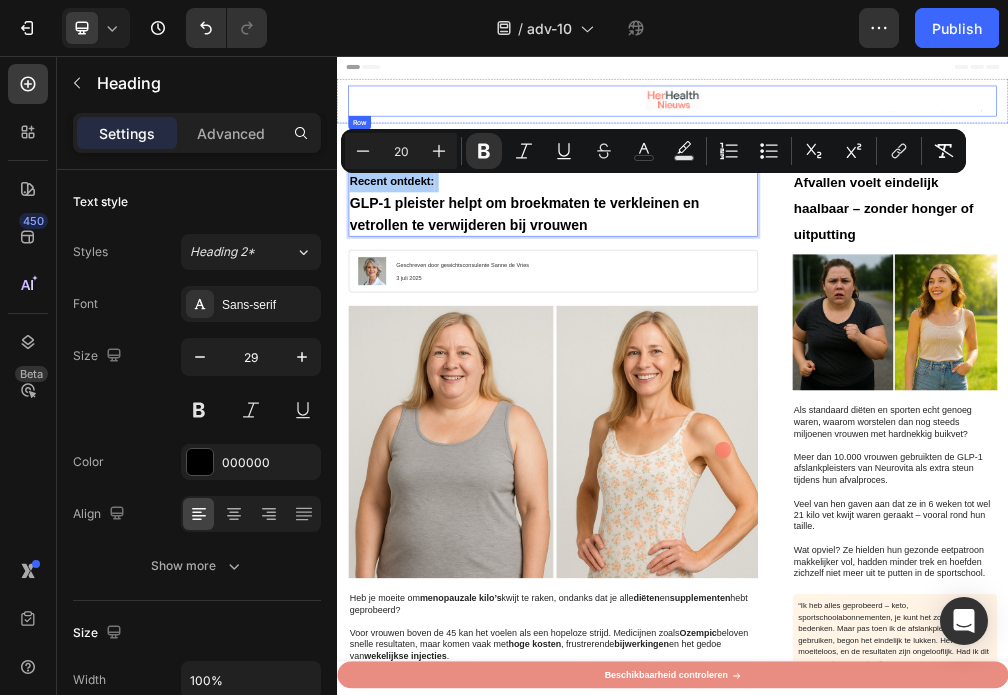 click at bounding box center [937, 134] 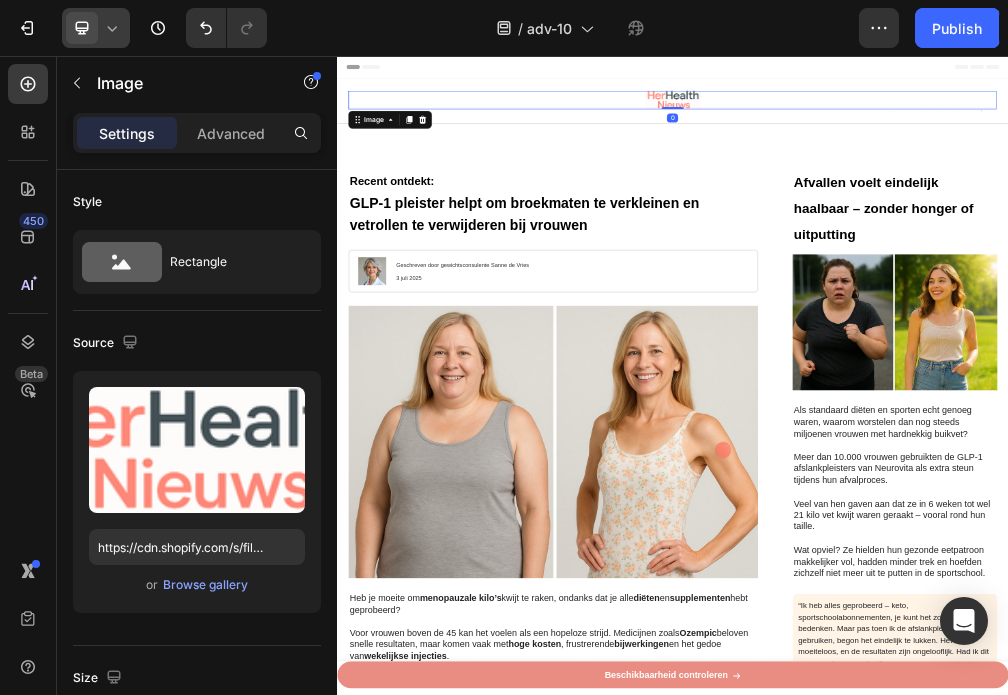 click 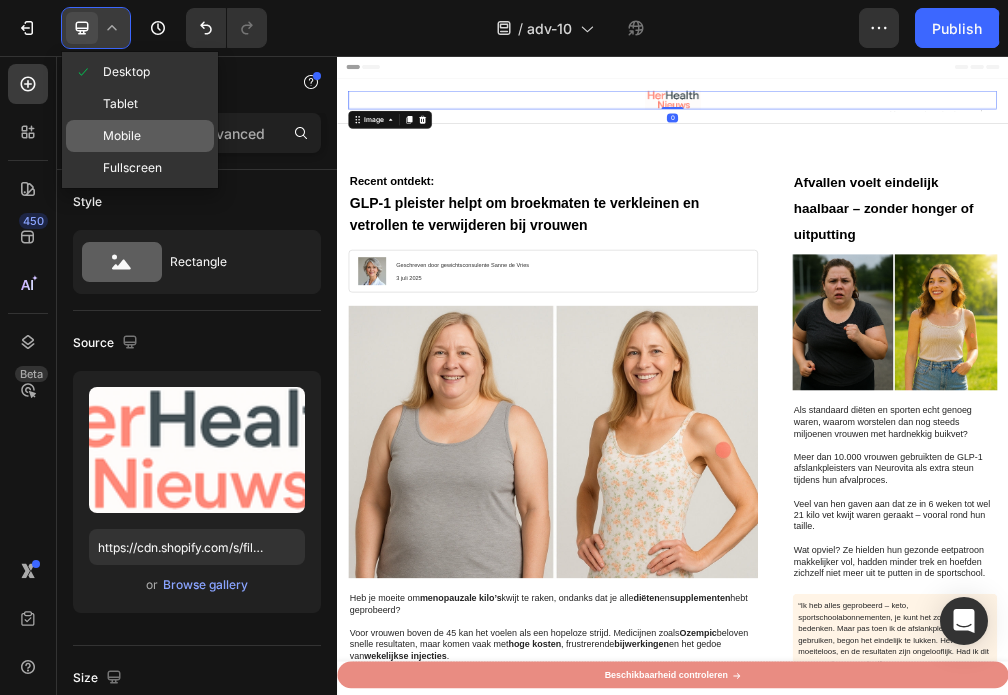 click on "Mobile" at bounding box center [122, 136] 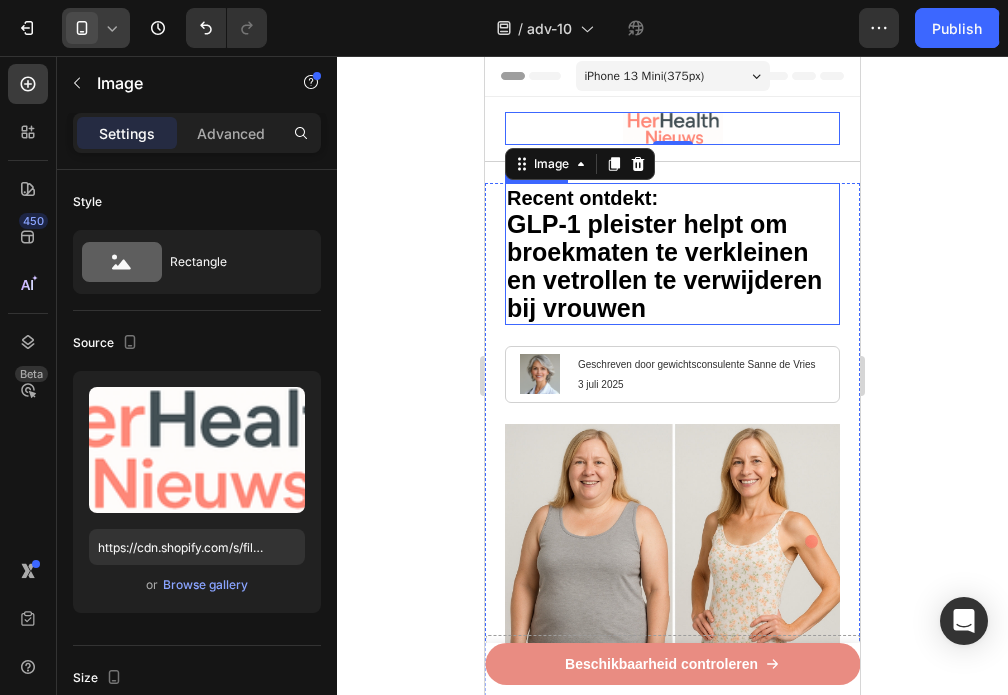click on "Recent ontdekt:" at bounding box center (582, 198) 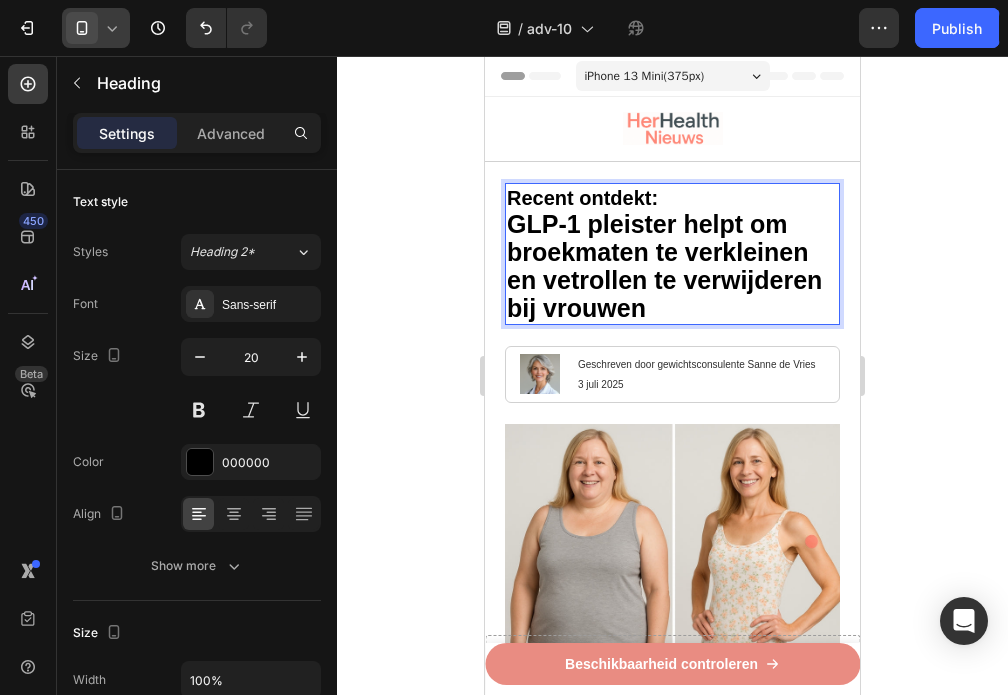 click on "Recent ontdekt:" at bounding box center (582, 198) 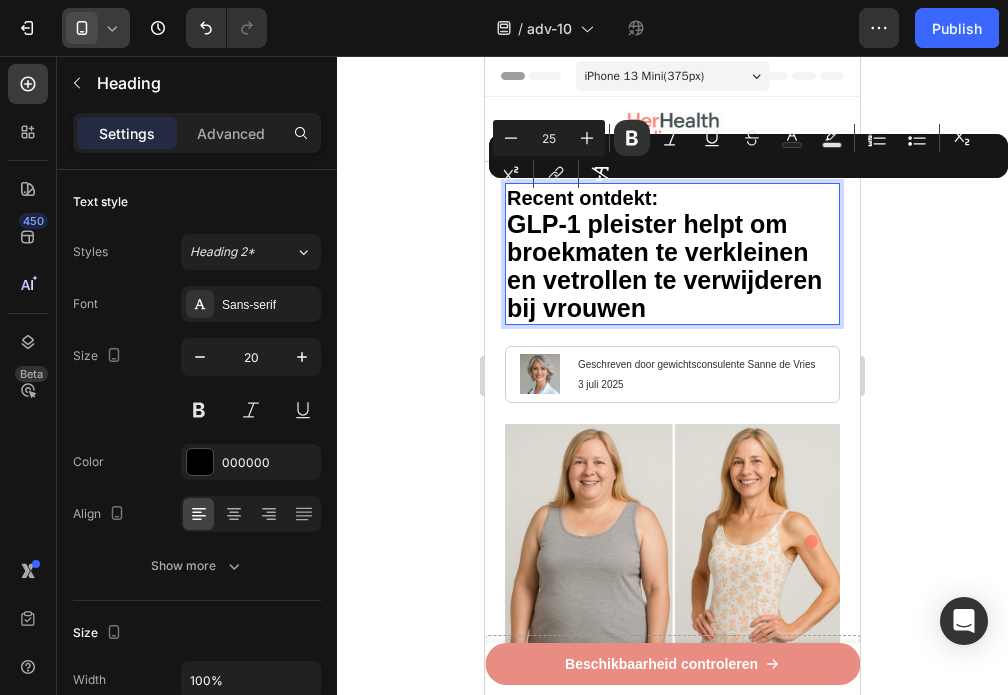 click on "GLP-1 pleister helpt om broekmaten te verkleinen en vetrollen te verwijderen bij vrouwen" at bounding box center (664, 266) 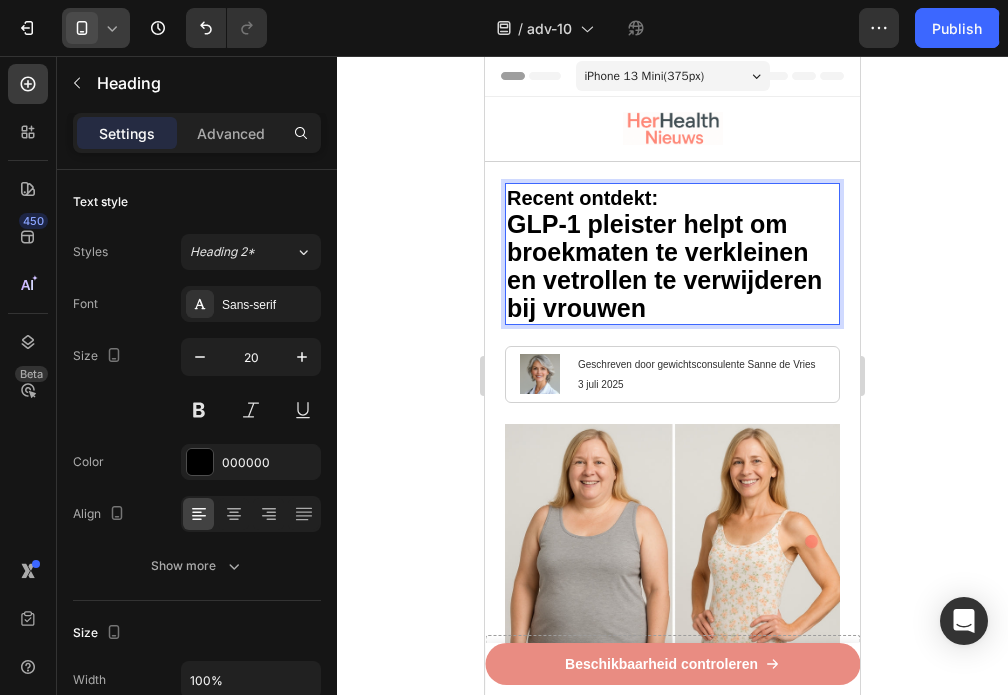 click on "Recent ontdekt: GLP-1 pleister helpt om broekmaten te verkleinen en vetrollen te verwijderen bij vrouwen" at bounding box center [672, 254] 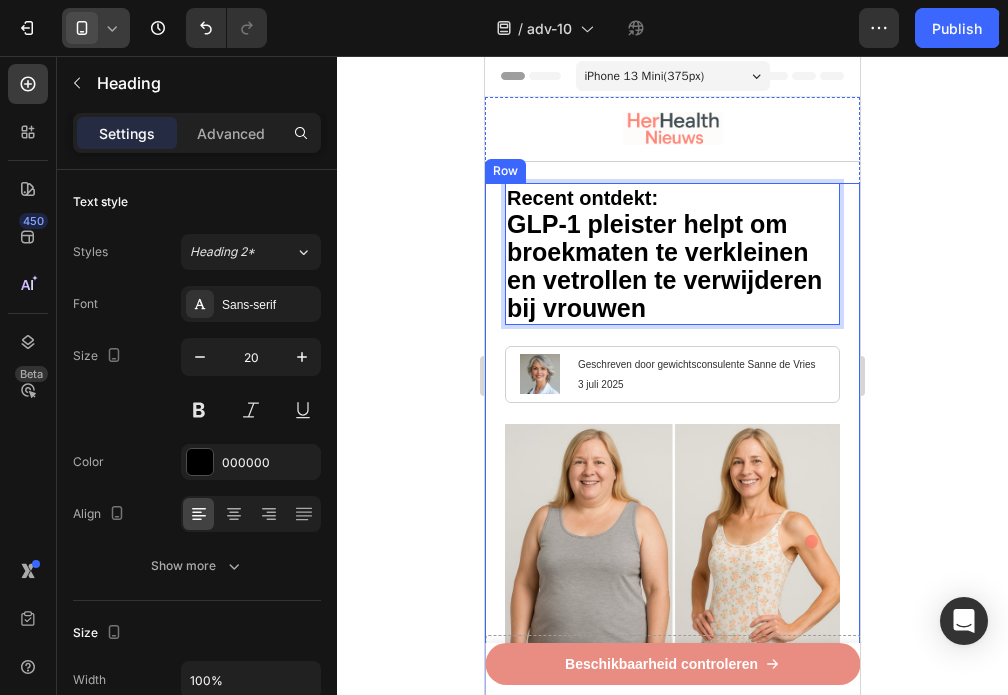 click on "Recent ontdekt: GLP-1 pleister helpt om broekmaten te verkleinen en vetrollen te verwijderen bij vrouwen Heading   21 Image Geschreven door gewichtsconsulente Sanne de Vries  3 juli 2025 Text Block Row Image Heb je moeite om  menopauzale kilo’s  kwijt te raken, ondanks dat je alle  diëten  en  supplementen  hebt geprobeerd?   Voor vrouwen boven de 45 kan het voelen als een hopeloze strijd. Medicijnen zoals  Ozempic  beloven snelle resultaten, maar komen vaak met  hoge kosten , frustrerende  bijwerkingen  en het gedoe van  wekelijkse injecties .   Daarom kiezen steeds meer vrouwen in Nederland voor  Neurovita's GLP-1 Afslank Pleisters  – een  natuurlijke , door  afslankexperts goedgekeurde  oplossing die snelle en effectieve  gewichtsverliesresultaten  levert zonder de  risico’s  of  hoge kosten .   Hier zijn 7 redenen waarom vrouwen  deze pleisters  het  geheim  noemen voor  moeiteloos gewichtsverlies  na je 45e. Text Block Werkt als Ozempic, zonder de bijwerkingen Heading Image   Text Block" at bounding box center [672, 3815] 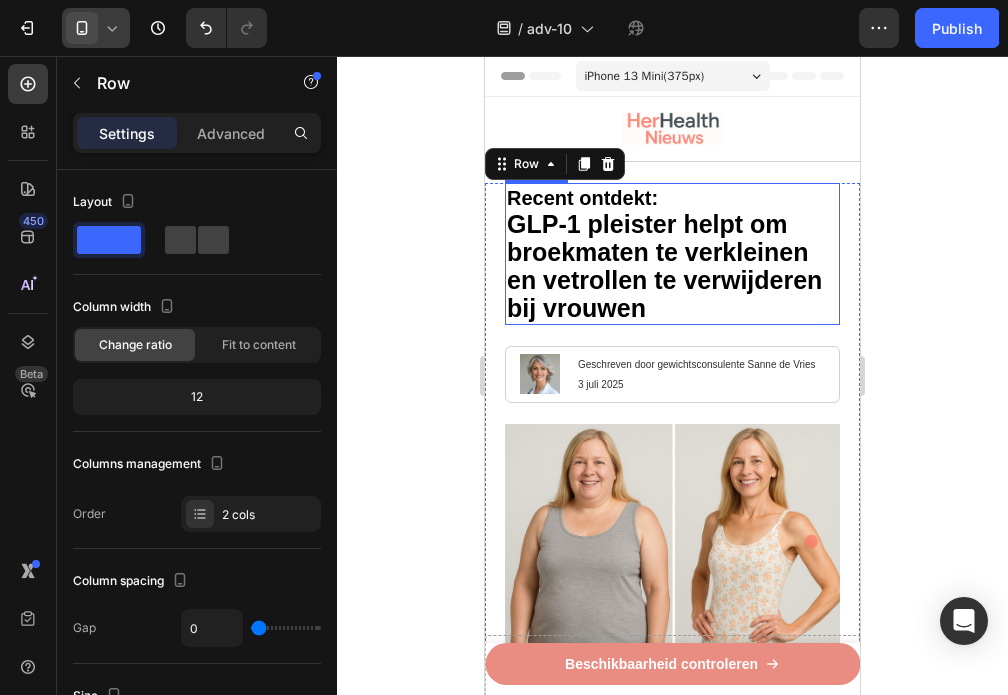 click on "⁠⁠⁠⁠⁠⁠⁠ Recent ontdekt: GLP-1 pleister helpt om broekmaten te verkleinen en vetrollen te verwijderen bij vrouwen" at bounding box center (672, 254) 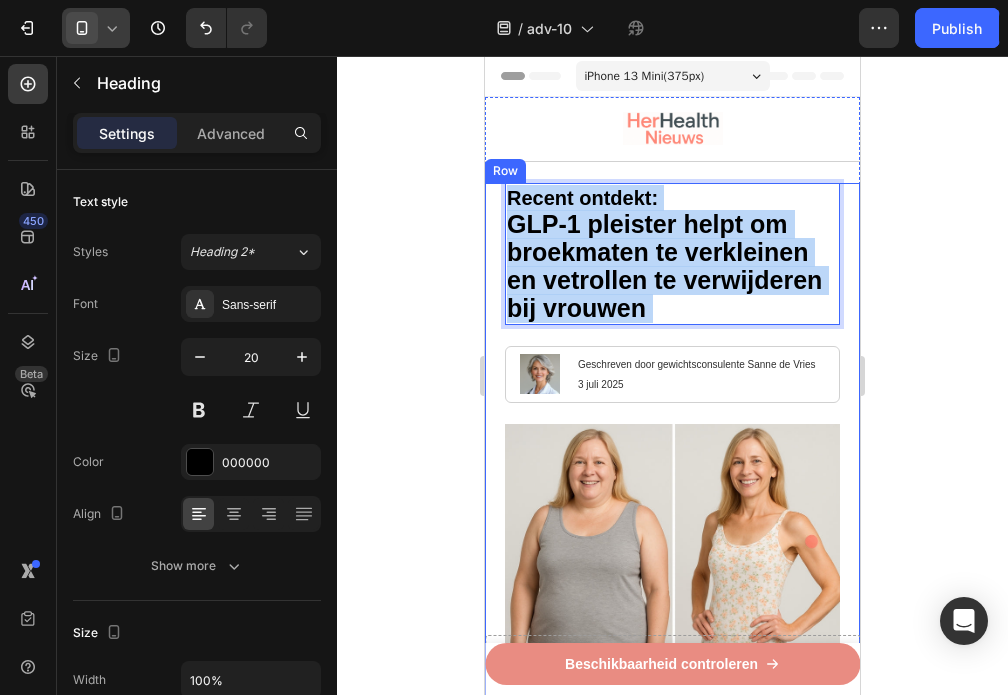 drag, startPoint x: 676, startPoint y: 303, endPoint x: 969, endPoint y: 279, distance: 293.9813 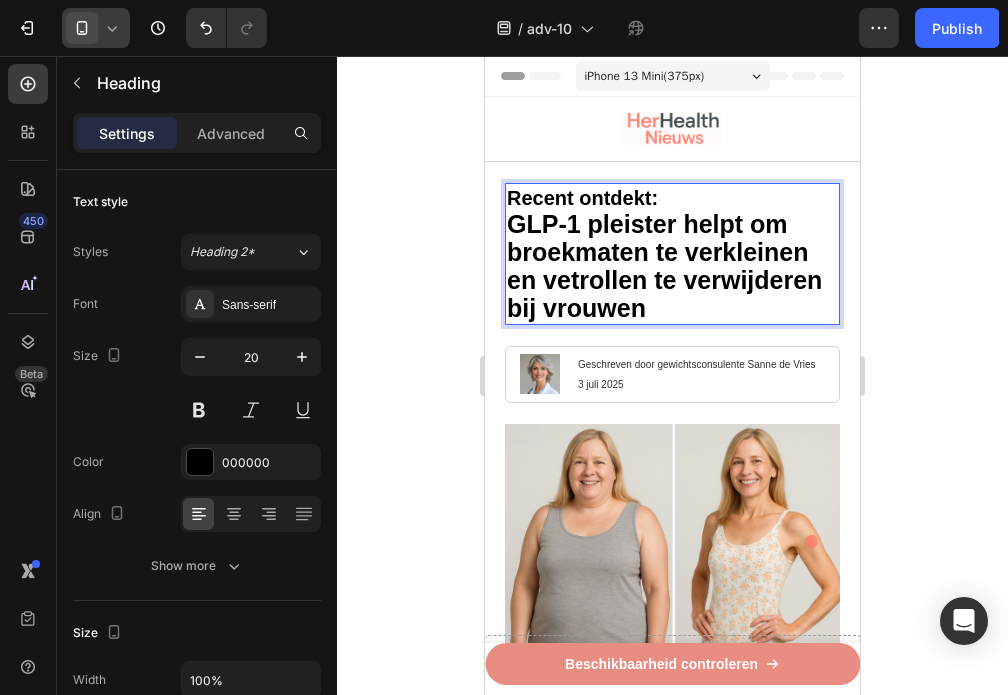 click on "GLP-1 pleister helpt om broekmaten te verkleinen en vetrollen te verwijderen bij vrouwen" at bounding box center (664, 266) 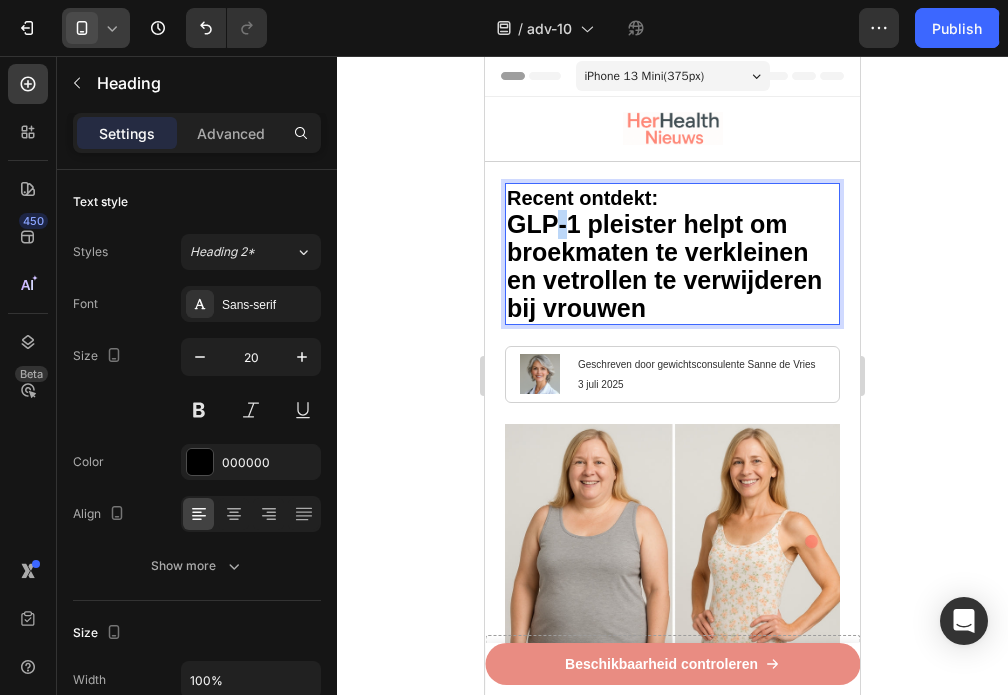 click on "GLP-1 pleister helpt om broekmaten te verkleinen en vetrollen te verwijderen bij vrouwen" at bounding box center (664, 266) 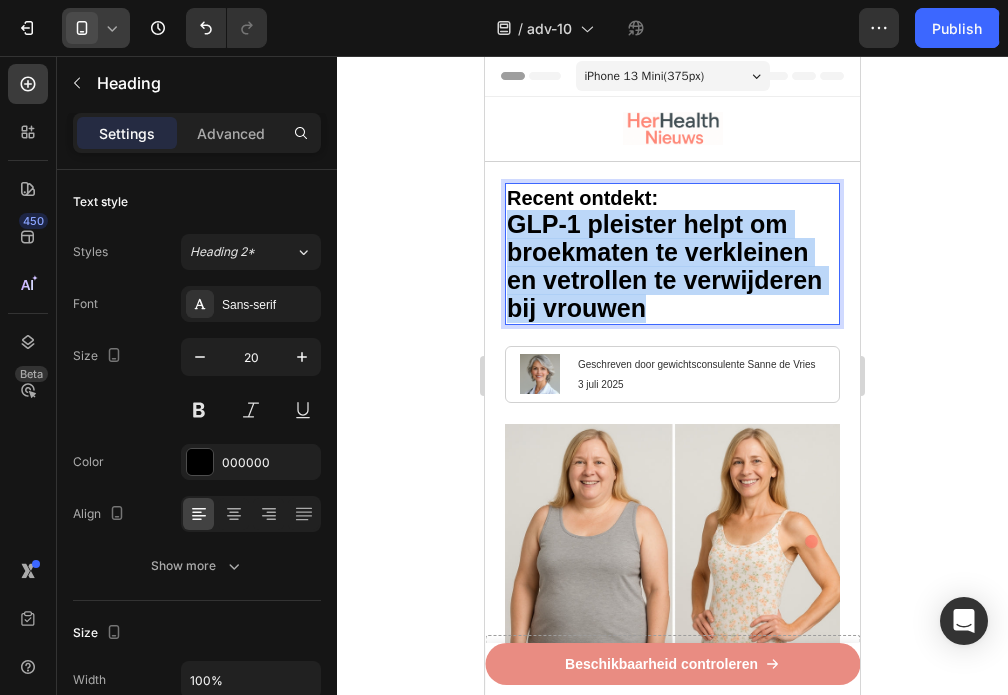 click on "GLP-1 pleister helpt om broekmaten te verkleinen en vetrollen te verwijderen bij vrouwen" at bounding box center [664, 266] 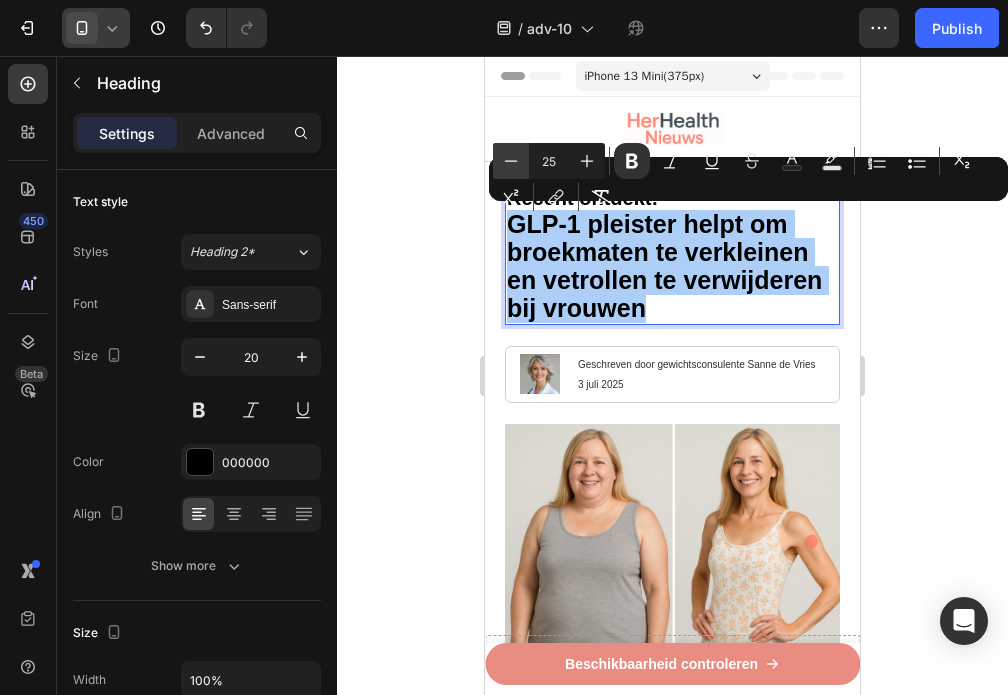 click on "Minus" at bounding box center [511, 161] 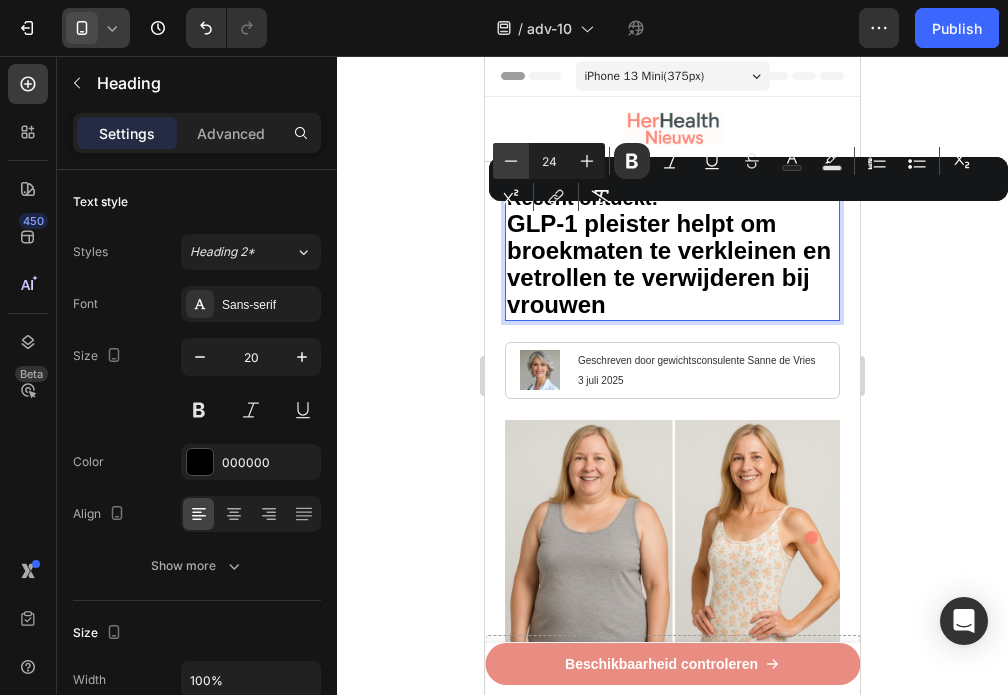 click on "Minus" at bounding box center (511, 161) 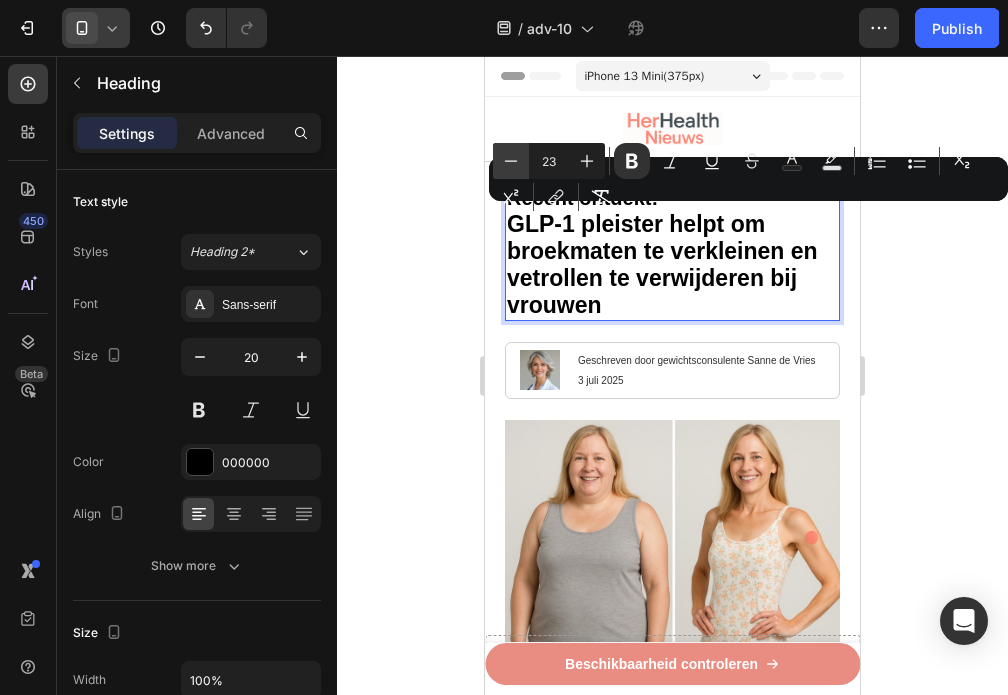 click on "Minus" at bounding box center [511, 161] 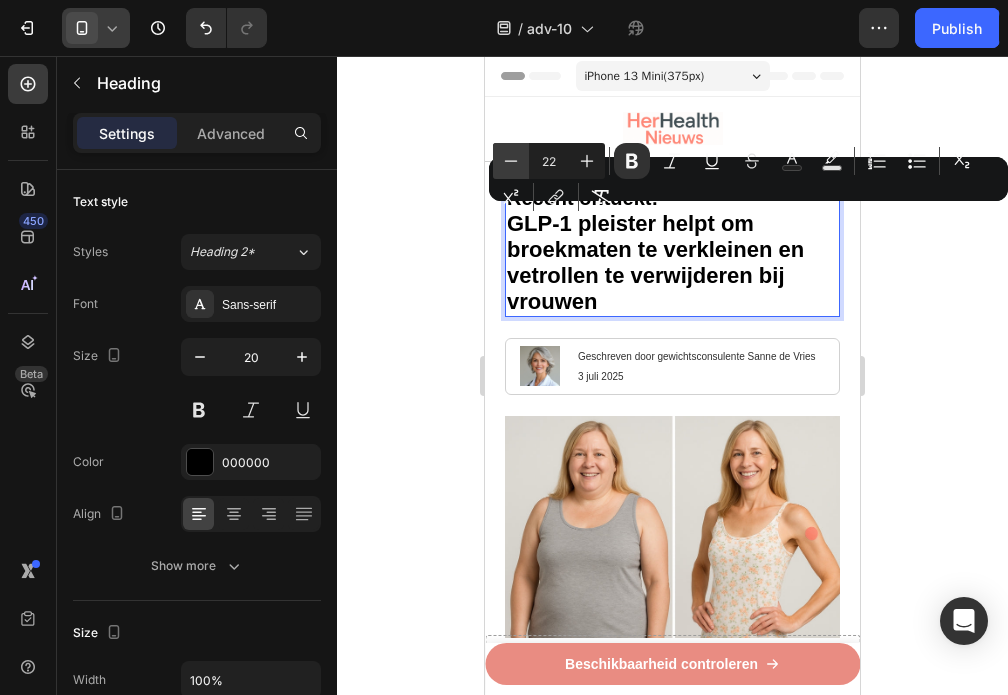 click on "Minus" at bounding box center [511, 161] 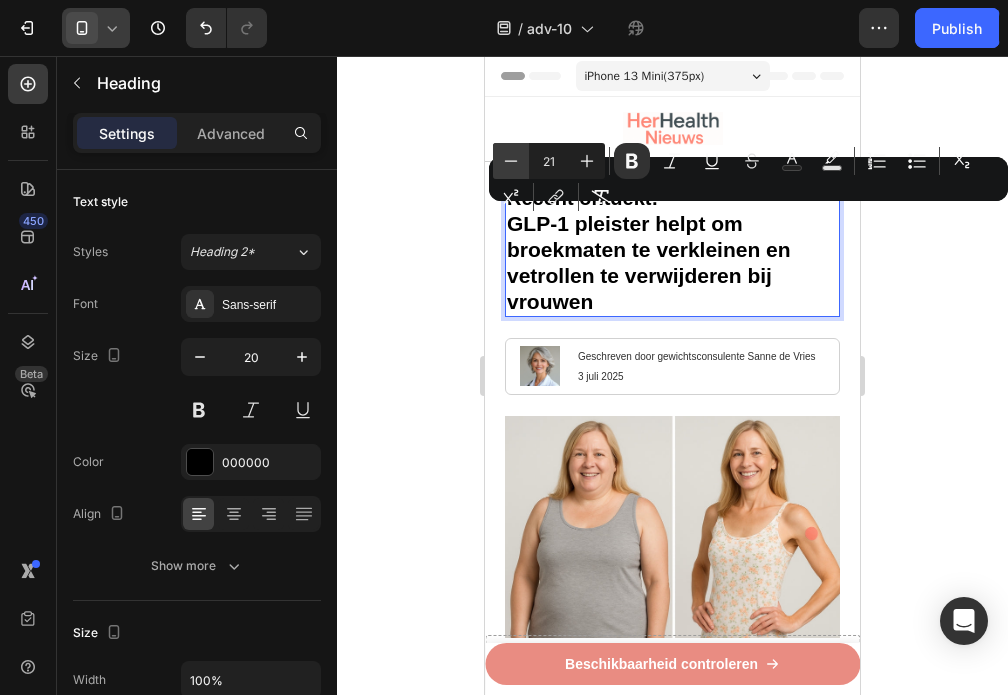click on "Minus" at bounding box center [511, 161] 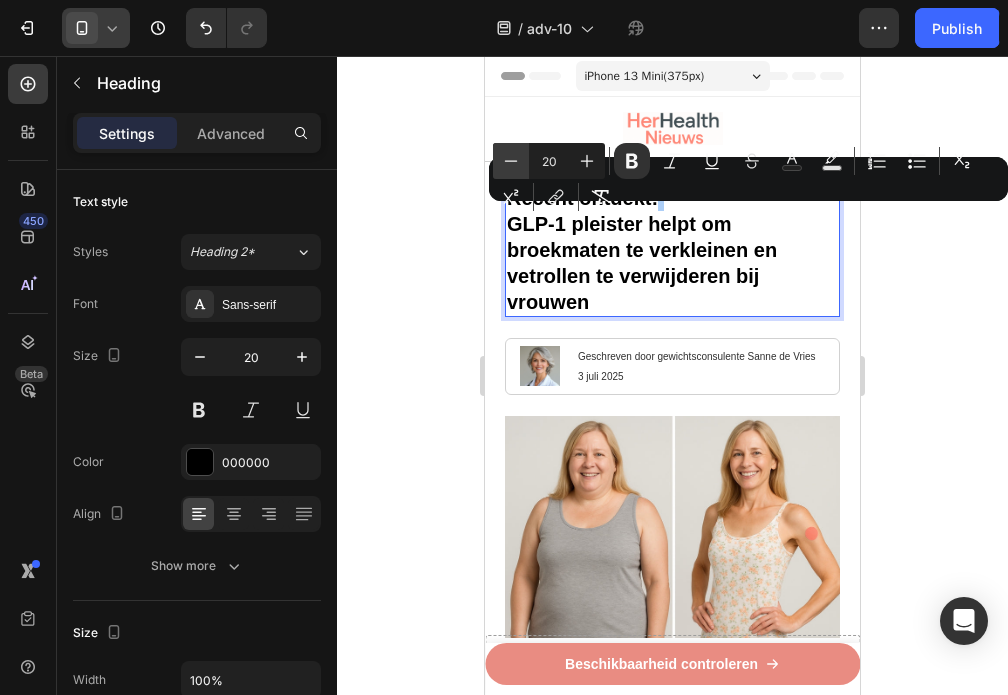click on "Minus" at bounding box center [511, 161] 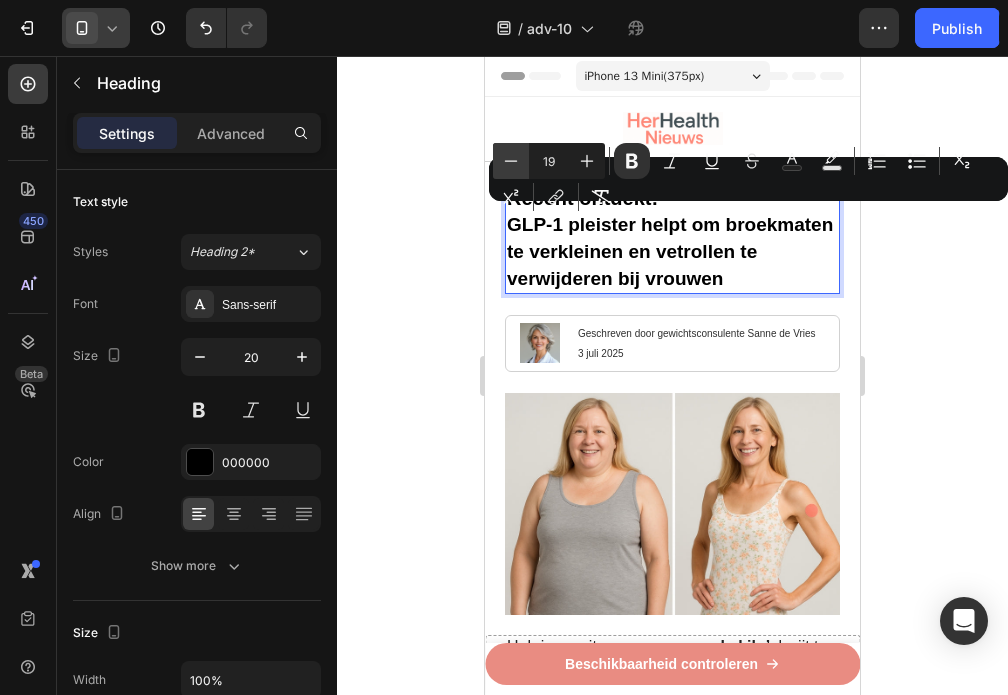 click on "Minus" at bounding box center (511, 161) 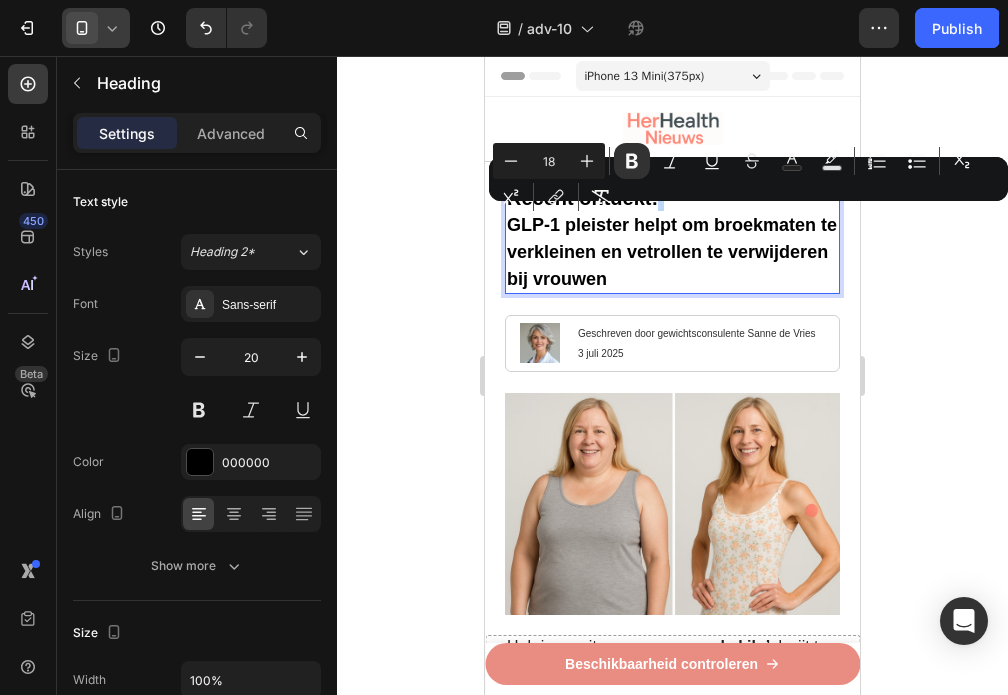 click on "Recent ontdekt: GLP-1 pleister helpt om broekmaten te verkleinen en vetrollen te verwijderen bij vrouwen" at bounding box center (672, 238) 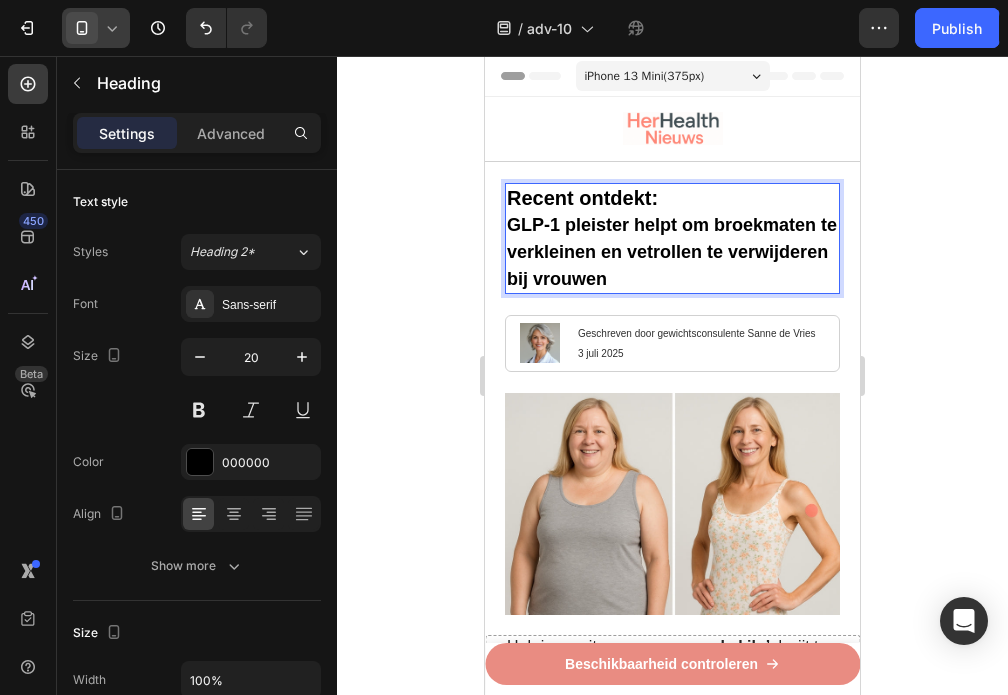 click on "Recent ontdekt: GLP-1 pleister helpt om broekmaten te verkleinen en vetrollen te verwijderen bij vrouwen" at bounding box center [672, 238] 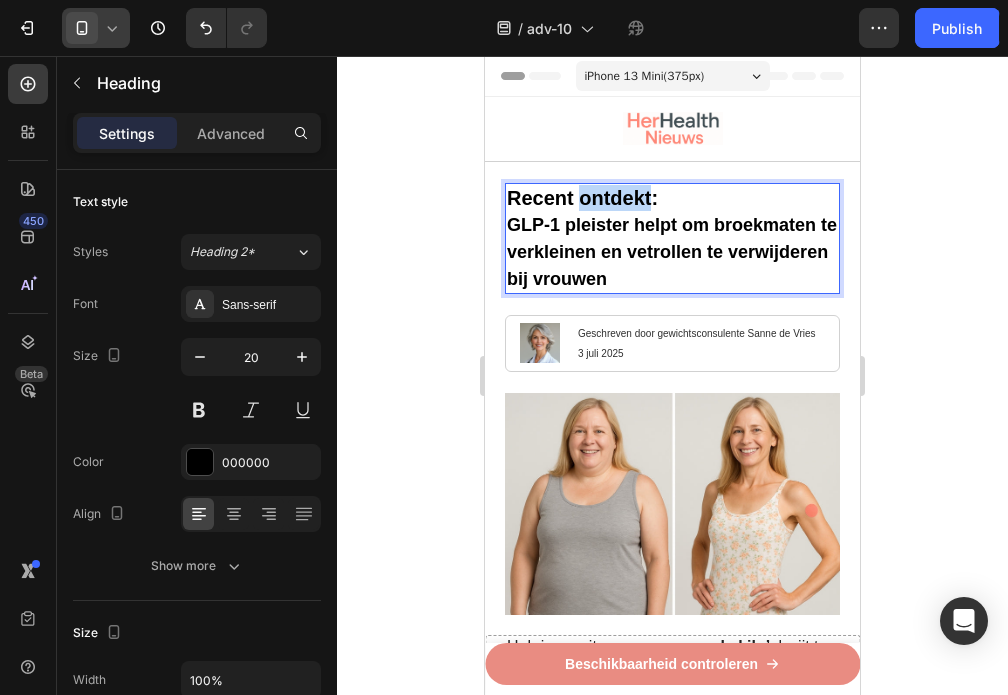 click on "Recent ontdekt: GLP-1 pleister helpt om broekmaten te verkleinen en vetrollen te verwijderen bij vrouwen" at bounding box center (672, 238) 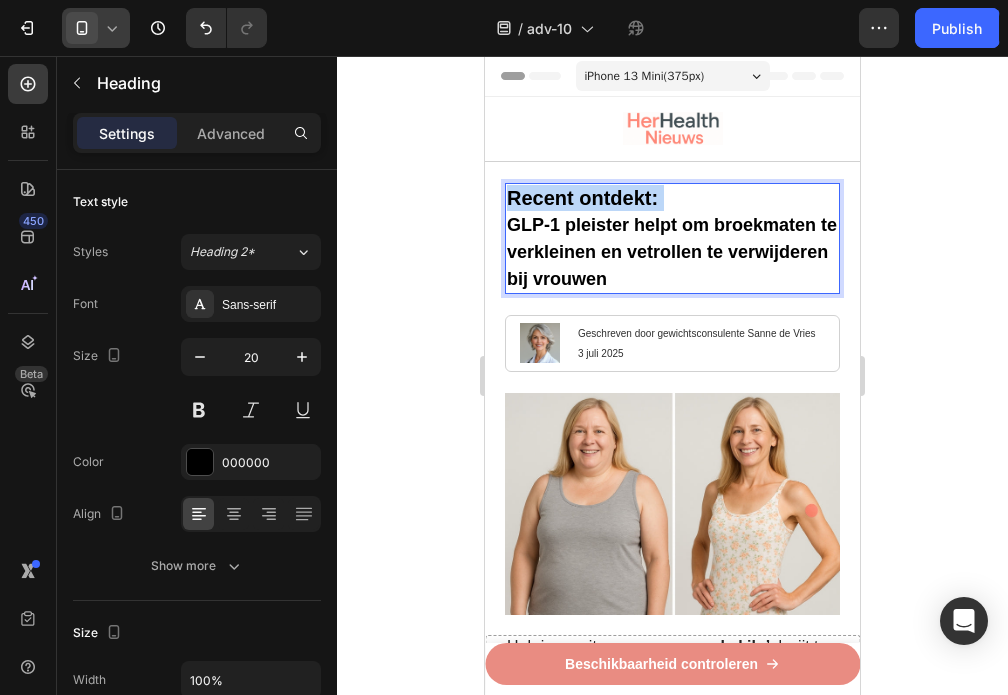 click on "Recent ontdekt: GLP-1 pleister helpt om broekmaten te verkleinen en vetrollen te verwijderen bij vrouwen" at bounding box center [672, 238] 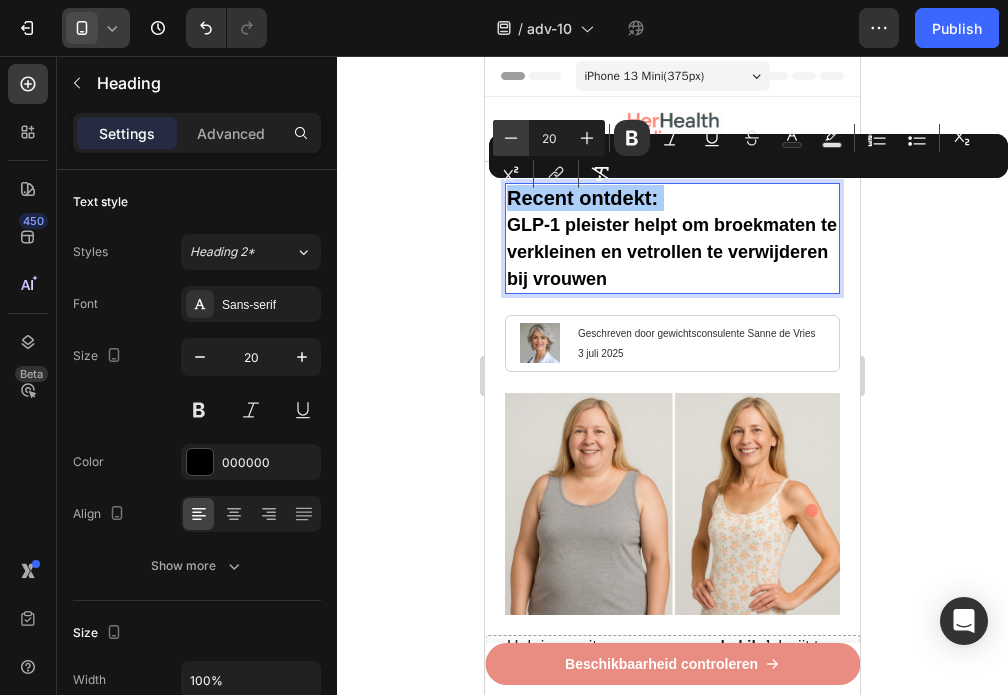 click 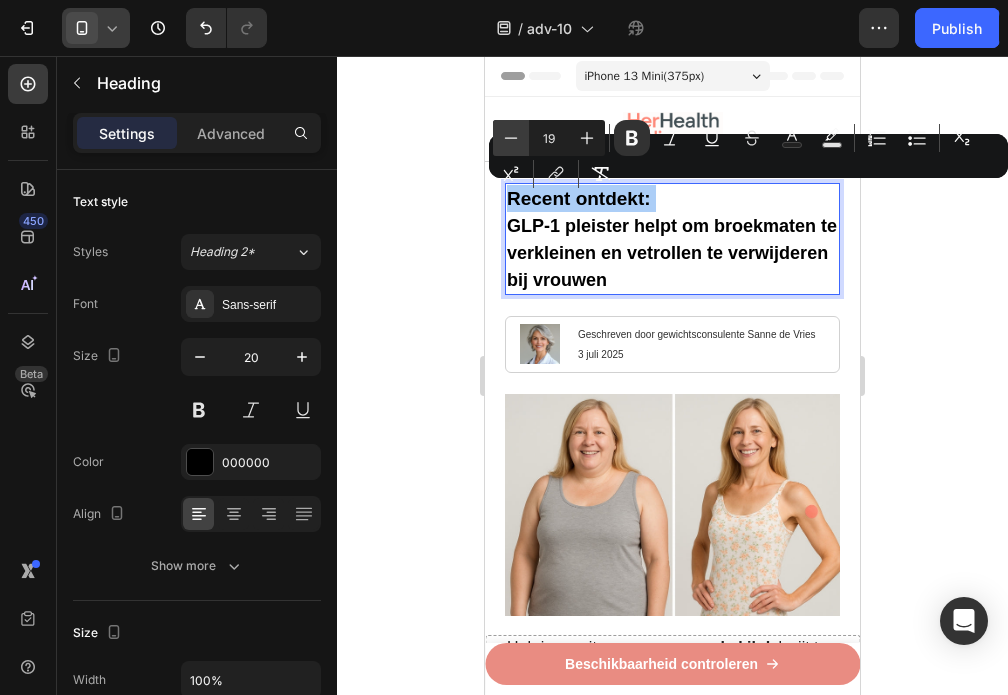 click 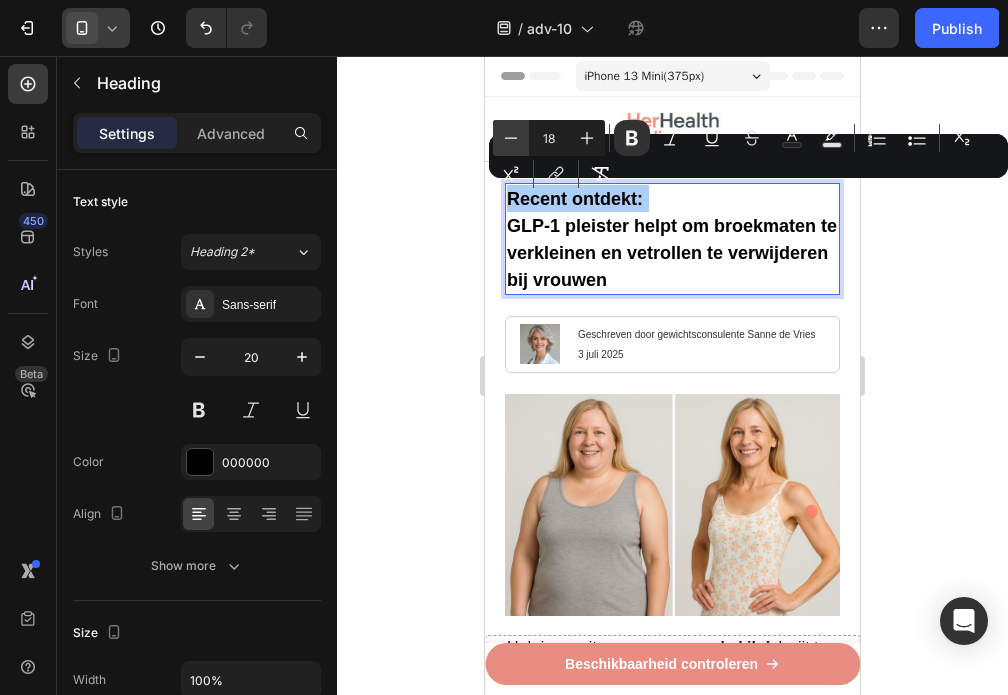 click 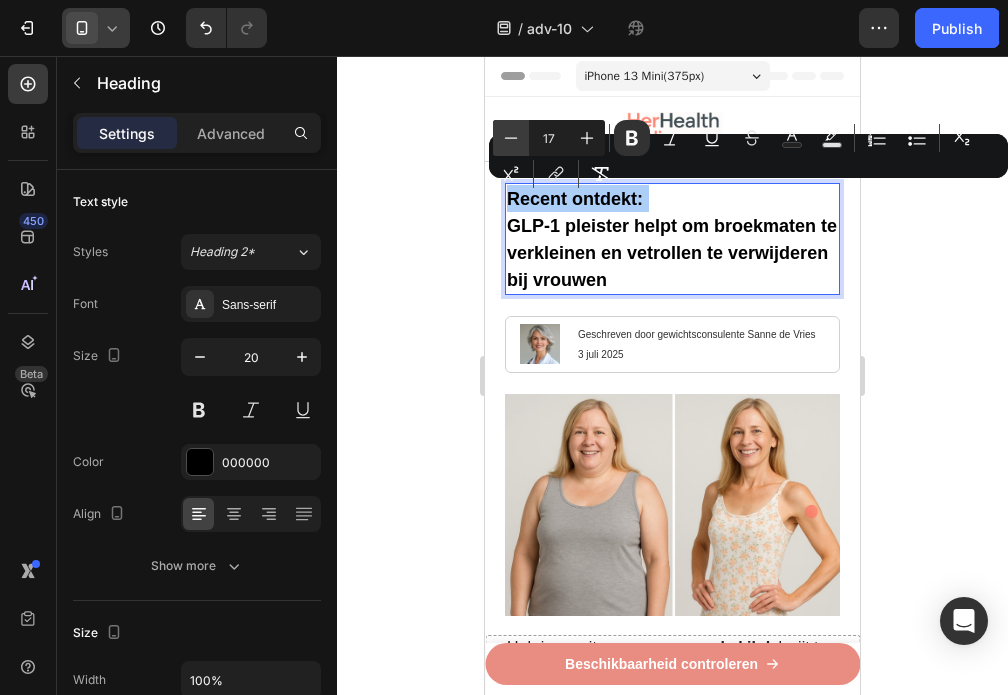 click 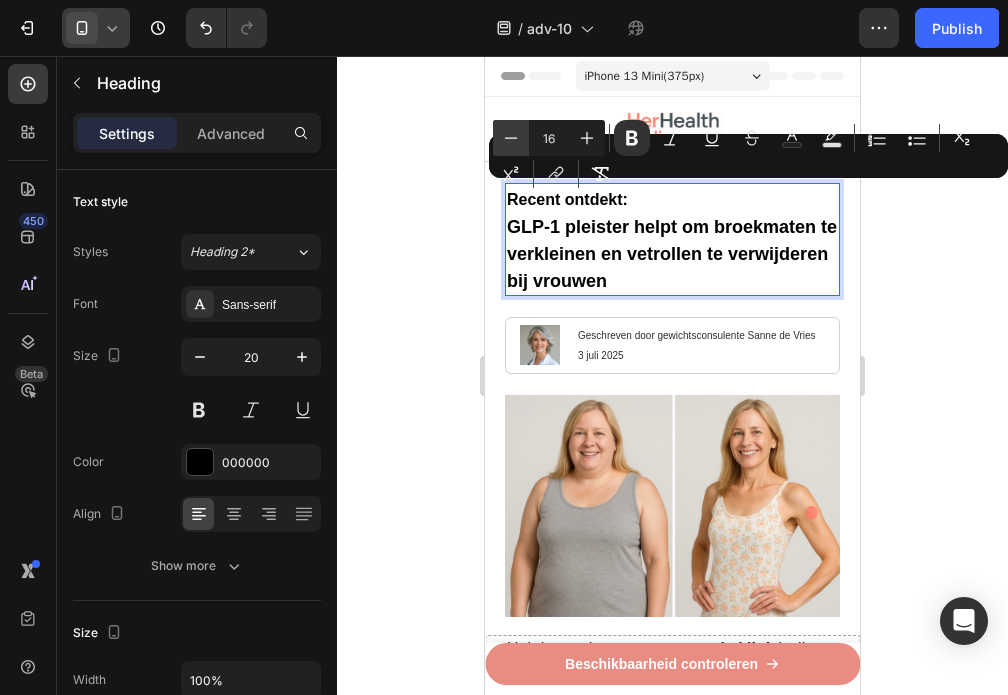 click 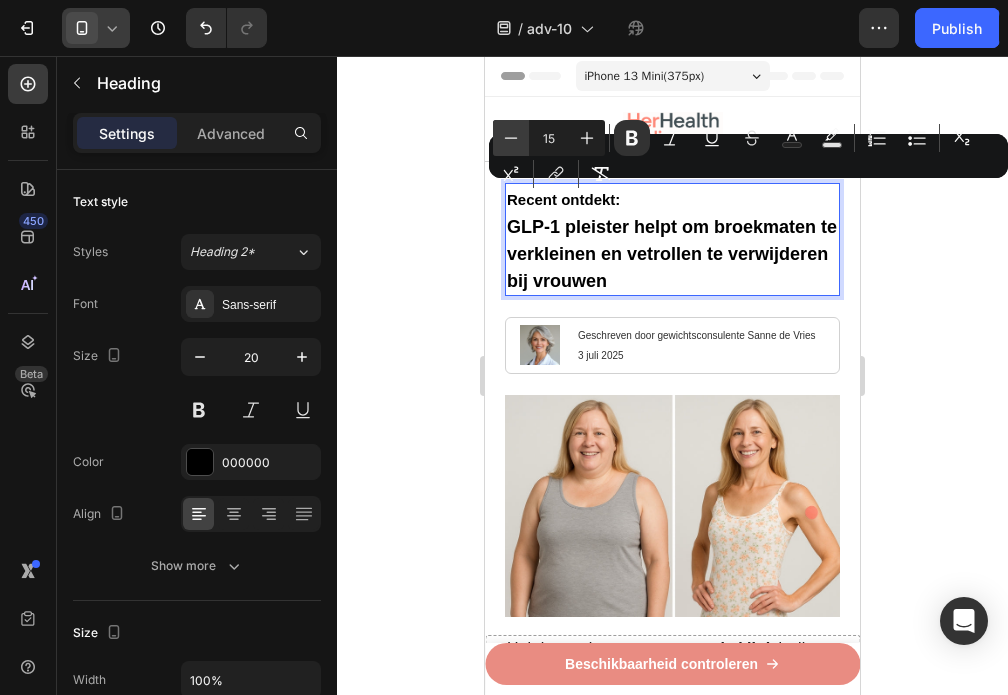 click 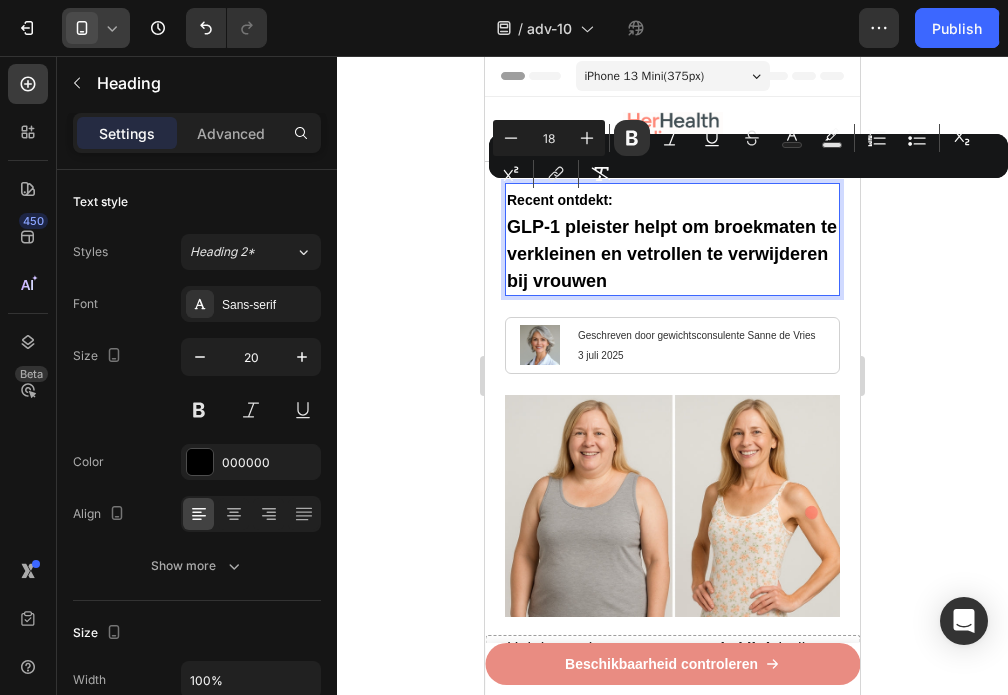 click on "GLP-1 pleister helpt om broekmaten te verkleinen en vetrollen te verwijderen bij vrouwen" at bounding box center (672, 254) 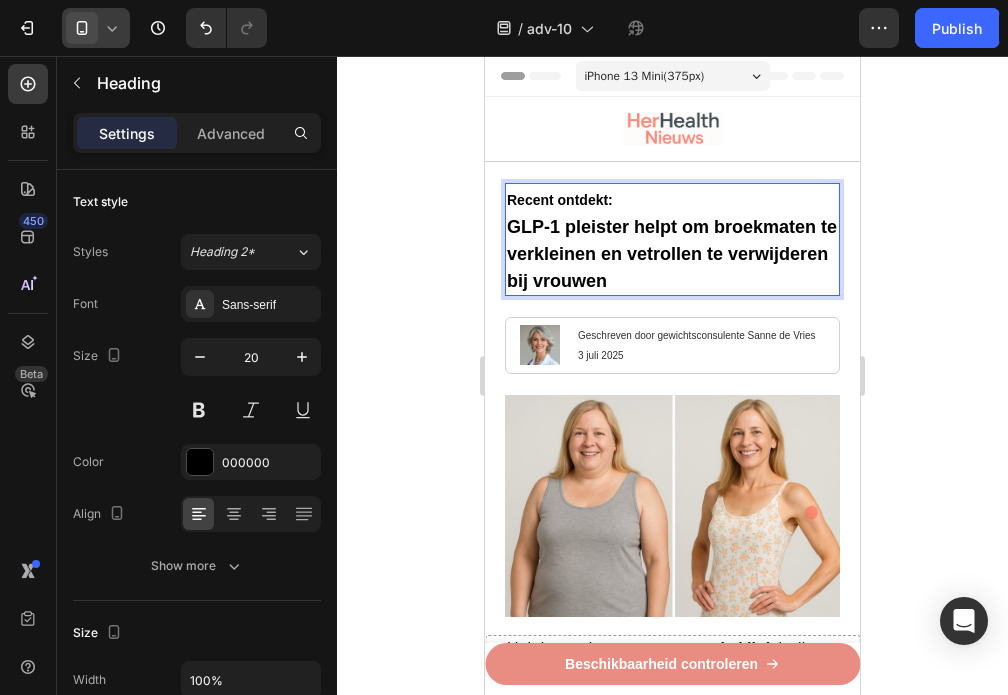 click on "Recent ontdekt: GLP-1 pleister helpt om broekmaten te verkleinen en vetrollen te verwijderen bij vrouwen" at bounding box center [672, 239] 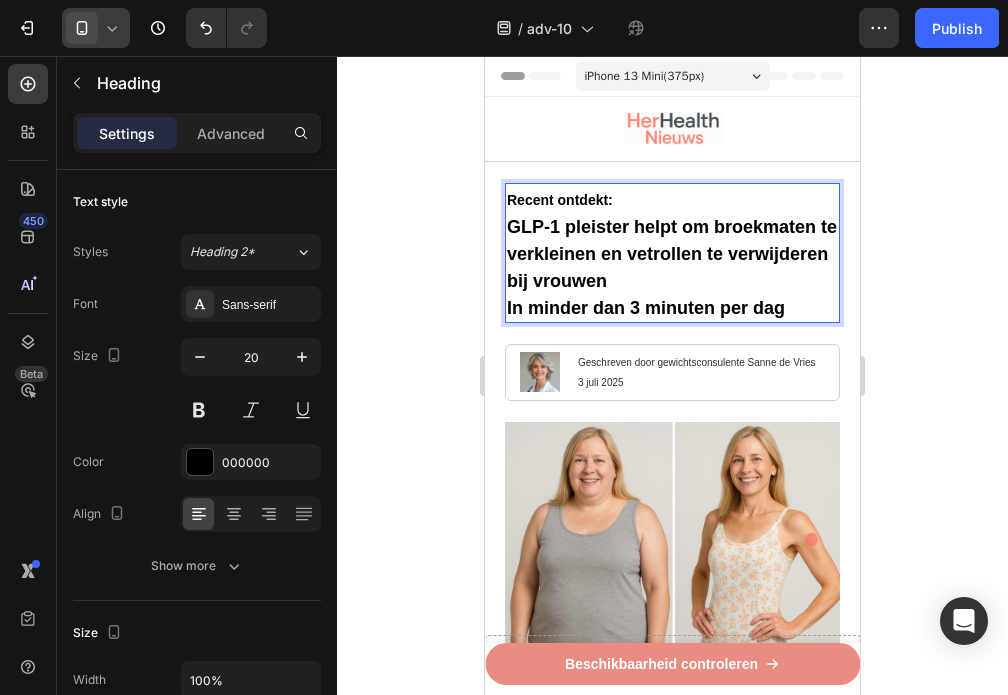 click on "Recent ontdekt: GLP-1 pleister helpt om broekmaten te verkleinen en vetrollen te verwijderen bij vrouwen In minder dan 3 minuten per dag" at bounding box center [672, 253] 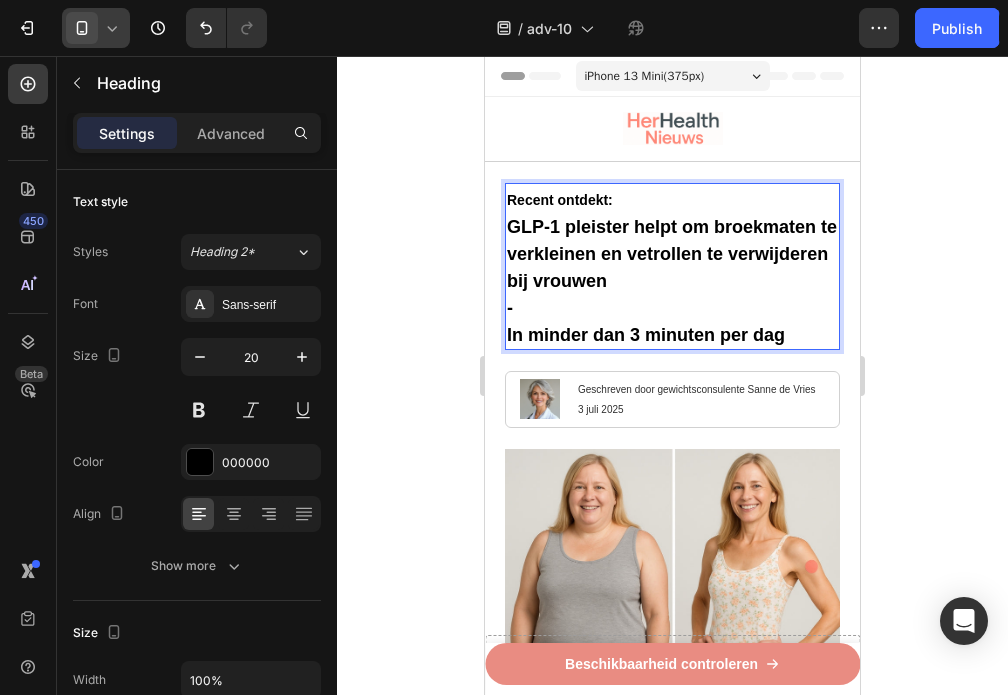 click 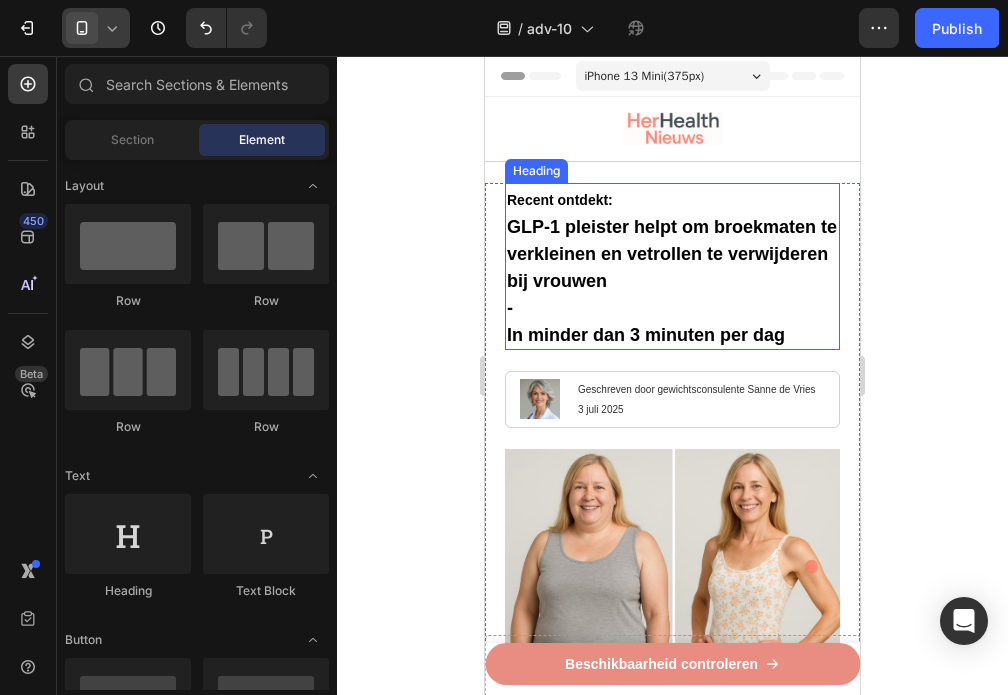 scroll, scrollTop: 100, scrollLeft: 0, axis: vertical 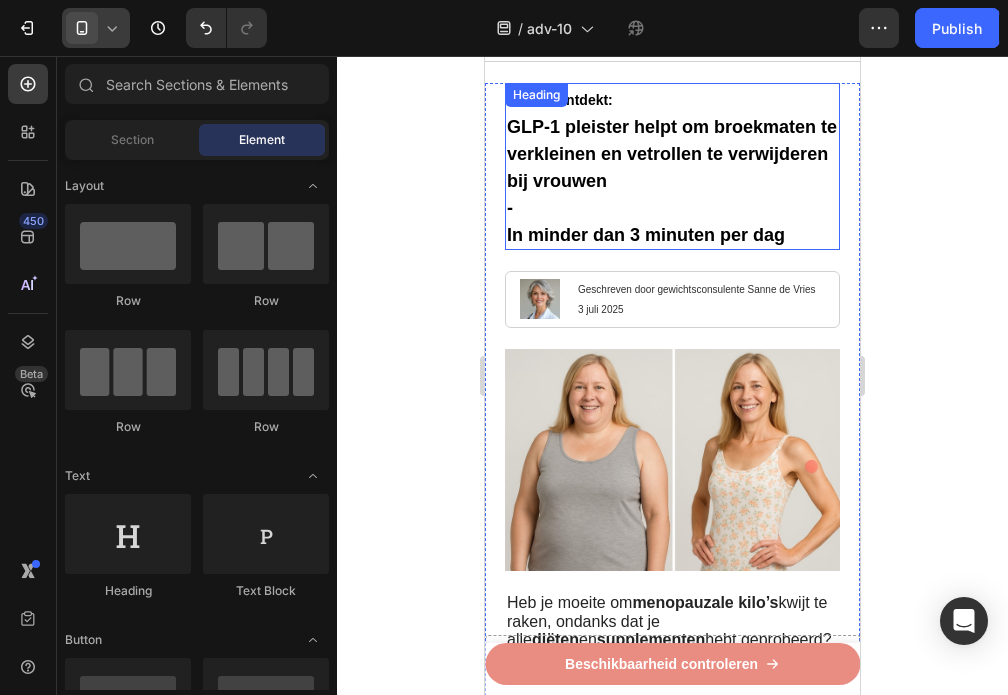 click on "In minder dan 3 minuten per dag" at bounding box center [646, 235] 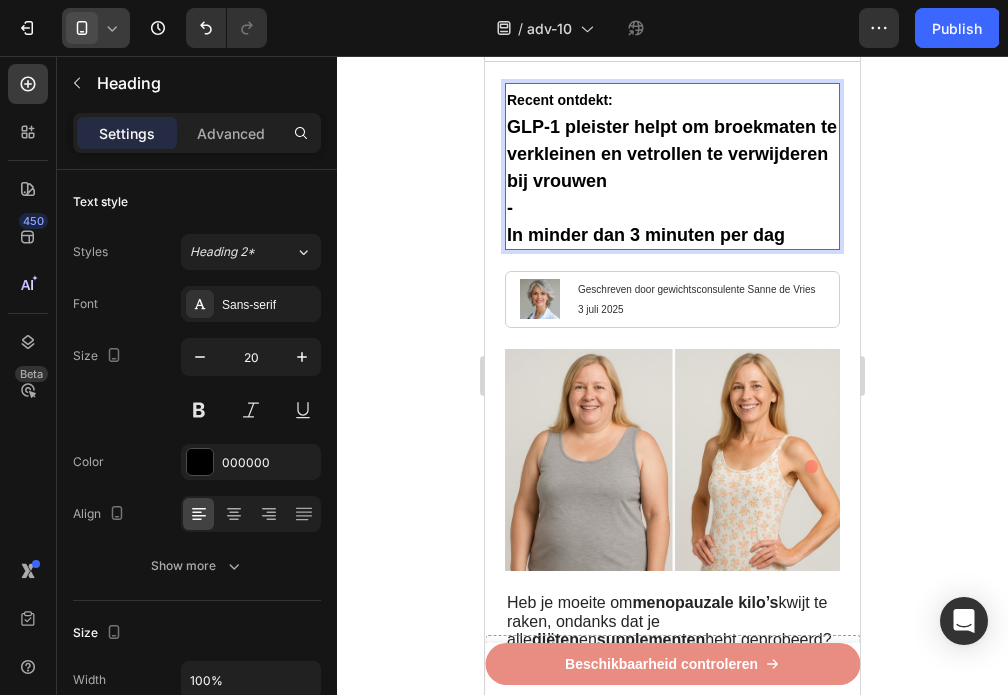 click on "In minder dan 3 minuten per dag" at bounding box center [646, 235] 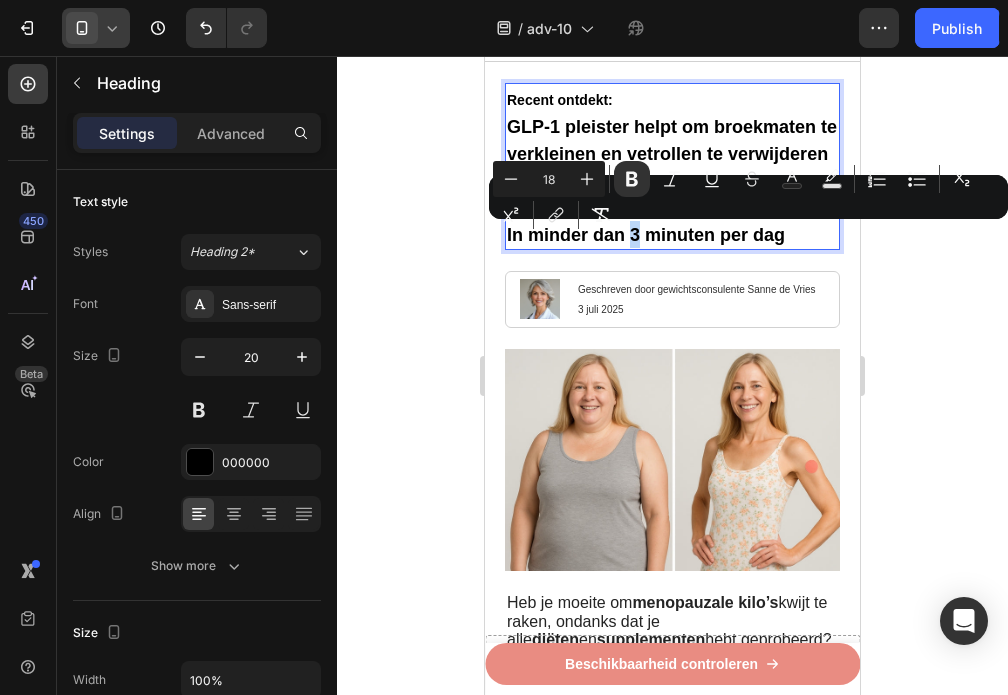 drag, startPoint x: 640, startPoint y: 237, endPoint x: 632, endPoint y: 245, distance: 11.313708 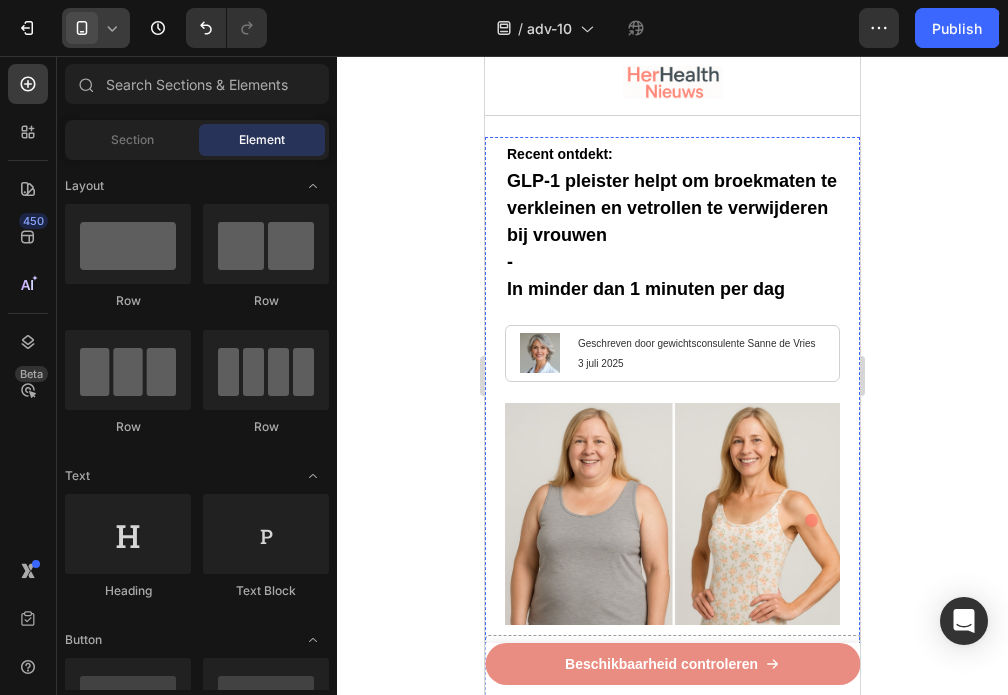 scroll, scrollTop: 0, scrollLeft: 0, axis: both 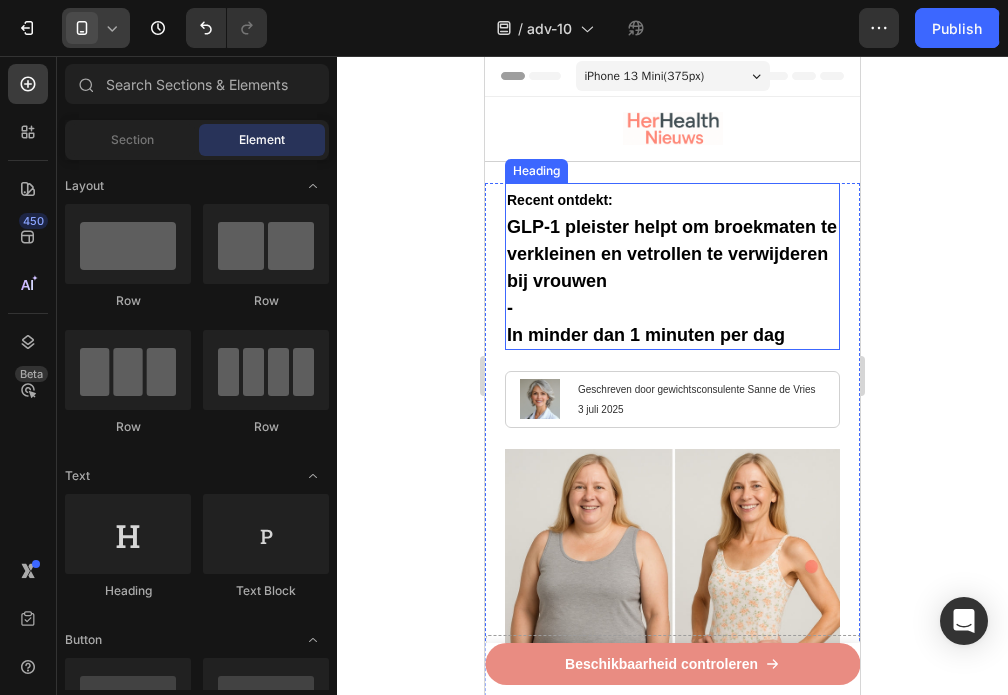 click on "In minder dan 1 minuten per dag" at bounding box center (646, 335) 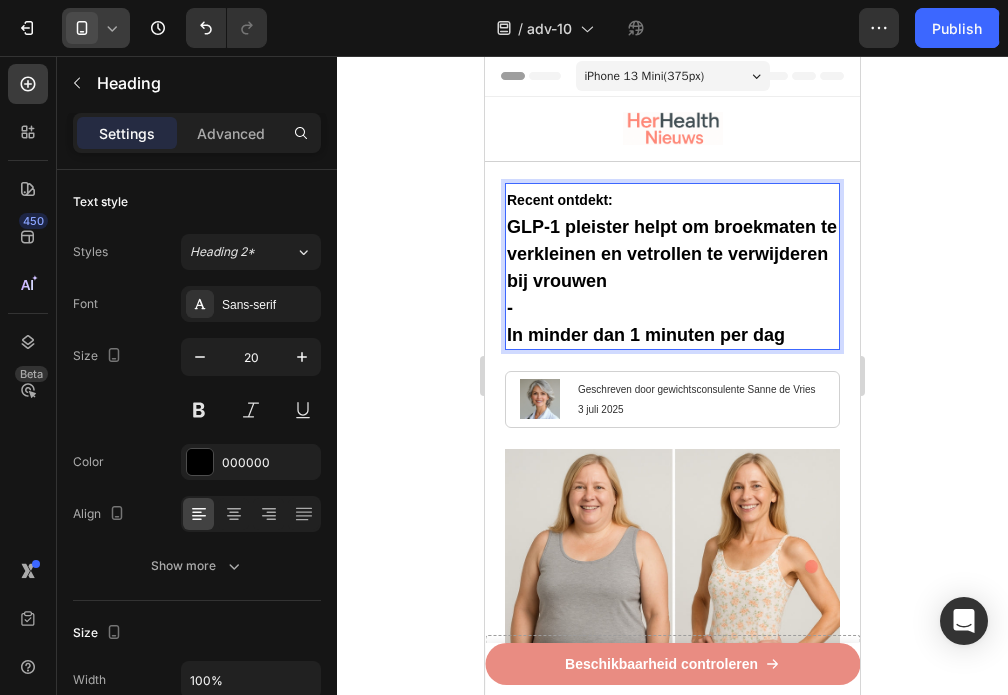 click on "In minder dan 1 minuten per dag" at bounding box center [646, 335] 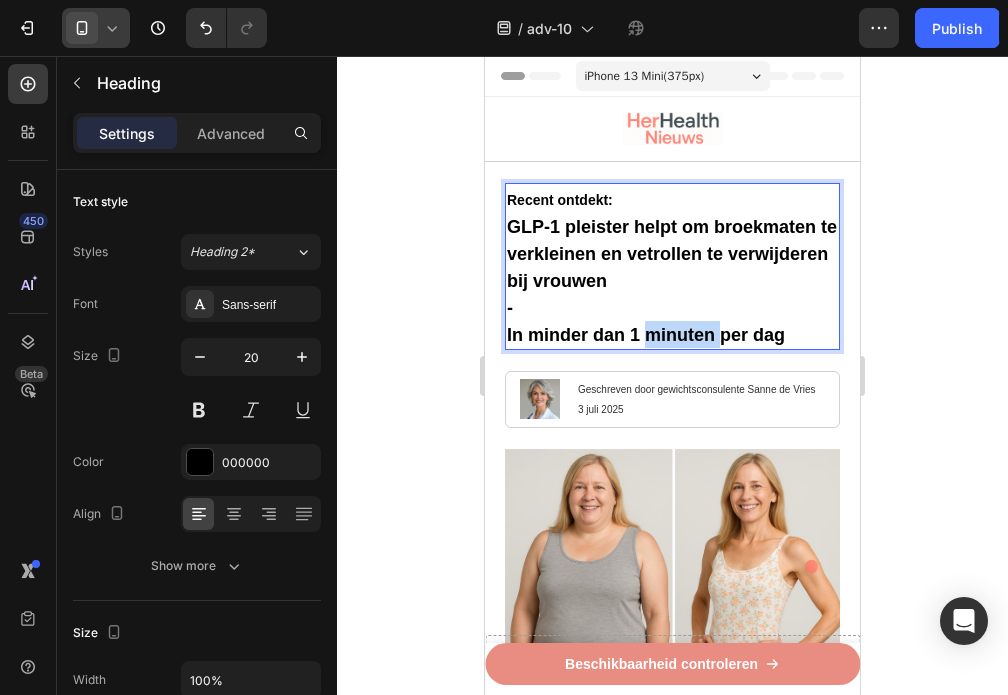 drag, startPoint x: 714, startPoint y: 334, endPoint x: 677, endPoint y: 330, distance: 37.215588 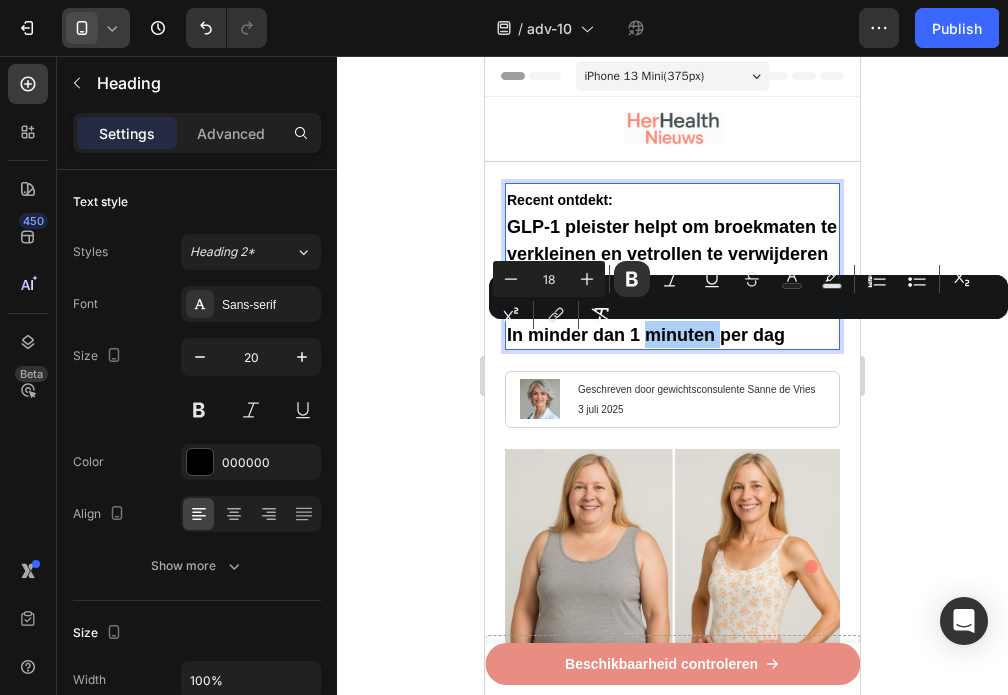 click on "Minus 18 Plus Bold Italic Underline       Strikethrough
Text Color
Text Background Color Numbered List Bulleted List Subscript Superscript       link Remove Format" at bounding box center (748, 297) 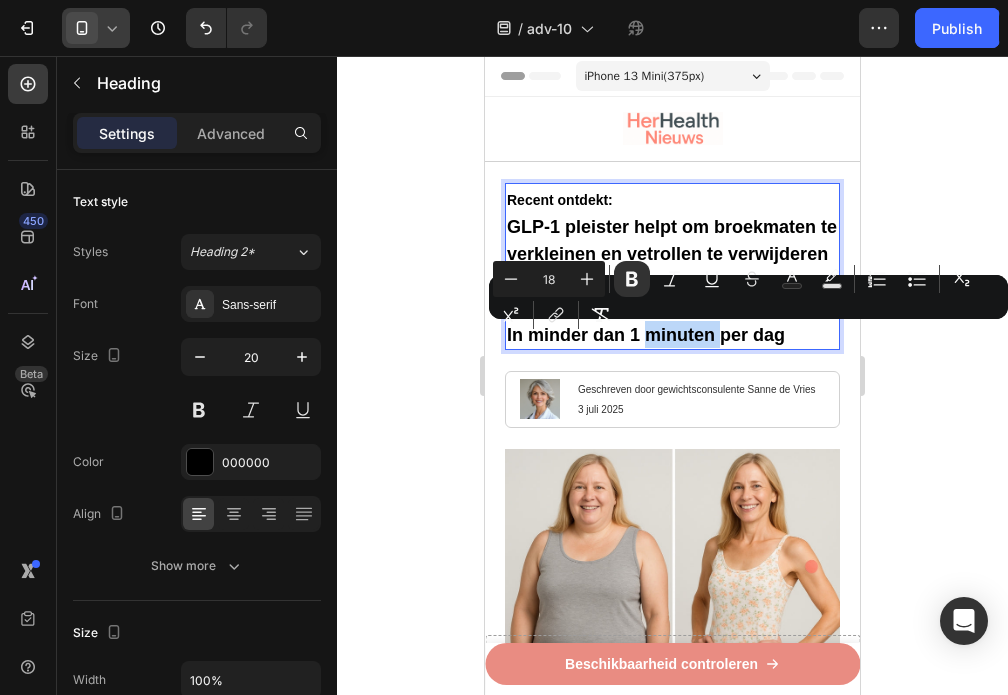 click on "In minder dan 1 minuten per dag" at bounding box center (646, 335) 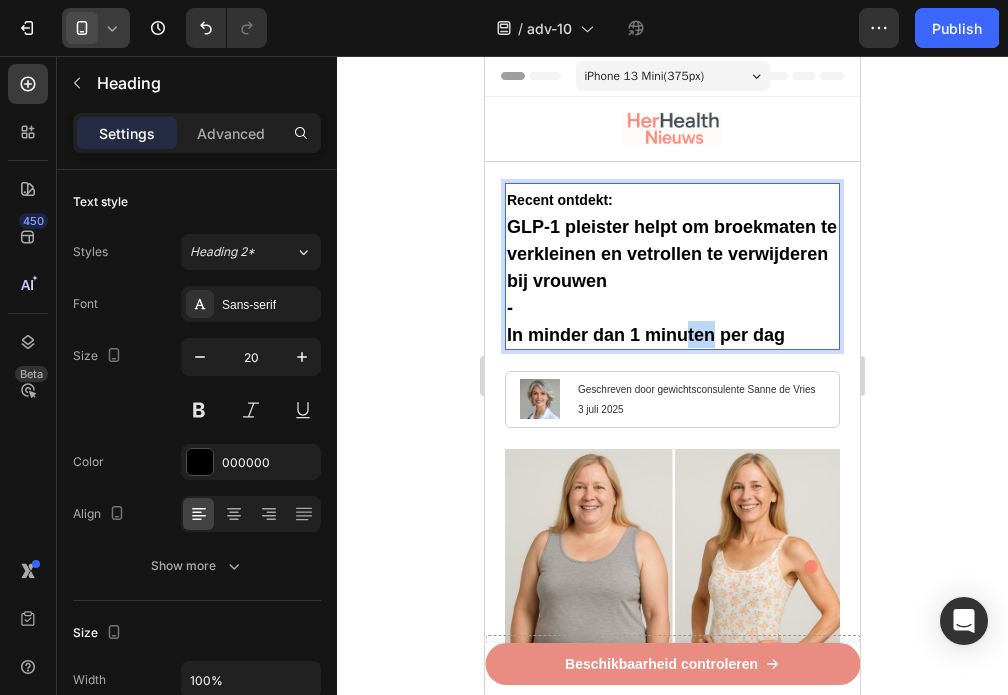 drag, startPoint x: 689, startPoint y: 338, endPoint x: 712, endPoint y: 336, distance: 23.086792 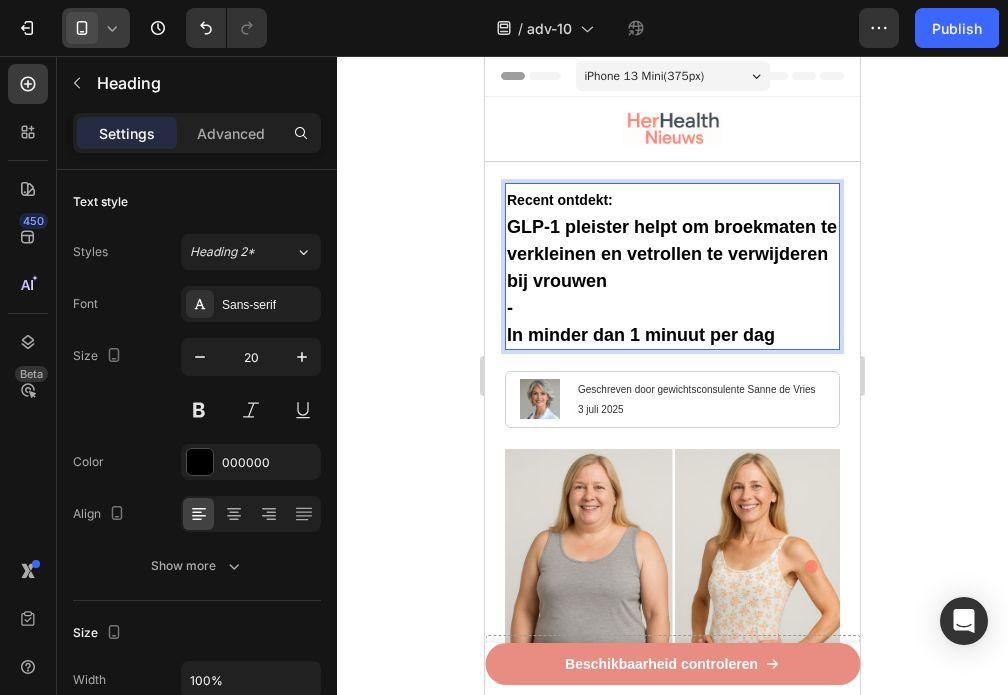 click on "Recent ontdekt: GLP-1 pleister helpt om broekmaten te verkleinen en vetrollen te verwijderen bij vrouwen - In minder dan 1 minuut per dag" at bounding box center [672, 266] 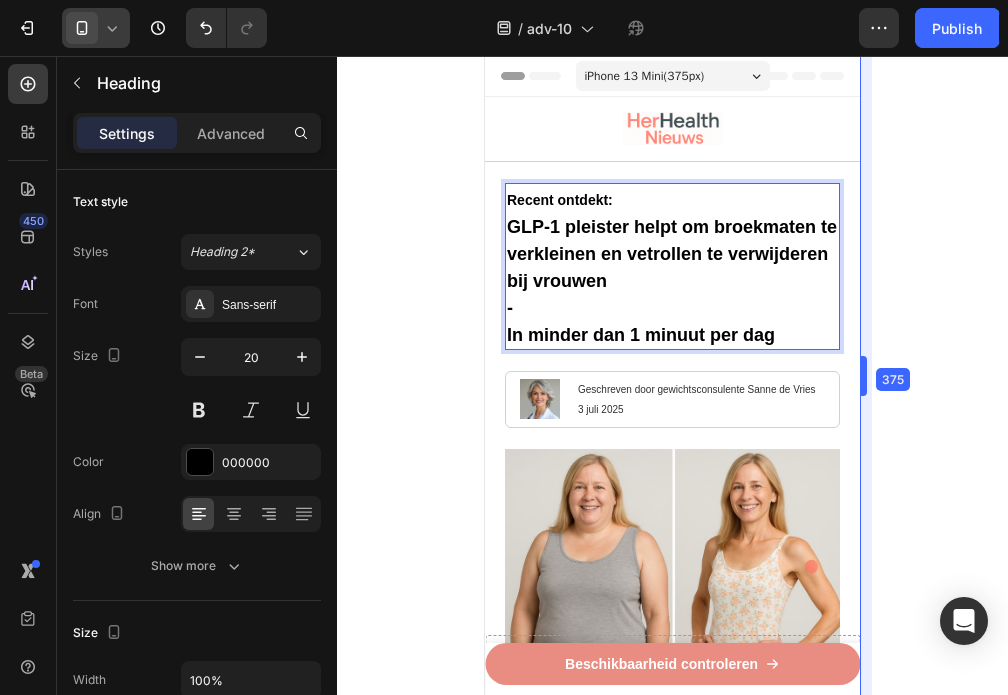 drag, startPoint x: 864, startPoint y: 279, endPoint x: 364, endPoint y: 227, distance: 502.69672 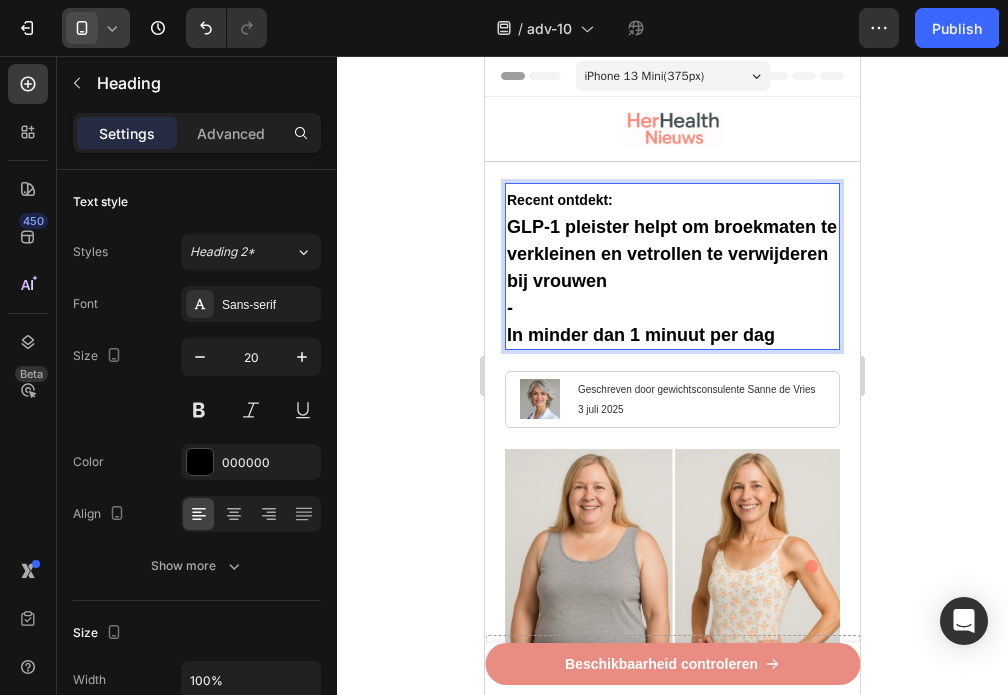 click on "Recent ontdekt: GLP-1 pleister helpt om broekmaten te verkleinen en vetrollen te verwijderen bij vrouwen - In minder dan 1 minuut per dag Heading   21 Image Geschreven door gewichtsconsulente Sanne de Vries  3 juli 2025 Text Block Row Image Heb je moeite om  menopauzale kilo’s  kwijt te raken, ondanks dat je alle  diëten  en  supplementen  hebt geprobeerd?   Voor vrouwen boven de 45 kan het voelen als een hopeloze strijd. Medicijnen zoals  Ozempic  beloven snelle resultaten, maar komen vaak met  hoge kosten , frustrerende  bijwerkingen  en het gedoe van  wekelijkse injecties .   Daarom kiezen steeds meer vrouwen in Nederland voor  Neurovita's GLP-1 Afslank Pleisters  – een  natuurlijke , door  afslankexperts goedgekeurde  oplossing die snelle en effectieve  gewichtsverliesresultaten  levert zonder de  risico’s  of  hoge kosten .   Hier zijn 7 redenen waarom vrouwen  deze pleisters  het  geheim  noemen voor  moeiteloos gewichtsverlies  na je 45e. Text Block Werkt als Ozempic, zonder de bijwerkingen" at bounding box center [672, 3828] 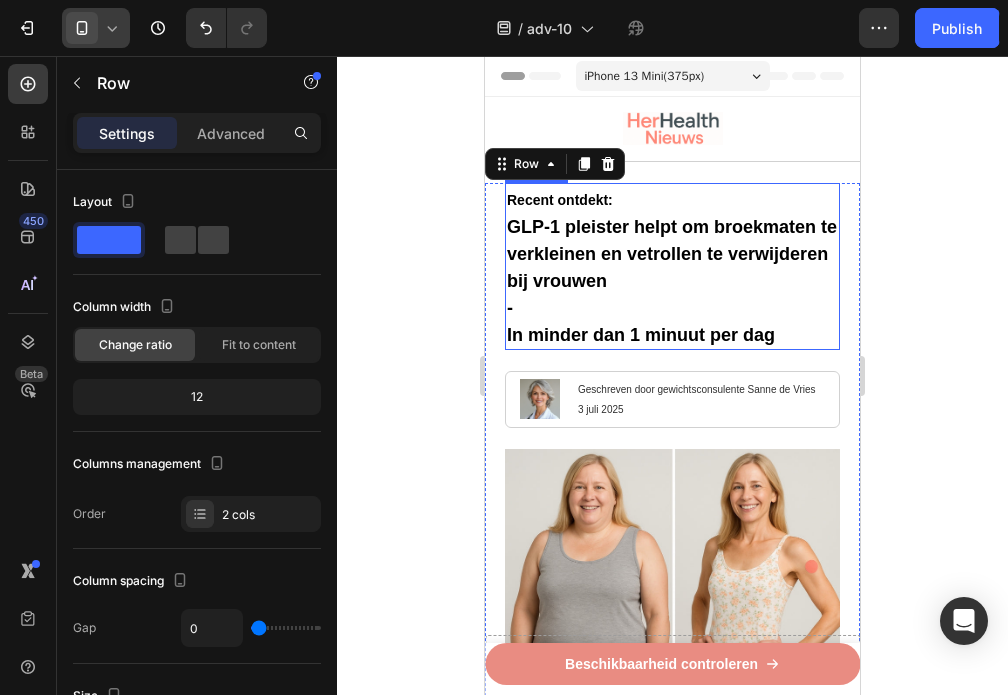click on "In minder dan 1 minuut per dag" at bounding box center (641, 335) 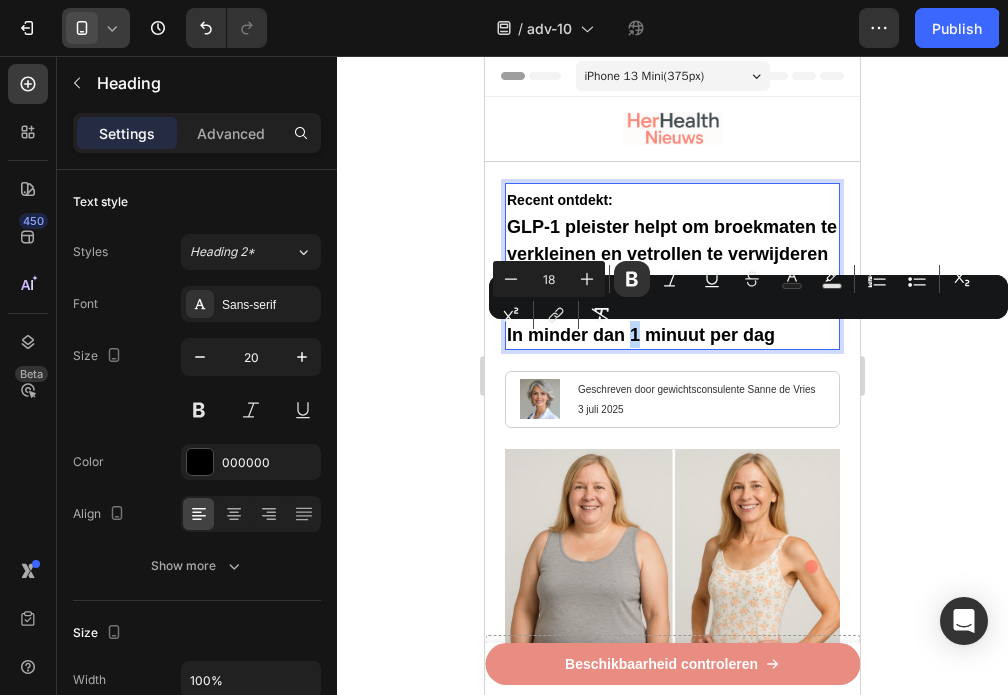 click on "In minder dan 1 minuut per dag" at bounding box center [641, 335] 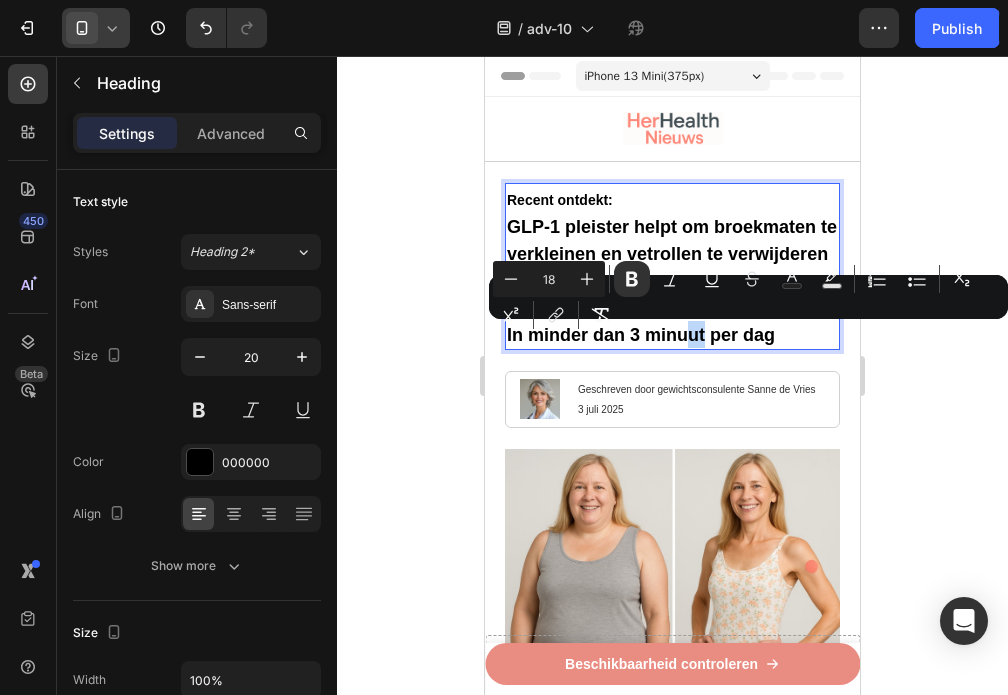 drag, startPoint x: 704, startPoint y: 337, endPoint x: 686, endPoint y: 339, distance: 18.110771 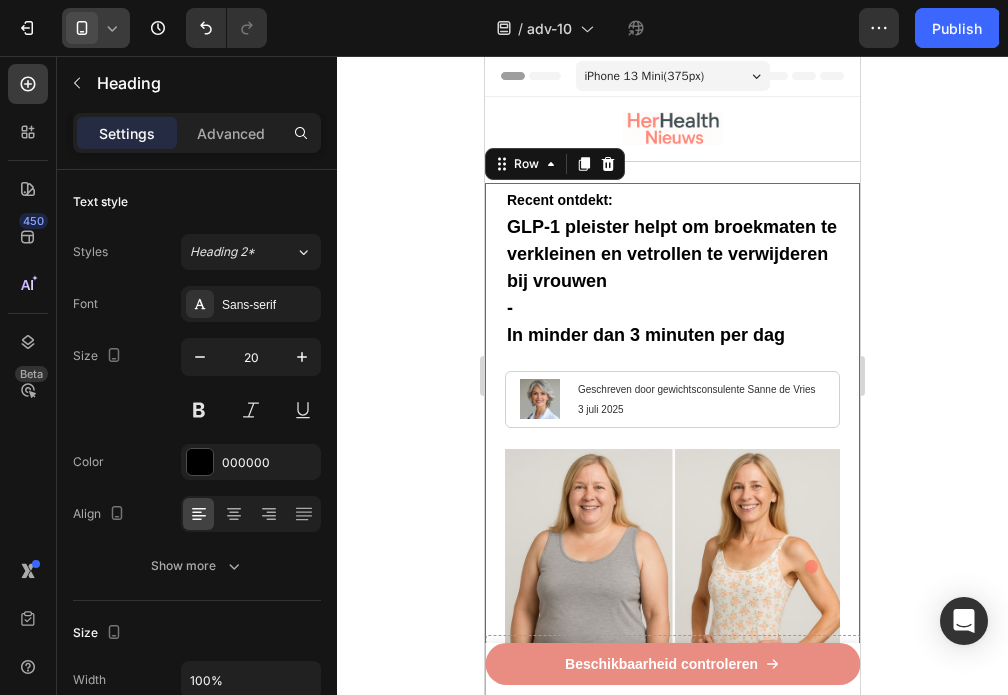click on "⁠⁠⁠⁠⁠⁠⁠ Recent ontdekt: GLP-1 pleister helpt om broekmaten te verkleinen en vetrollen te verwijderen bij vrouwen - In minder dan 3 minuten per dag Heading Image Geschreven door gewichtsconsulente Sanne de Vries  3 juli 2025 Text Block Row Image Heb je moeite om  menopauzale kilo’s  kwijt te raken, ondanks dat je alle  diëten  en  supplementen  hebt geprobeerd?   Voor vrouwen boven de 45 kan het voelen als een hopeloze strijd. Medicijnen zoals  Ozempic  beloven snelle resultaten, maar komen vaak met  hoge kosten , frustrerende  bijwerkingen  en het gedoe van  wekelijkse injecties .   Daarom kiezen steeds meer vrouwen in Nederland voor  Neurovita's GLP-1 Afslank Pleisters  – een  natuurlijke , door  afslankexperts goedgekeurde  oplossing die snelle en effectieve  gewichtsverliesresultaten  levert zonder de  risico’s  of  hoge kosten .   Hier zijn 7 redenen waarom vrouwen  deze pleisters  het  geheim  noemen voor  moeiteloos gewichtsverlies  na je 45e. Text Block Heading Image     Row" at bounding box center [672, 3828] 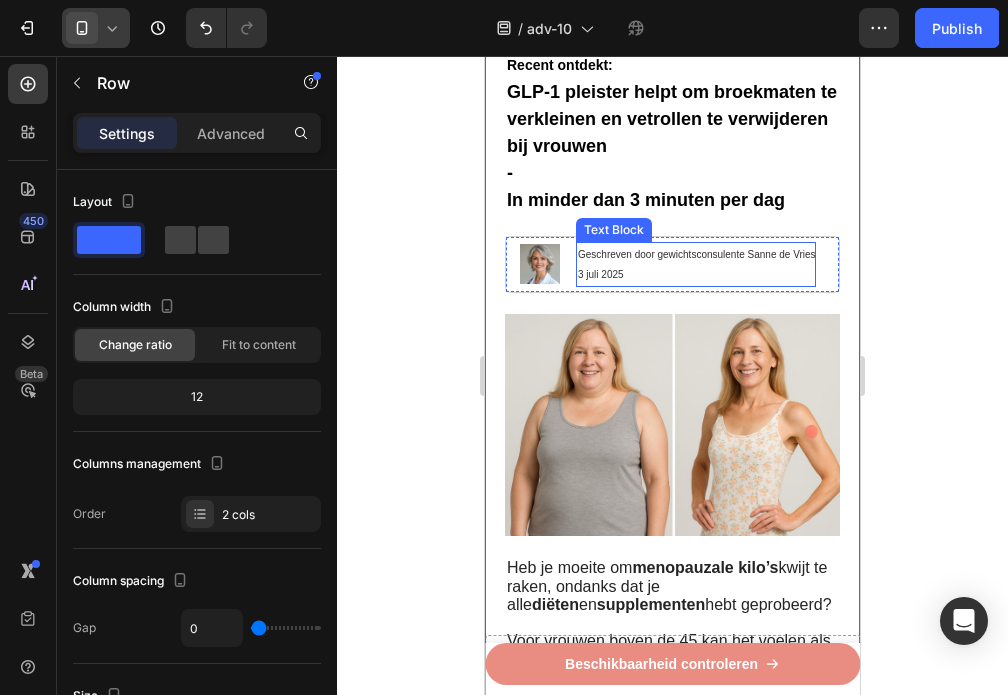 scroll, scrollTop: 100, scrollLeft: 0, axis: vertical 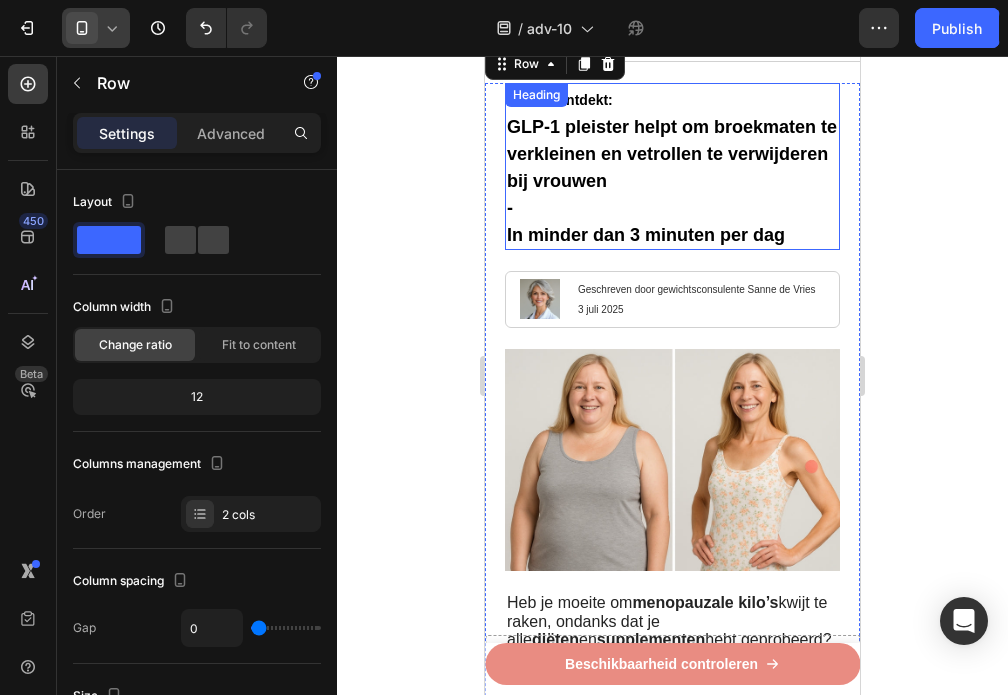 click on "GLP-1 pleister helpt om broekmaten te verkleinen en vetrollen te verwijderen bij vrouwen" at bounding box center [672, 154] 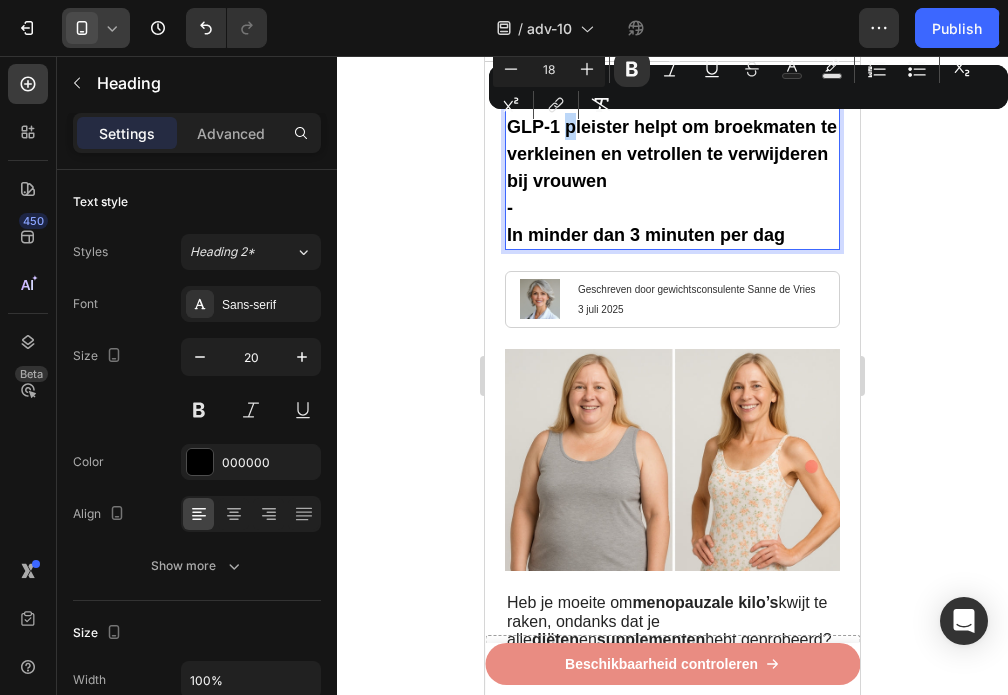 click on "GLP-1 pleister helpt om broekmaten te verkleinen en vetrollen te verwijderen bij vrouwen" at bounding box center [672, 154] 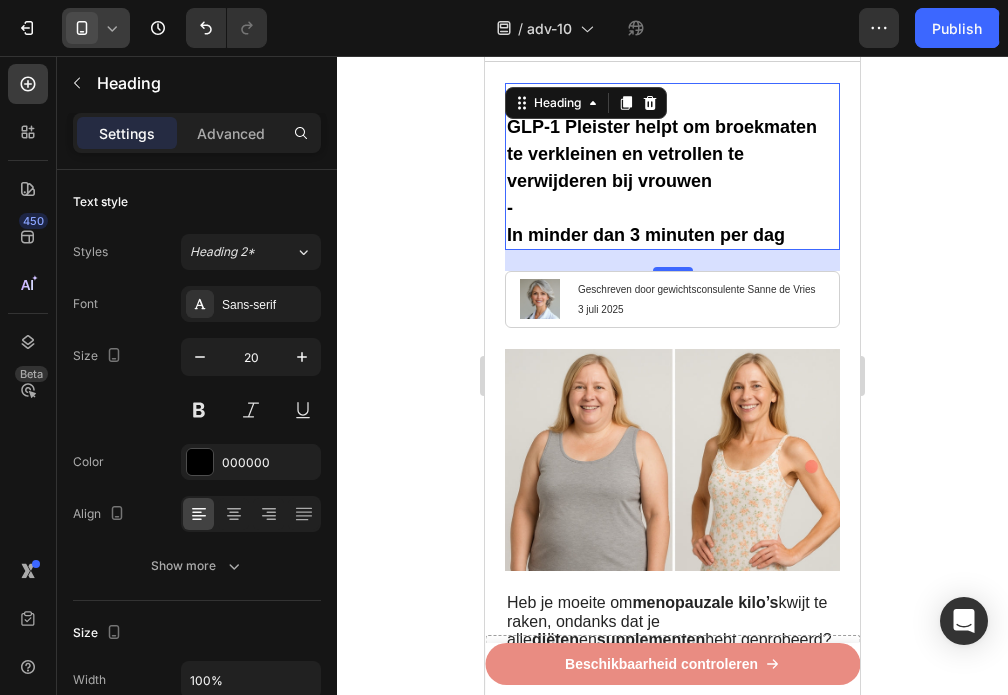 click 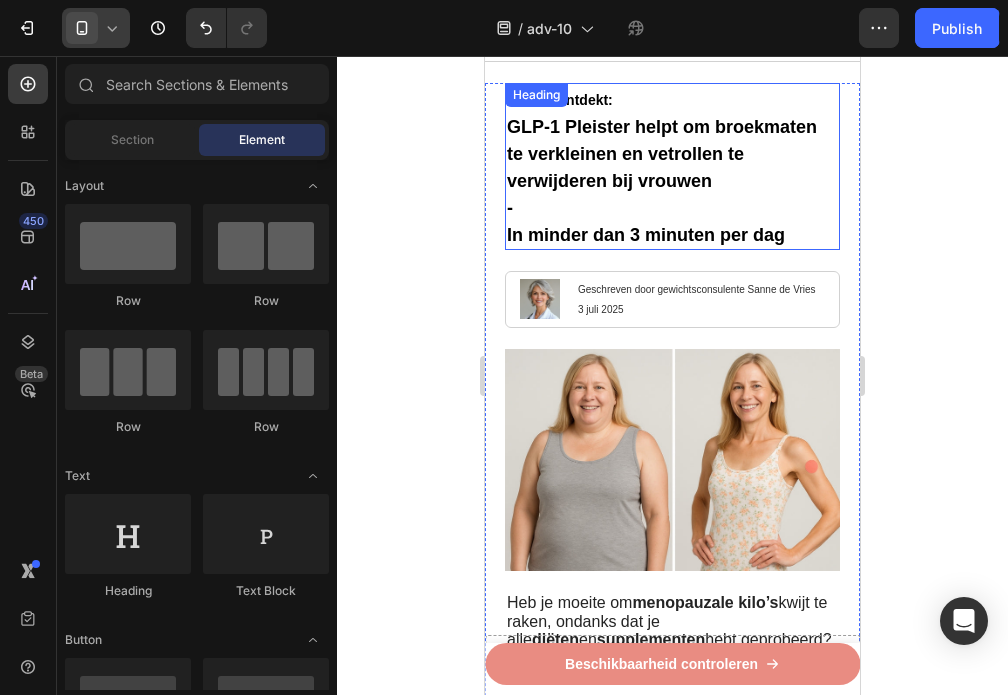 click on "GLP-1 Pleister helpt om broekmaten te verkleinen en vetrollen te verwijderen bij vrouwen" at bounding box center (662, 154) 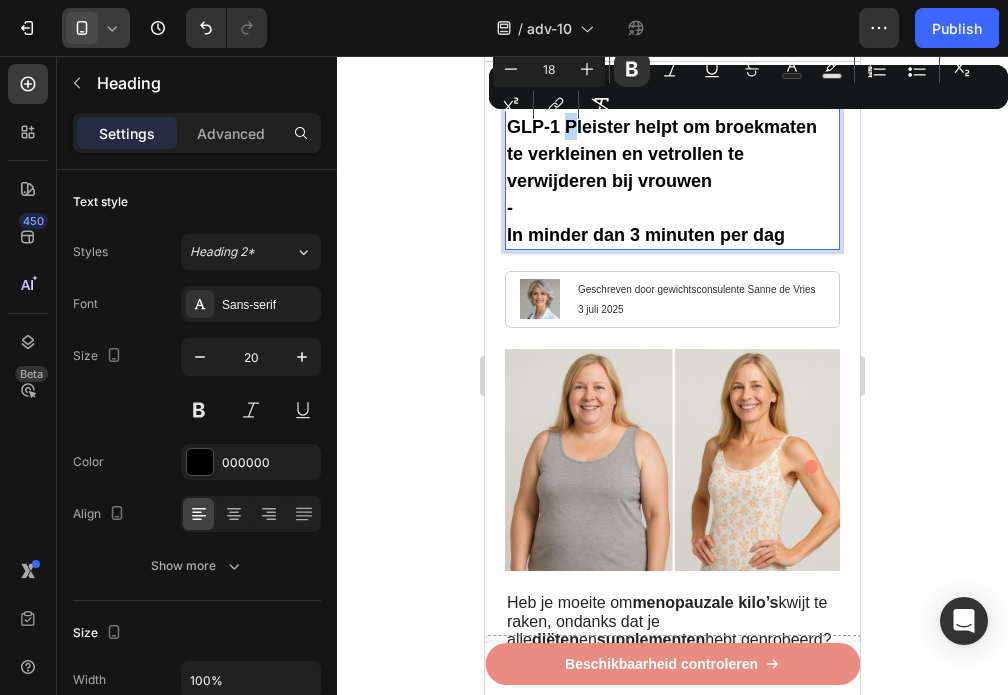 click on "GLP-1 Pleister helpt om broekmaten te verkleinen en vetrollen te verwijderen bij vrouwen" at bounding box center (662, 154) 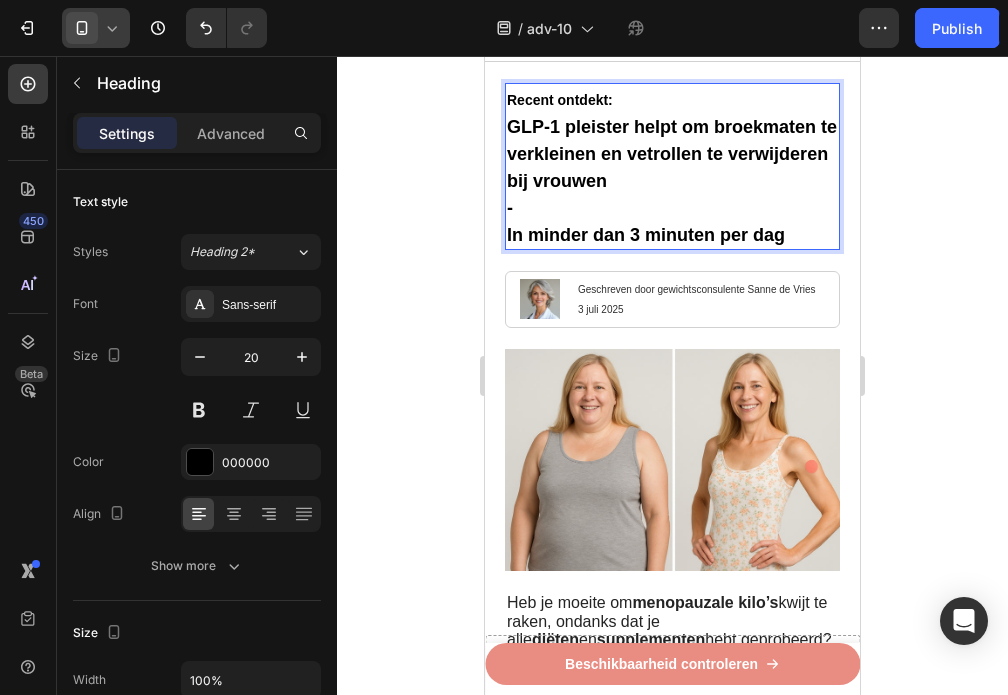 click 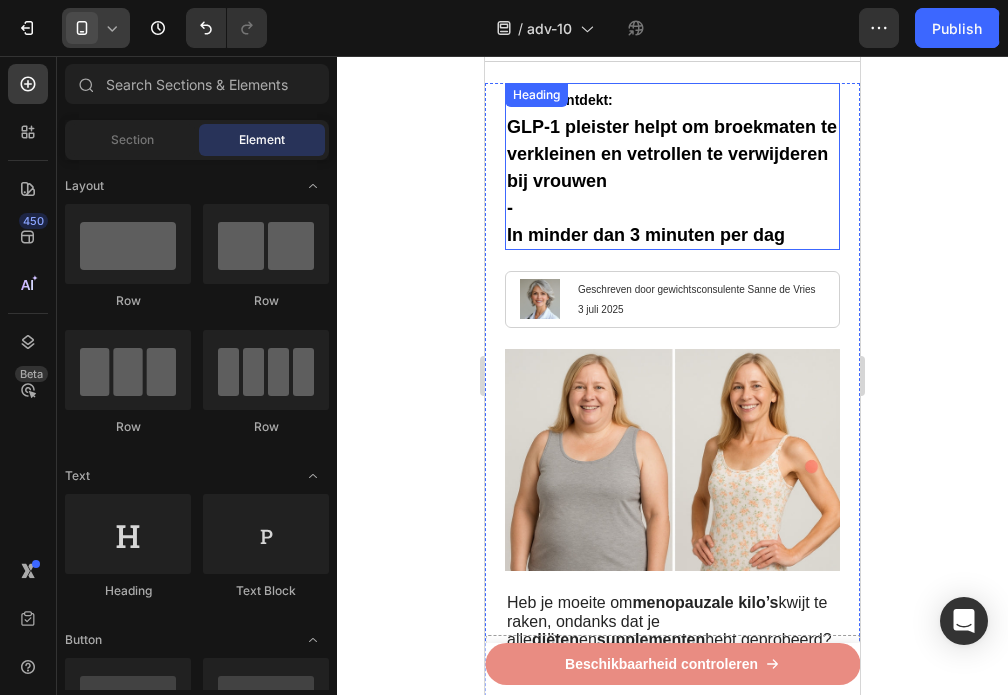 click on "⁠⁠⁠⁠⁠⁠⁠ Recent ontdekt: GLP-1 pleister helpt om broekmaten te verkleinen en vetrollen te verwijderen bij vrouwen - In minder dan 3 minuten per dag" at bounding box center [672, 166] 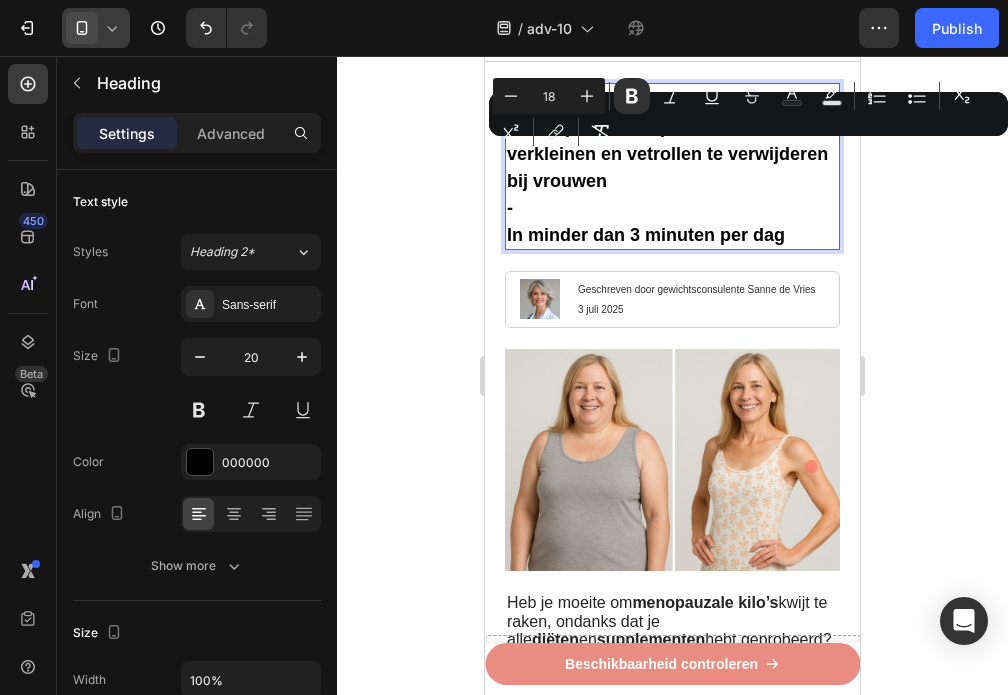 click on "Recent ontdekt: GLP-1 pleister helpt om broekmaten te verkleinen en vetrollen te verwijderen bij vrouwen - In minder dan 3 minuten per dag" at bounding box center (672, 166) 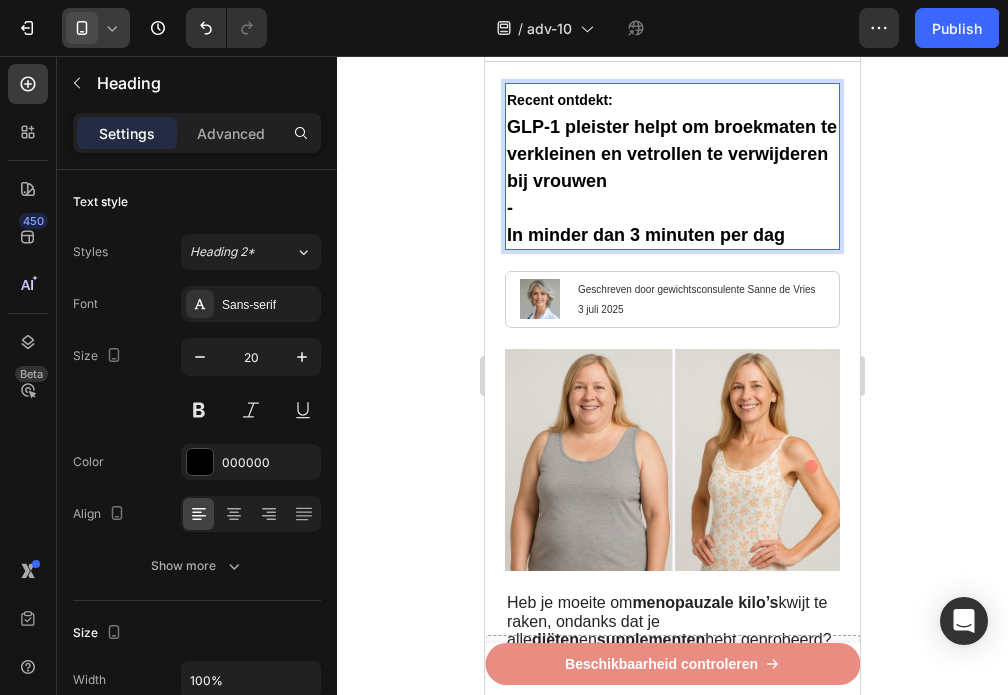 click on "GLP-1 pleister helpt om broekmaten te verkleinen en vetrollen te verwijderen bij vrouwen" at bounding box center (672, 154) 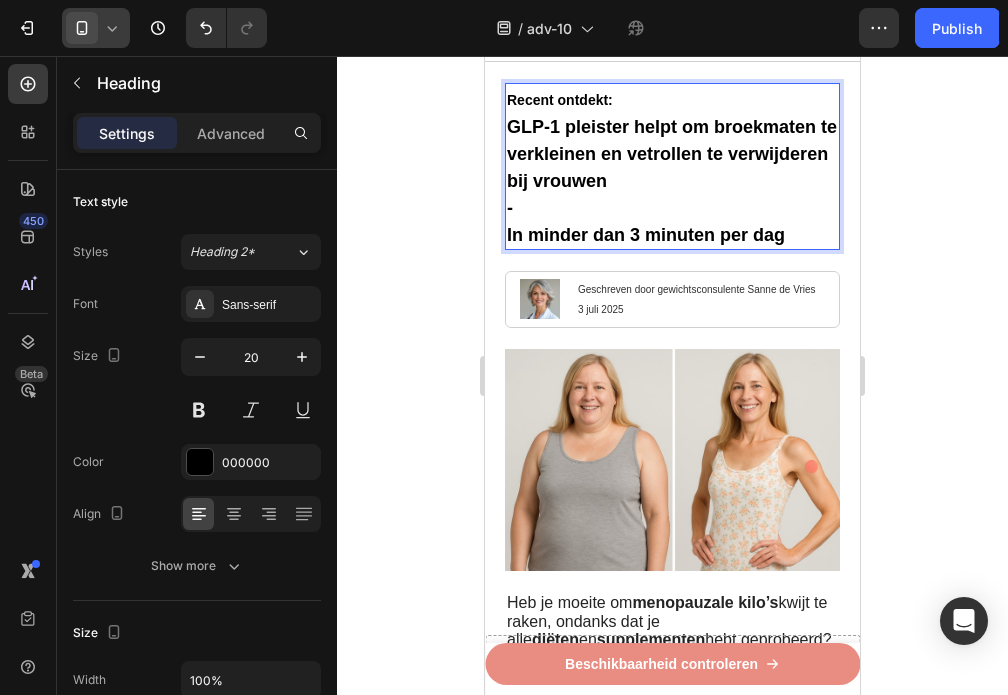 click 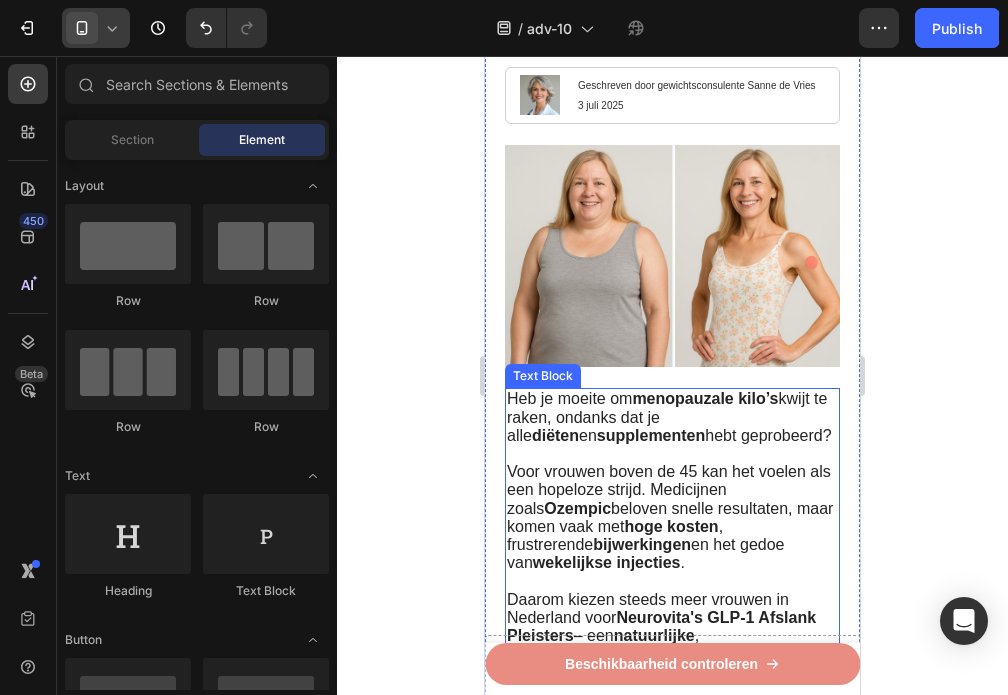scroll, scrollTop: 400, scrollLeft: 0, axis: vertical 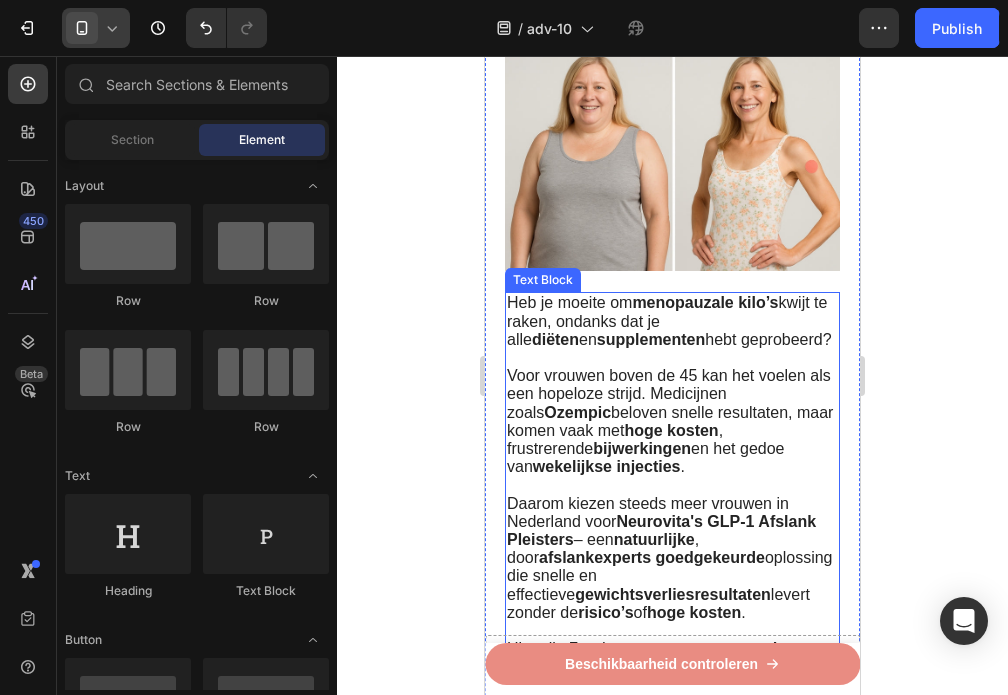 click on "Daarom kiezen steeds meer vrouwen in Nederland voor  Neurovita's GLP-1 Afslank Pleisters  – een  natuurlijke , door  afslankexperts goedgekeurde  oplossing die snelle en effectieve  gewichtsverliesresultaten  levert zonder de  risico’s  of  hoge kosten ." at bounding box center [670, 558] 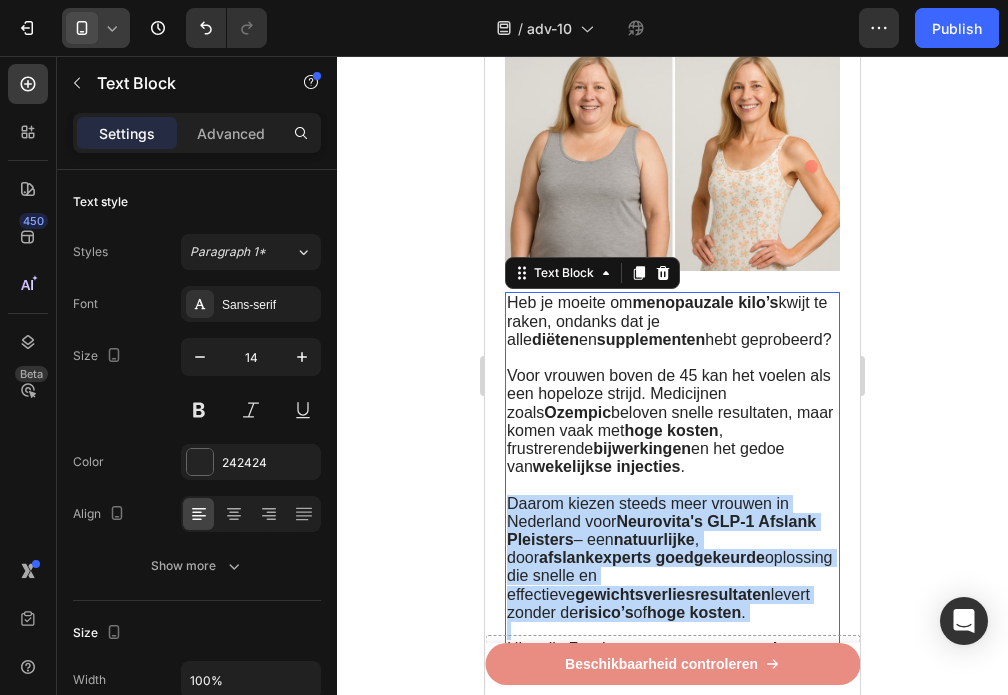 click on "Daarom kiezen steeds meer vrouwen in Nederland voor  Neurovita's GLP-1 Afslank Pleisters  – een  natuurlijke , door  afslankexperts goedgekeurde  oplossing die snelle en effectieve  gewichtsverliesresultaten  levert zonder de  risico’s  of  hoge kosten ." at bounding box center (670, 558) 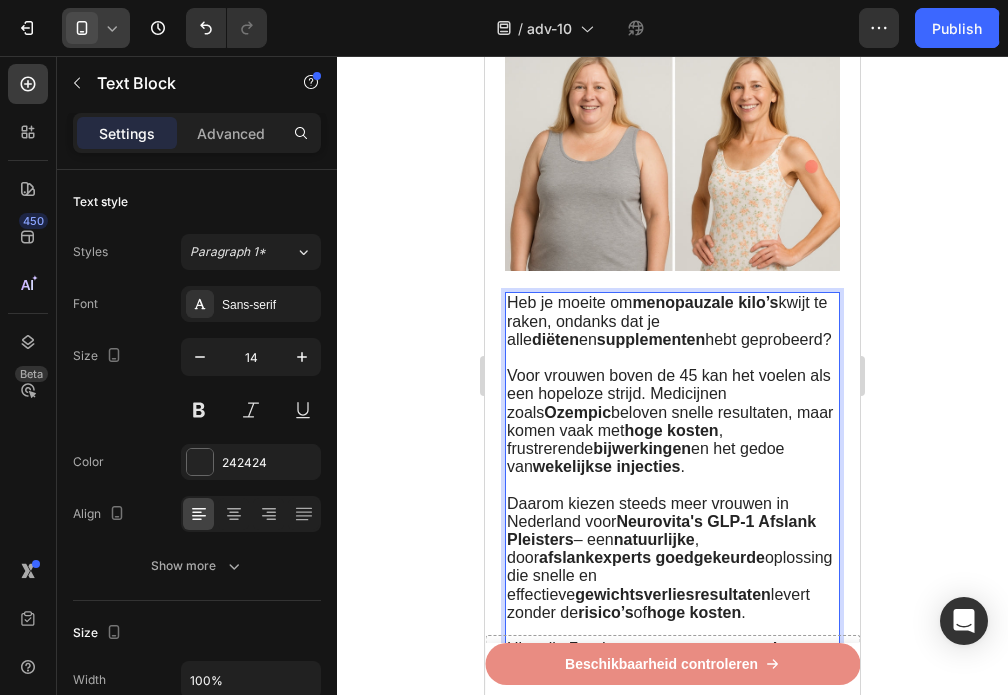 click on "Heb je moeite om  menopauzale kilo’s  kwijt te raken, ondanks dat je alle  diëten  en  supplementen  hebt geprobeerd?" at bounding box center (669, 320) 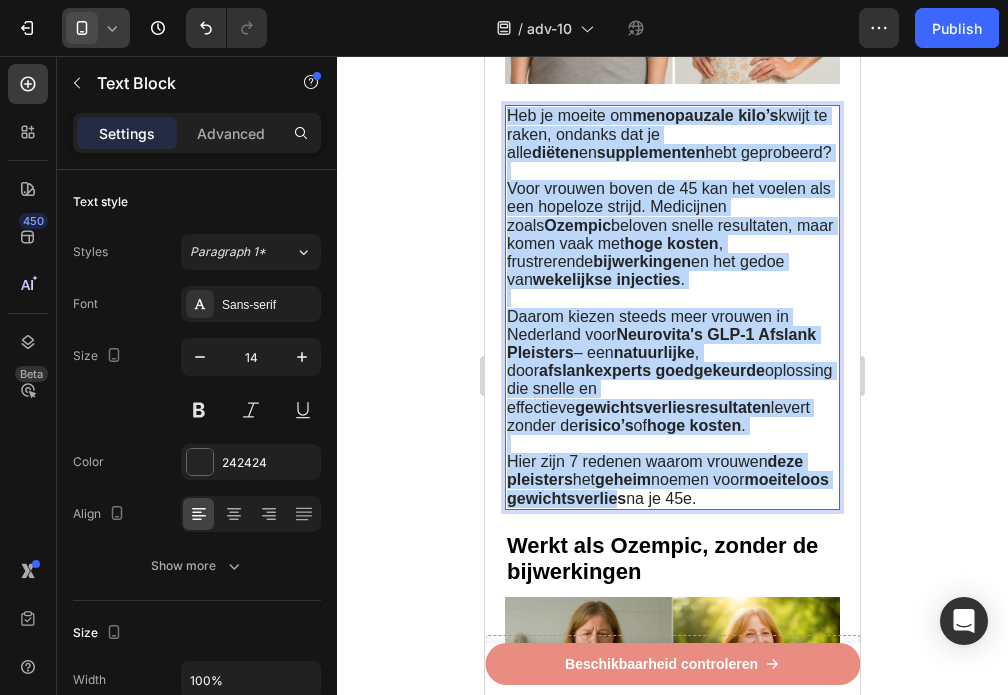 scroll, scrollTop: 600, scrollLeft: 0, axis: vertical 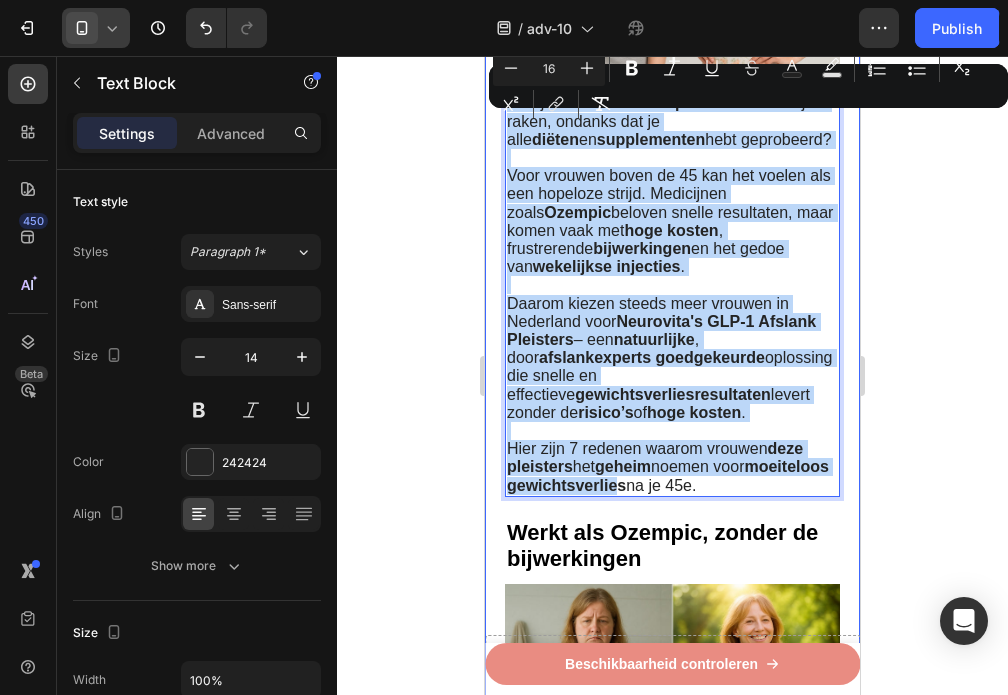 drag, startPoint x: 508, startPoint y: 295, endPoint x: 803, endPoint y: 504, distance: 361.53284 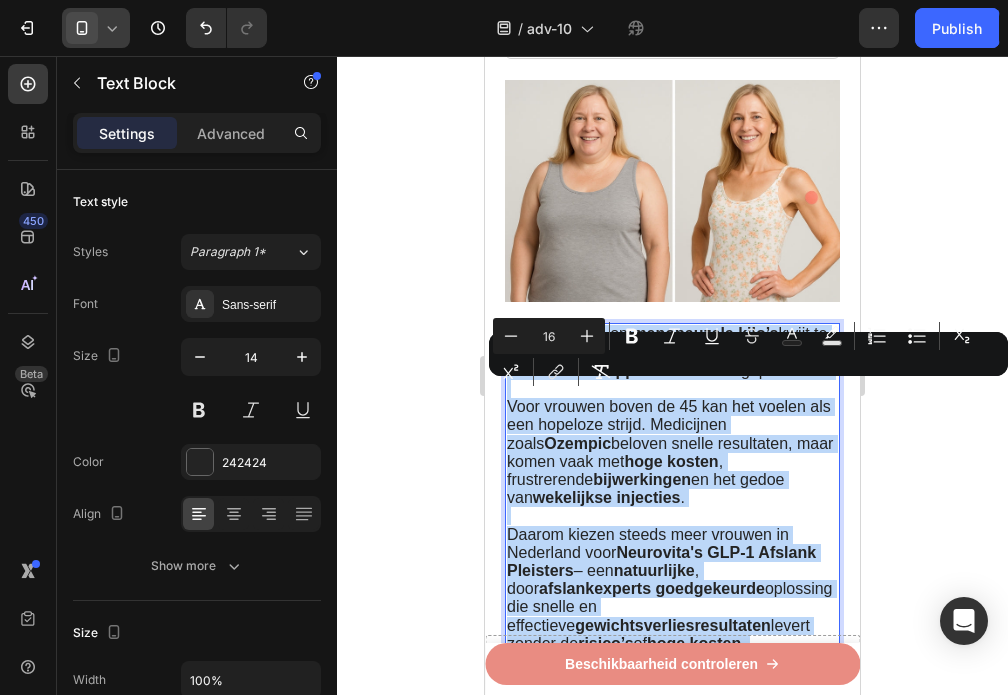 scroll, scrollTop: 400, scrollLeft: 0, axis: vertical 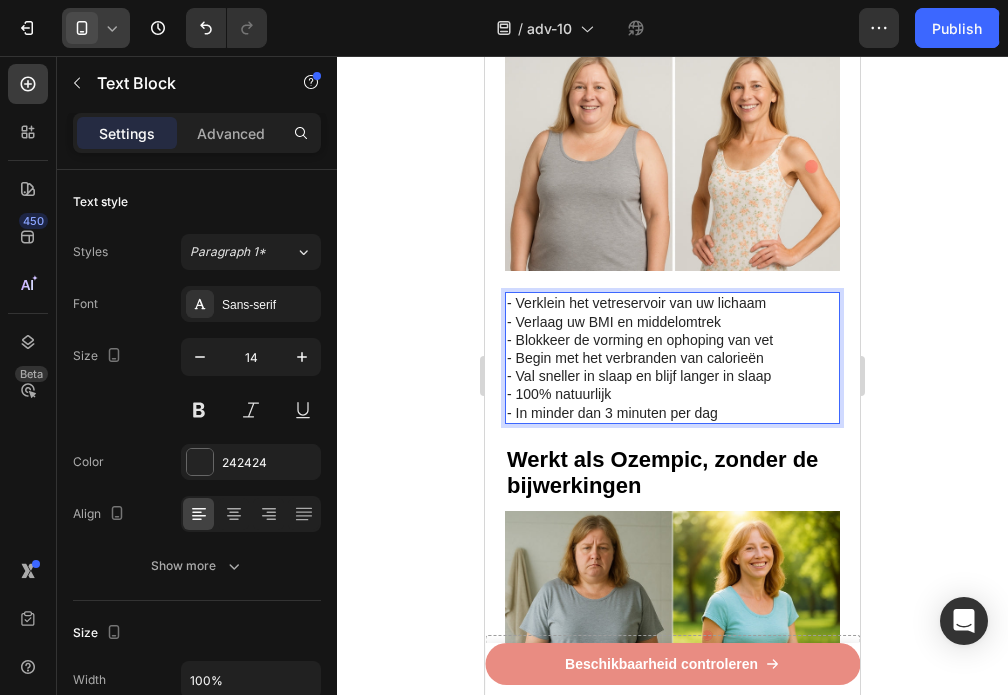 click on "⁠⁠⁠⁠⁠⁠⁠ Recent ontdekt: GLP-1 pleister helpt om broekmaten te verkleinen en vetrollen te verwijderen bij vrouwen - In minder dan 3 minuten per dag Heading Image Geschreven door gewichtsconsulente Sanne de Vries  3 juli 2025 Text Block Row Image - Verklein het vetreservoir van uw lichaam - Verlaag uw BMI en middelomtrek - Blokkeer de vorming en ophoping van vet - Begin met het verbranden van calorieën - Val sneller in slaap en blijf langer in slaap - 100% natuurlijk - In minder dan 3 minuten per dag Text Block   21 Werkt als Ozempic, zonder de bijwerkingen Heading Image Ozempic belooft snel gewichtsverlies, maar steeds meer meldingen wijzen op ernstige risico’s, waaronder ziekenhuisopnames.    Maak kennis met  Neurovita's GLP-1 Afslankpleisters : een door specialisten ontwikkelde oplossing die je vetverbranding stimuleert, zonder bijwerkingen. Gewoon veilige, effectieve gewichtsverlies. Text Block “Ozempic maakte me bang door alle risico’s, dus probeerde ik in plaats daarvan de    Row" at bounding box center (672, 3291) 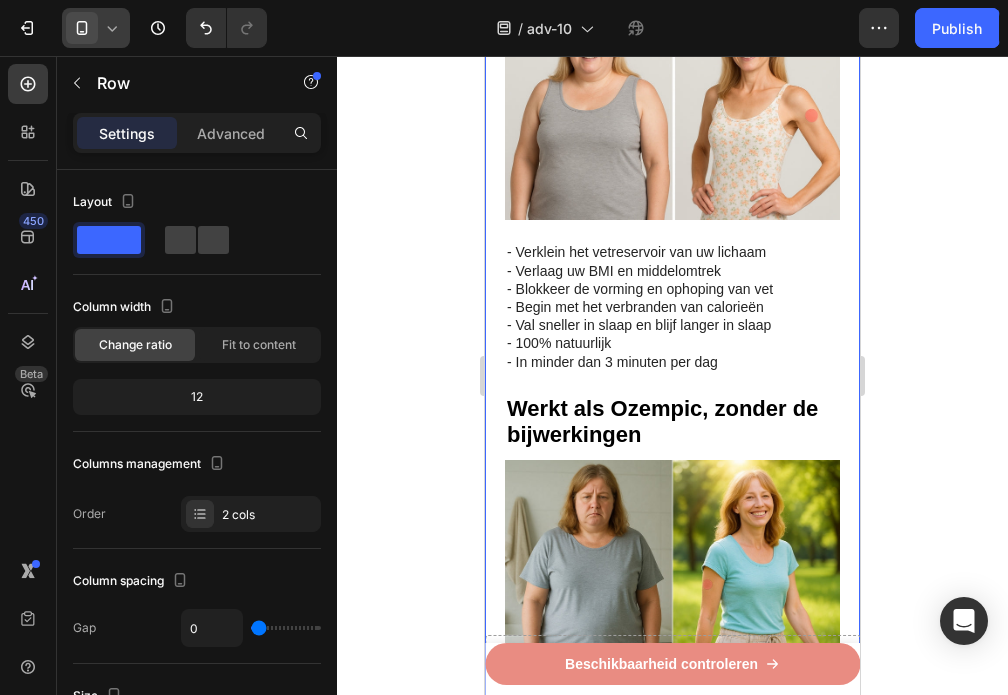 scroll, scrollTop: 500, scrollLeft: 0, axis: vertical 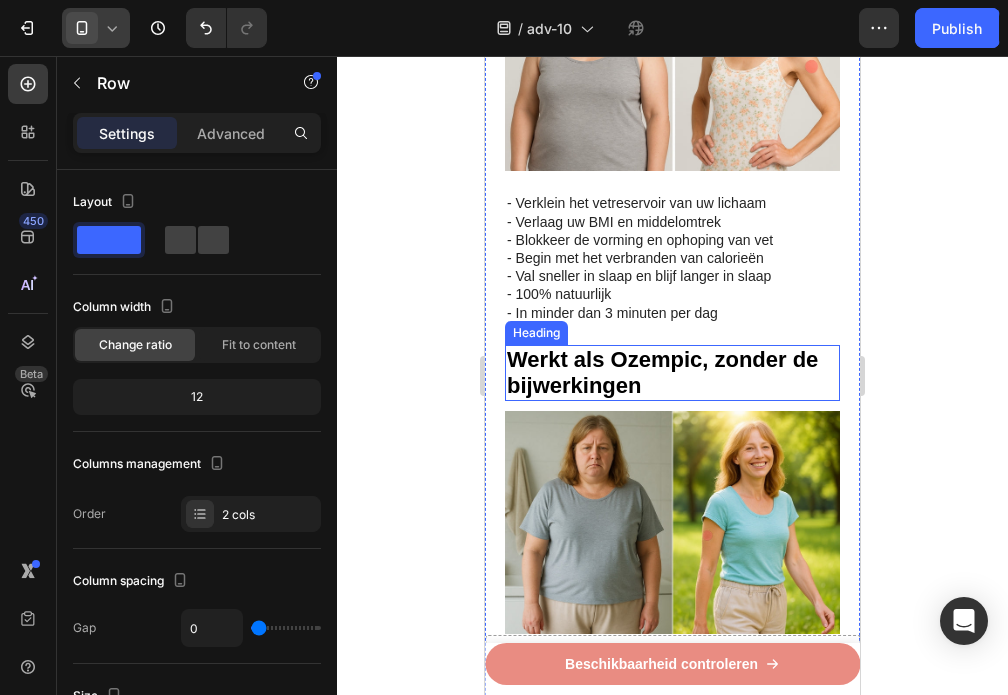 click on "Werkt als Ozempic, zonder de bijwerkingen" at bounding box center (662, 372) 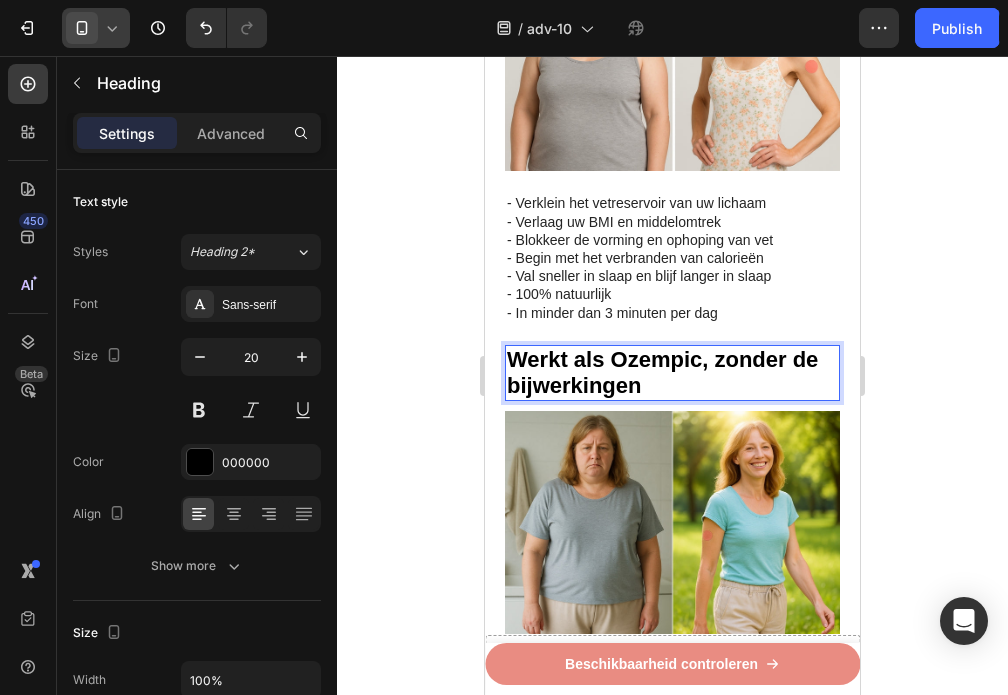 click on "Werkt als Ozempic, zonder de bijwerkingen" at bounding box center (662, 372) 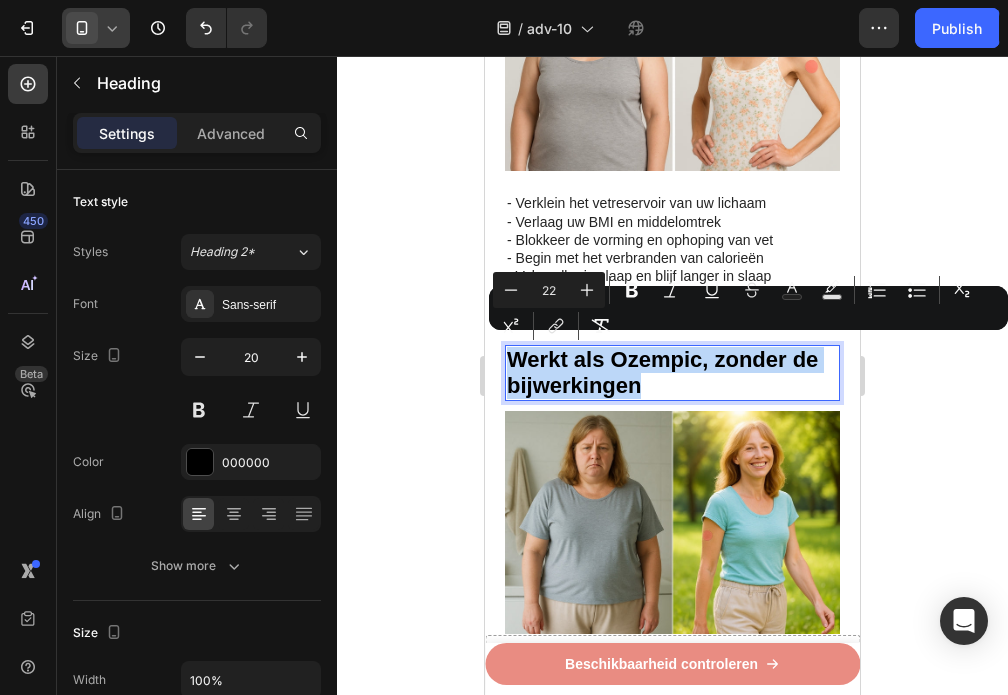 drag, startPoint x: 682, startPoint y: 375, endPoint x: 506, endPoint y: 350, distance: 177.76671 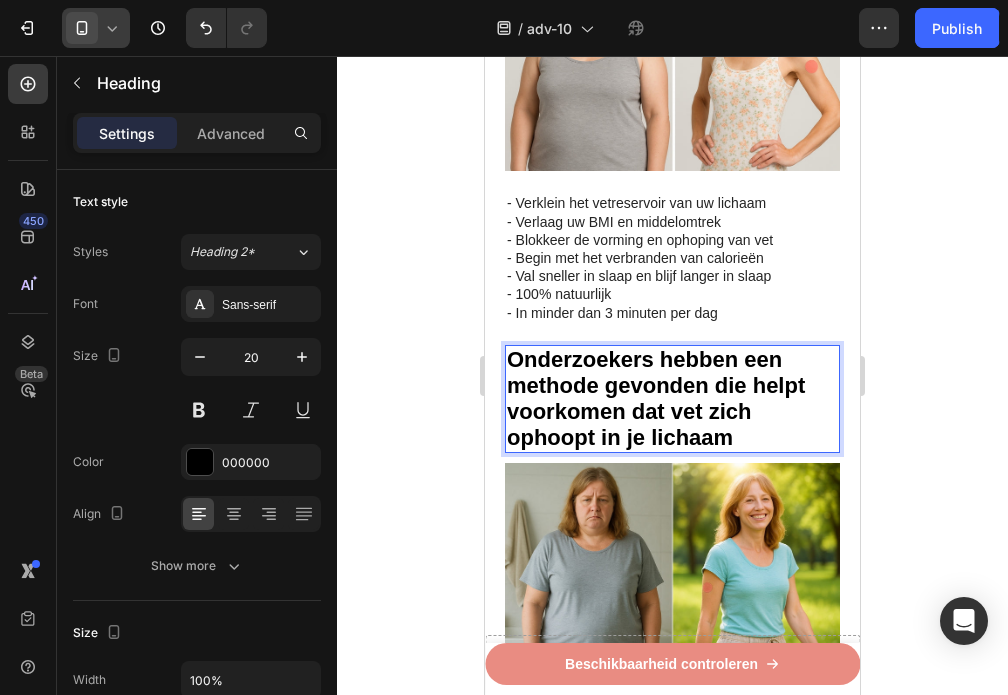 click on "⁠⁠⁠⁠⁠⁠⁠ Recent ontdekt: GLP-1 pleister helpt om broekmaten te verkleinen en vetrollen te verwijderen bij vrouwen - In minder dan 3 minuten per dag Heading Image Geschreven door gewichtsconsulente Sanne de Vries  3 juli 2025 Text Block Row Image - Verklein het vetreservoir van uw lichaam - Verlaag uw BMI en middelomtrek - Blokkeer de vorming en ophoping van vet - Begin met het verbranden van calorieën - Val sneller in slaap en blijf langer in slaap - 100% natuurlijk - In minder dan 3 minuten per dag Text Block Onderzoekers hebben een methode gevonden die helpt voorkomen dat vet zich ophoopt in je lichaam Heading   10 Image Ozempic belooft snel gewichtsverlies, maar steeds meer meldingen wijzen op ernstige risico’s, waaronder ziekenhuisopnames.    Maak kennis met  Neurovita's GLP-1 Afslankpleisters : een door specialisten ontwikkelde oplossing die je vetverbranding stimuleert, zonder bijwerkingen. Gewoon veilige, effectieve gewichtsverlies. Text Block GLP-1 afslank pleisters   Text Block" at bounding box center [672, 3217] 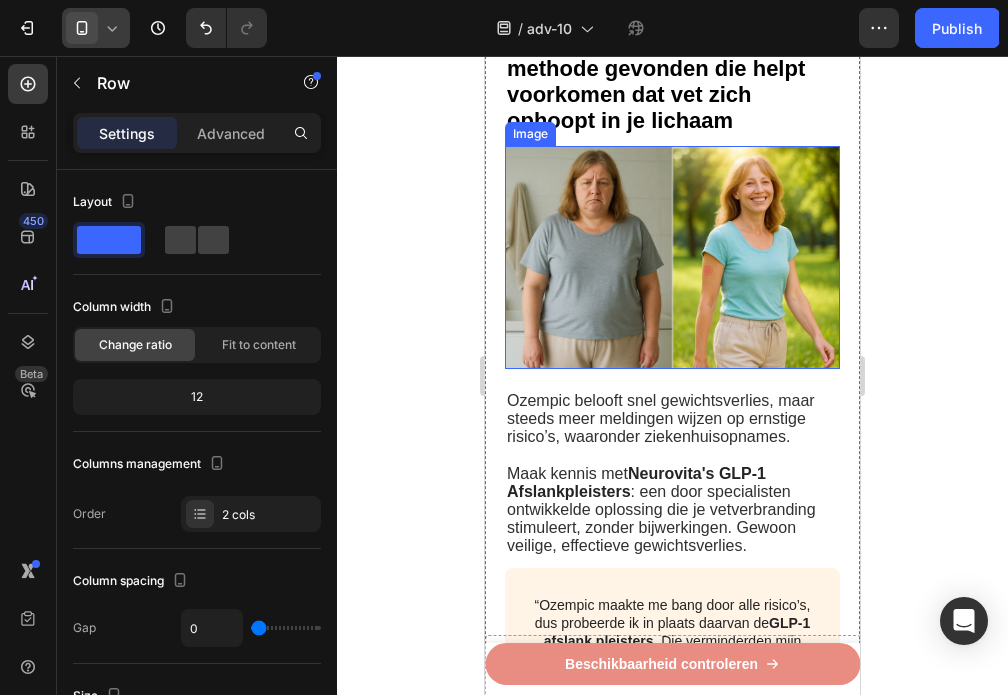 scroll, scrollTop: 900, scrollLeft: 0, axis: vertical 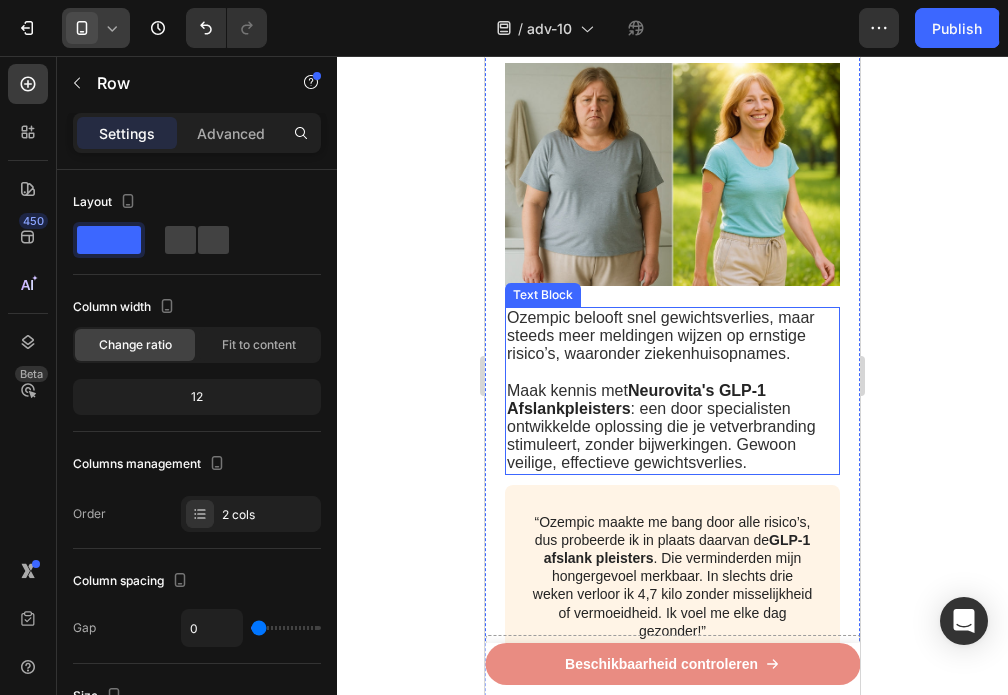 click on "Neurovita's GLP-1 Afslankpleisters" at bounding box center [636, 399] 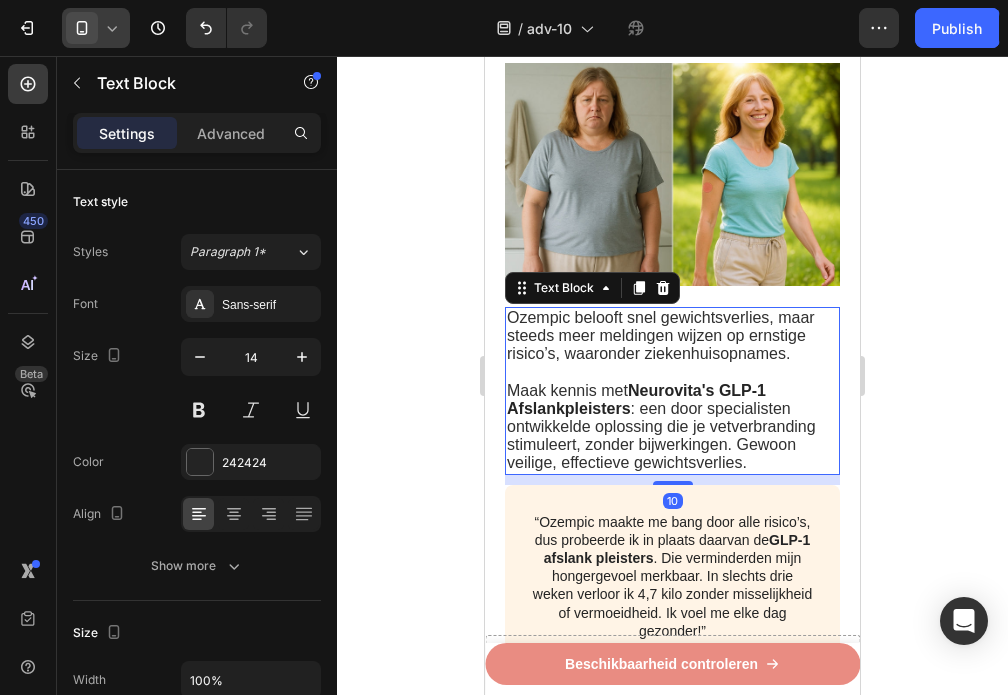click on "Neurovita's GLP-1 Afslankpleisters" at bounding box center (636, 399) 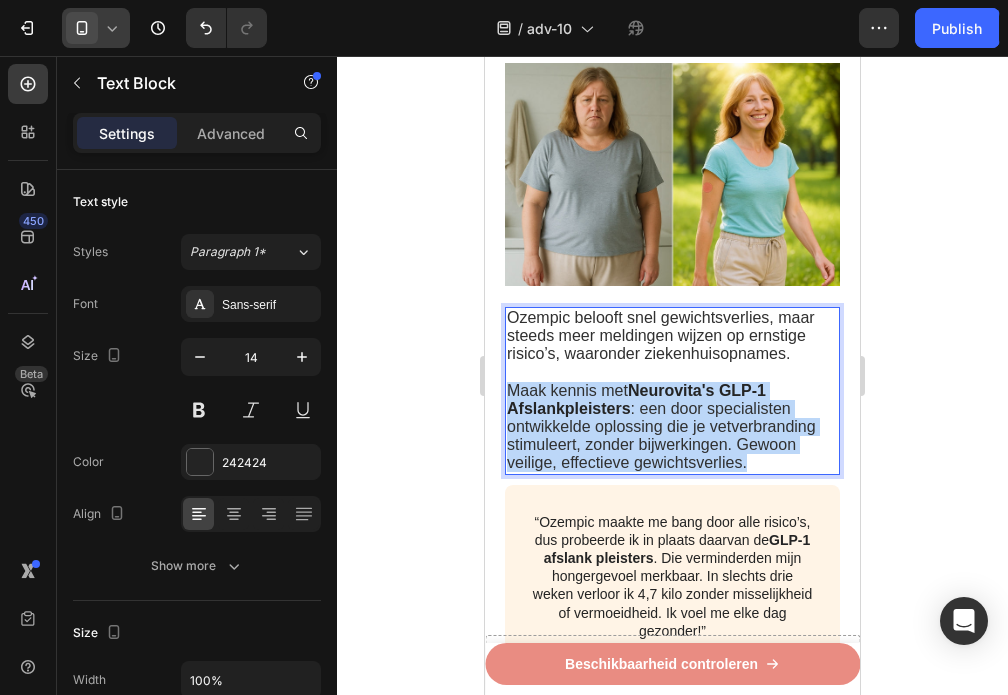 click on "Neurovita's GLP-1 Afslankpleisters" at bounding box center (636, 399) 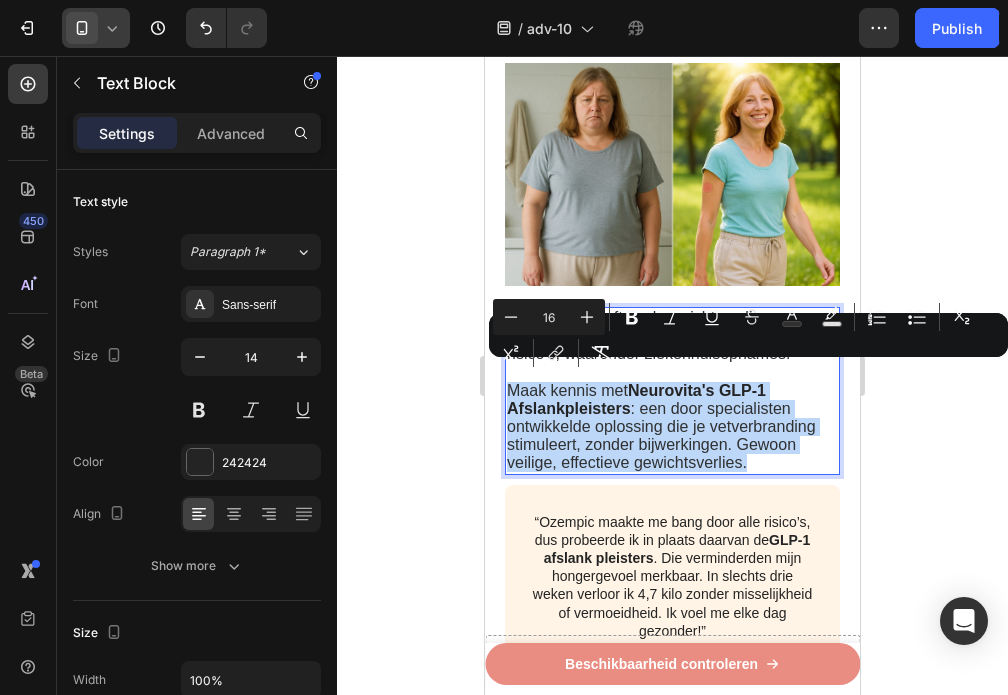 click on ": een door specialisten ontwikkelde oplossing die je vetverbranding stimuleert, zonder bijwerkingen. Gewoon veilige, effectieve gewichtsverlies." at bounding box center (661, 436) 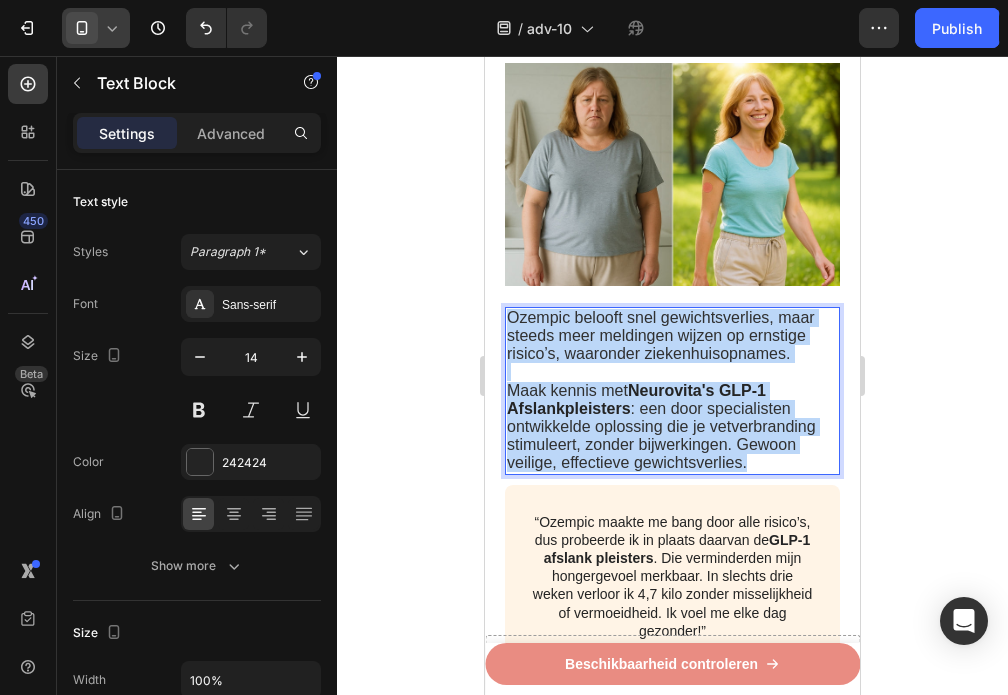 drag, startPoint x: 766, startPoint y: 445, endPoint x: 509, endPoint y: 303, distance: 293.6205 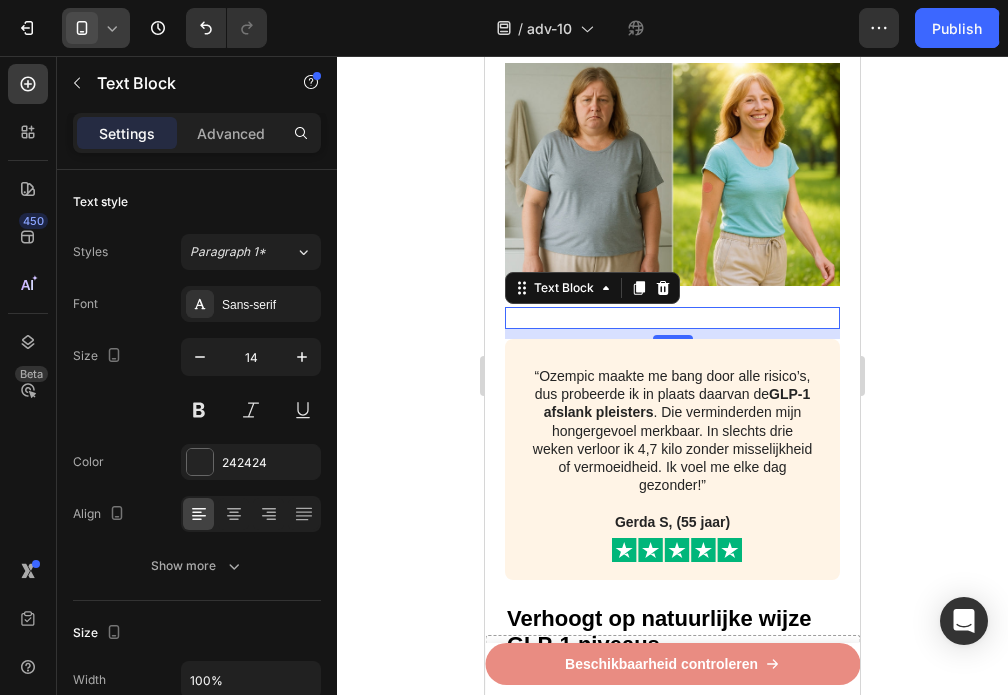 click at bounding box center [672, 318] 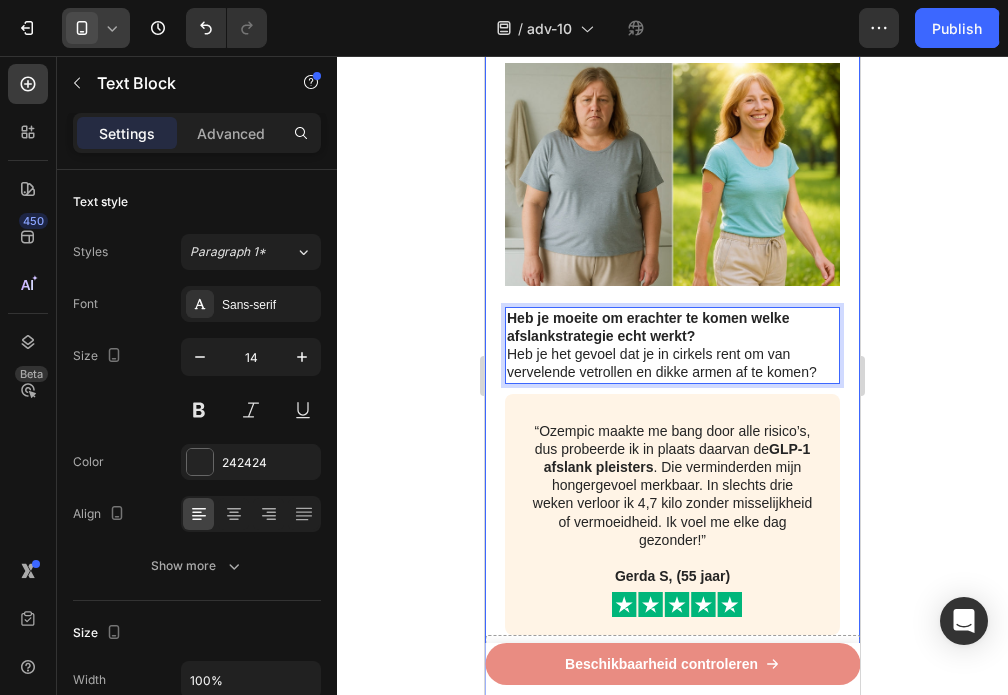 click on "⁠⁠⁠⁠⁠⁠⁠ Recent ontdekt: GLP-1 pleister helpt om broekmaten te verkleinen en vetrollen te verwijderen bij vrouwen - In minder dan 3 minuten per dag Heading Image Geschreven door gewichtsconsulente Sanne de Vries  3 juli 2025 Text Block Row Image - Verklein het vetreservoir van uw lichaam - Verlaag uw BMI en middelomtrek - Blokkeer de vorming en ophoping van vet - Begin met het verbranden van calorieën - Val sneller in slaap en blijf langer in slaap - 100% natuurlijk - In minder dan 3 minuten per dag Text Block ⁠⁠⁠⁠⁠⁠⁠ Onderzoekers hebben een methode gevonden die helpt voorkomen dat vet zich ophoopt in je lichaam Heading Image Heb je moeite om erachter te komen welke afslankstrategie echt werkt? Heb je het gevoel dat je in cirkels rent om van vervelende vetrollen en dikke armen af te komen? Text Block   10 “Ozempic maakte me bang door alle risico’s, dus probeerde ik in plaats daarvan de  GLP-1 afslank pleisters   Gerda S, (55 jaar) Text Block Image Row Heading Image     Row" at bounding box center [672, 714] 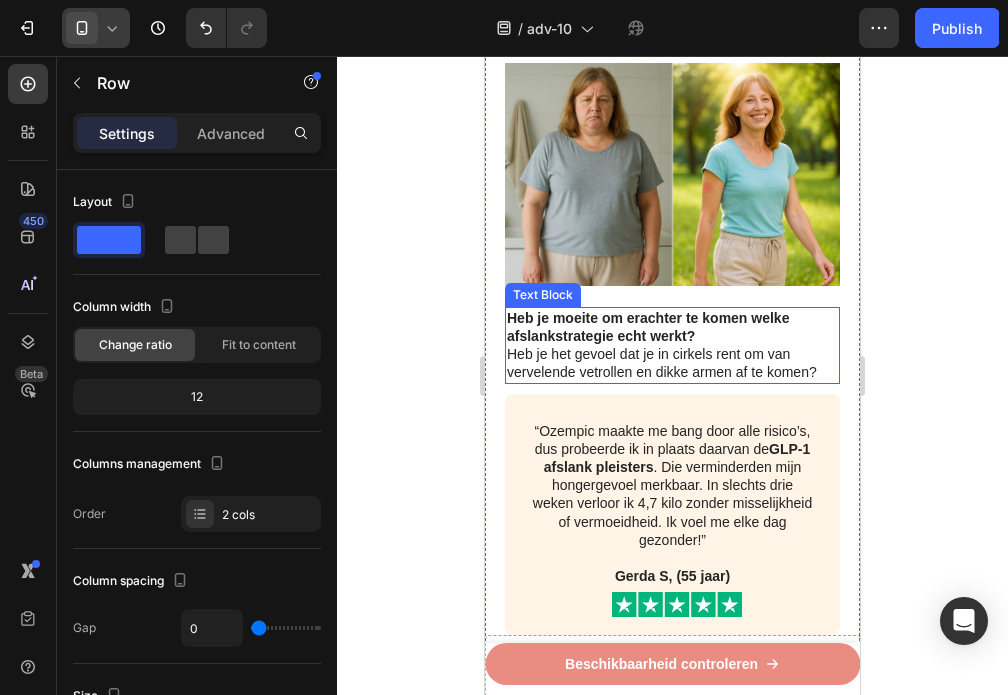 click on "Heb je het gevoel dat je in cirkels rent om van vervelende vetrollen en dikke armen af te komen?" at bounding box center [672, 363] 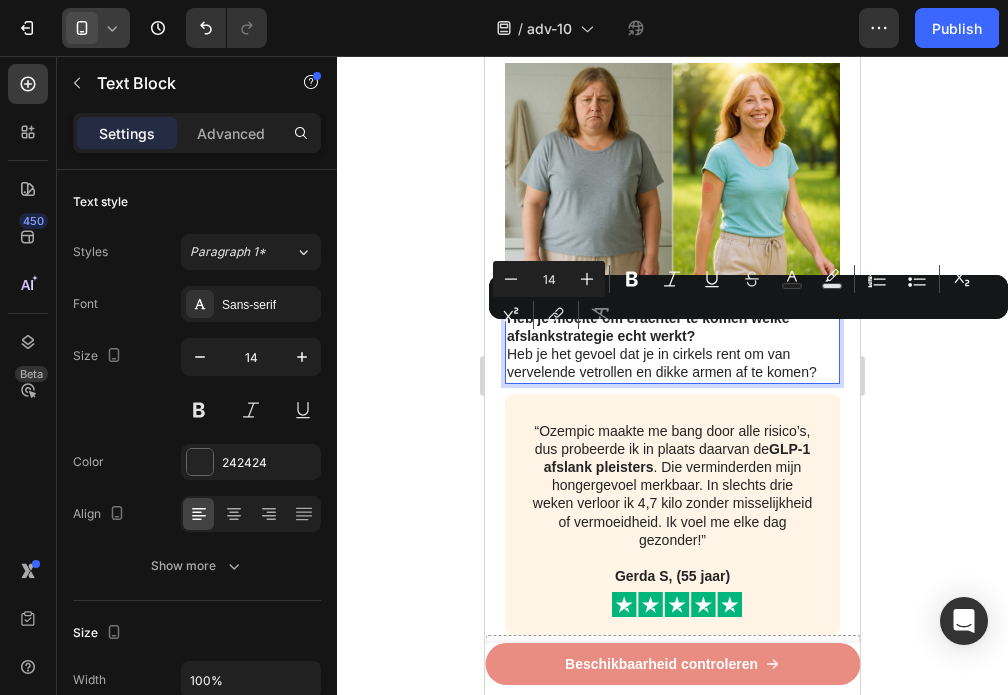 click on "Minus 14 Plus Bold Italic Underline       Strikethrough
Text Color
Text Background Color Numbered List Bulleted List Subscript Superscript       link Remove Format" at bounding box center [748, 297] 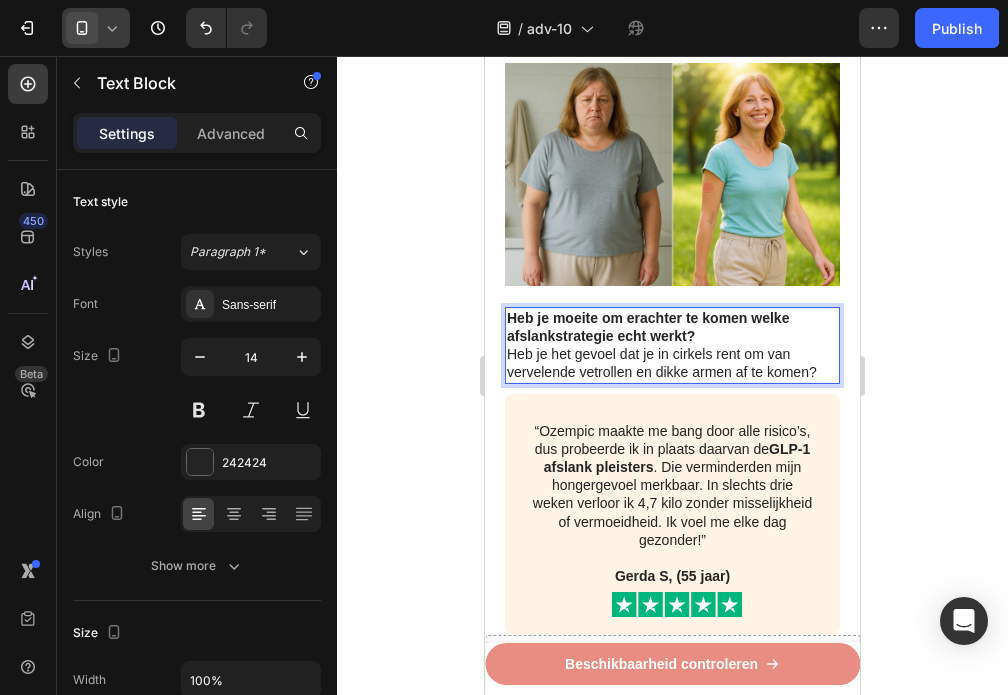 click on "Heb je moeite om erachter te komen welke afslankstrategie echt werkt?" at bounding box center [672, 327] 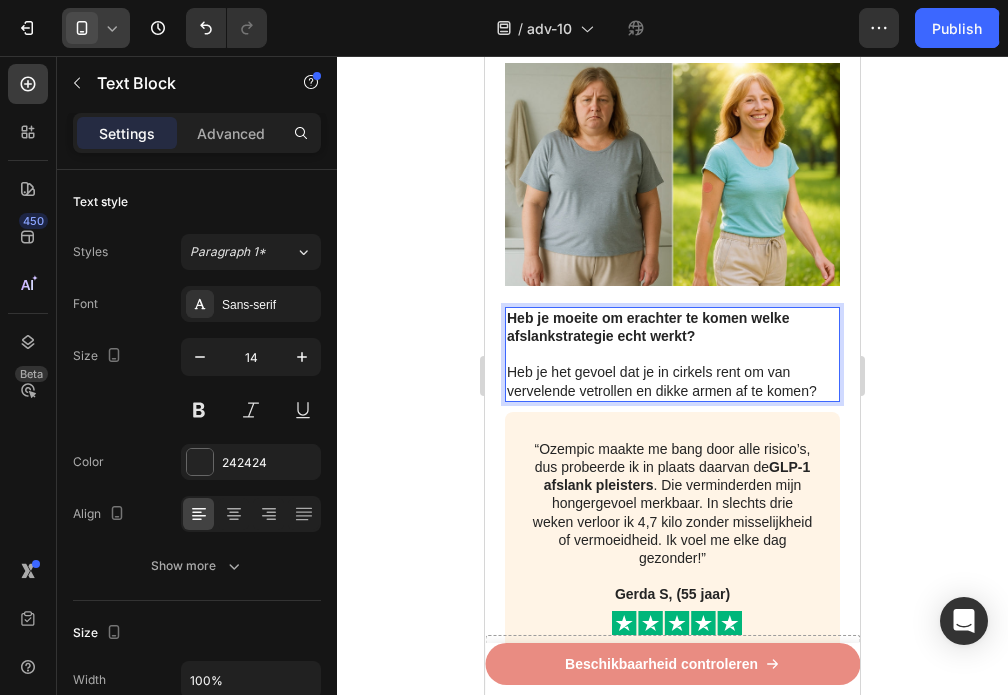 click at bounding box center (672, 354) 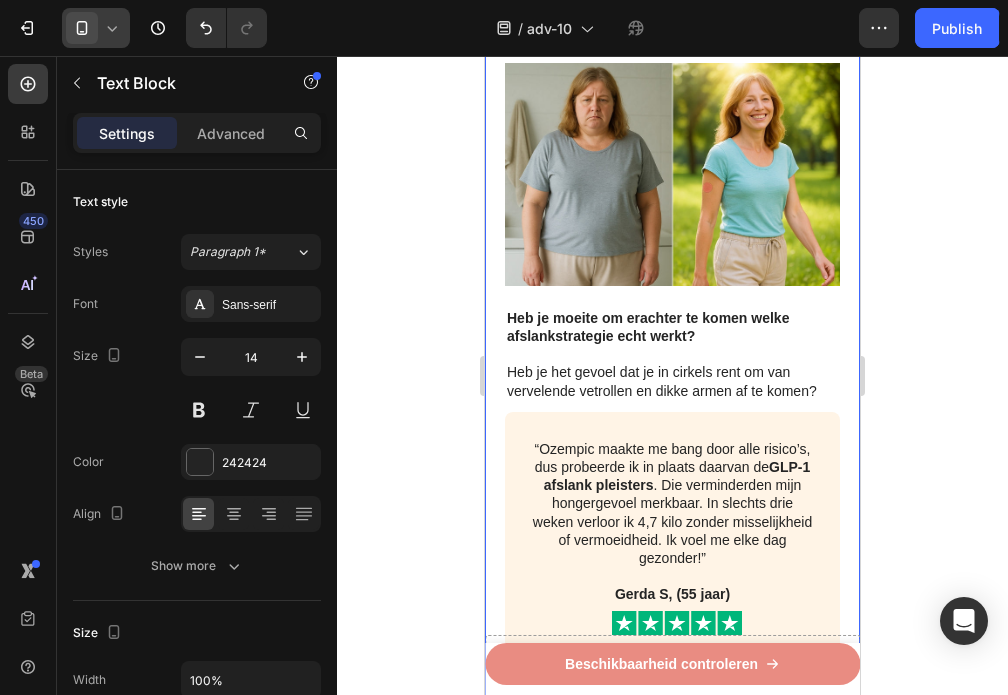 click on "⁠⁠⁠⁠⁠⁠⁠ Recent ontdekt: GLP-1 pleister helpt om broekmaten te verkleinen en vetrollen te verwijderen bij vrouwen - In minder dan 3 minuten per dag Heading Image Geschreven door gewichtsconsulente Sanne de Vries  3 juli 2025 Text Block Row Image - Verklein het vetreservoir van uw lichaam - Verlaag uw BMI en middelomtrek - Blokkeer de vorming en ophoping van vet - Begin met het verbranden van calorieën - Val sneller in slaap en blijf langer in slaap - 100% natuurlijk - In minder dan 3 minuten per dag Text Block ⁠⁠⁠⁠⁠⁠⁠ Onderzoekers hebben een methode gevonden die helpt voorkomen dat vet zich ophoopt in je lichaam Heading Image Heb je moeite om erachter te komen welke afslankstrategie echt werkt? Heb je het gevoel dat je in cirkels rent om van vervelende vetrollen en dikke armen af te komen? Text Block   10 “Ozempic maakte me bang door alle risico’s, dus probeerde ik in plaats daarvan de  GLP-1 afslank pleisters   Gerda S, (55 jaar) Text Block Image Row Heading Image     Row" at bounding box center (672, 2781) 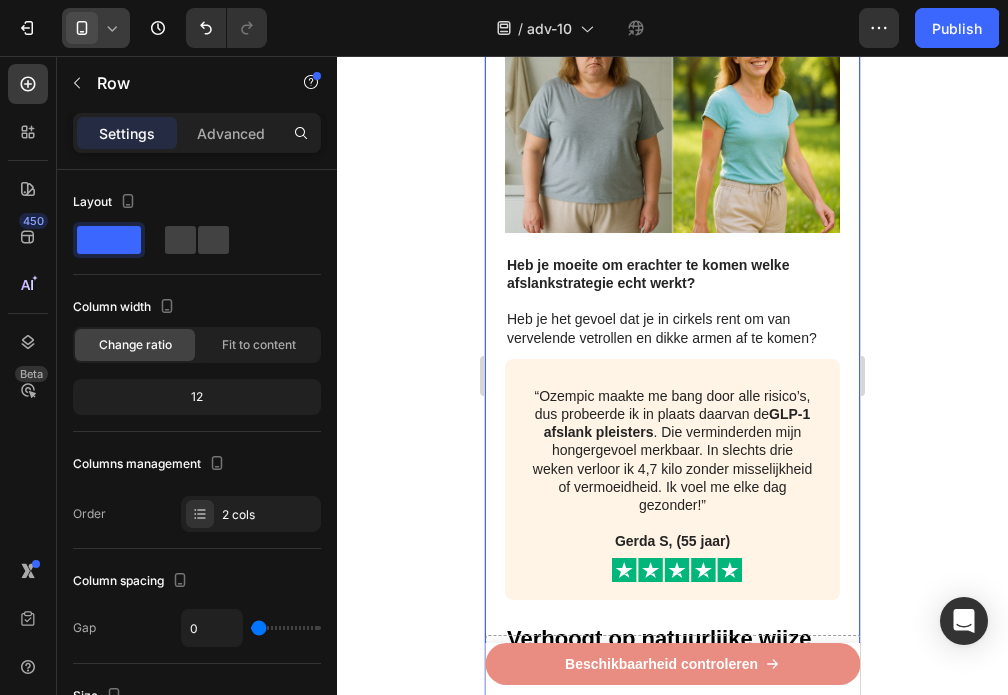 scroll, scrollTop: 1000, scrollLeft: 0, axis: vertical 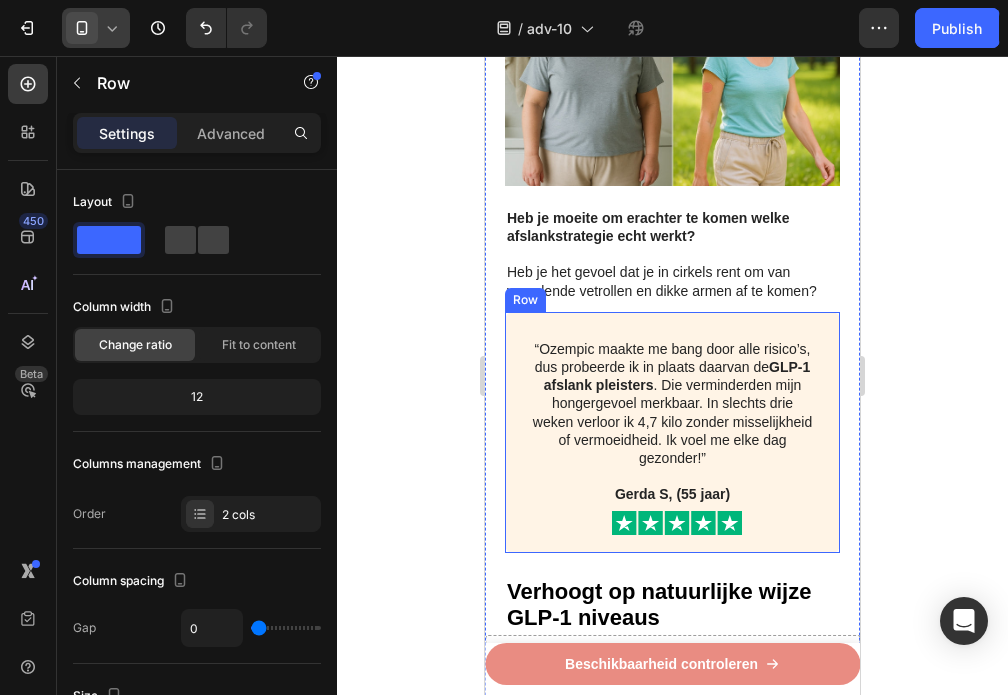 click on "“Ozempic maakte me bang door alle risico’s, dus probeerde ik in plaats daarvan de  GLP-1 afslank pleisters . Die verminderden mijn hongergevoel merkbaar. In slechts drie weken verloor ik 4,7 kilo zonder misselijkheid of vermoeidheid. Ik voel me elke dag gezonder!”   Gerda S, (55 jaar) Text Block Image Row" at bounding box center (672, 432) 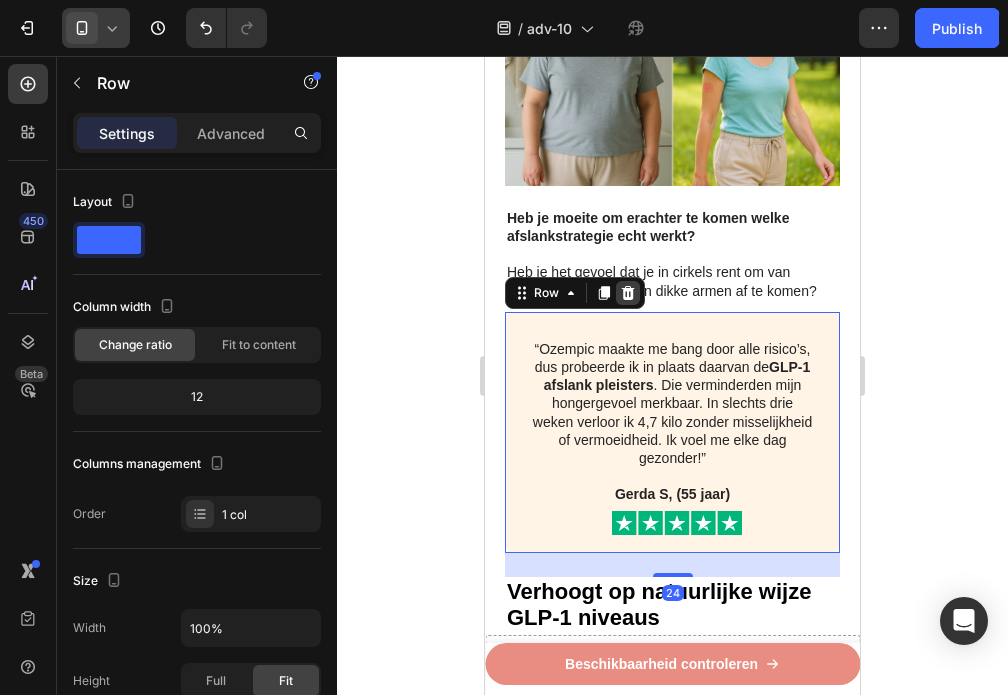click 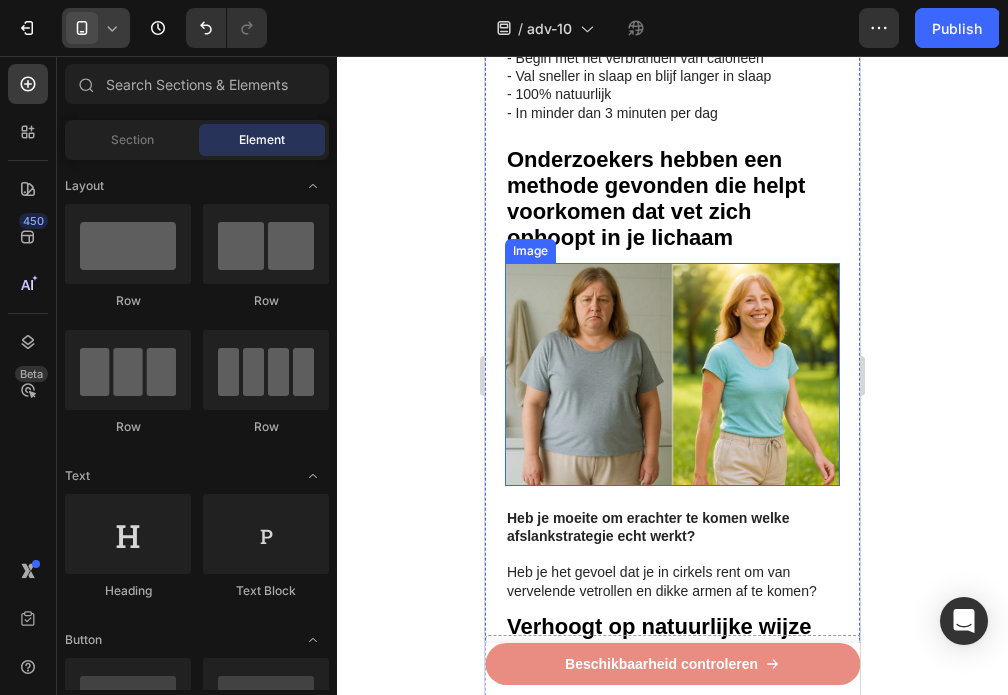 scroll, scrollTop: 800, scrollLeft: 0, axis: vertical 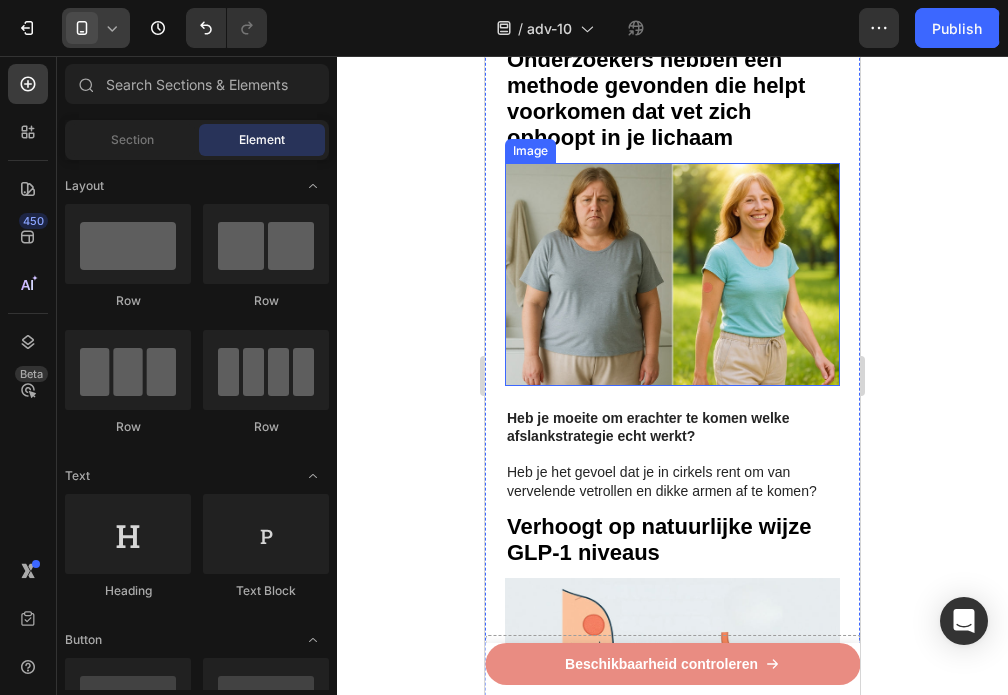 click at bounding box center [672, 274] 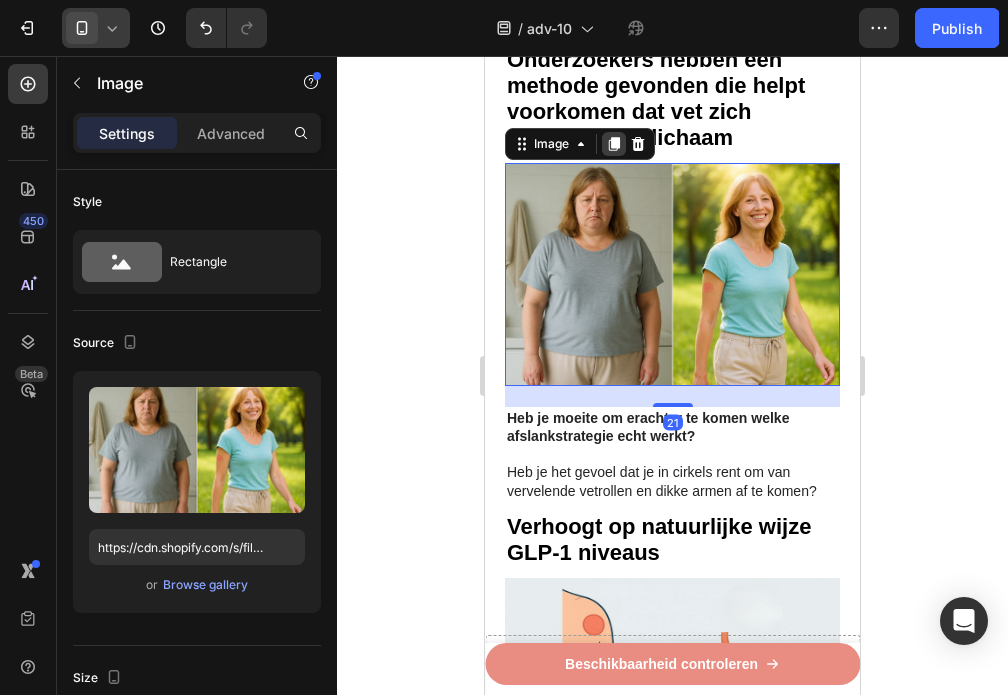 click 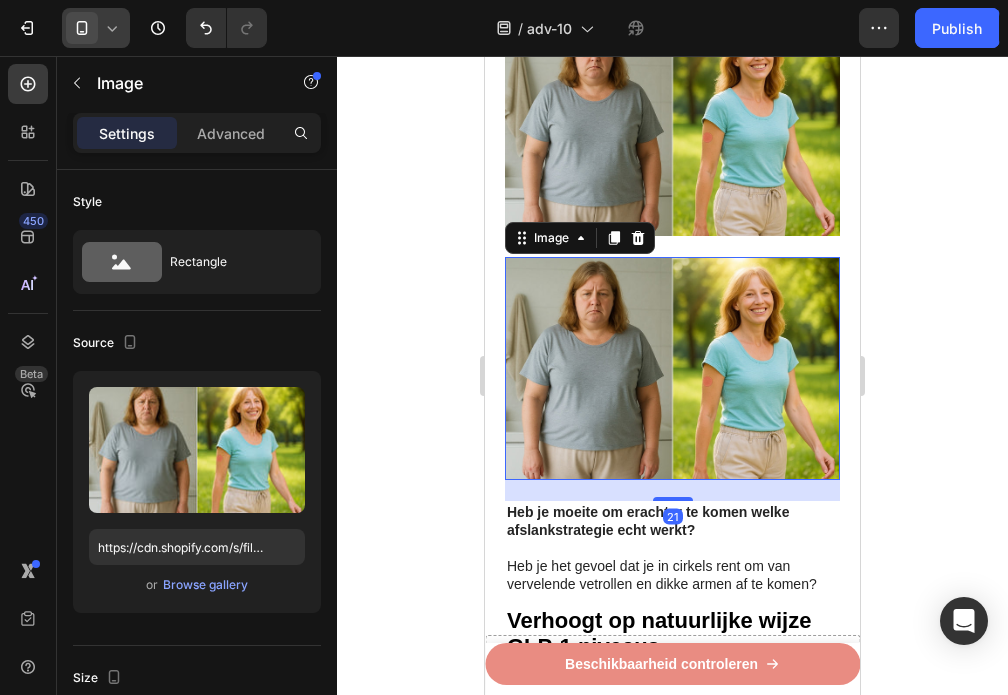 scroll, scrollTop: 1000, scrollLeft: 0, axis: vertical 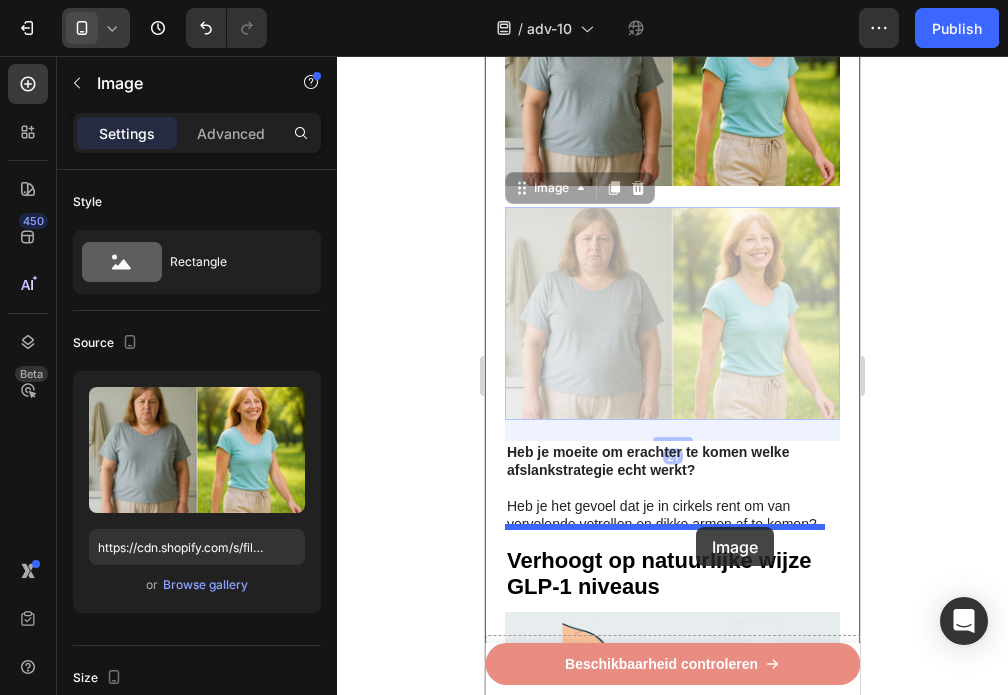 drag, startPoint x: 700, startPoint y: 307, endPoint x: 696, endPoint y: 523, distance: 216.03703 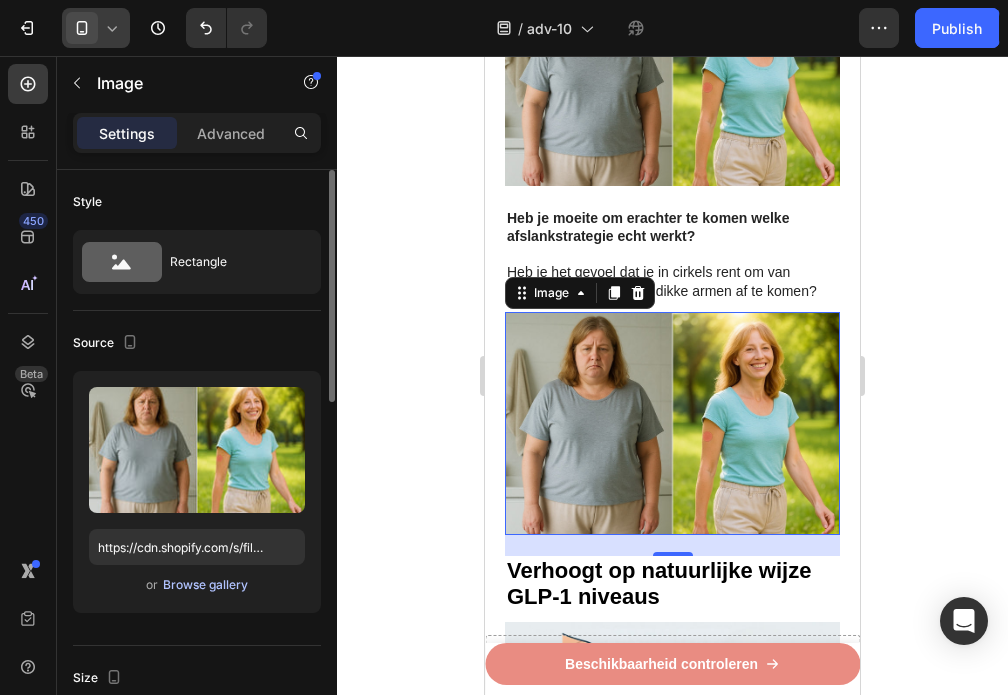 click on "Browse gallery" at bounding box center [205, 585] 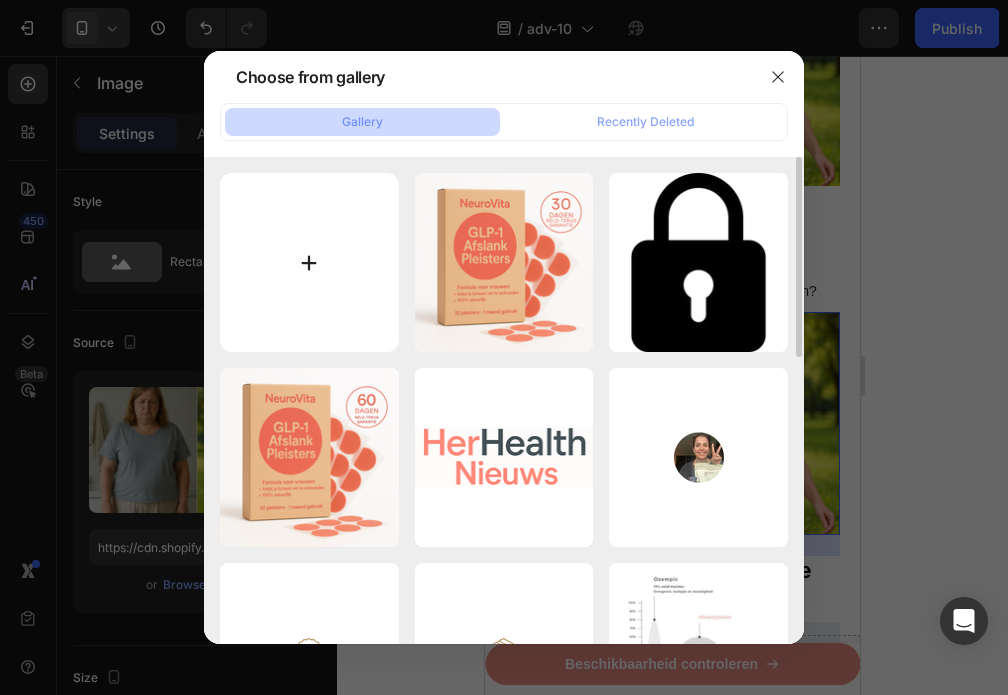 click at bounding box center [309, 262] 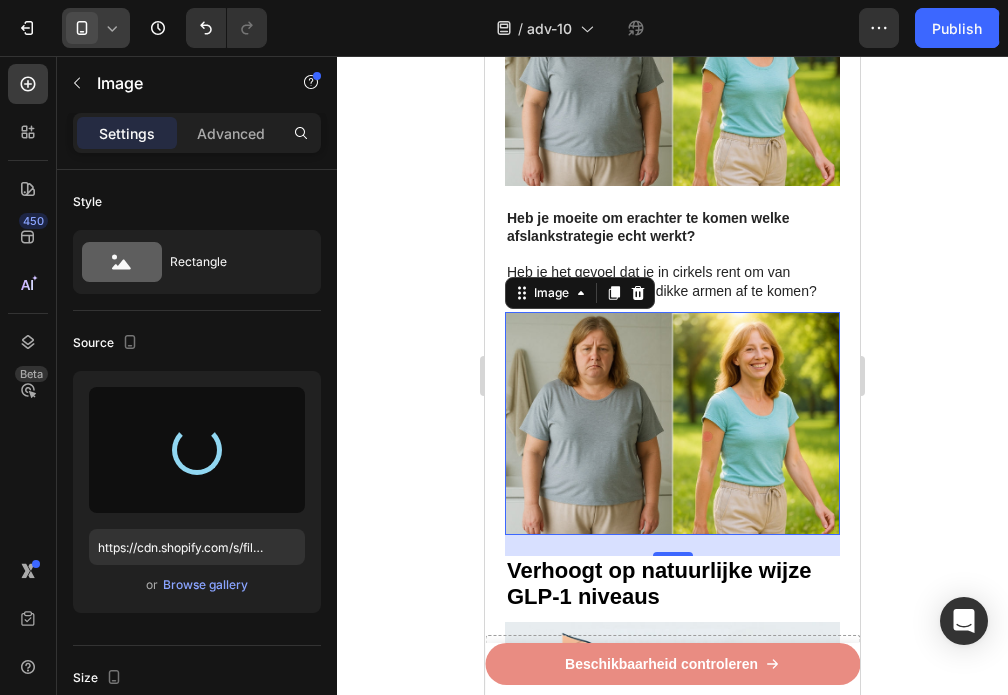 type on "https://cdn.shopify.com/s/files/1/0841/8698/8884/files/gempages_576157732831232963-efb293e4-dc96-440a-aa80-e4a67d5a5292.webp" 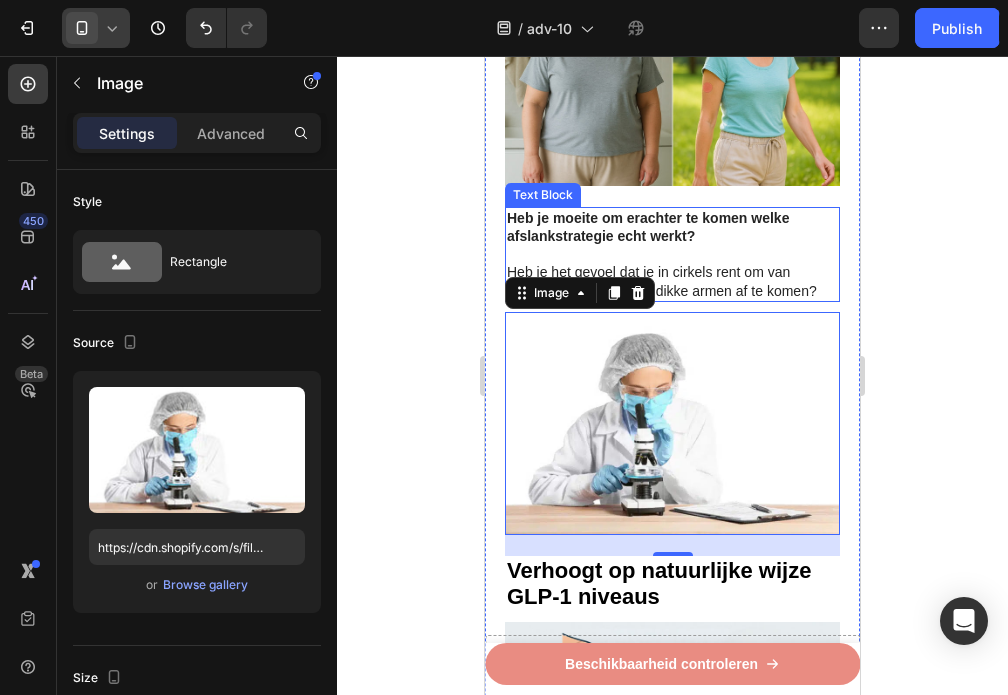 click on "Heb je moeite om erachter te komen welke afslankstrategie echt werkt?" at bounding box center (672, 227) 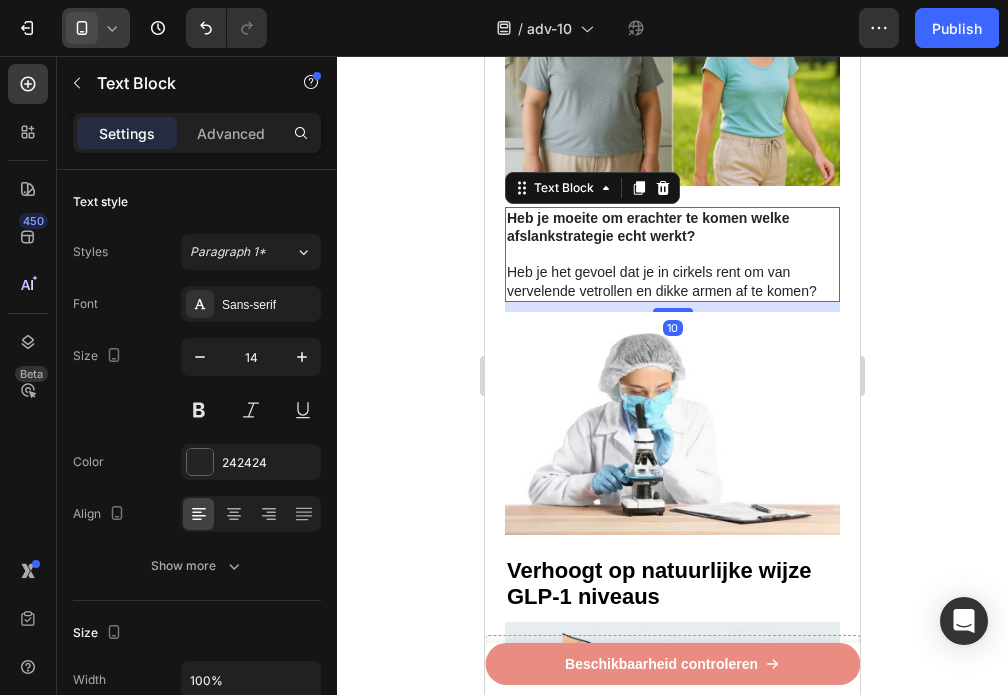 click on "⁠⁠⁠⁠⁠⁠⁠ Recent ontdekt: GLP-1 pleister helpt om broekmaten te verkleinen en vetrollen te verwijderen bij vrouwen - In minder dan 3 minuten per dag Heading Image Geschreven door gewichtsconsulente Sanne de Vries  3 juli 2025 Text Block Row Image - Verklein het vetreservoir van uw lichaam - Verlaag uw BMI en middelomtrek - Blokkeer de vorming en ophoping van vet - Begin met het verbranden van calorieën - Val sneller in slaap en blijf langer in slaap - 100% natuurlijk - In minder dan 3 minuten per dag Text Block ⁠⁠⁠⁠⁠⁠⁠ Onderzoekers hebben een methode gevonden die helpt voorkomen dat vet zich ophoopt in je lichaam Heading Image Heb je moeite om erachter te komen welke afslankstrategie echt werkt? Heb je het gevoel dat je in cirkels rent om van vervelende vetrollen en dikke armen af te komen? Text Block   10 Image Verhoogt op natuurlijke wijze GLP-1 niveaus Heading Image Neurovita's GLP-1 Afslankpleisters  activeren dezelfde vetverbrandingsschakelaar als Ozempic.    Text Block" at bounding box center (672, 612) 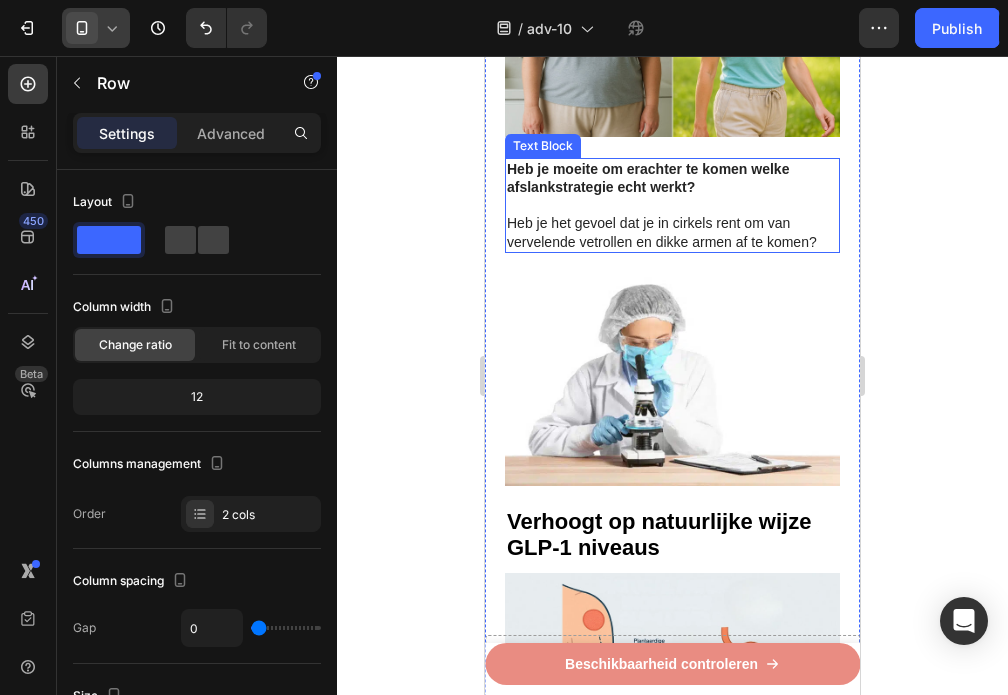 scroll, scrollTop: 1100, scrollLeft: 0, axis: vertical 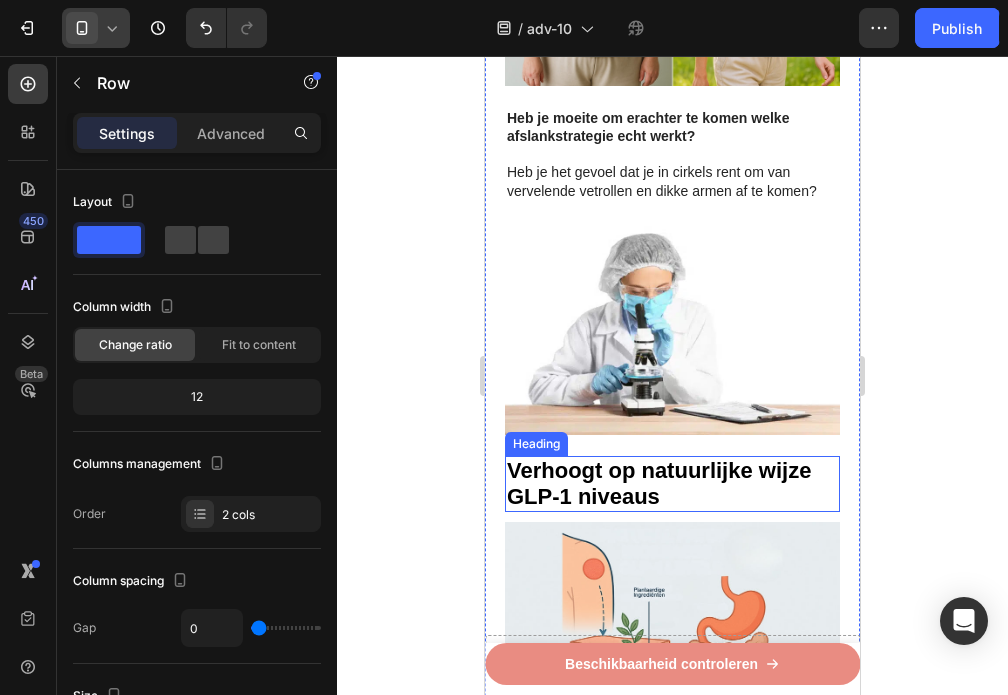 click on "Verhoogt op natuurlijke wijze GLP-1 niveaus" at bounding box center [659, 483] 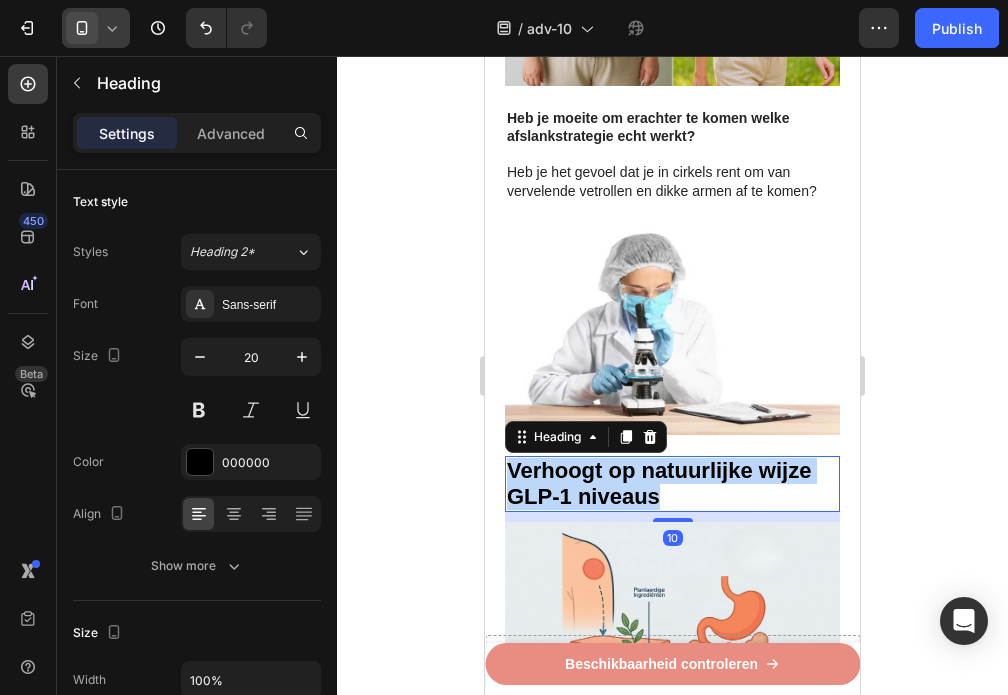 click on "Verhoogt op natuurlijke wijze GLP-1 niveaus" at bounding box center (659, 483) 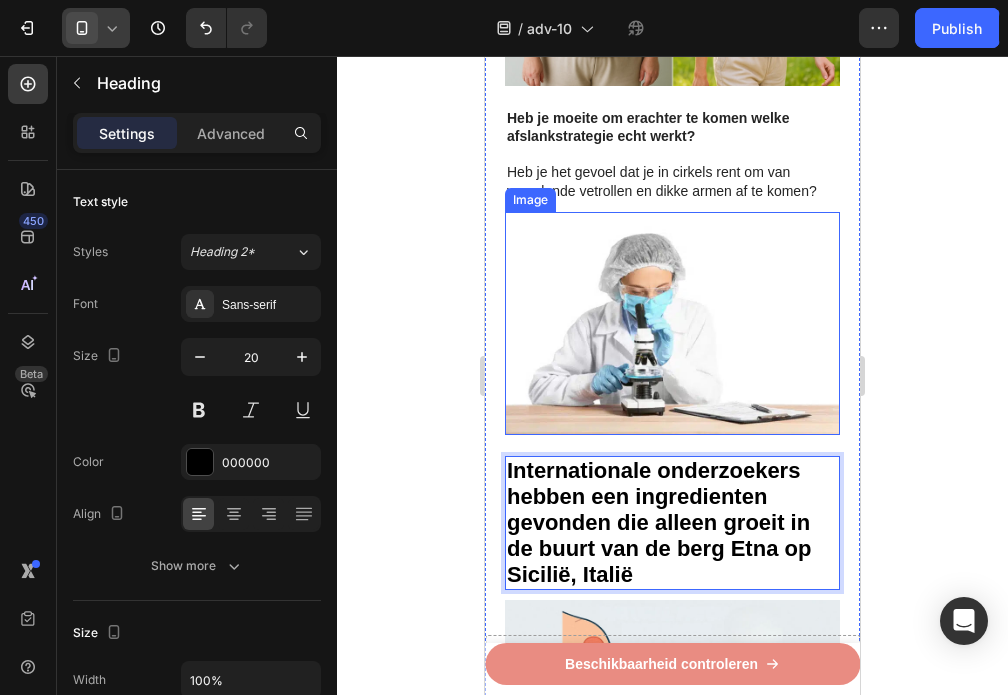 click at bounding box center (672, 323) 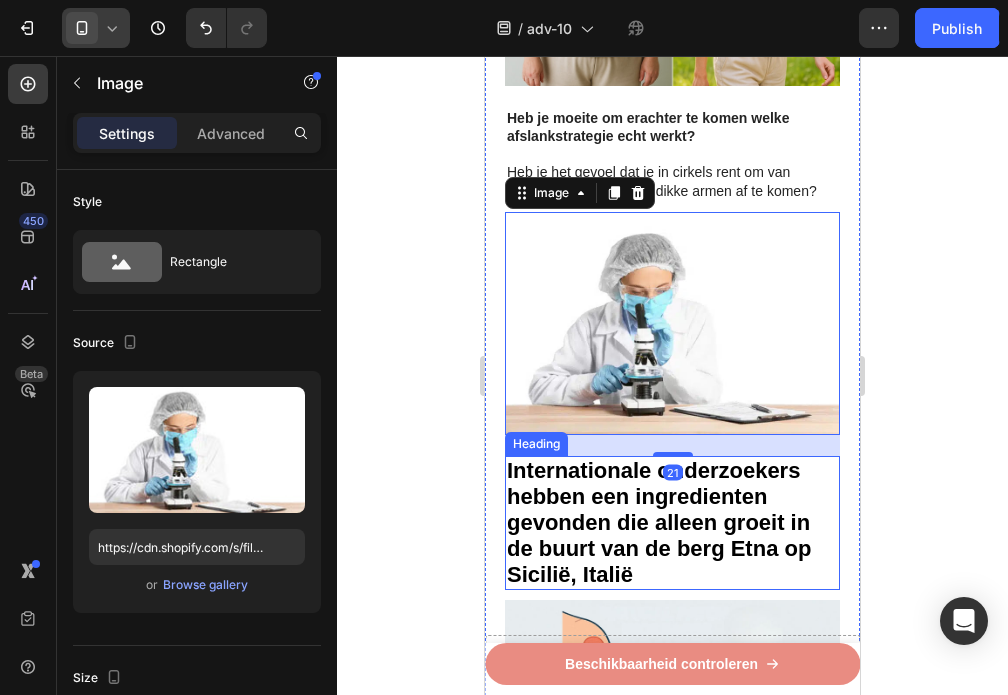 click on "Internationale onderzoekers hebben een ingredienten gevonden die alleen groeit in de buurt van de berg Etna op Sicilië, Italië" at bounding box center (659, 522) 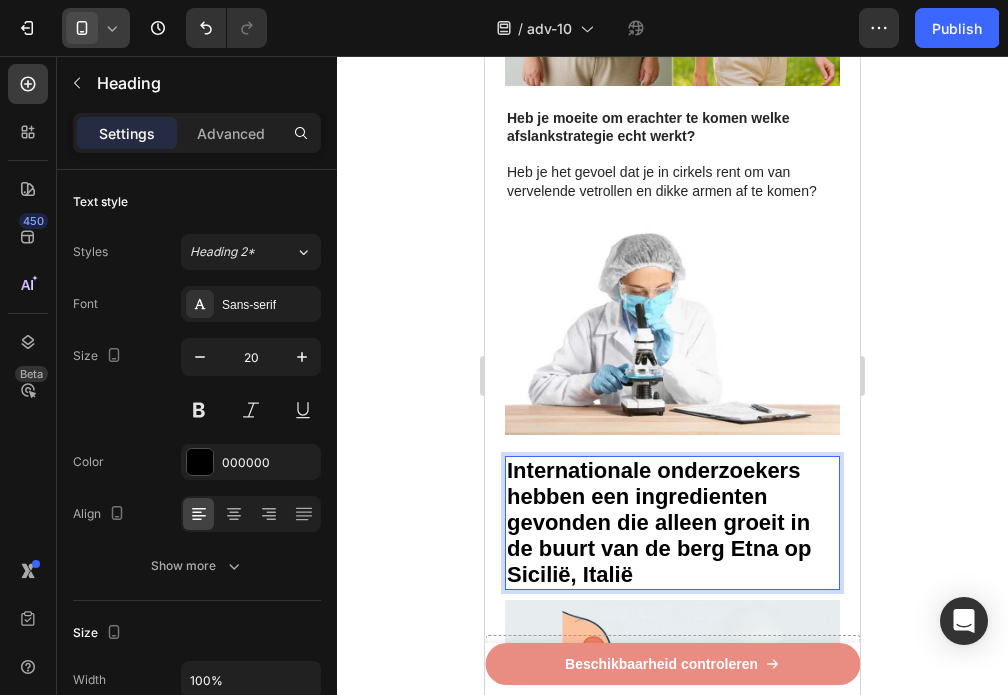 click on "Internationale onderzoekers hebben een ingredienten gevonden die alleen groeit in de buurt van de berg Etna op Sicilië, Italië" at bounding box center (659, 522) 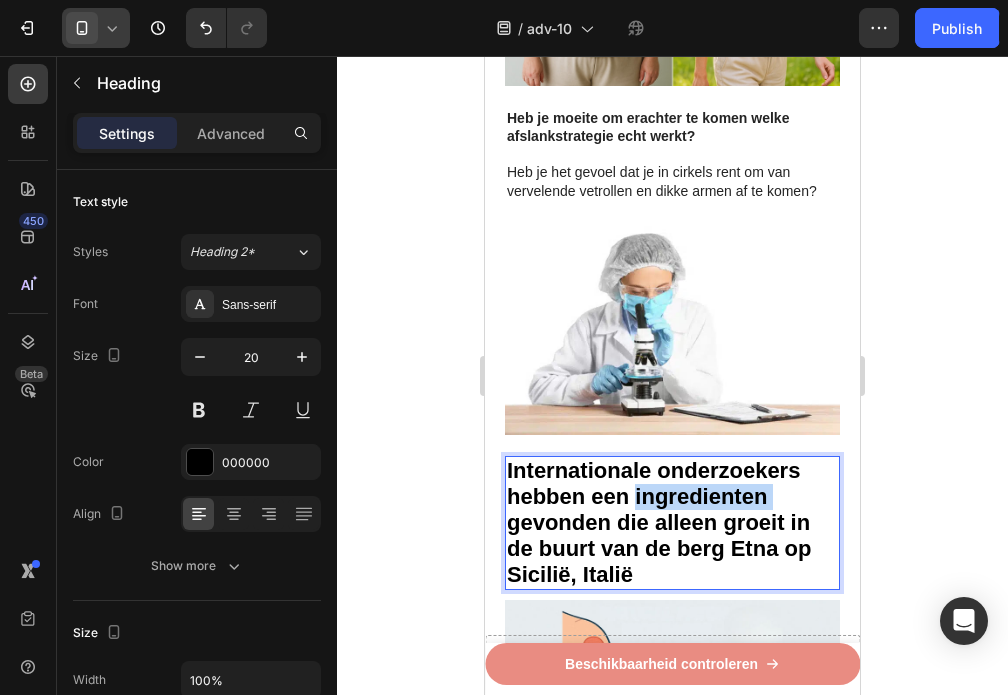 click on "Internationale onderzoekers hebben een ingredienten gevonden die alleen groeit in de buurt van de berg Etna op Sicilië, Italië" at bounding box center (659, 522) 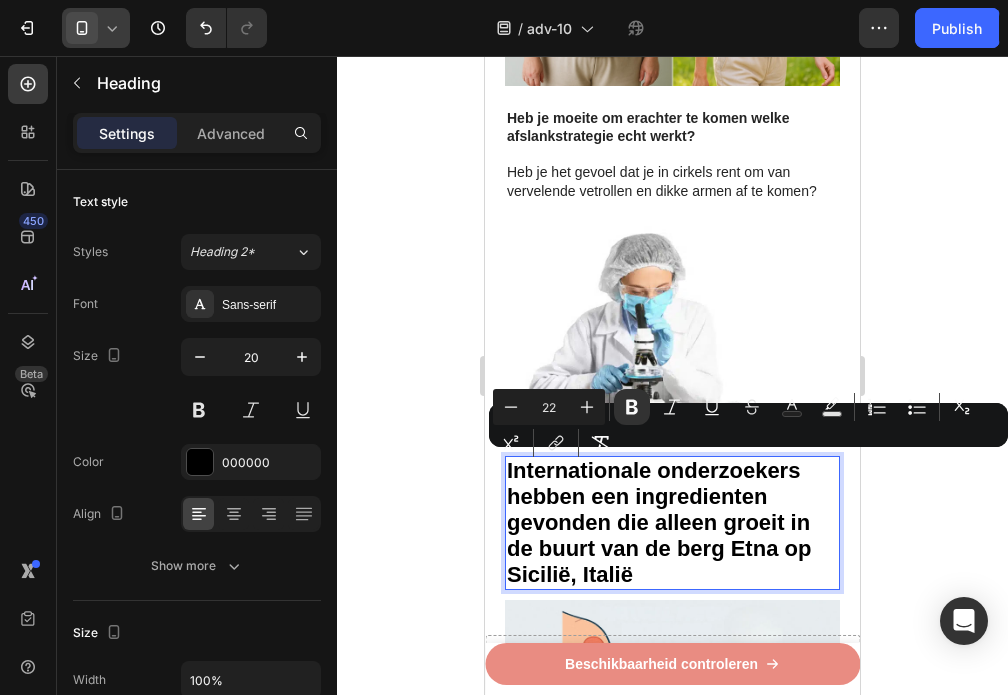 click on "Internationale onderzoekers hebben een ingredienten gevonden die alleen groeit in de buurt van de berg Etna op Sicilië, Italië" at bounding box center (659, 522) 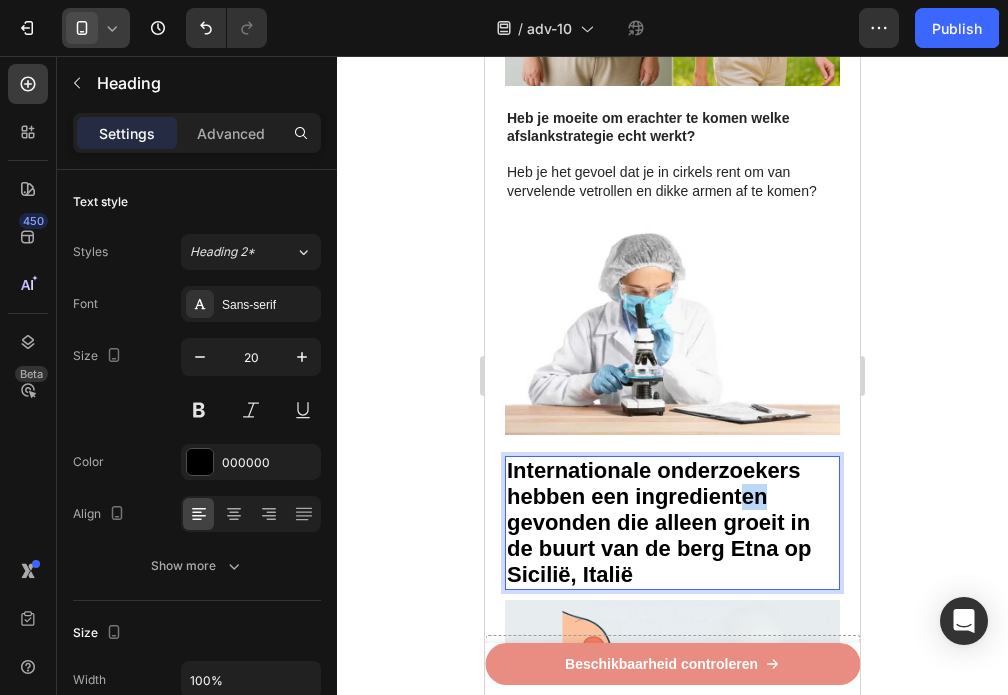 drag, startPoint x: 768, startPoint y: 471, endPoint x: 743, endPoint y: 476, distance: 25.495098 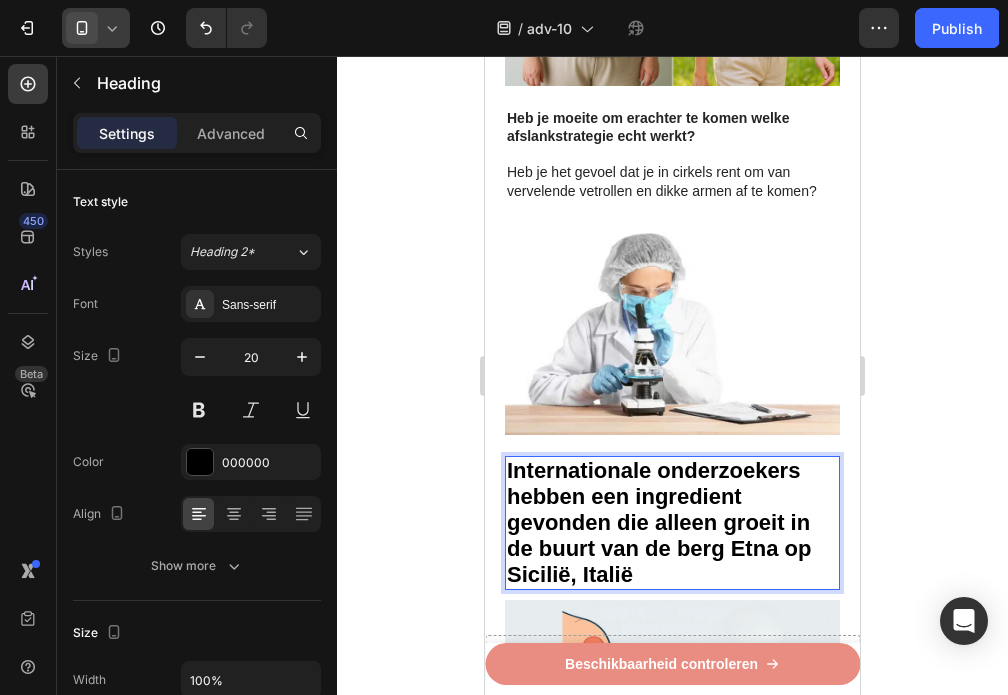 click on "Internationale onderzoekers hebben een ingredient gevonden die alleen groeit in de buurt van de berg Etna op Sicilië, Italië" at bounding box center (659, 522) 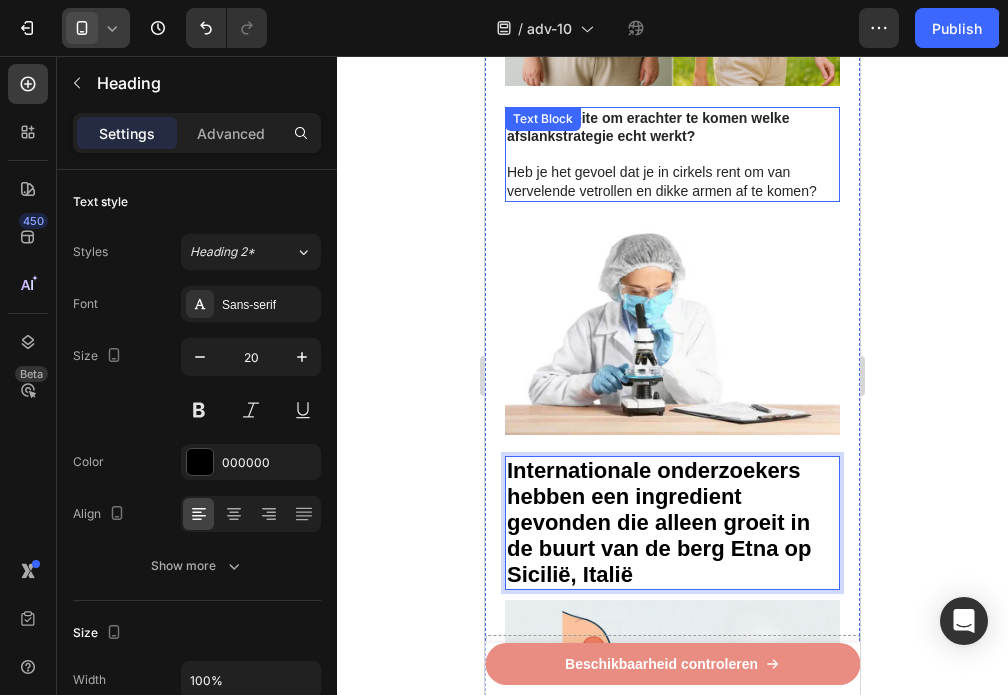 click on "Heb je het gevoel dat je in cirkels rent om van vervelende vetrollen en dikke armen af te komen?" at bounding box center [672, 181] 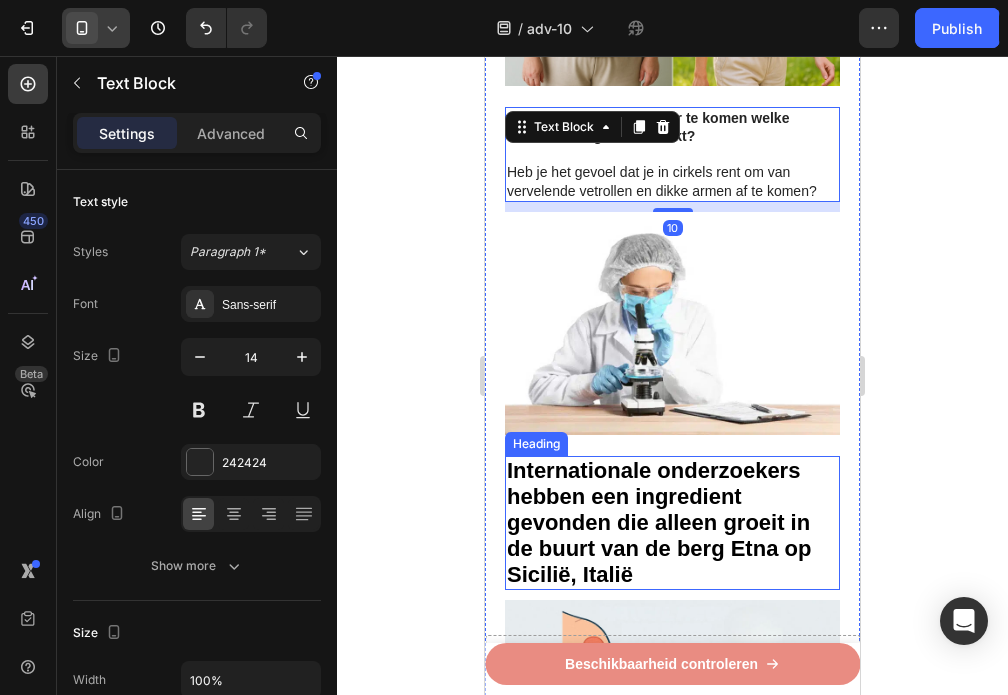 click on "Internationale onderzoekers hebben een ingredient gevonden die alleen groeit in de buurt van de berg Etna op Sicilië, Italië" at bounding box center (659, 522) 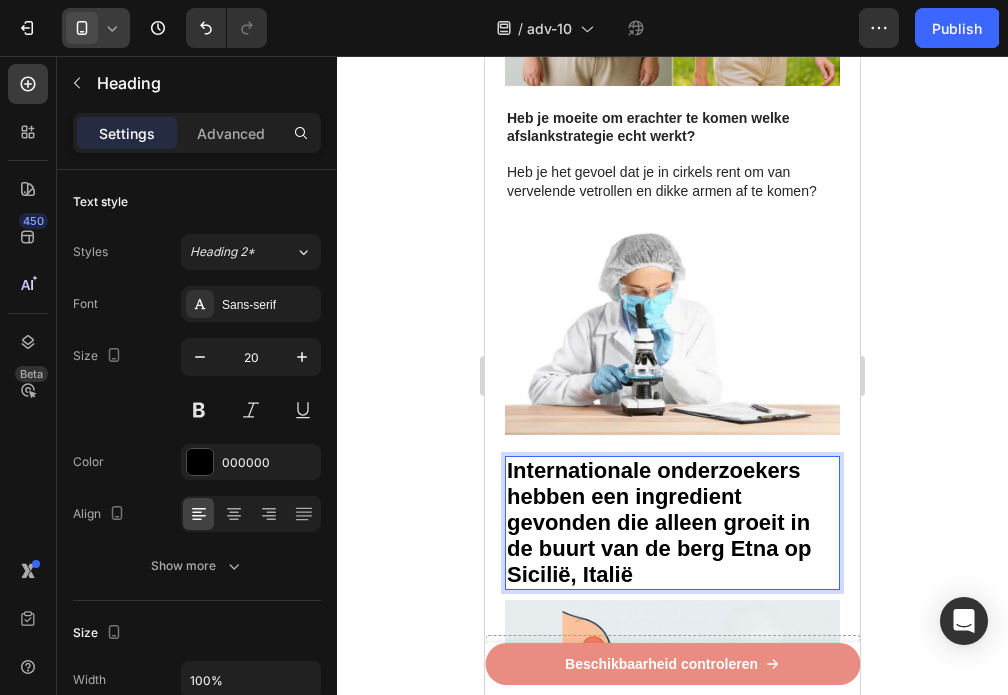 click on "Internationale onderzoekers hebben een ingredient gevonden die alleen groeit in de buurt van de berg Etna op Sicilië, Italië" at bounding box center [659, 522] 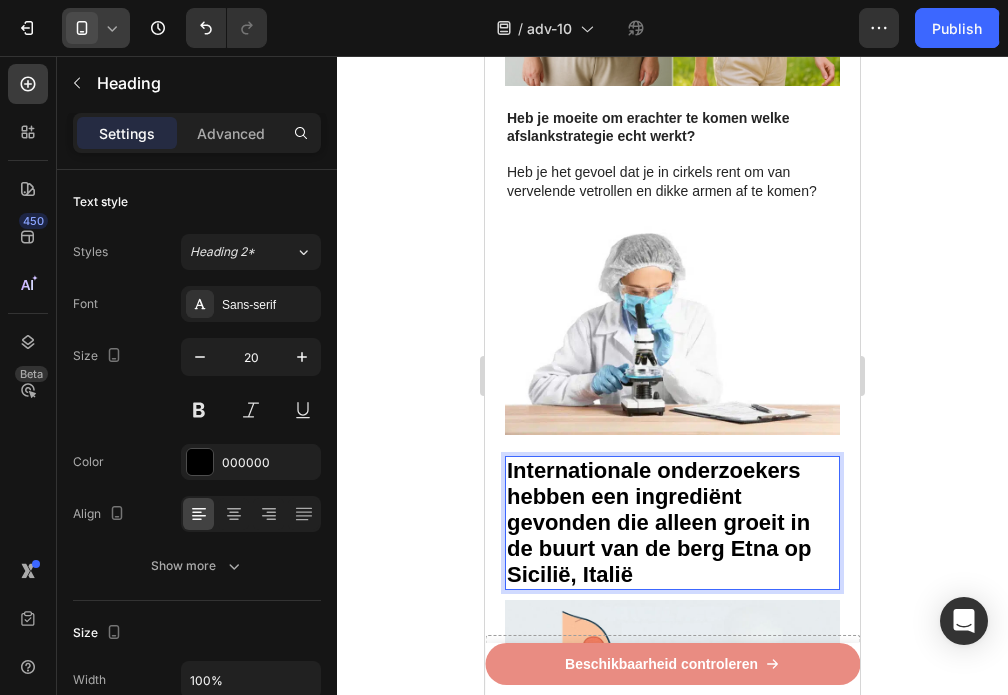 click at bounding box center [672, 323] 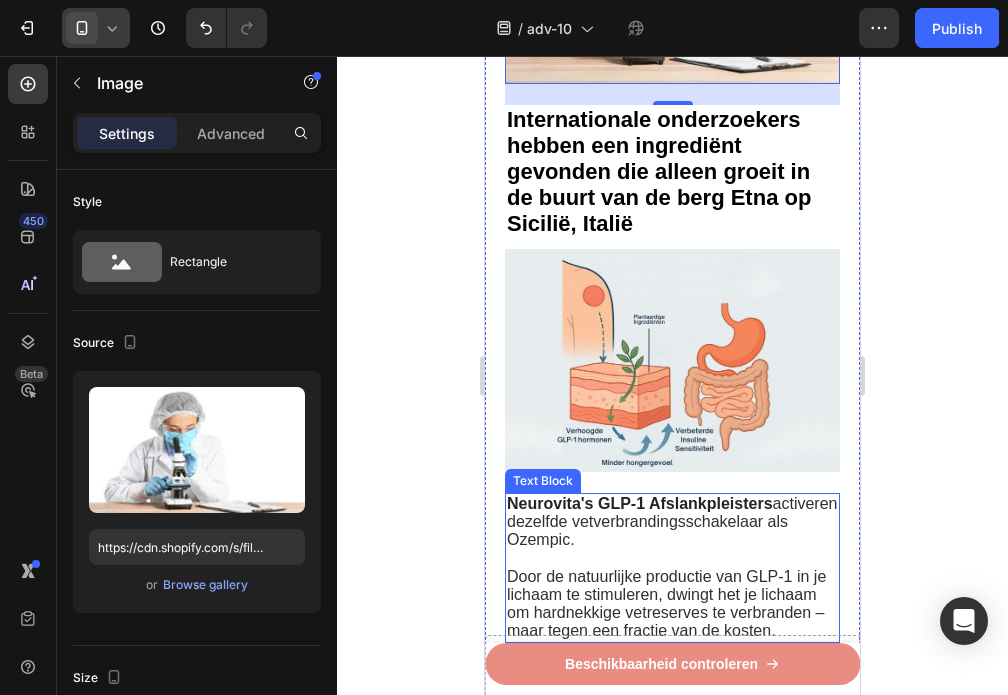 scroll, scrollTop: 1500, scrollLeft: 0, axis: vertical 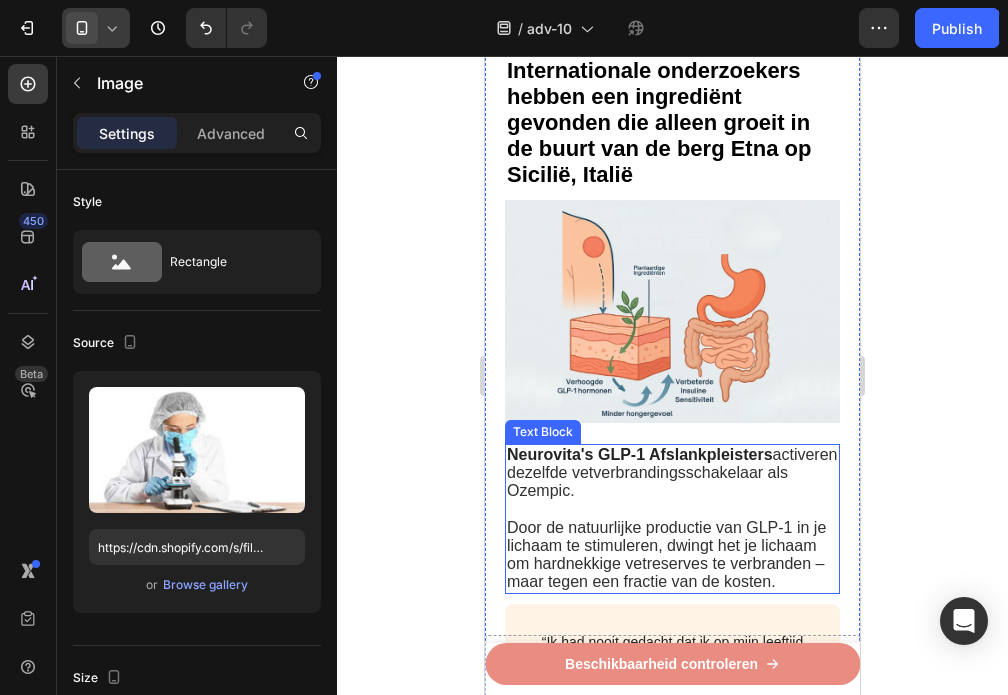 click on "Neurovita's GLP-1 Afslankpleisters  activeren dezelfde vetverbrandingsschakelaar als Ozempic." at bounding box center (672, 473) 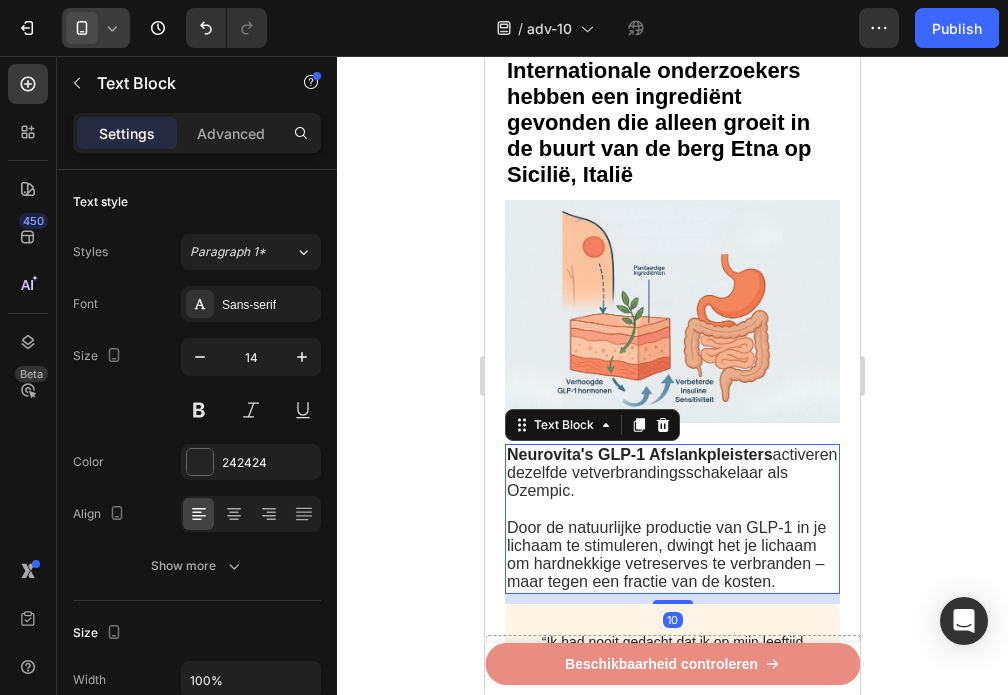 click on "Door de natuurlijke productie van GLP-1 in je lichaam te stimuleren, dwingt het je lichaam om hardnekkige vetreserves te verbranden – maar tegen een fractie van de kosten." at bounding box center (672, 555) 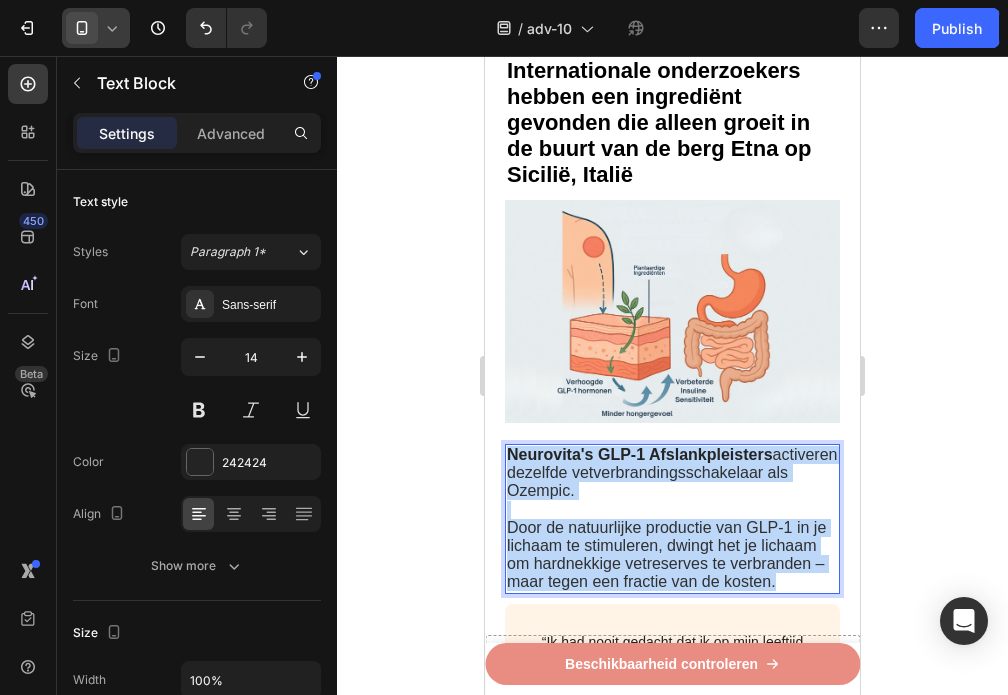 drag, startPoint x: 620, startPoint y: 538, endPoint x: 509, endPoint y: 407, distance: 171.70323 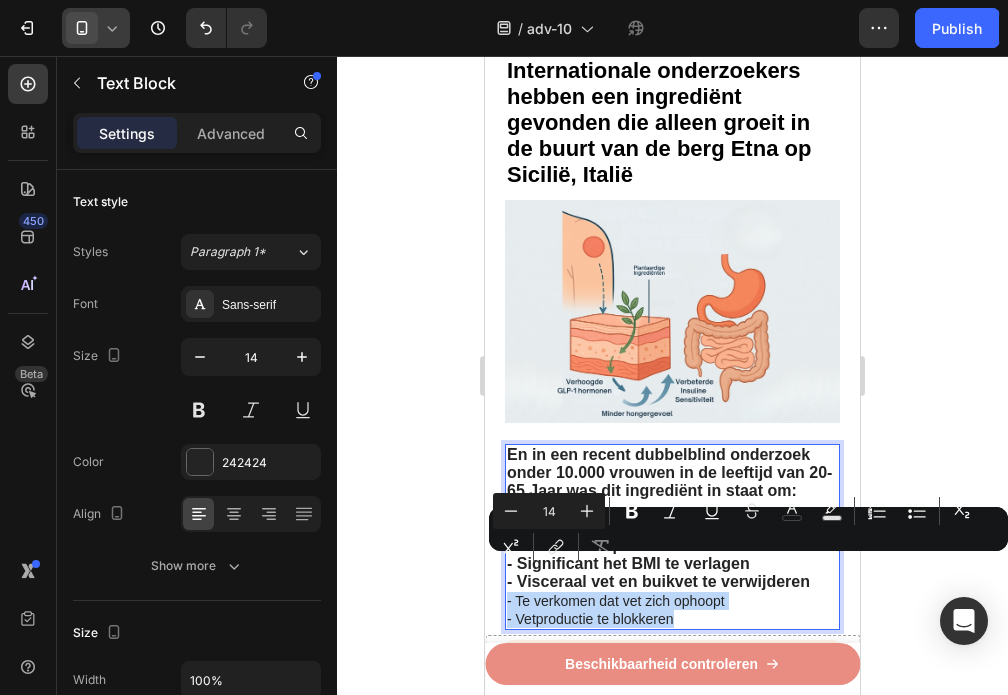 drag, startPoint x: 714, startPoint y: 581, endPoint x: 506, endPoint y: 565, distance: 208.61447 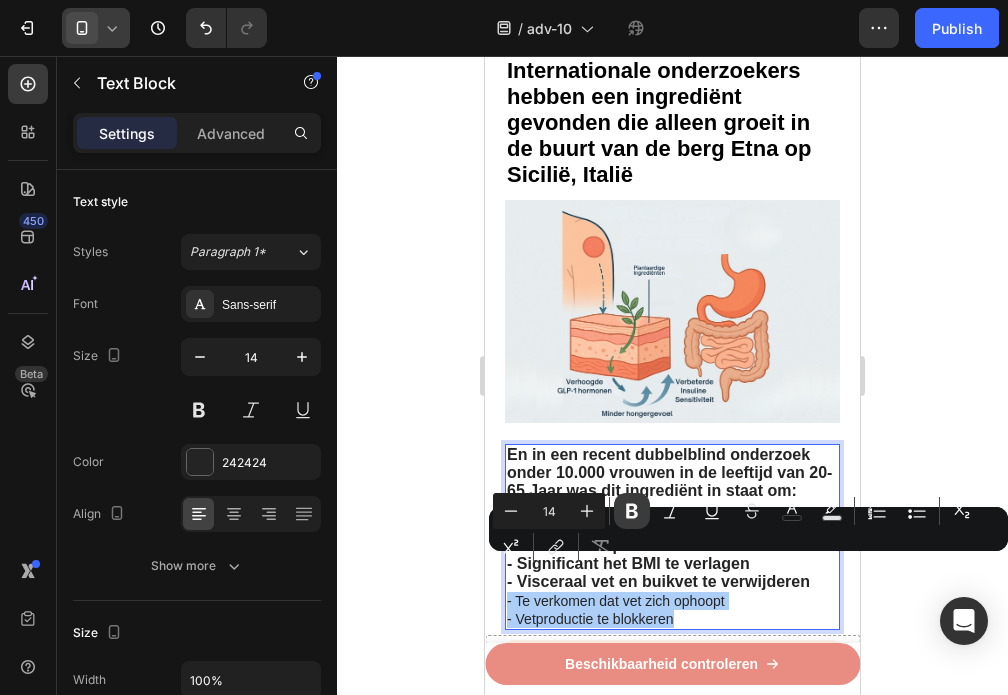 click on "Bold" at bounding box center [632, 511] 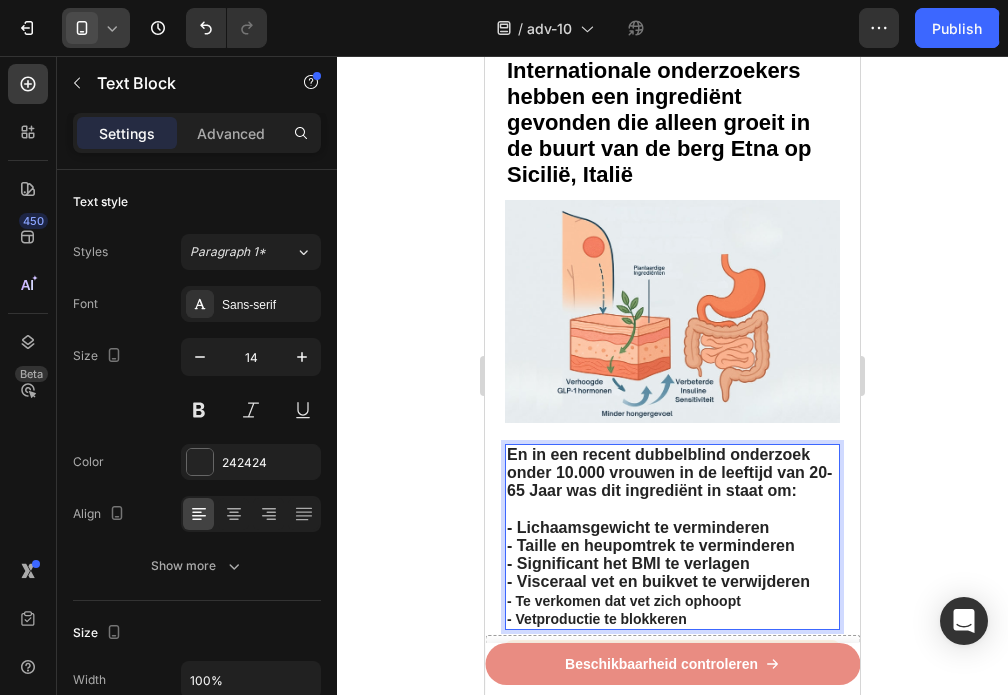 click on "En in een recent dubbelblind onderzoek onder 10.000 vrouwen in de leeftijd van 20-65 Jaar was dit ingrediënt in staat om:" at bounding box center [669, 472] 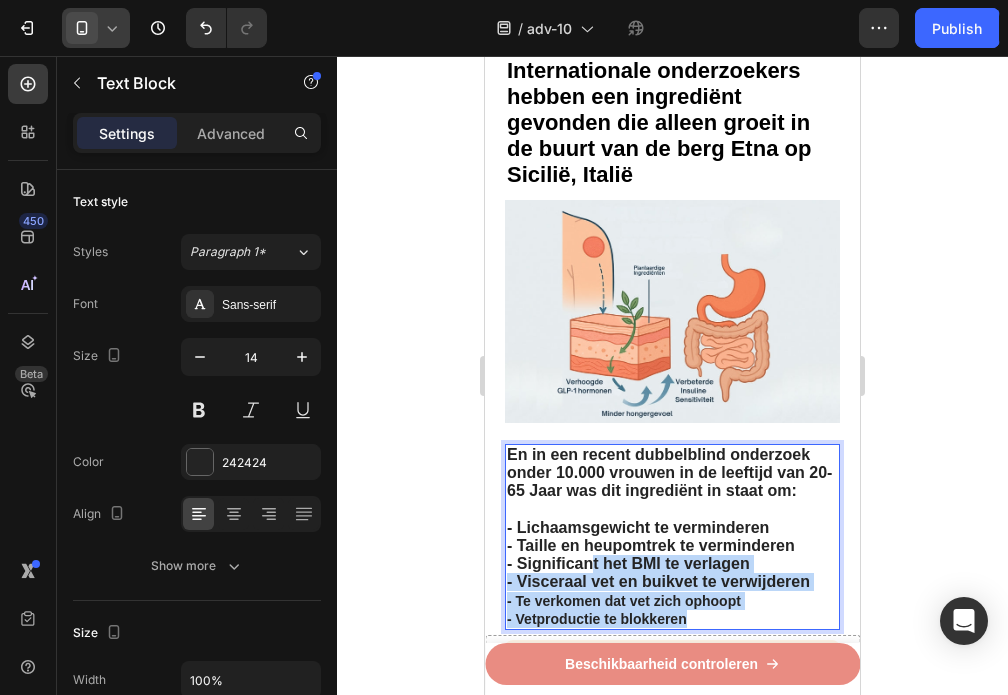 drag, startPoint x: 717, startPoint y: 586, endPoint x: 593, endPoint y: 524, distance: 138.63622 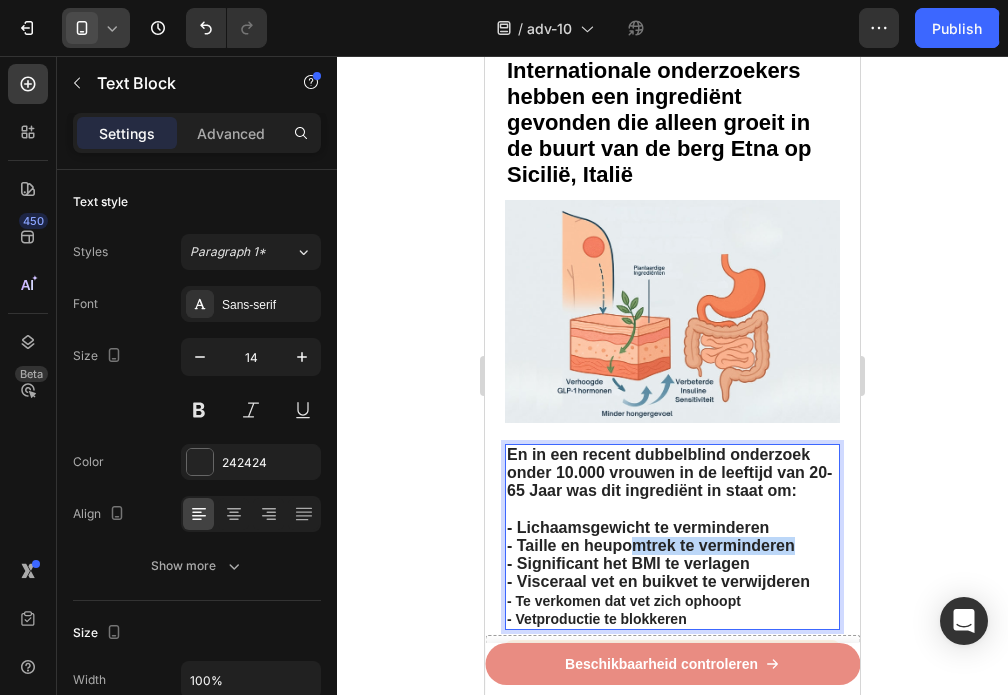 drag, startPoint x: 794, startPoint y: 511, endPoint x: 628, endPoint y: 511, distance: 166 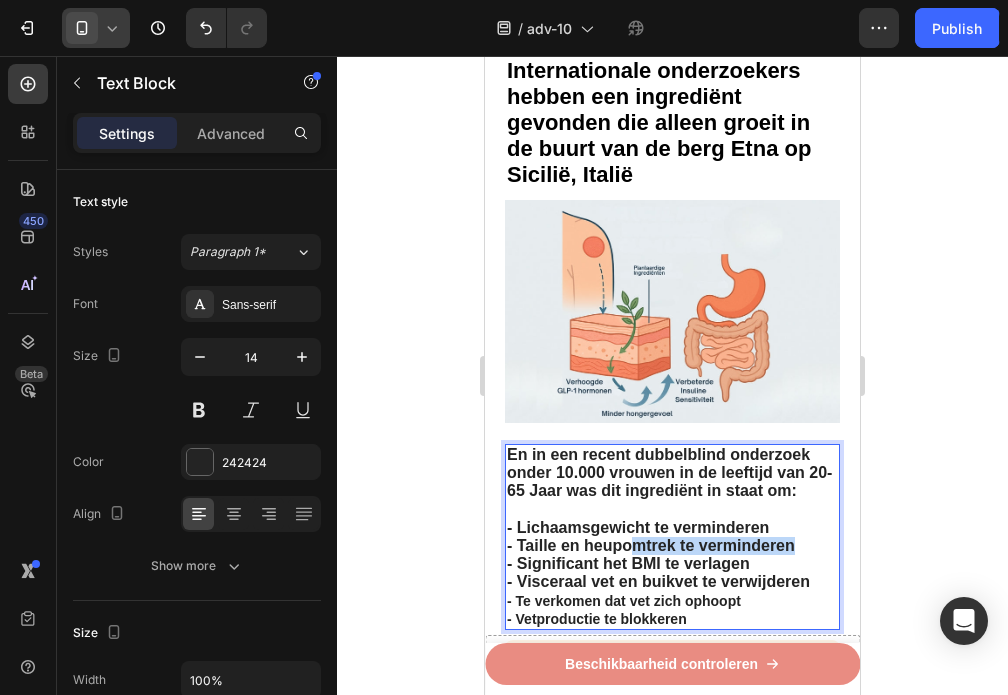 click on "- Taille en heupomtrek te verminderen" at bounding box center (651, 545) 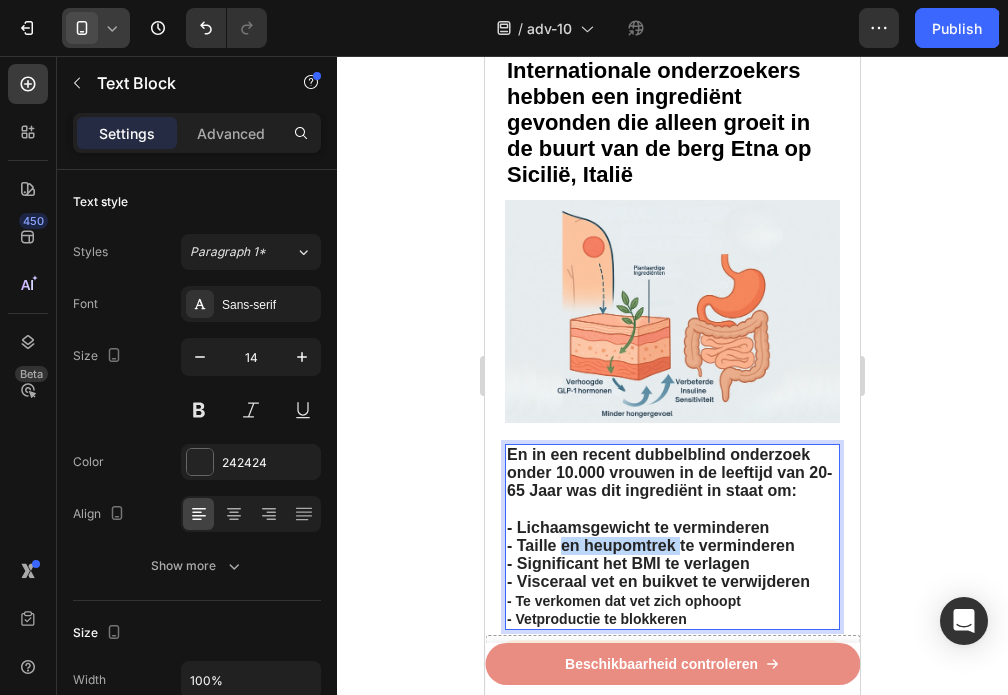 drag, startPoint x: 678, startPoint y: 511, endPoint x: 564, endPoint y: 509, distance: 114.01754 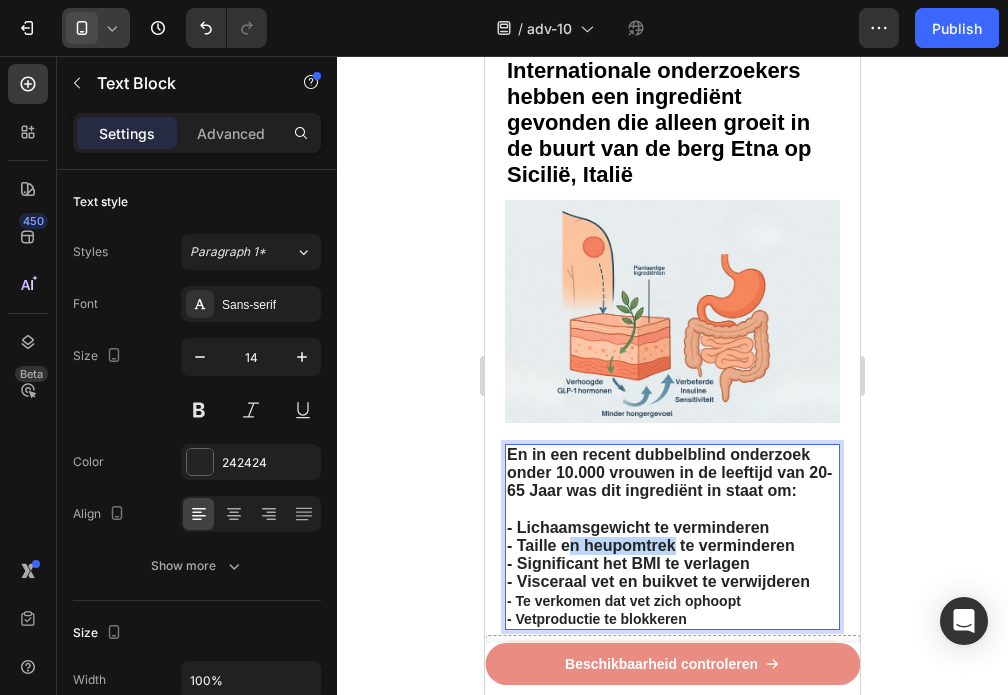 drag, startPoint x: 676, startPoint y: 514, endPoint x: 567, endPoint y: 514, distance: 109 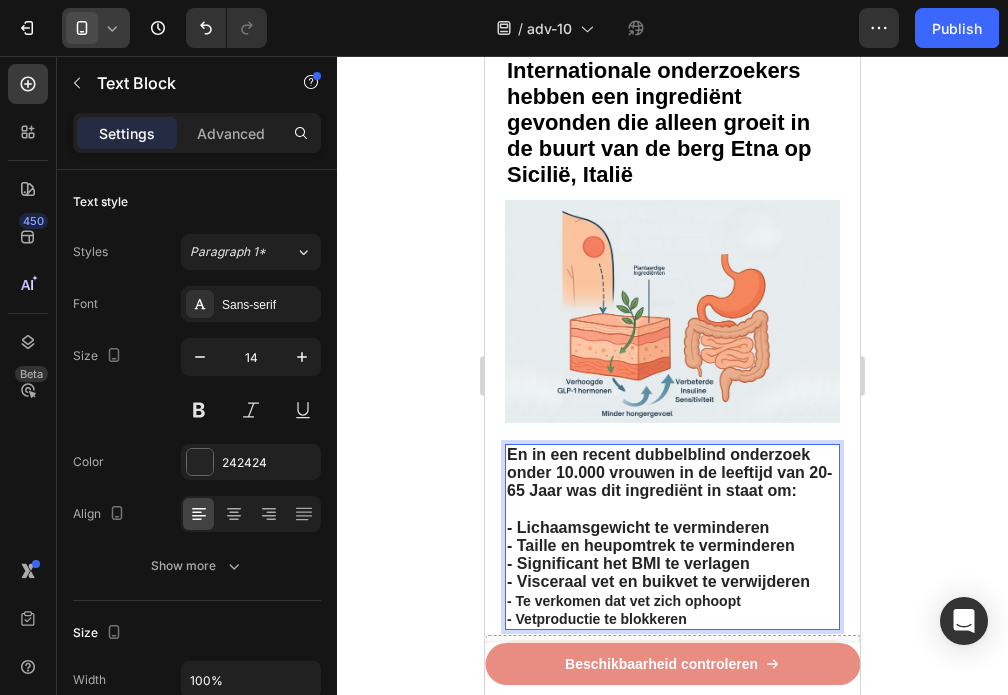click on "- Taille en heupomtrek te verminderen" at bounding box center [651, 545] 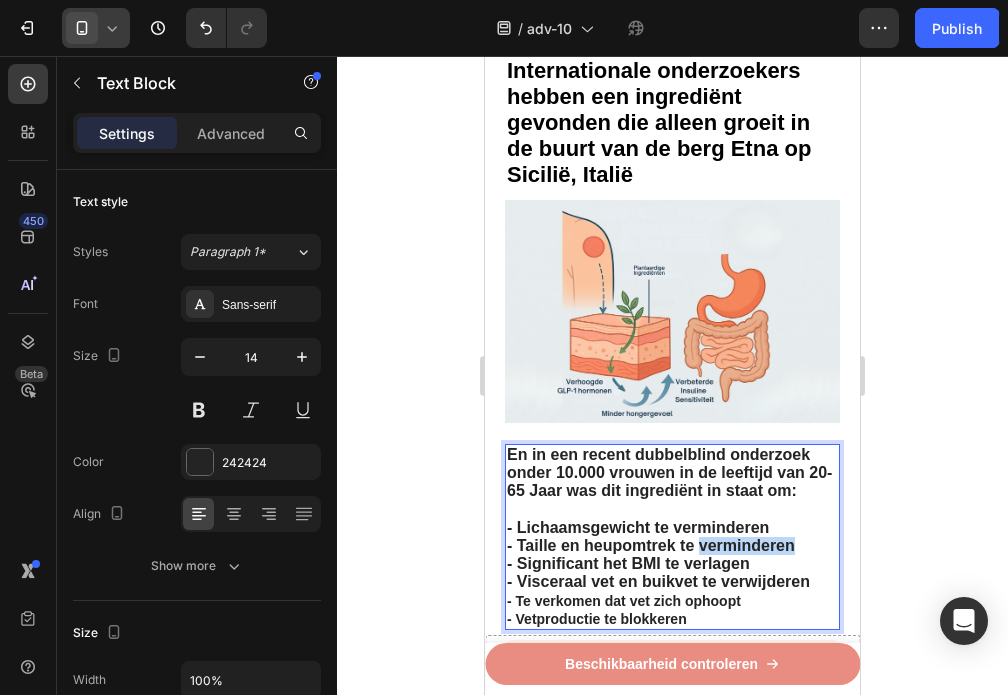 click on "- Taille en heupomtrek te verminderen" at bounding box center [651, 545] 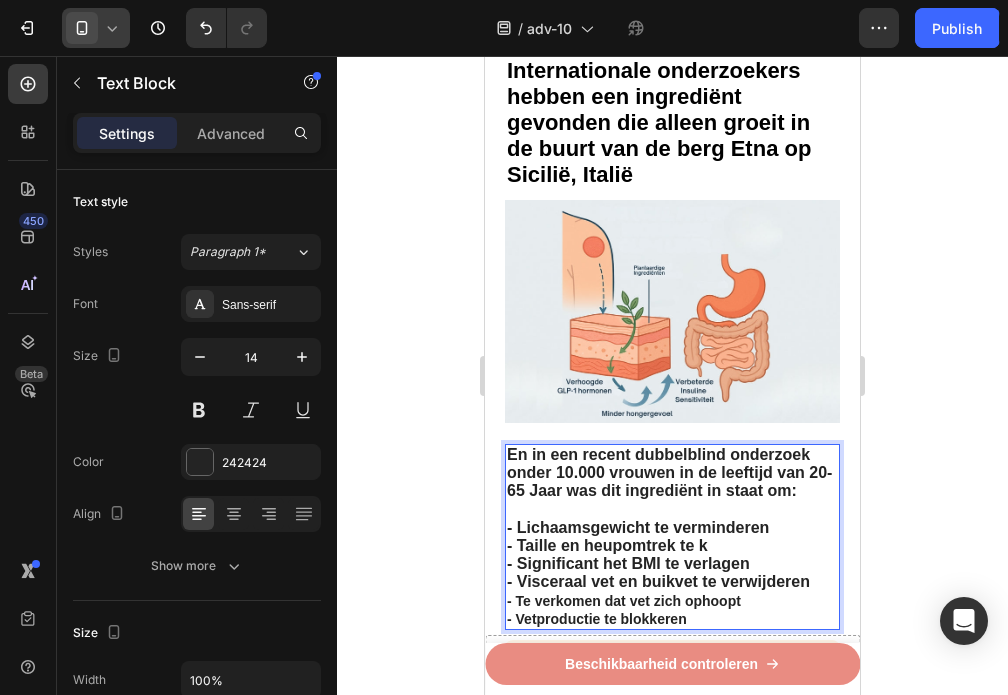 click on "- Taille en heupomtrek te k" at bounding box center [672, 546] 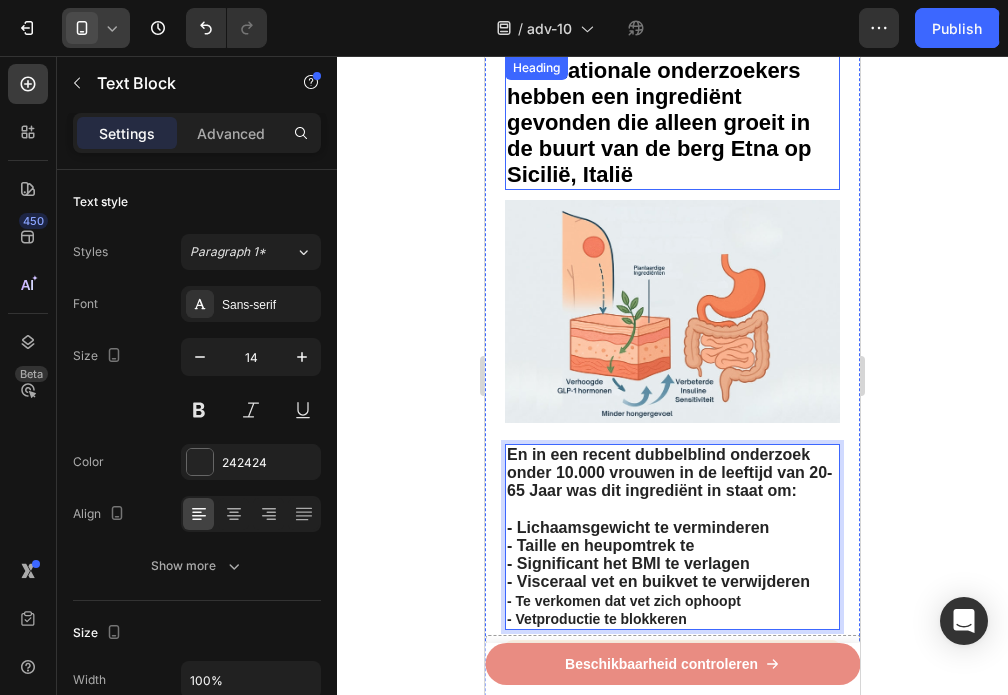 click on "Internationale onderzoekers hebben een ingrediënt gevonden die alleen groeit in de buurt van de berg Etna op Sicilië, Italië" at bounding box center [659, 122] 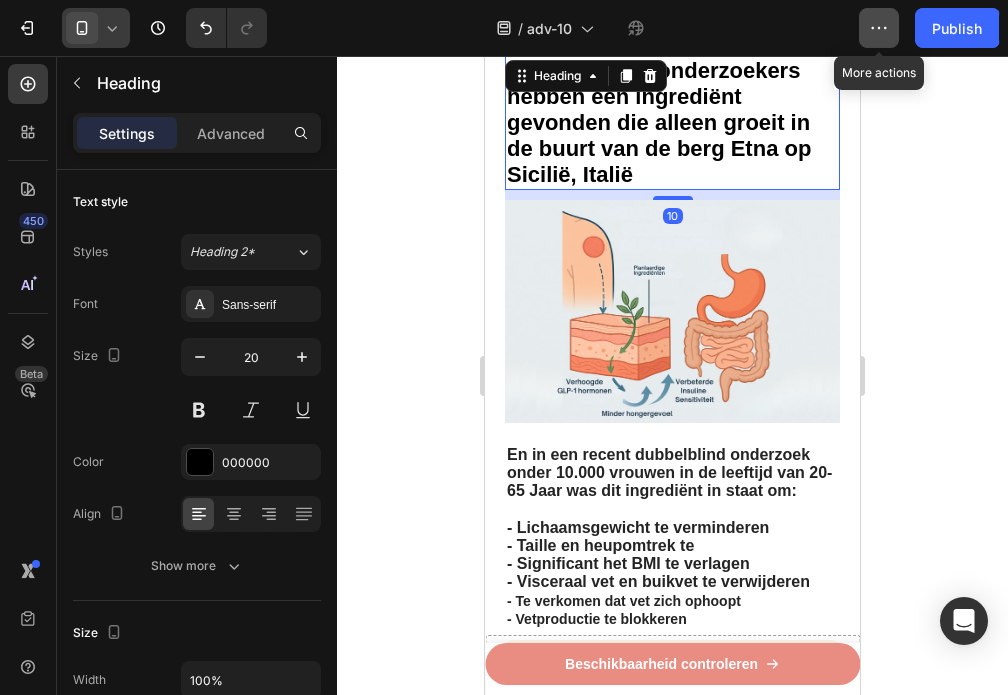 click 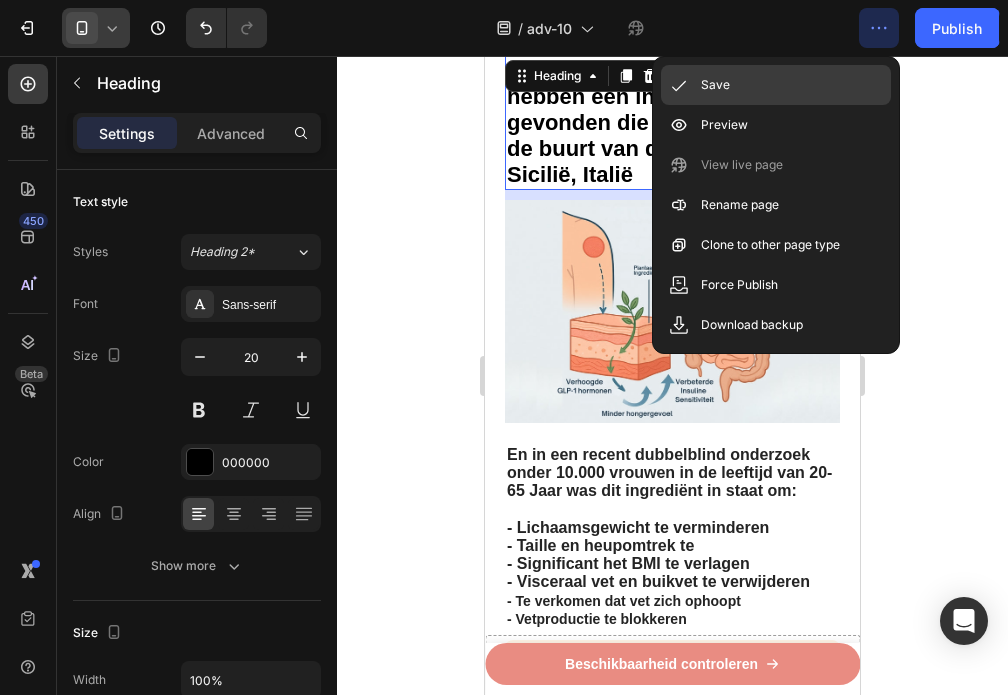 click on "Save" 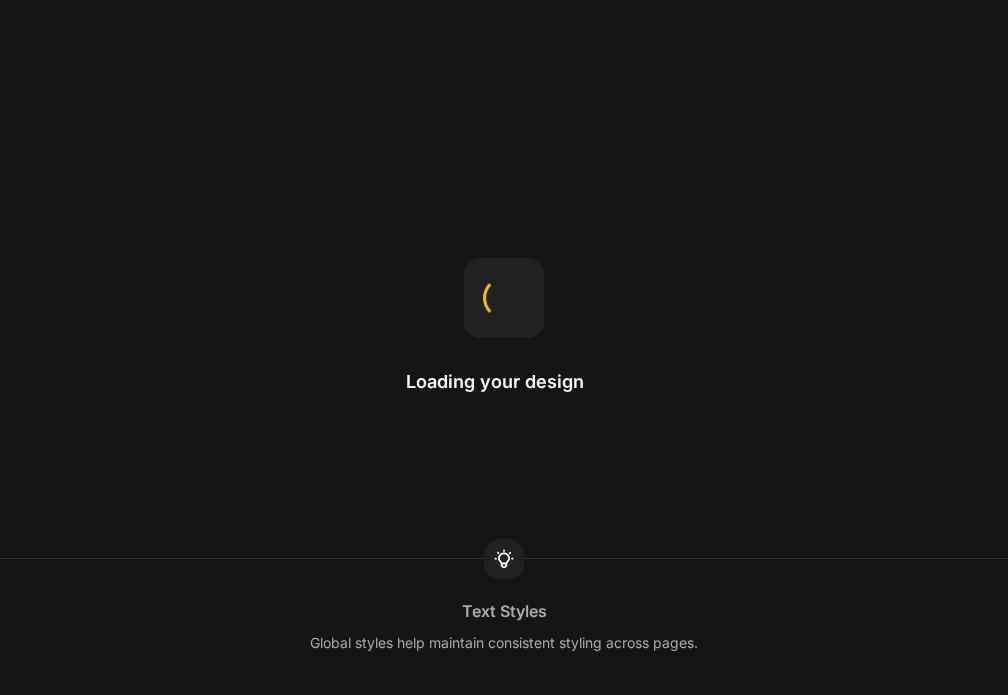scroll, scrollTop: 0, scrollLeft: 0, axis: both 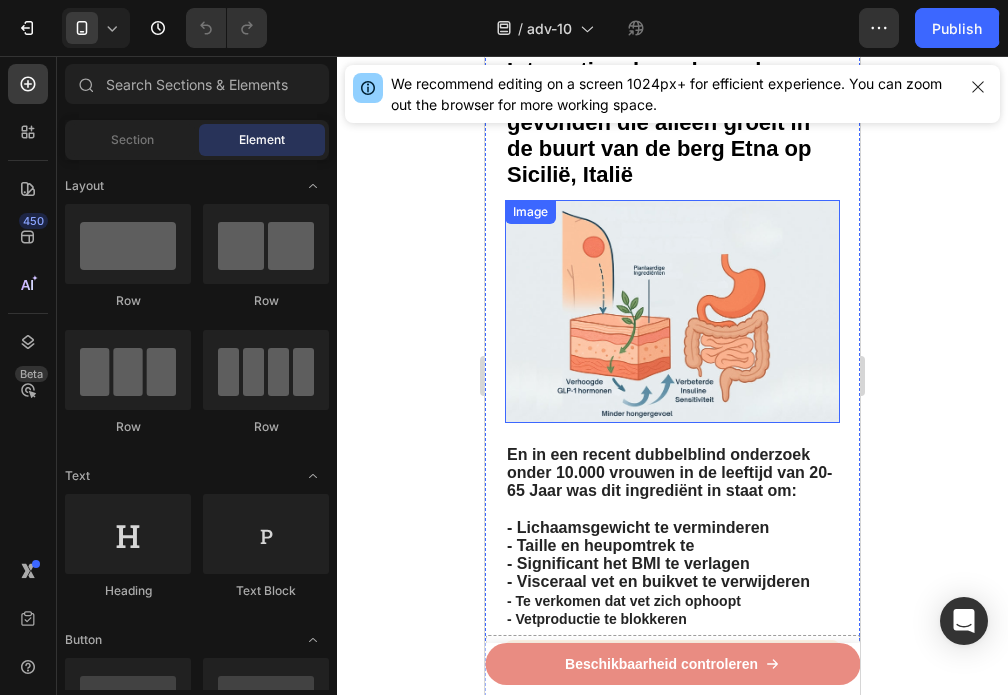 click at bounding box center (672, 311) 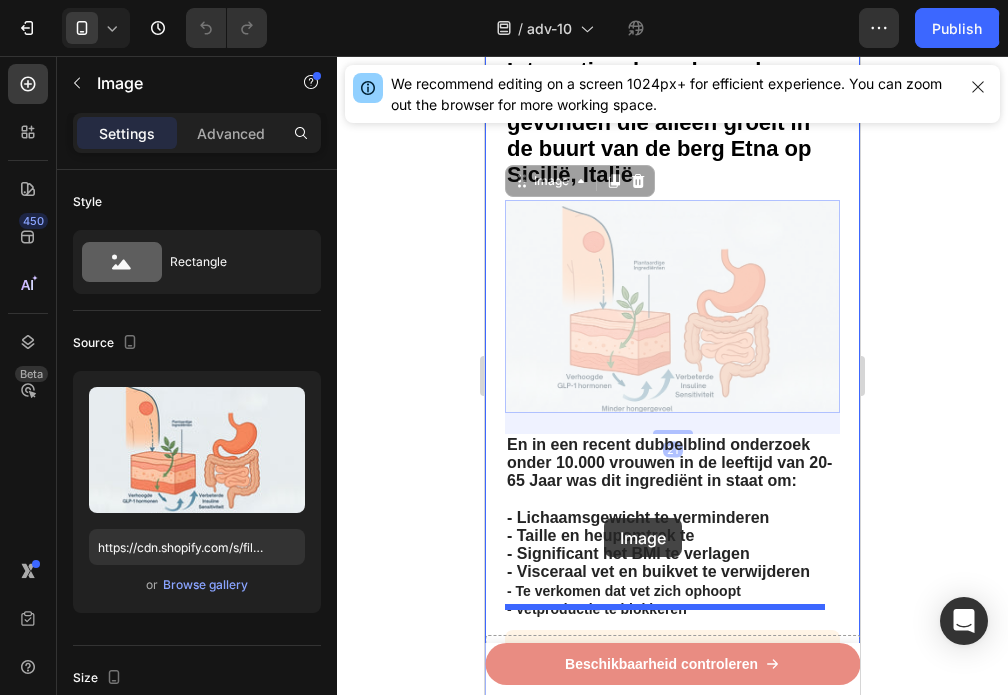 drag, startPoint x: 624, startPoint y: 243, endPoint x: 604, endPoint y: 518, distance: 275.72632 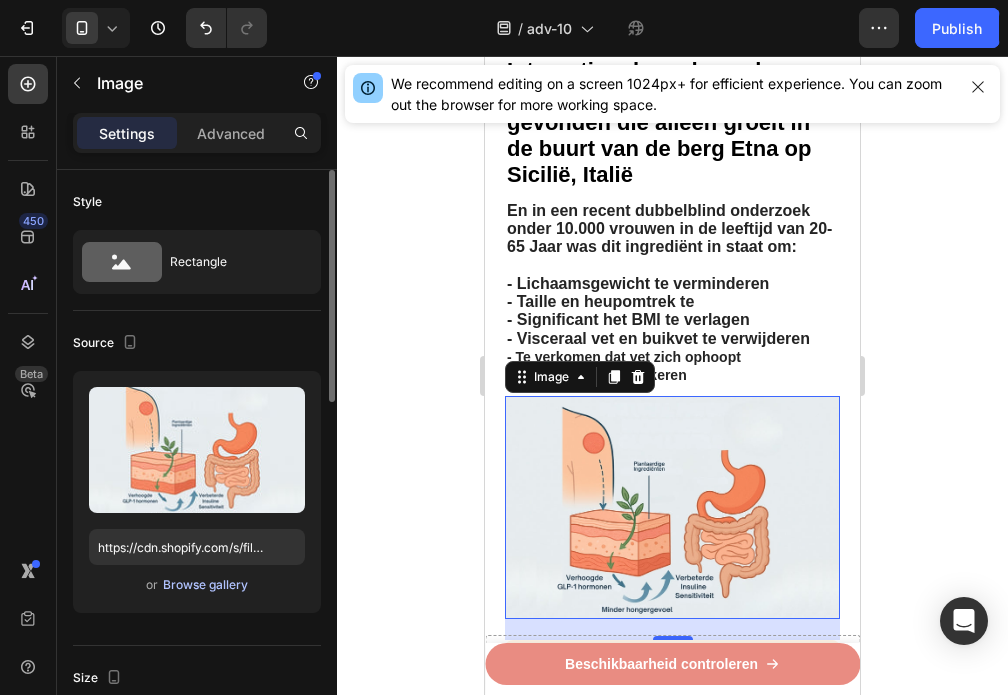 click on "Browse gallery" at bounding box center (205, 585) 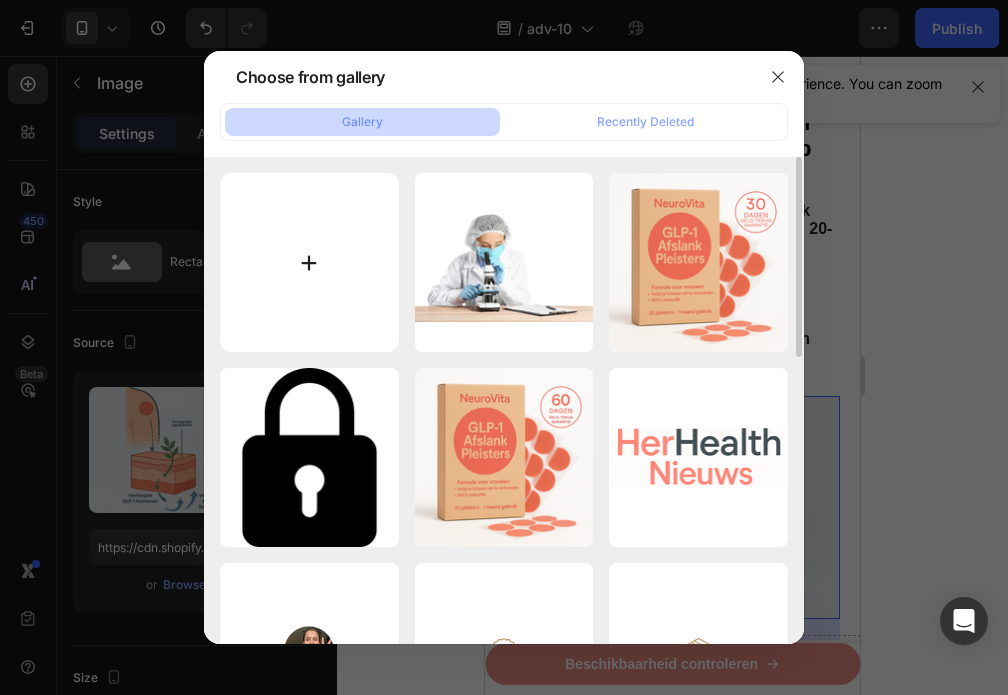 click at bounding box center (309, 262) 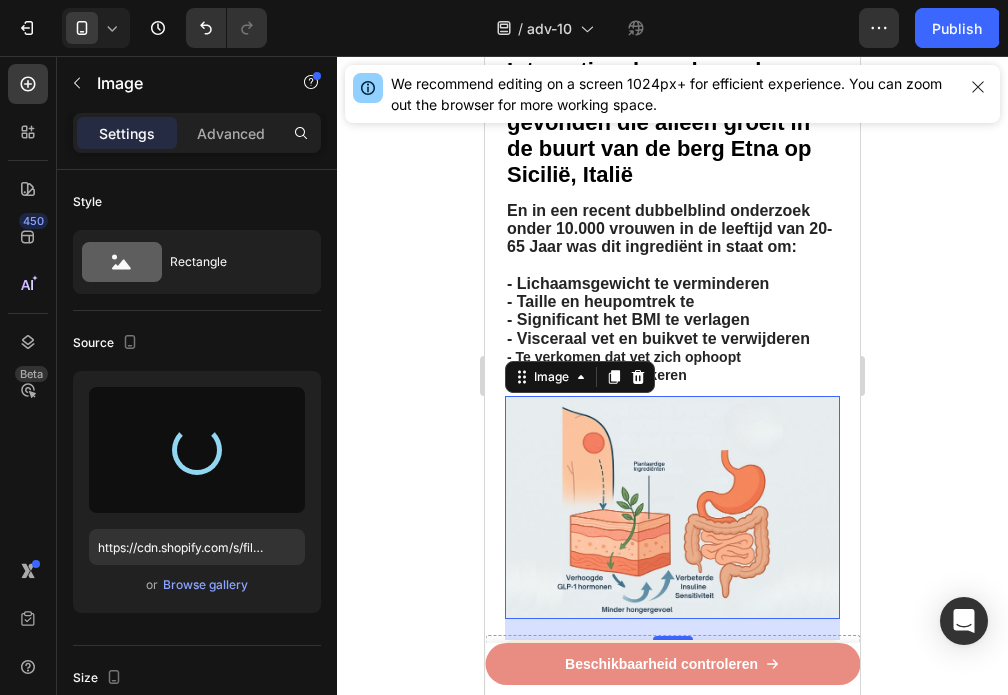 type on "https://cdn.shopify.com/s/files/1/0841/8698/8884/files/gempages_576157732831232963-c6e6ba86-3d33-465f-954f-03af431e1207.webp" 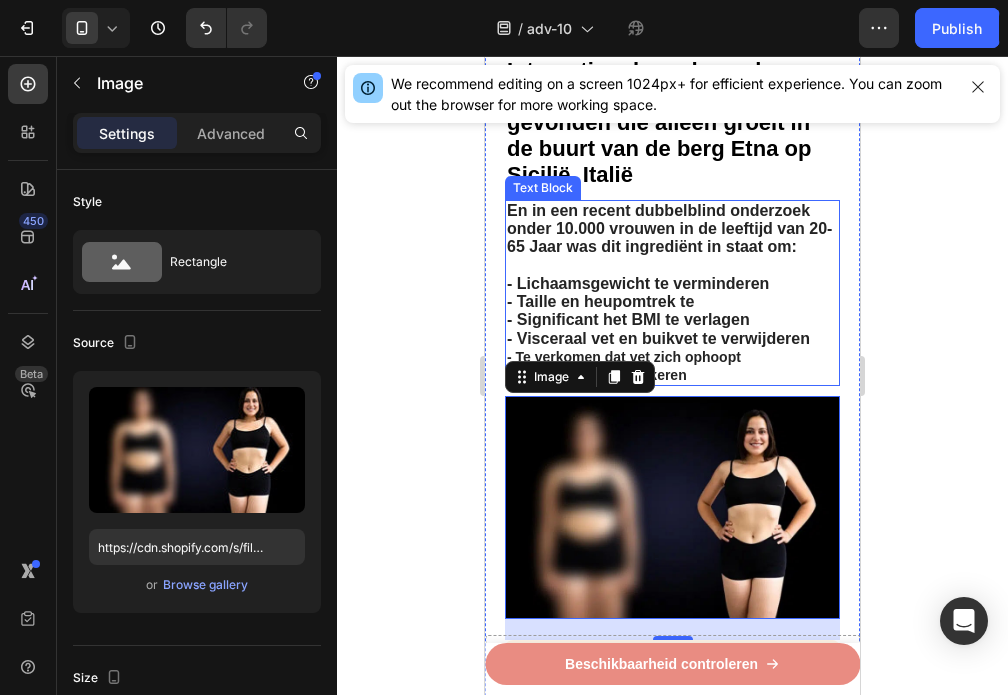 click on "- Taille en heupomtrek te" at bounding box center (672, 302) 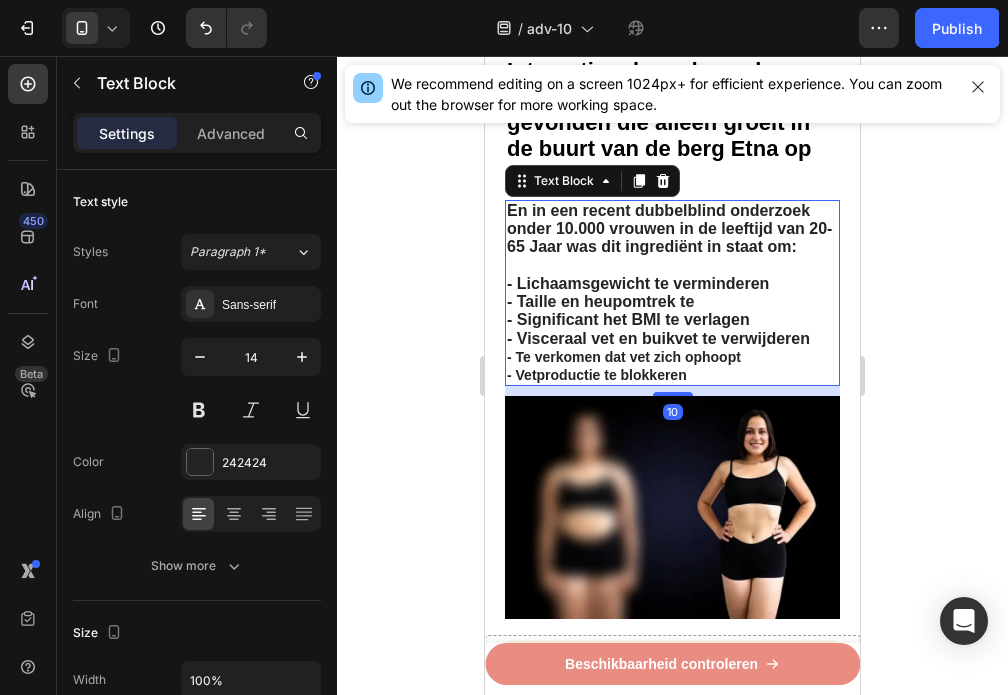 click on "- Taille en heupomtrek te" at bounding box center (672, 302) 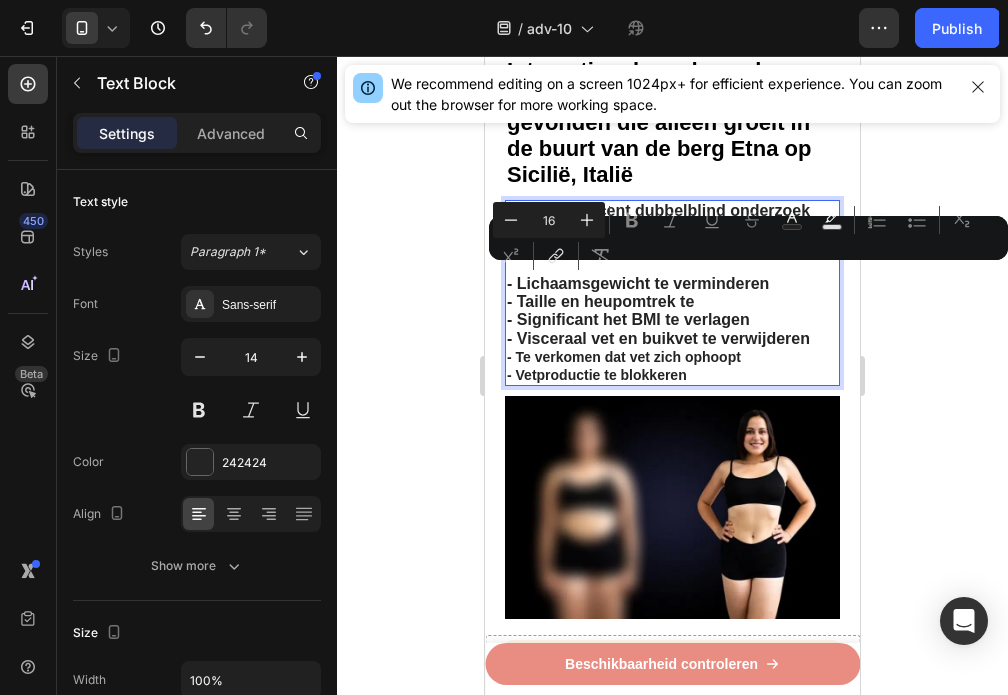 click on "Minus 16 Plus Bold Italic Underline       Strikethrough
Text Color
Text Background Color Numbered List Bulleted List Subscript Superscript       link Remove Format" at bounding box center (748, 238) 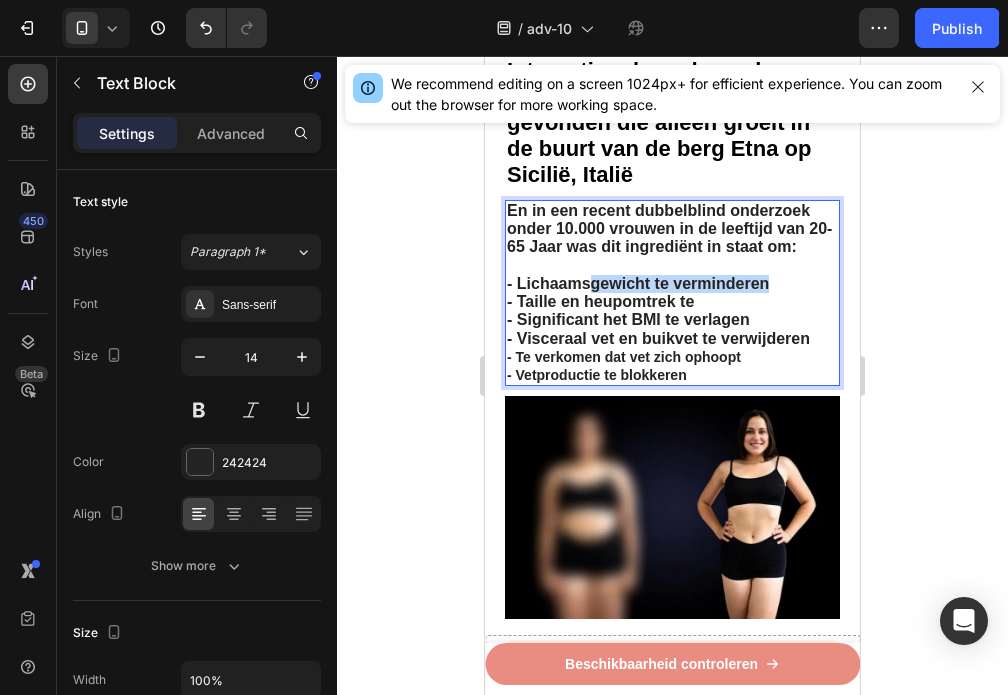 drag, startPoint x: 779, startPoint y: 262, endPoint x: 593, endPoint y: 264, distance: 186.01076 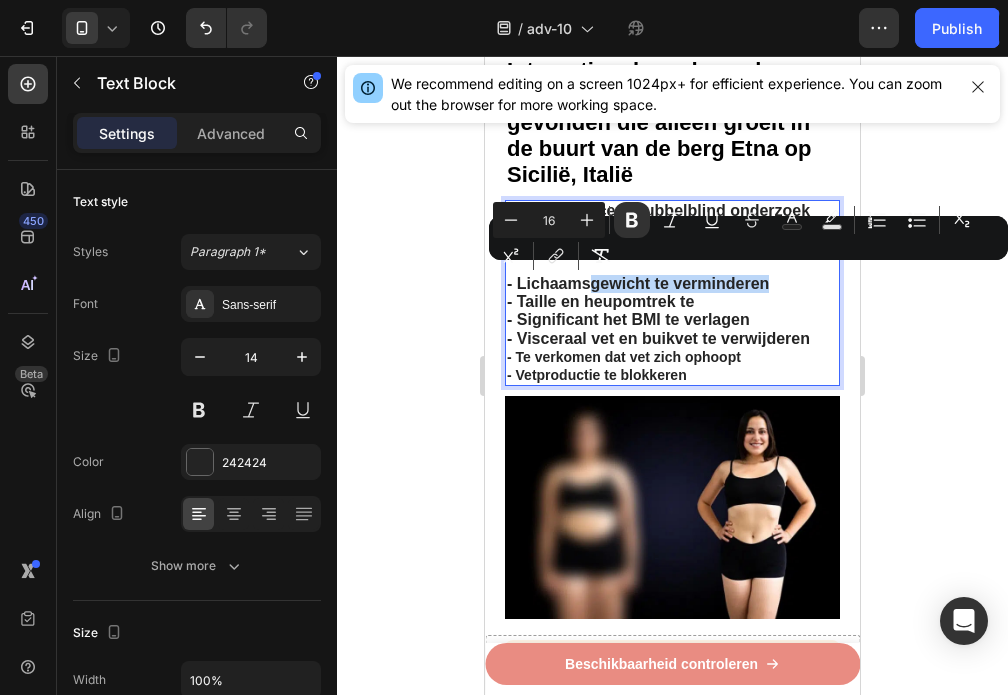 drag, startPoint x: 699, startPoint y: 283, endPoint x: 567, endPoint y: 277, distance: 132.13629 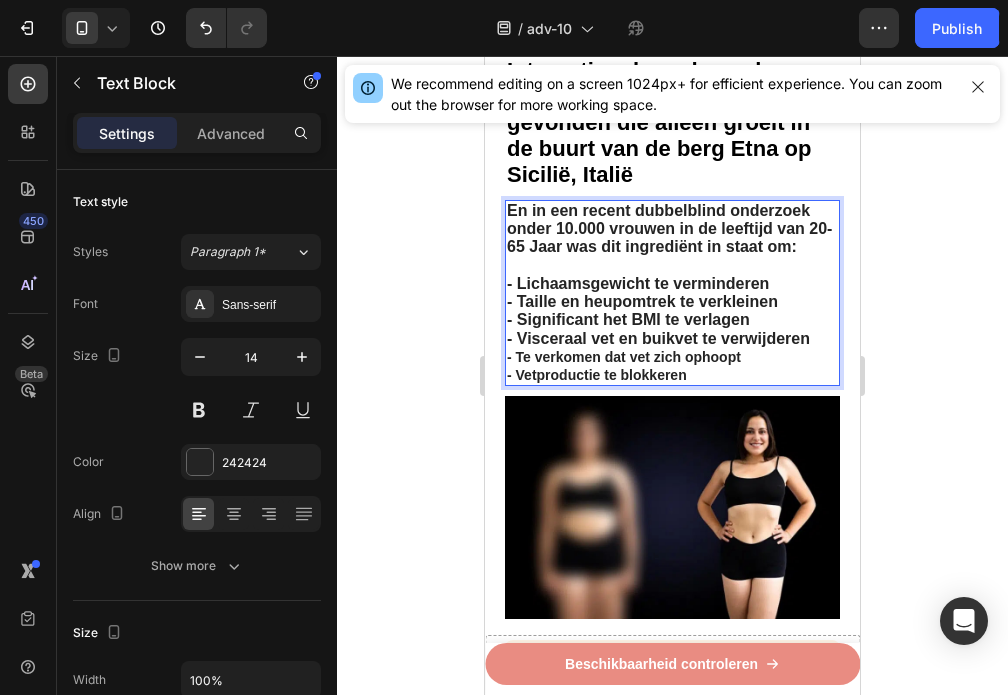 click on "- Te verkomen dat vet zich ophoopt" at bounding box center (624, 357) 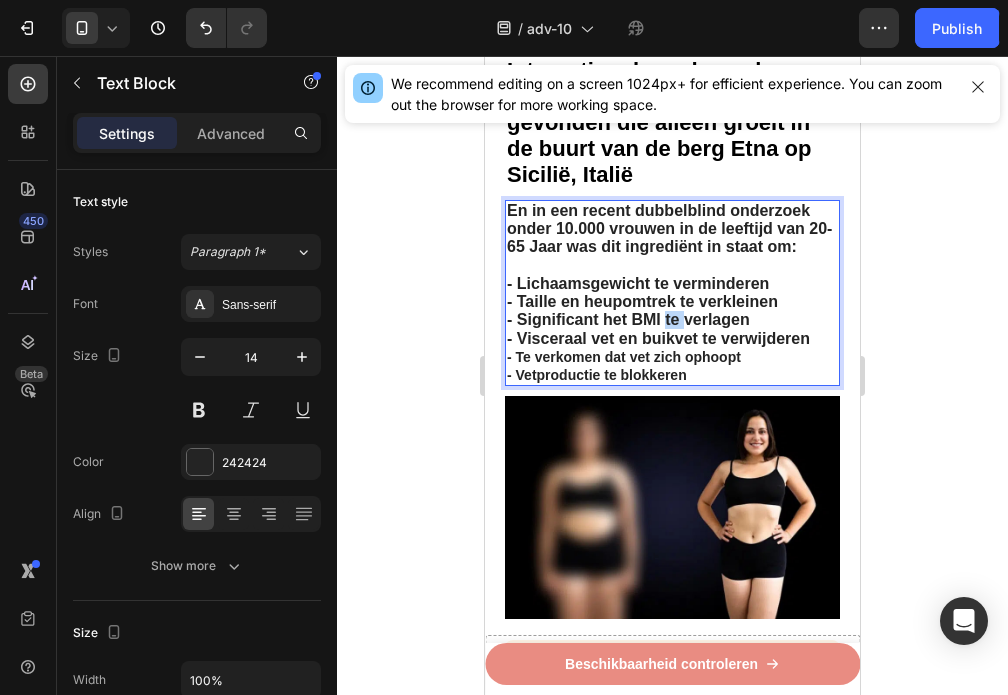 click on "- Significant het BMI te verlagen" at bounding box center (628, 319) 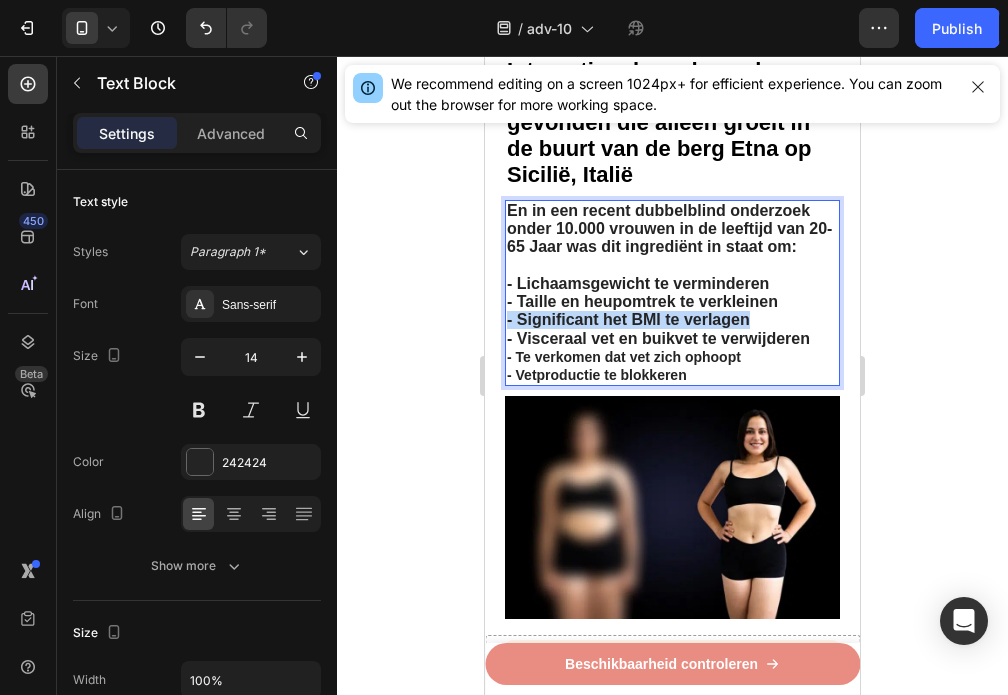 click on "- Significant het BMI te verlagen" at bounding box center (628, 319) 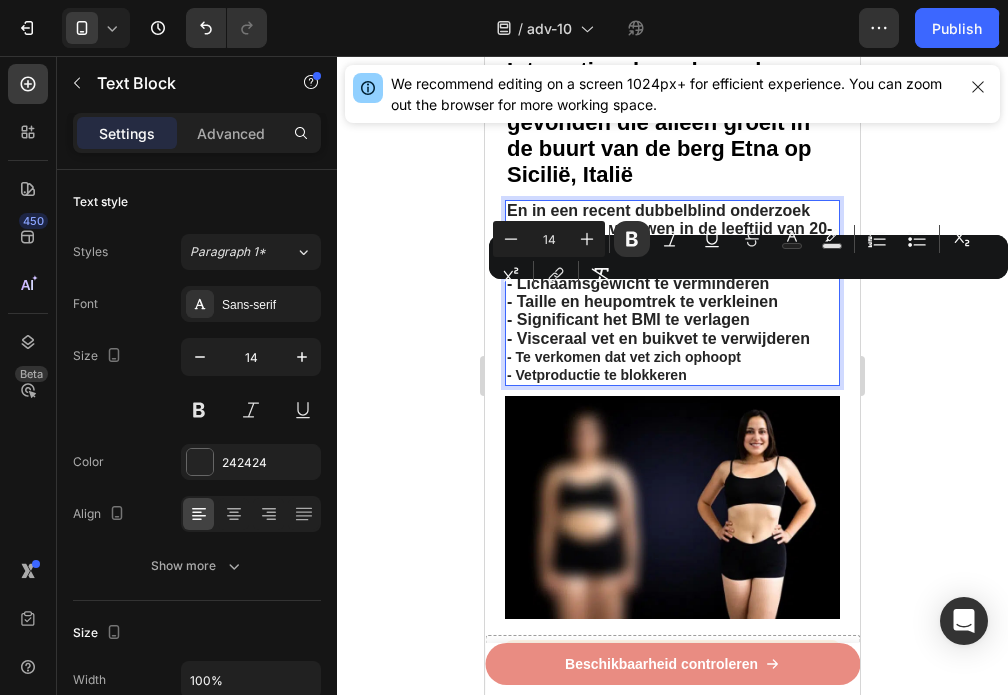 click on "- Te verkomen dat vet zich ophoopt" at bounding box center (624, 357) 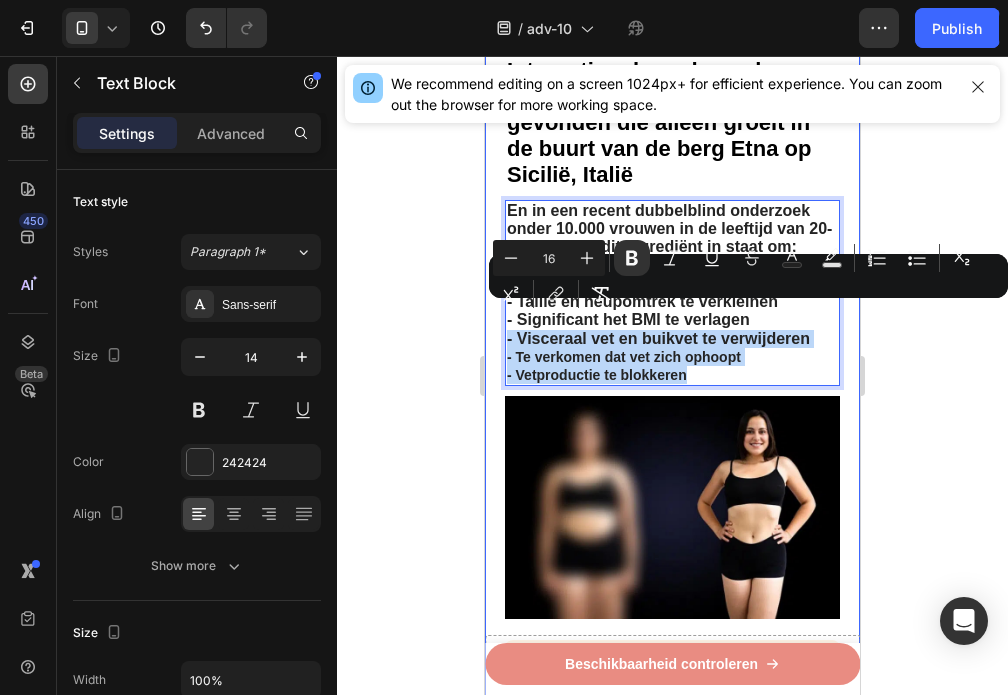 drag, startPoint x: 668, startPoint y: 344, endPoint x: 499, endPoint y: 323, distance: 170.29973 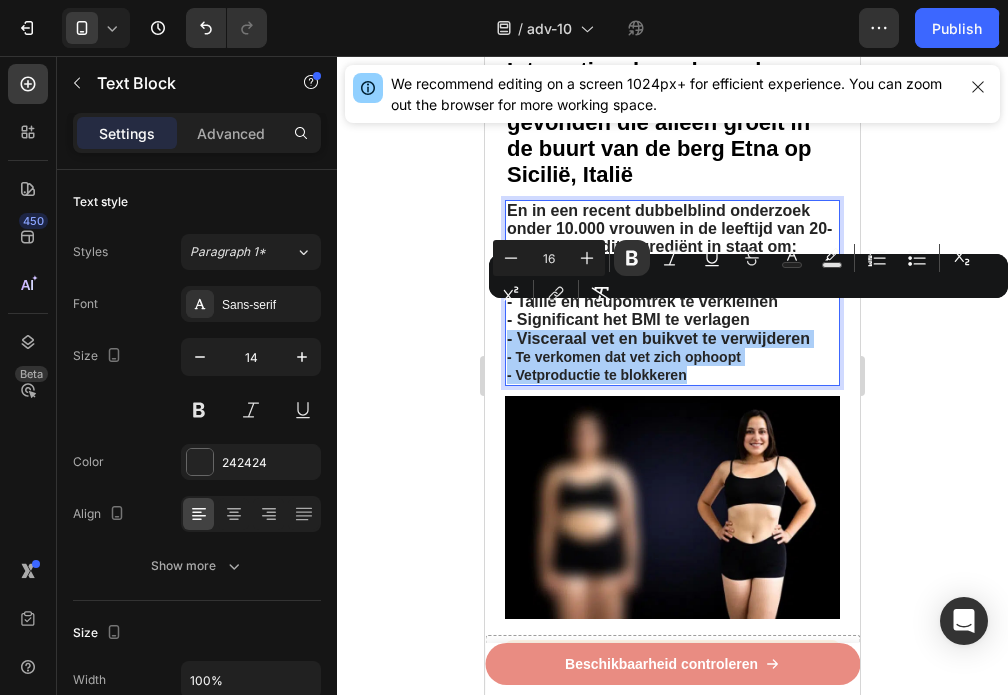 click on "16" at bounding box center [549, 258] 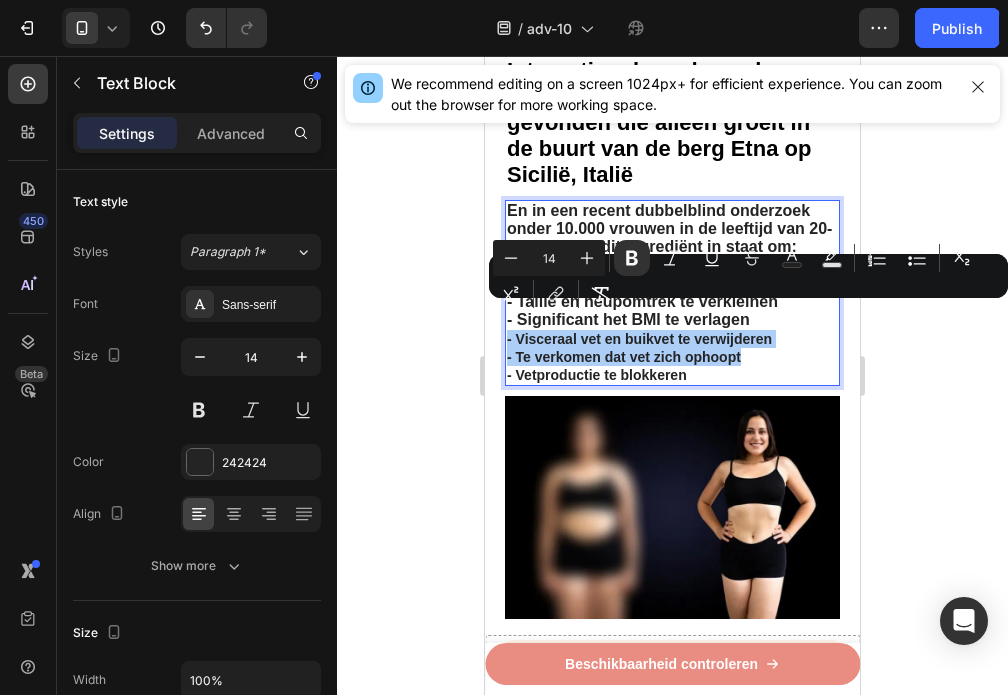 click on "14" at bounding box center (549, 258) 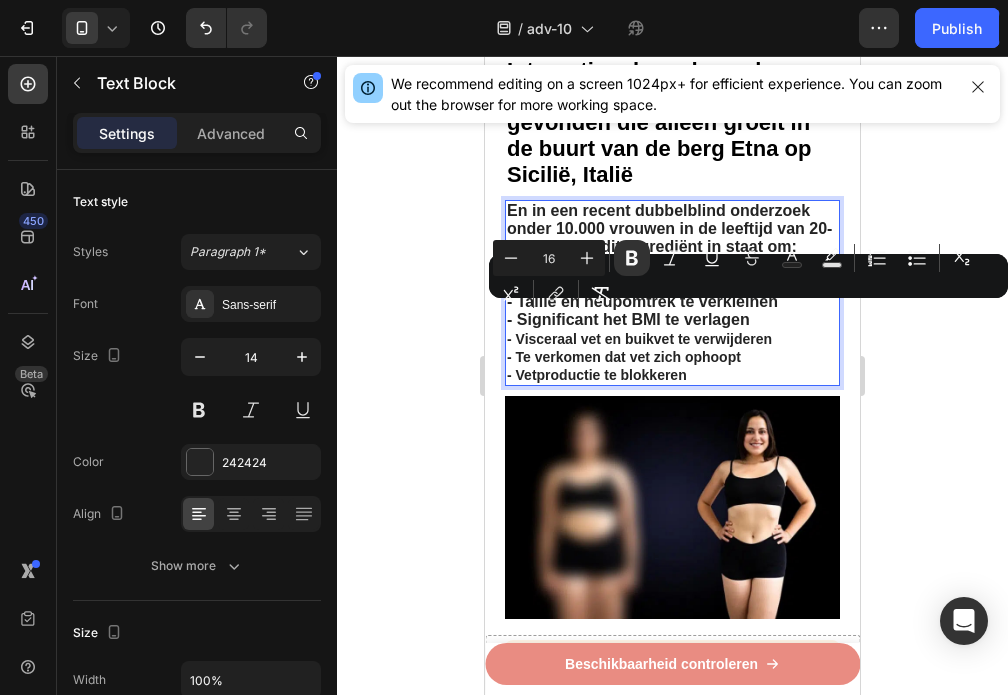 type on "16" 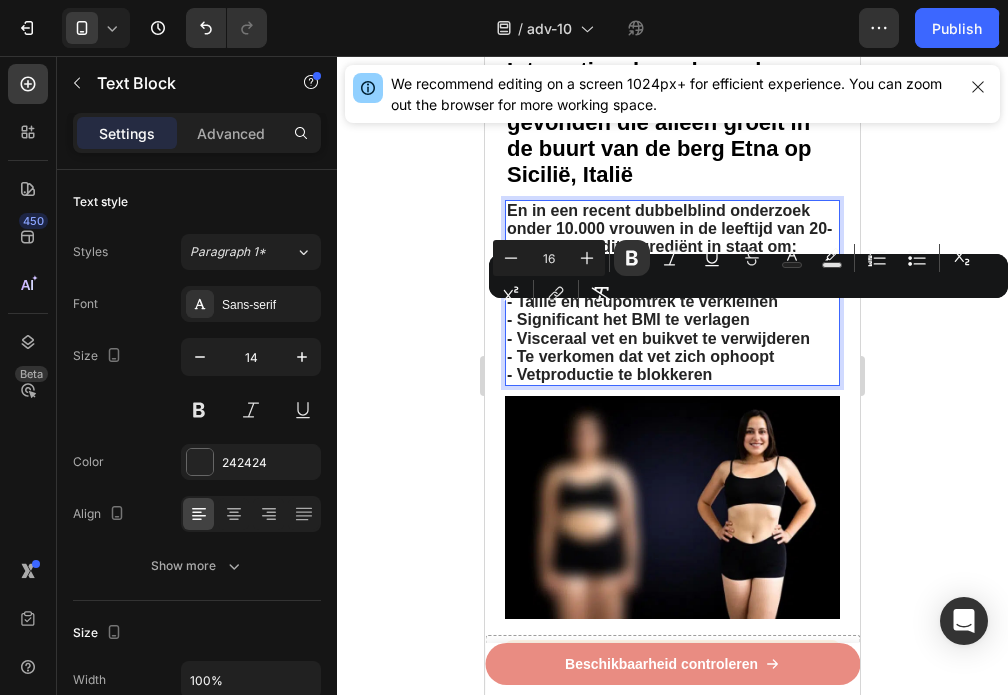 click 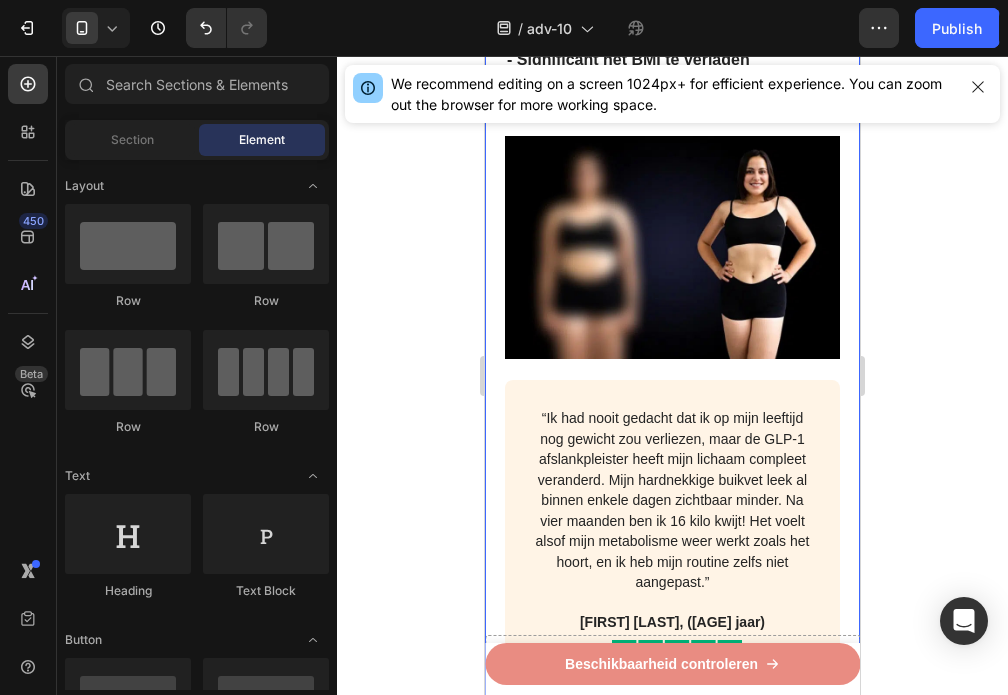 scroll, scrollTop: 1800, scrollLeft: 0, axis: vertical 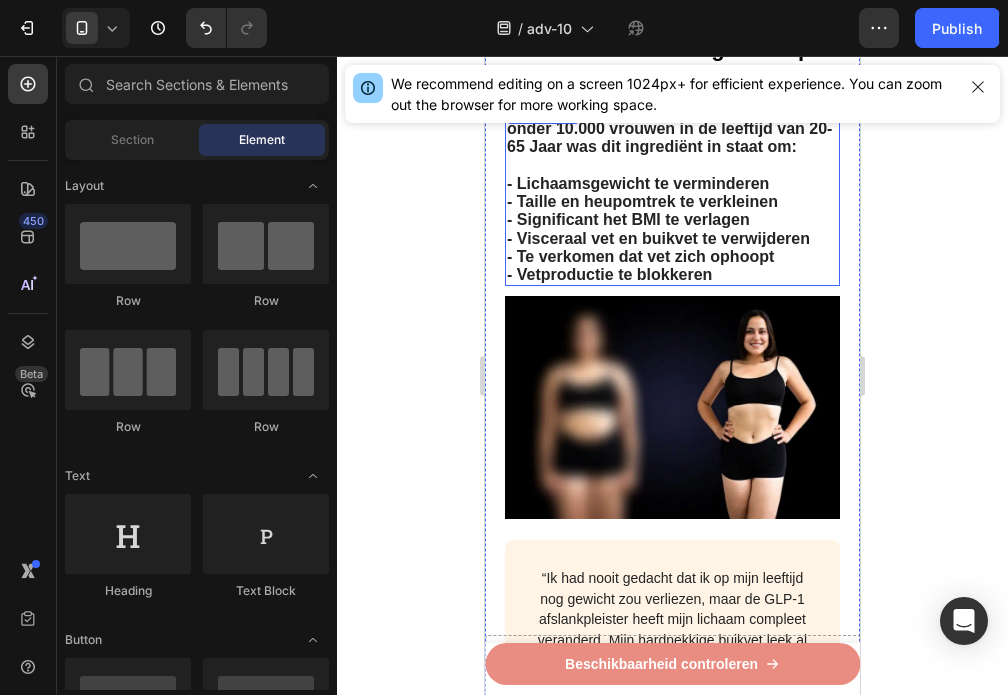 click on "- Te verkomen dat vet zich ophoopt" at bounding box center [640, 256] 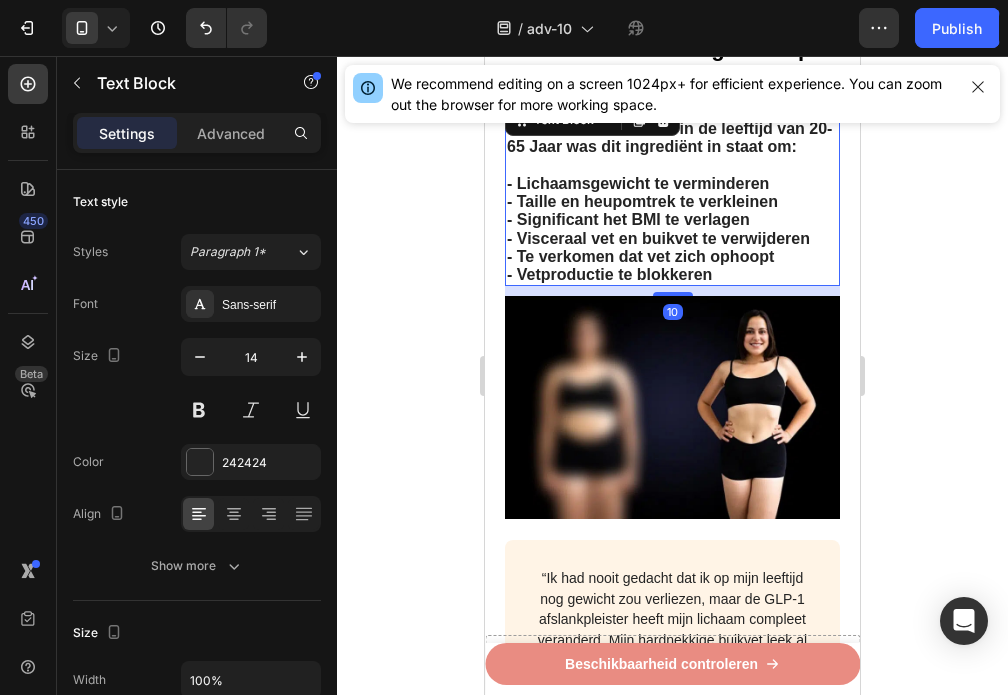 scroll, scrollTop: 1300, scrollLeft: 0, axis: vertical 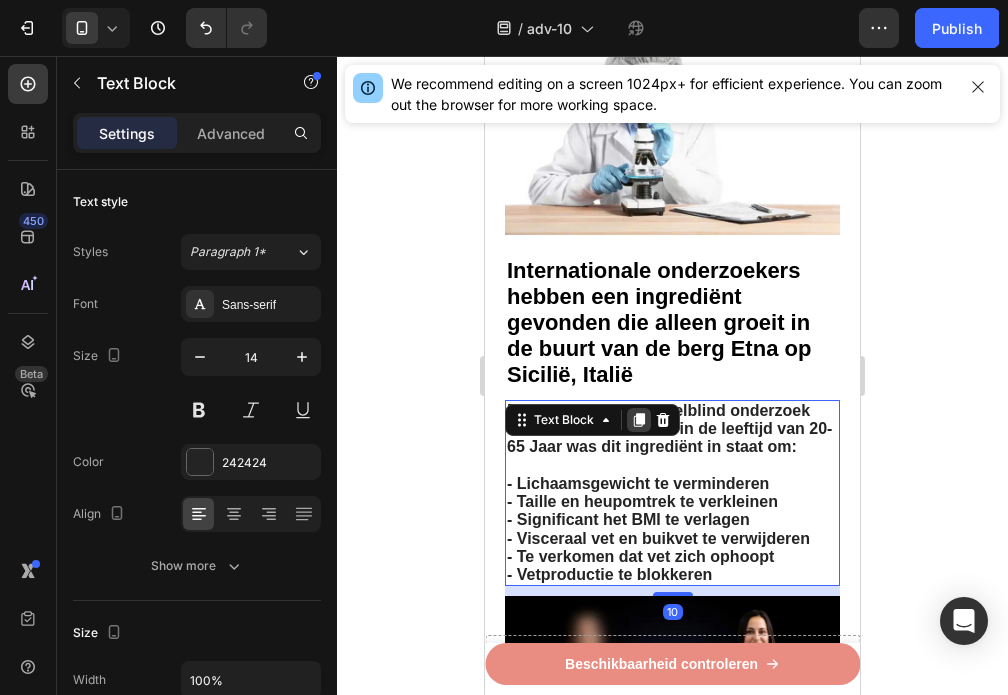 click 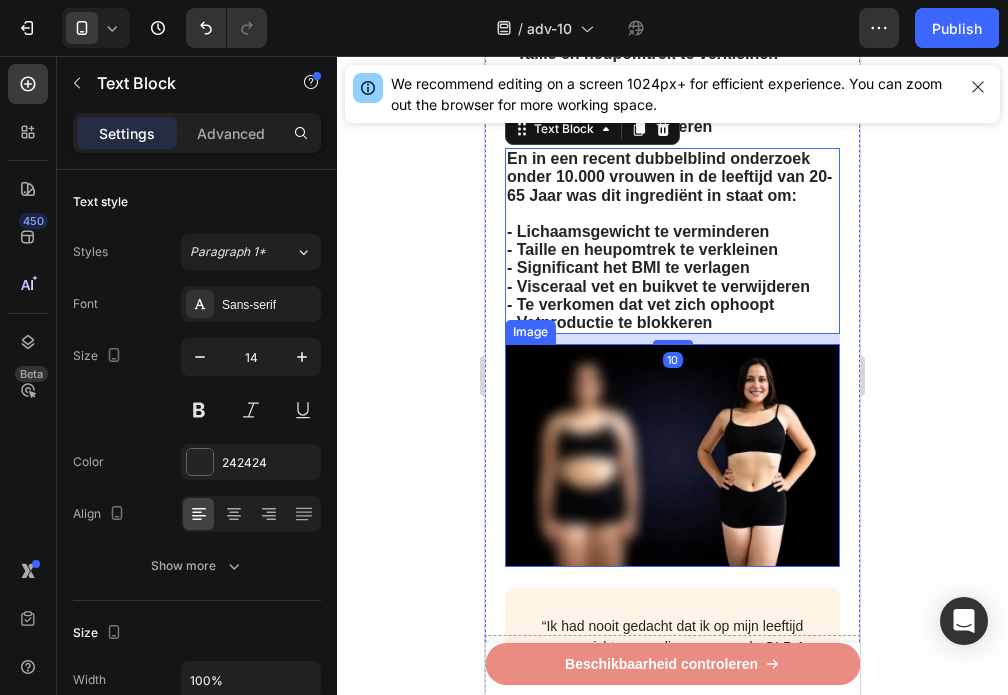 scroll, scrollTop: 1693, scrollLeft: 0, axis: vertical 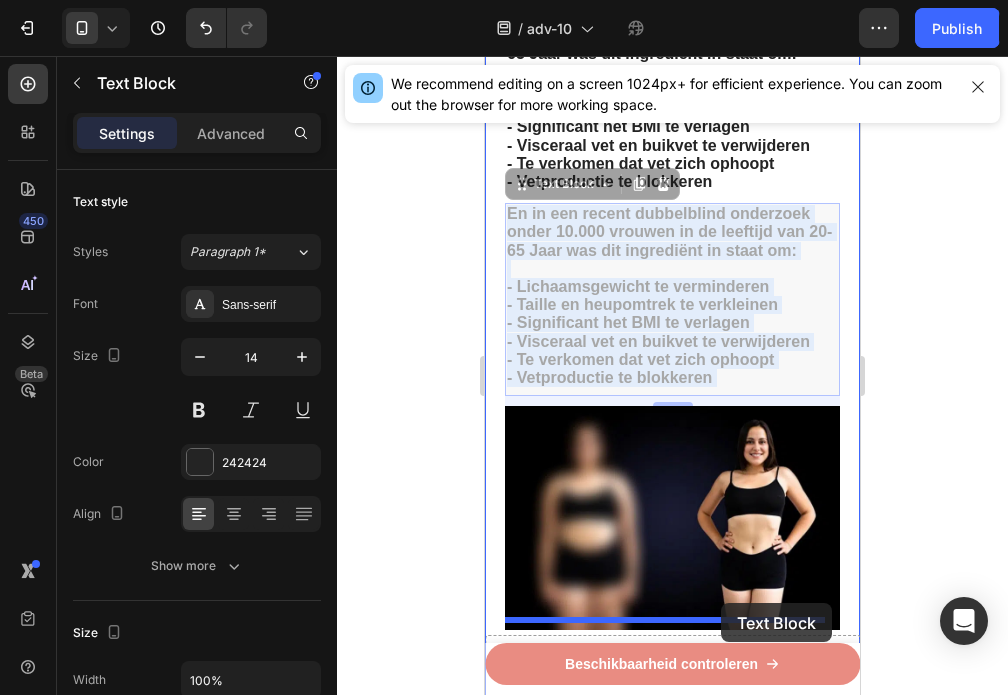 drag, startPoint x: 722, startPoint y: 268, endPoint x: 721, endPoint y: 603, distance: 335.0015 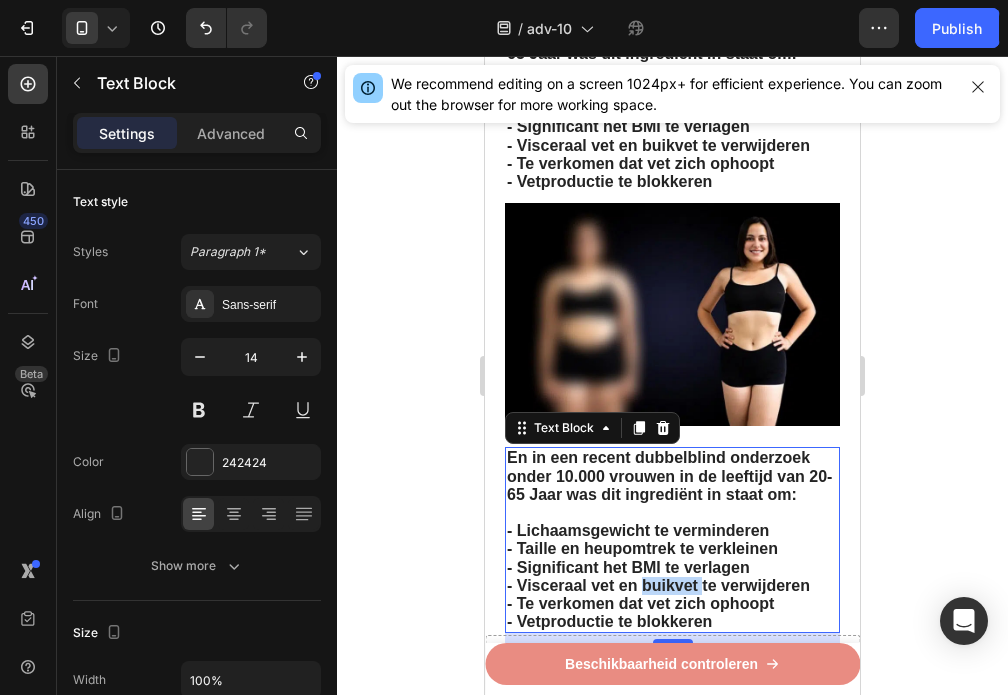 click on "- Visceraal vet en buikvet te verwijderen" at bounding box center [658, 585] 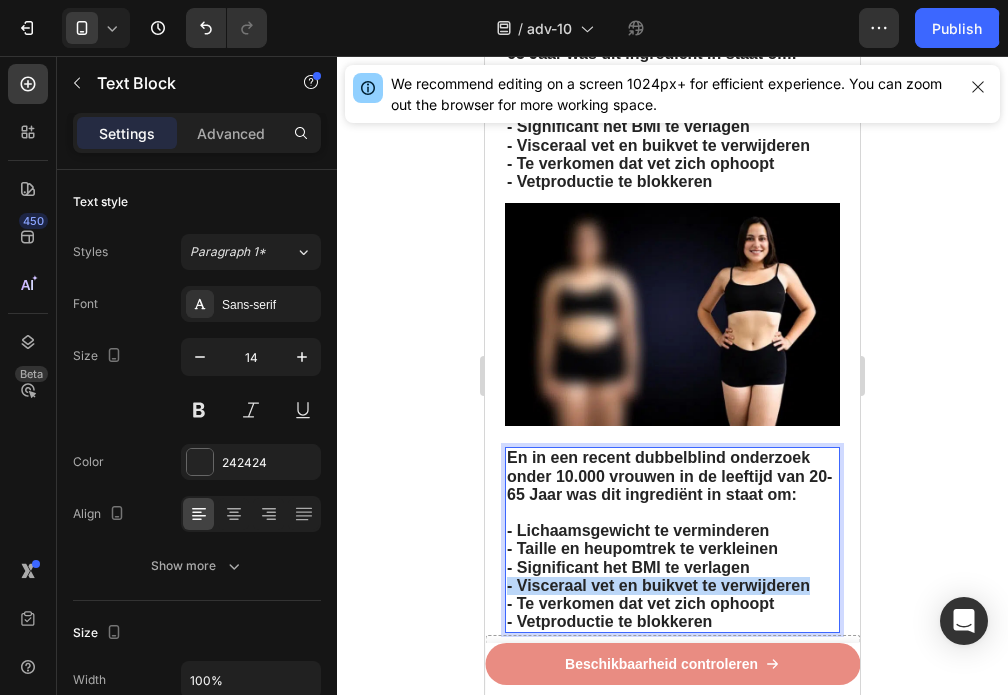 click on "- Visceraal vet en buikvet te verwijderen" at bounding box center (658, 585) 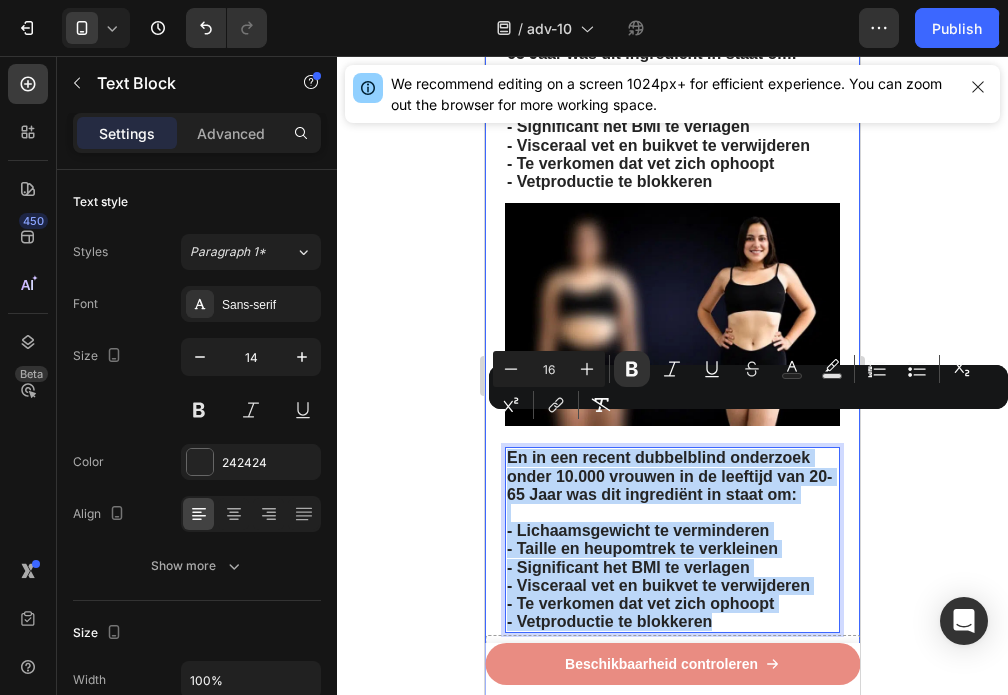 drag, startPoint x: 716, startPoint y: 593, endPoint x: 988, endPoint y: 459, distance: 303.2161 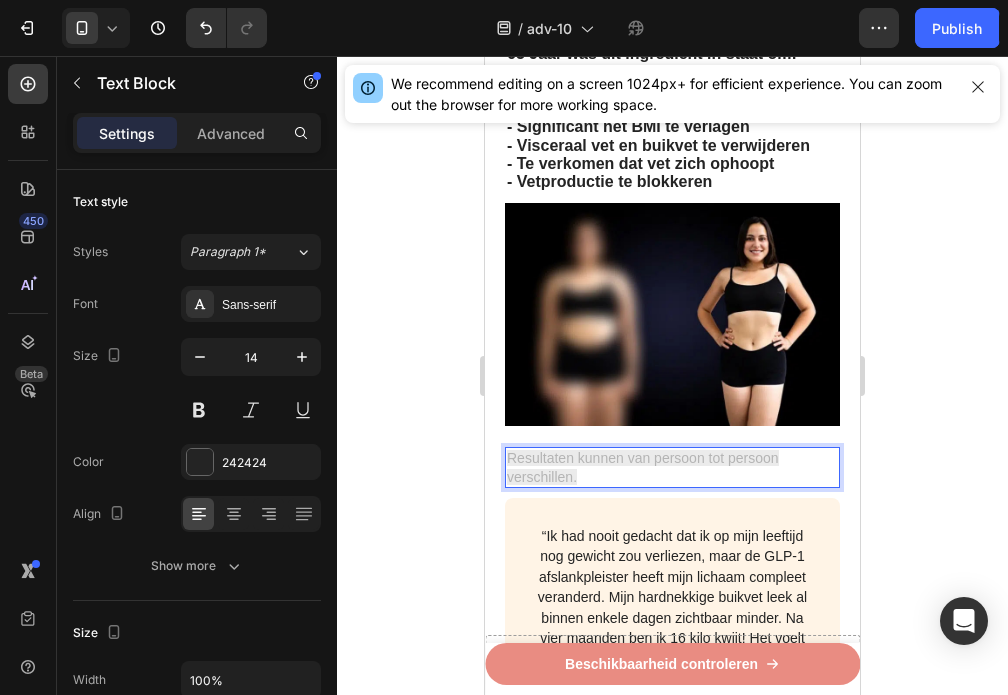 click on "Resultaten kunnen van persoon tot persoon verschillen." at bounding box center (672, 467) 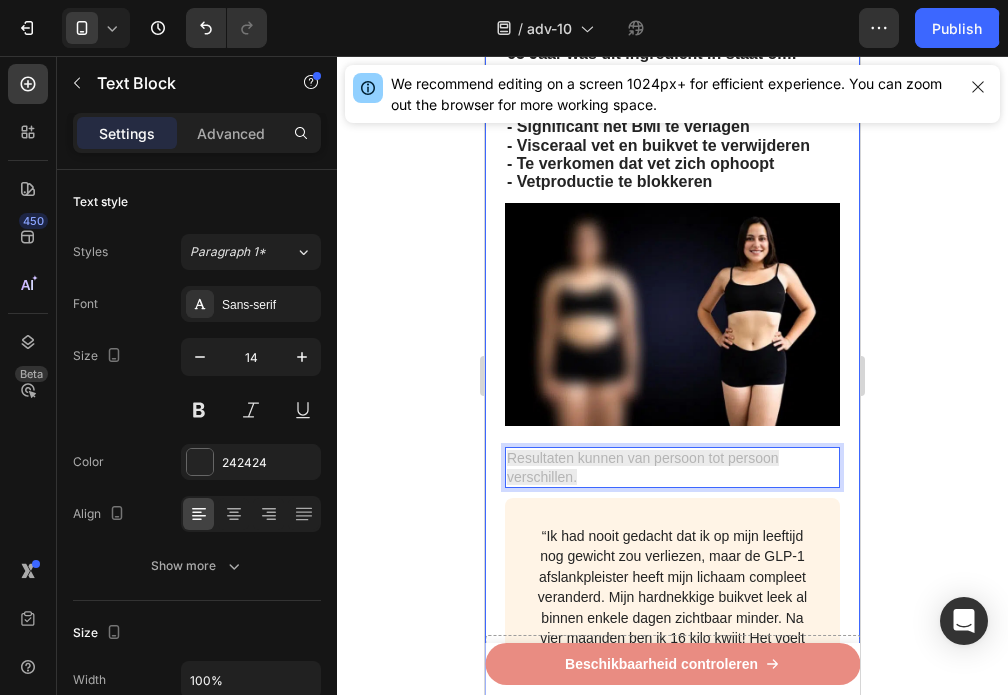 click on "Recent ontdekt: GLP-1 pleister helpt om broekmaten te verkleinen en vetrollen te verwijderen bij vrouwen - In minder dan 3 minuten per dag Heading Image Geschreven door gewichtsconsulente Sanne de Vries  3 juli 2025 Text Block Row Image - Verklein het vetreservoir van uw lichaam - Verlaag uw BMI en middelomtrek - Blokkeer de vorming en ophoping van vet - Begin met het verbranden van calorieën - Val sneller in slaap en blijf langer in slaap - 100% natuurlijk - In minder dan 3 minuten per dag Text Block Onderzoekers hebben een methode gevonden die helpt voorkomen dat vet zich ophoopt in je lichaam Heading Image Heb je moeite om erachter te komen welke afslankstrategie echt werkt?   Heb je het gevoel dat je in cirkels rent om van vervelende vetrollen en dikke armen af te komen? Text Block Image Internationale onderzoekers hebben een ingrediënt gevonden die alleen groeit in de buurt van de berg Etna op Sicilië, Italië Heading - Lichaamsgewicht te verminderen - Taille en heupomtrek te verkleinen Text Block" at bounding box center (672, 2060) 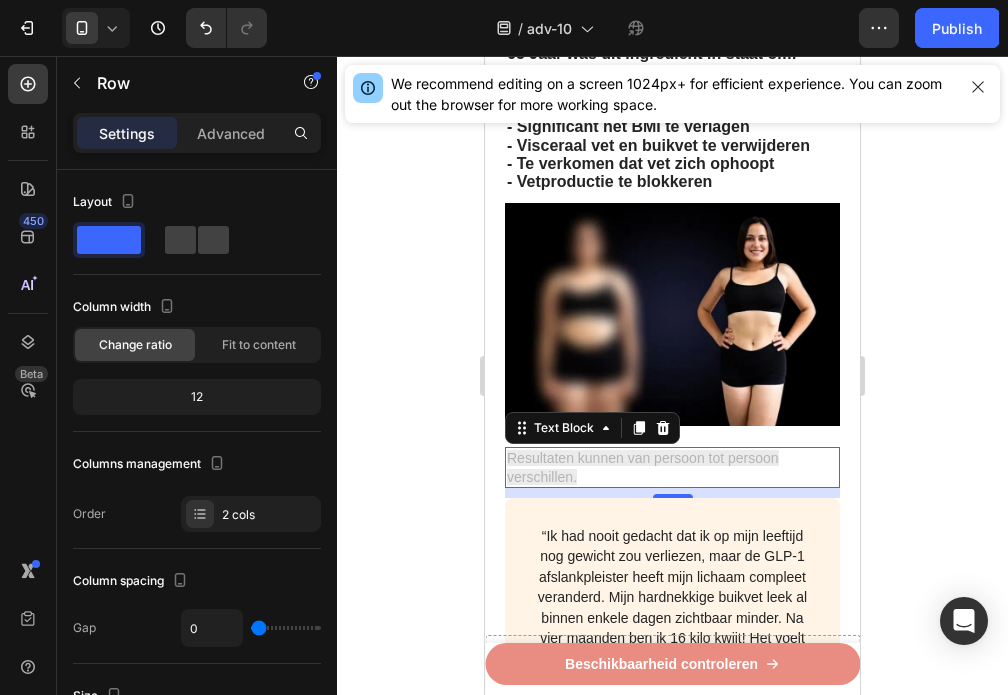 click on "Resultaten kunnen van persoon tot persoon verschillen." at bounding box center (672, 467) 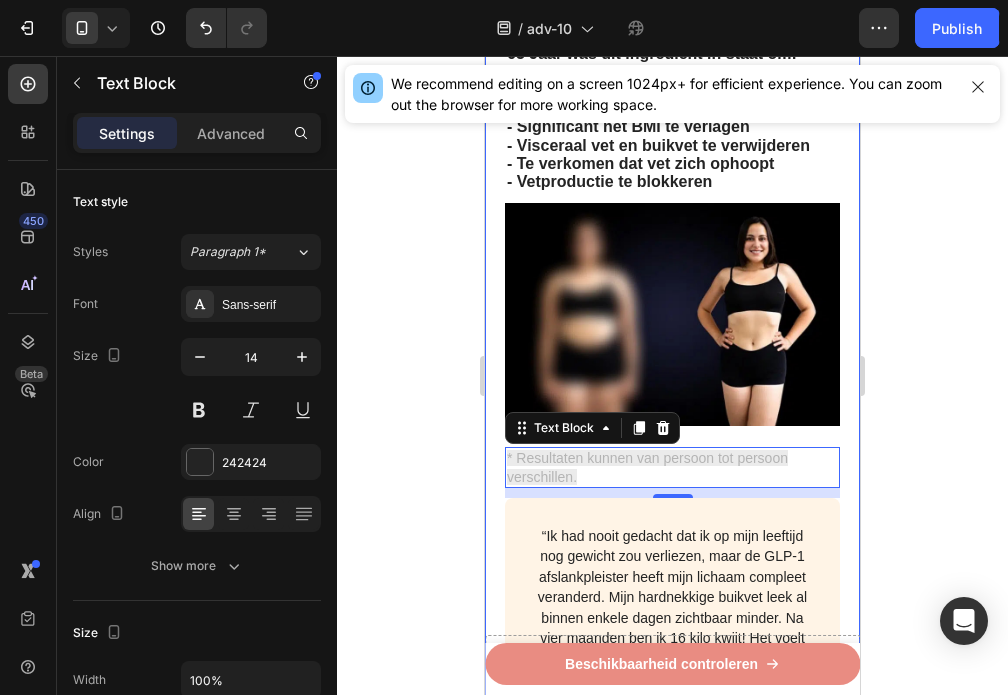 click on "Recent ontdekt: GLP-1 pleister helpt om broekmaten te verkleinen en vetrollen te verwijderen bij vrouwen - In minder dan 3 minuten per dag Heading Image Geschreven door gewichtsconsulente Sanne de Vries  3 juli 2025 Text Block Row Image - Verklein het vetreservoir van uw lichaam - Verlaag uw BMI en middelomtrek - Blokkeer de vorming en ophoping van vet - Begin met het verbranden van calorieën - Val sneller in slaap en blijf langer in slaap - 100% natuurlijk - In minder dan 3 minuten per dag Text Block Onderzoekers hebben een methode gevonden die helpt voorkomen dat vet zich ophoopt in je lichaam Heading Image Heb je moeite om erachter te komen welke afslankstrategie echt werkt?   Heb je het gevoel dat je in cirkels rent om van vervelende vetrollen en dikke armen af te komen? Text Block Image Internationale onderzoekers hebben een ingrediënt gevonden die alleen groeit in de buurt van de berg Etna op Sicilië, Italië Heading - Lichaamsgewicht te verminderen - Taille en heupomtrek te verkleinen Text Block" at bounding box center (672, 2060) 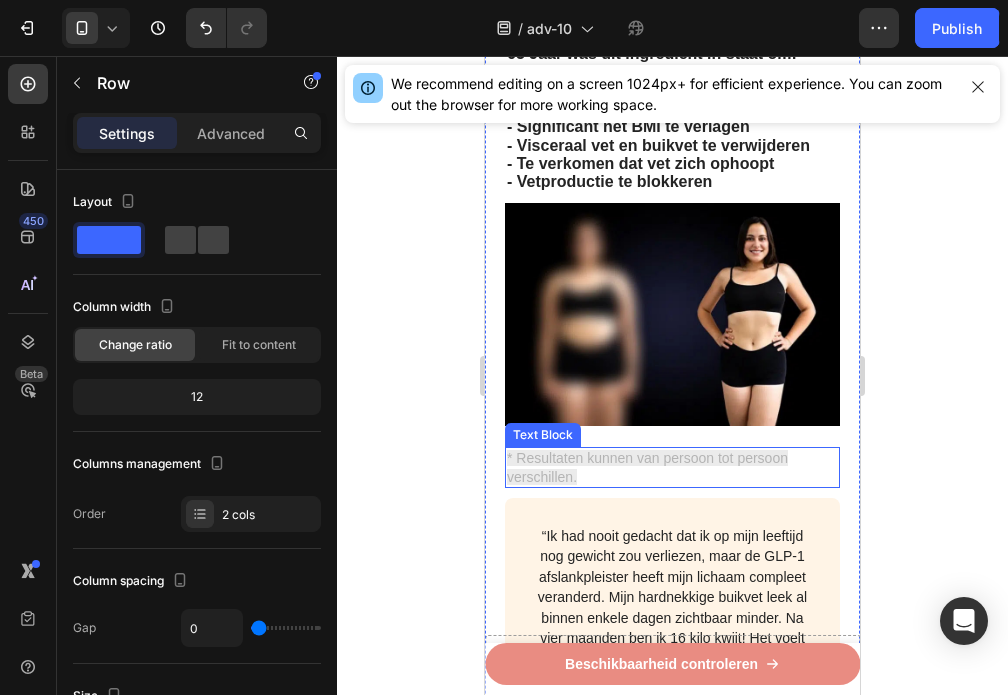 click on "* Resultaten kunnen van persoon tot persoon verschillen." at bounding box center (672, 467) 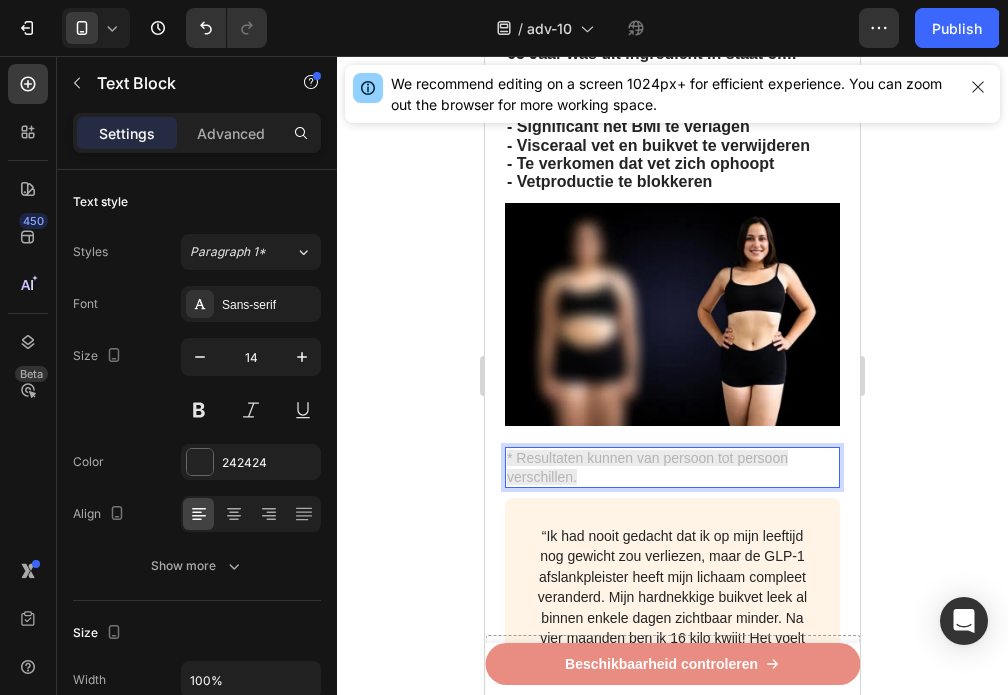 click on "* Resultaten kunnen van persoon tot persoon verschillen." at bounding box center [672, 467] 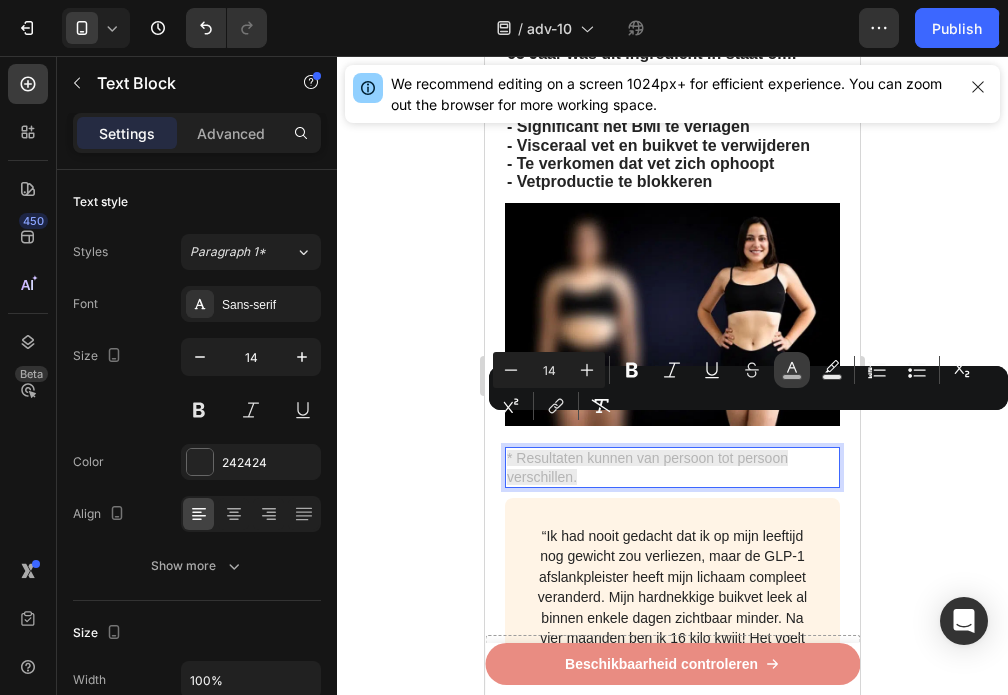 click on "color" at bounding box center [792, 370] 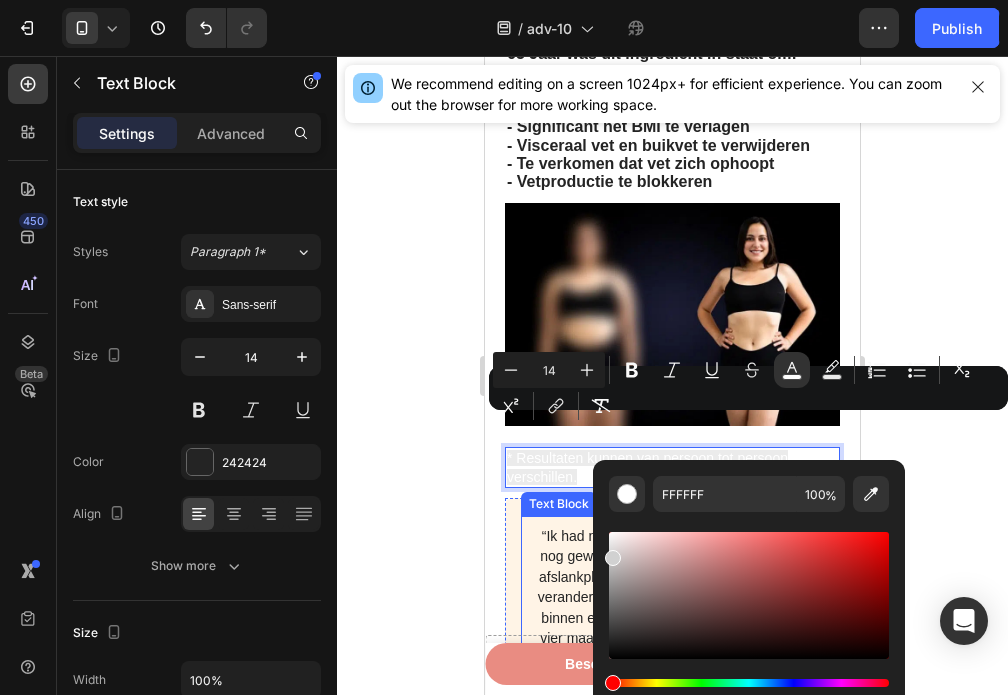 type on "D1D1D1" 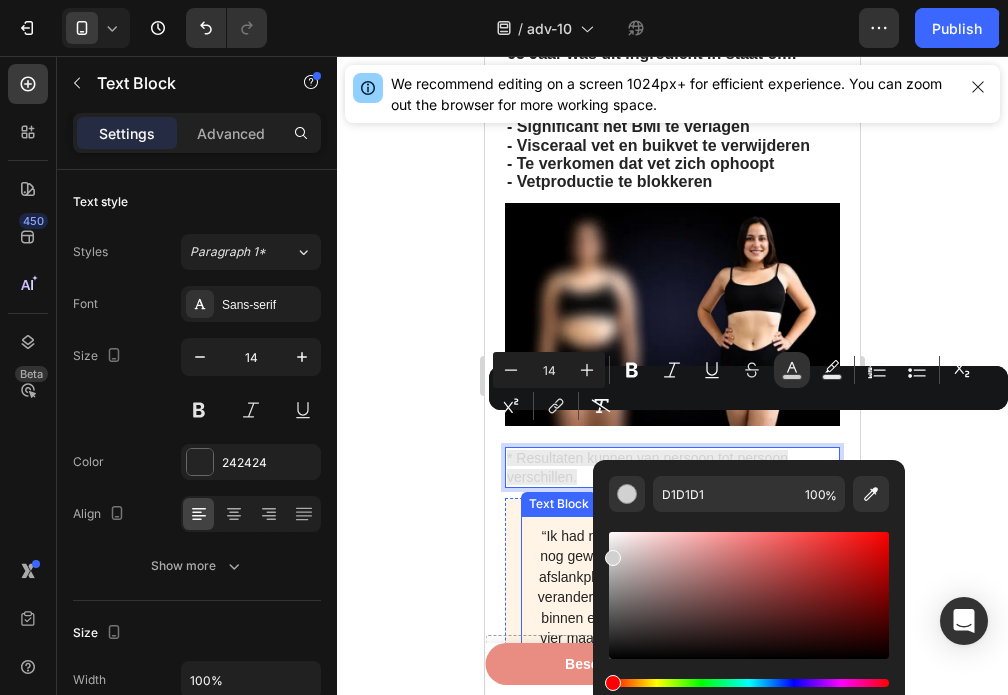 drag, startPoint x: 1104, startPoint y: 631, endPoint x: 585, endPoint y: 581, distance: 521.4029 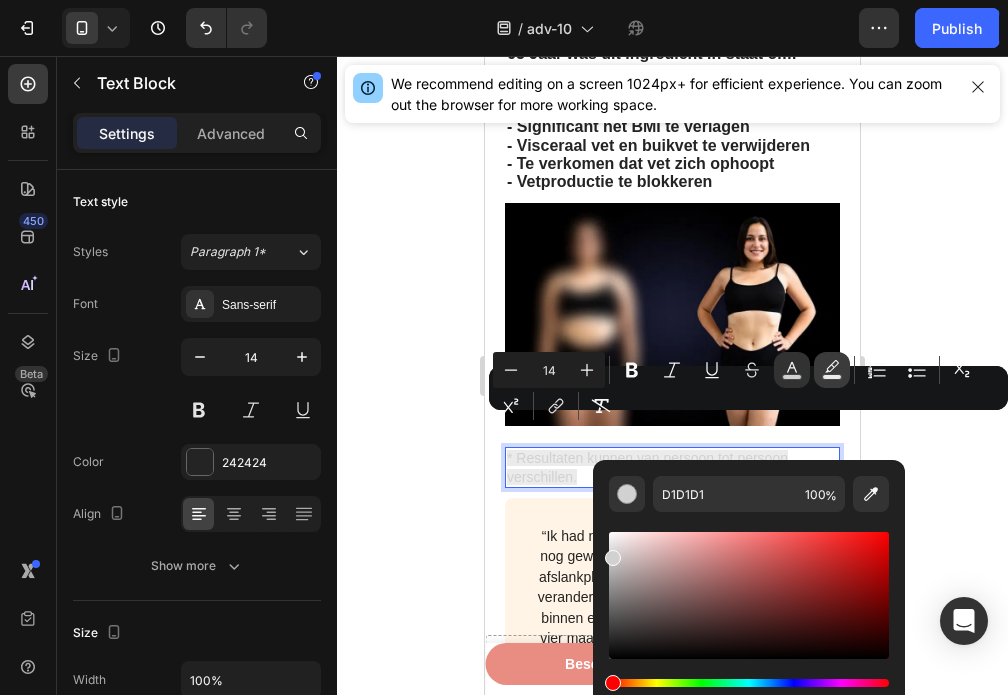 click 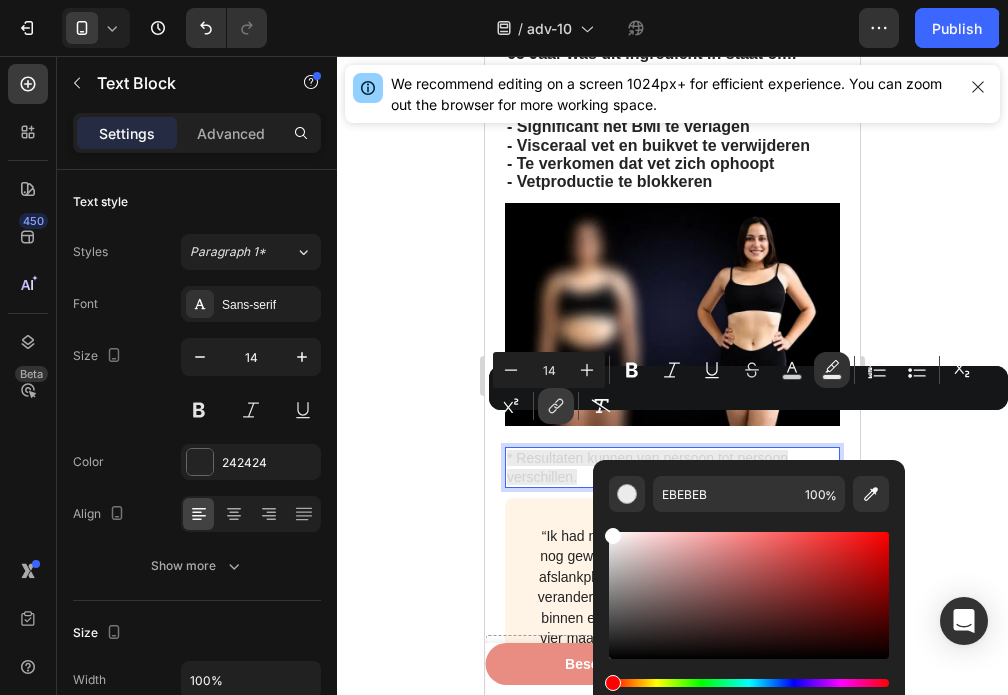 drag, startPoint x: 616, startPoint y: 555, endPoint x: 561, endPoint y: 400, distance: 164.46884 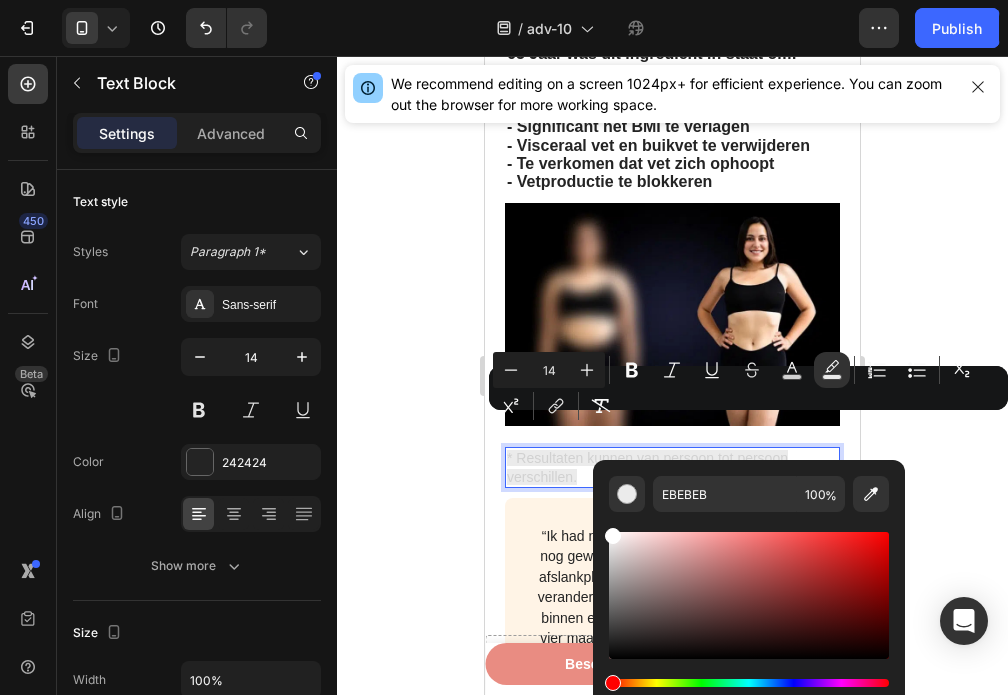 type on "FFFFFF" 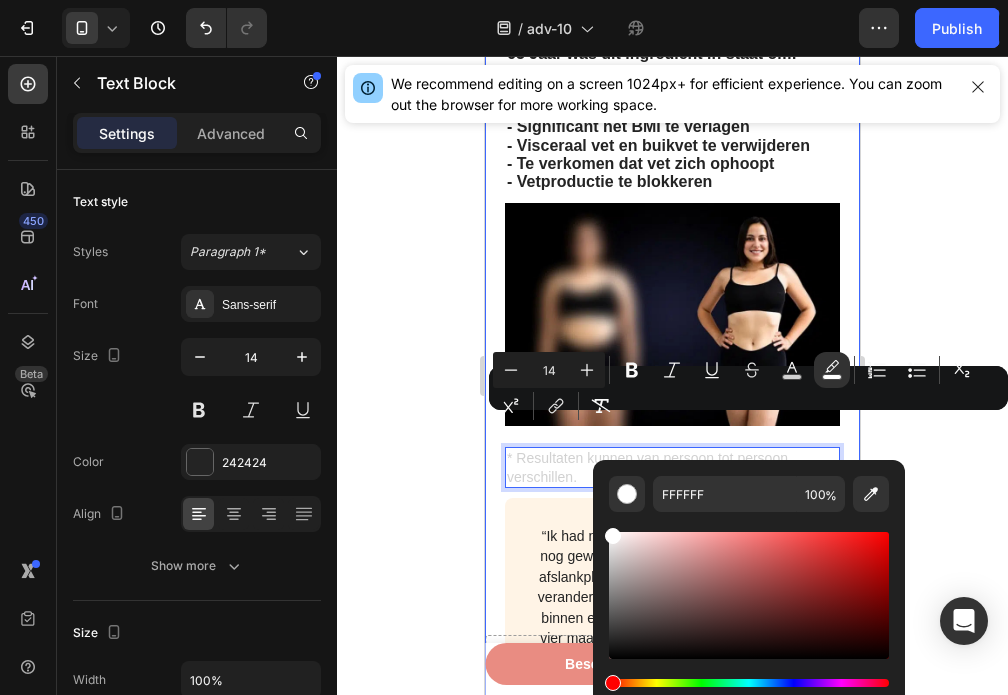 click on "Recent ontdekt: GLP-1 pleister helpt om broekmaten te verkleinen en vetrollen te verwijderen bij vrouwen - In minder dan 3 minuten per dag Heading Image Geschreven door gewichtsconsulente Sanne de Vries  3 juli 2025 Text Block Row Image - Verklein het vetreservoir van uw lichaam - Verlaag uw BMI en middelomtrek - Blokkeer de vorming en ophoping van vet - Begin met het verbranden van calorieën - Val sneller in slaap en blijf langer in slaap - 100% natuurlijk - In minder dan 3 minuten per dag Text Block Onderzoekers hebben een methode gevonden die helpt voorkomen dat vet zich ophoopt in je lichaam Heading Image Heb je moeite om erachter te komen welke afslankstrategie echt werkt?   Heb je het gevoel dat je in cirkels rent om van vervelende vetrollen en dikke armen af te komen? Text Block Image Internationale onderzoekers hebben een ingrediënt gevonden die alleen groeit in de buurt van de berg Etna op Sicilië, Italië Heading - Lichaamsgewicht te verminderen - Taille en heupomtrek te verkleinen Text Block" at bounding box center [672, 2060] 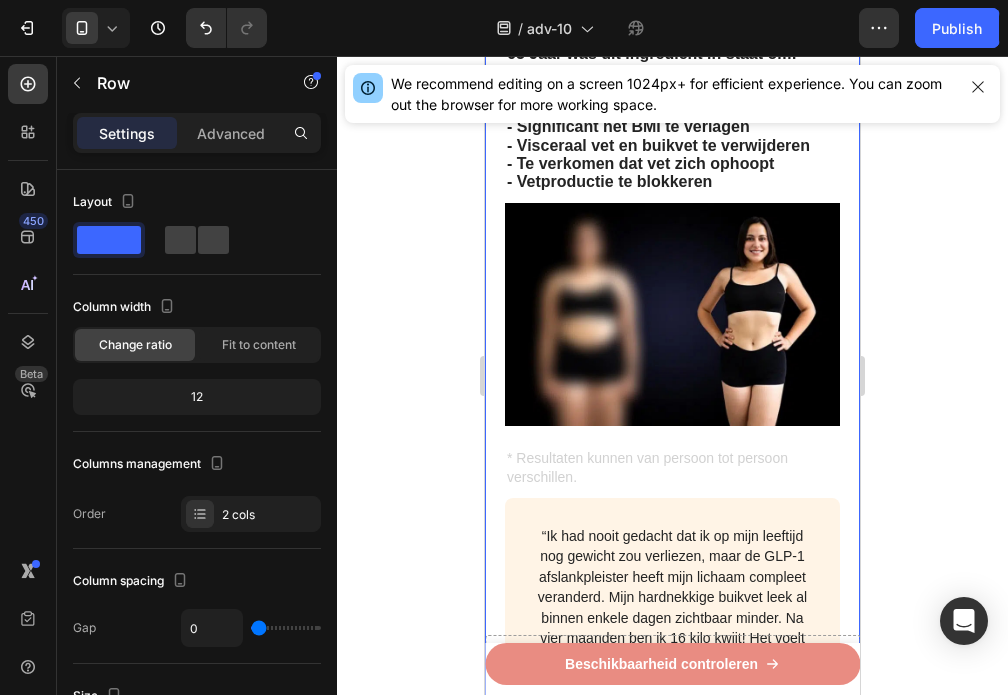 click on "* Resultaten kunnen van persoon tot persoon verschillen." at bounding box center (647, 467) 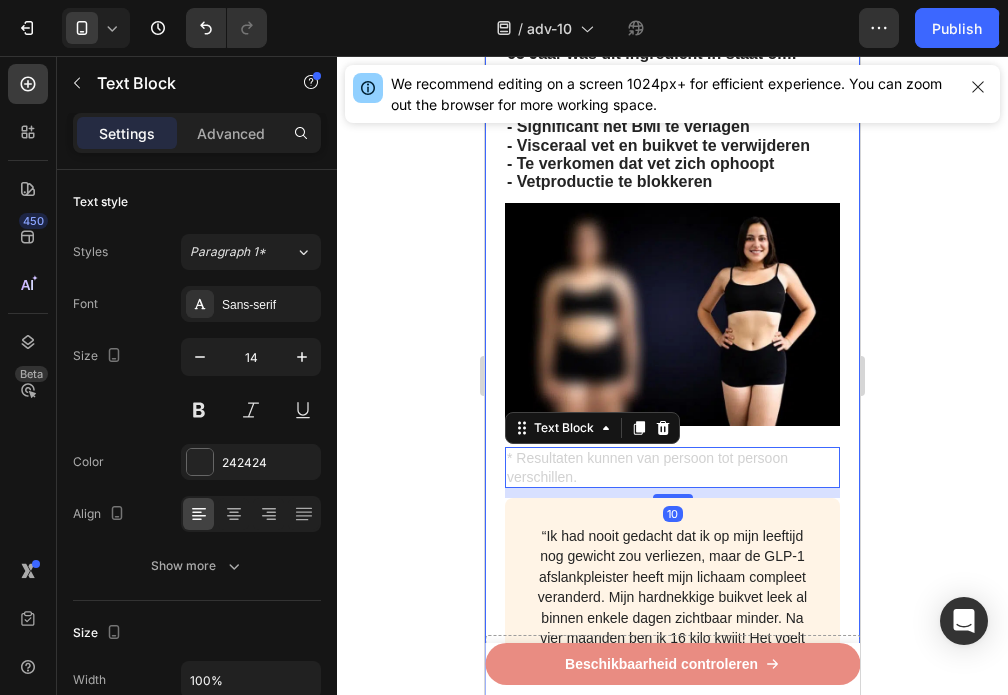 click at bounding box center (672, 314) 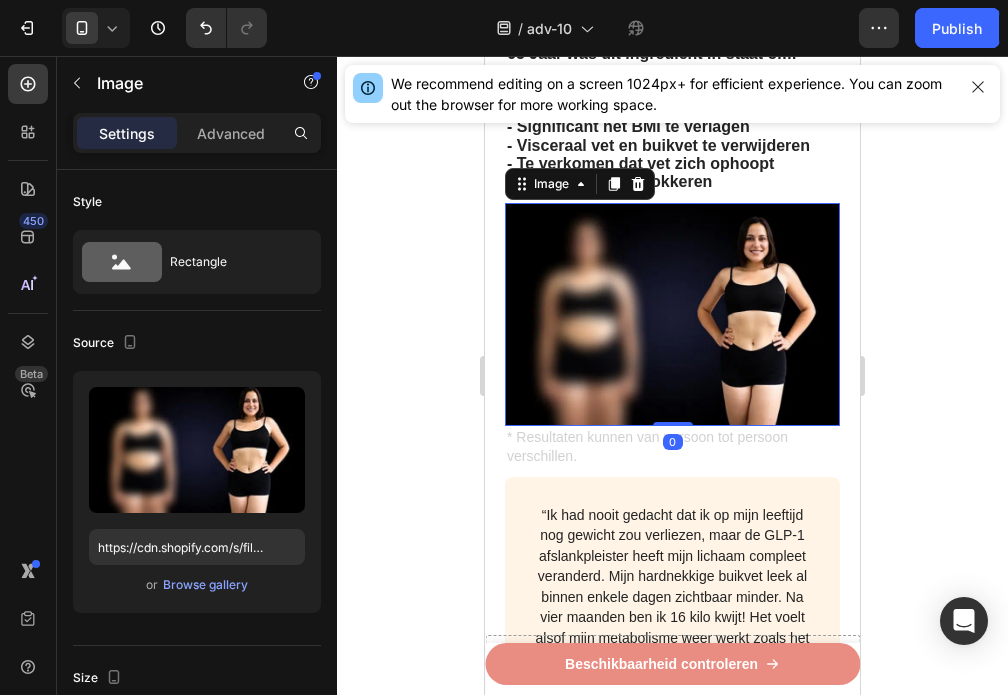 drag, startPoint x: 673, startPoint y: 413, endPoint x: 680, endPoint y: 371, distance: 42.579338 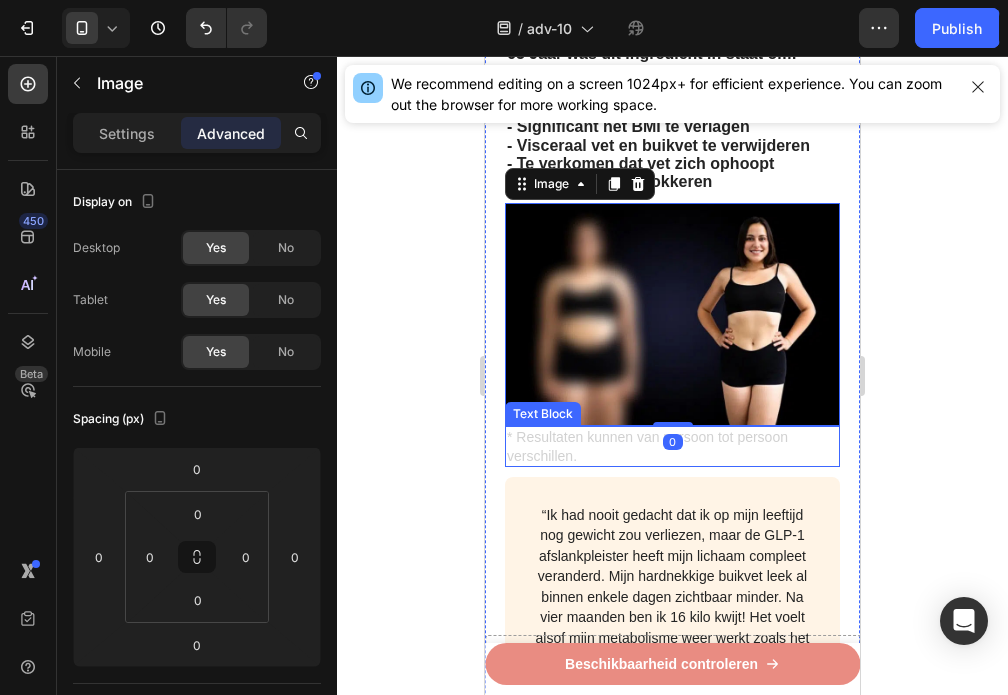 click on "Recent ontdekt: GLP-1 pleister helpt om broekmaten te verkleinen en vetrollen te verwijderen bij vrouwen - In minder dan 3 minuten per dag Heading Image Geschreven door gewichtsconsulente Sanne de Vries  3 juli 2025 Text Block Row Image - Verklein het vetreservoir van uw lichaam - Verlaag uw BMI en middelomtrek - Blokkeer de vorming en ophoping van vet - Begin met het verbranden van calorieën - Val sneller in slaap en blijf langer in slaap - 100% natuurlijk - In minder dan 3 minuten per dag Text Block Onderzoekers hebben een methode gevonden die helpt voorkomen dat vet zich ophoopt in je lichaam Heading Image Heb je moeite om erachter te komen welke afslankstrategie echt werkt?   Heb je het gevoel dat je in cirkels rent om van vervelende vetrollen en dikke armen af te komen? Text Block Image Internationale onderzoekers hebben een ingrediënt gevonden die alleen groeit in de buurt van de berg Etna op Sicilië, Italië Heading - Lichaamsgewicht te verminderen - Taille en heupomtrek te verkleinen Text Block" at bounding box center (672, -9) 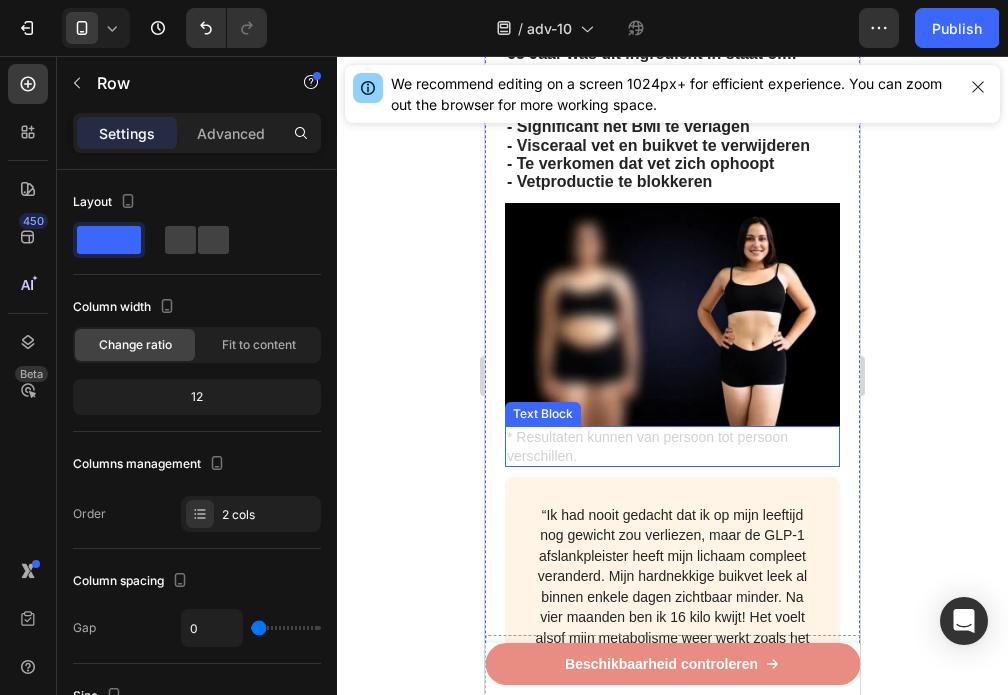 click on "* Resultaten kunnen van persoon tot persoon verschillen." at bounding box center (672, 446) 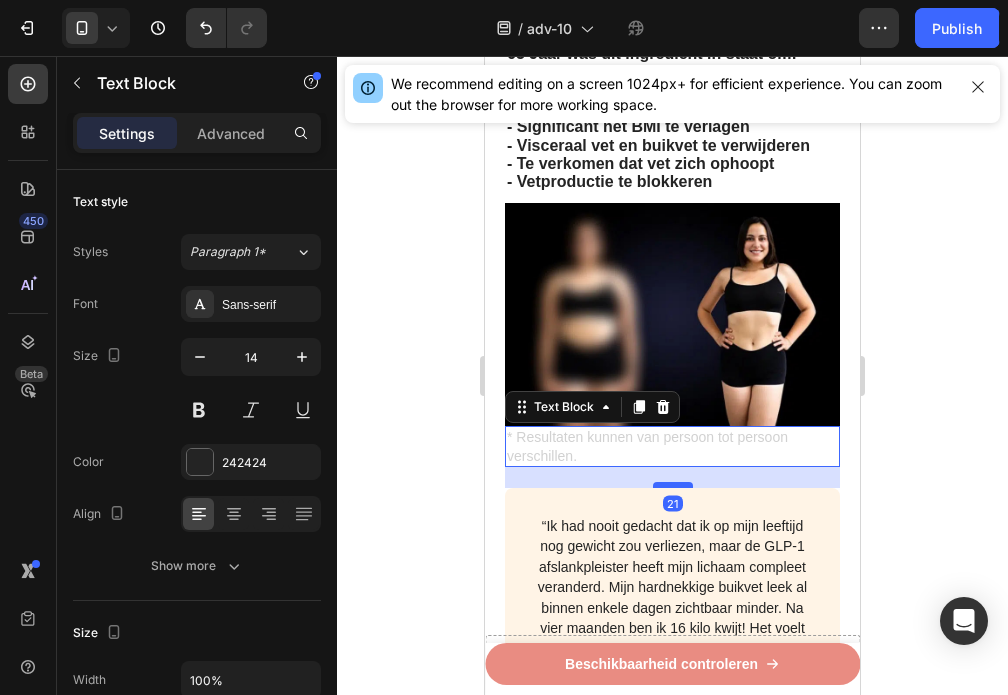 drag, startPoint x: 673, startPoint y: 443, endPoint x: 678, endPoint y: 454, distance: 12.083046 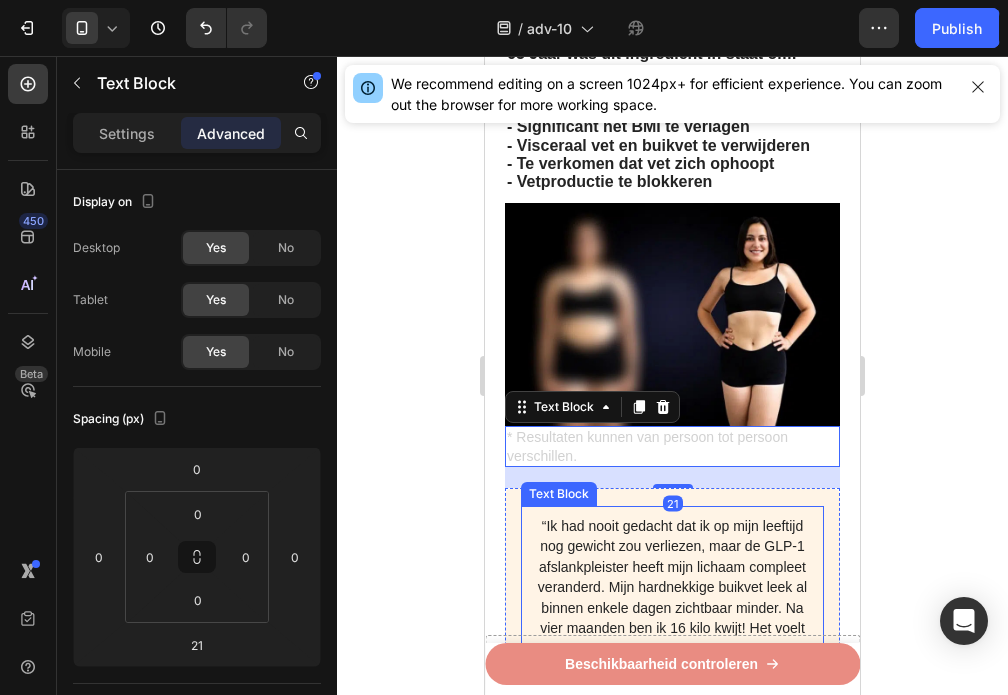 click on "“Ik had nooit gedacht dat ik op mijn leeftijd nog gewicht zou verliezen, maar de GLP-1 afslankpleister heeft mijn lichaam compleet veranderd. Mijn hardnekkige buikvet leek al binnen enkele dagen zichtbaar minder. Na vier maanden ben ik 16 kilo kwijt! Het voelt alsof mijn metabolisme weer werkt zoals het hoort, en ik heb mijn routine zelfs niet aangepast.”   Linda K, (59 jaar) Text Block" at bounding box center [672, 624] 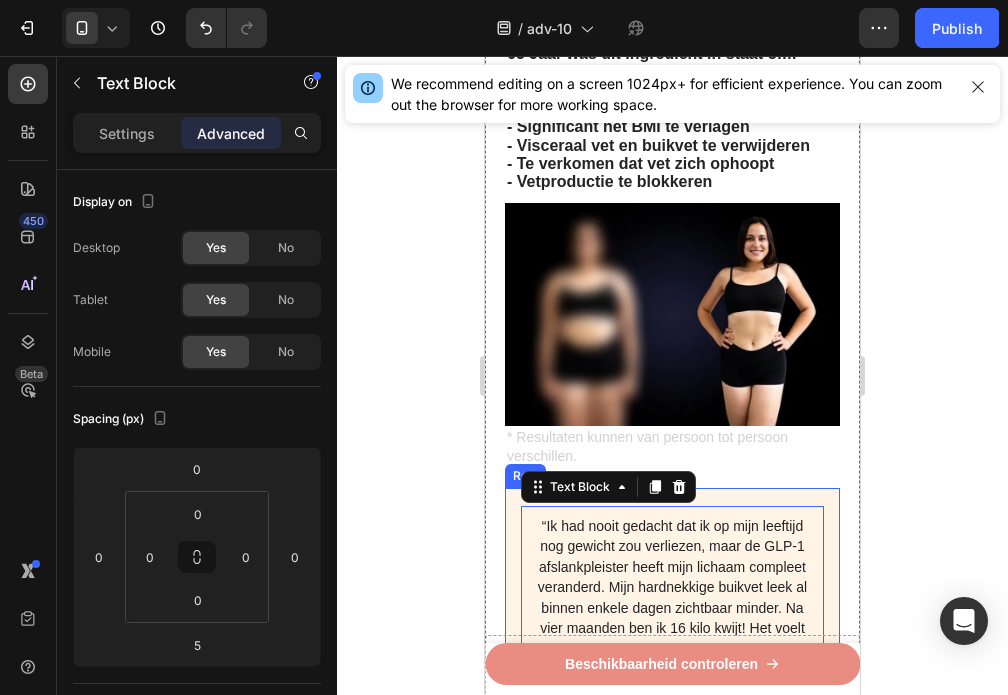 click on "“Ik had nooit gedacht dat ik op mijn leeftijd nog gewicht zou verliezen, maar de GLP-1 afslankpleister heeft mijn lichaam compleet veranderd. Mijn hardnekkige buikvet leek al binnen enkele dagen zichtbaar minder. Na vier maanden ben ik 16 kilo kwijt! Het voelt alsof mijn metabolisme weer werkt zoals het hoort, en ik heb mijn routine zelfs niet aangepast.”   Linda K, (59 jaar) Text Block   5 Image Row" at bounding box center [672, 639] 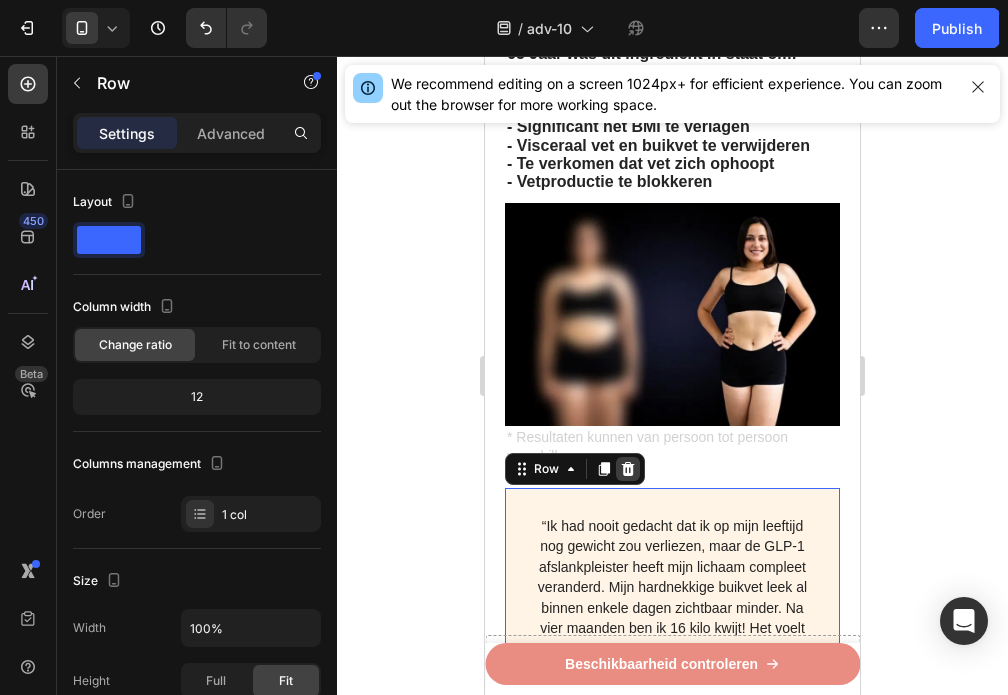 click 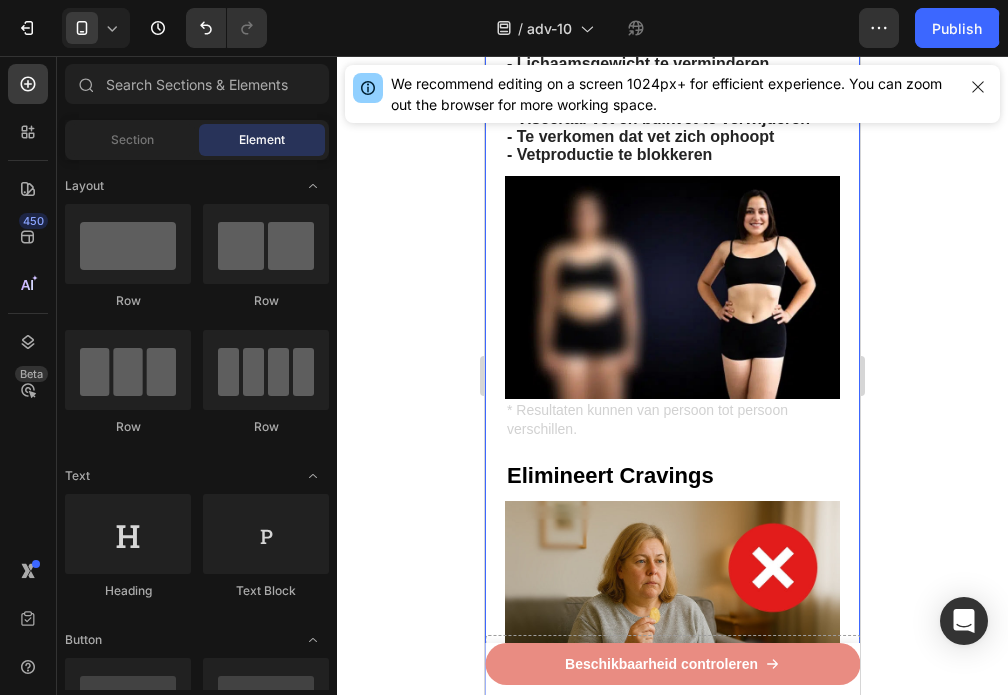 scroll, scrollTop: 1793, scrollLeft: 0, axis: vertical 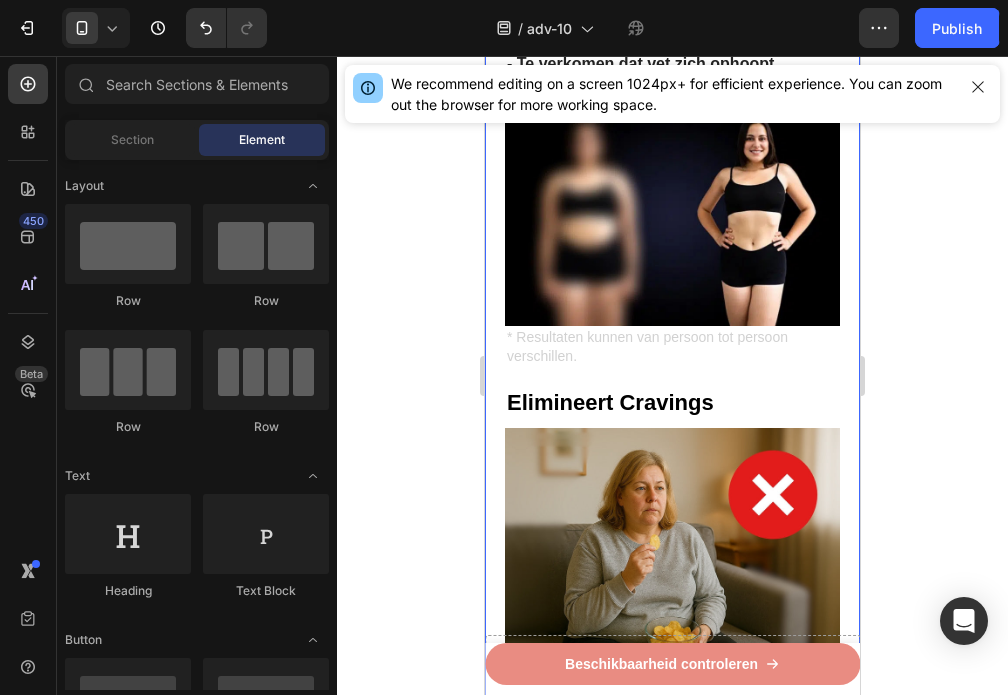 click on "* Resultaten kunnen van persoon tot persoon verschillen." at bounding box center [672, 346] 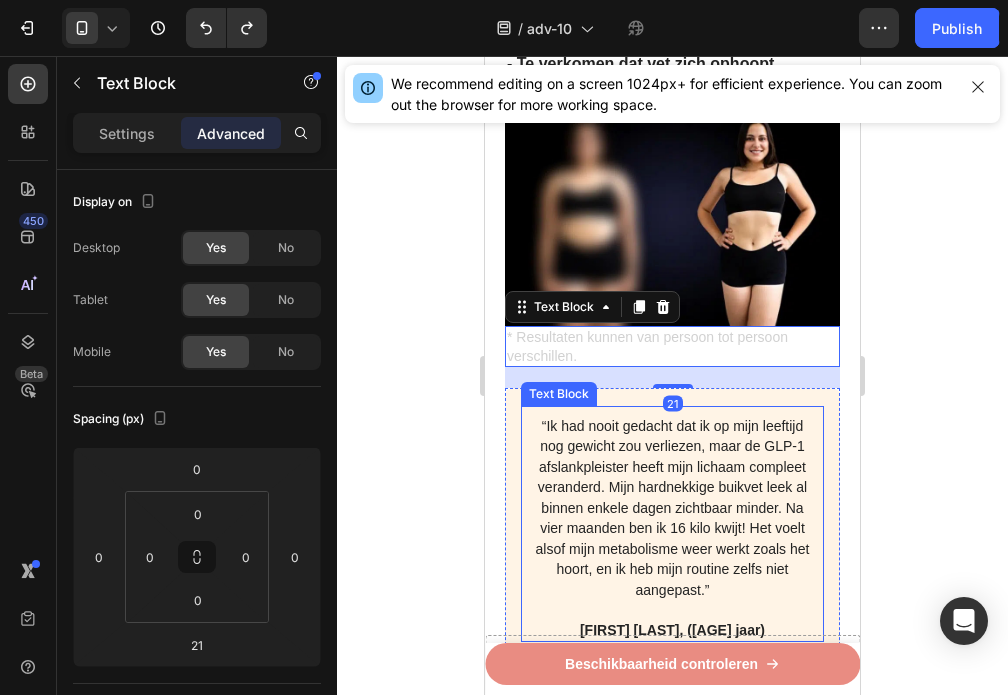 click on "“Ik had nooit gedacht dat ik op mijn leeftijd nog gewicht zou verliezen, maar de GLP-1 afslankpleister heeft mijn lichaam compleet veranderd. Mijn hardnekkige buikvet leek al binnen enkele dagen zichtbaar minder. Na vier maanden ben ik 16 kilo kwijt! Het voelt alsof mijn metabolisme weer werkt zoals het hoort, en ik heb mijn routine zelfs niet aangepast.”" at bounding box center [673, 508] 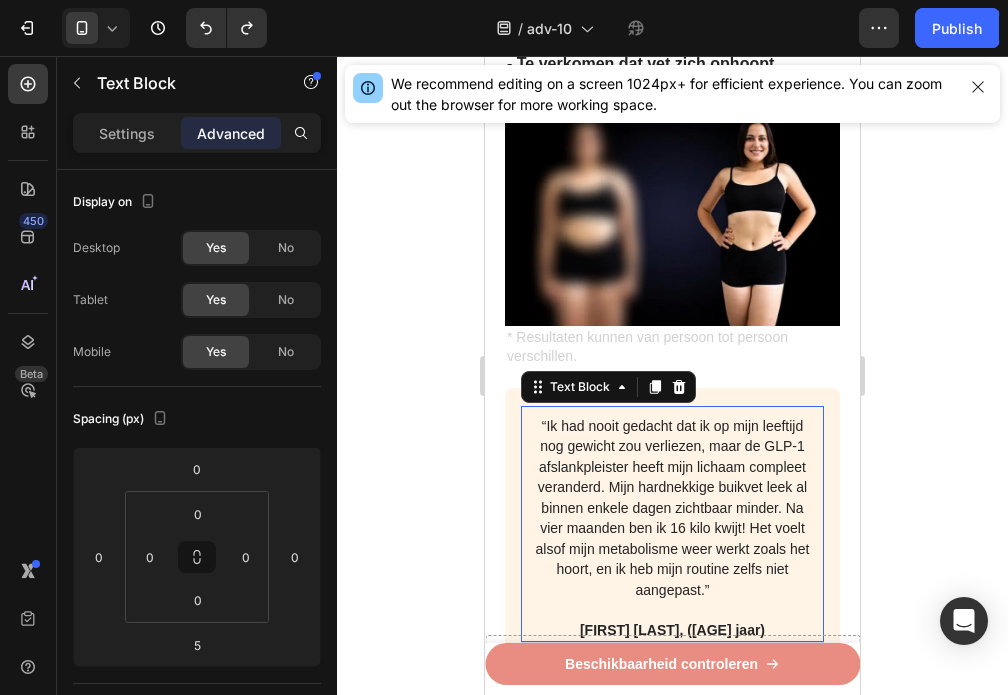click on "“Ik had nooit gedacht dat ik op mijn leeftijd nog gewicht zou verliezen, maar de GLP-1 afslankpleister heeft mijn lichaam compleet veranderd. Mijn hardnekkige buikvet leek al binnen enkele dagen zichtbaar minder. Na vier maanden ben ik 16 kilo kwijt! Het voelt alsof mijn metabolisme weer werkt zoals het hoort, en ik heb mijn routine zelfs niet aangepast.”" at bounding box center (673, 508) 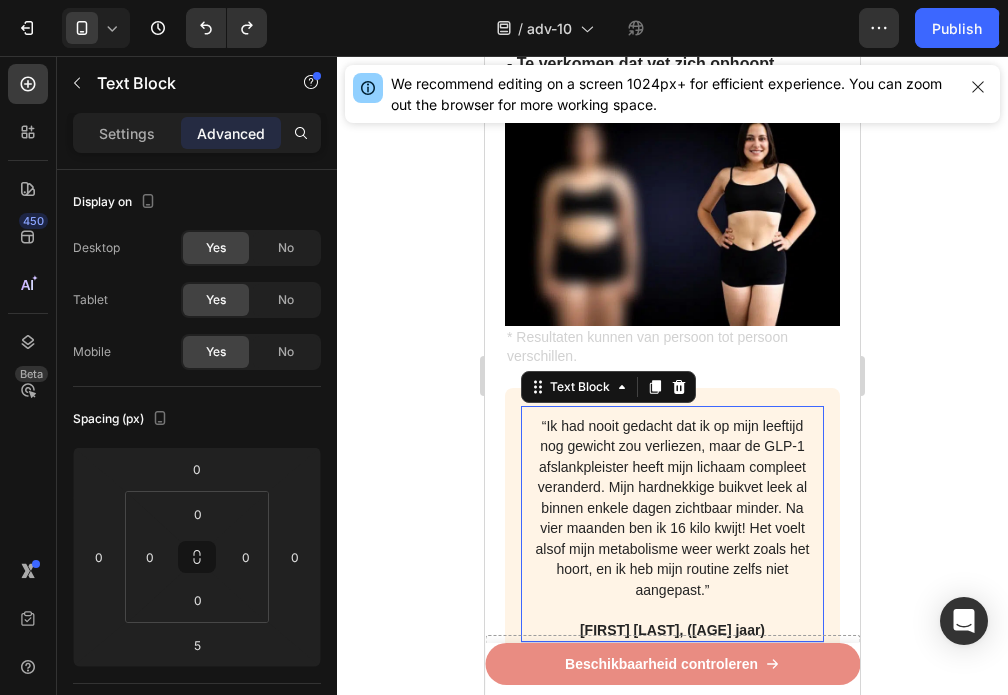 click on "“Ik had nooit gedacht dat ik op mijn leeftijd nog gewicht zou verliezen, maar de GLP-1 afslankpleister heeft mijn lichaam compleet veranderd. Mijn hardnekkige buikvet leek al binnen enkele dagen zichtbaar minder. Na vier maanden ben ik 16 kilo kwijt! Het voelt alsof mijn metabolisme weer werkt zoals het hoort, en ik heb mijn routine zelfs niet aangepast.”" at bounding box center [673, 508] 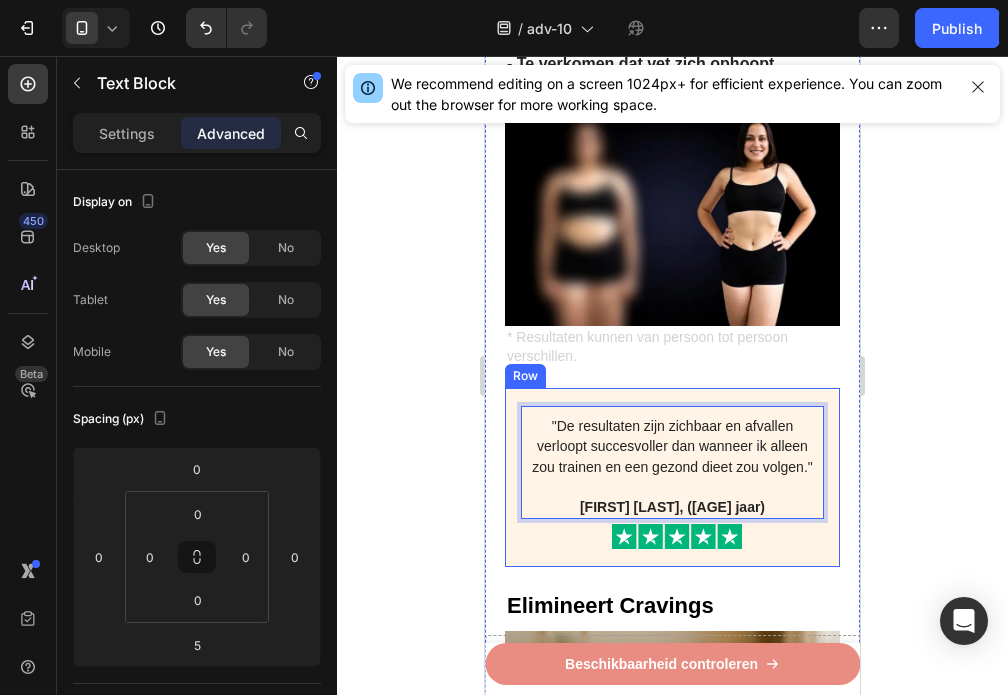 click on ""De resultaten zijn zichbaar en afvallen verloopt succesvoller dan wanneer ik alleen zou trainen en een gezond dieet zou volgen." Linda K, (59 jaar) Text Block   5 Image" at bounding box center (672, 477) 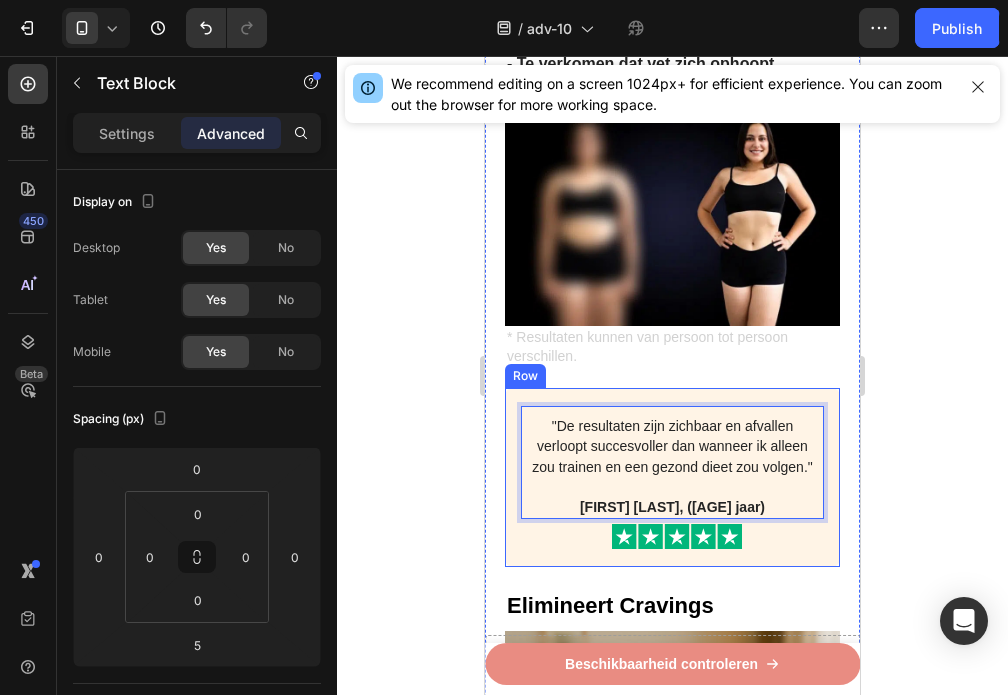 click at bounding box center (677, 536) 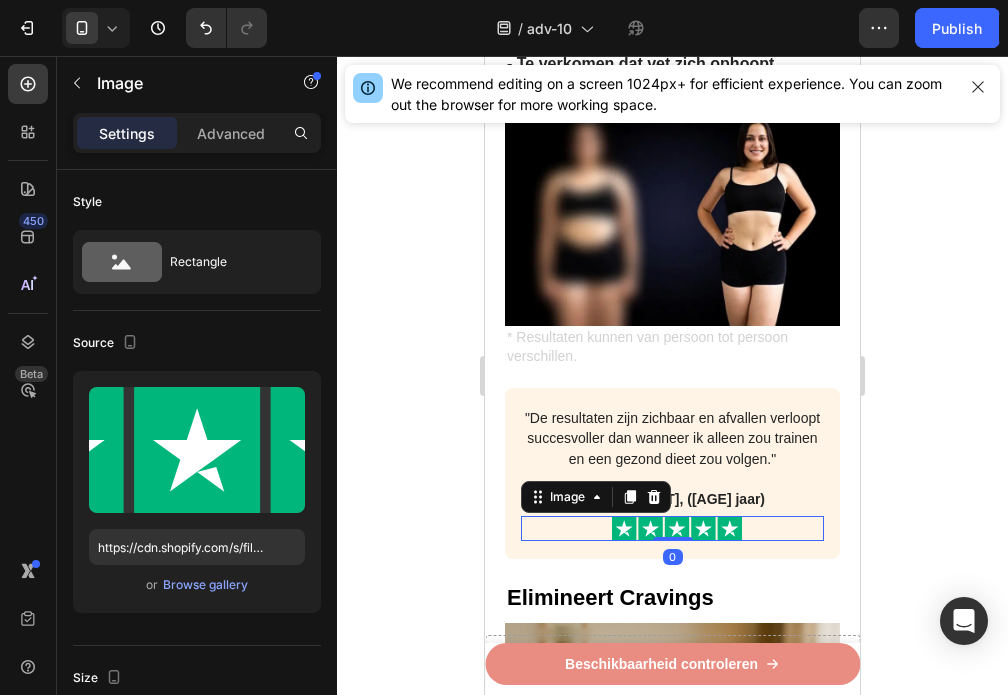 click on "Linda K, (59 jaar)" at bounding box center [672, 499] 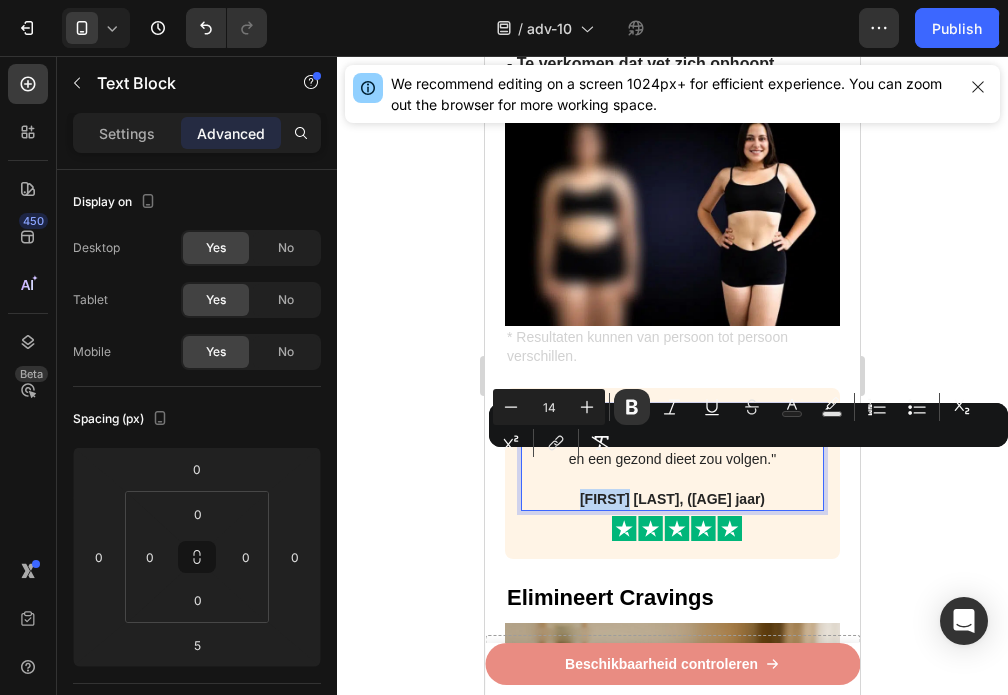 drag, startPoint x: 660, startPoint y: 461, endPoint x: 607, endPoint y: 462, distance: 53.009434 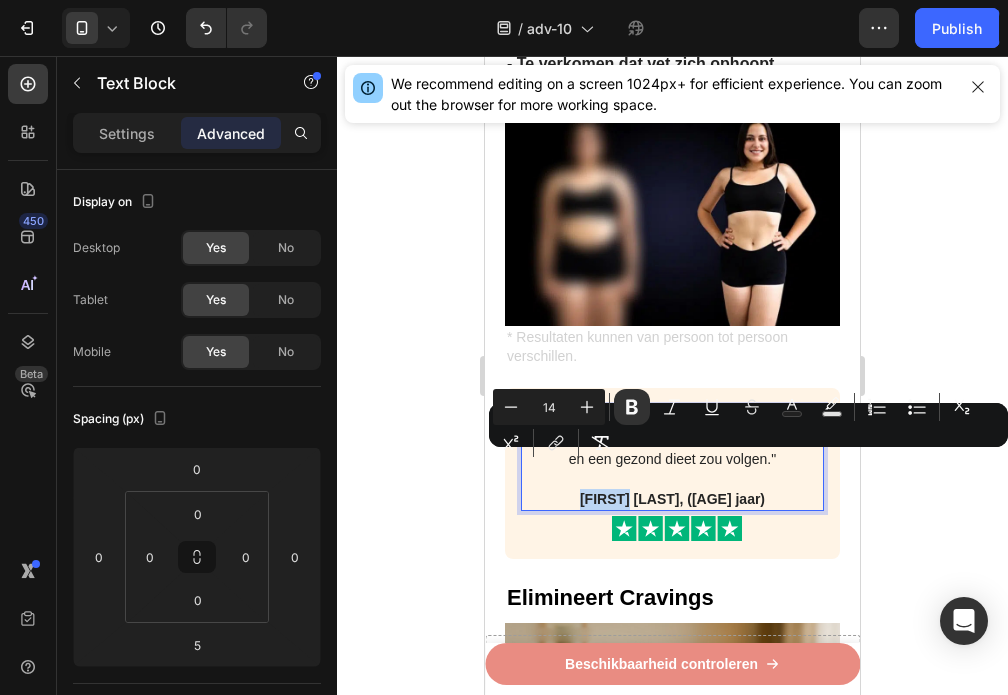 click on "Linda K, (59 jaar)" at bounding box center (672, 499) 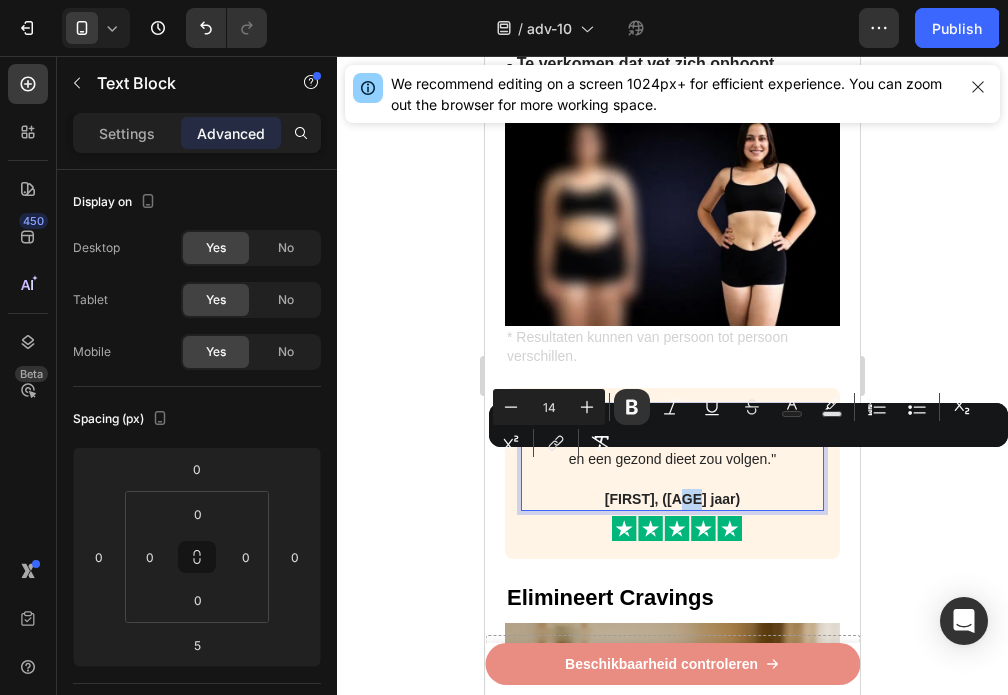 drag, startPoint x: 696, startPoint y: 465, endPoint x: 683, endPoint y: 468, distance: 13.341664 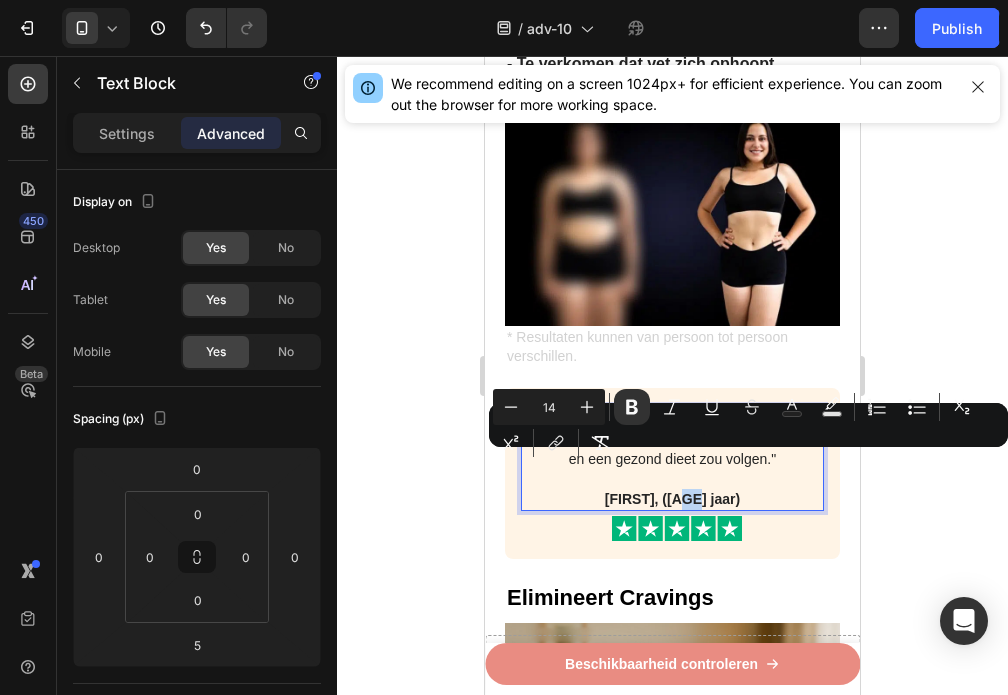 click on "Angelique, (59 jaar)" at bounding box center [672, 499] 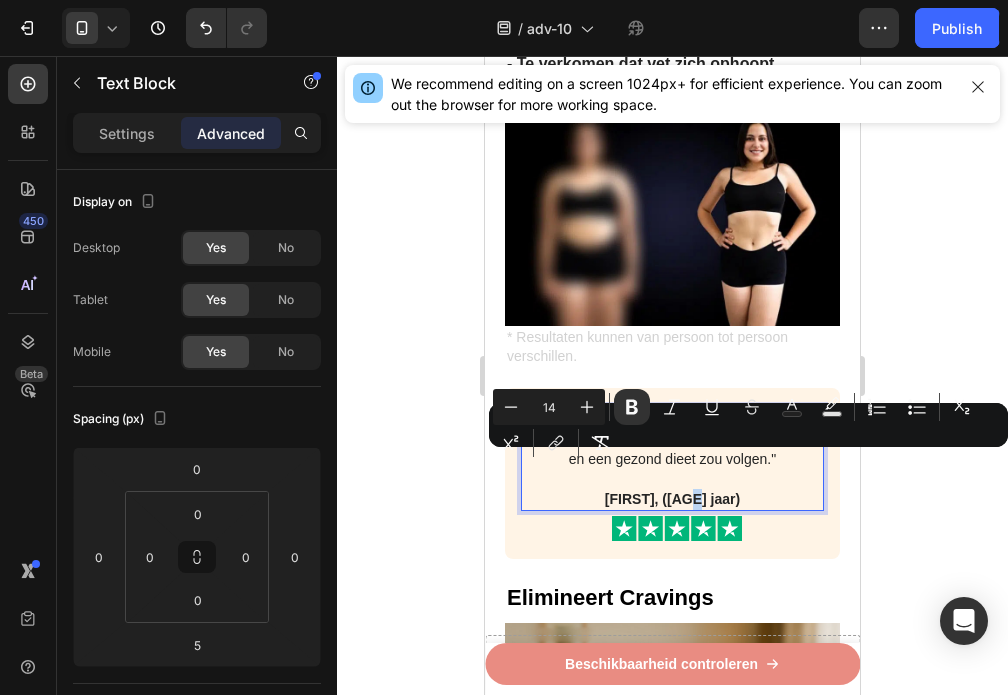 click on "Angelique, (25 jaar)" at bounding box center [672, 499] 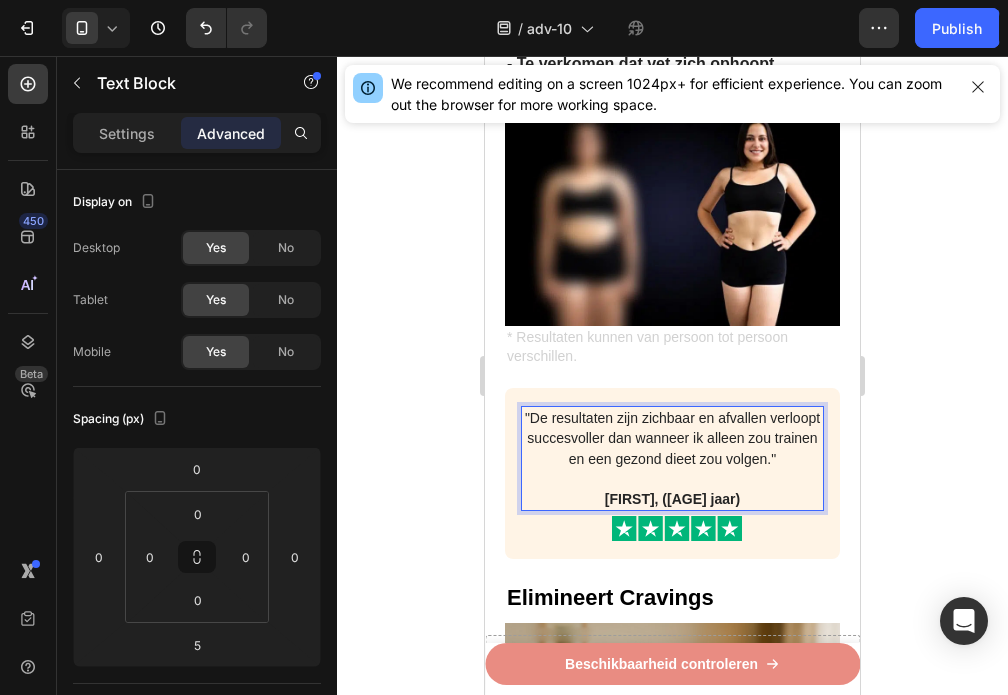 click on ""De resultaten zijn zichbaar en afvallen verloopt succesvoller dan wanneer ik alleen zou trainen en een gezond dieet zou volgen."" at bounding box center (672, 438) 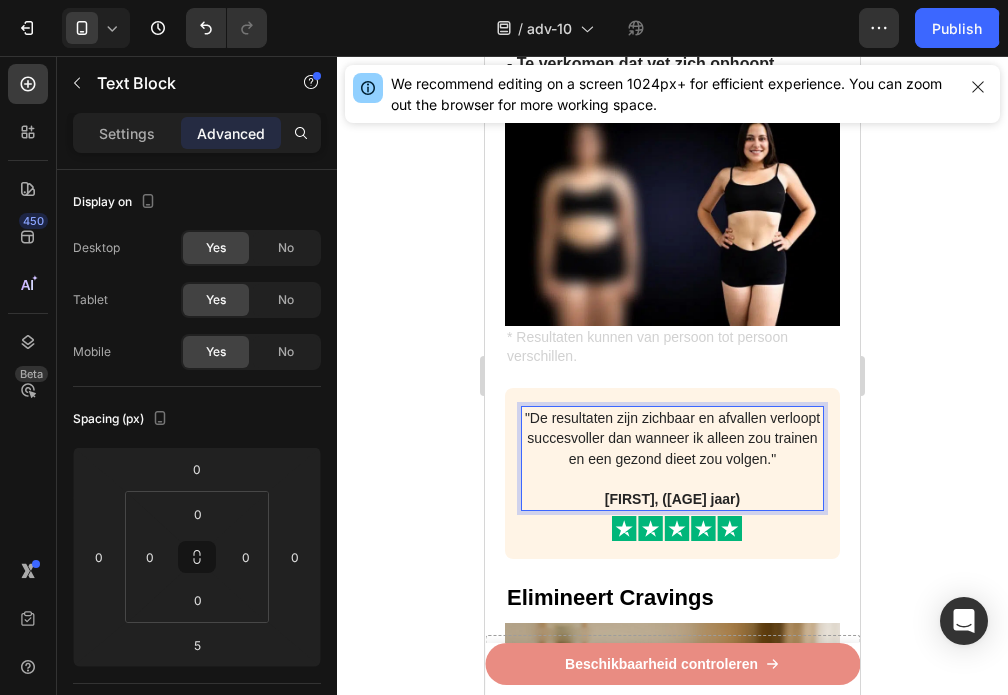 click on ""De resultaten zijn zichbaar en afvallen verloopt succesvoller dan wanneer ik alleen zou trainen en een gezond dieet zou volgen."" at bounding box center (672, 438) 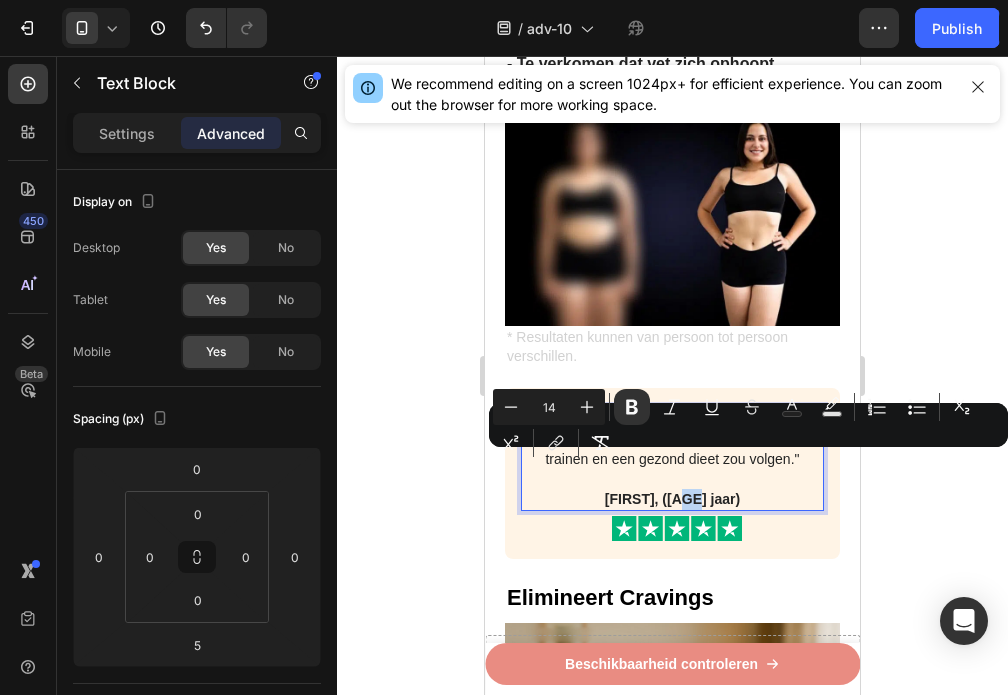 drag, startPoint x: 695, startPoint y: 468, endPoint x: 683, endPoint y: 469, distance: 12.0415945 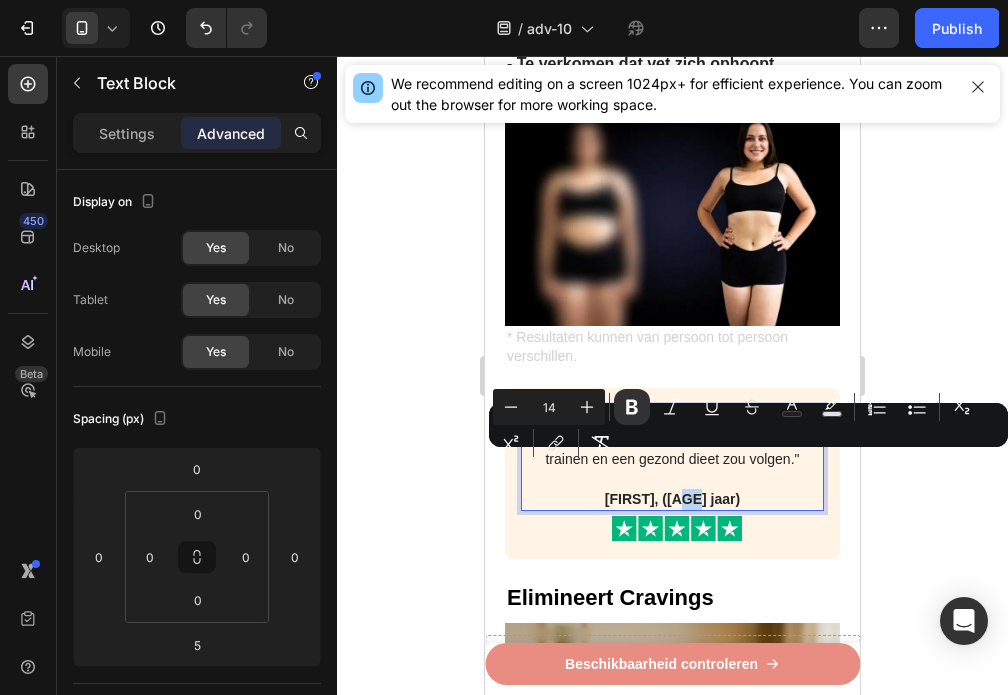 click on "Angelique, (27 jaar)" at bounding box center [672, 499] 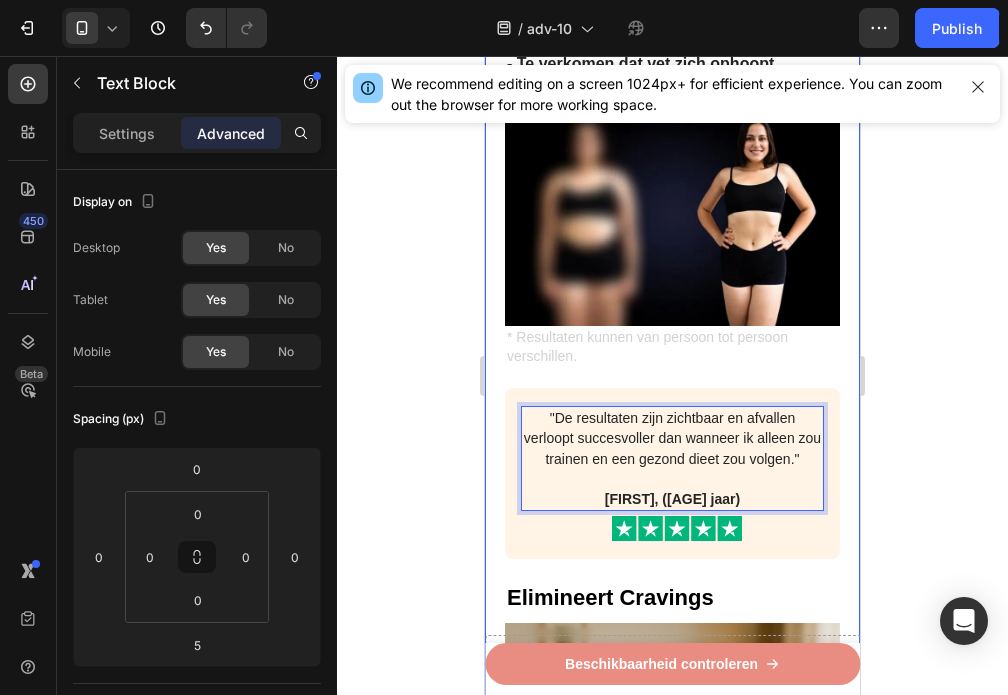 click on "Recent ontdekt: GLP-1 pleister helpt om broekmaten te verkleinen en vetrollen te verwijderen bij vrouwen - In minder dan 3 minuten per dag Heading Image Geschreven door gewichtsconsulente Sanne de Vries  3 juli 2025 Text Block Row Image - Verklein het vetreservoir van uw lichaam - Verlaag uw BMI en middelomtrek - Blokkeer de vorming en ophoping van vet - Begin met het verbranden van calorieën - Val sneller in slaap en blijf langer in slaap - 100% natuurlijk - In minder dan 3 minuten per dag Text Block Onderzoekers hebben een methode gevonden die helpt voorkomen dat vet zich ophoopt in je lichaam Heading Image Heb je moeite om erachter te komen welke afslankstrategie echt werkt?   Heb je het gevoel dat je in cirkels rent om van vervelende vetrollen en dikke armen af te komen? Text Block Image Internationale onderzoekers hebben een ingrediënt gevonden die alleen groeit in de buurt van de berg Etna op Sicilië, Italië Heading - Lichaamsgewicht te verminderen - Taille en heupomtrek te verkleinen Text Block" at bounding box center (672, 1889) 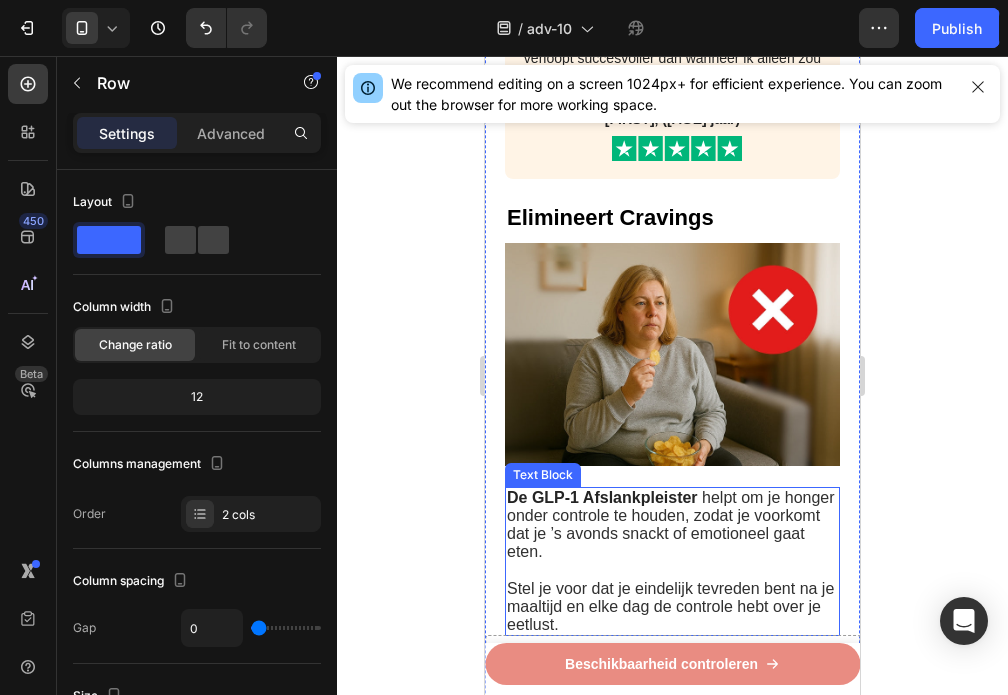 scroll, scrollTop: 2193, scrollLeft: 0, axis: vertical 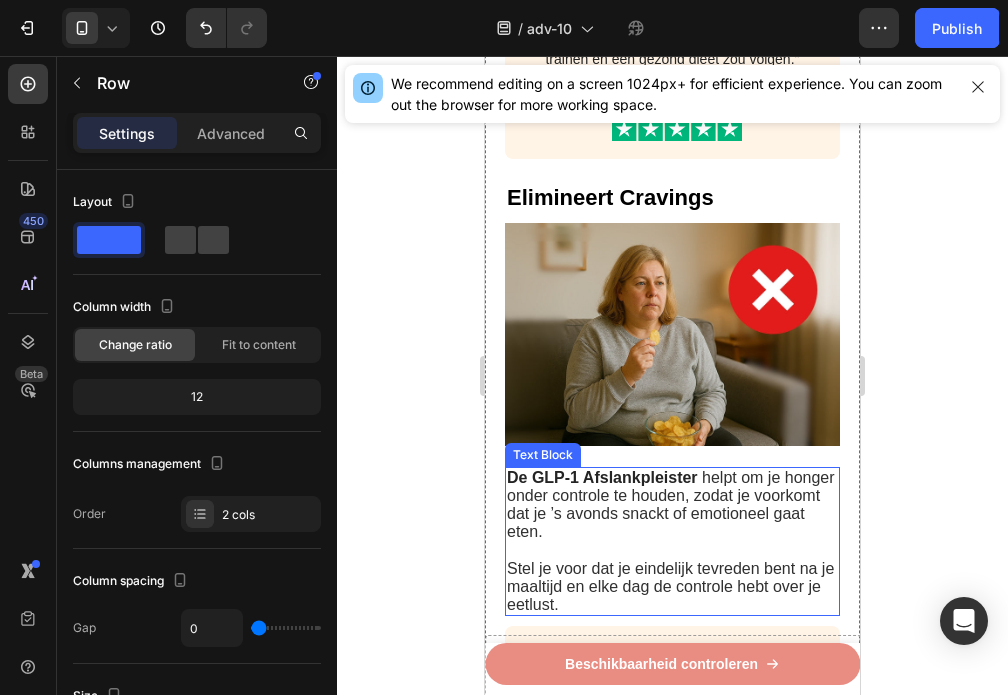 click on "helpt om je honger onder controle te houden, zodat je voorkomt dat je ’s avonds snackt of emotioneel gaat eten." at bounding box center [671, 505] 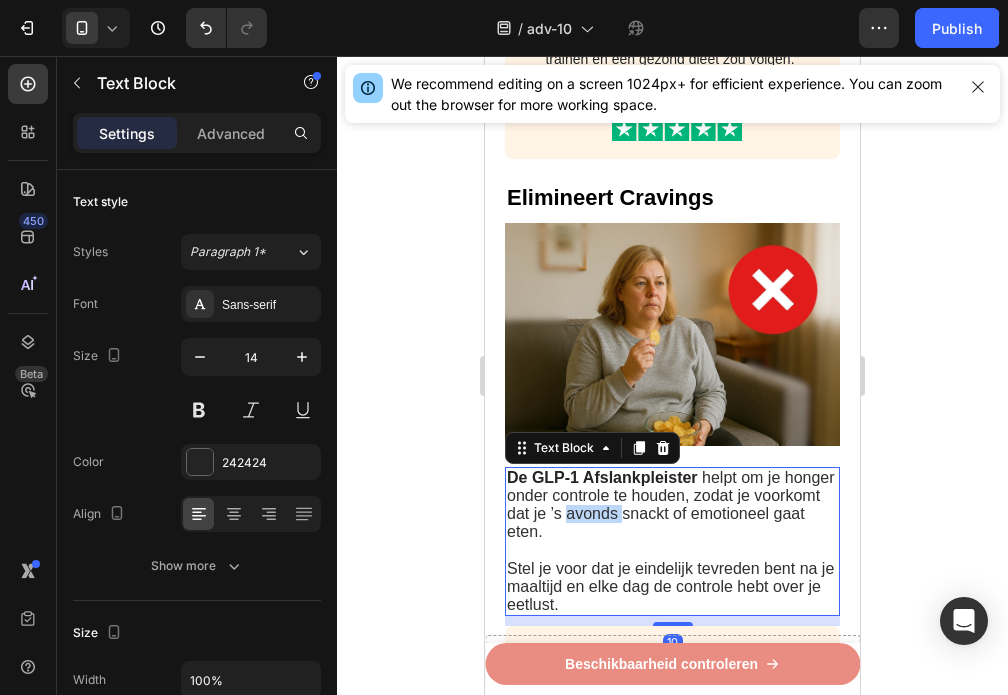 click on "helpt om je honger onder controle te houden, zodat je voorkomt dat je ’s avonds snackt of emotioneel gaat eten." at bounding box center [671, 505] 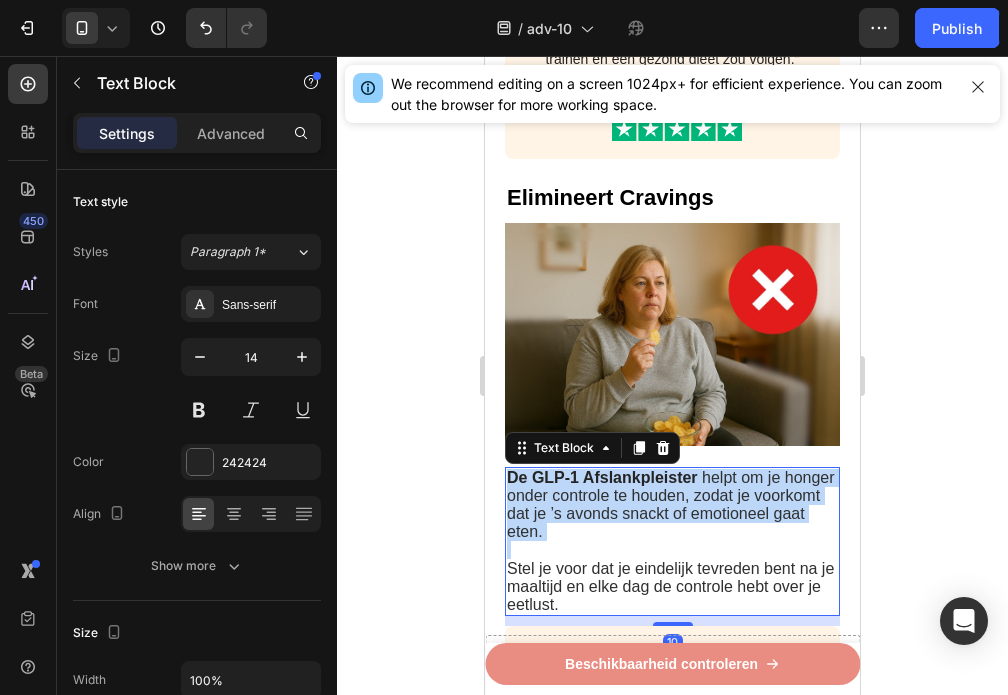 click on "helpt om je honger onder controle te houden, zodat je voorkomt dat je ’s avonds snackt of emotioneel gaat eten." at bounding box center (671, 505) 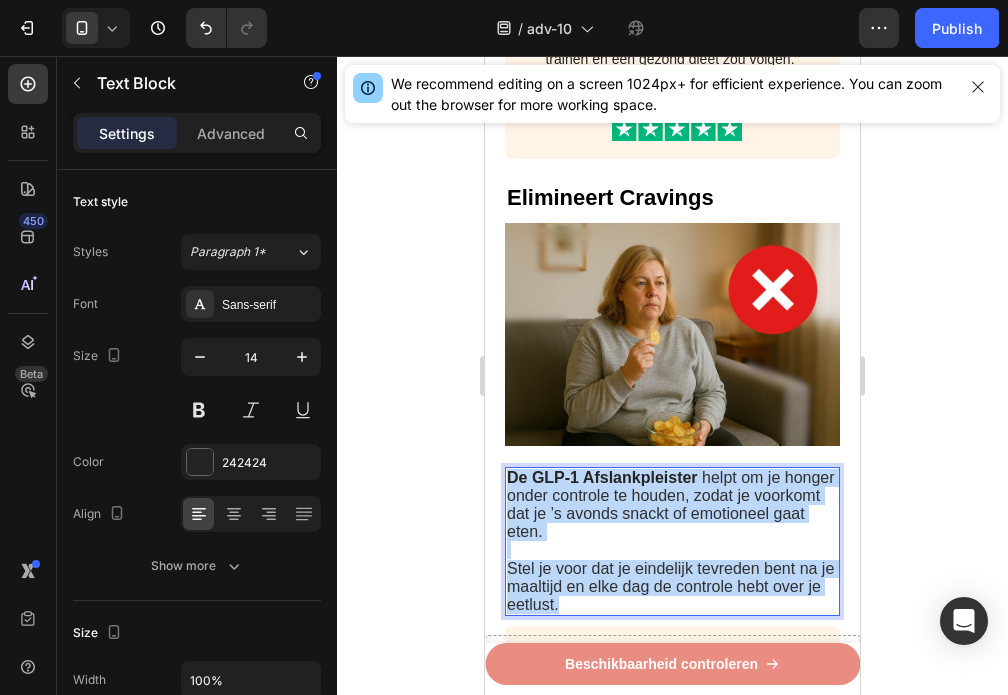 drag, startPoint x: 634, startPoint y: 562, endPoint x: 508, endPoint y: 430, distance: 182.48288 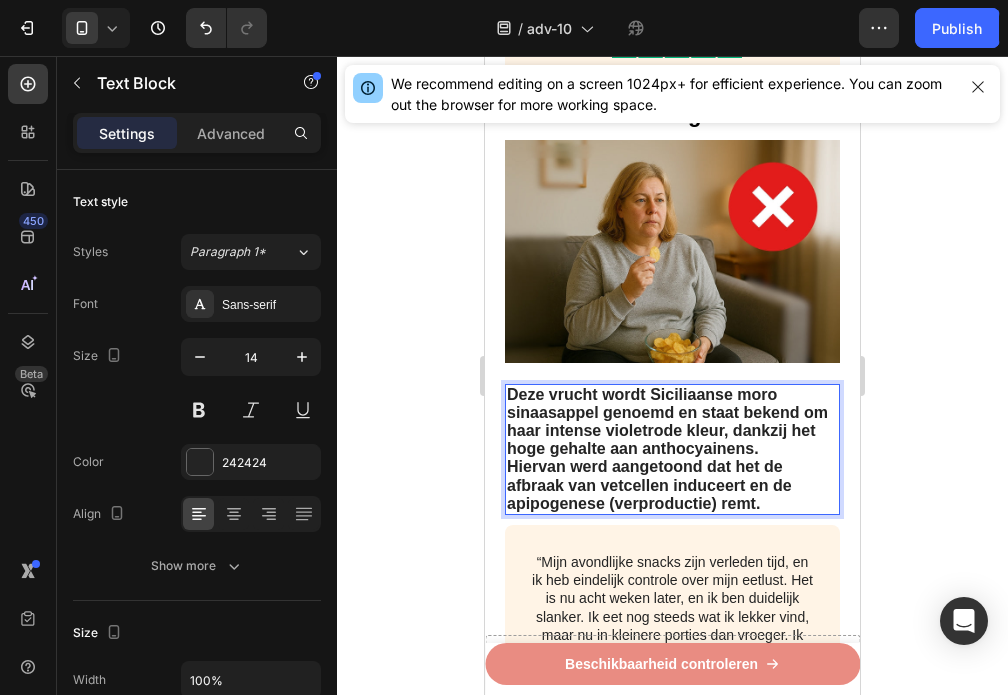 scroll, scrollTop: 2393, scrollLeft: 0, axis: vertical 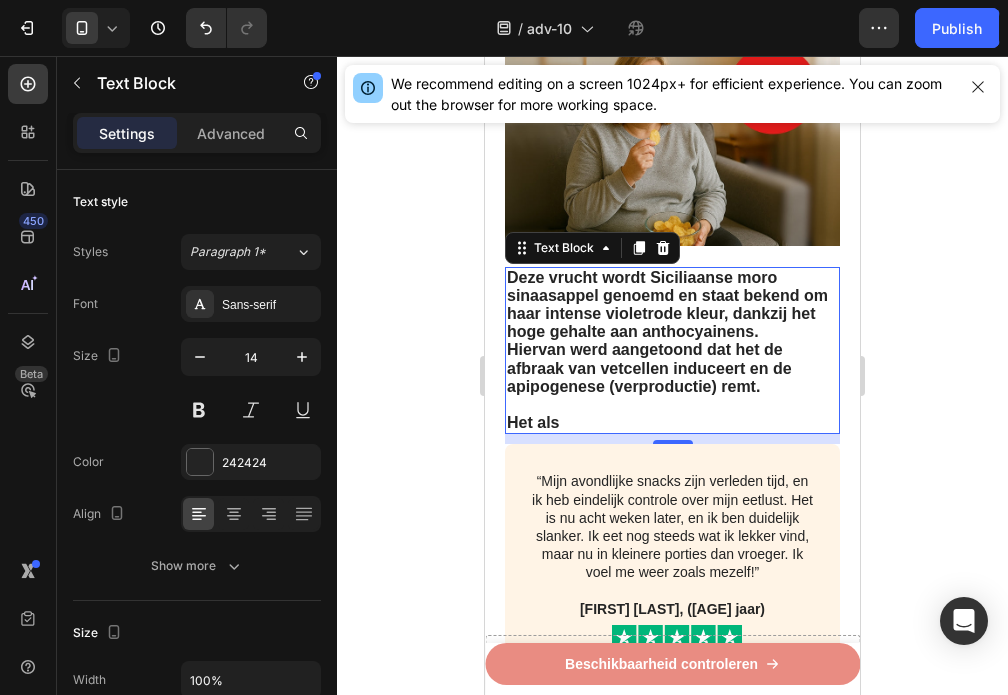 click on "Het als" at bounding box center [672, 423] 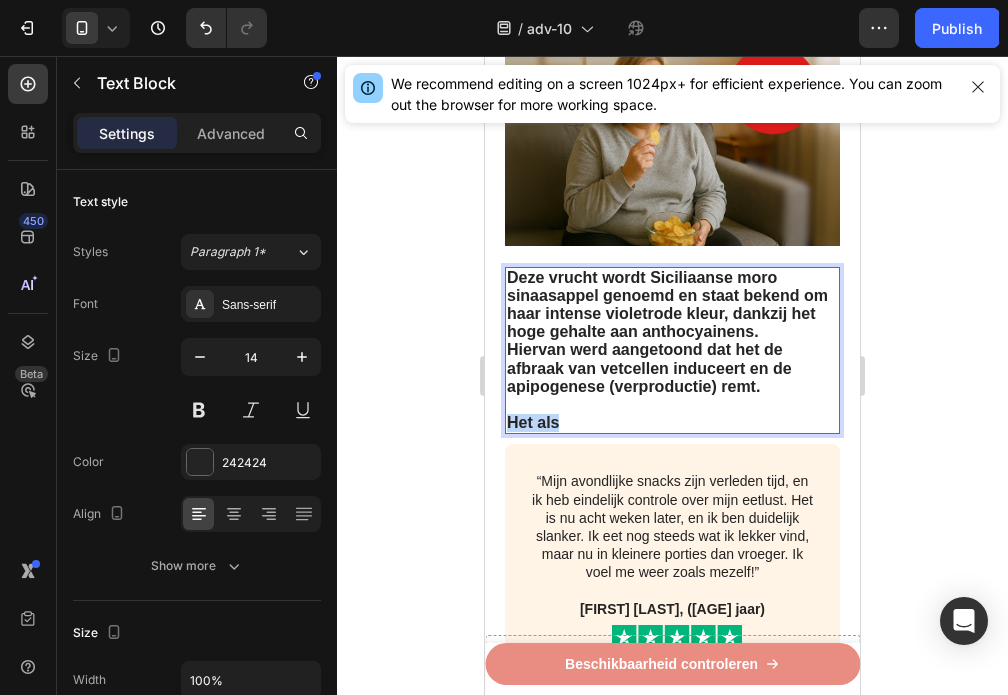 drag, startPoint x: 572, startPoint y: 387, endPoint x: 509, endPoint y: 379, distance: 63.505905 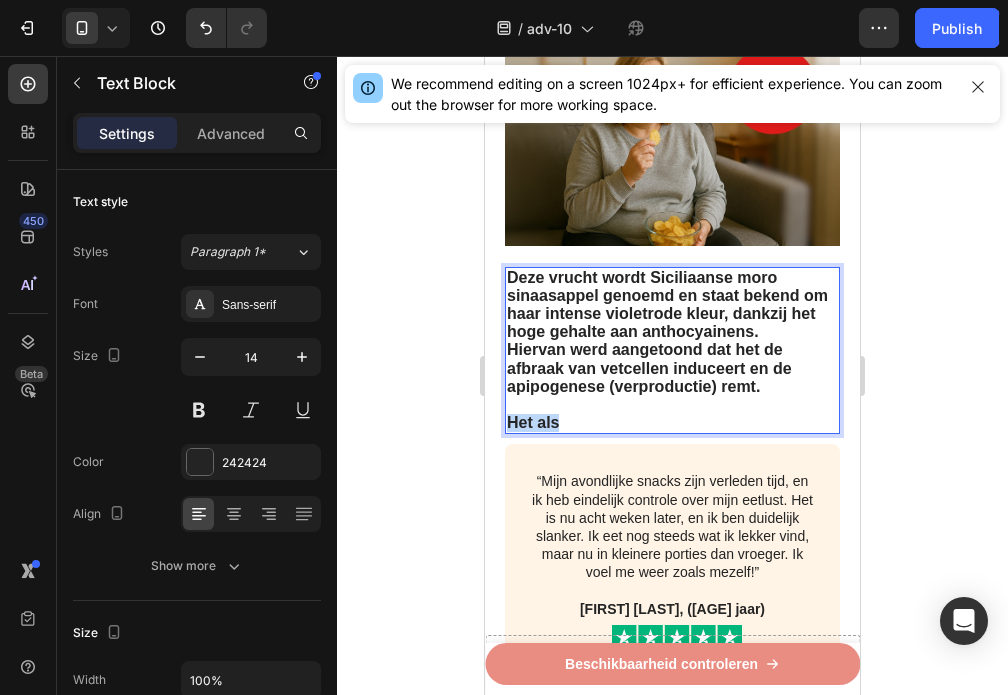 click on "Het als" at bounding box center [672, 423] 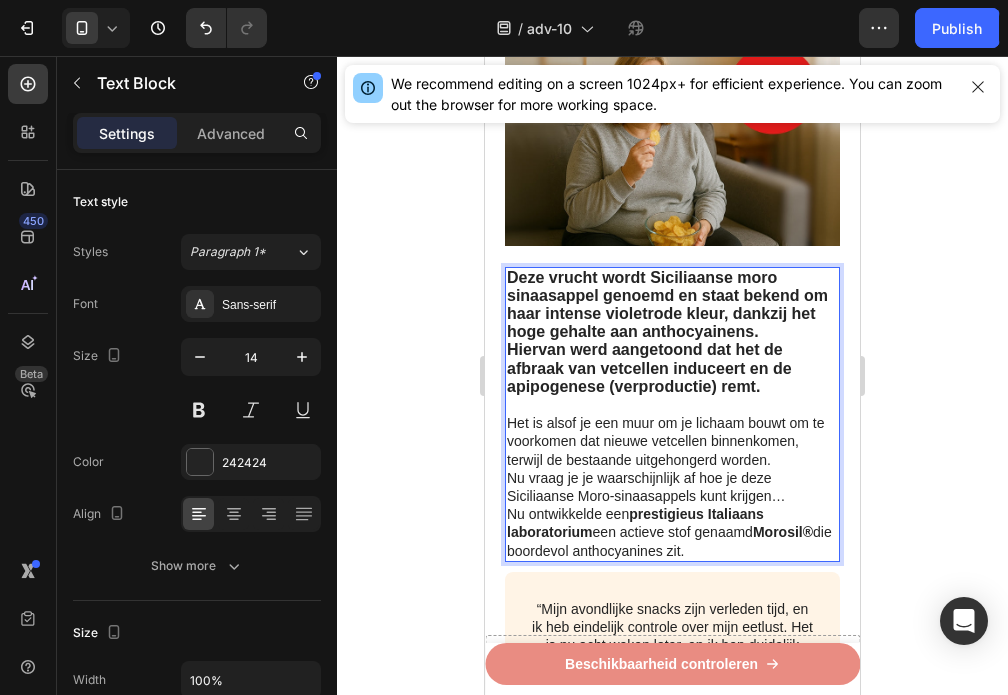 click on "Morosil®" at bounding box center [783, 532] 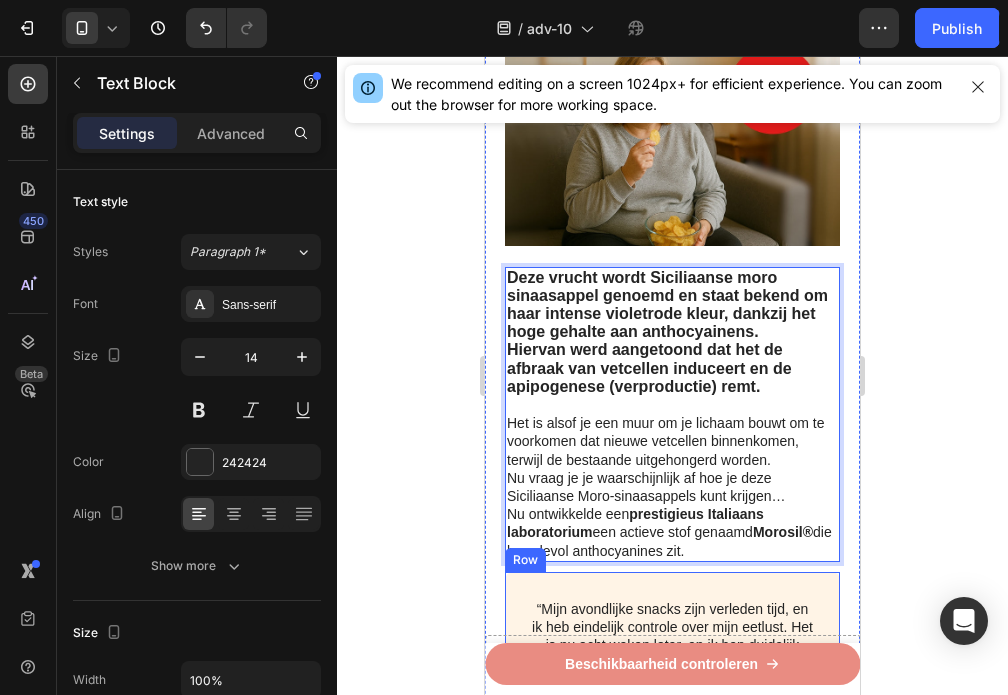 click on "“Mijn avondlijke snacks zijn verleden tijd, en ik heb eindelijk controle over mijn eetlust. Het is nu acht weken later, en ik ben duidelijk slanker. Ik eet nog steeds wat ik lekker vind, maar nu in kleinere porties dan vroeger. Ik voel me weer zoals mezelf!”   Tina D, (52 jaar) Text Block Image Row" at bounding box center [672, 683] 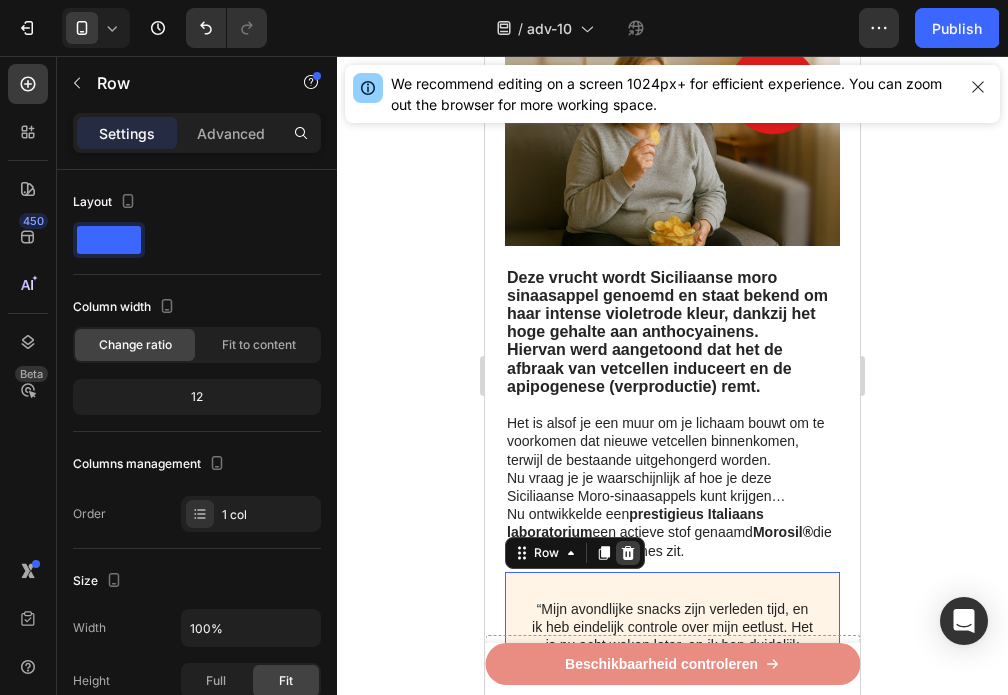 click 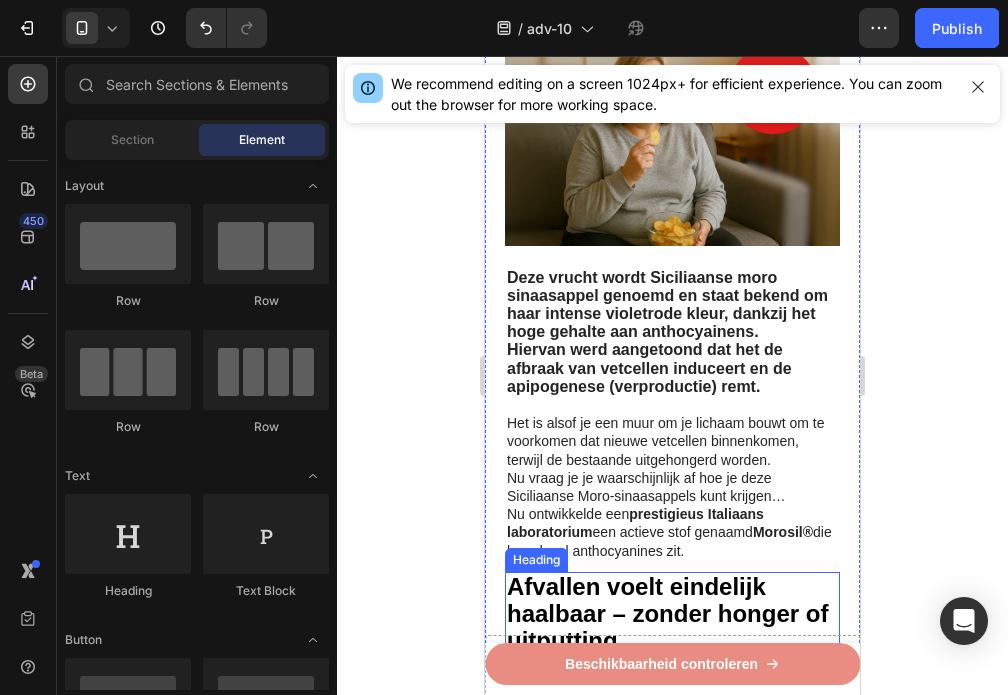 click on "Afvallen voelt eindelijk haalbaar – zonder honger of uitputting" at bounding box center (667, 613) 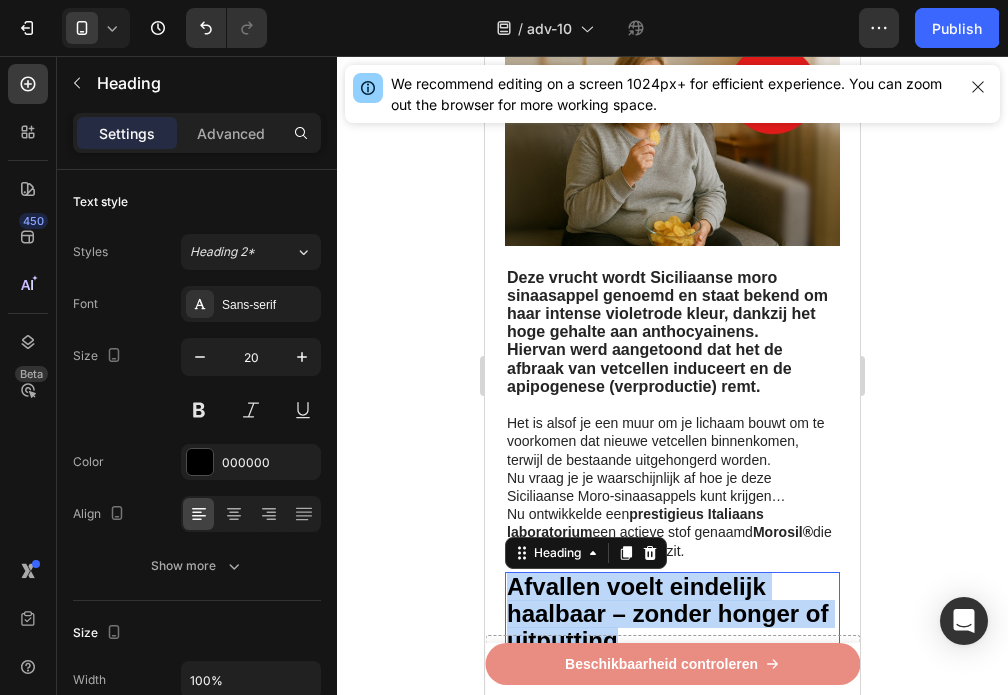 click on "Afvallen voelt eindelijk haalbaar – zonder honger of uitputting" at bounding box center (667, 613) 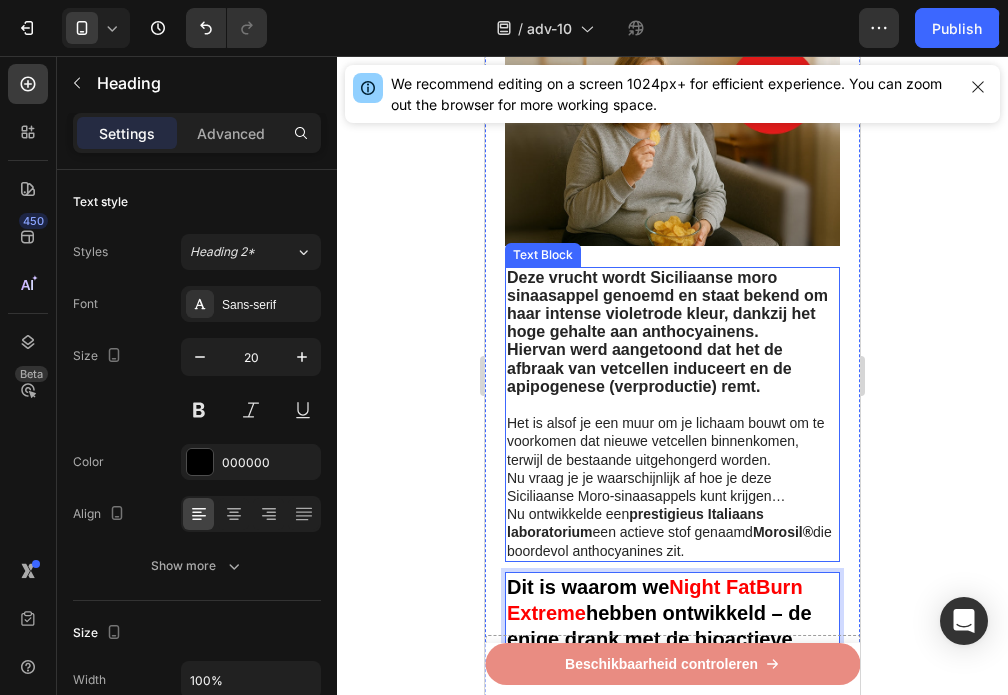 click on "Het is alsof je een muur om je lichaam bouwt om te voorkomen dat nieuwe vetcellen binnenkomen, terwijl de bestaande uitgehongerd worden." at bounding box center [672, 441] 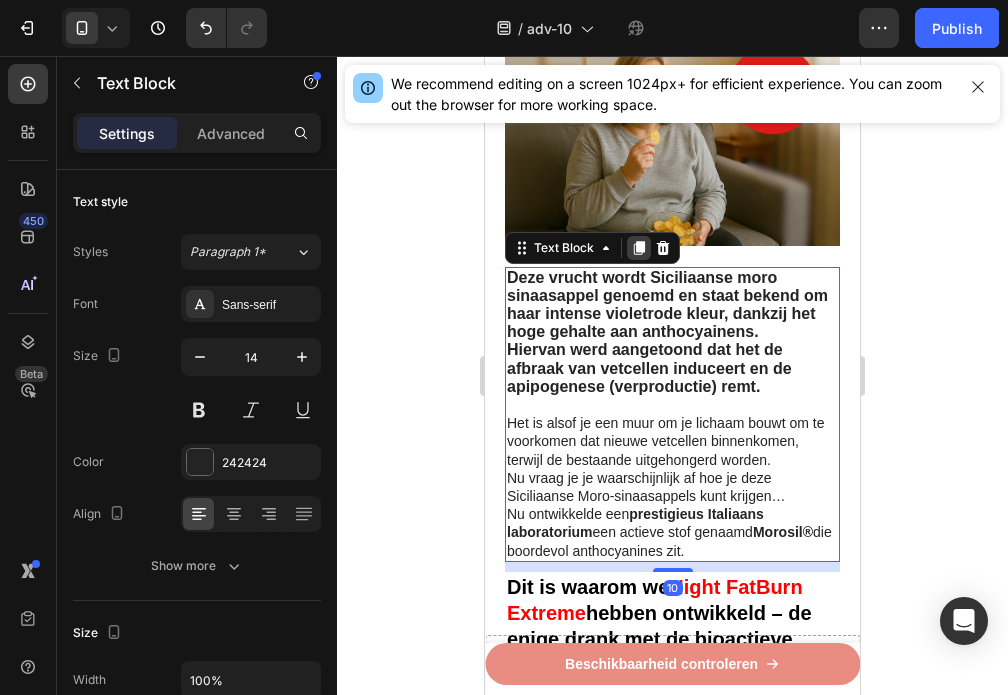 click 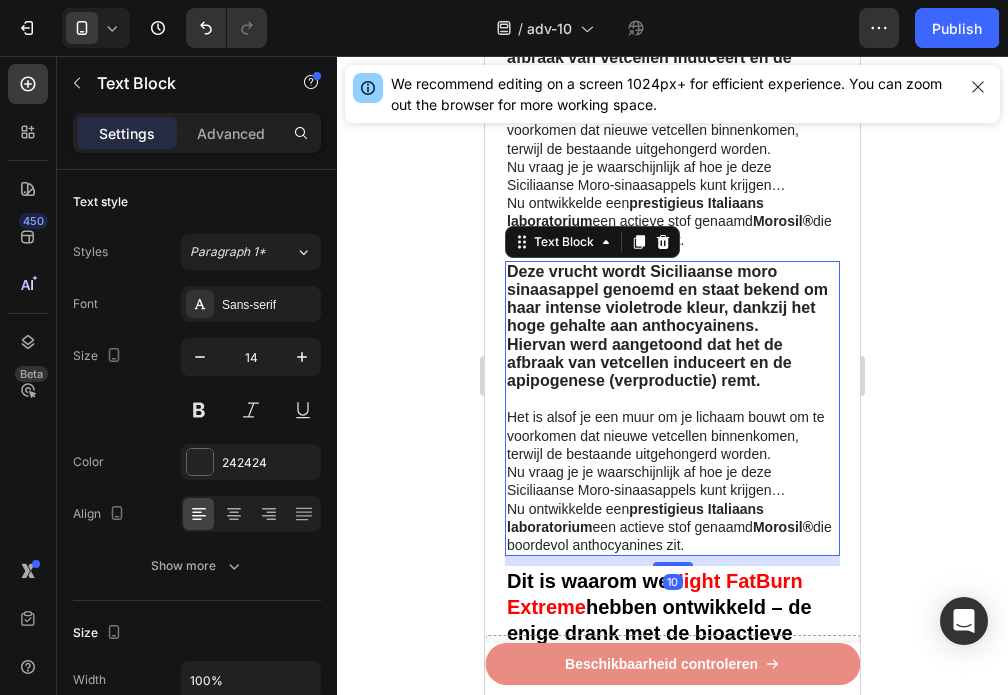 scroll, scrollTop: 2799, scrollLeft: 0, axis: vertical 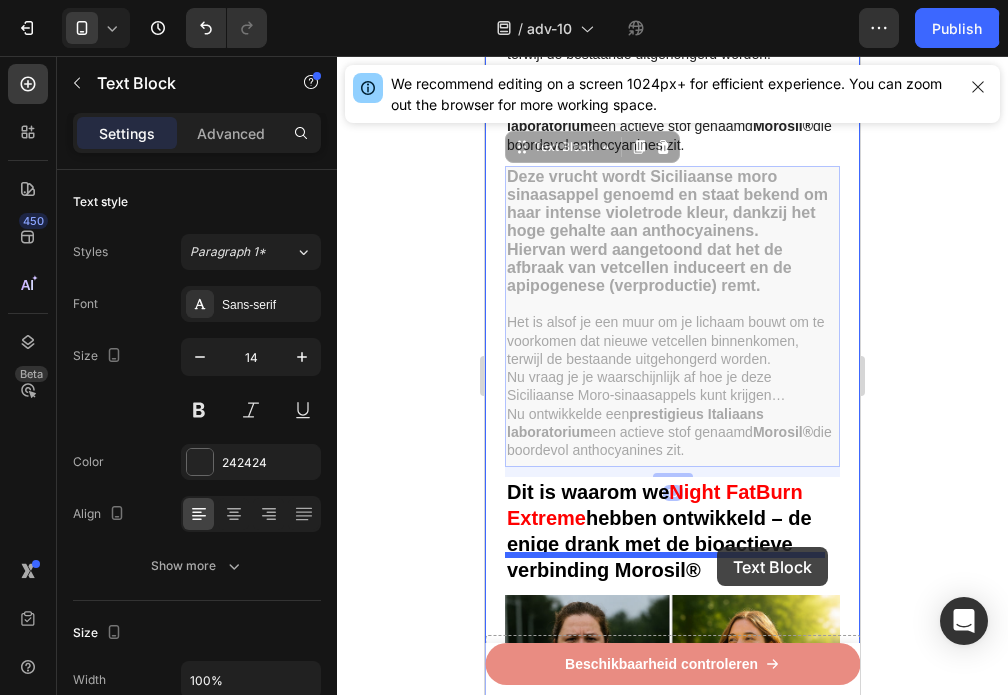 drag, startPoint x: 716, startPoint y: 267, endPoint x: 717, endPoint y: 547, distance: 280.0018 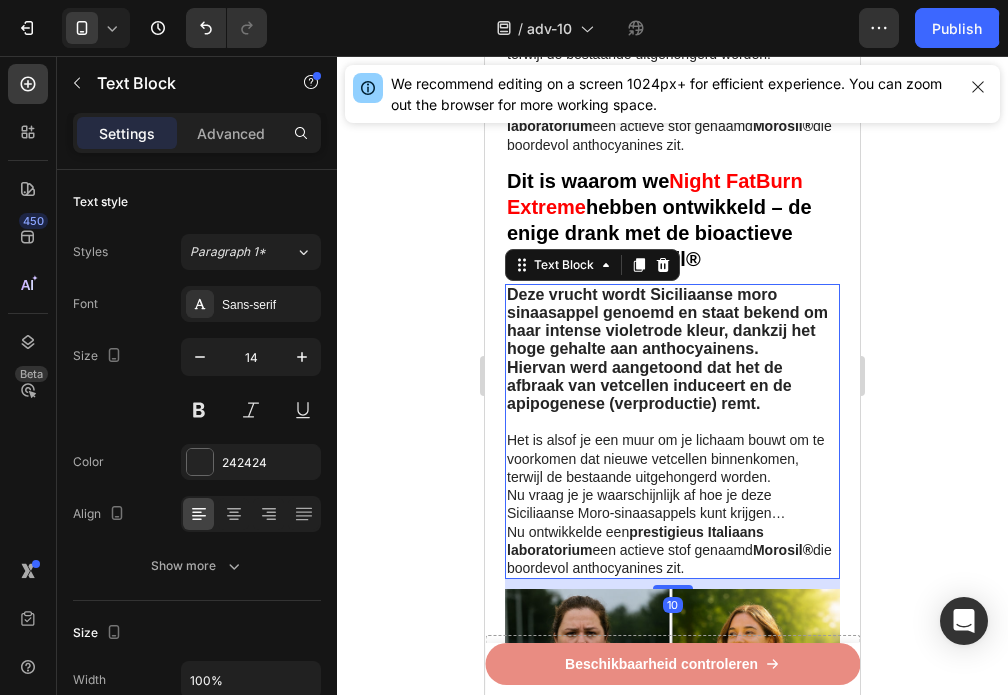click on "Nu vraag je je waarschijnlijk af hoe je deze Siciliaanse Moro-sinaasappels kunt krijgen…" at bounding box center [672, 504] 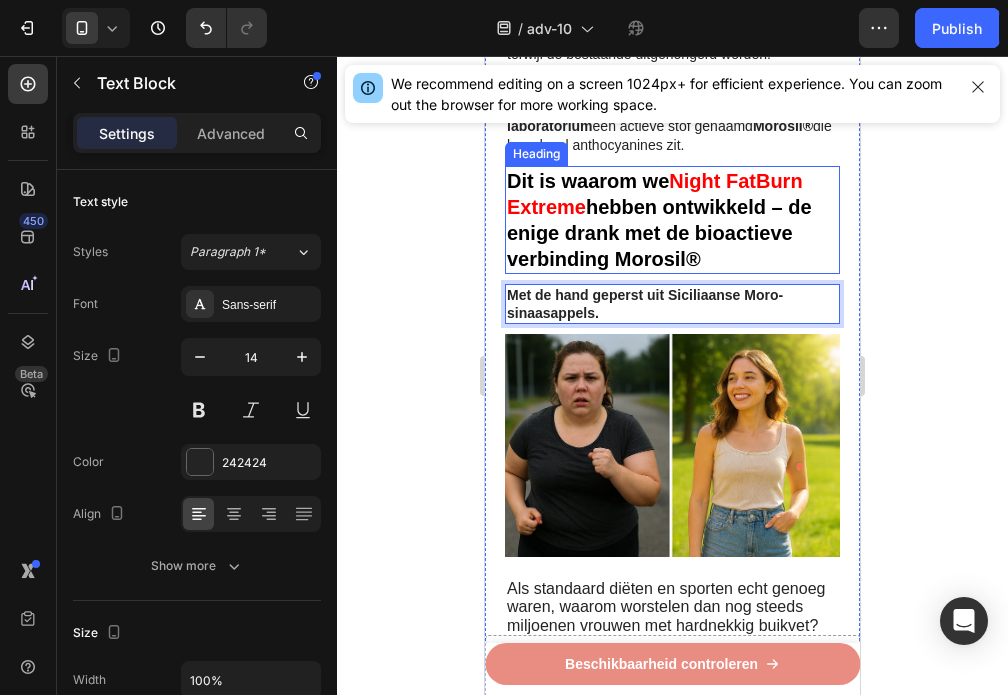 click on "hebben ontwikkeld – de enige drank met de bioactieve verbinding Morosil®" at bounding box center [659, 233] 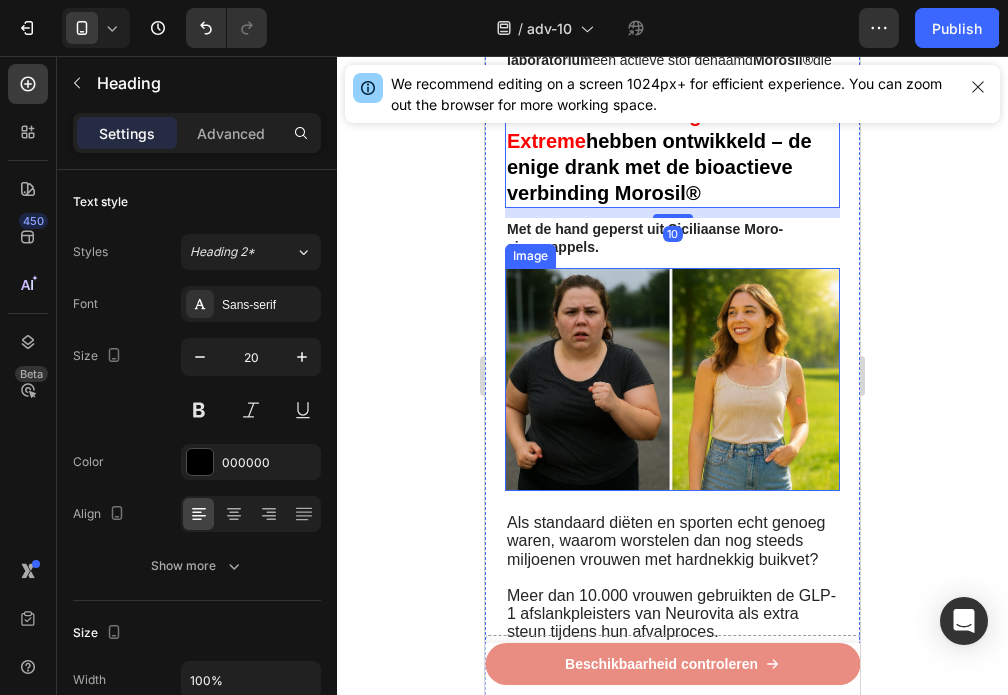 scroll, scrollTop: 2899, scrollLeft: 0, axis: vertical 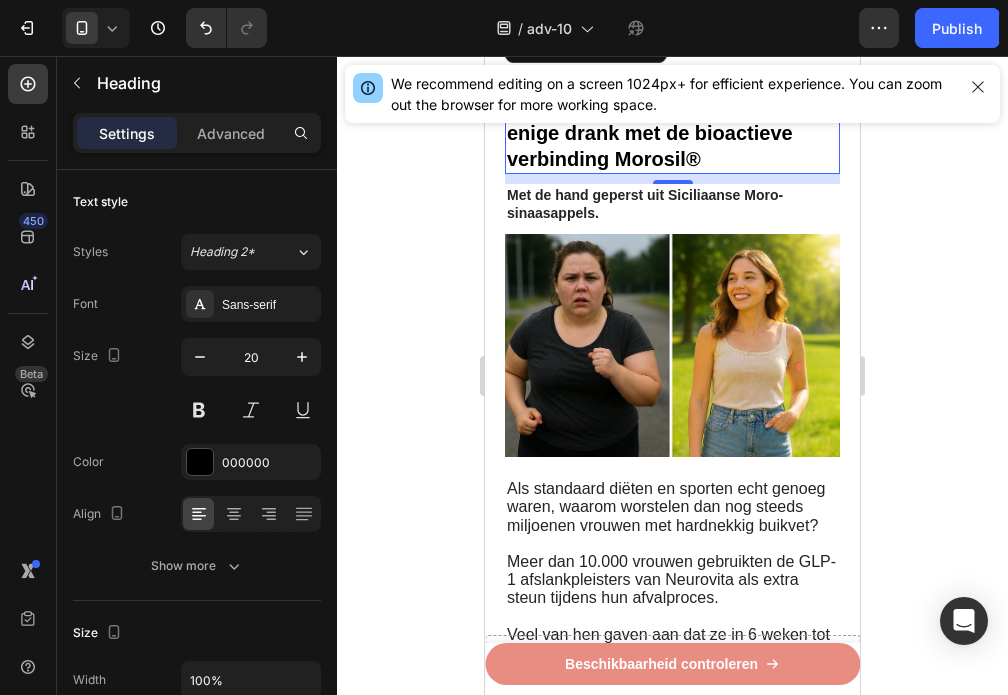 click at bounding box center [672, 345] 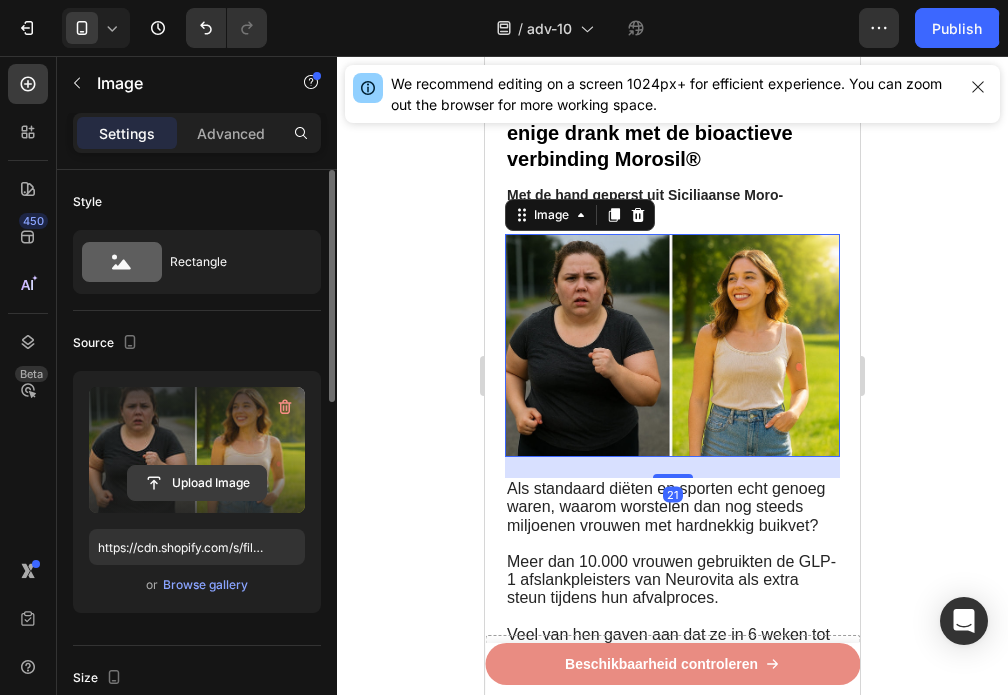click 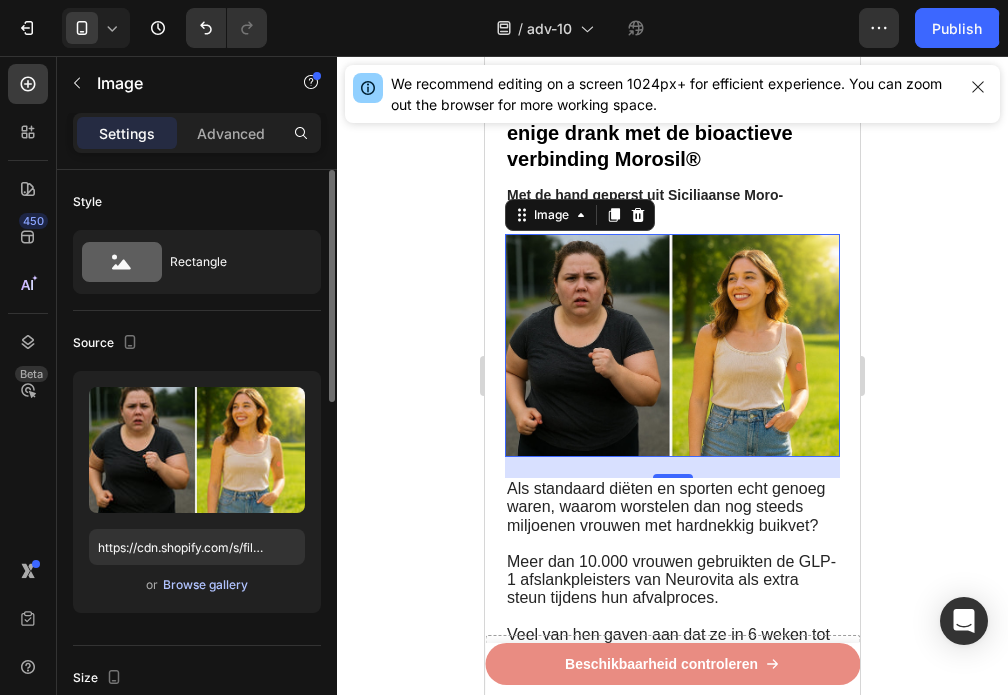 click on "Browse gallery" at bounding box center (205, 585) 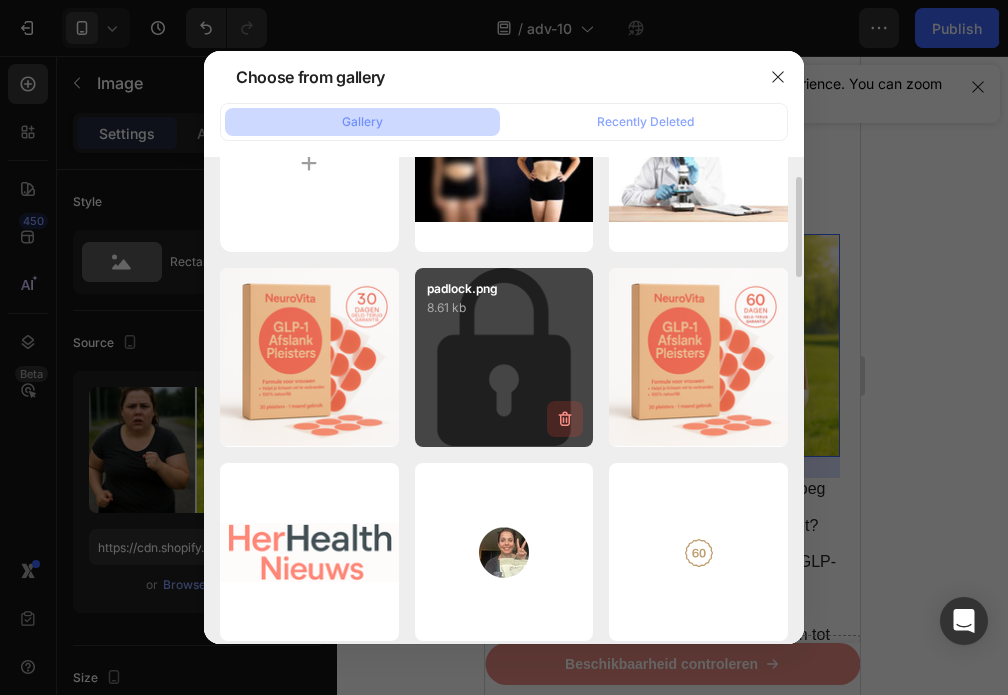 scroll, scrollTop: 0, scrollLeft: 0, axis: both 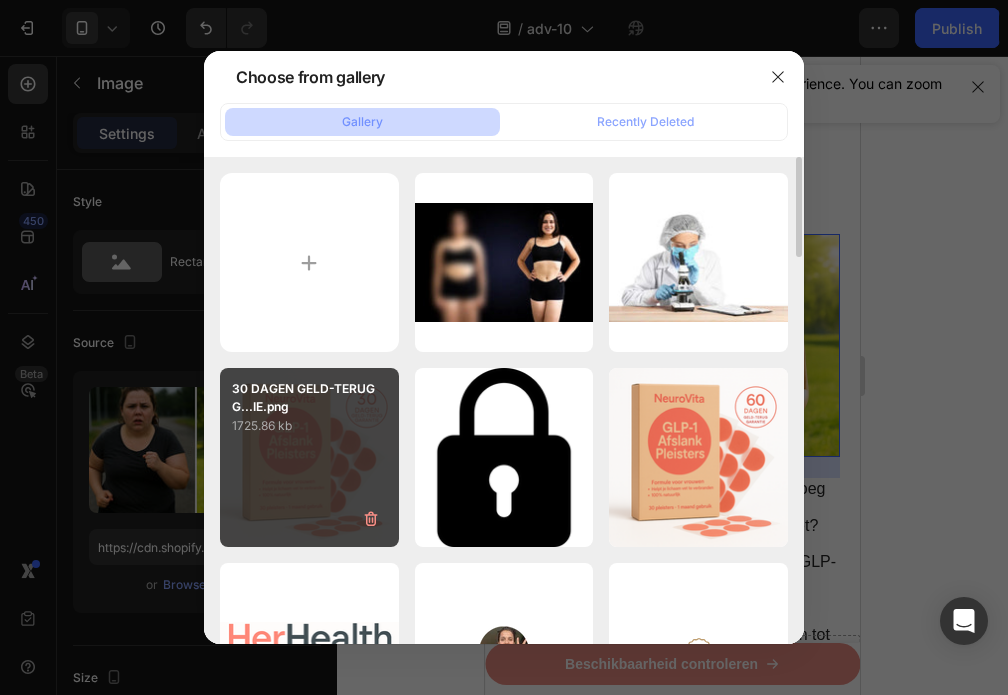 click on "30 DAGEN GELD-TERUG G...IE.png 1725.86 kb" at bounding box center [309, 457] 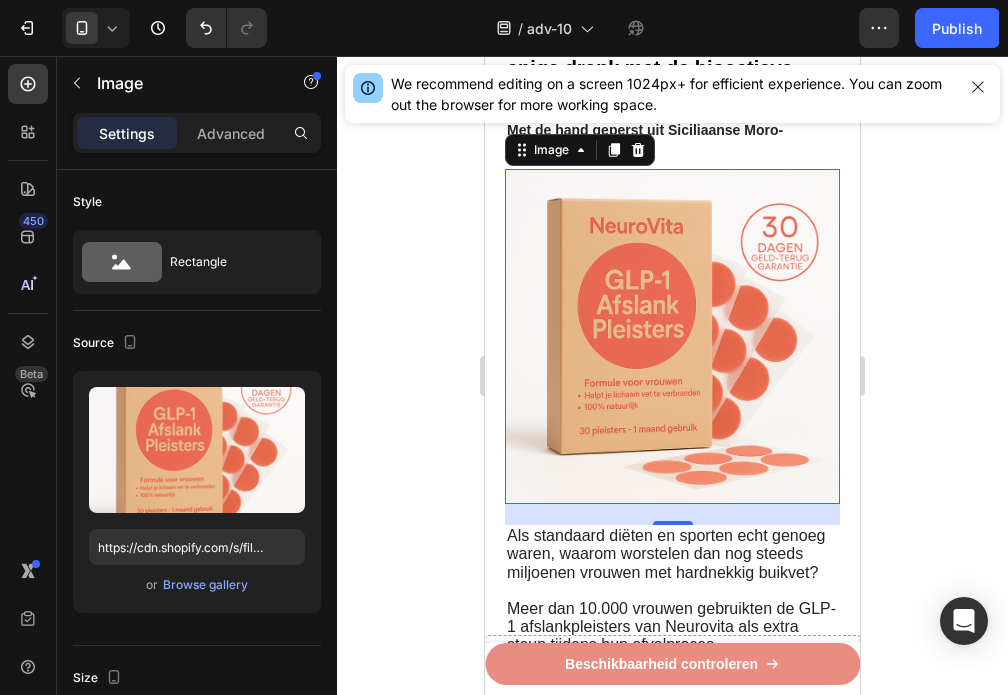 scroll, scrollTop: 2999, scrollLeft: 0, axis: vertical 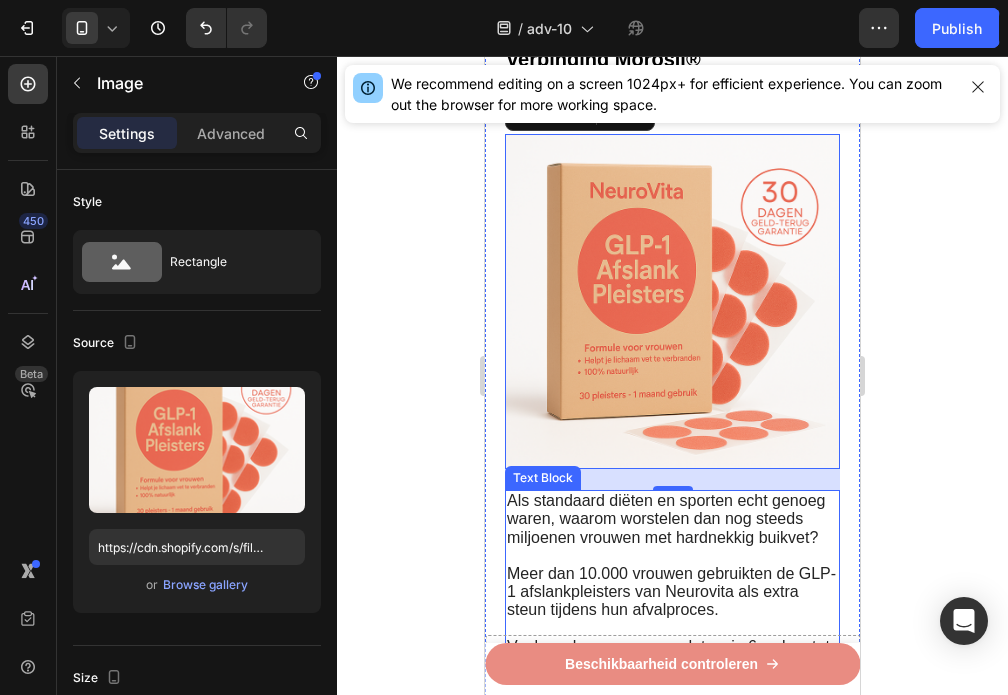 click on "Meer dan 10.000 vrouwen gebruikten de GLP-1 afslankpleisters van Neurovita als extra steun tijdens hun afvalproces." at bounding box center [671, 591] 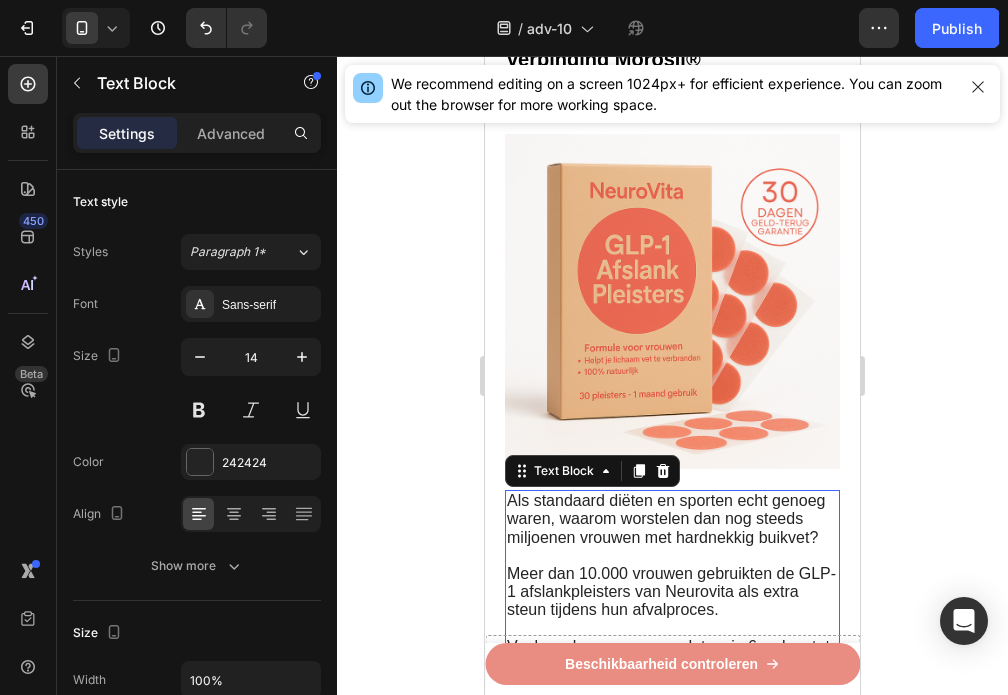 click on "Meer dan 10.000 vrouwen gebruikten de GLP-1 afslankpleisters van Neurovita als extra steun tijdens hun afvalproces." at bounding box center (671, 591) 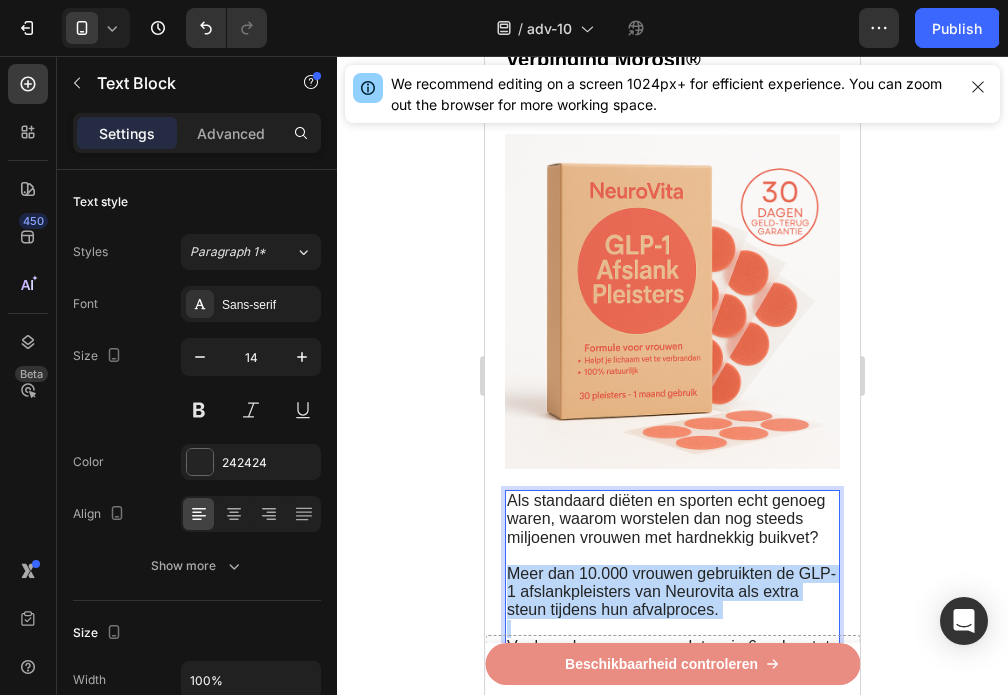 click on "Meer dan 10.000 vrouwen gebruikten de GLP-1 afslankpleisters van Neurovita als extra steun tijdens hun afvalproces." at bounding box center (671, 591) 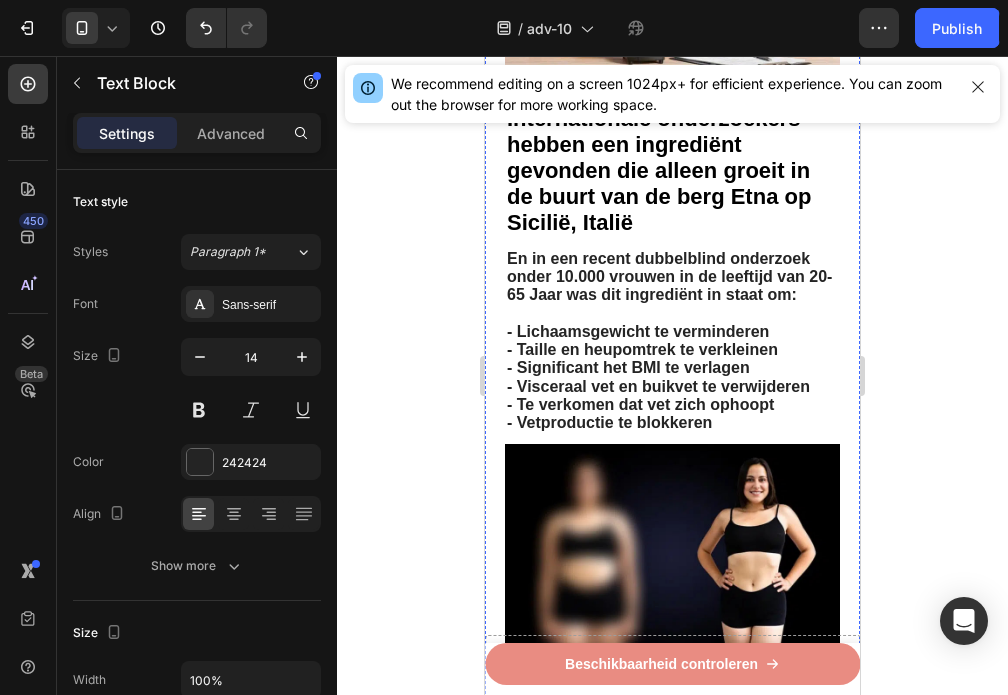 scroll, scrollTop: 1552, scrollLeft: 0, axis: vertical 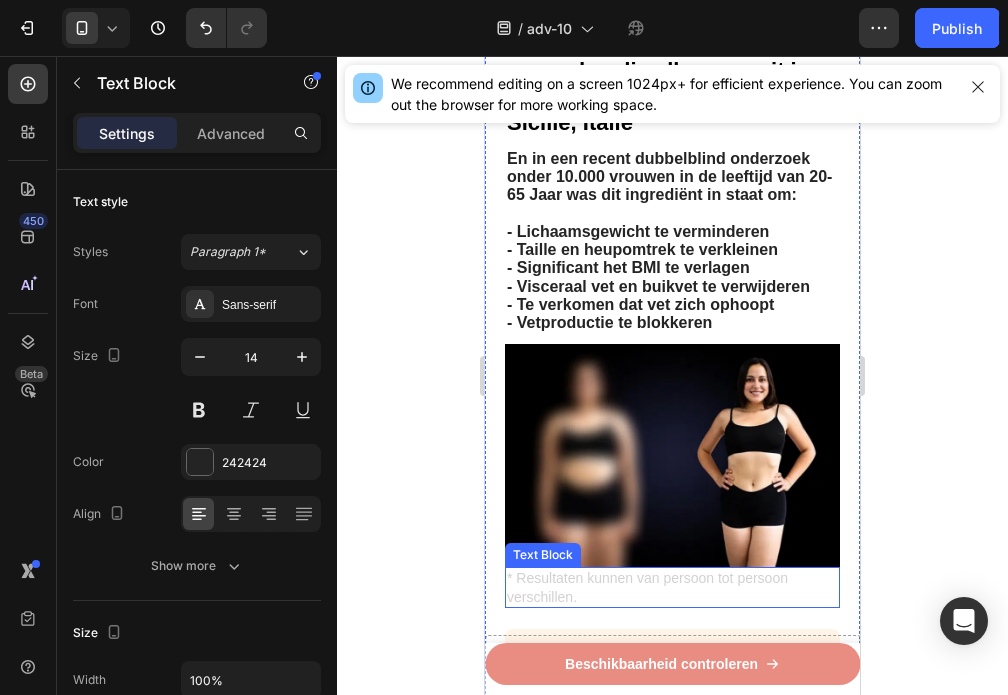 click on "* Resultaten kunnen van persoon tot persoon verschillen." at bounding box center [672, 587] 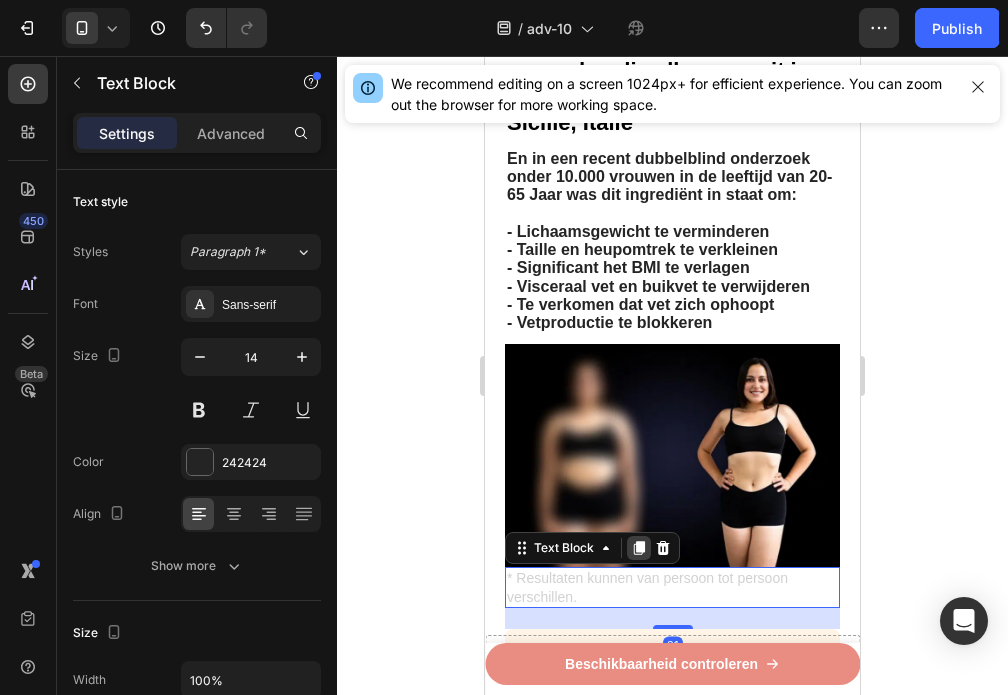 click 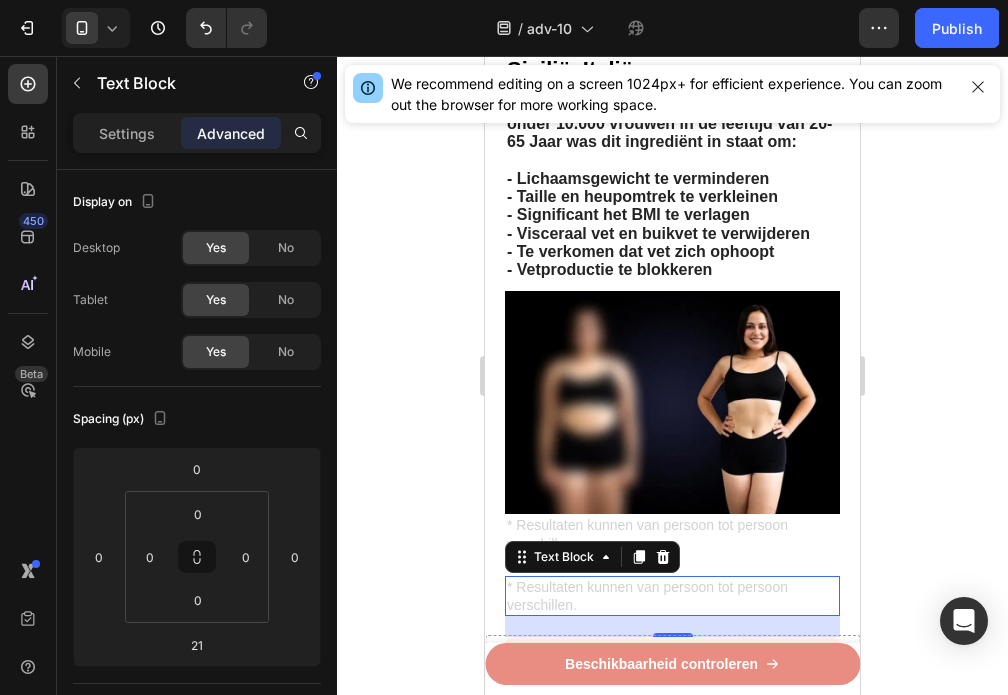 scroll, scrollTop: 1652, scrollLeft: 0, axis: vertical 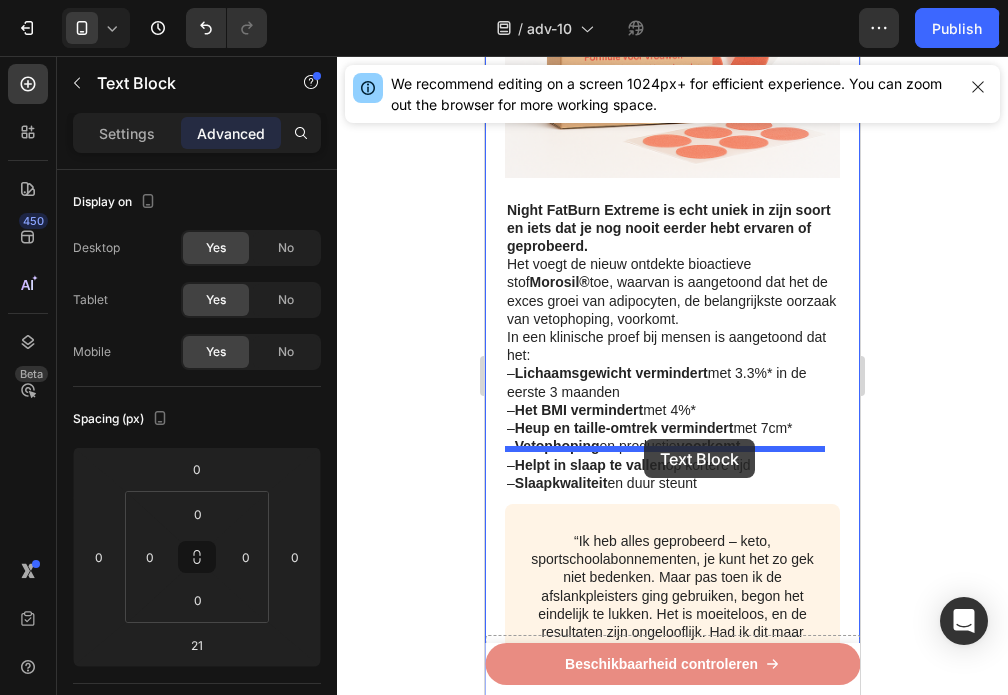 drag, startPoint x: 719, startPoint y: 573, endPoint x: 644, endPoint y: 439, distance: 153.56107 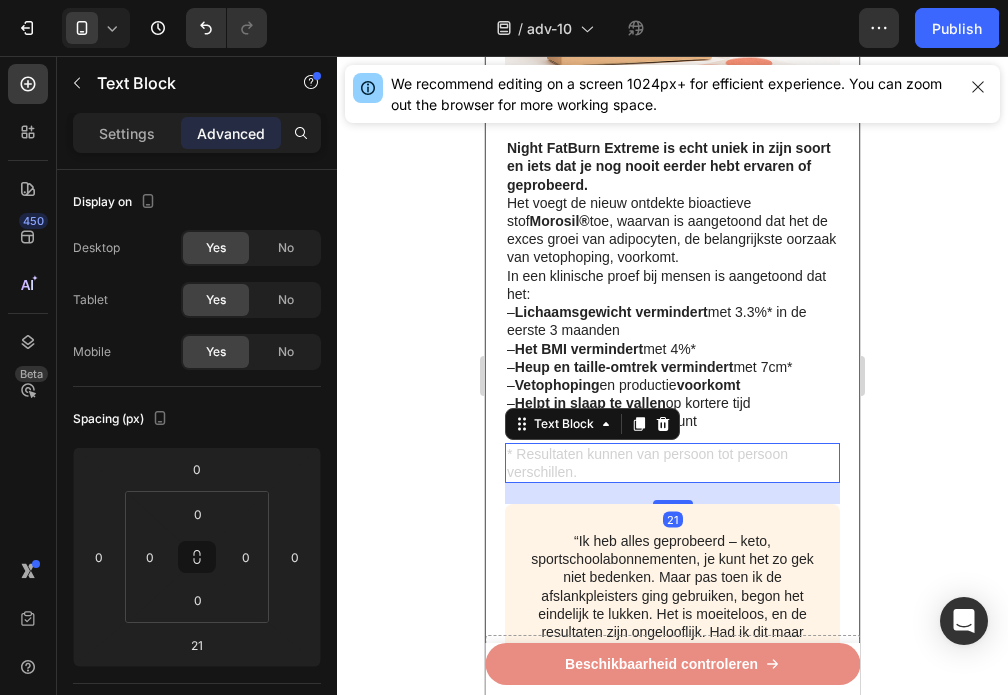 scroll, scrollTop: 3290, scrollLeft: 0, axis: vertical 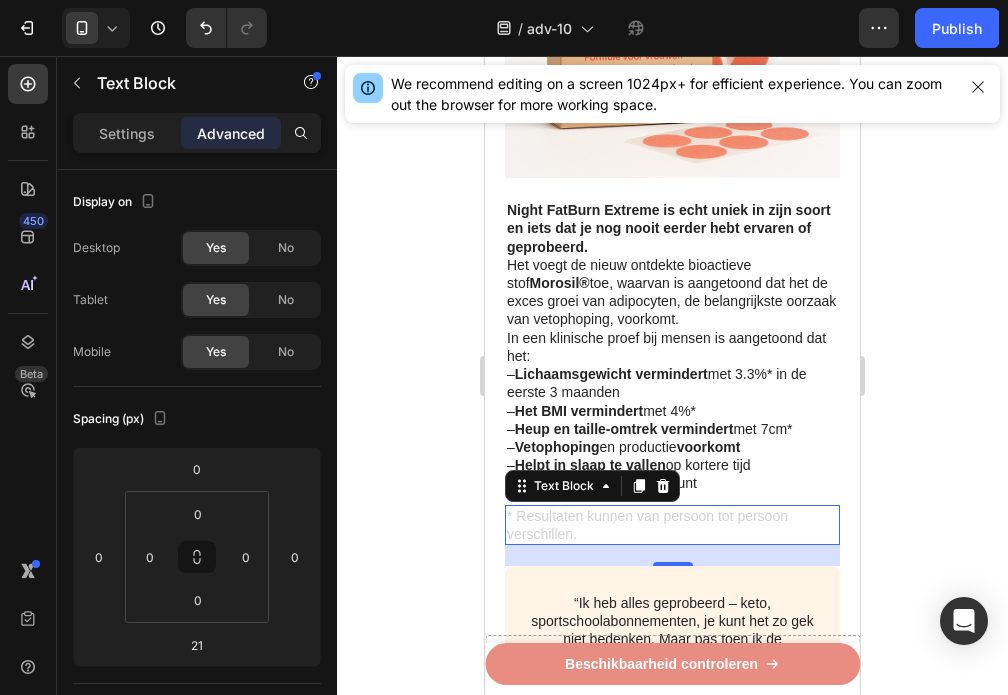 click on "voorkomt" at bounding box center [709, 447] 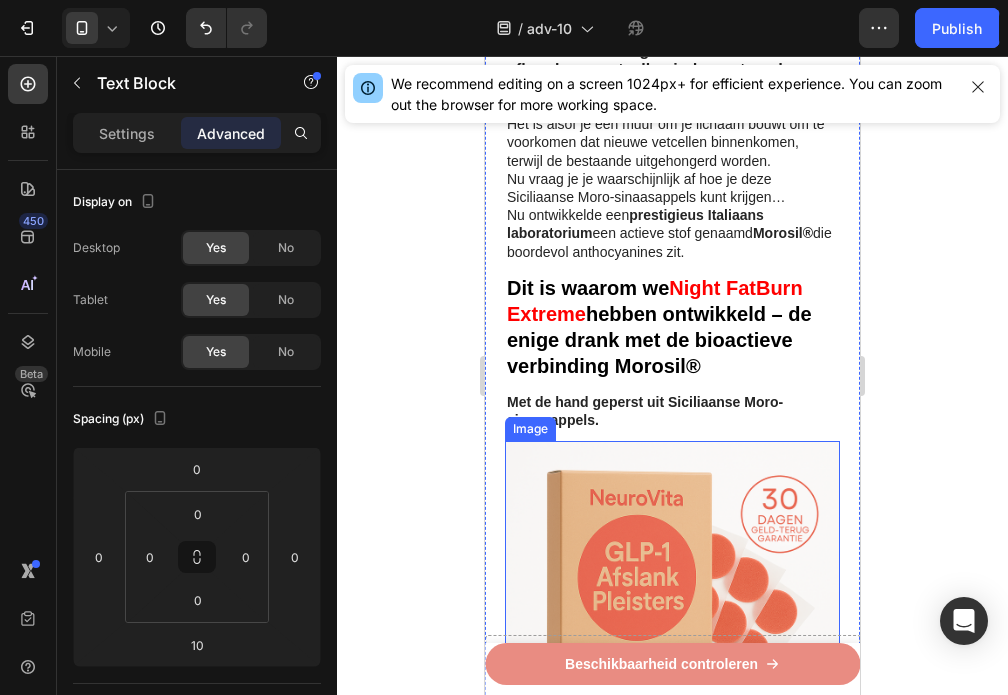 scroll, scrollTop: 2690, scrollLeft: 0, axis: vertical 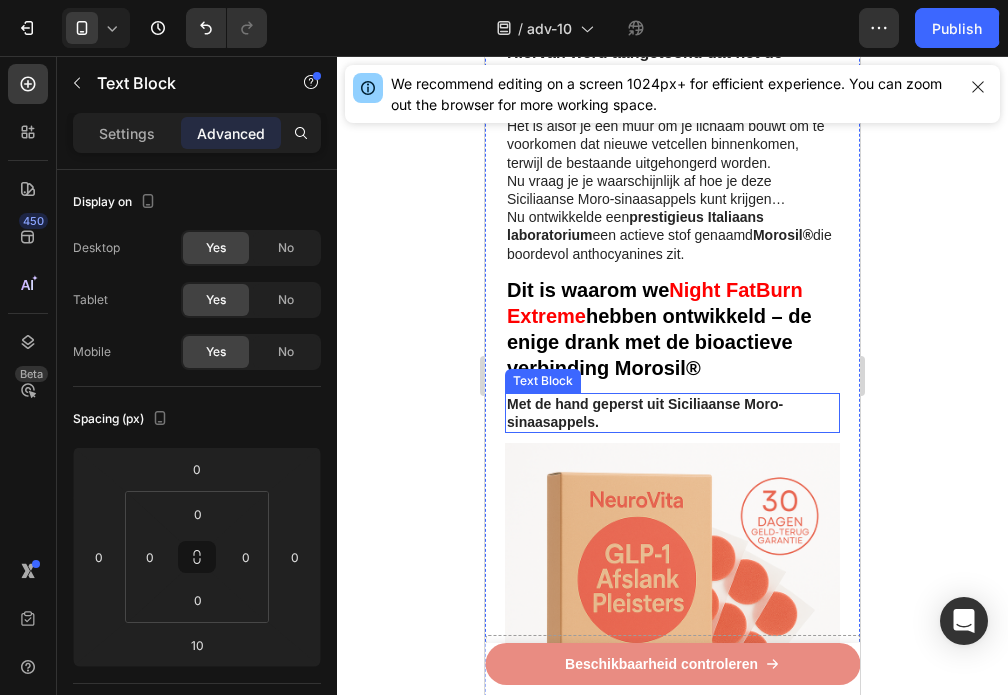 click on "Met de hand geperst uit Siciliaanse Moro-sinaasappels." at bounding box center (645, 413) 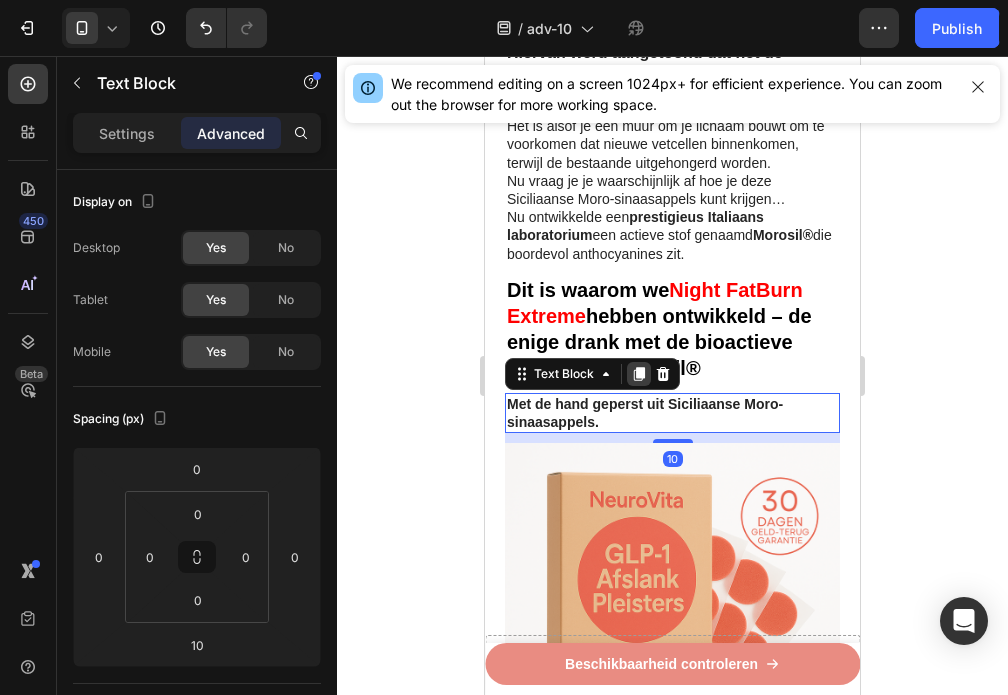 click at bounding box center [639, 374] 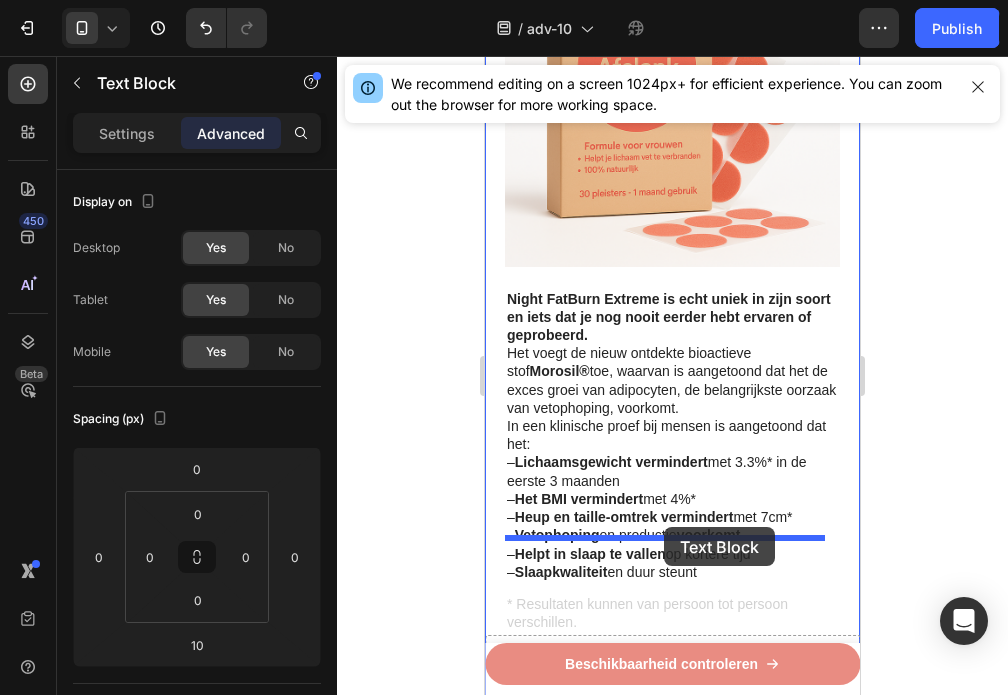 scroll, scrollTop: 3290, scrollLeft: 0, axis: vertical 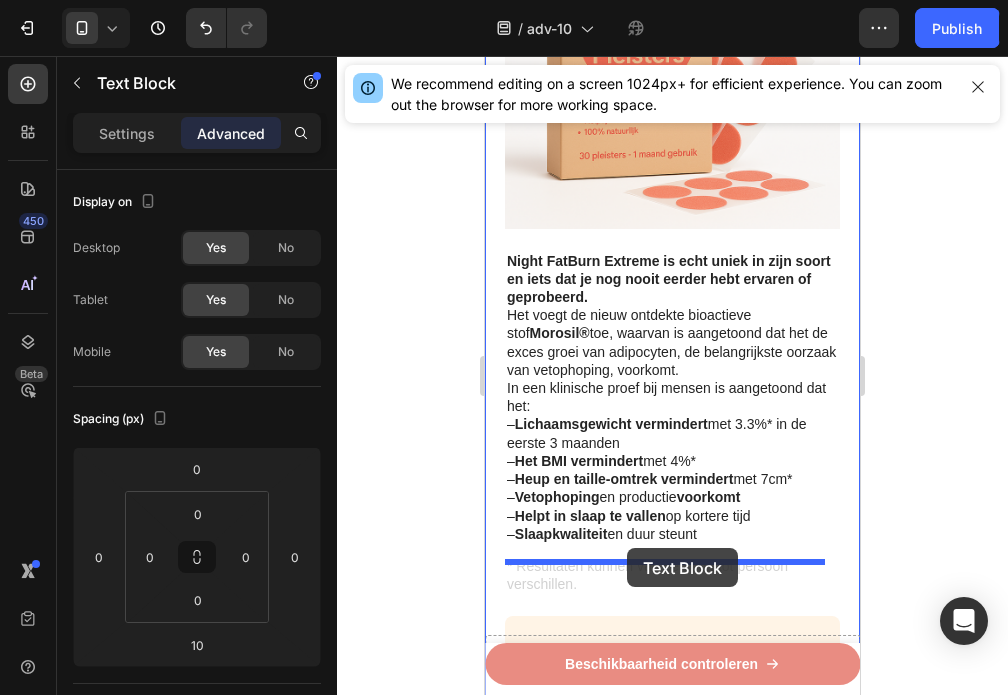 drag, startPoint x: 690, startPoint y: 441, endPoint x: 627, endPoint y: 548, distance: 124.16924 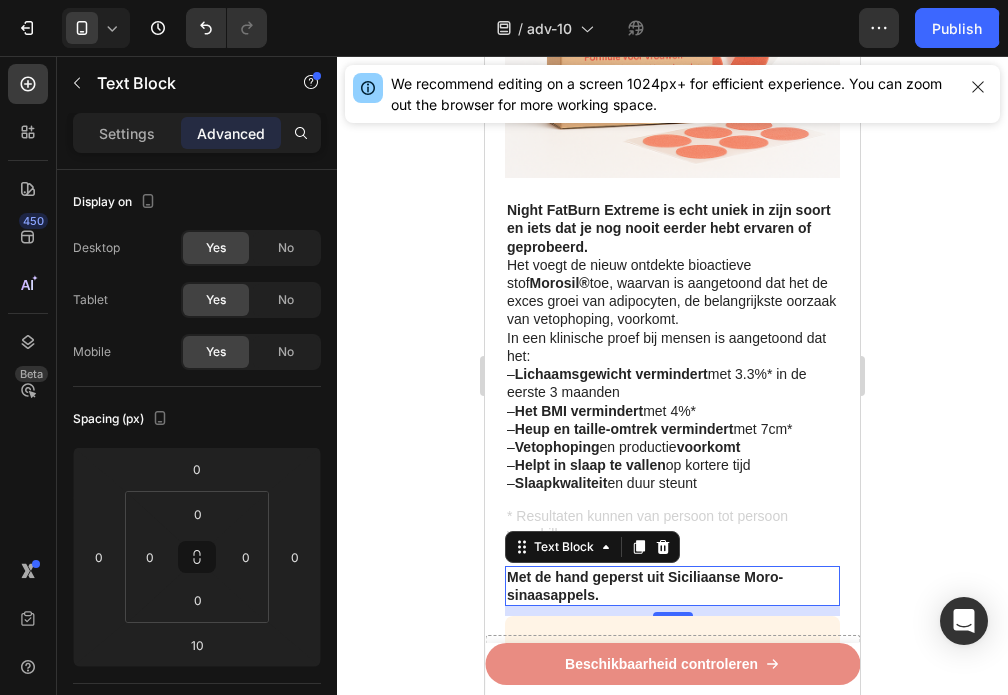 scroll, scrollTop: 3240, scrollLeft: 0, axis: vertical 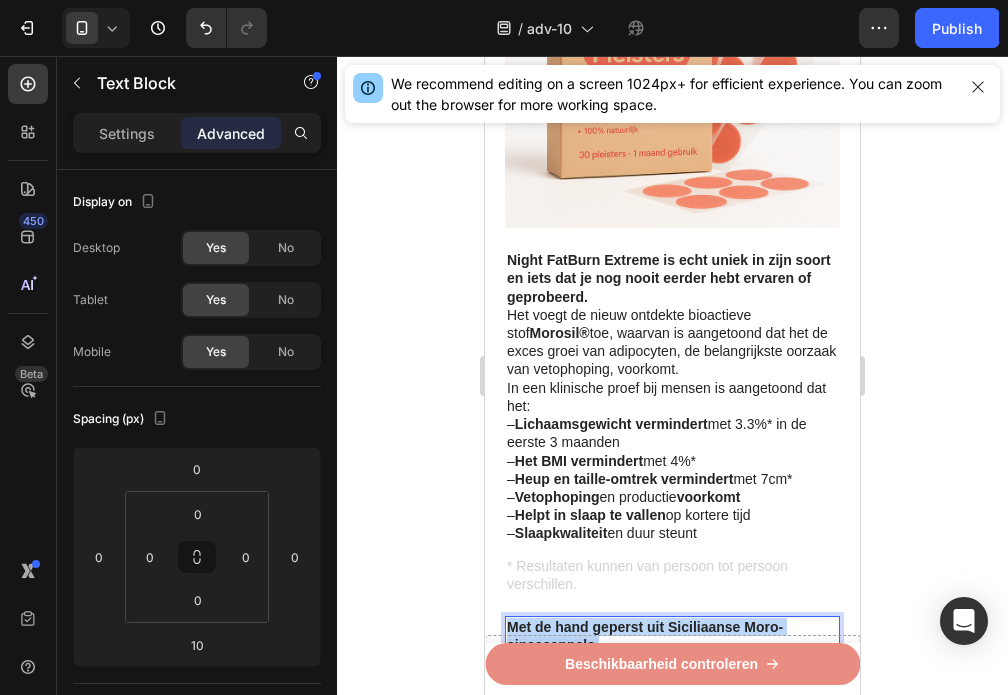 click on "Met de hand geperst uit Siciliaanse Moro-sinaasappels." at bounding box center (672, 636) 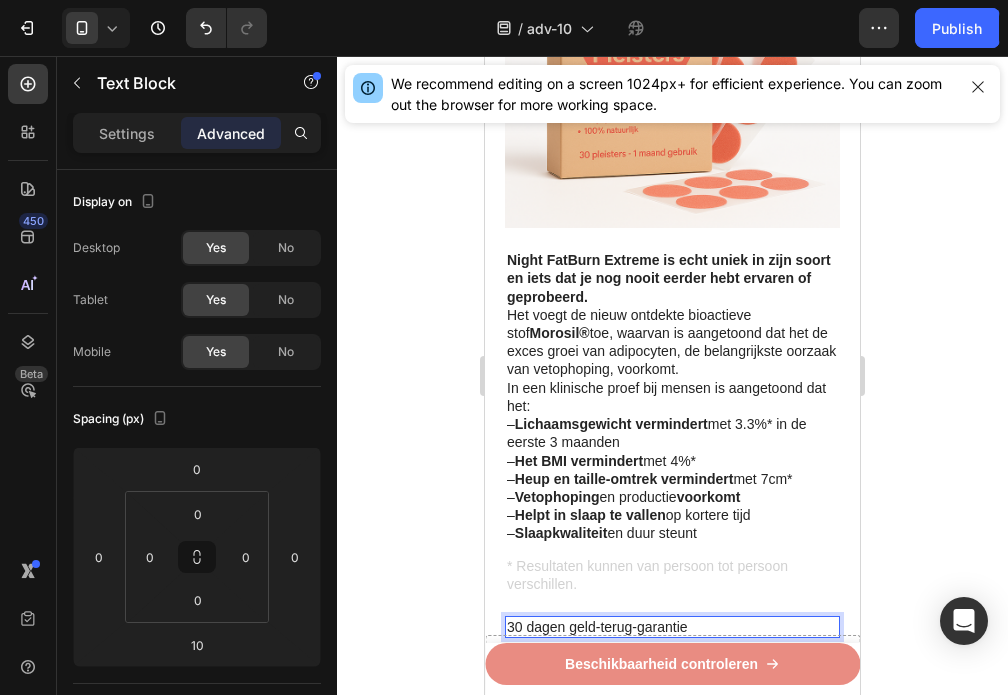 click on "30 dagen geld-terug-garantie" at bounding box center [672, 627] 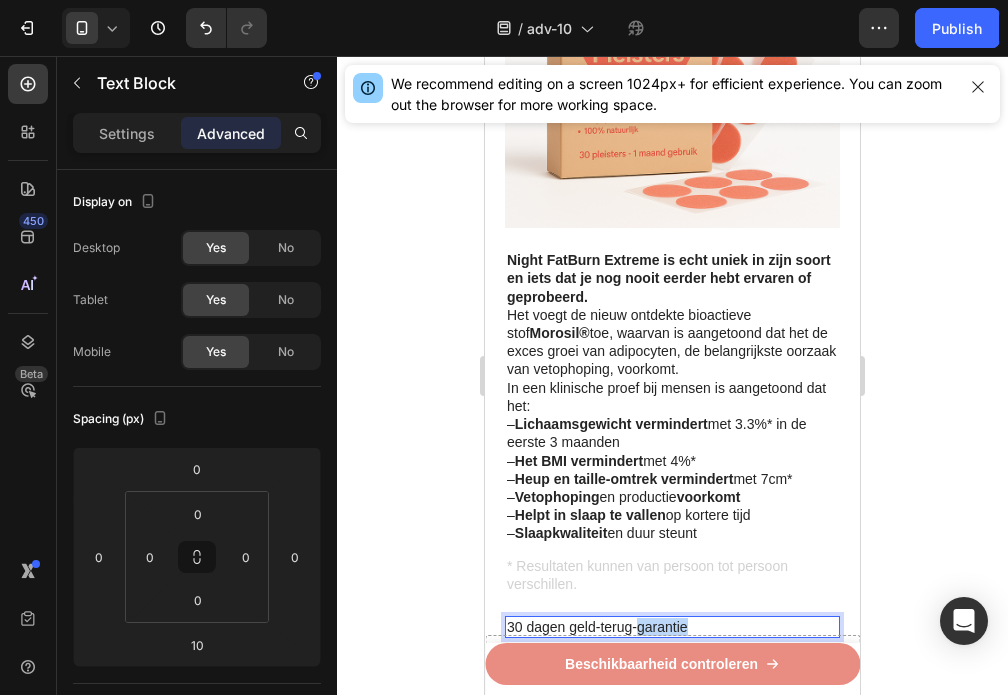 click on "30 dagen geld-terug-garantie" at bounding box center (672, 627) 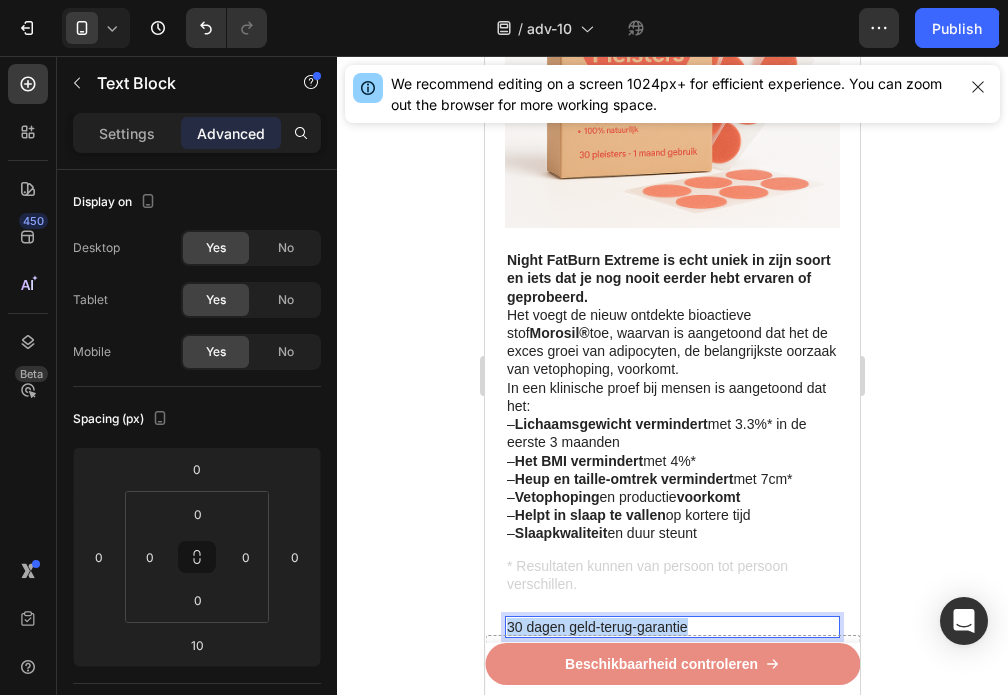 click on "30 dagen geld-terug-garantie" at bounding box center [672, 627] 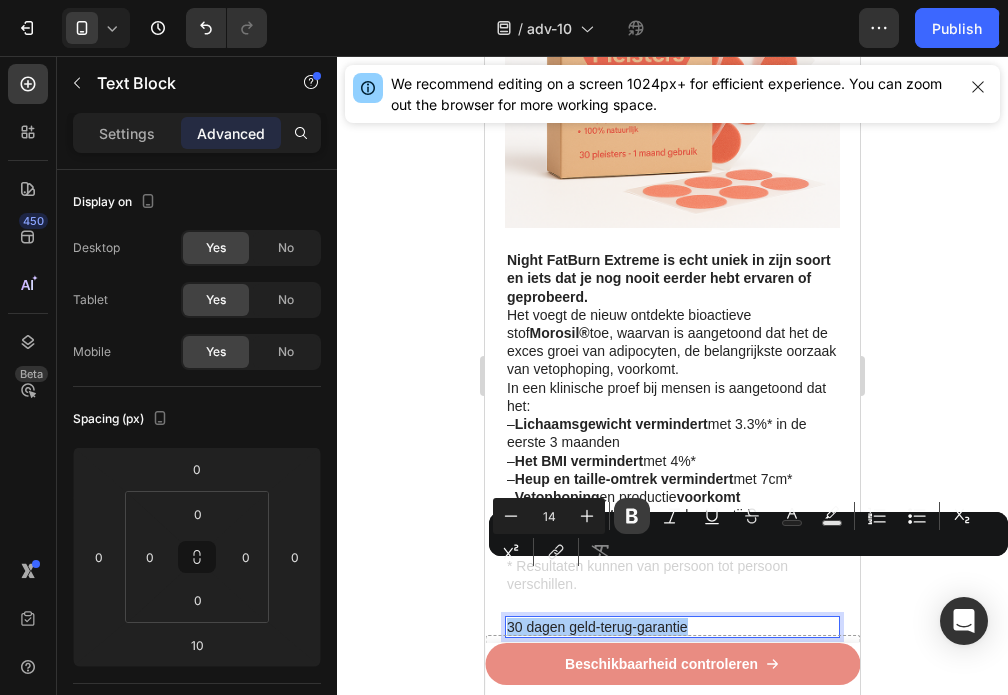 click on "Bold" at bounding box center [632, 516] 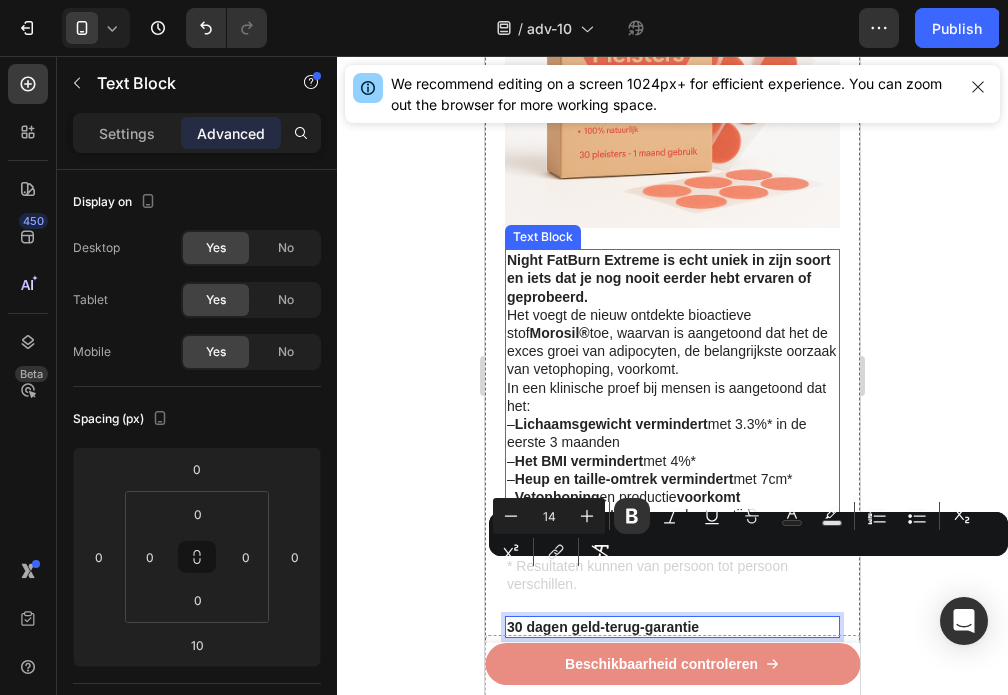 click on "–  Lichaamsgewicht vermindert  met 3.3%* in de eerste 3 maanden –  Het BMI vermindert  met 4%* –  Heup en taille-omtrek vermindert  met 7cm* –  Vetophoping  en productie  voorkomt –  Helpt in slaap te vallen  op kortere tijd –  Slaapkwaliteit  en duur steunt" at bounding box center (672, 478) 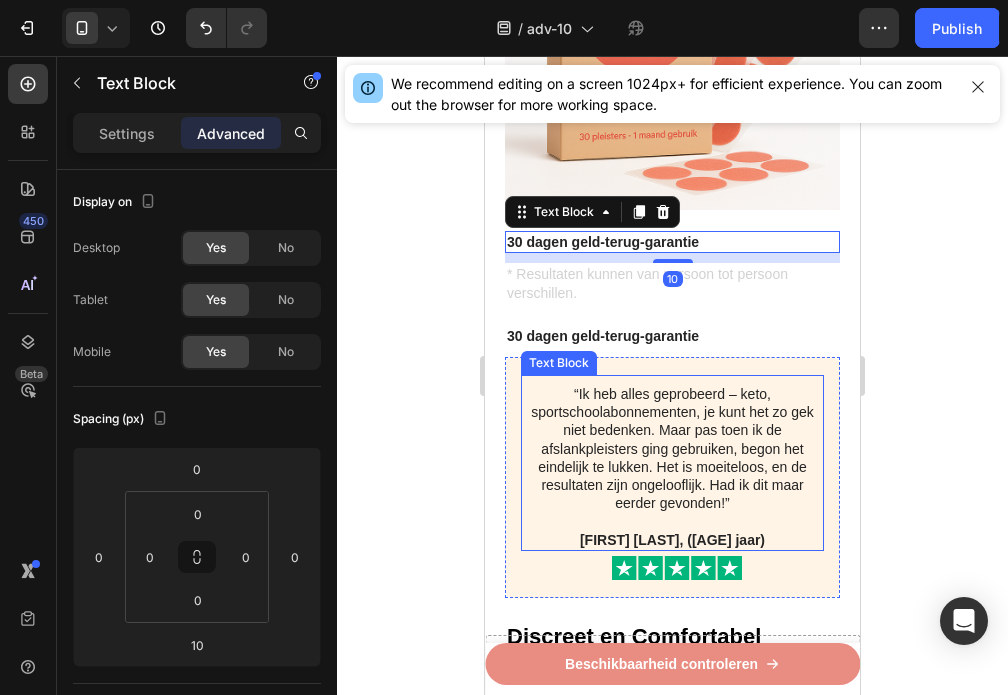 scroll, scrollTop: 3240, scrollLeft: 0, axis: vertical 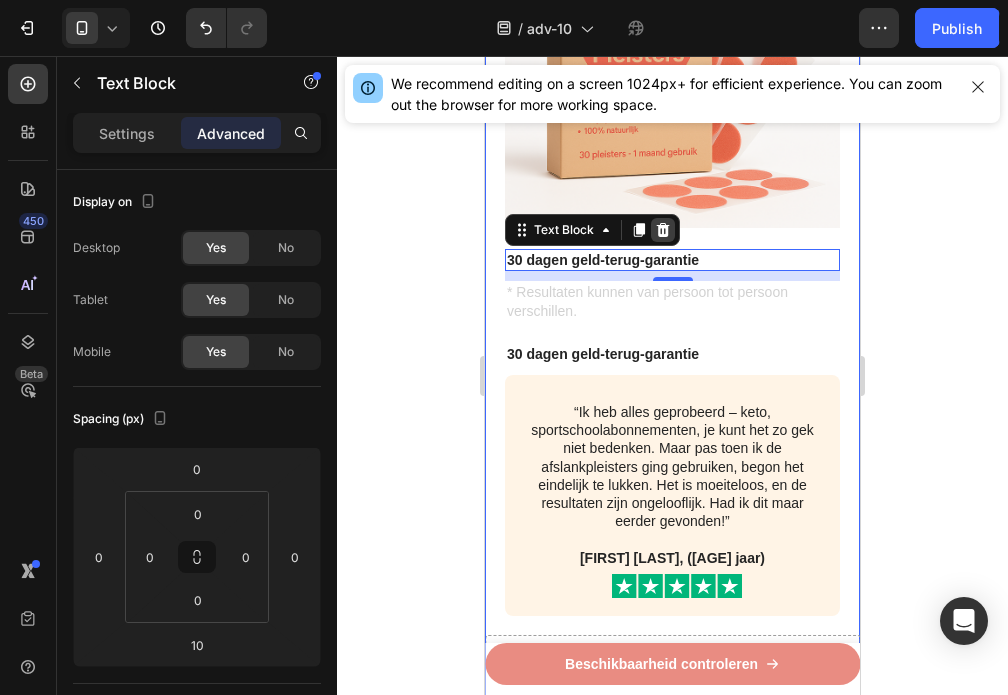 click 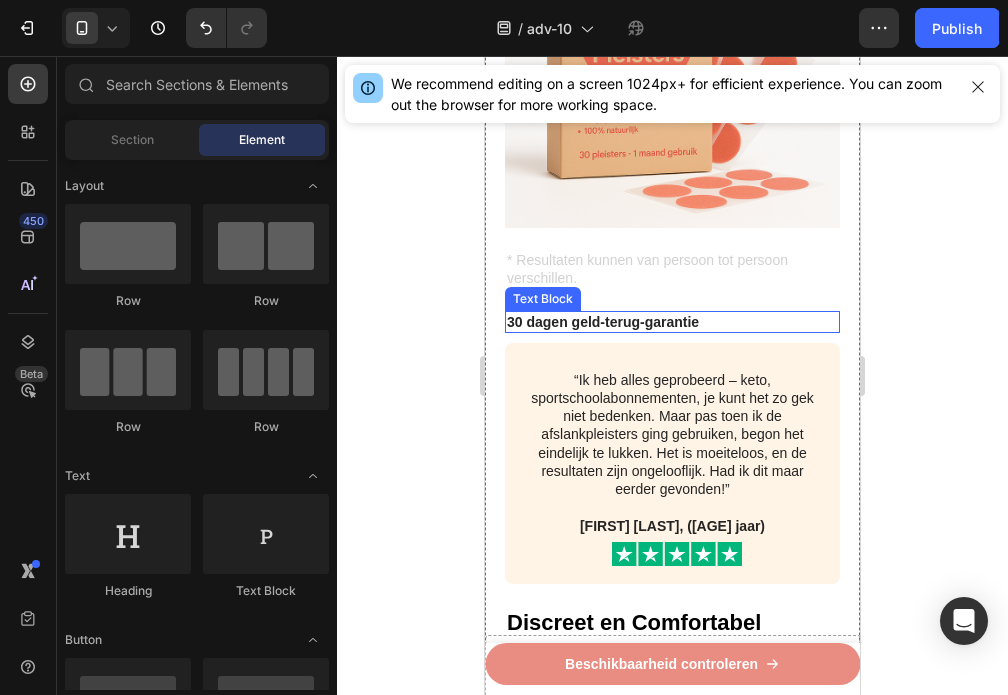 click on "30 dagen geld-terug-garantie" at bounding box center [603, 322] 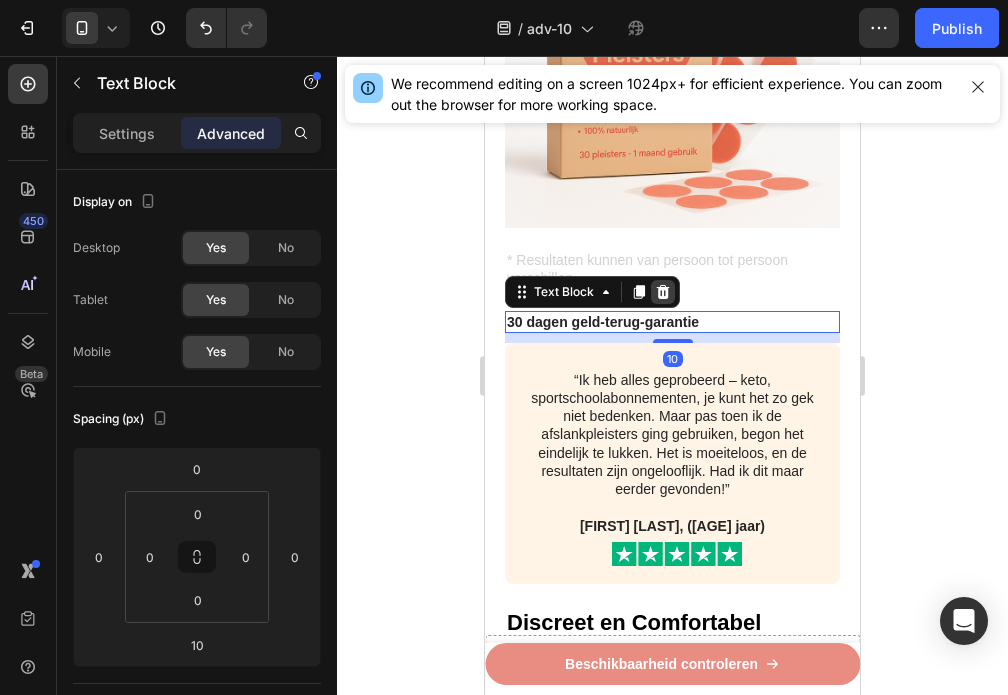 click 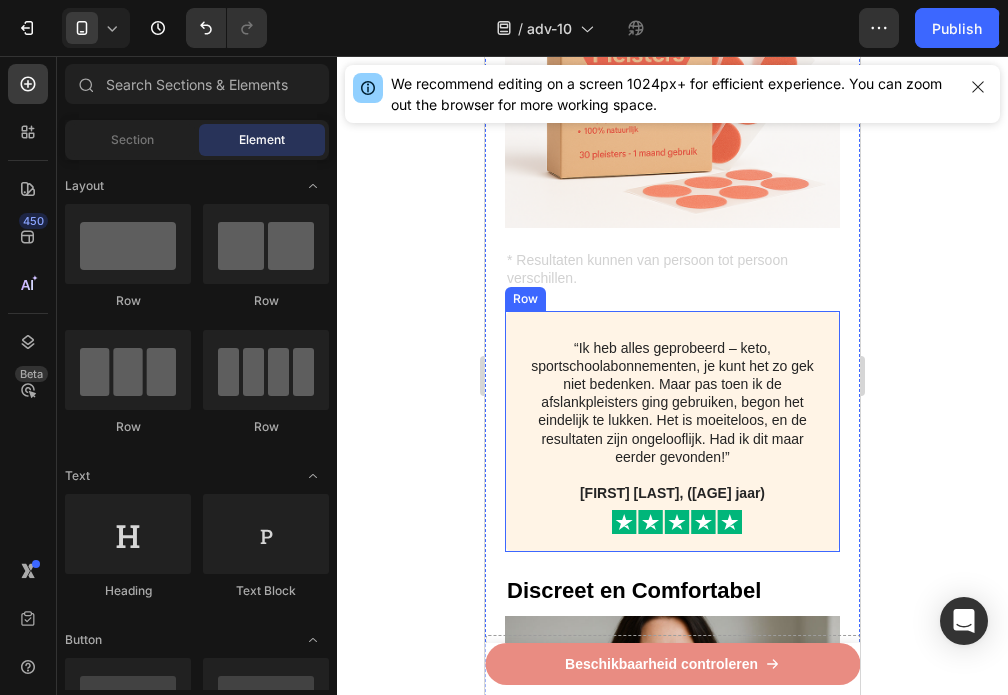 click on "“Ik heb alles geprobeerd – keto, sportschoolabonnementen, je kunt het zo gek niet bedenken. Maar pas toen ik de afslankpleisters ging gebruiken, begon het eindelijk te lukken. Het is moeiteloos, en de resultaten zijn ongelooflijk. Had ik dit maar eerder gevonden!”   Sarah W, (63 jaar) Text Block Image Row" at bounding box center (672, 431) 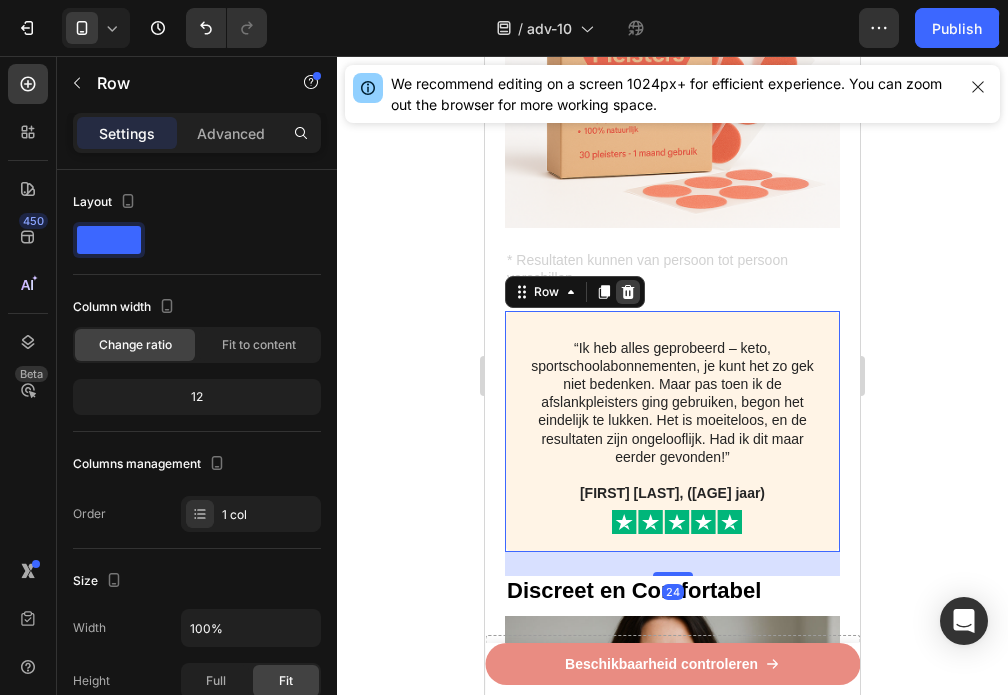 click at bounding box center (628, 292) 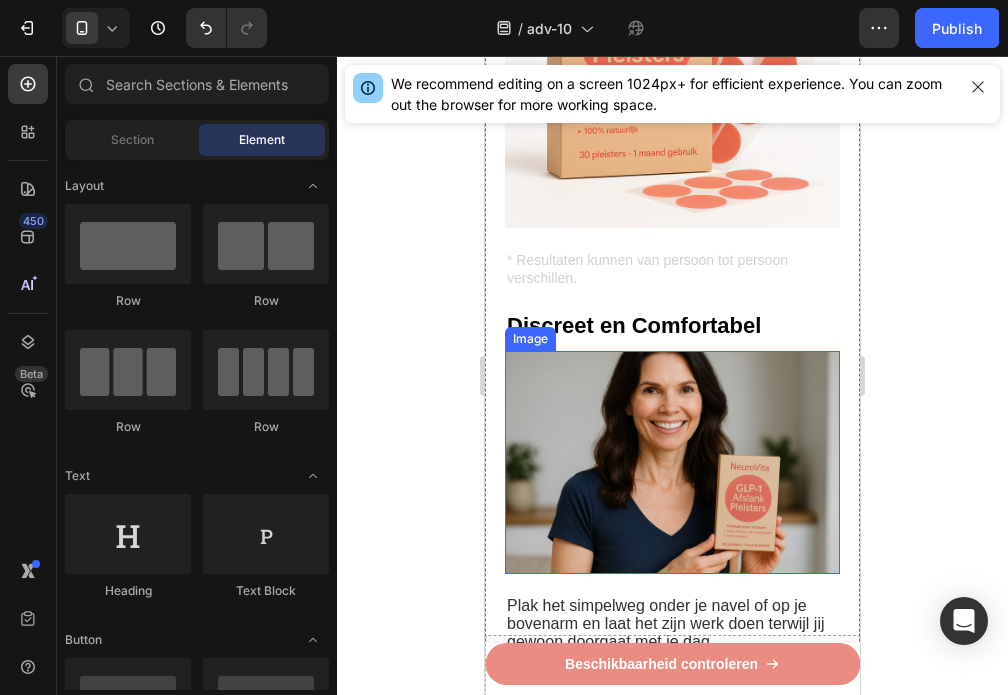 click on "Discreet en Comfortabel" at bounding box center (634, 325) 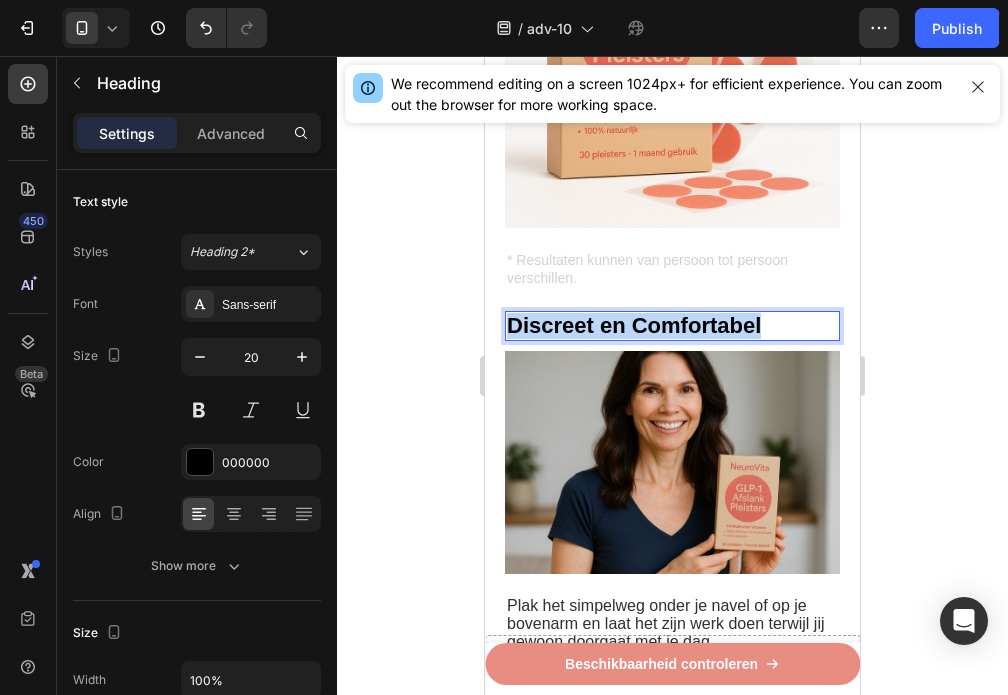 click on "Discreet en Comfortabel" at bounding box center (634, 325) 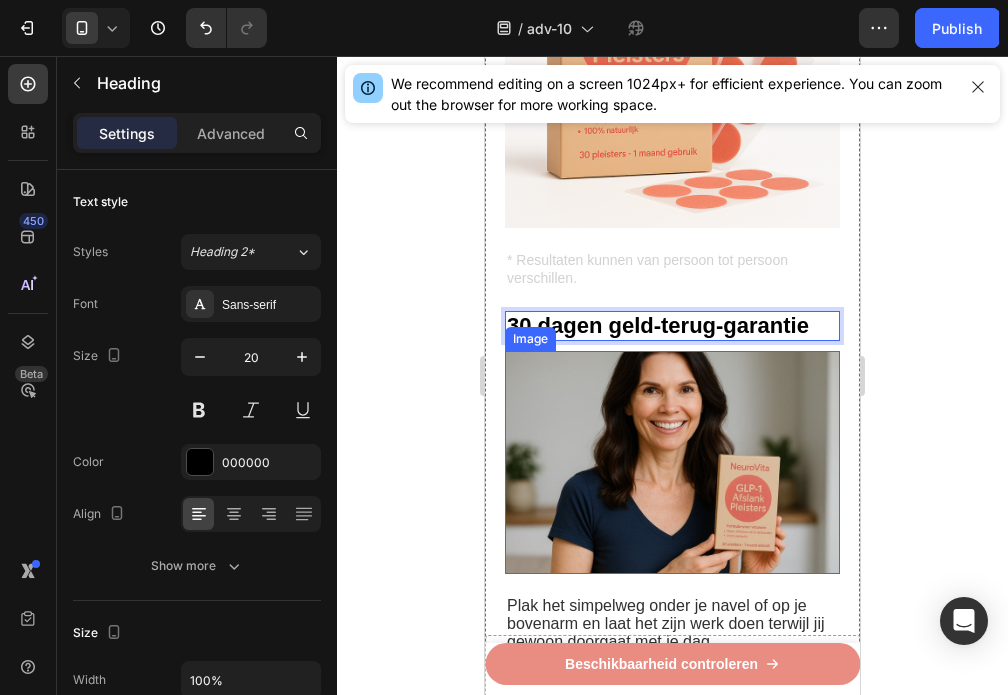 click at bounding box center [672, 462] 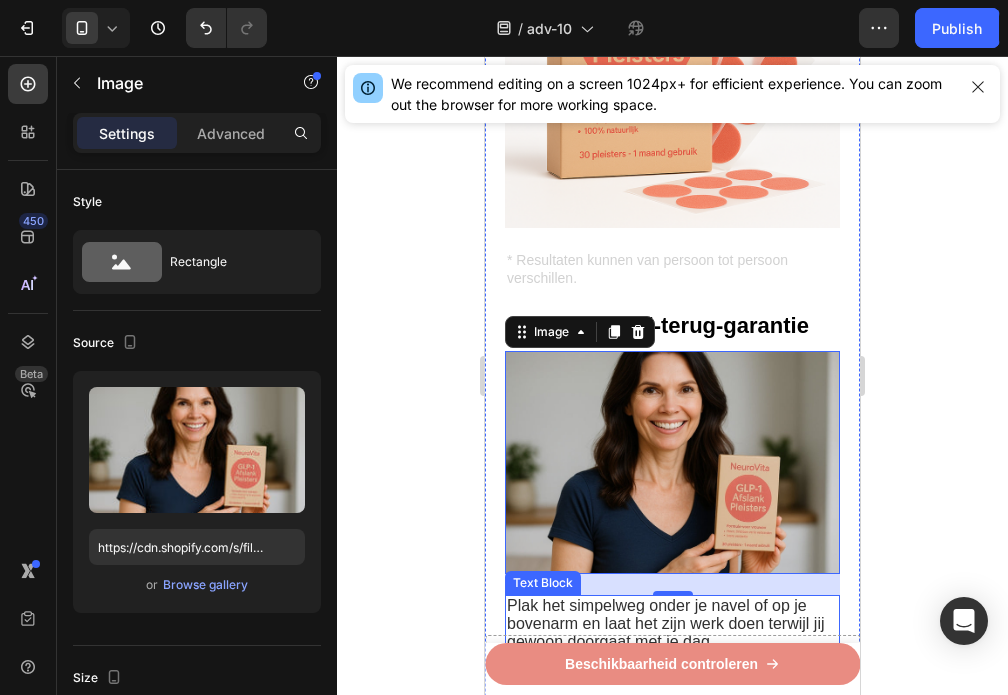 click on "Plak het simpelweg onder je navel of op je bovenarm en laat het zijn werk doen terwijl jij gewoon doorgaat met je dag." at bounding box center (665, 623) 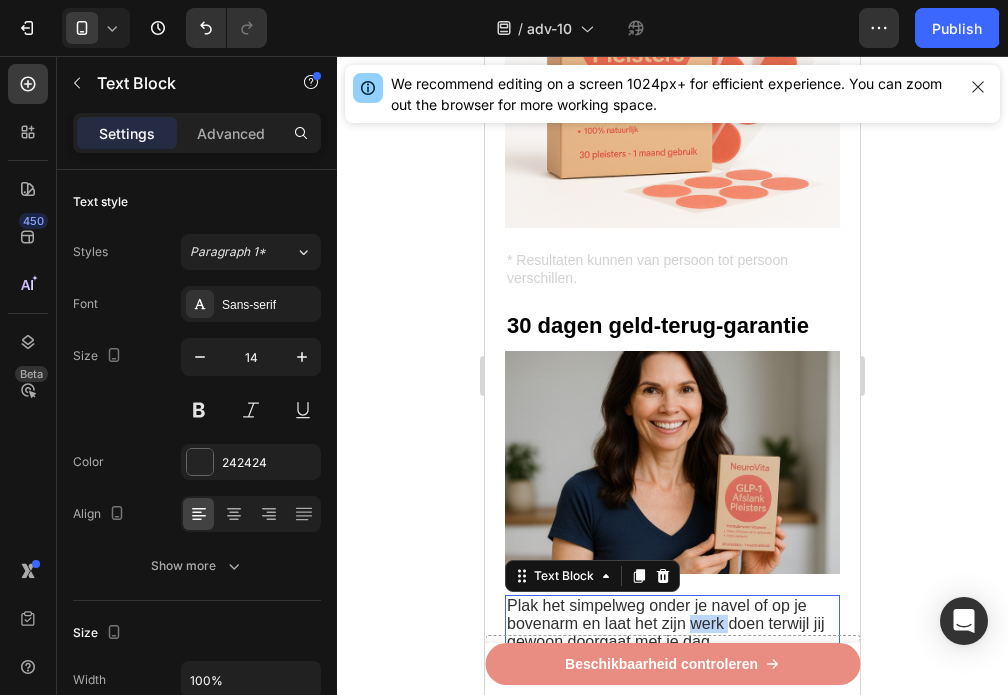 click on "Plak het simpelweg onder je navel of op je bovenarm en laat het zijn werk doen terwijl jij gewoon doorgaat met je dag." at bounding box center [665, 623] 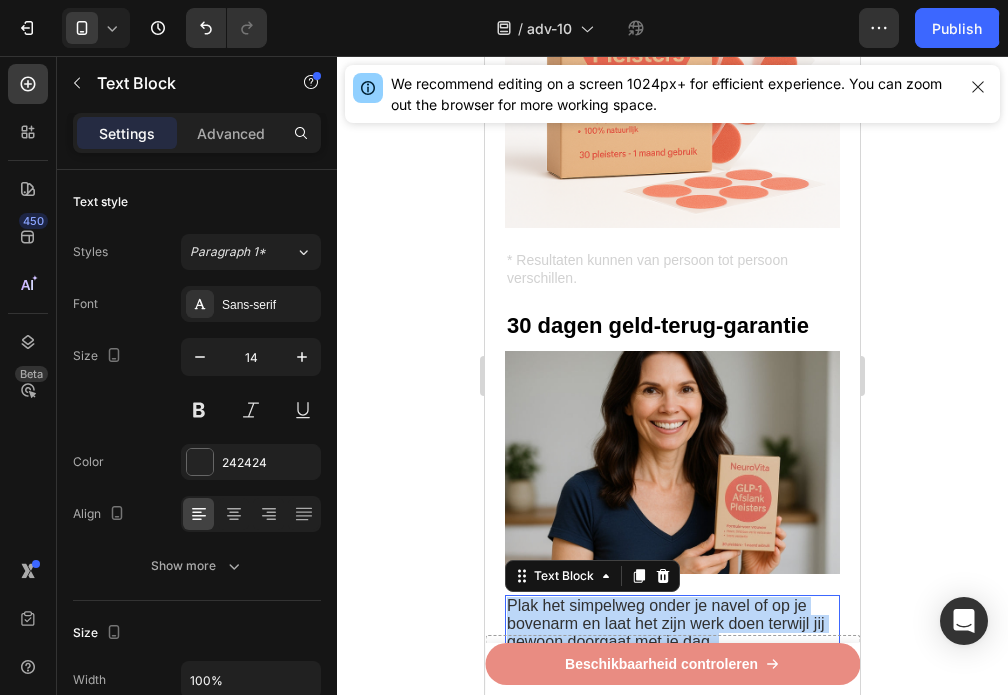 click on "Plak het simpelweg onder je navel of op je bovenarm en laat het zijn werk doen terwijl jij gewoon doorgaat met je dag." at bounding box center (665, 623) 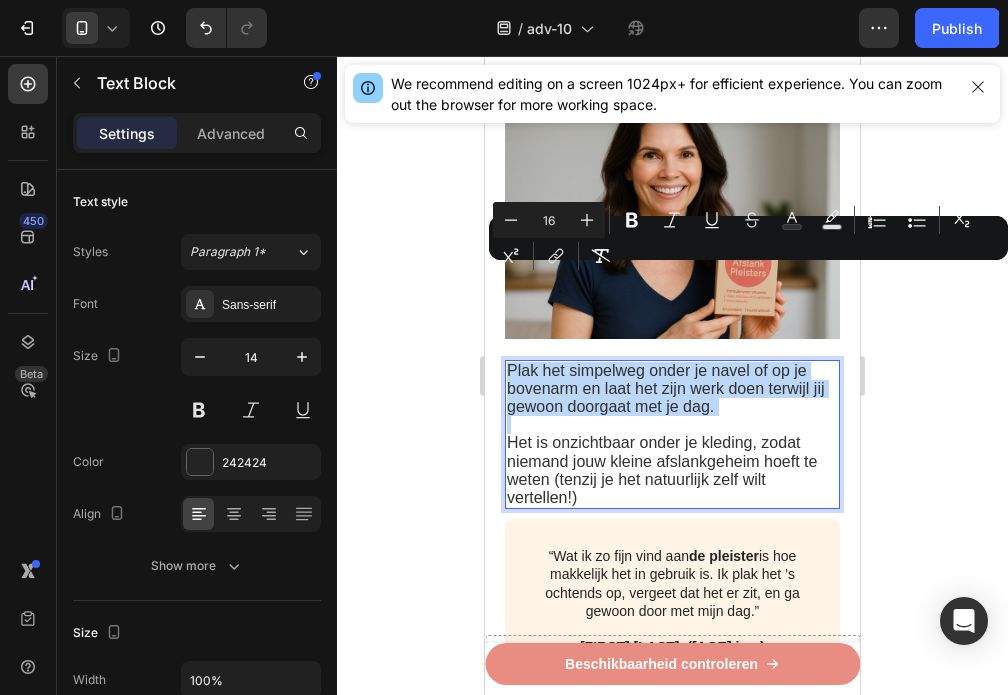 scroll, scrollTop: 3440, scrollLeft: 0, axis: vertical 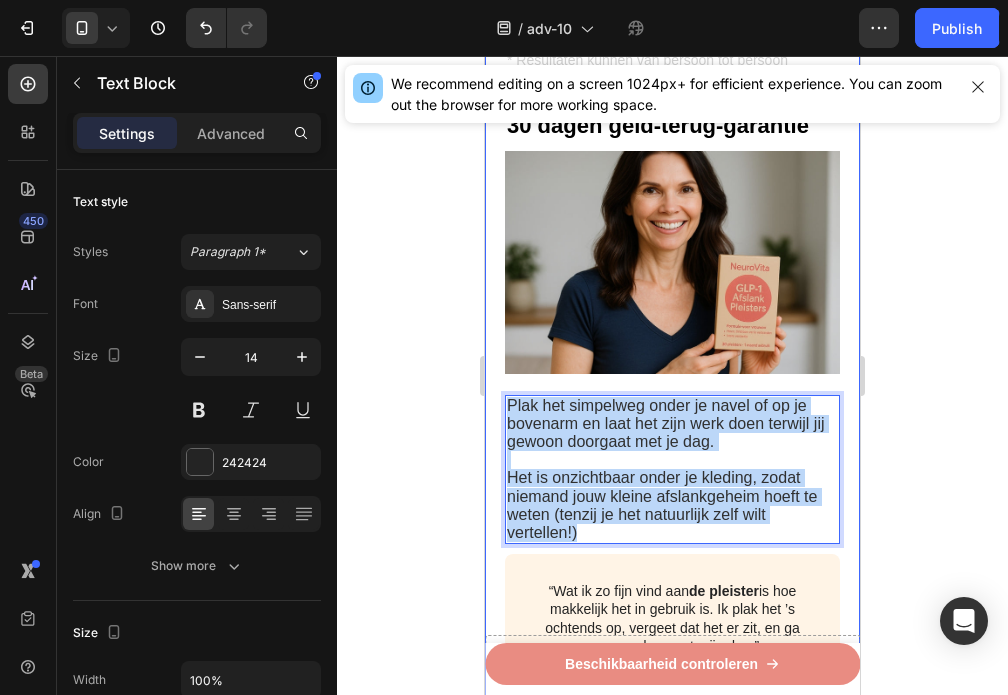 drag, startPoint x: 656, startPoint y: 469, endPoint x: 512, endPoint y: 326, distance: 202.94087 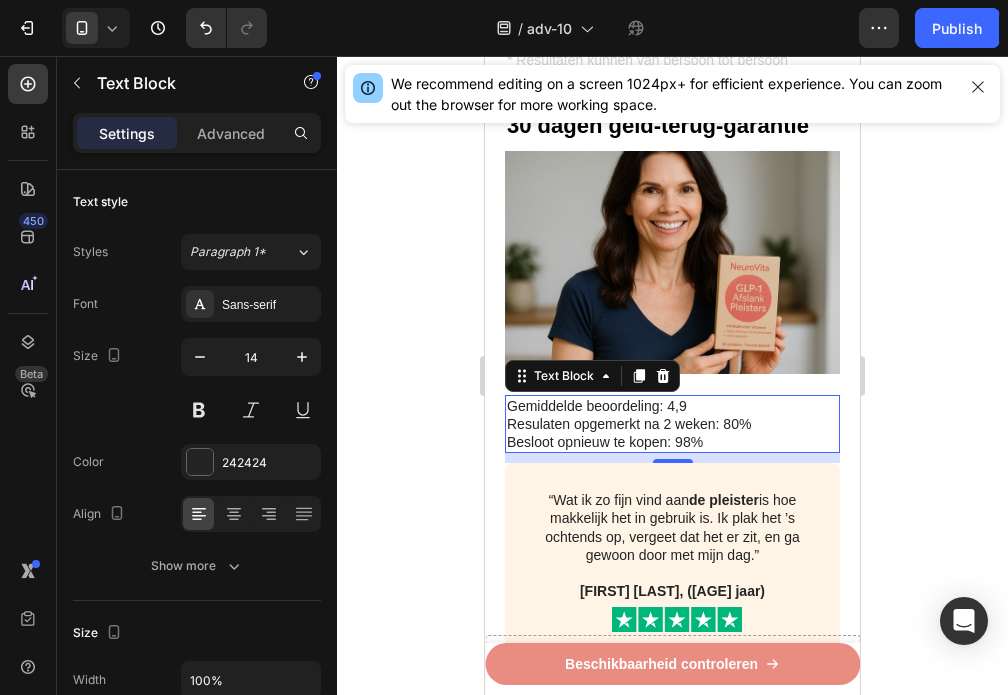 click on "Resulaten opgemerkt na 2 weken: 80%" at bounding box center [672, 424] 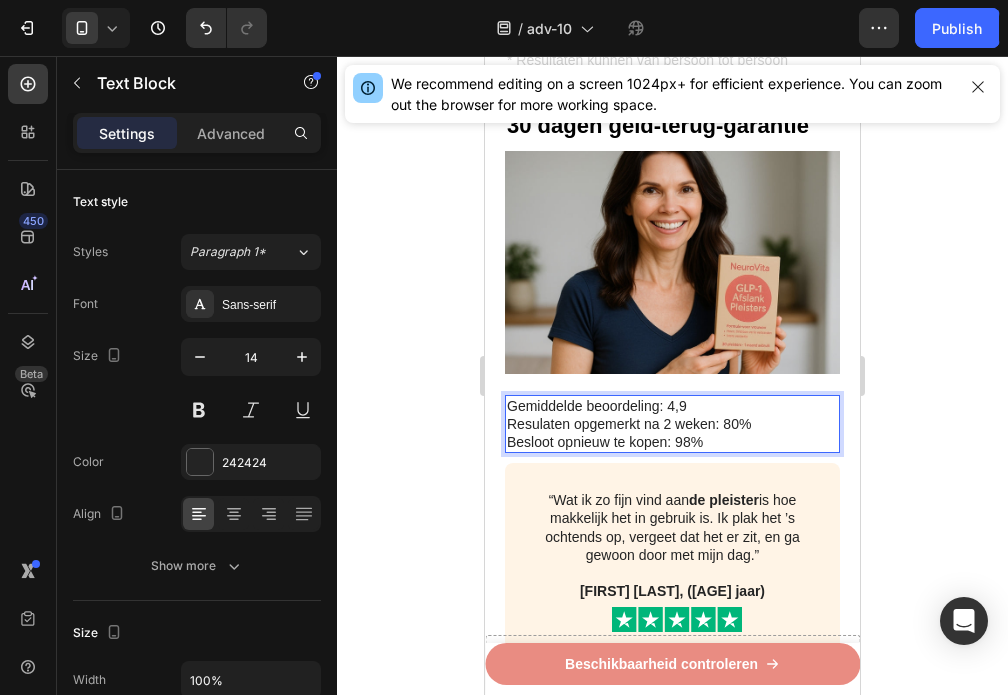 click on "Gemiddelde beoordeling: 4,9" at bounding box center (672, 406) 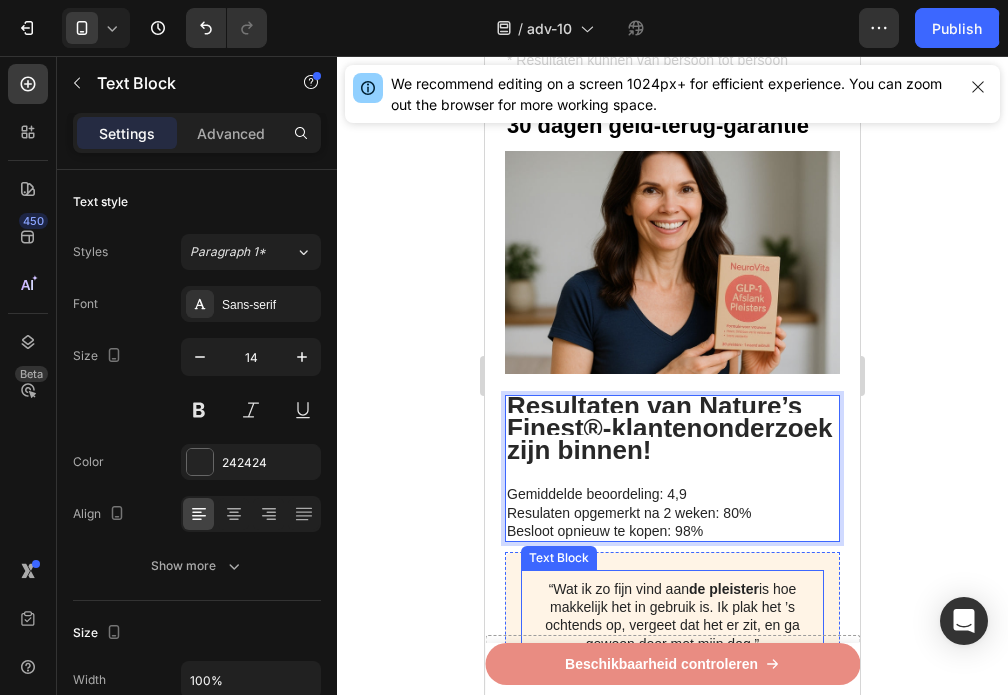 click on "“Wat ik zo fijn vind aan  de pleister  is hoe makkelijk het in gebruik is. Ik plak het ’s ochtends op, vergeet dat het er zit, en ga gewoon door met mijn dag.”" at bounding box center [672, 616] 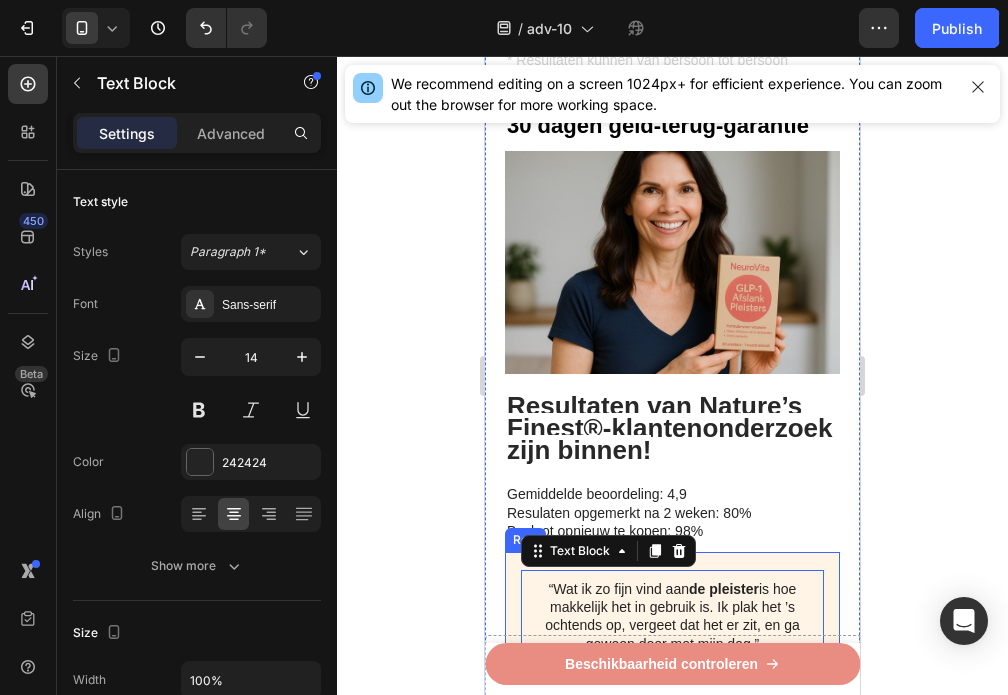 click on "“Wat ik zo fijn vind aan  de pleister  is hoe makkelijk het in gebruik is. Ik plak het ’s ochtends op, vergeet dat het er zit, en ga gewoon door met mijn dag.”   Martha V, (48 jaar) Text Block   5 Image Row" at bounding box center [672, 645] 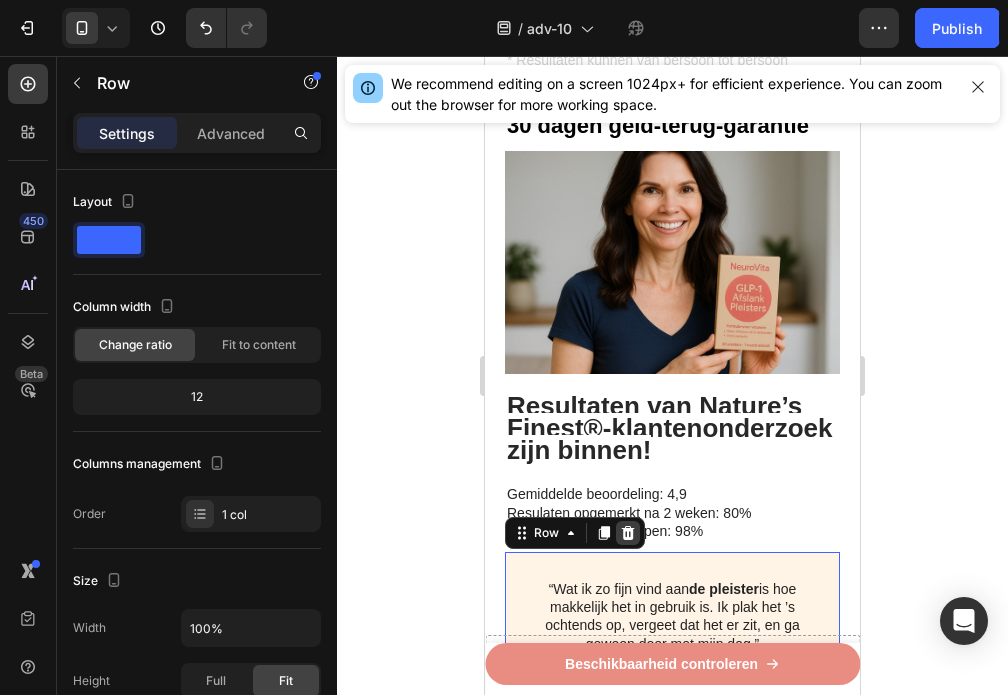 click 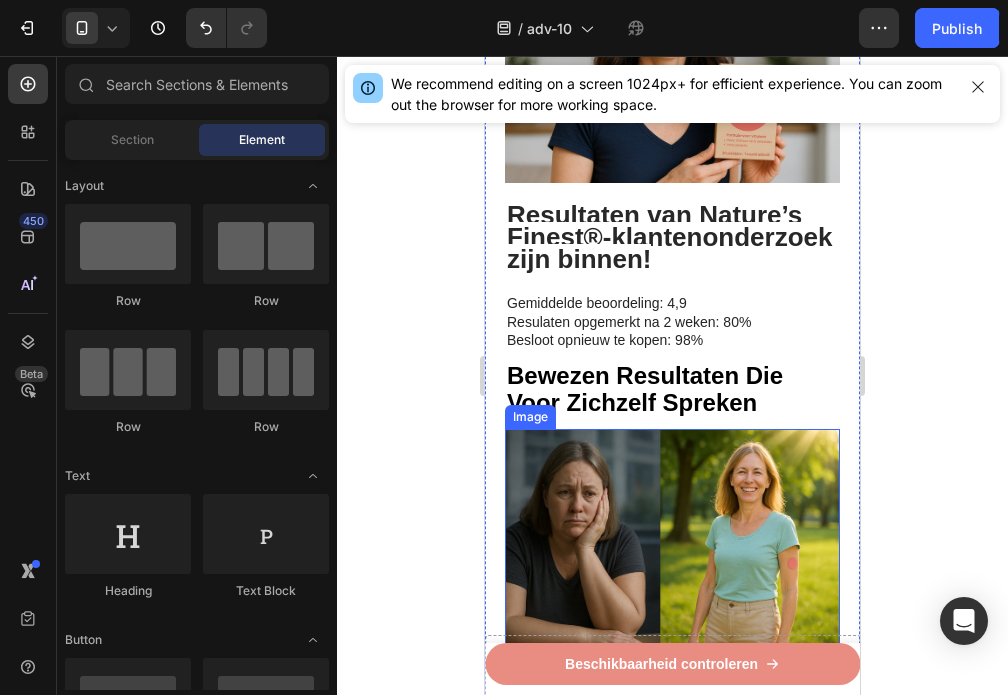 scroll, scrollTop: 3640, scrollLeft: 0, axis: vertical 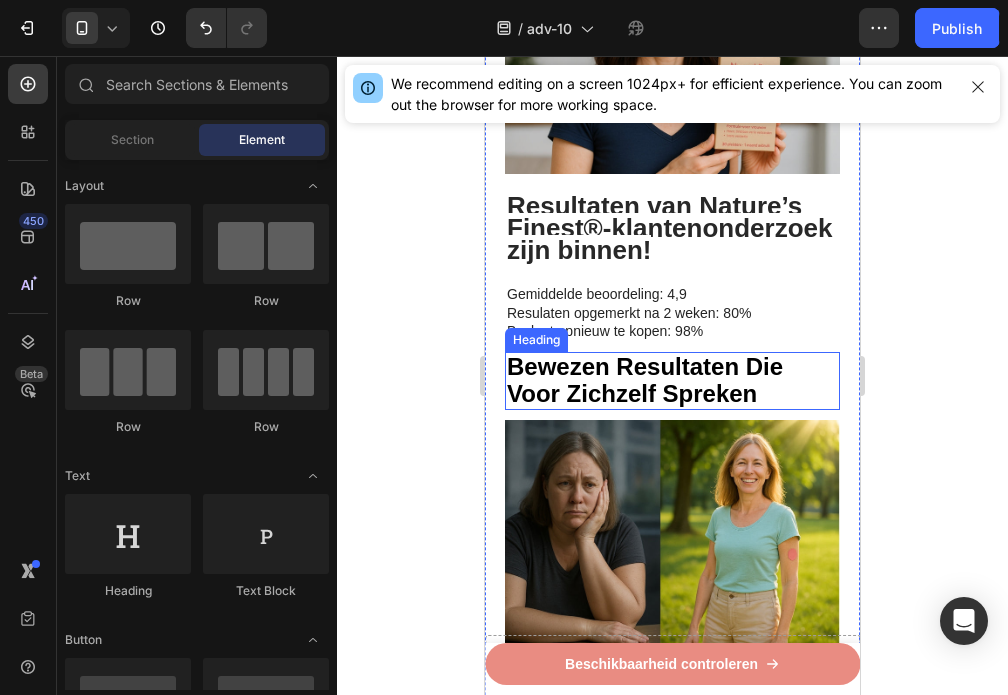 click on "Bewezen Resultaten Die Voor Zichzelf Spreken" at bounding box center (645, 380) 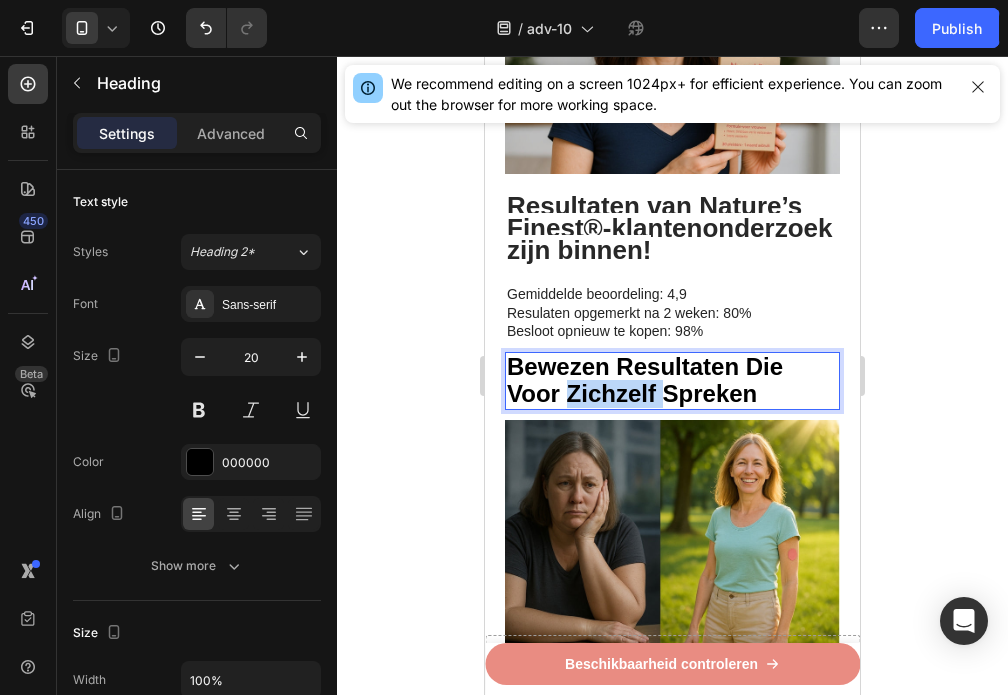 click on "Bewezen Resultaten Die Voor Zichzelf Spreken" at bounding box center [645, 380] 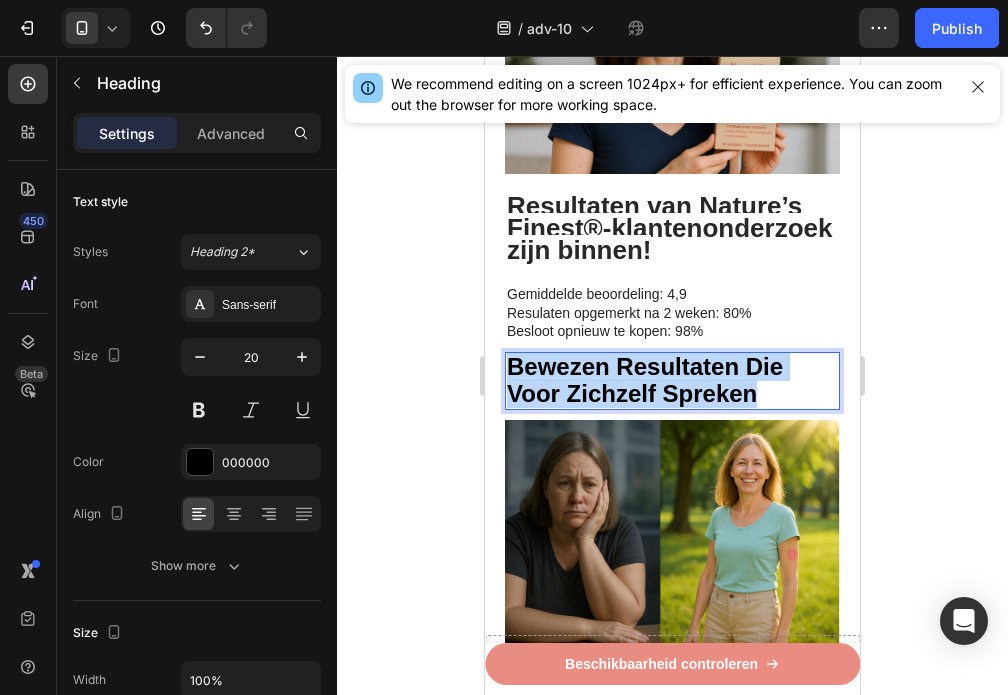 click on "Bewezen Resultaten Die Voor Zichzelf Spreken" at bounding box center (645, 380) 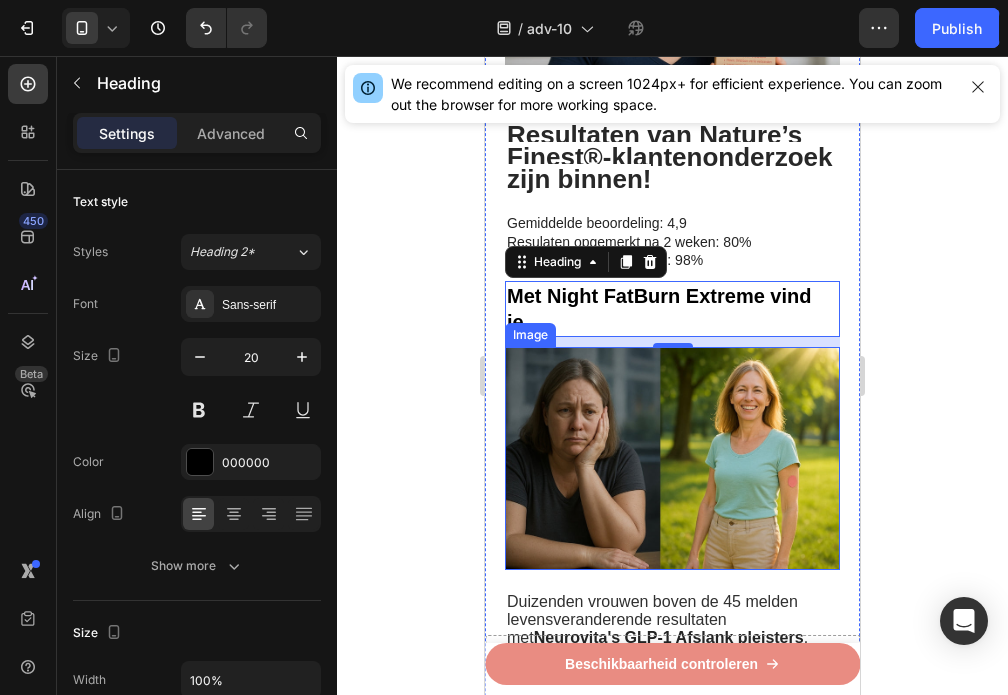 scroll, scrollTop: 3840, scrollLeft: 0, axis: vertical 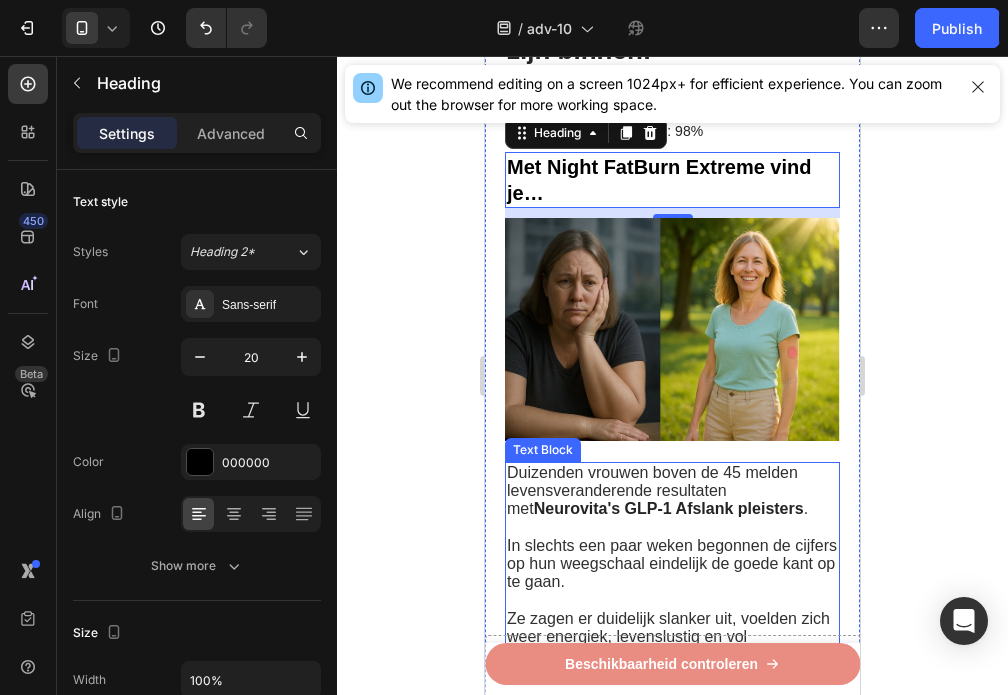 click at bounding box center (672, 527) 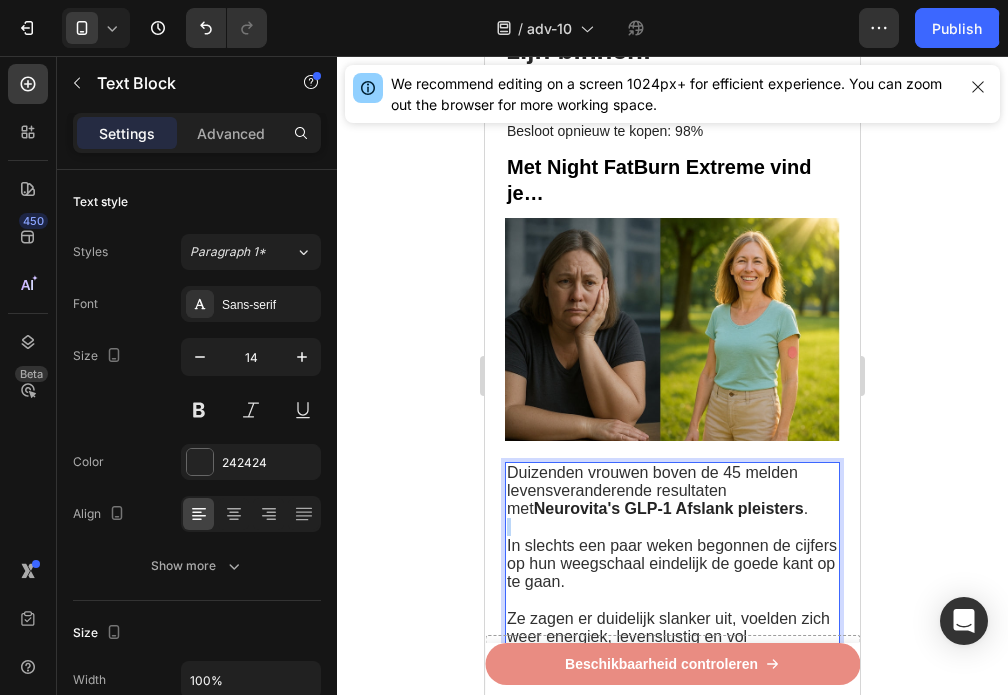click at bounding box center [672, 527] 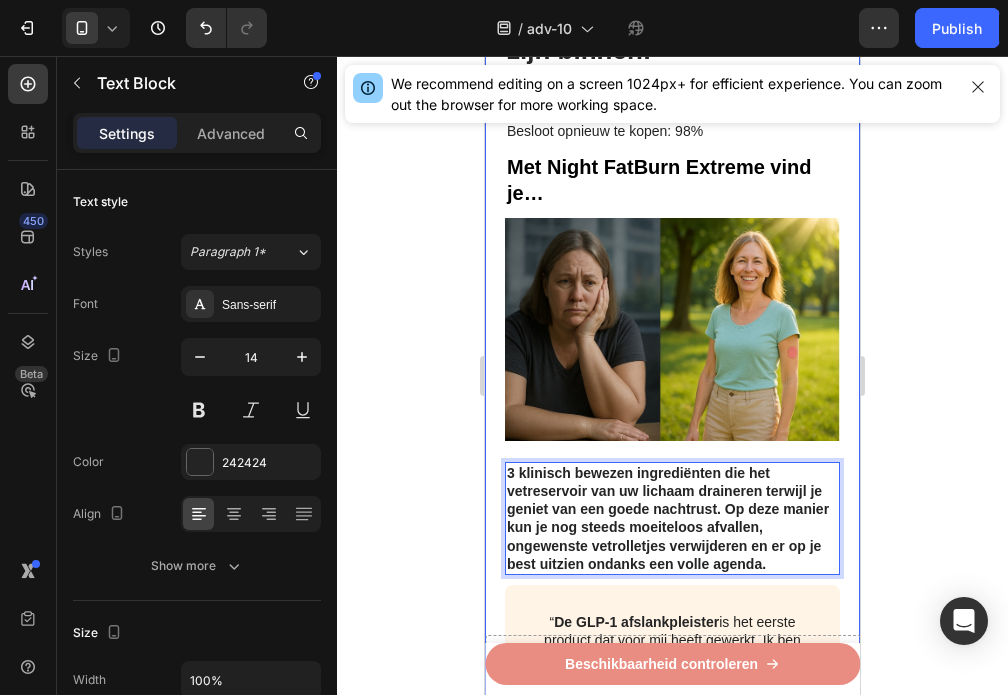 click on "⁠⁠⁠⁠⁠⁠⁠ Dit is waarom we  Night FatBurn Extreme  hebben ontwikkeld – de enige drank met de bioactieve verbinding Morosil® Heading Met de hand geperst uit Siciliaanse Moro-sinaasappels. Text Block Image * Resultaten kunnen van persoon tot persoon verschillen. Text Block ⁠⁠⁠⁠⁠⁠⁠ 30 dagen geld-terug-garantie Heading Image Resultaten van Nature’s Finest®-klantenonderzoek zijn binnen! Gemiddelde beoordeling: 4,9 Resulaten opgemerkt na 2 weken: 80% Besloot opnieuw te kopen: 98% Text Block ⁠⁠⁠⁠⁠⁠⁠ Met Night FatBurn Extreme vind je… Heading Image 3 klinisch bewezen ingrediënten die het vetreservoir van uw lichaam draineren terwijl je geniet van een goede nachtrust. Op deze manier kun je nog steeds moeiteloos afvallen, ongewenste vetrolletjes verwijderen en er op je best uitzien ondanks een volle agenda. Text Block   10 “ De GLP-1 afslankpleister   Donna K, (60 jaar) Text Block Image Row Gegarandeerd effect: 30-Dagen Geld-terug Garantie Heading Image   Text Block" at bounding box center (672, 848) 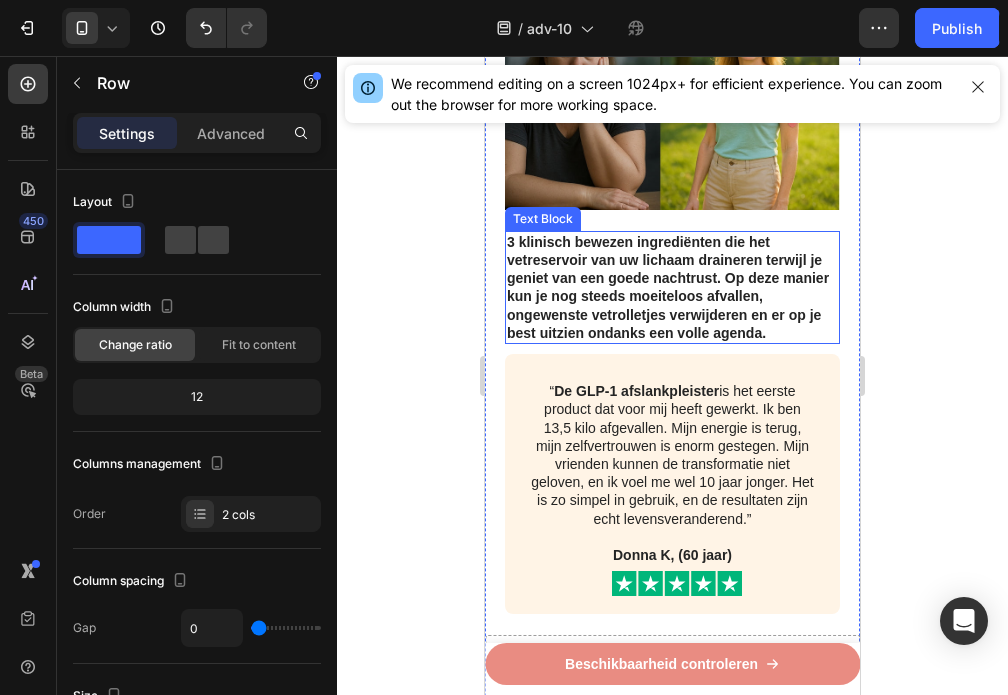 scroll, scrollTop: 4040, scrollLeft: 0, axis: vertical 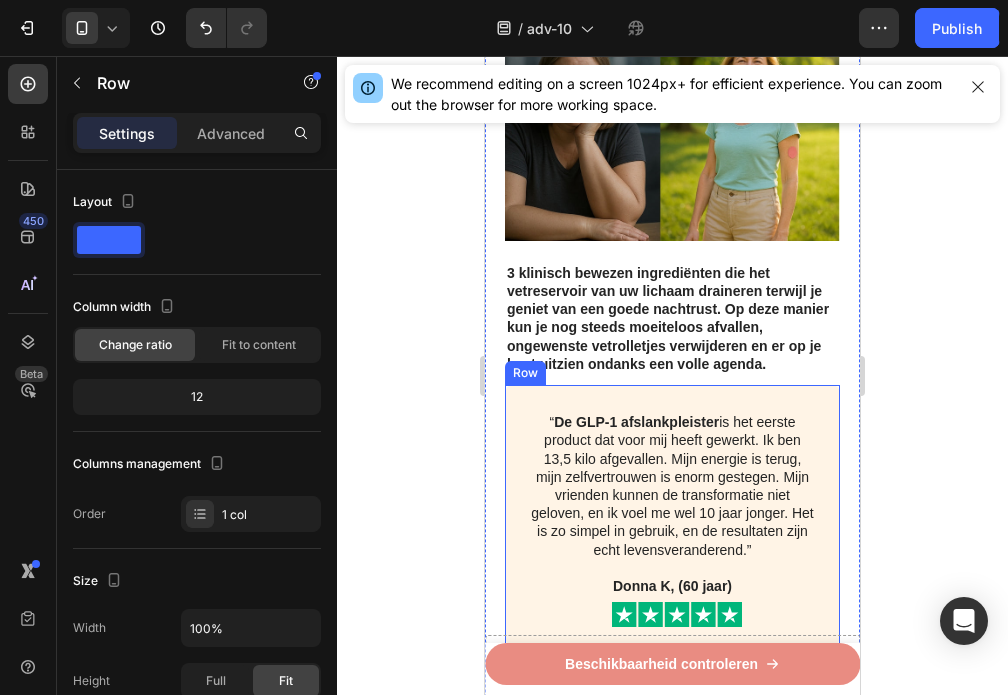 click on "“ De GLP-1 afslankpleister  is het eerste product dat voor mij heeft gewerkt. Ik ben 13,5 kilo afgevallen. Mijn energie is terug, mijn zelfvertrouwen is enorm gestegen. Mijn vrienden kunnen de transformatie niet geloven, en ik voel me wel 10 jaar jonger. Het is zo simpel in gebruik, en de resultaten zijn echt levensveranderend.”   Donna K, (60 jaar) Text Block Image Row" at bounding box center [672, 514] 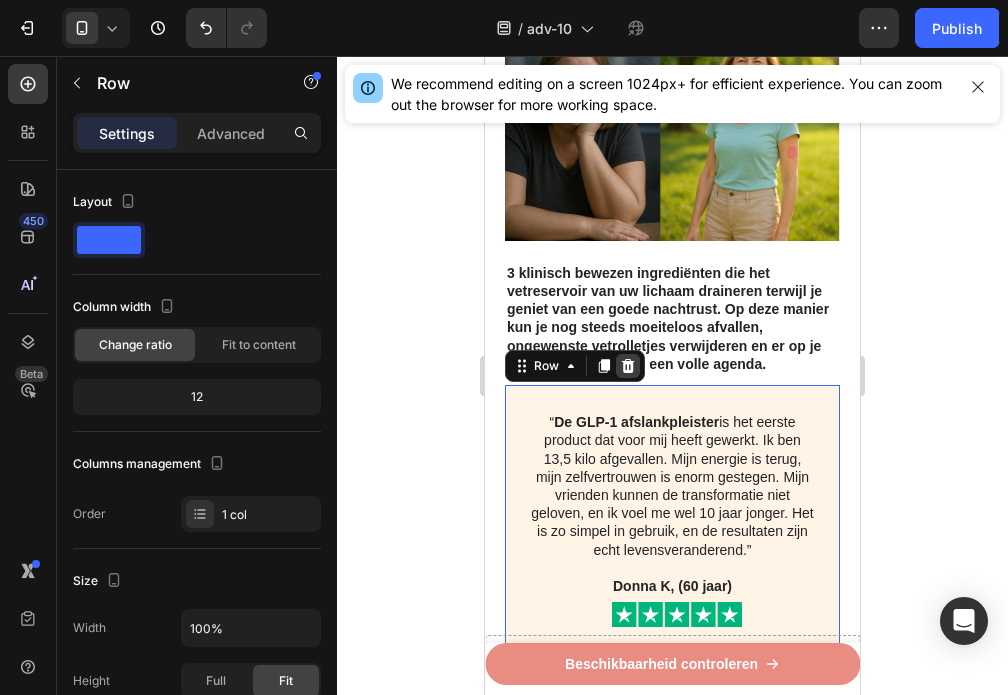 click 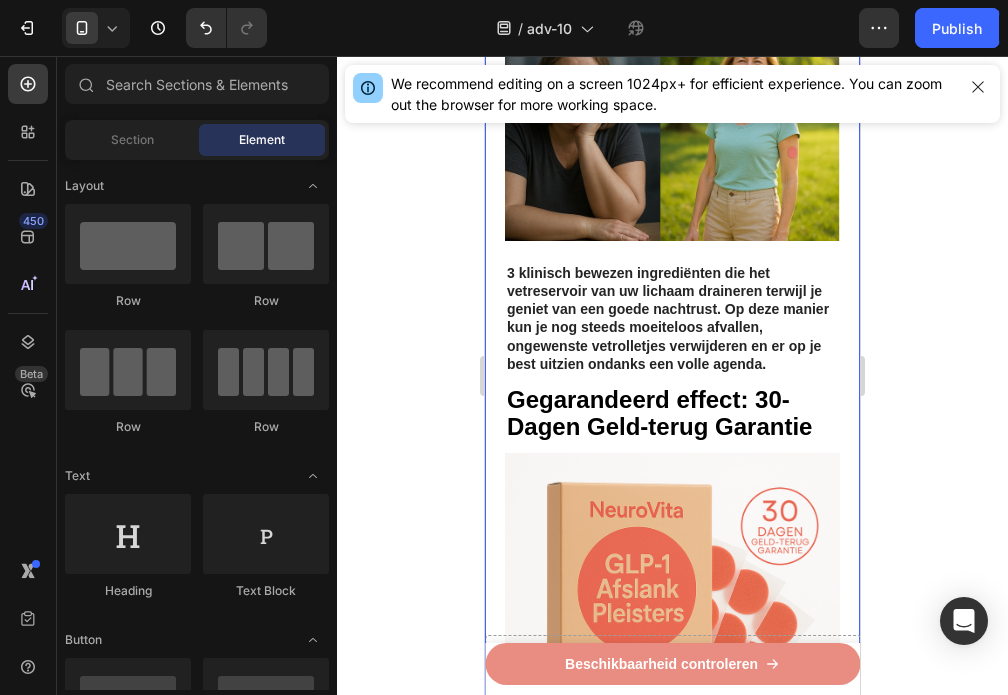 click on "Gegarandeerd effect: 30-Dagen Geld-terug Garantie" at bounding box center (659, 413) 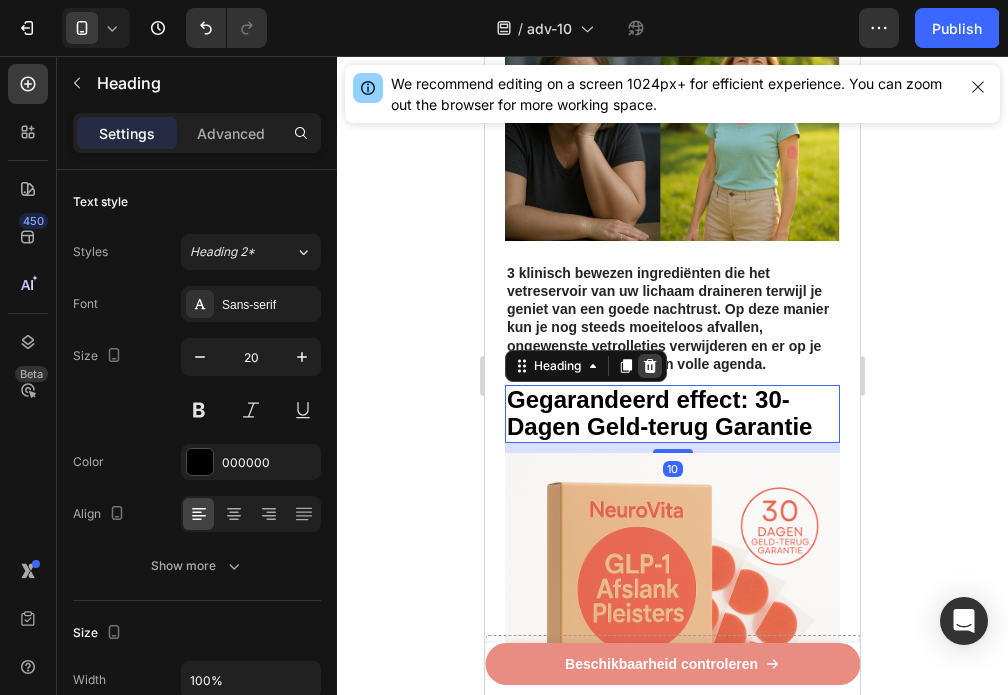 click 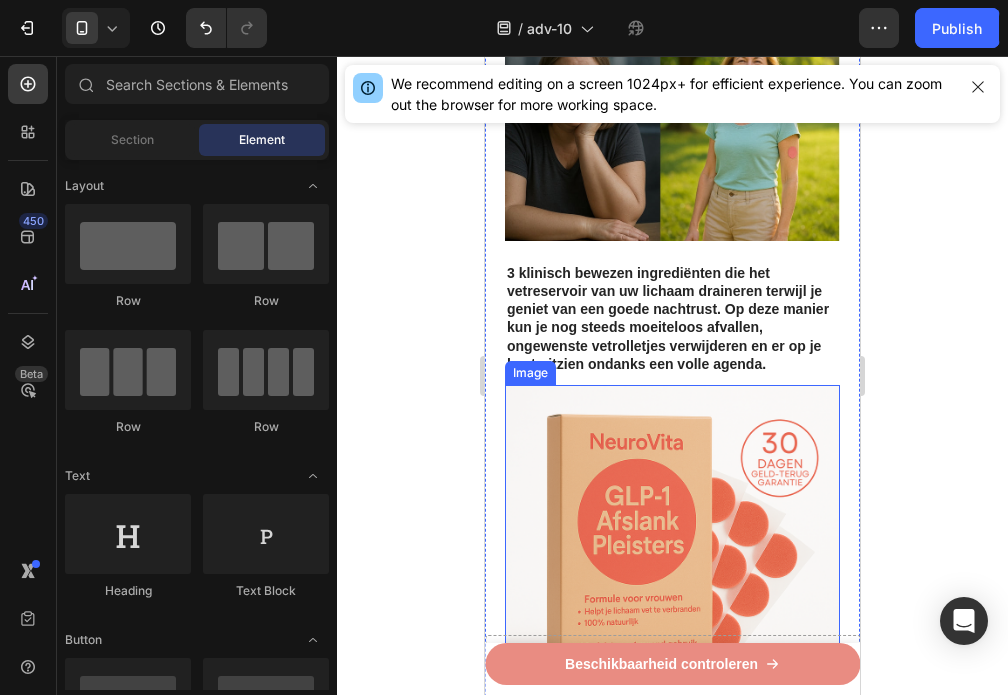 click at bounding box center [672, 552] 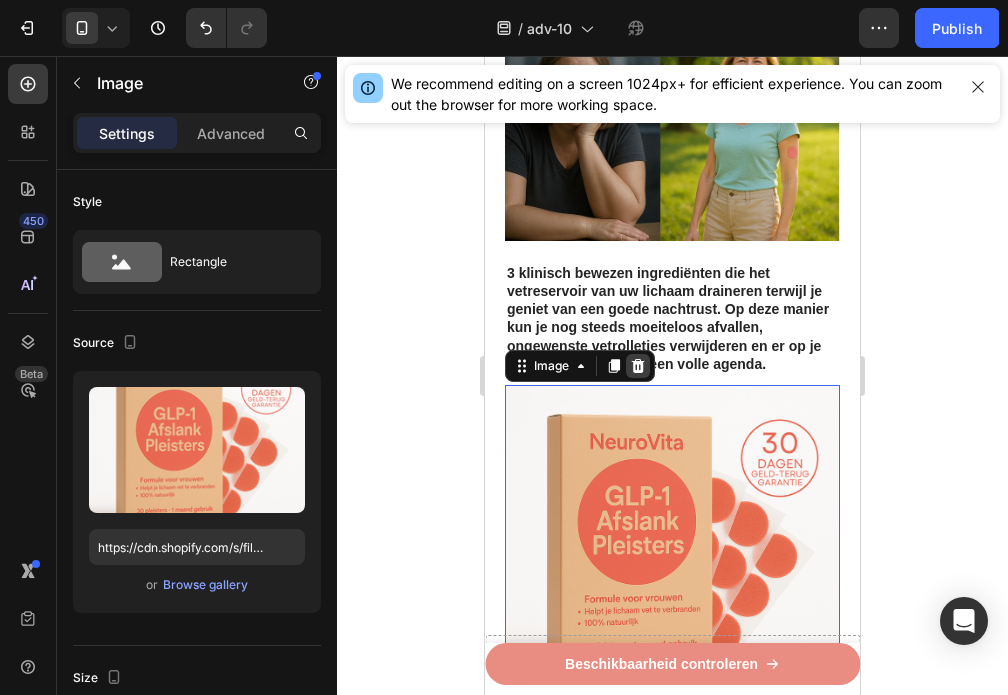 click 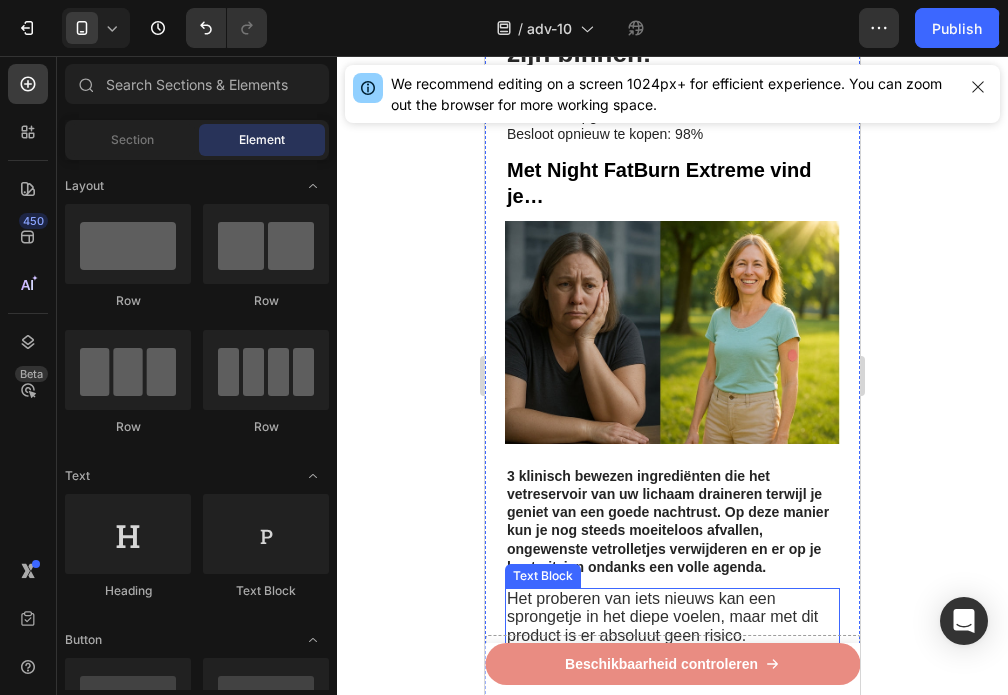 scroll, scrollTop: 3640, scrollLeft: 0, axis: vertical 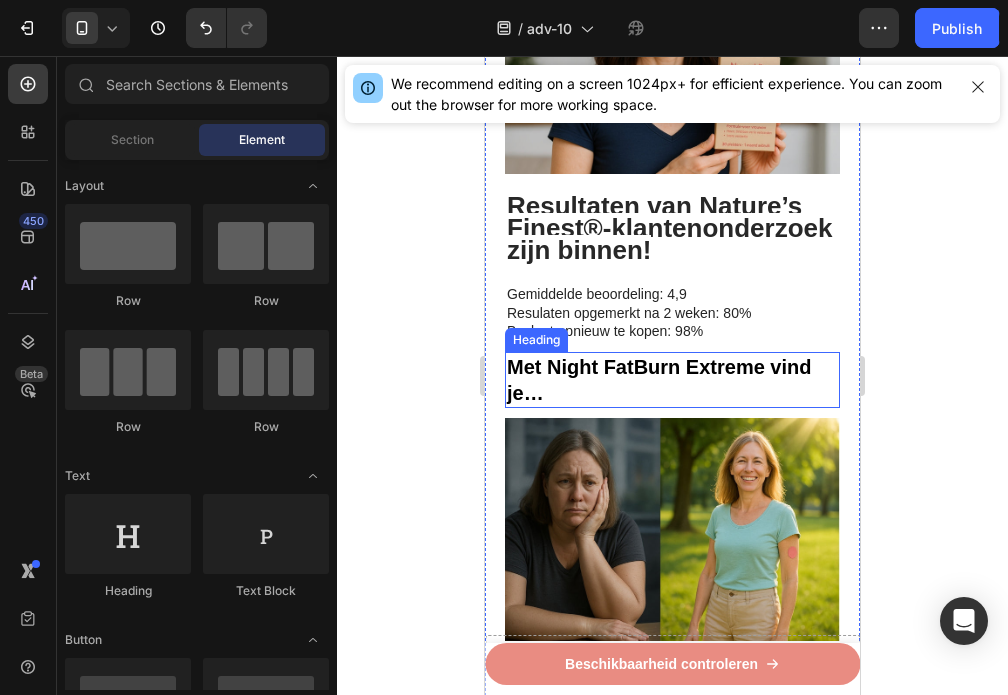 click on "⁠⁠⁠⁠⁠⁠⁠ Met Night FatBurn Extreme vind je…" at bounding box center (672, 380) 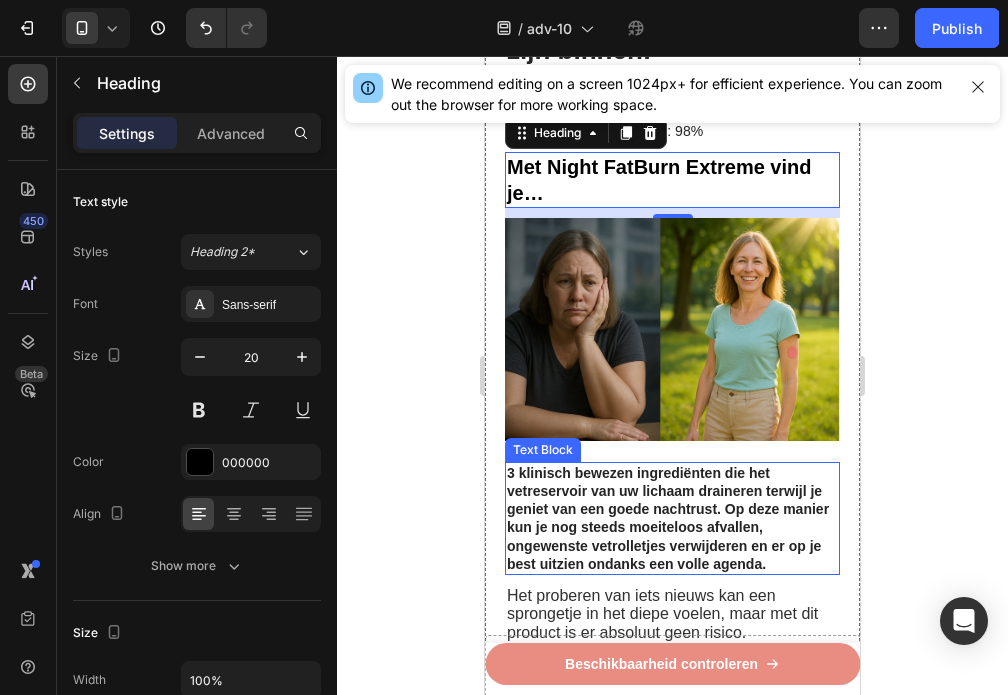 scroll, scrollTop: 3940, scrollLeft: 0, axis: vertical 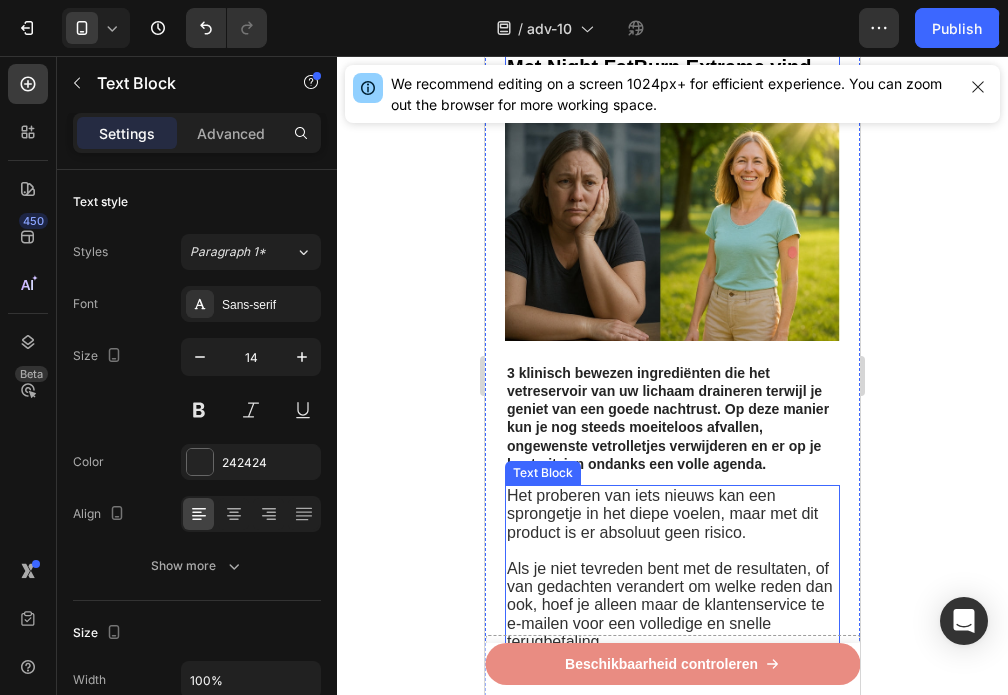 click on "Het proberen van iets nieuws kan een sprongetje in het diepe voelen, maar met dit product is er absoluut geen risico." at bounding box center [662, 513] 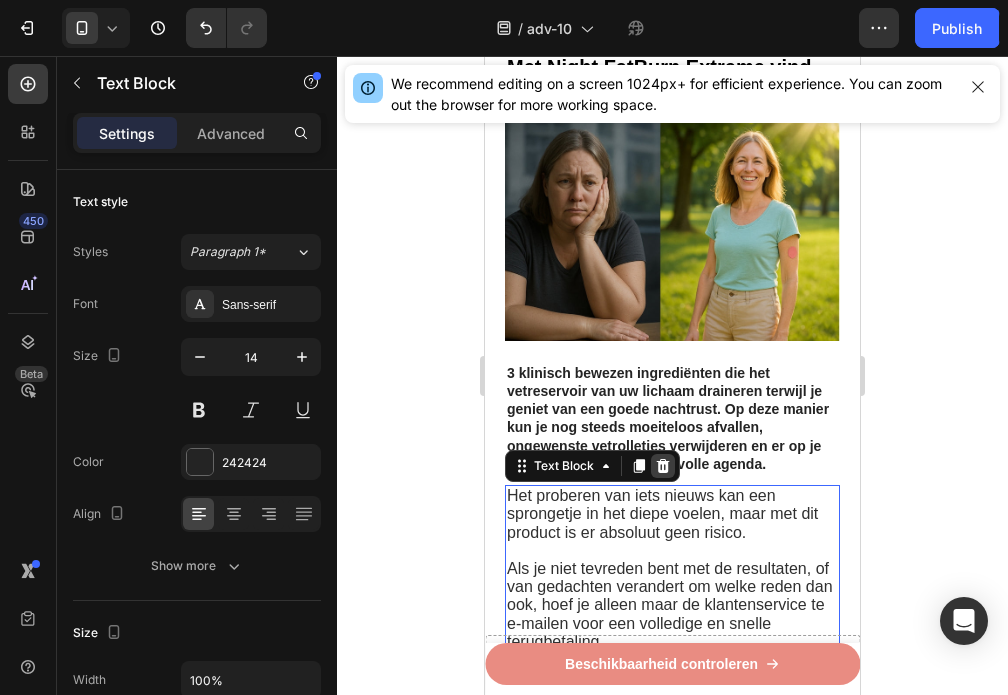 click 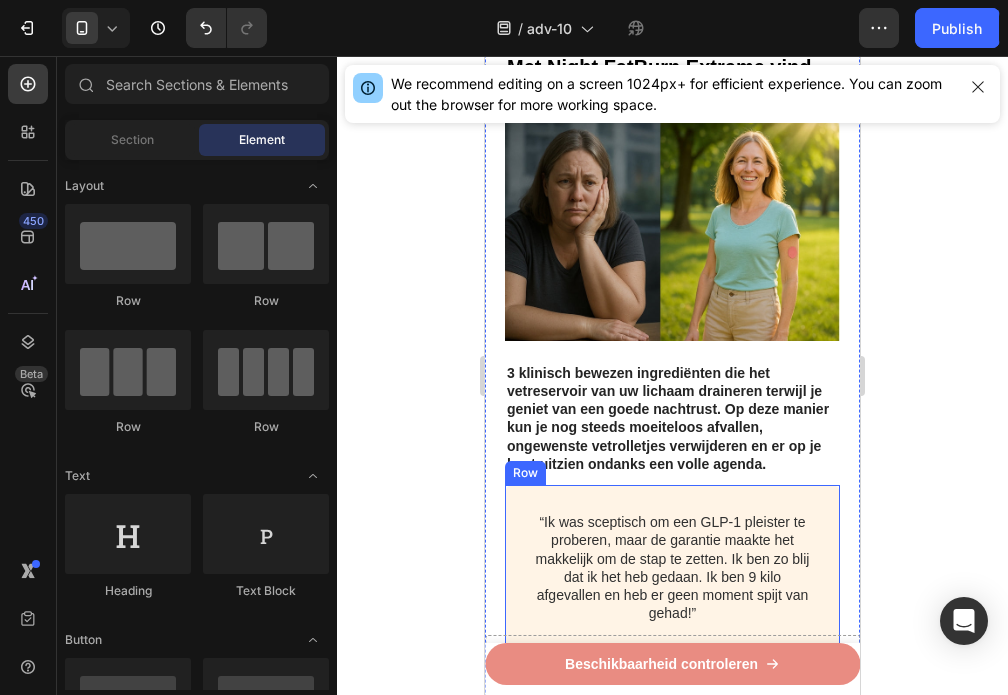 click on "“Ik was sceptisch om een GLP-1 pleister te proberen, maar de garantie maakte het makkelijk om de stap te zetten. Ik ben zo blij dat ik het heb gedaan. Ik ben 9 kilo afgevallen en heb er geen moment spijt van gehad!”   Melissa B, (53 jaar) Text Block Image Row" at bounding box center (672, 596) 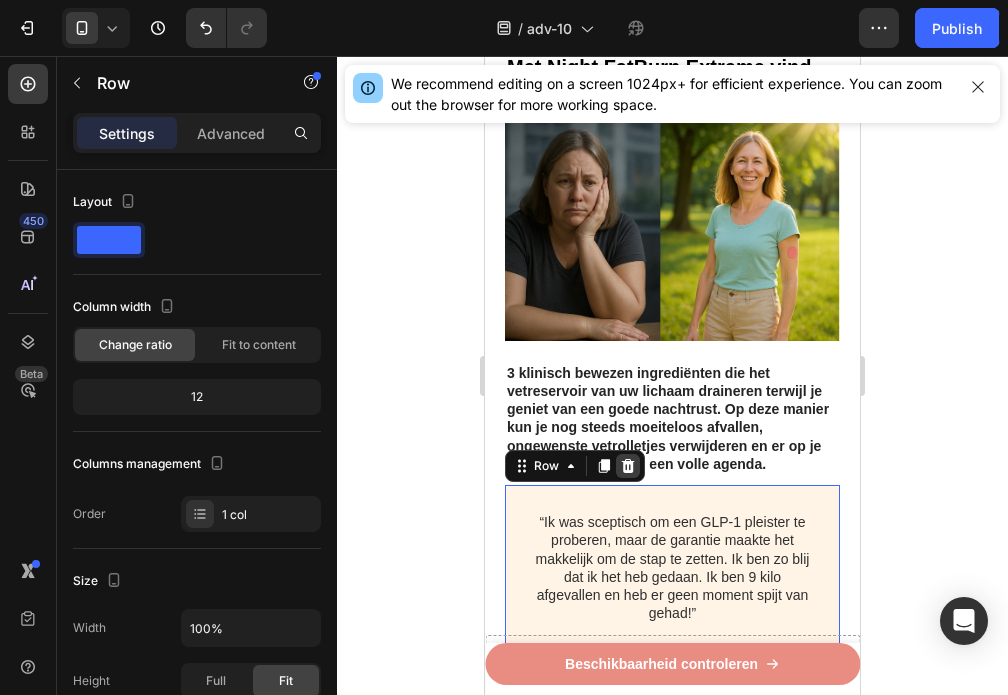 click 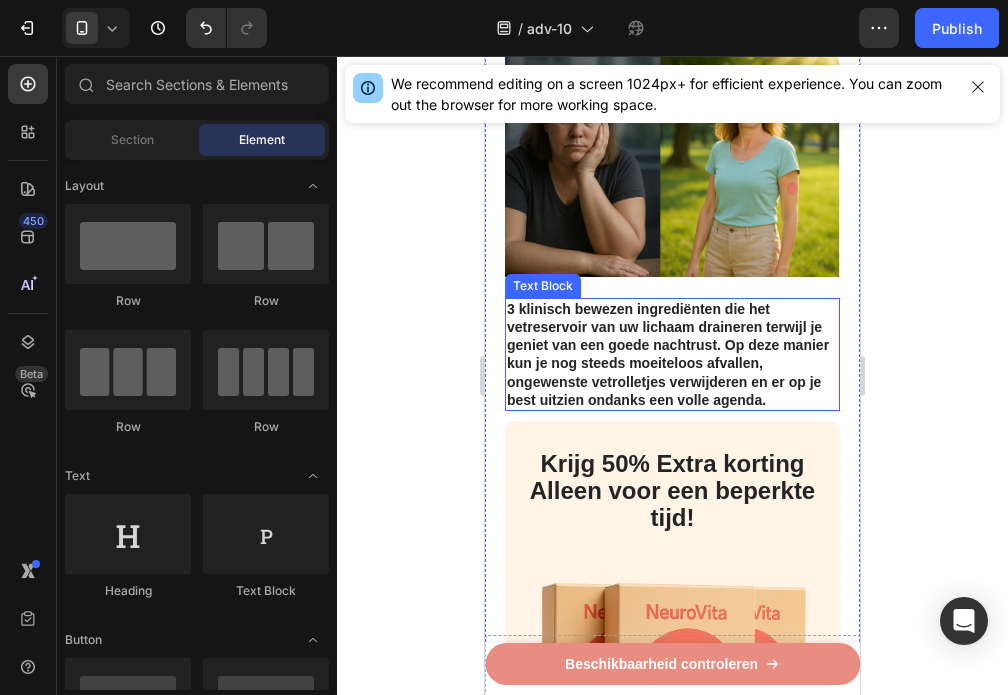 scroll, scrollTop: 3840, scrollLeft: 0, axis: vertical 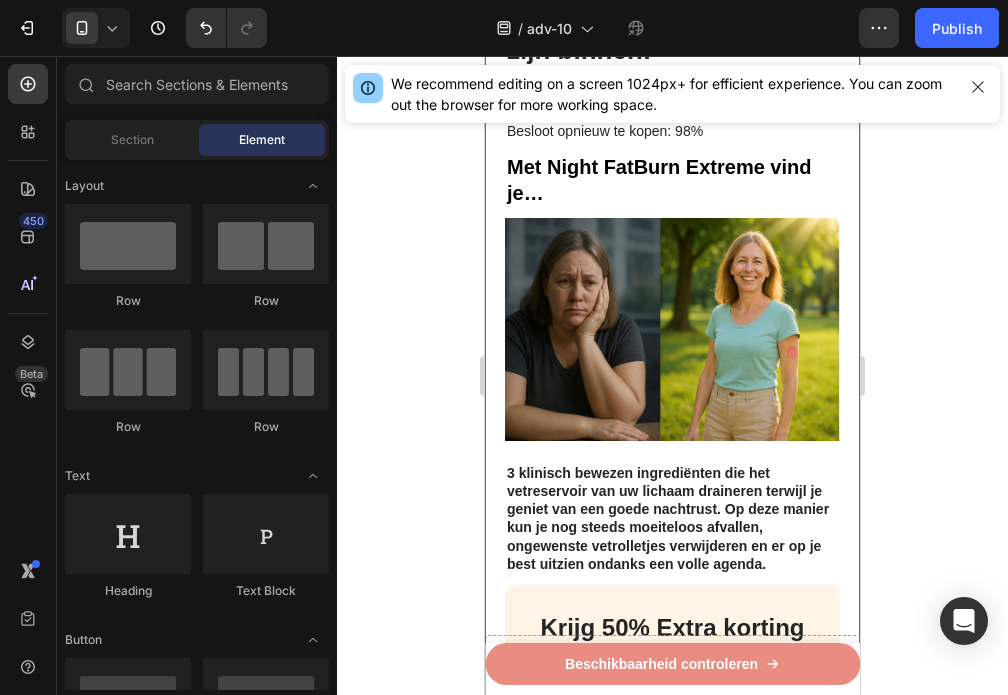 click on "⁠⁠⁠⁠⁠⁠⁠ Dit is waarom we  Night FatBurn Extreme  hebben ontwikkeld – de enige drank met de bioactieve verbinding Morosil® Heading Met de hand geperst uit Siciliaanse Moro-sinaasappels. Text Block Image * Resultaten kunnen van persoon tot persoon verschillen. Text Block ⁠⁠⁠⁠⁠⁠⁠ 30 dagen geld-terug-garantie Heading Image Resultaten van Nature’s Finest®-klantenonderzoek zijn binnen! Gemiddelde beoordeling: 4,9 Resulaten opgemerkt na 2 weken: 80% Besloot opnieuw te kopen: 98% Text Block ⁠⁠⁠⁠⁠⁠⁠ Met Night FatBurn Extreme vind je… Heading Image 3 klinisch bewezen ingrediënten die het vetreservoir van uw lichaam draineren terwijl je geniet van een goede nachtrust. Op deze manier kun je nog steeds moeiteloos afvallen, ongewenste vetrolletjes verwijderen en er op je best uitzien ondanks een volle agenda. Text Block Krijg 50% Extra korting Alleen voor een beperkte tijd! Heading Image Deze tijdelijke aanbieding is zeer gewild en de voorraad raakt snel op Text Block Row" at bounding box center [672, 282] 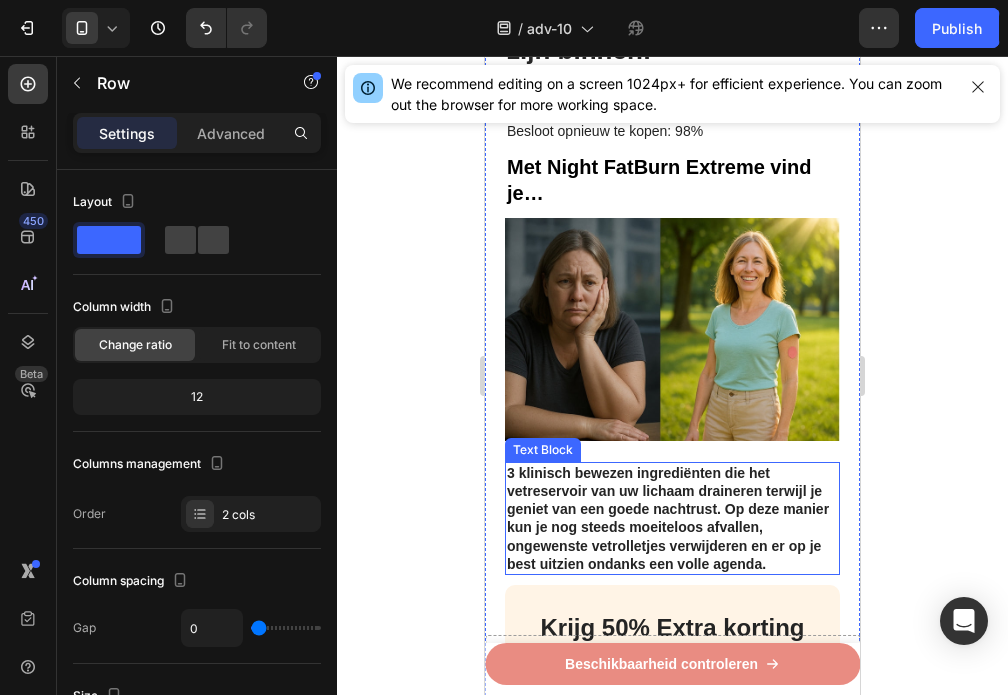 click on "3 klinisch bewezen ingrediënten die het vetreservoir van uw lichaam draineren terwijl je geniet van een goede nachtrust. Op deze manier kun je nog steeds moeiteloos afvallen, ongewenste vetrolletjes verwijderen en er op je best uitzien ondanks een volle agenda." at bounding box center [668, 518] 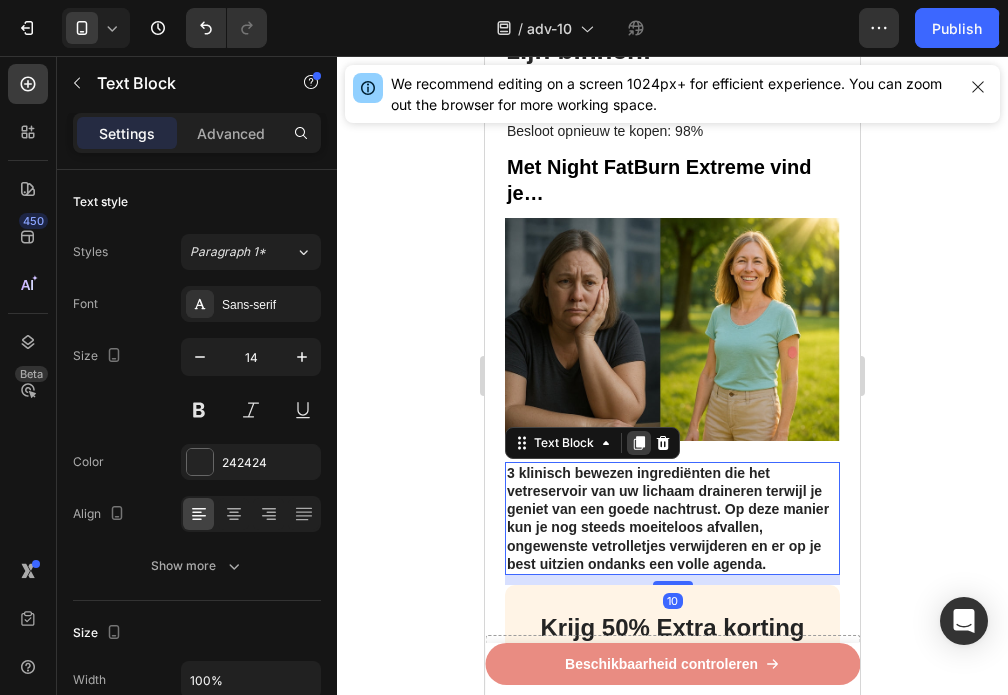 click 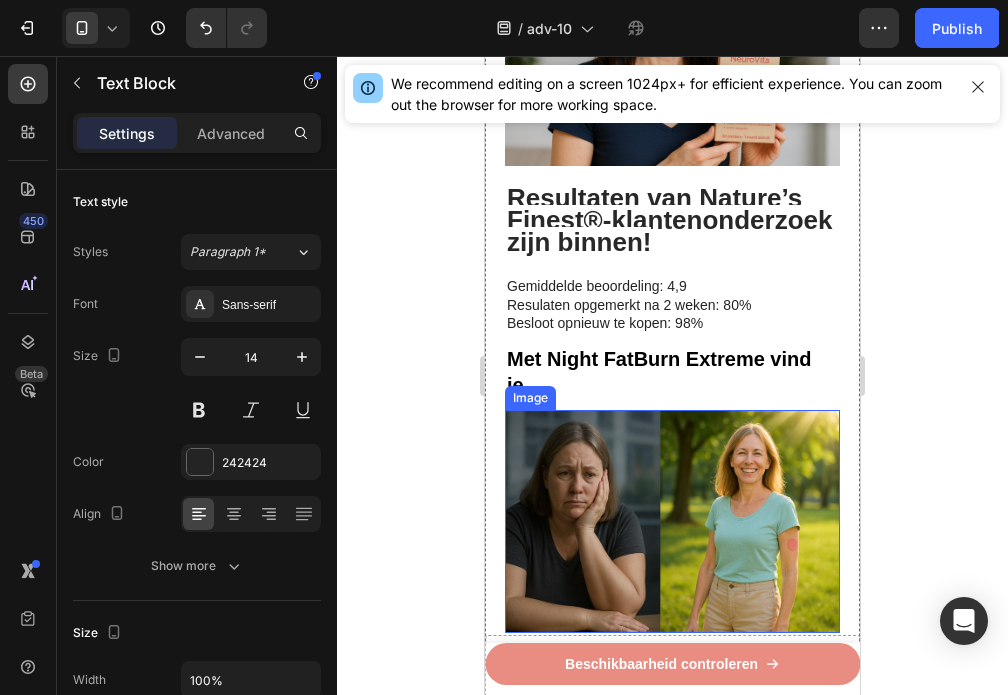 scroll, scrollTop: 3640, scrollLeft: 0, axis: vertical 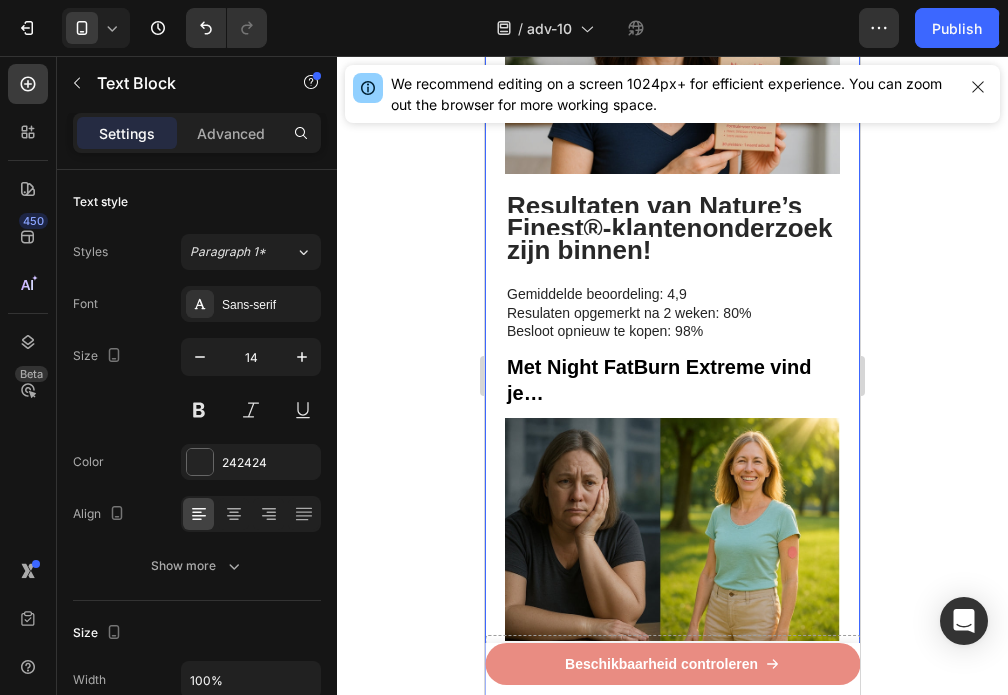 click on "Met Night FatBurn Extreme vind je…" at bounding box center (659, 380) 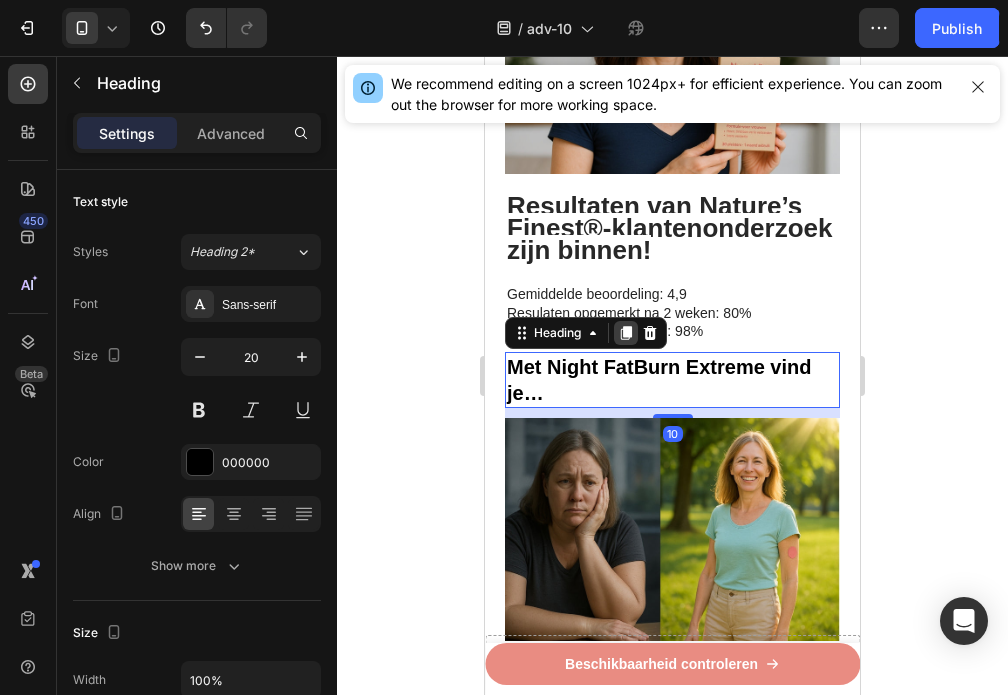 click 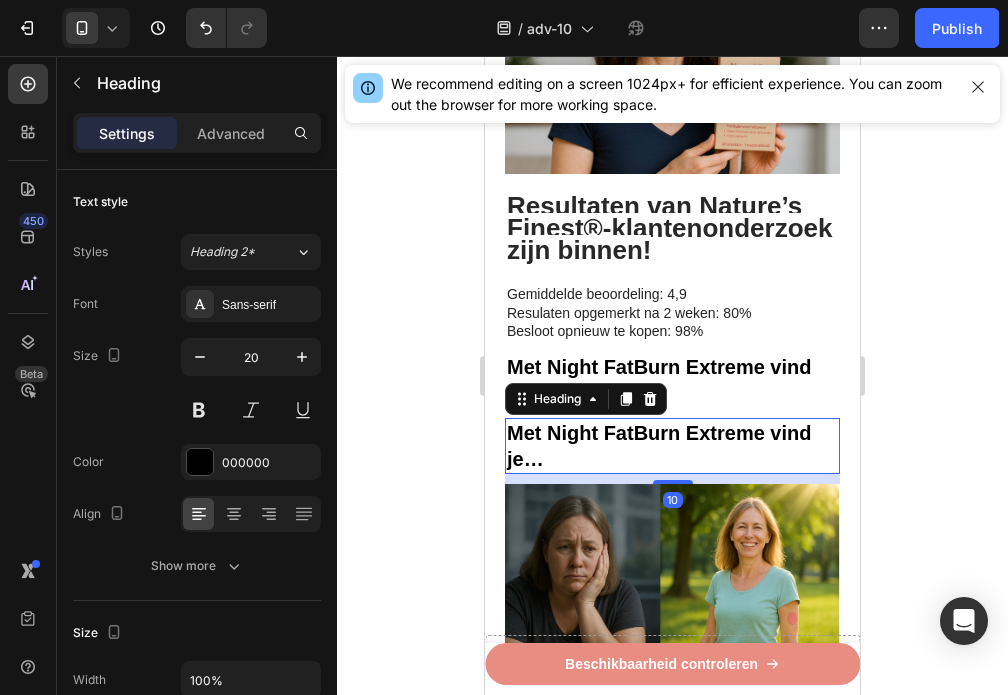 scroll, scrollTop: 3740, scrollLeft: 0, axis: vertical 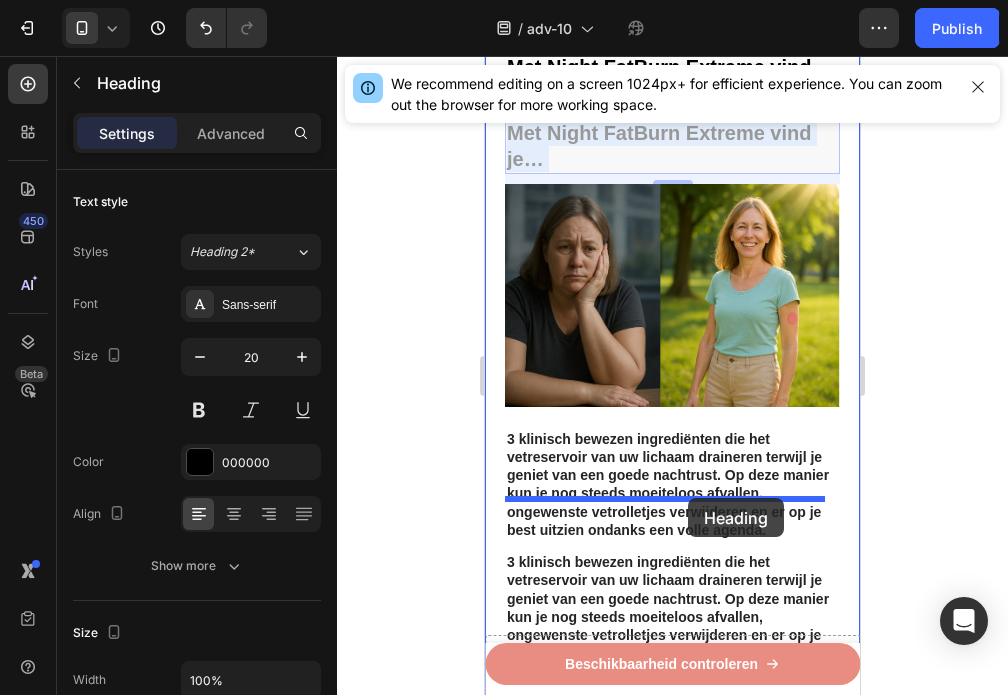 drag, startPoint x: 754, startPoint y: 316, endPoint x: 688, endPoint y: 498, distance: 193.59752 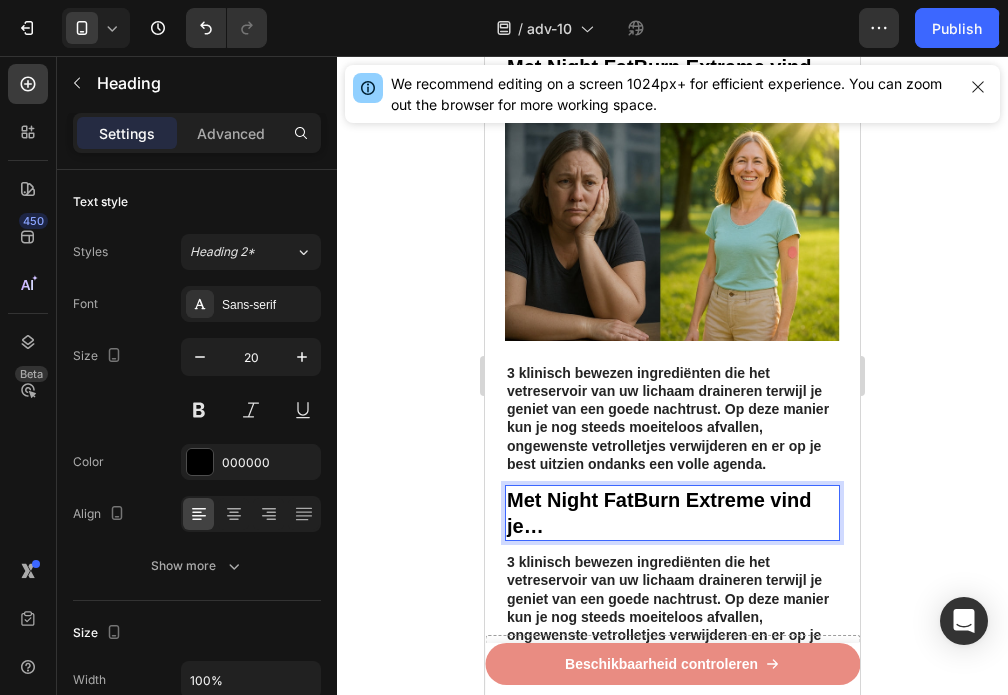 click on "Met Night FatBurn Extreme vind je…" at bounding box center [672, 513] 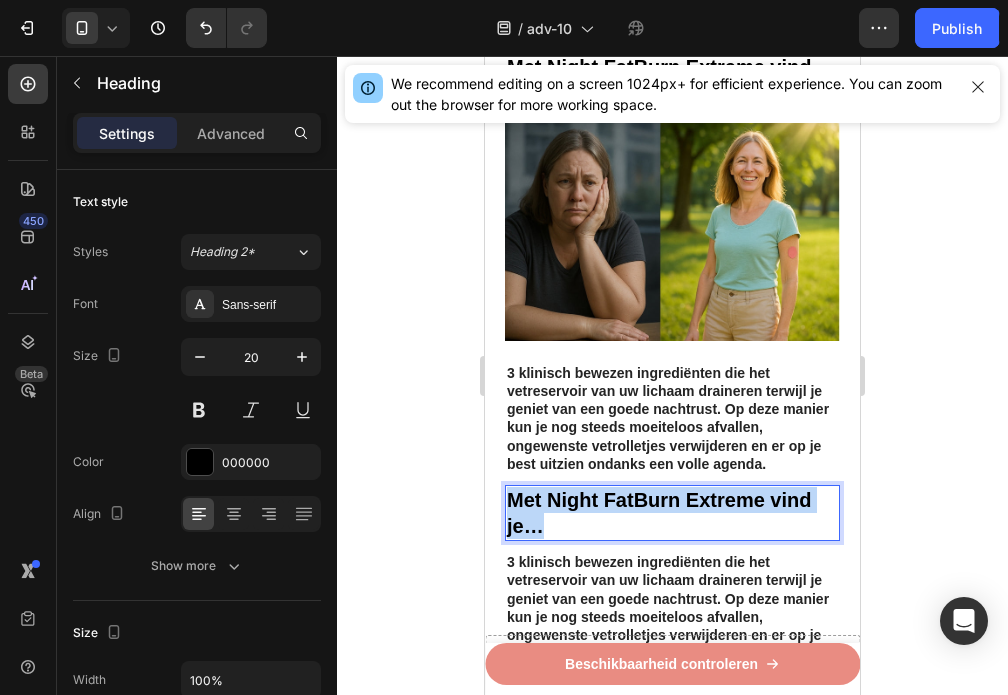 click on "Met Night FatBurn Extreme vind je…" at bounding box center (672, 513) 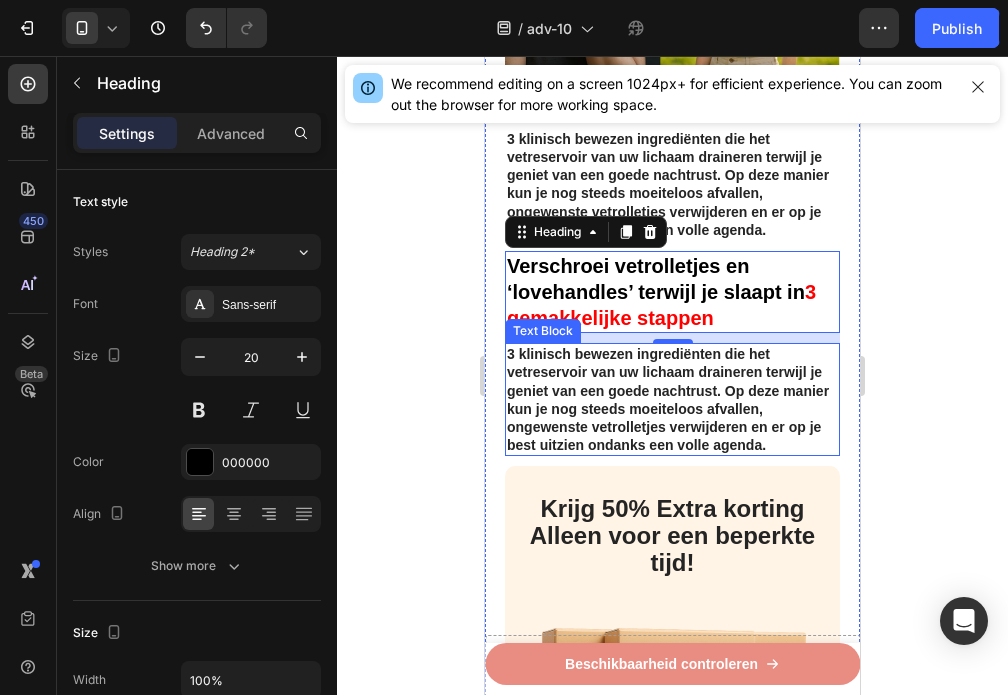 scroll, scrollTop: 4140, scrollLeft: 0, axis: vertical 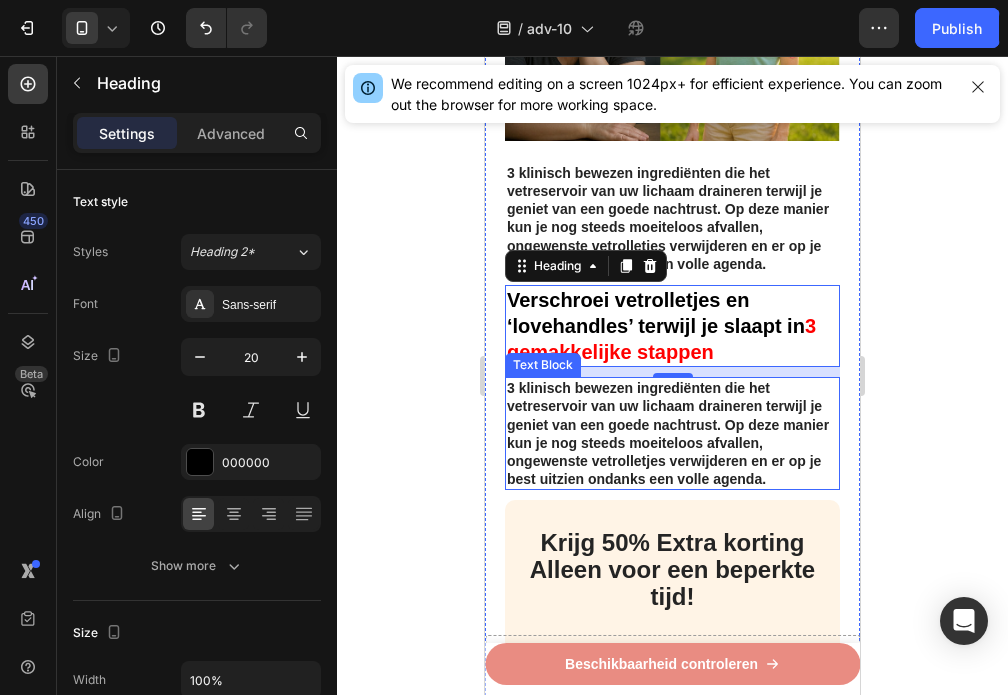 click on "3 klinisch bewezen ingrediënten die het vetreservoir van uw lichaam draineren terwijl je geniet van een goede nachtrust. Op deze manier kun je nog steeds moeiteloos afvallen, ongewenste vetrolletjes verwijderen en er op je best uitzien ondanks een volle agenda." at bounding box center (668, 433) 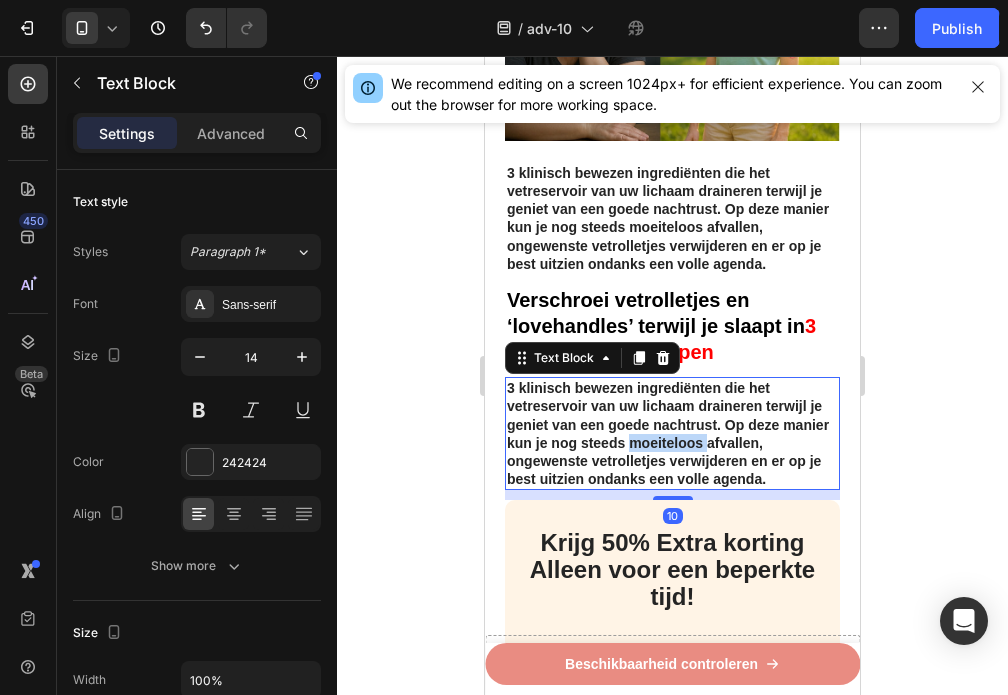 click on "3 klinisch bewezen ingrediënten die het vetreservoir van uw lichaam draineren terwijl je geniet van een goede nachtrust. Op deze manier kun je nog steeds moeiteloos afvallen, ongewenste vetrolletjes verwijderen en er op je best uitzien ondanks een volle agenda." at bounding box center (668, 433) 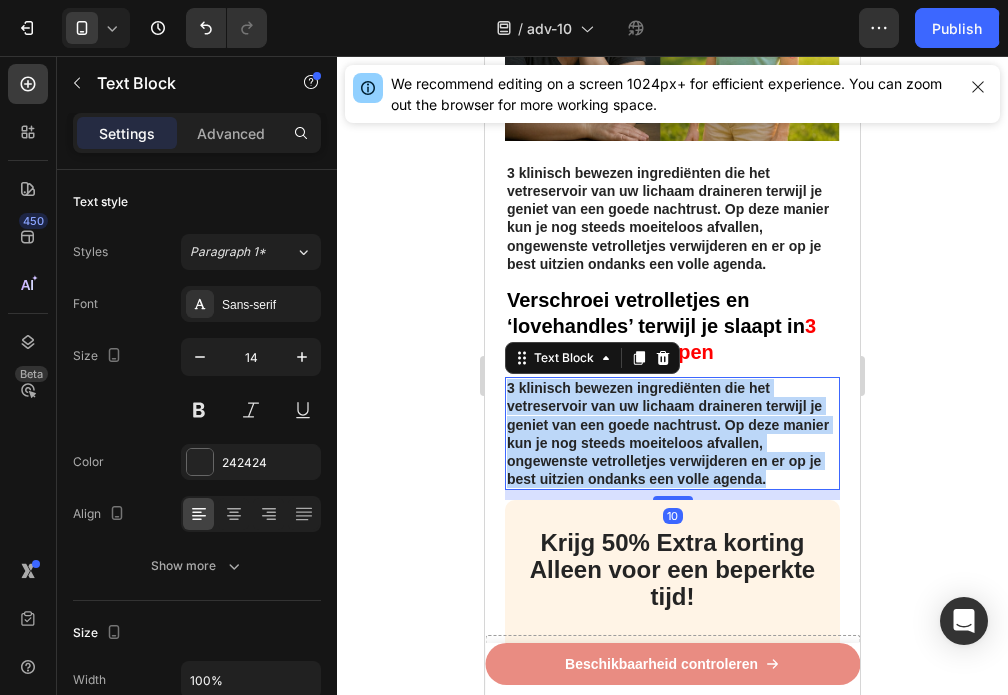 click on "3 klinisch bewezen ingrediënten die het vetreservoir van uw lichaam draineren terwijl je geniet van een goede nachtrust. Op deze manier kun je nog steeds moeiteloos afvallen, ongewenste vetrolletjes verwijderen en er op je best uitzien ondanks een volle agenda." at bounding box center [668, 433] 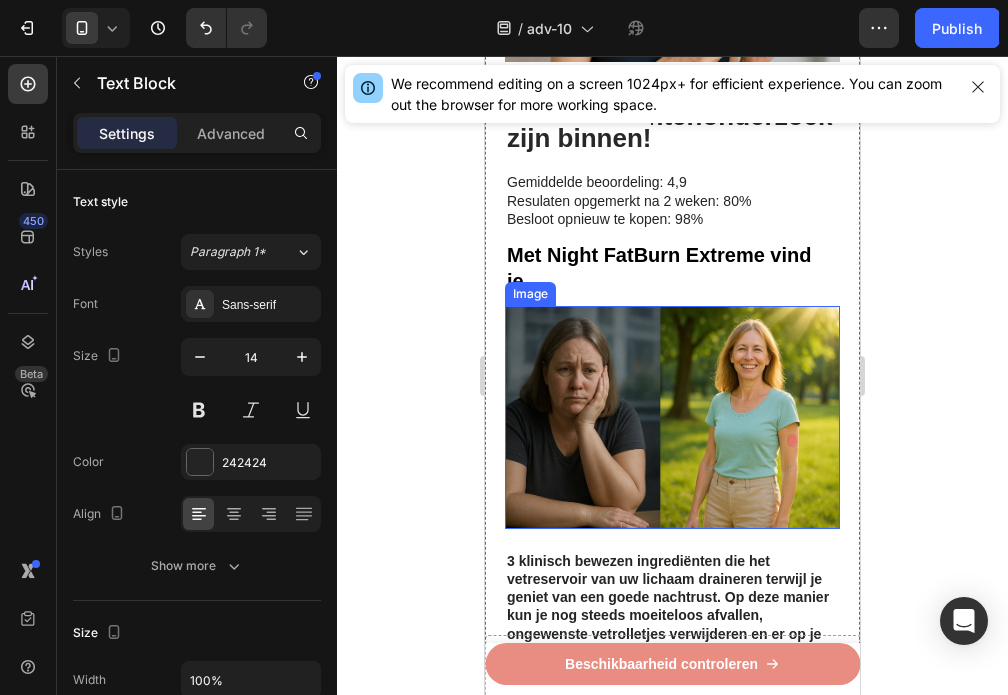 scroll, scrollTop: 3740, scrollLeft: 0, axis: vertical 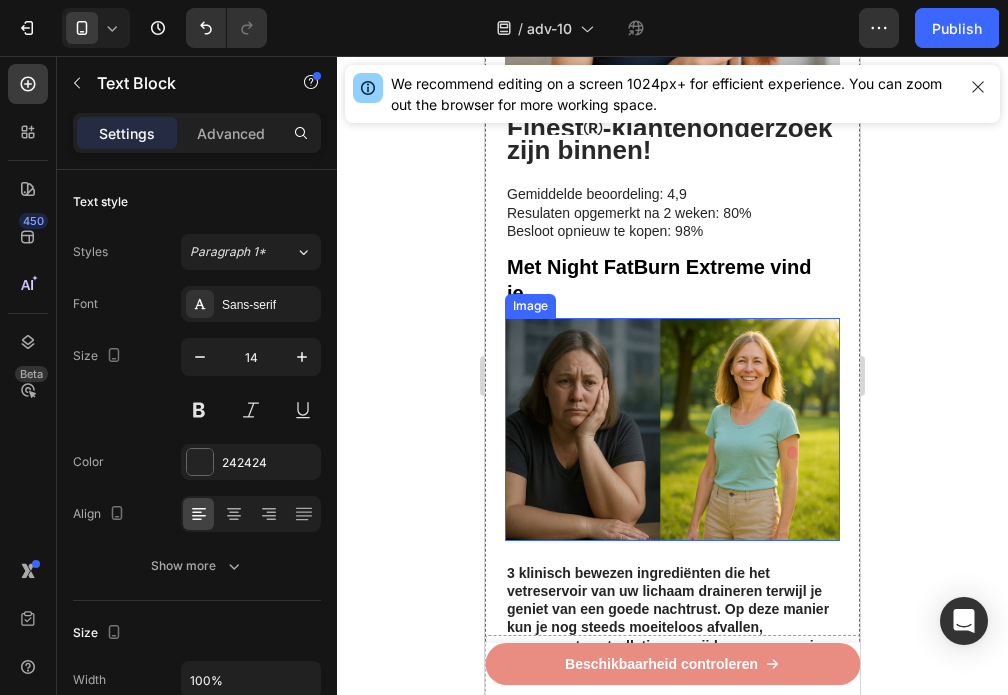 click at bounding box center (672, 429) 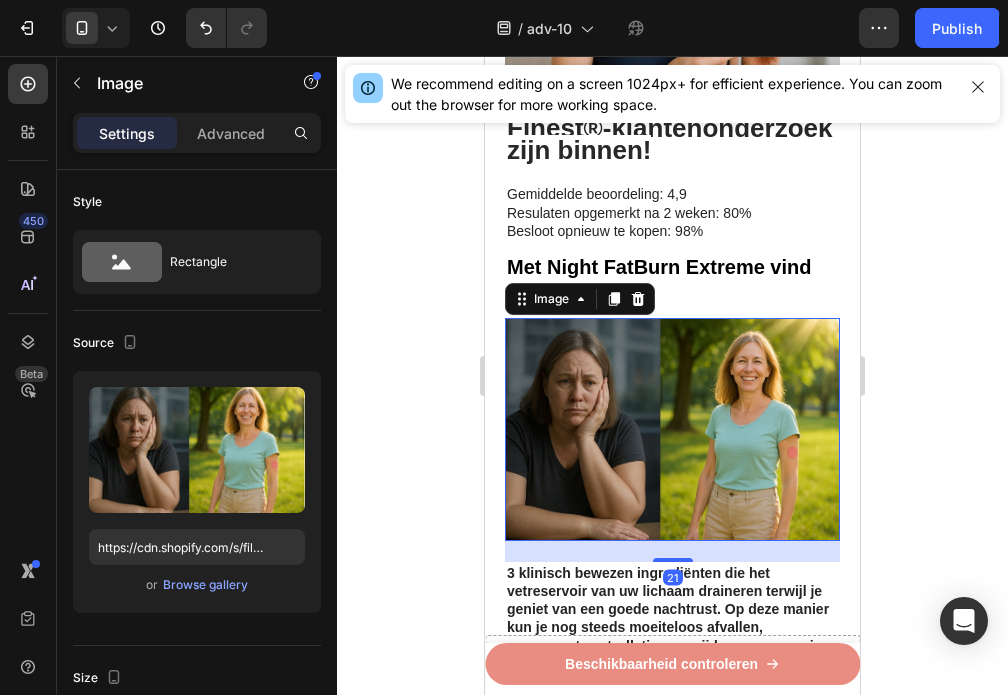 click 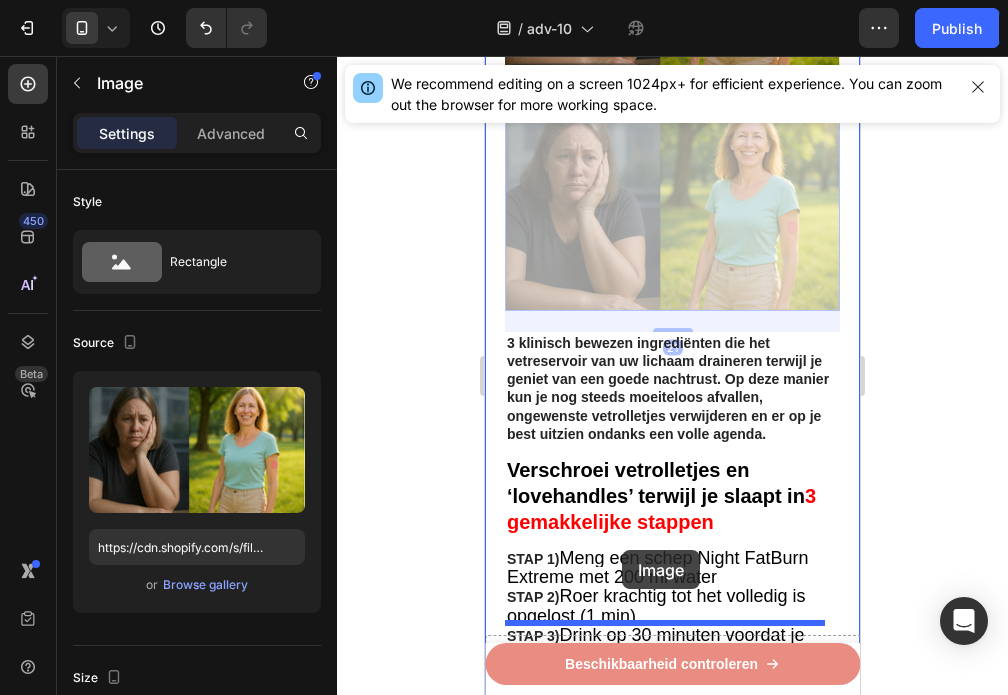 scroll, scrollTop: 4240, scrollLeft: 0, axis: vertical 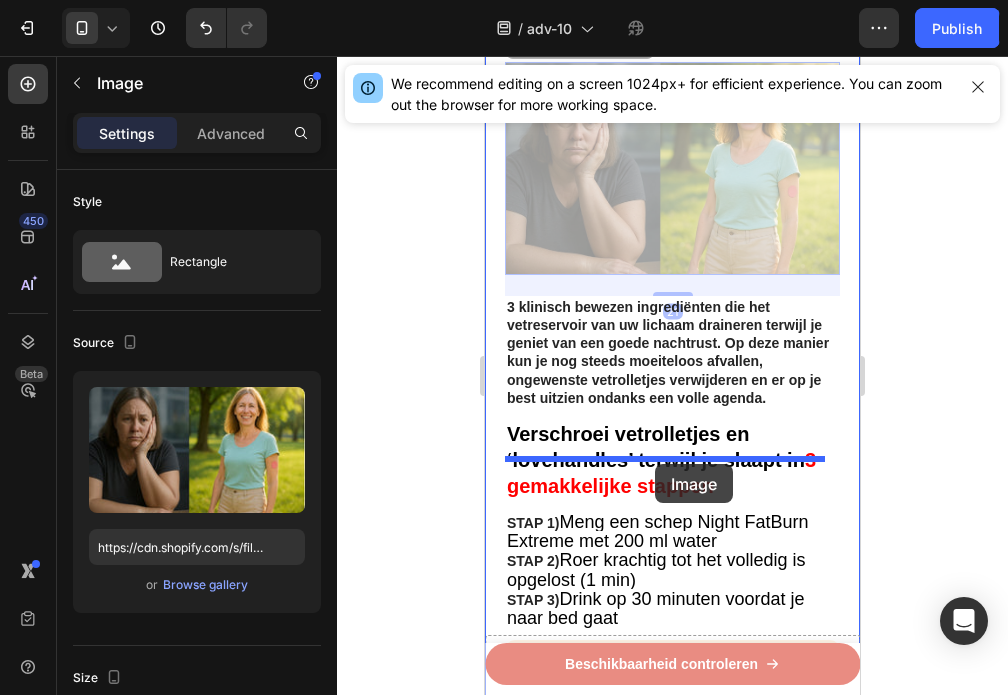 drag, startPoint x: 698, startPoint y: 411, endPoint x: 655, endPoint y: 464, distance: 68.24954 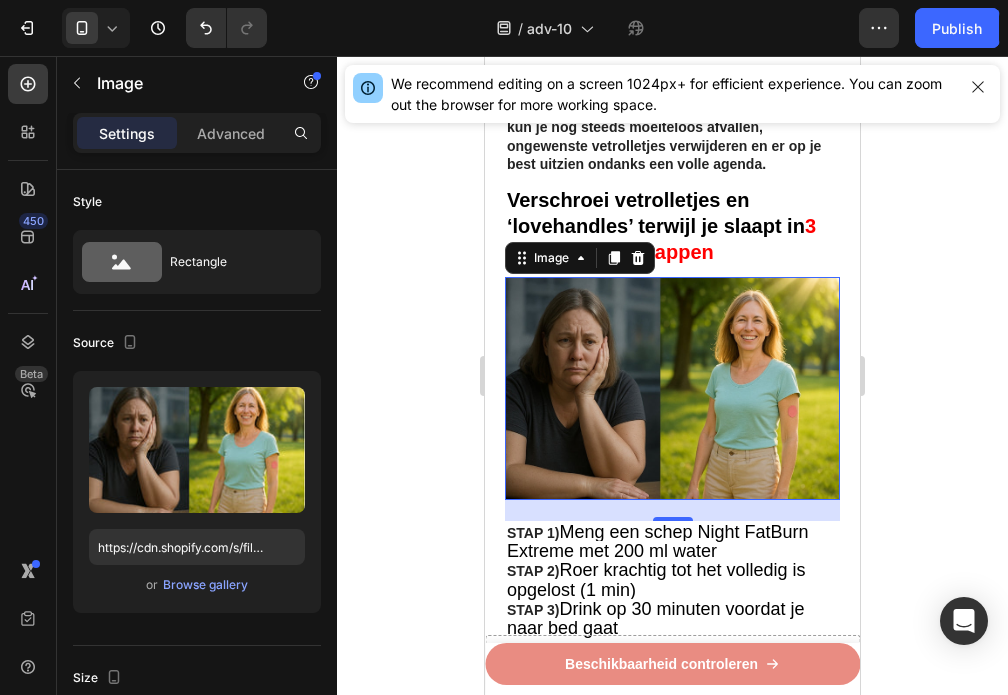 scroll, scrollTop: 4006, scrollLeft: 0, axis: vertical 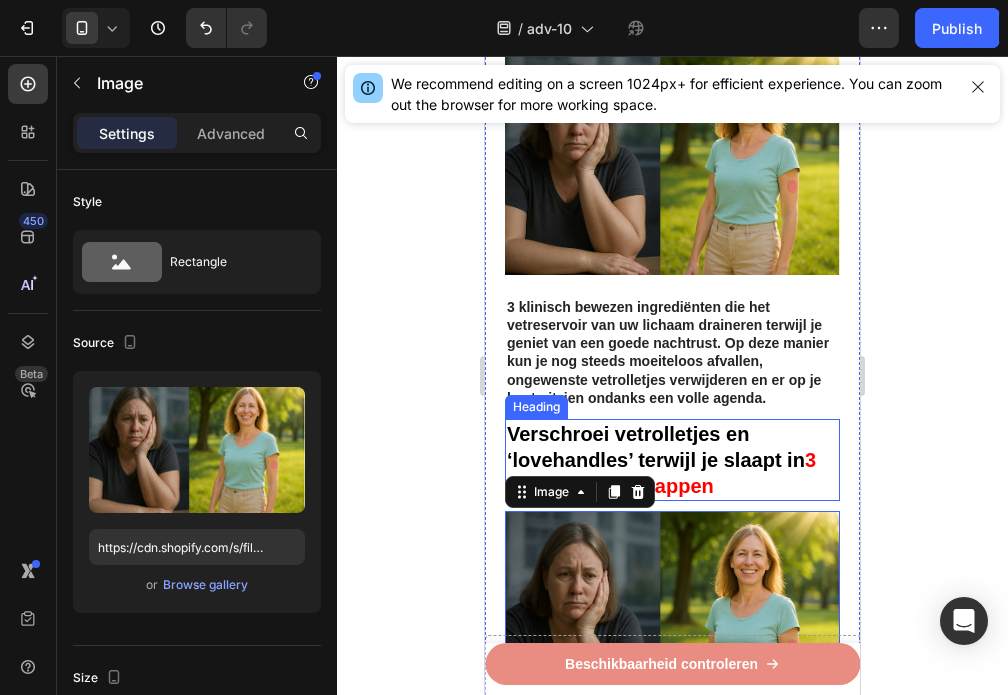 click on "3 klinisch bewezen ingrediënten die het vetreservoir van uw lichaam draineren terwijl je geniet van een goede nachtrust. Op deze manier kun je nog steeds moeiteloos afvallen, ongewenste vetrolletjes verwijderen en er op je best uitzien ondanks een volle agenda." at bounding box center [668, 352] 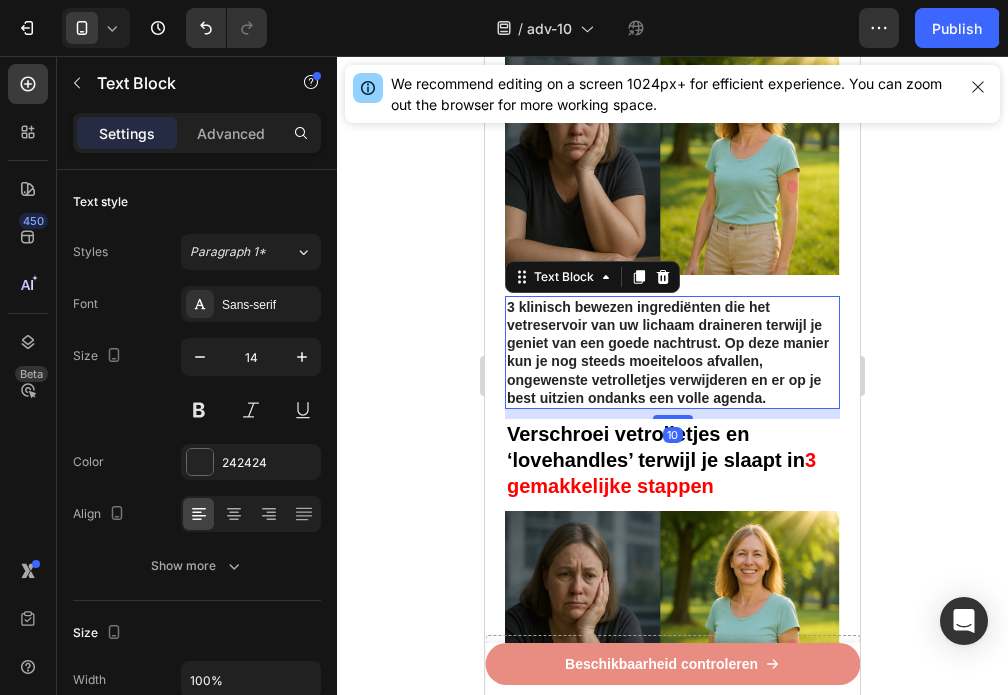click on "10" at bounding box center (672, 414) 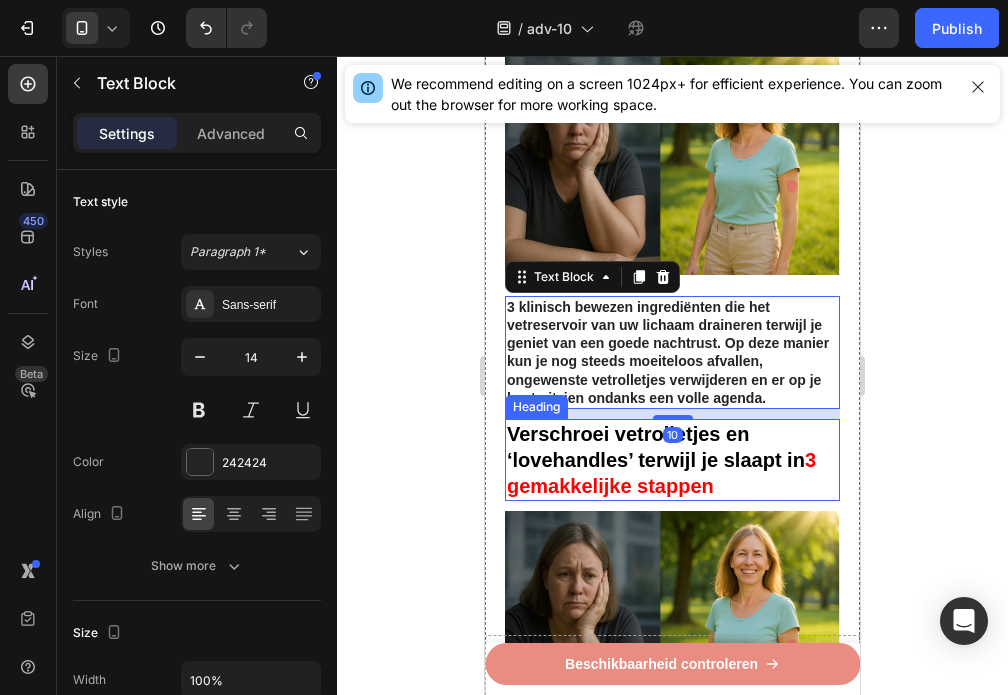 click on "⁠⁠⁠⁠⁠⁠⁠ Verschroei vetrolletjes en ‘lovehandles’ terwijl je slaapt in  3 gemakkelijke stappen" at bounding box center (672, 460) 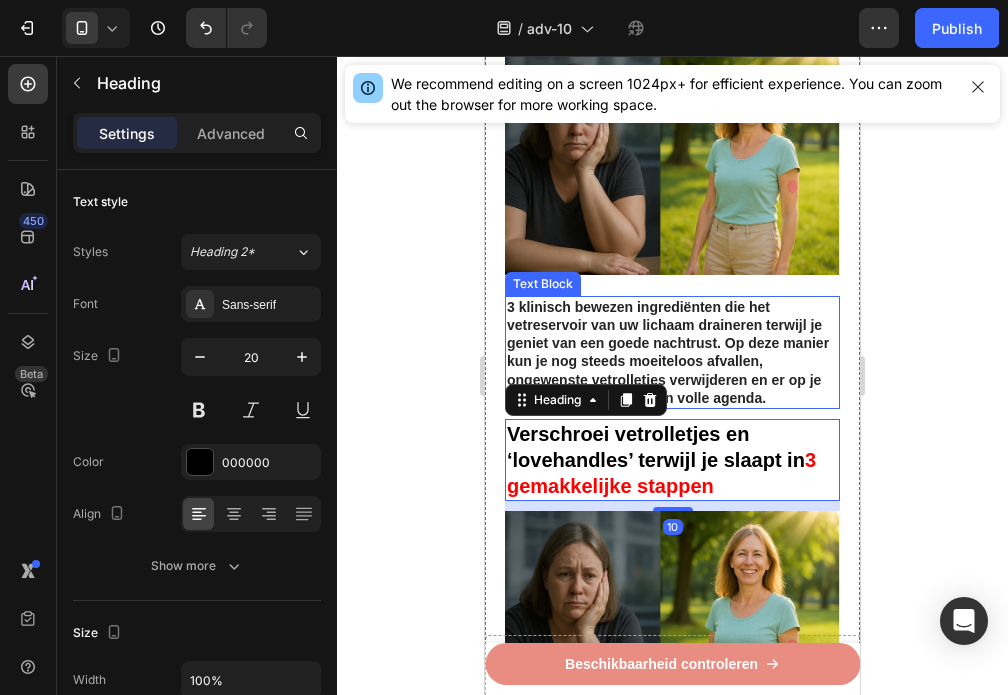 click on "3 klinisch bewezen ingrediënten die het vetreservoir van uw lichaam draineren terwijl je geniet van een goede nachtrust. Op deze manier kun je nog steeds moeiteloos afvallen, ongewenste vetrolletjes verwijderen en er op je best uitzien ondanks een volle agenda." at bounding box center [668, 352] 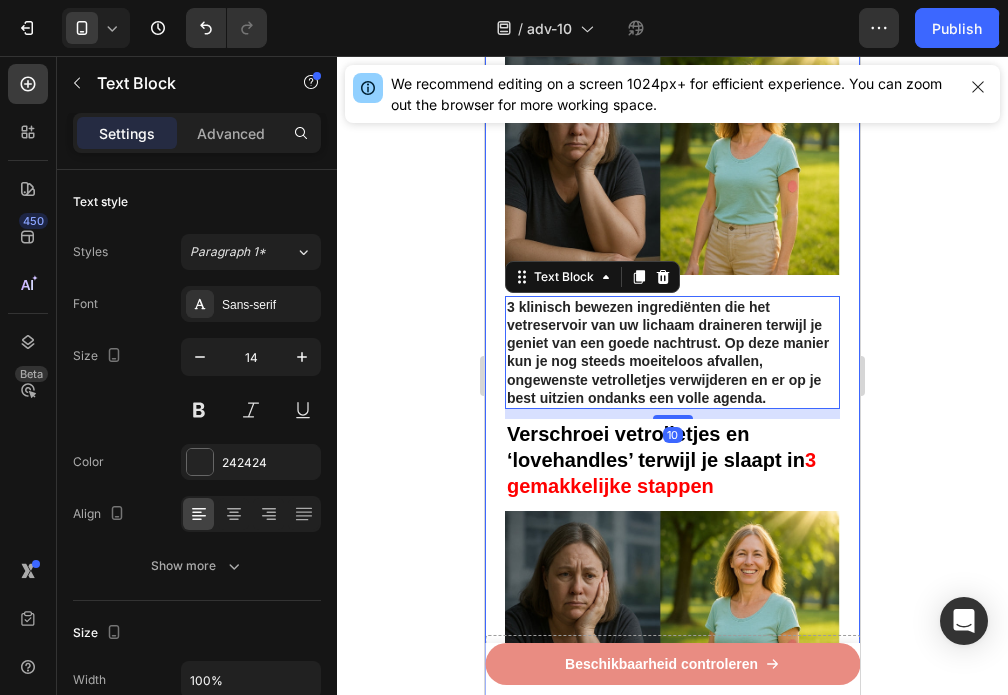 click on "Recent ontdekt: GLP-1 pleister helpt om broekmaten te verkleinen en vetrollen te verwijderen bij vrouwen - In minder dan 3 minuten per dag Heading Image Geschreven door gewichtsconsulente Sanne de Vries  3 juli 2025 Text Block Row Image - Verklein het vetreservoir van uw lichaam - Verlaag uw BMI en middelomtrek - Blokkeer de vorming en ophoping van vet - Begin met het verbranden van calorieën - Val sneller in slaap en blijf langer in slaap - 100% natuurlijk - In minder dan 3 minuten per dag Text Block Onderzoekers hebben een methode gevonden die helpt voorkomen dat vet zich ophoopt in je lichaam Heading Image Heb je moeite om erachter te komen welke afslankstrategie echt werkt?   Heb je het gevoel dat je in cirkels rent om van vervelende vetrollen en dikke armen af te komen? Text Block Image Internationale onderzoekers hebben een ingrediënt gevonden die alleen groeit in de buurt van de berg Etna op Sicilië, Italië Heading - Lichaamsgewicht te verminderen - Taille en heupomtrek te verkleinen Text Block" at bounding box center [672, -1032] 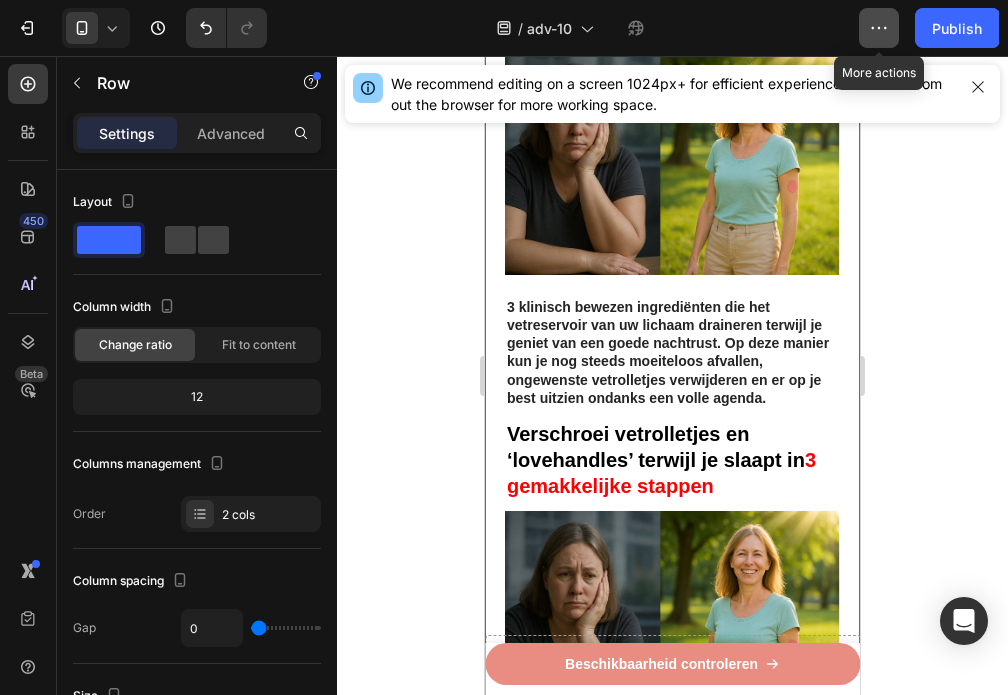 click 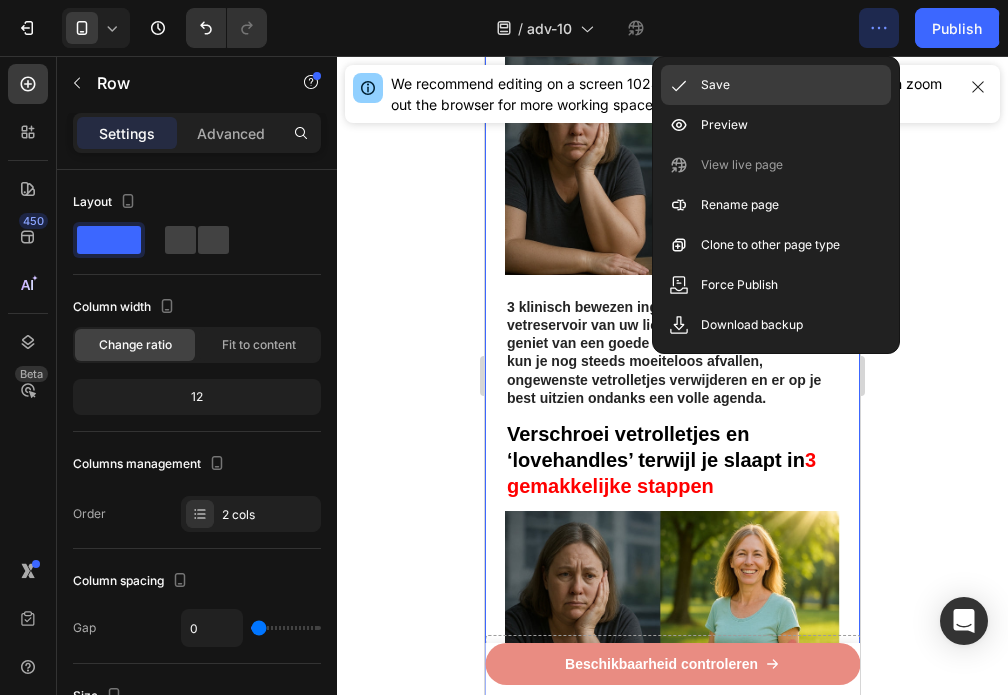 click on "Save" 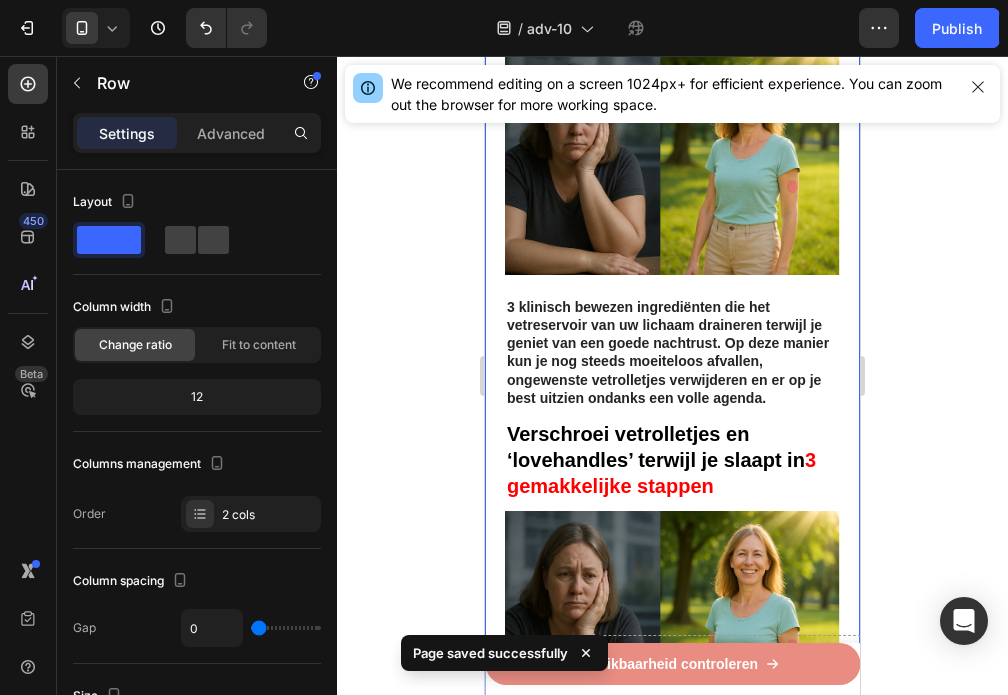 click 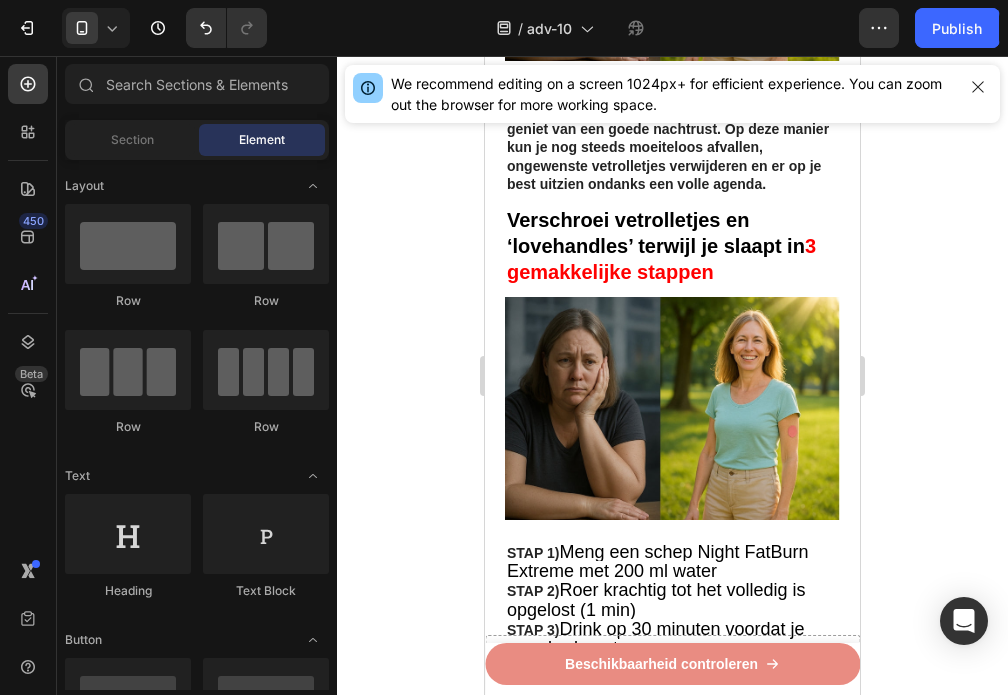 scroll, scrollTop: 4006, scrollLeft: 0, axis: vertical 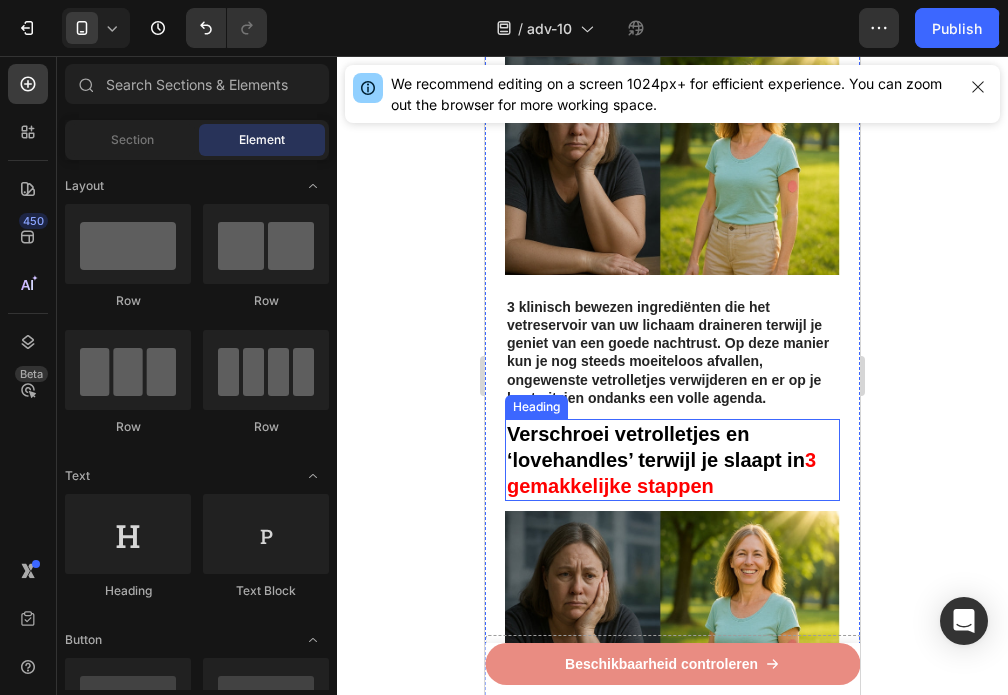 click on "Verschroei vetrolletjes en ‘lovehandles’ terwijl je slaapt in" at bounding box center (656, 447) 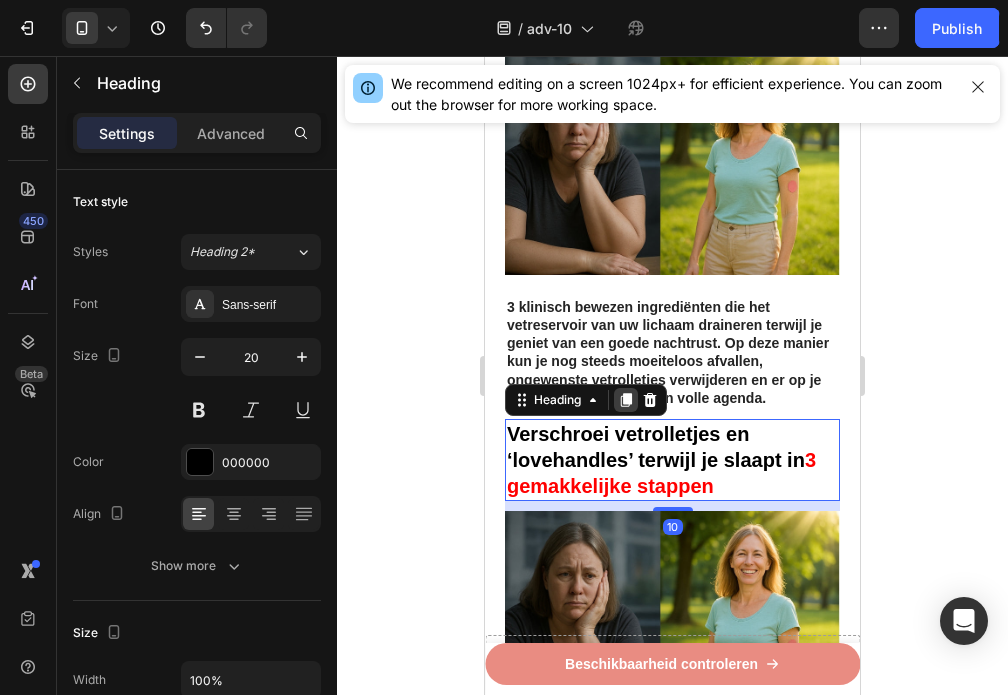 click at bounding box center (626, 400) 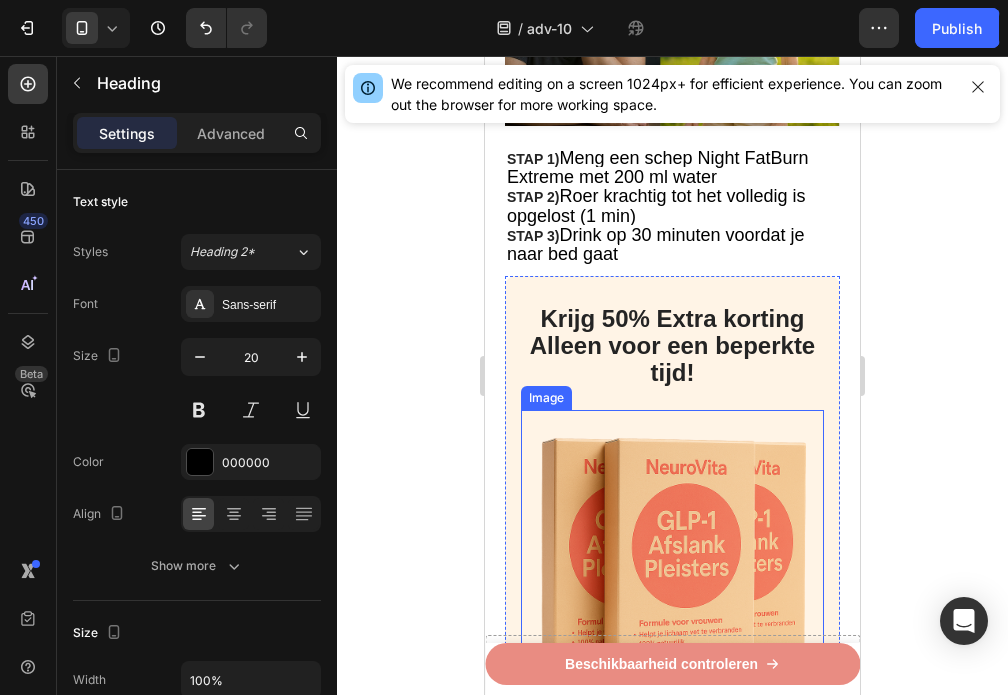 drag, startPoint x: 747, startPoint y: 389, endPoint x: 644, endPoint y: 472, distance: 132.28 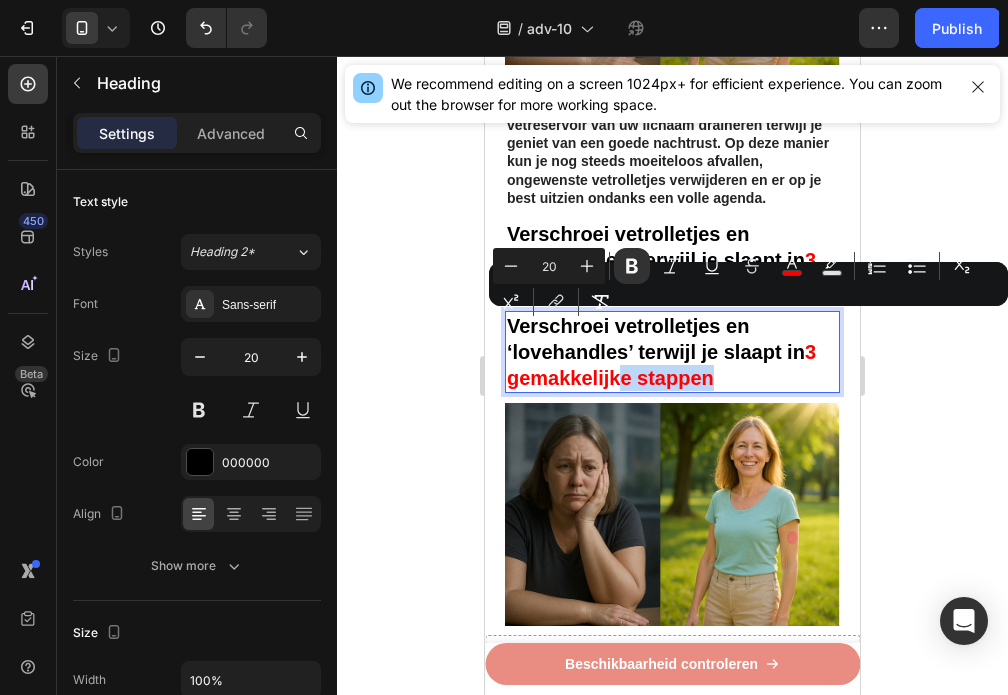scroll, scrollTop: 4106, scrollLeft: 0, axis: vertical 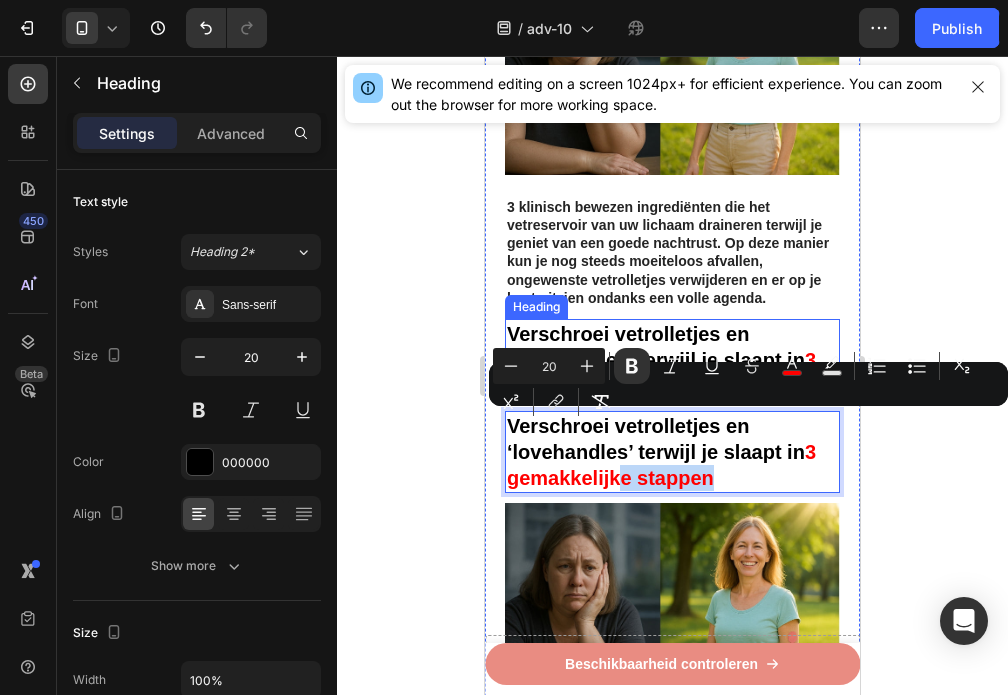 click on "Verschroei vetrolletjes en ‘lovehandles’ terwijl je slaapt in" at bounding box center (656, 347) 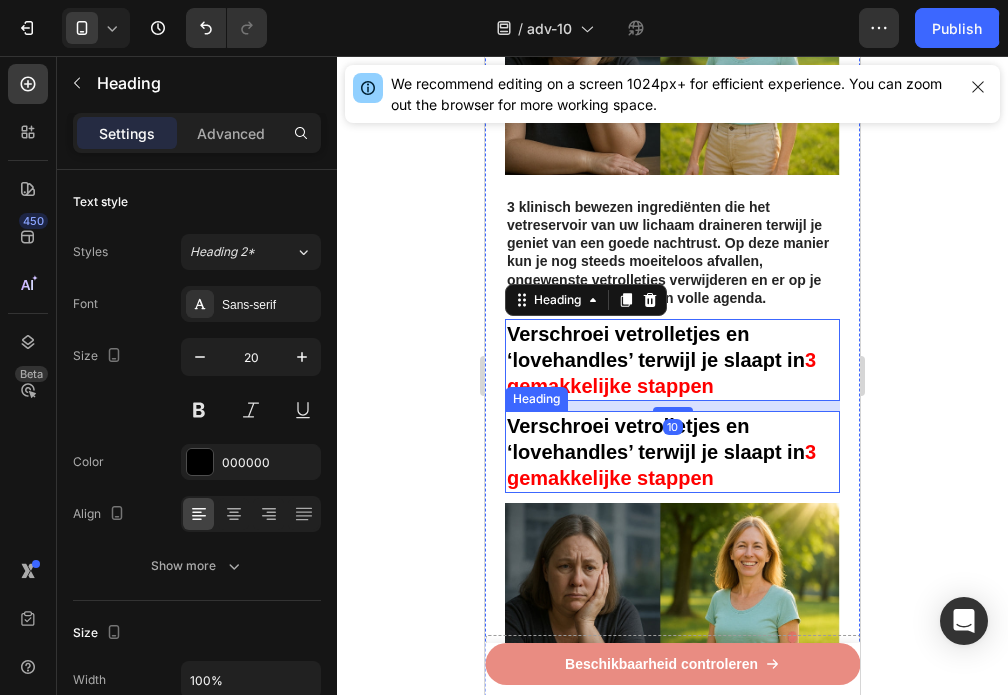 click on "Verschroei vetrolletjes en ‘lovehandles’ terwijl je slaapt in" at bounding box center (656, 439) 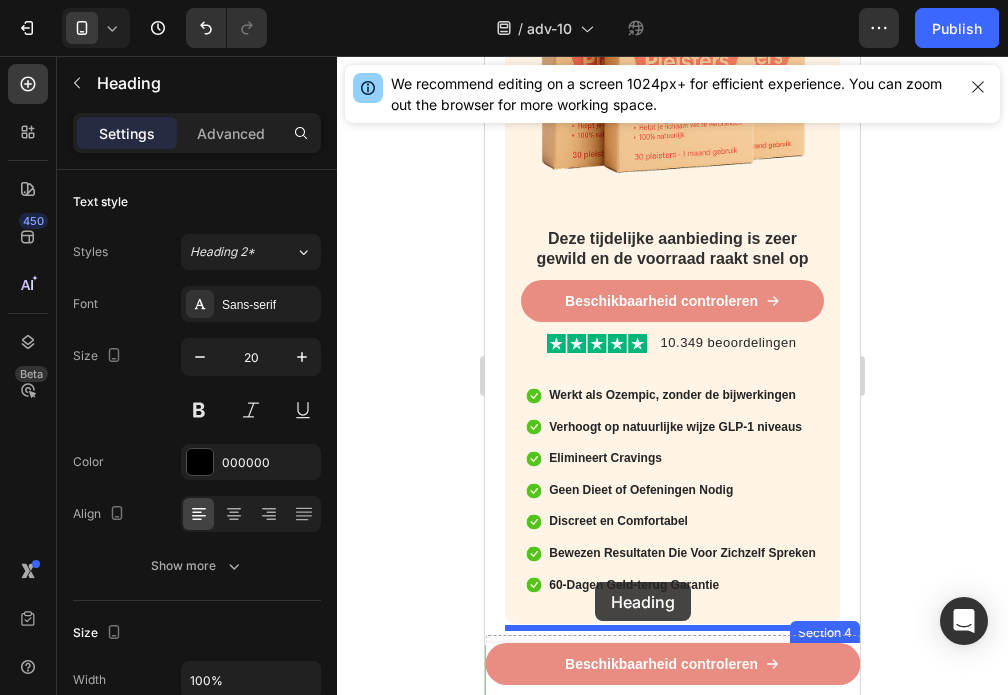 scroll, scrollTop: 5306, scrollLeft: 0, axis: vertical 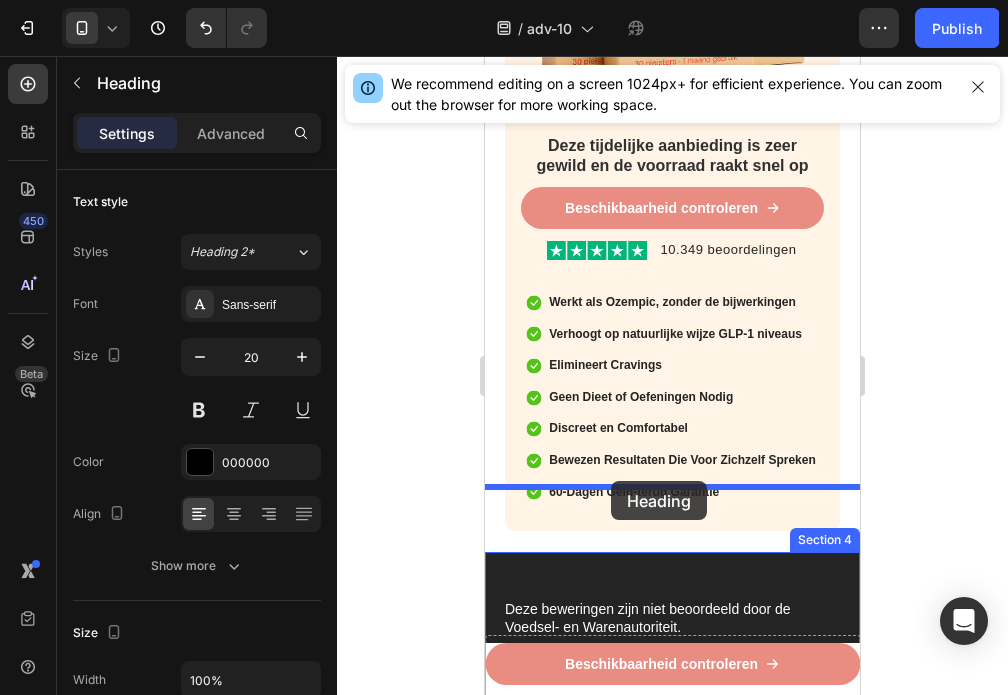 drag, startPoint x: 532, startPoint y: 346, endPoint x: 611, endPoint y: 481, distance: 156.4161 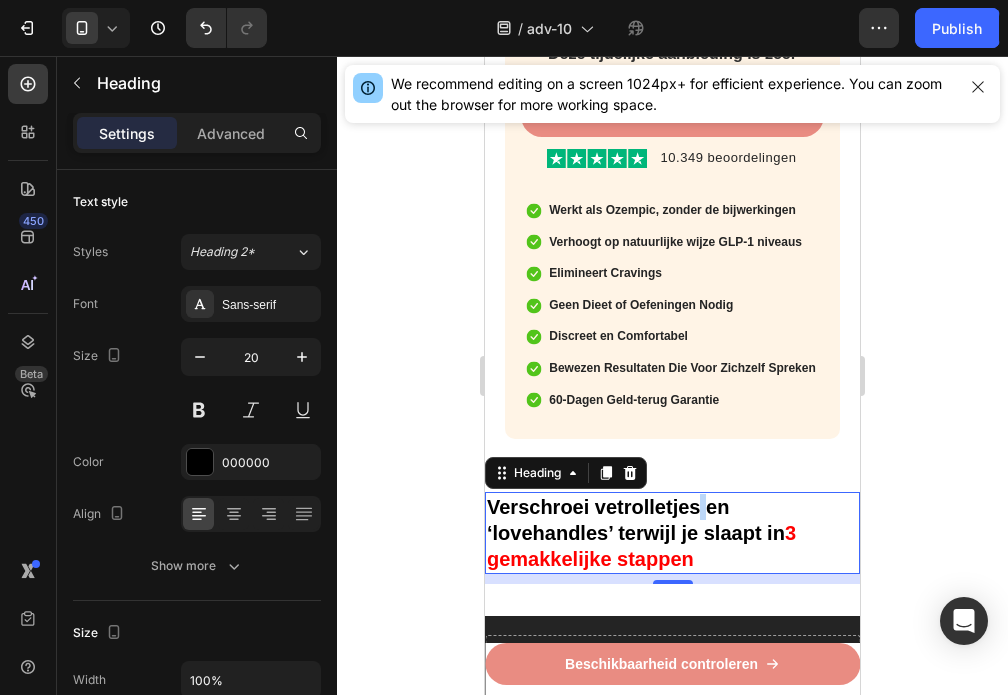 click on "Verschroei vetrolletjes en ‘lovehandles’ terwijl je slaapt in" at bounding box center (636, 520) 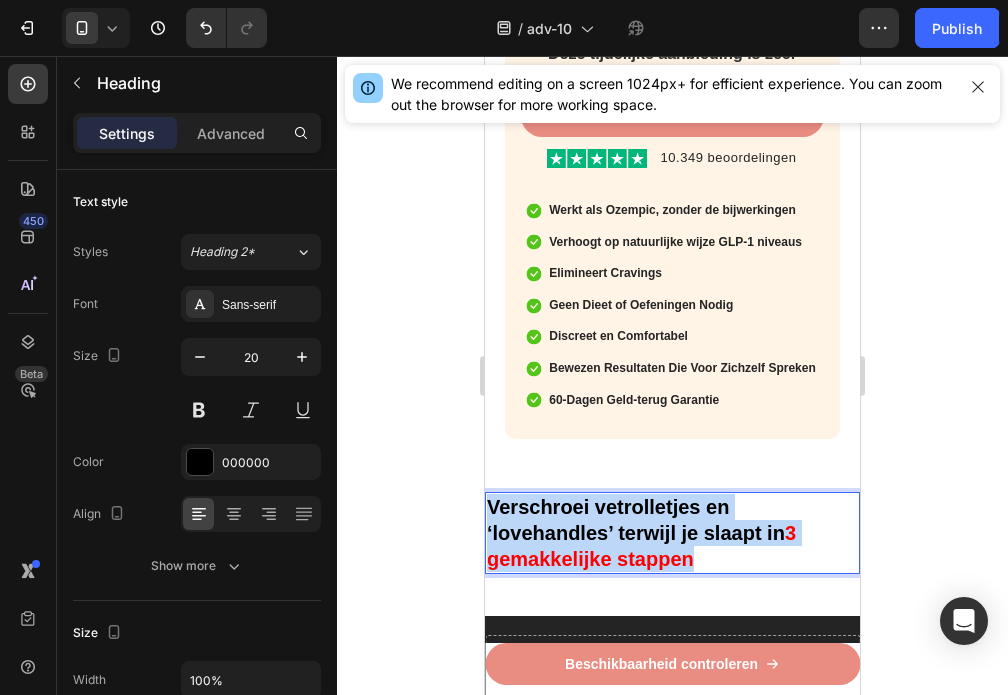 click on "Verschroei vetrolletjes en ‘lovehandles’ terwijl je slaapt in" at bounding box center [636, 520] 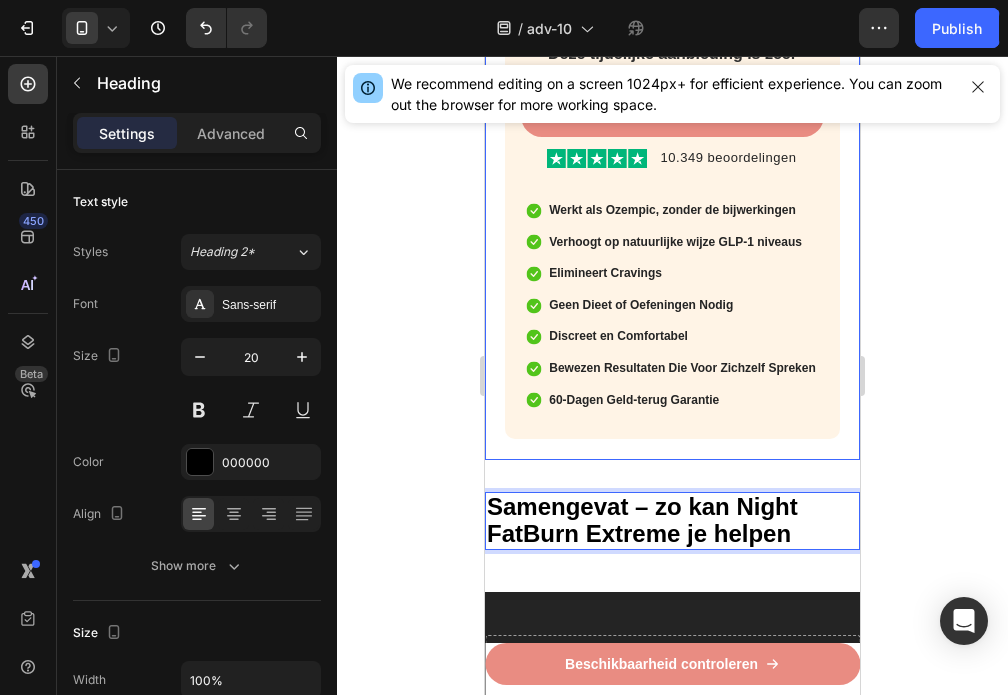 click on "Samengevat – zo kan Night FatBurn Extreme je helpen Heading   10 Section 4" at bounding box center [672, 526] 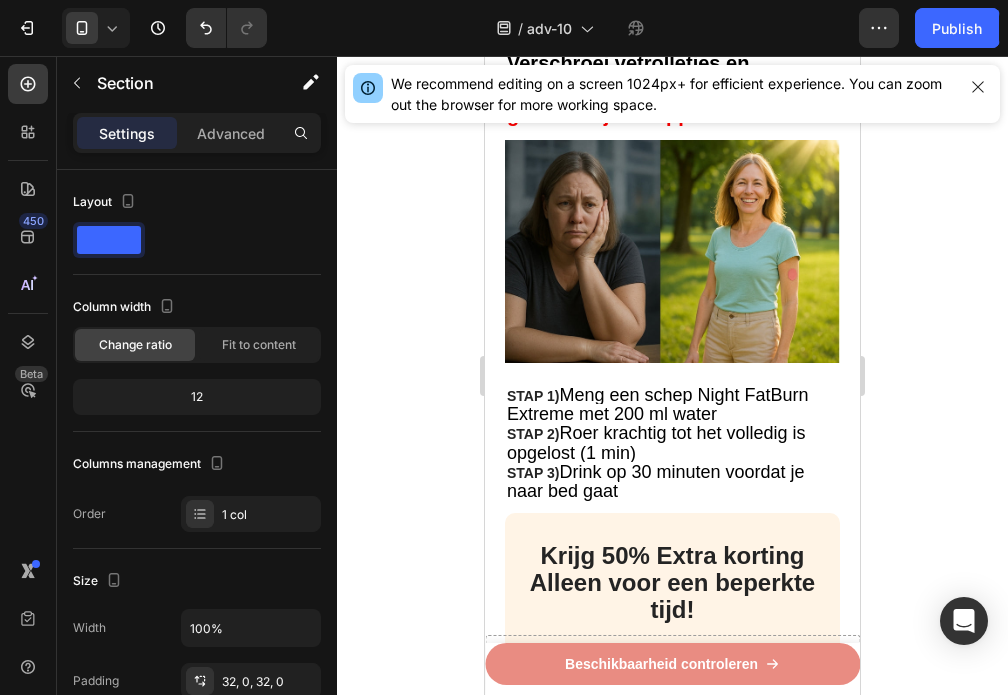 scroll, scrollTop: 4306, scrollLeft: 0, axis: vertical 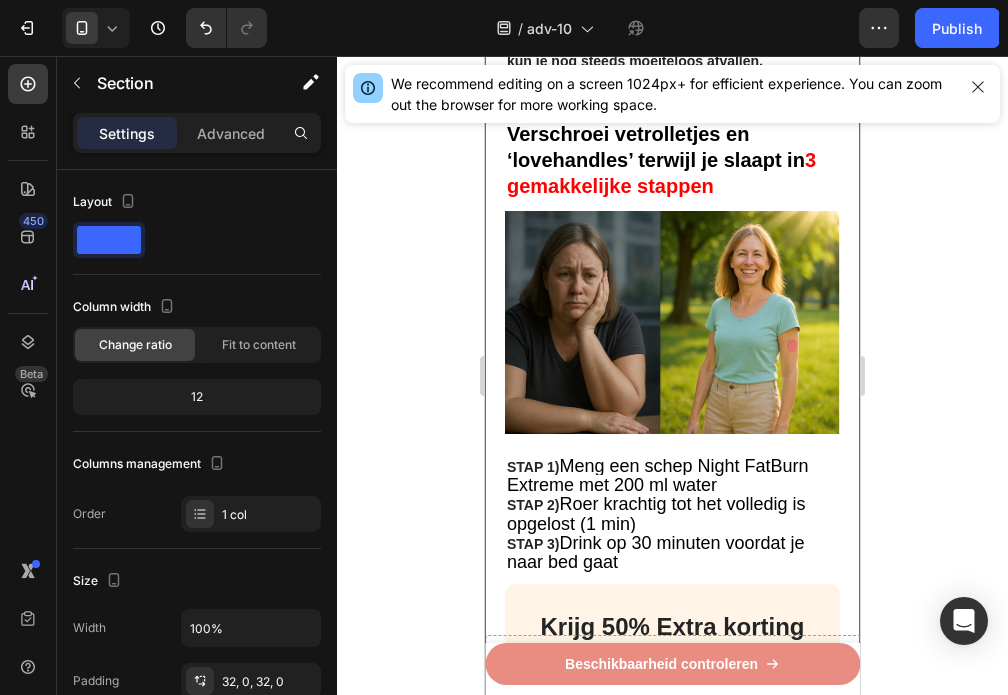 click on "Meng een schep Night FatBurn Extreme met 200 ml water" at bounding box center (658, 475) 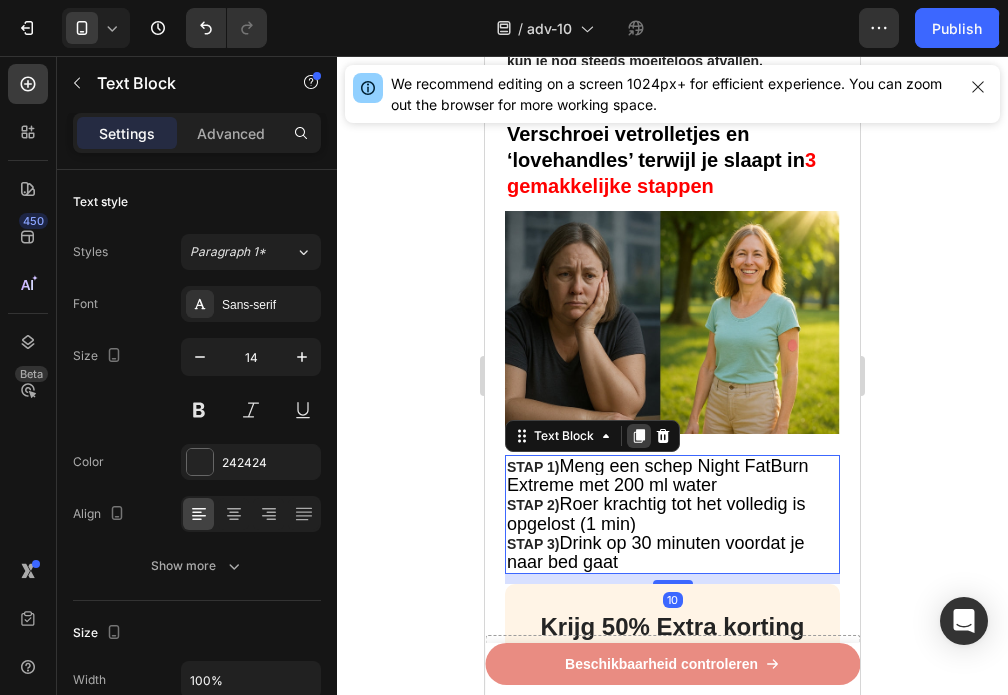 click 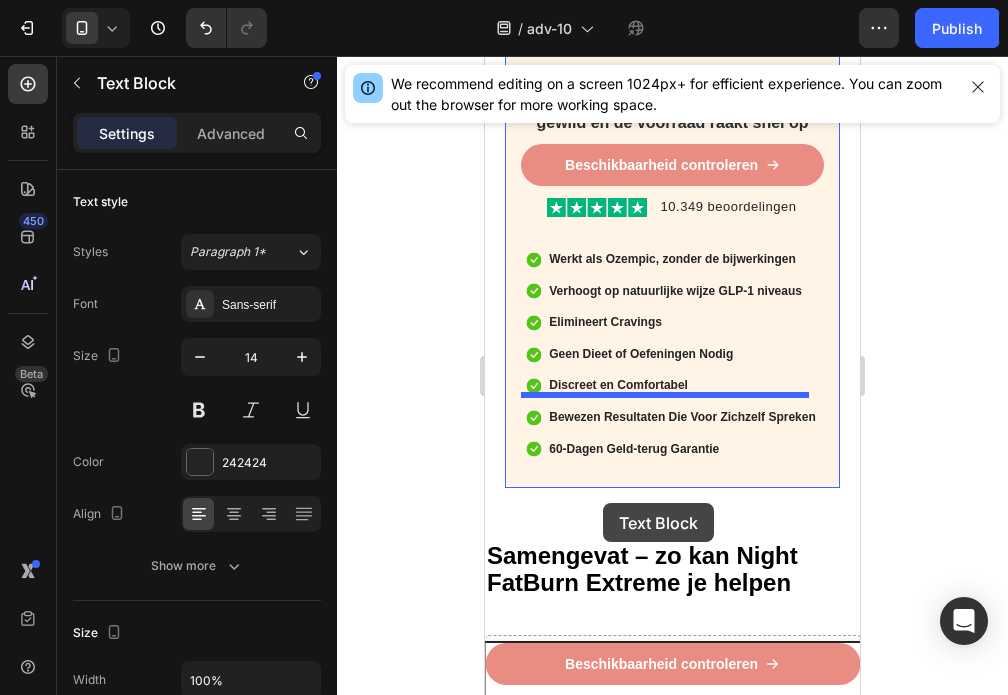 scroll, scrollTop: 5506, scrollLeft: 0, axis: vertical 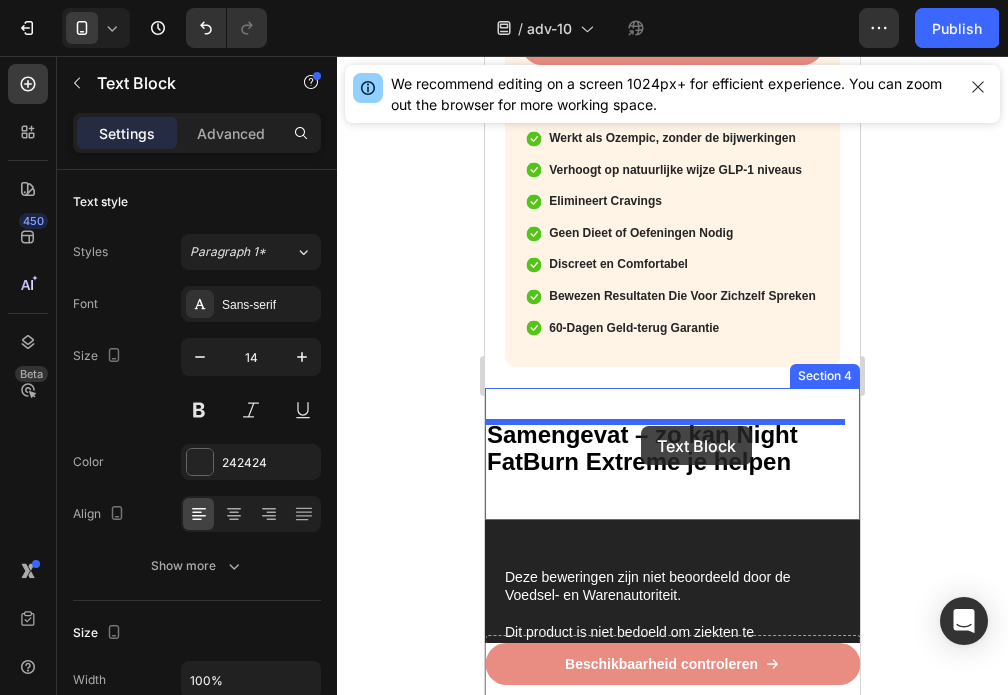 drag, startPoint x: 544, startPoint y: 496, endPoint x: 641, endPoint y: 426, distance: 119.62023 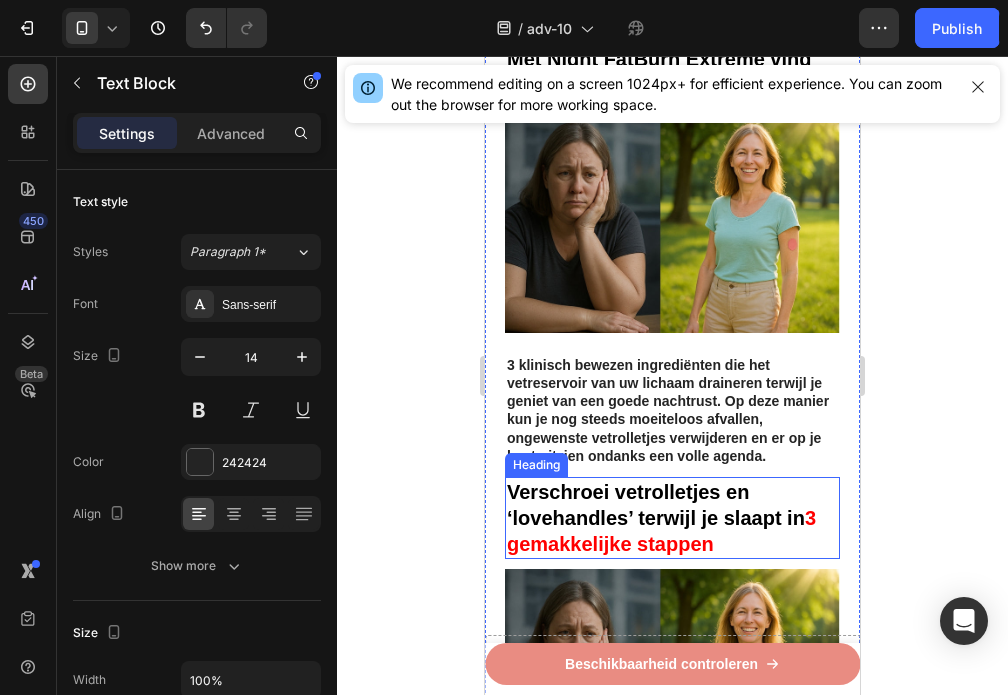 scroll, scrollTop: 3706, scrollLeft: 0, axis: vertical 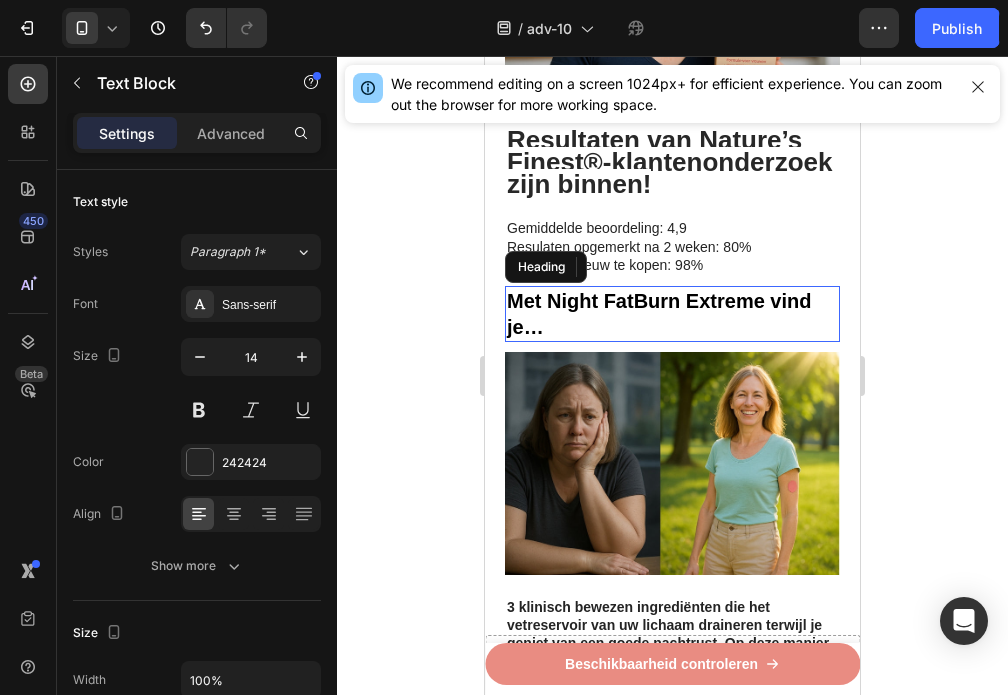 click on "⁠⁠⁠⁠⁠⁠⁠ Met Night FatBurn Extreme vind je…" at bounding box center (672, 314) 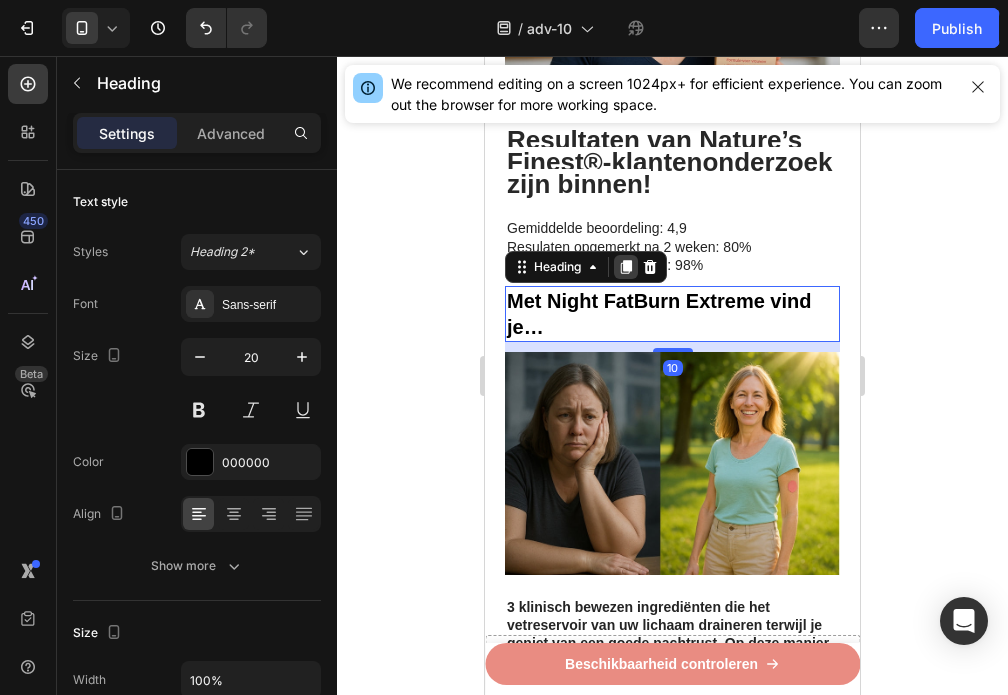 click 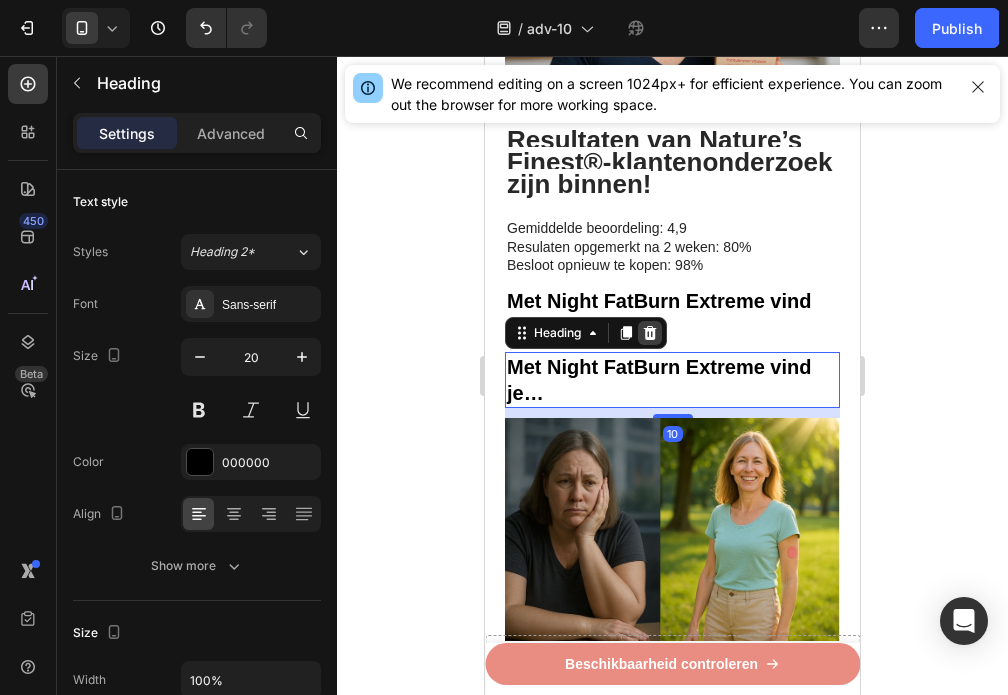 click 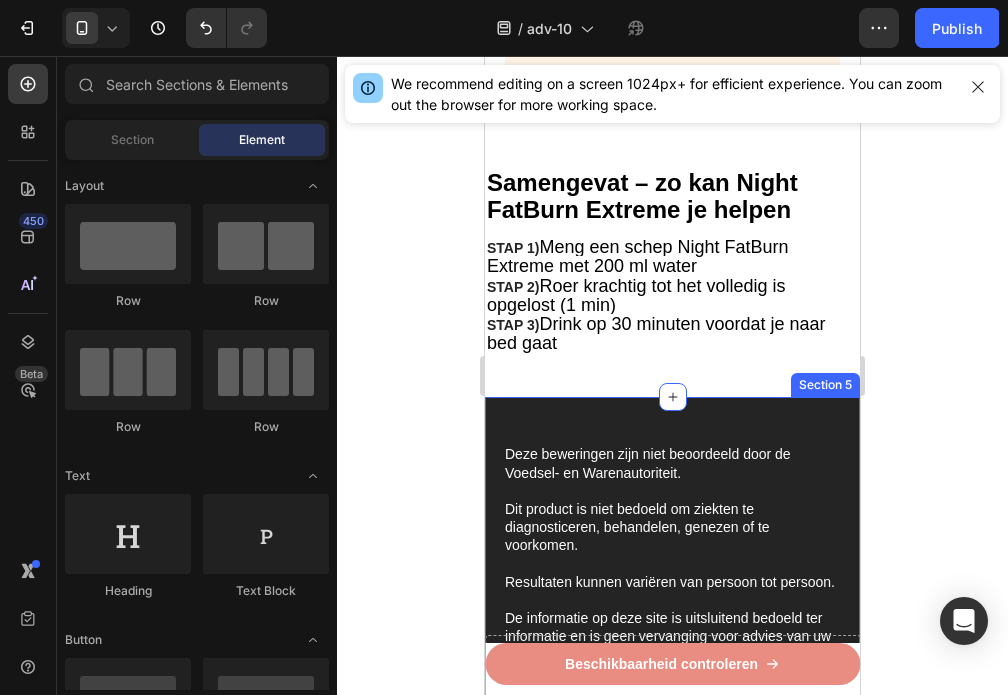 scroll, scrollTop: 5406, scrollLeft: 0, axis: vertical 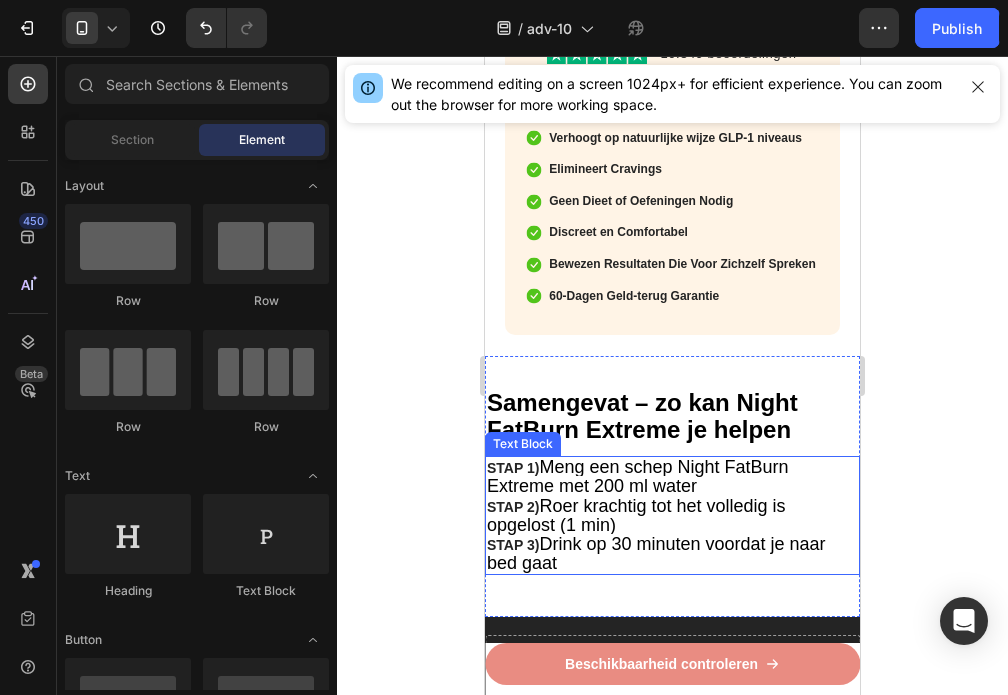 click on "Meng een schep Night FatBurn Extreme met 200 ml water" at bounding box center (638, 476) 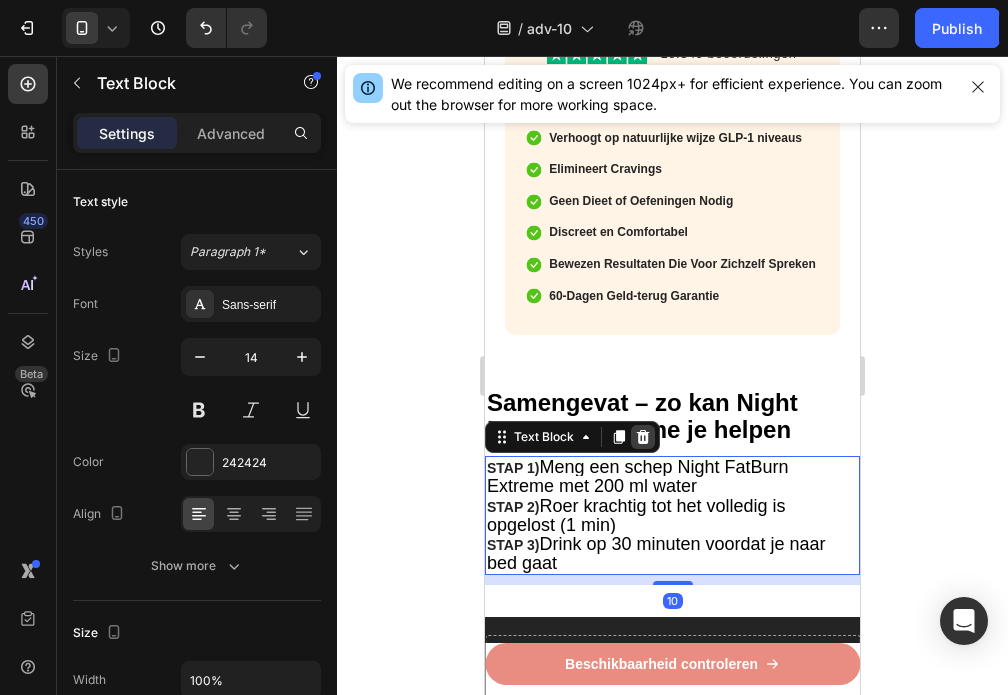 click 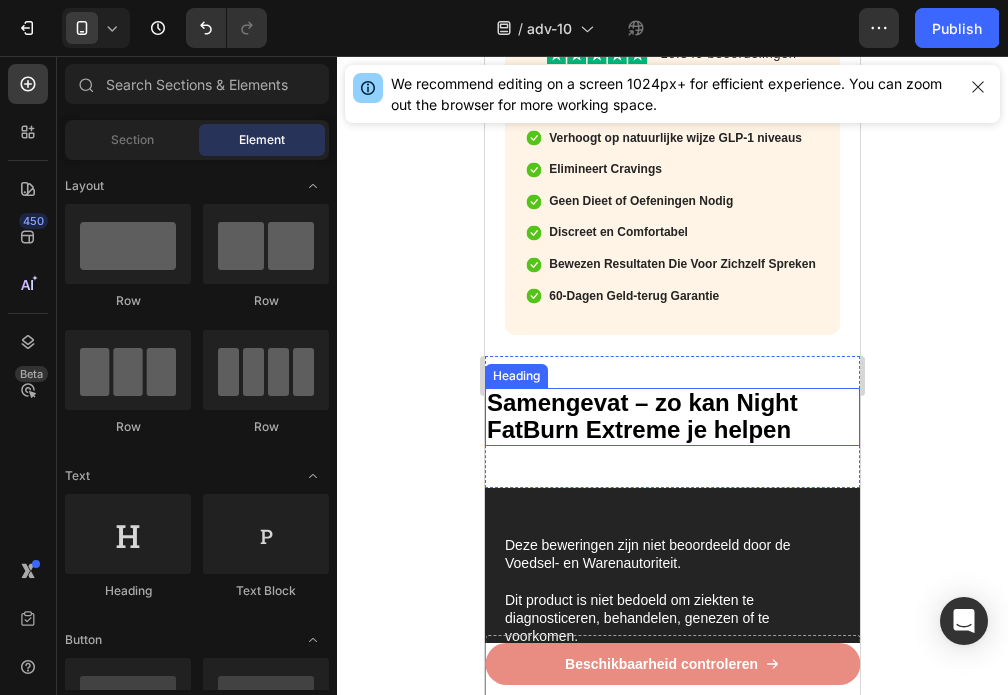 click on "Samengevat – zo kan Night FatBurn Extreme je helpen" at bounding box center [642, 416] 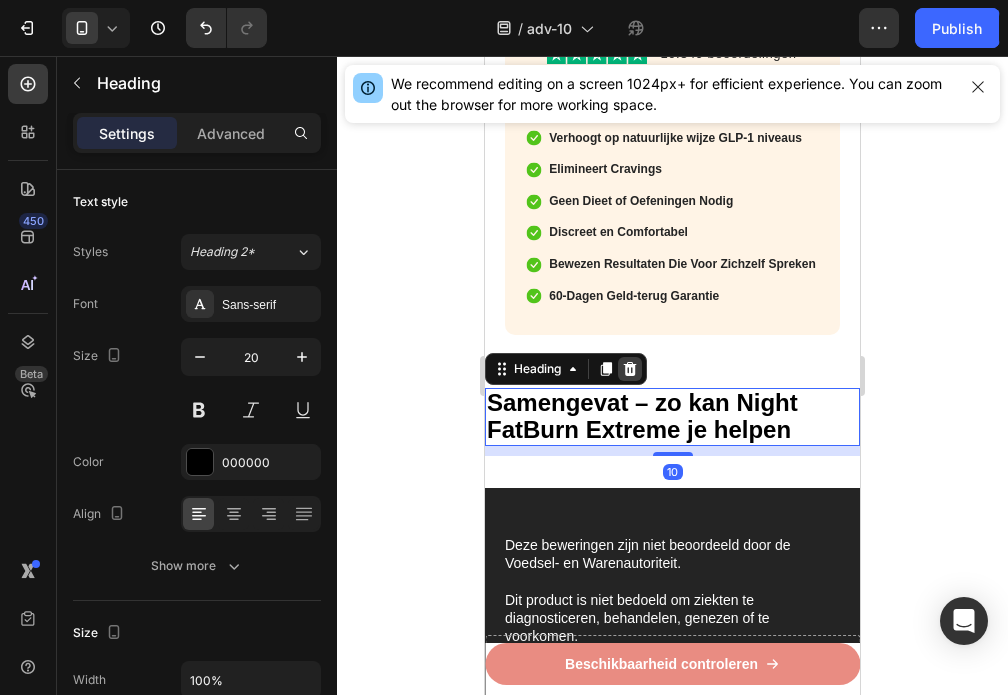 click 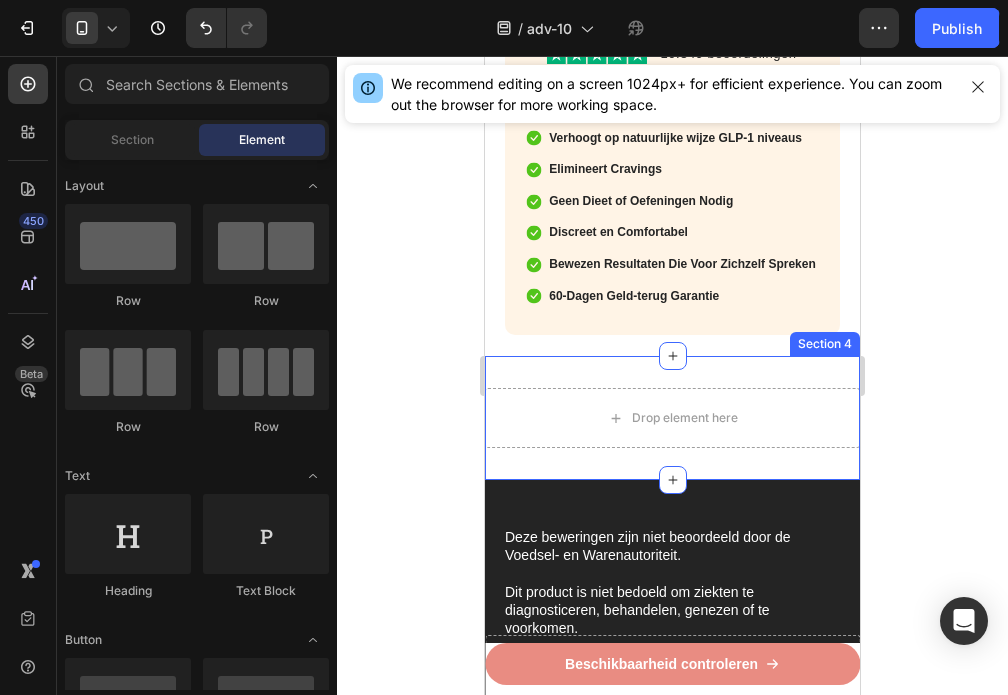 click on "Drop element here Section 4" at bounding box center [672, 418] 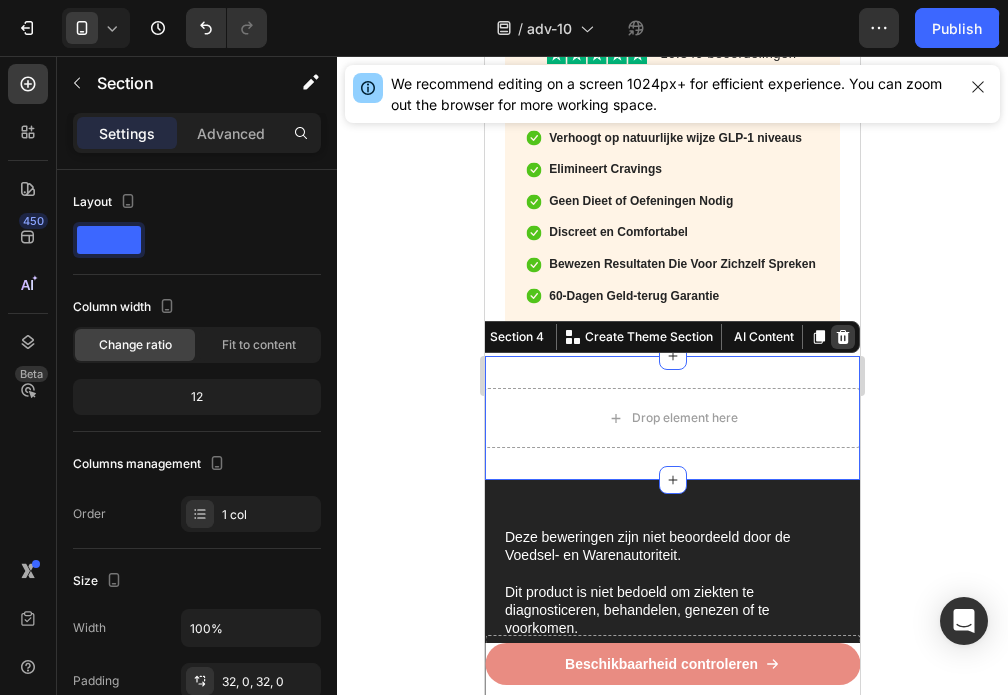 click at bounding box center [843, 337] 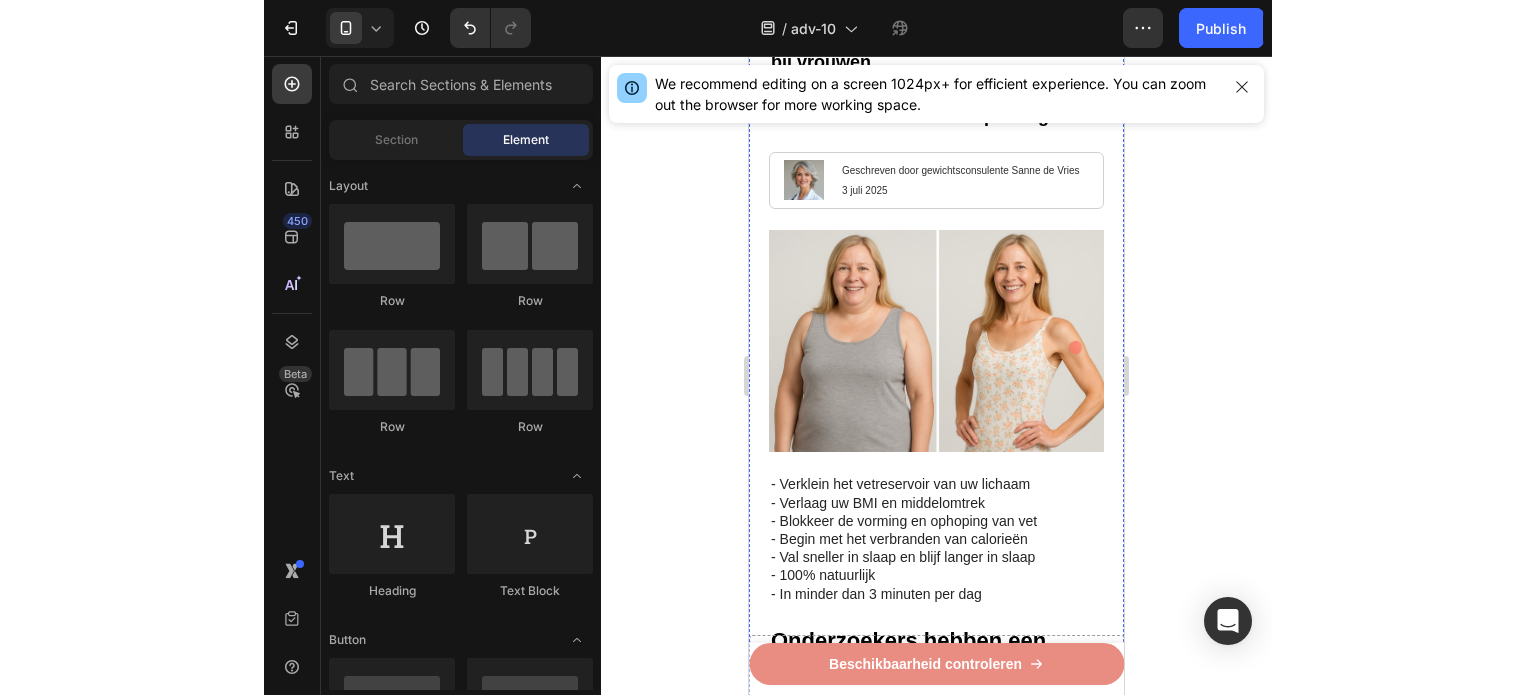 scroll, scrollTop: 0, scrollLeft: 0, axis: both 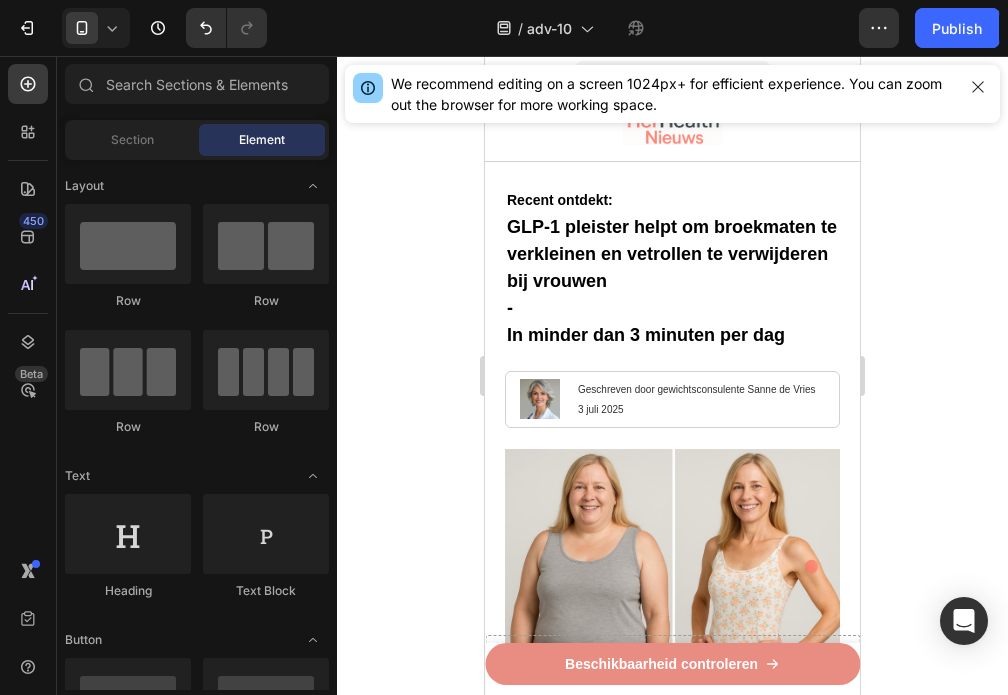 click 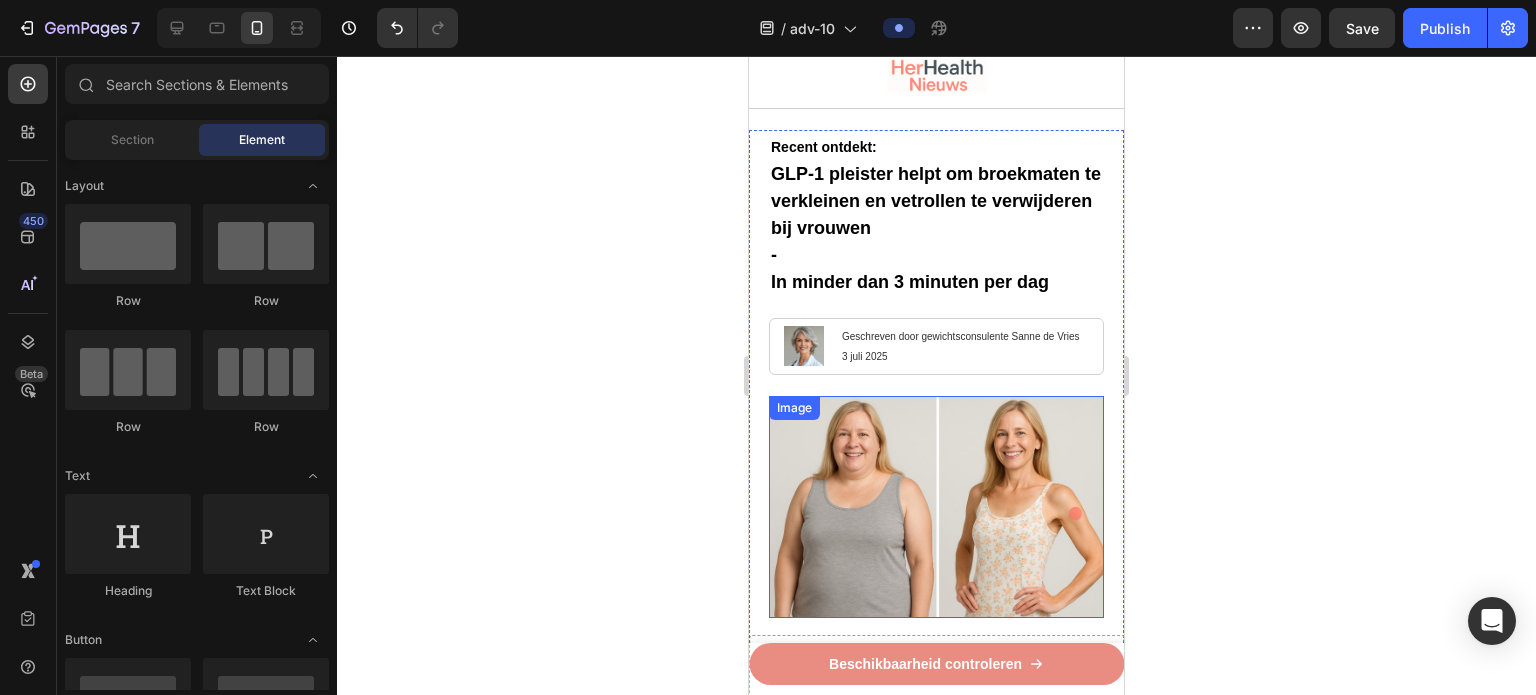 scroll, scrollTop: 0, scrollLeft: 0, axis: both 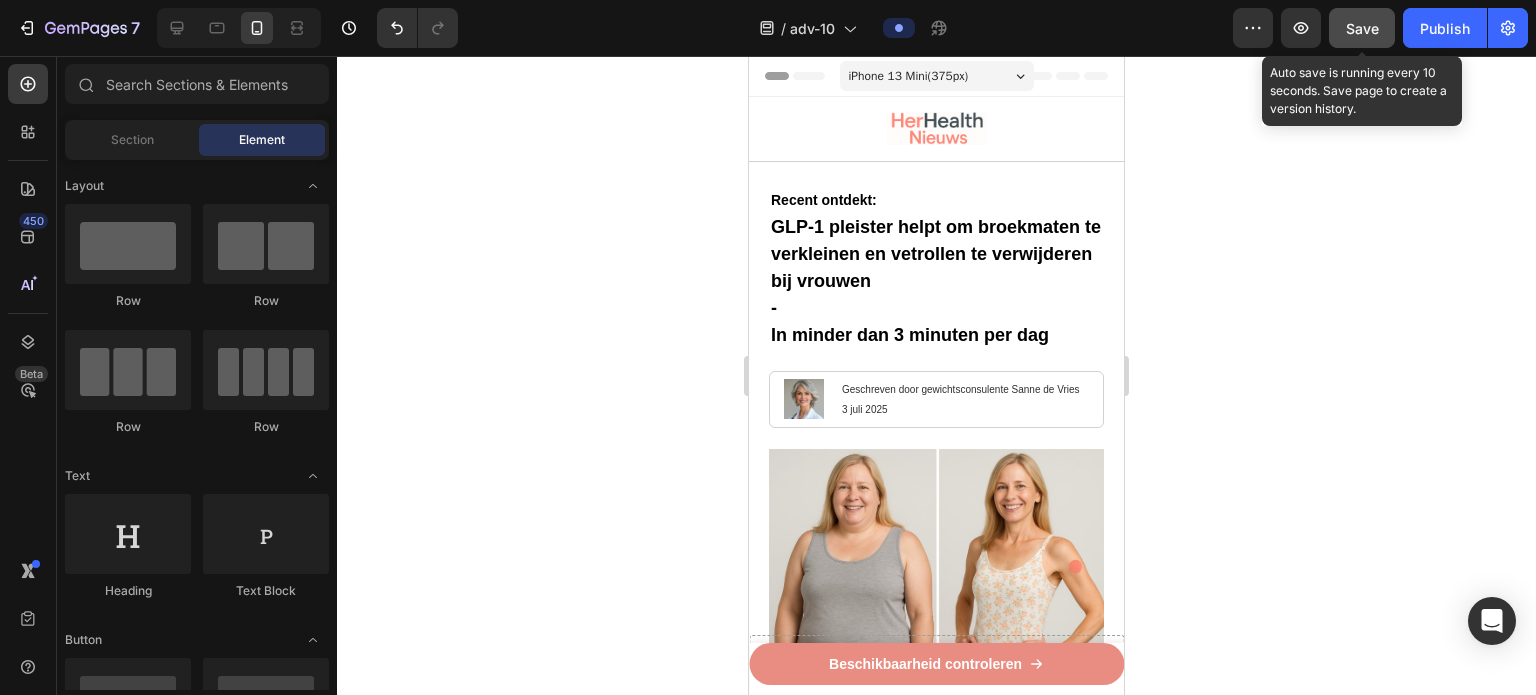 click on "Save" 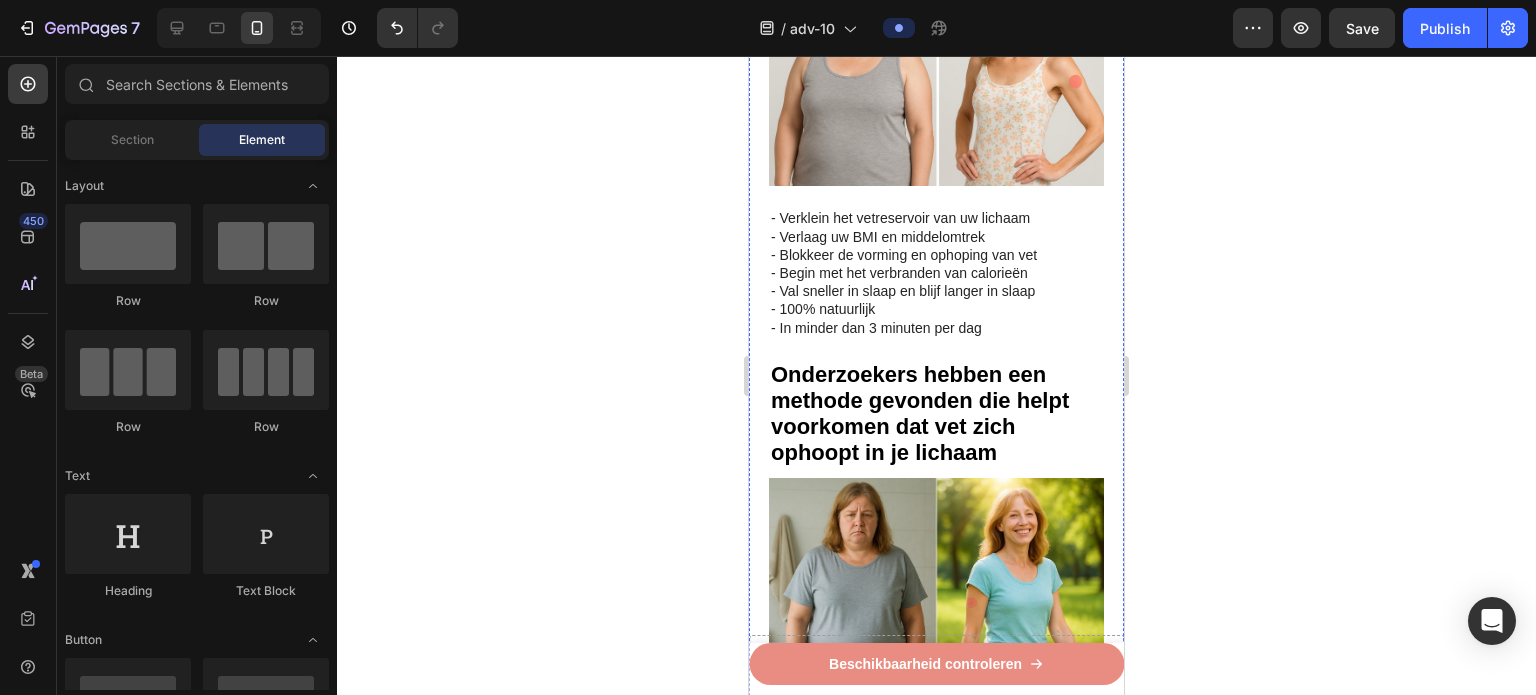 scroll, scrollTop: 500, scrollLeft: 0, axis: vertical 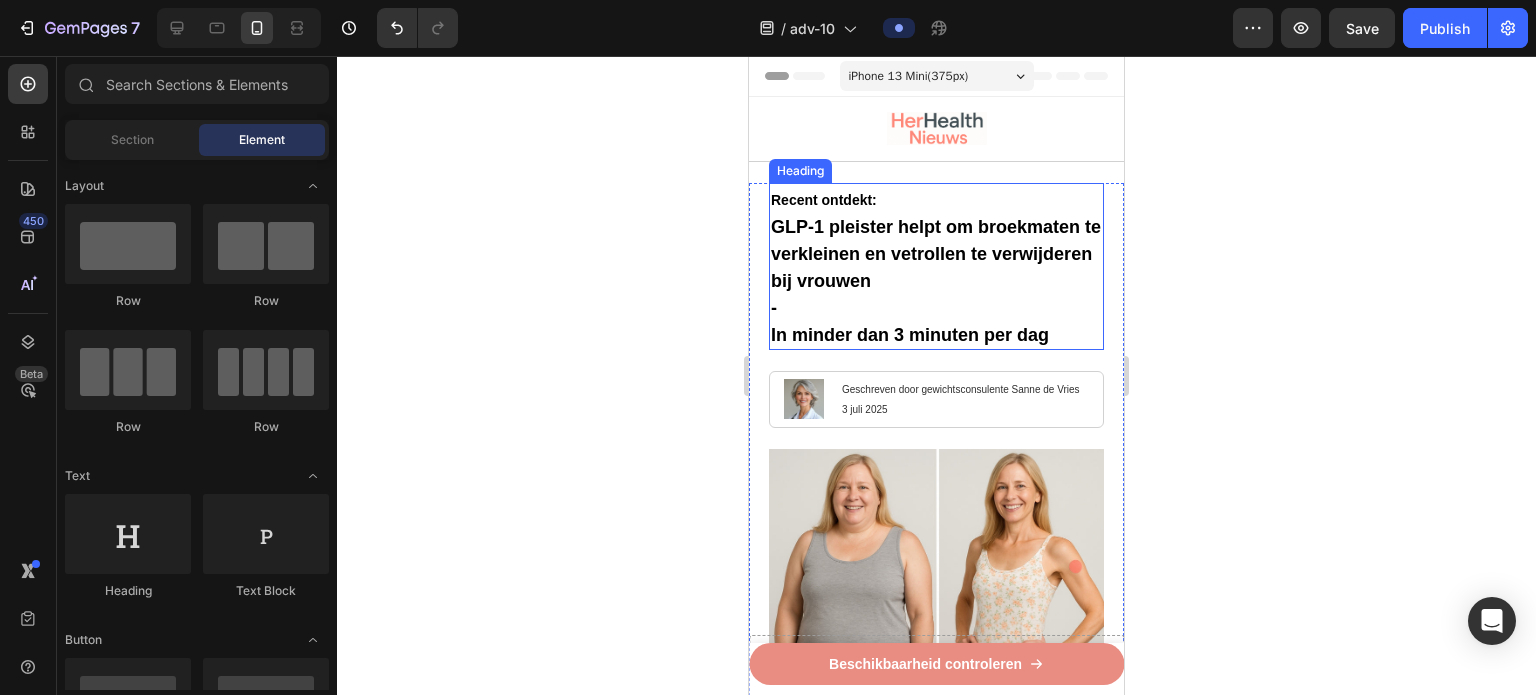 click on "Recent ontdekt: GLP-1 pleister helpt om broekmaten te verkleinen en vetrollen te verwijderen bij vrouwen - In minder dan 3 minuten per dag" at bounding box center (936, 266) 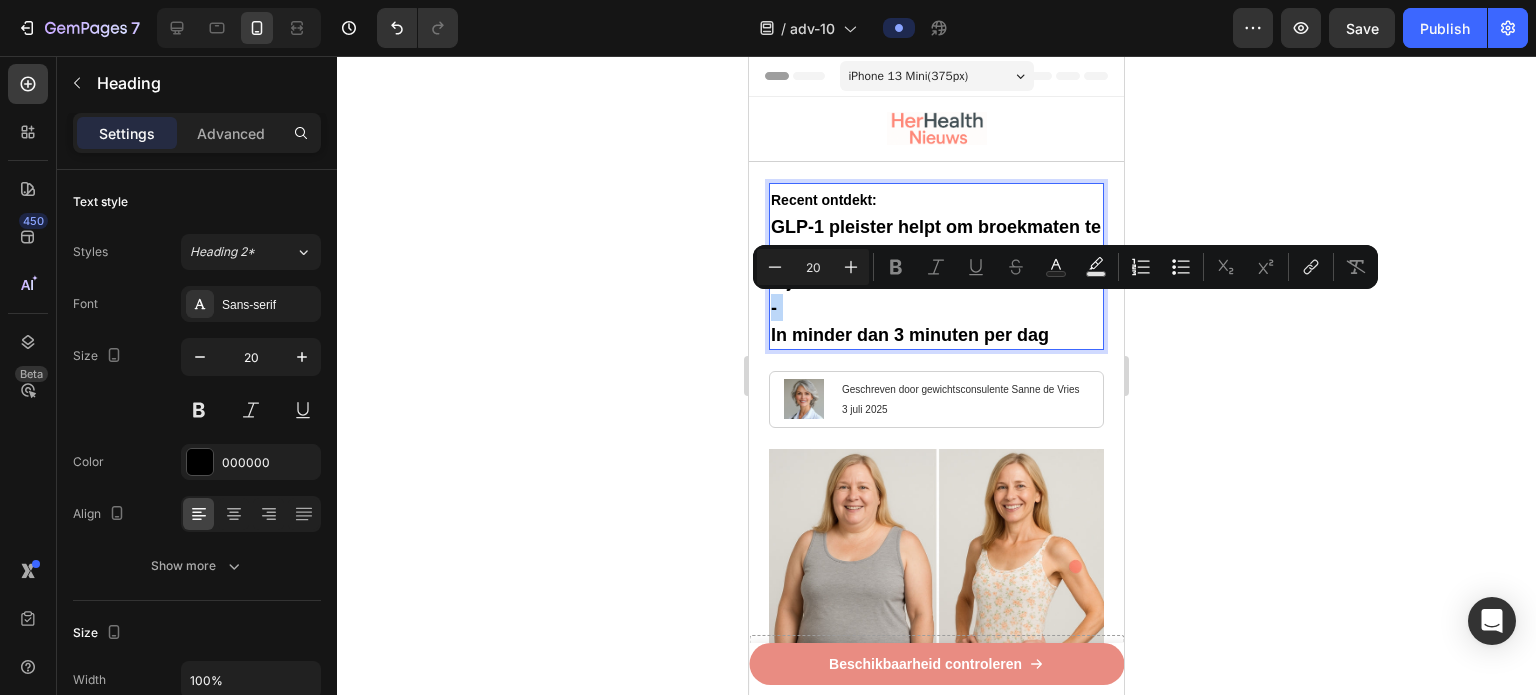 click on "Recent ontdekt: GLP-1 pleister helpt om broekmaten te verkleinen en vetrollen te verwijderen bij vrouwen - In minder dan 3 minuten per dag" at bounding box center (936, 266) 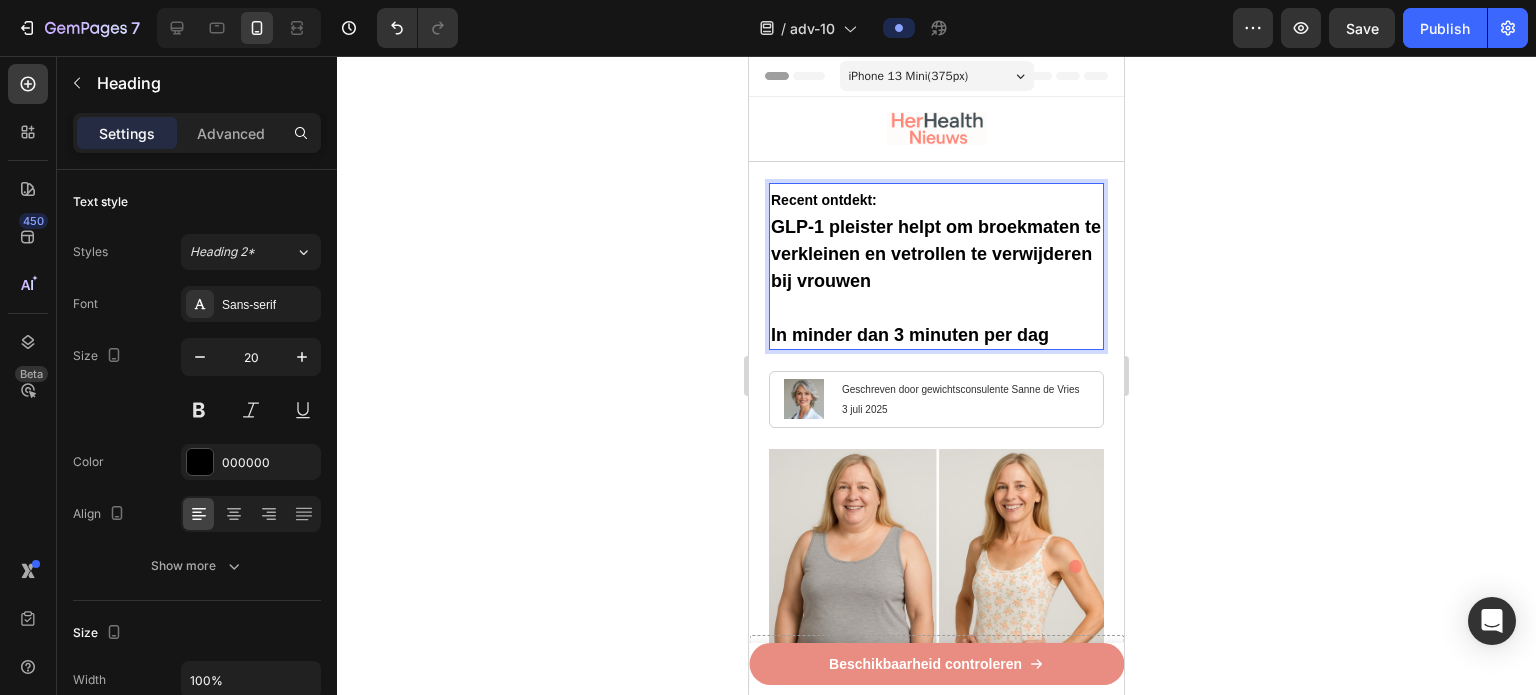 click on "Recent ontdekt:" at bounding box center (824, 200) 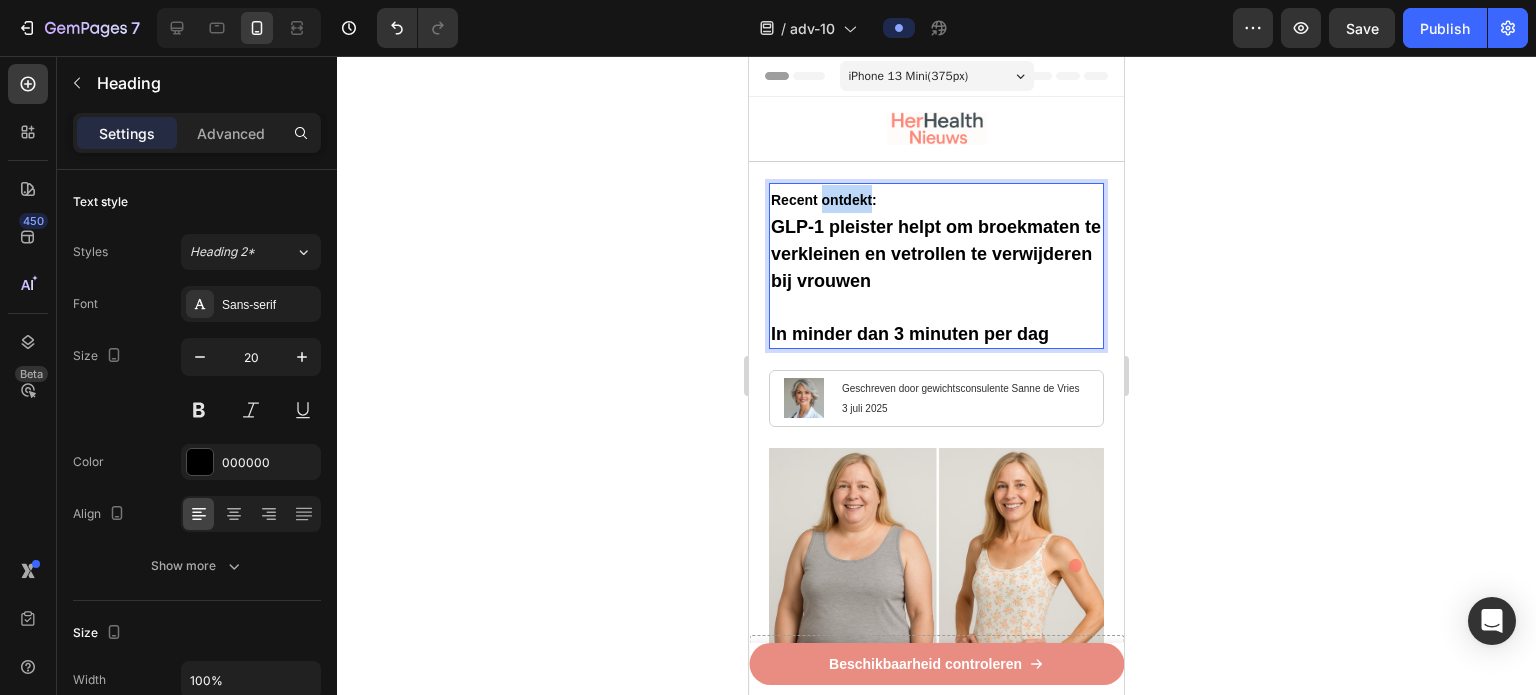 click on "Recent ontdekt:" at bounding box center [824, 200] 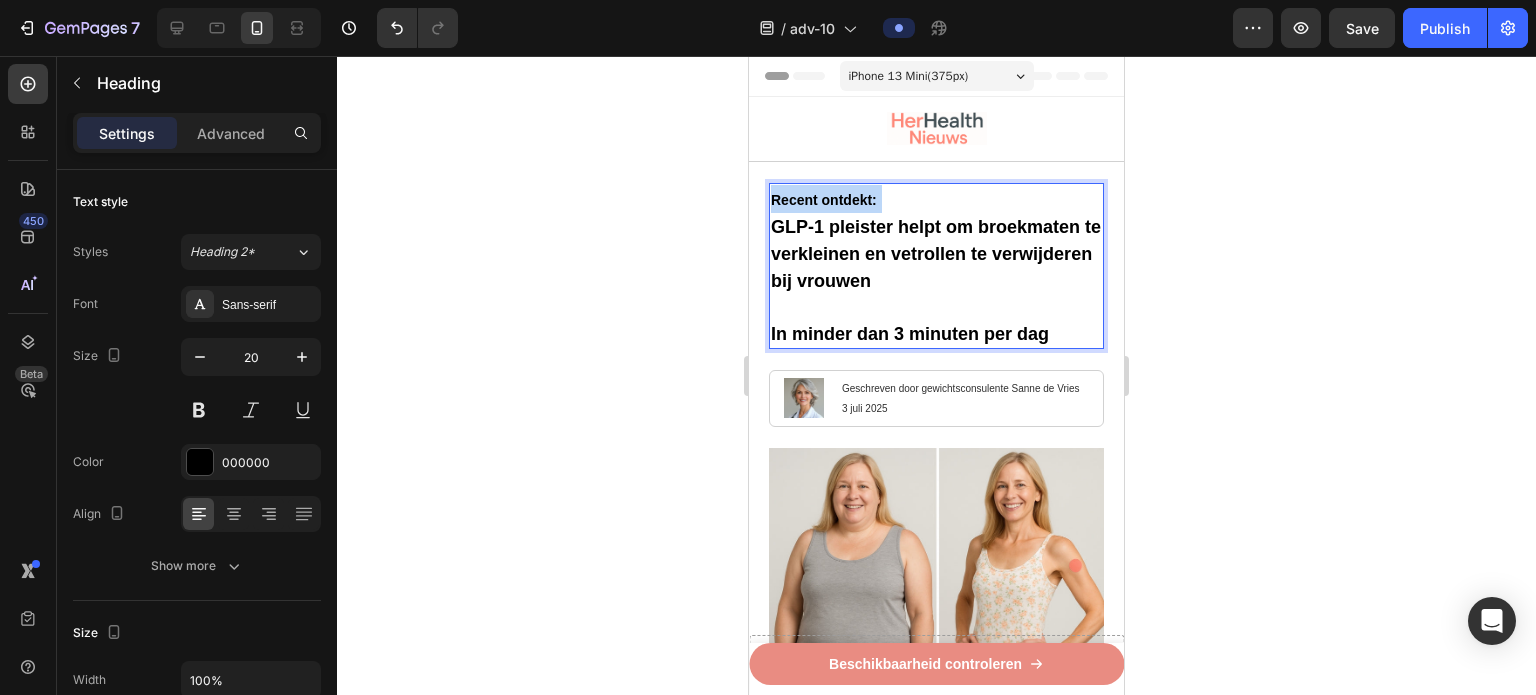 click on "Recent ontdekt:" at bounding box center (824, 200) 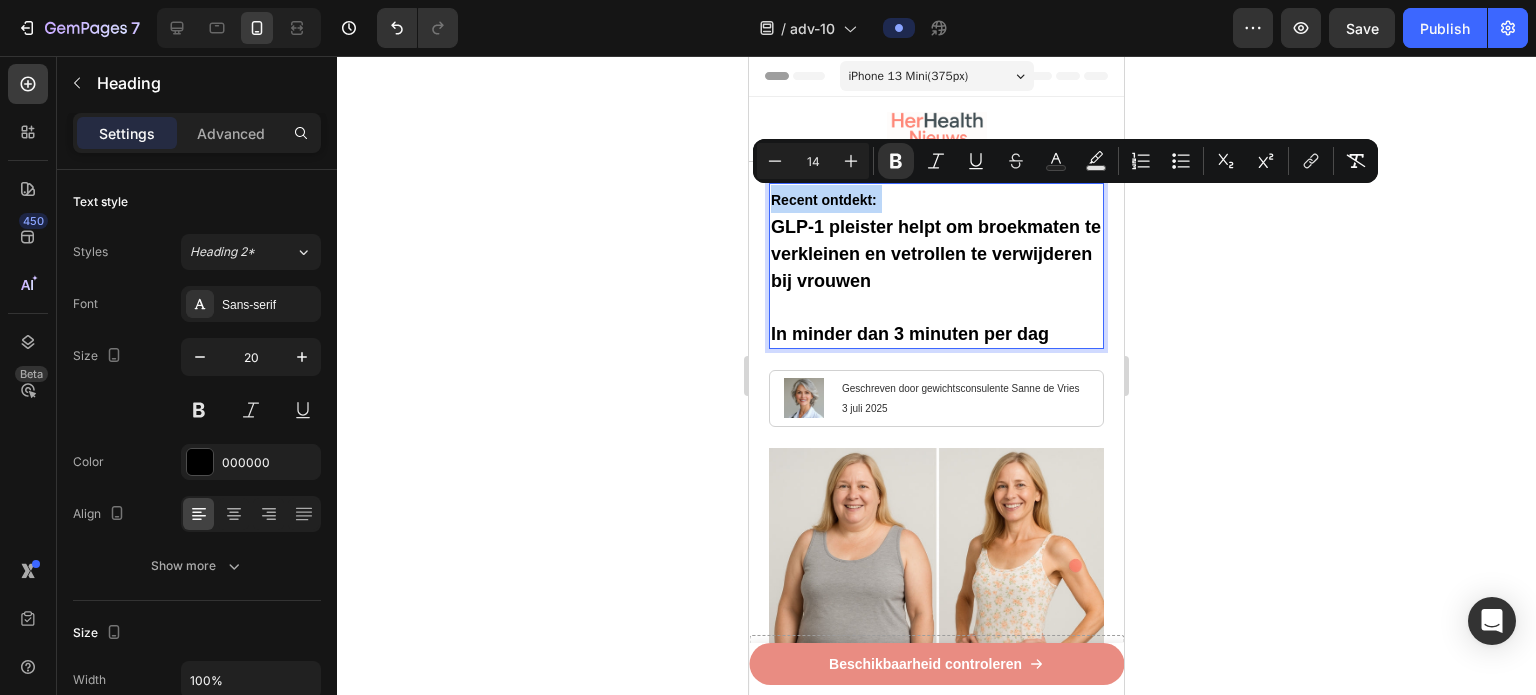 type on "18" 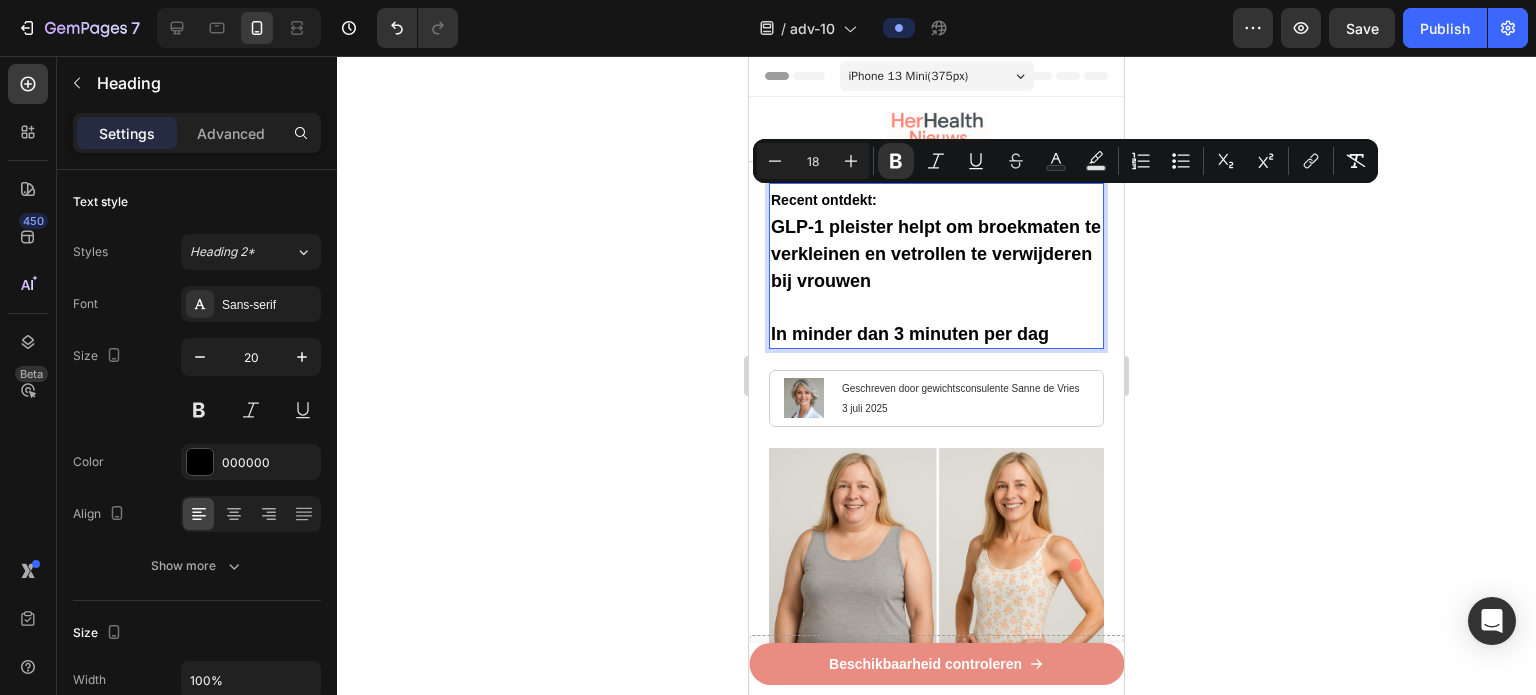 click on "In minder dan 3 minuten per dag" at bounding box center [910, 334] 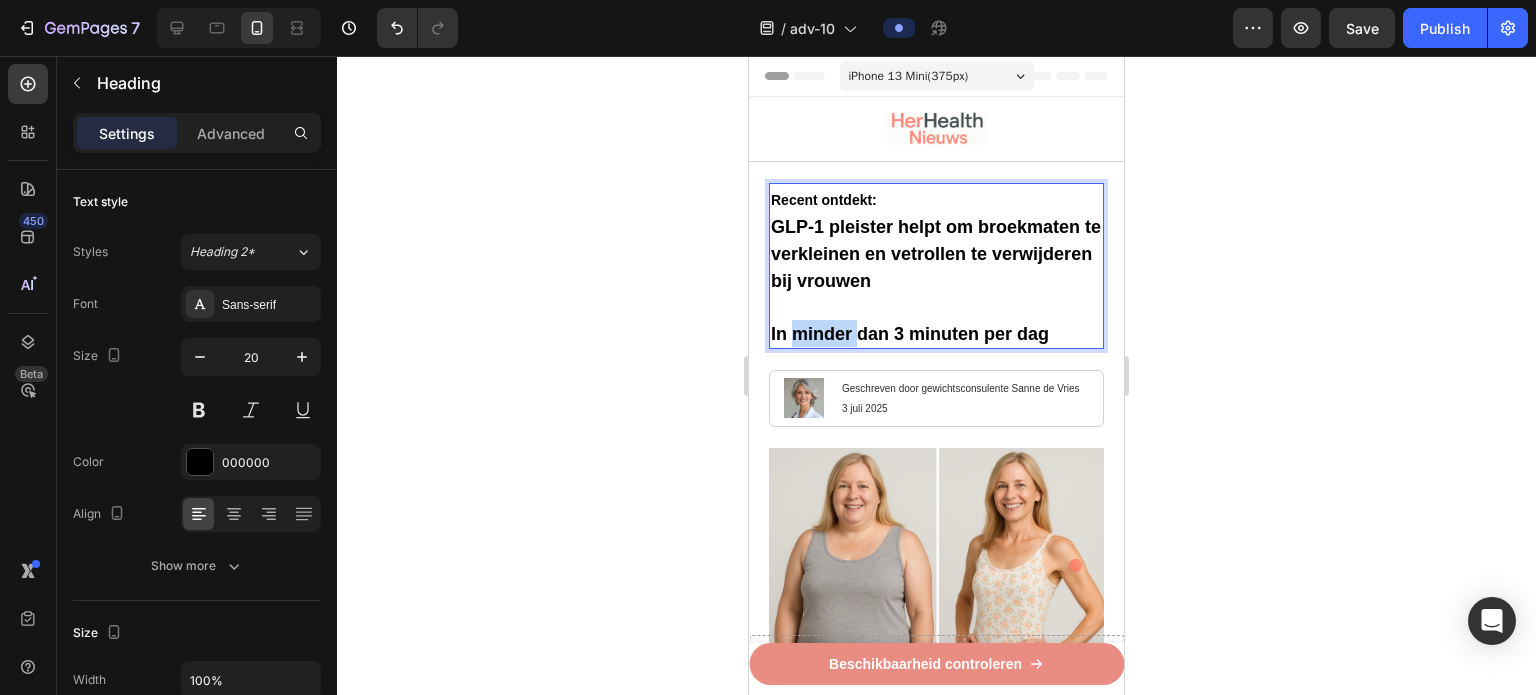 click on "In minder dan 3 minuten per dag" at bounding box center (910, 334) 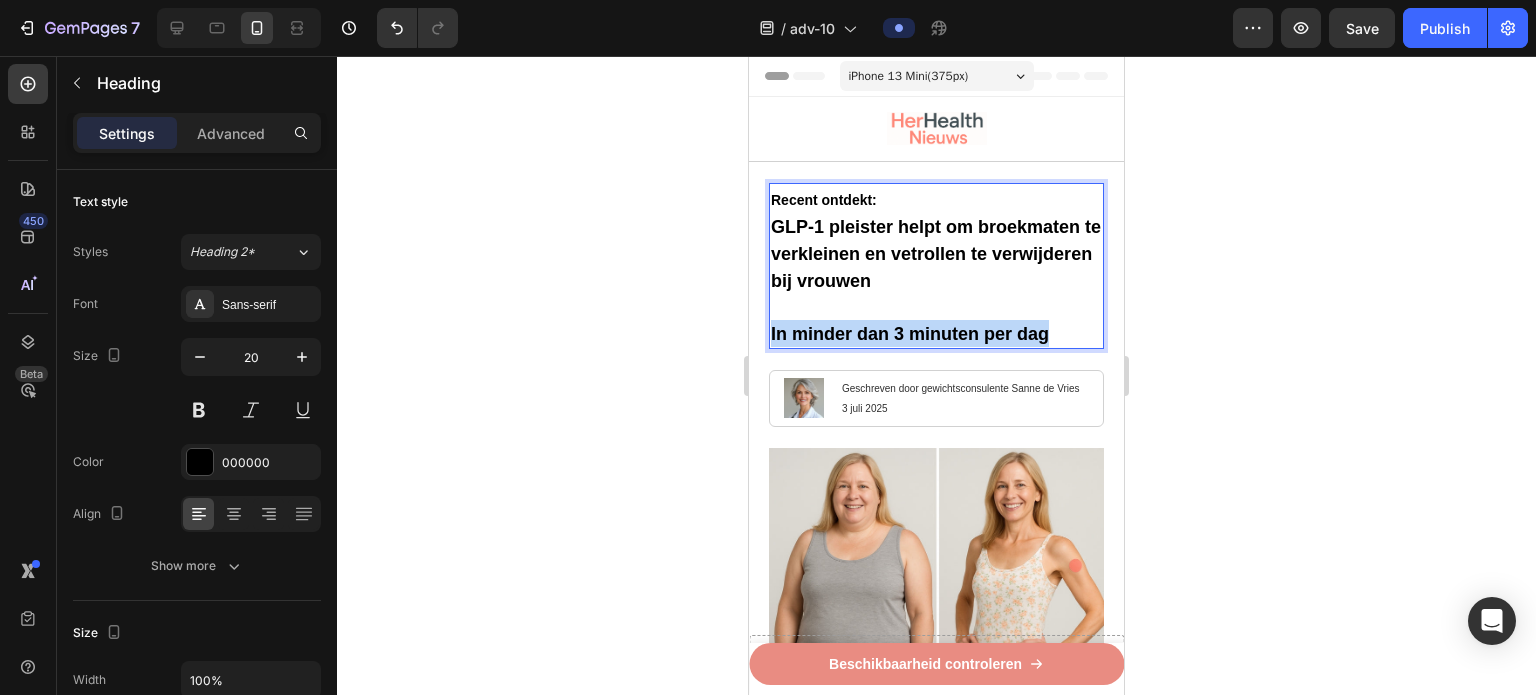 click on "In minder dan 3 minuten per dag" at bounding box center [910, 334] 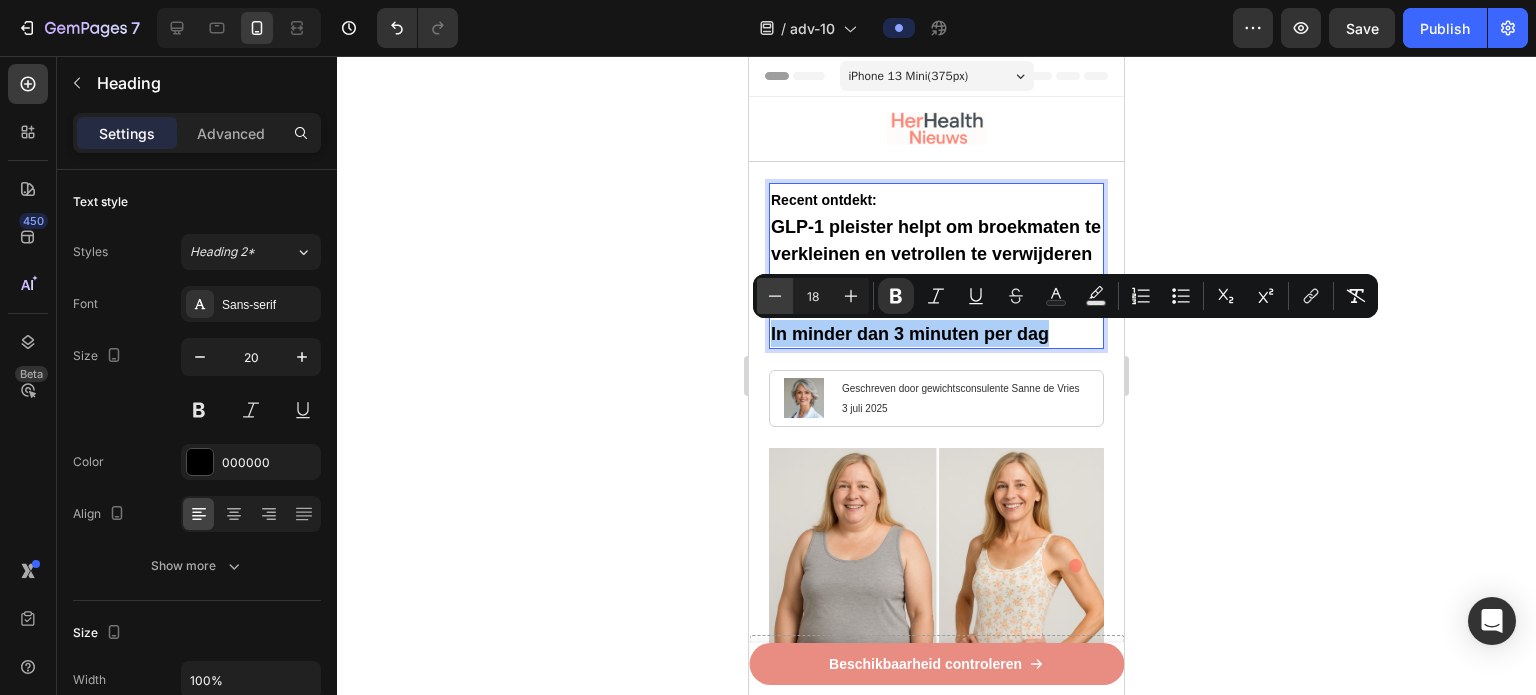 click 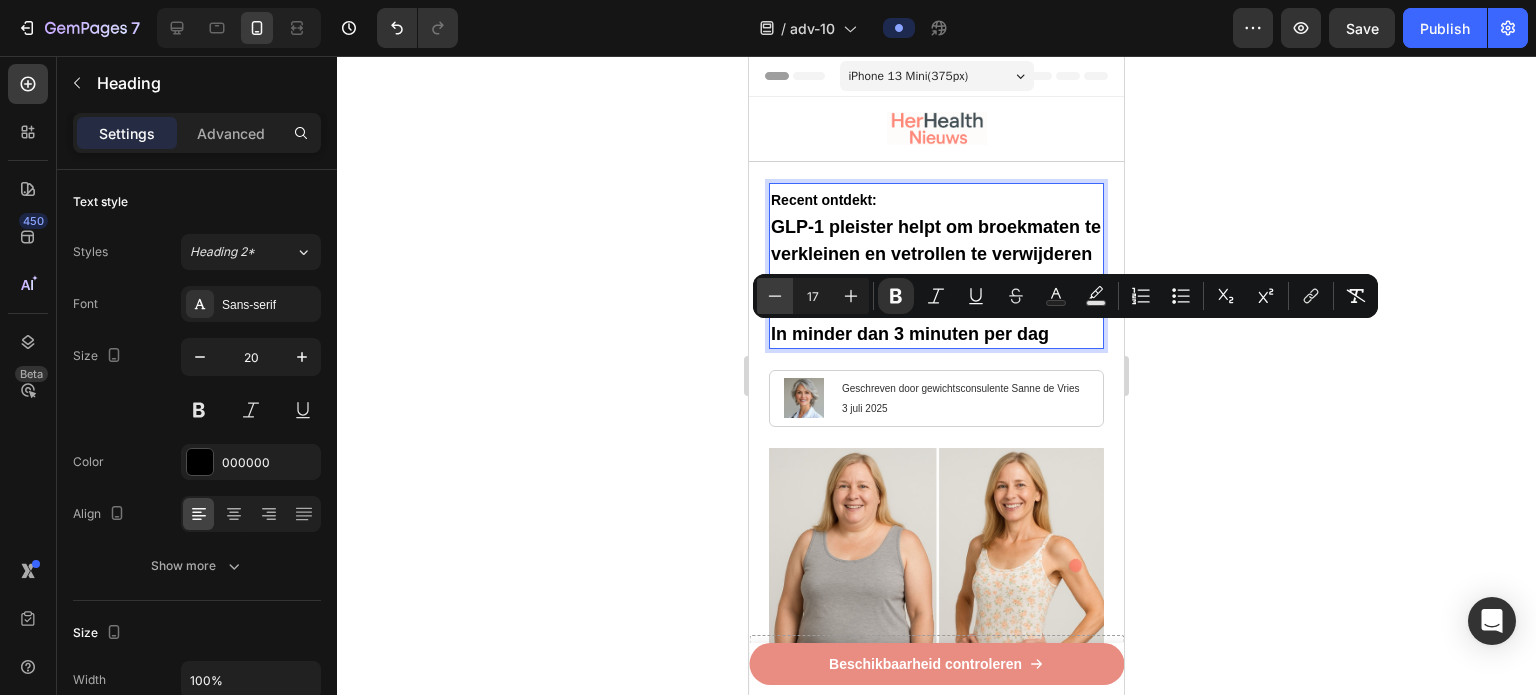 click 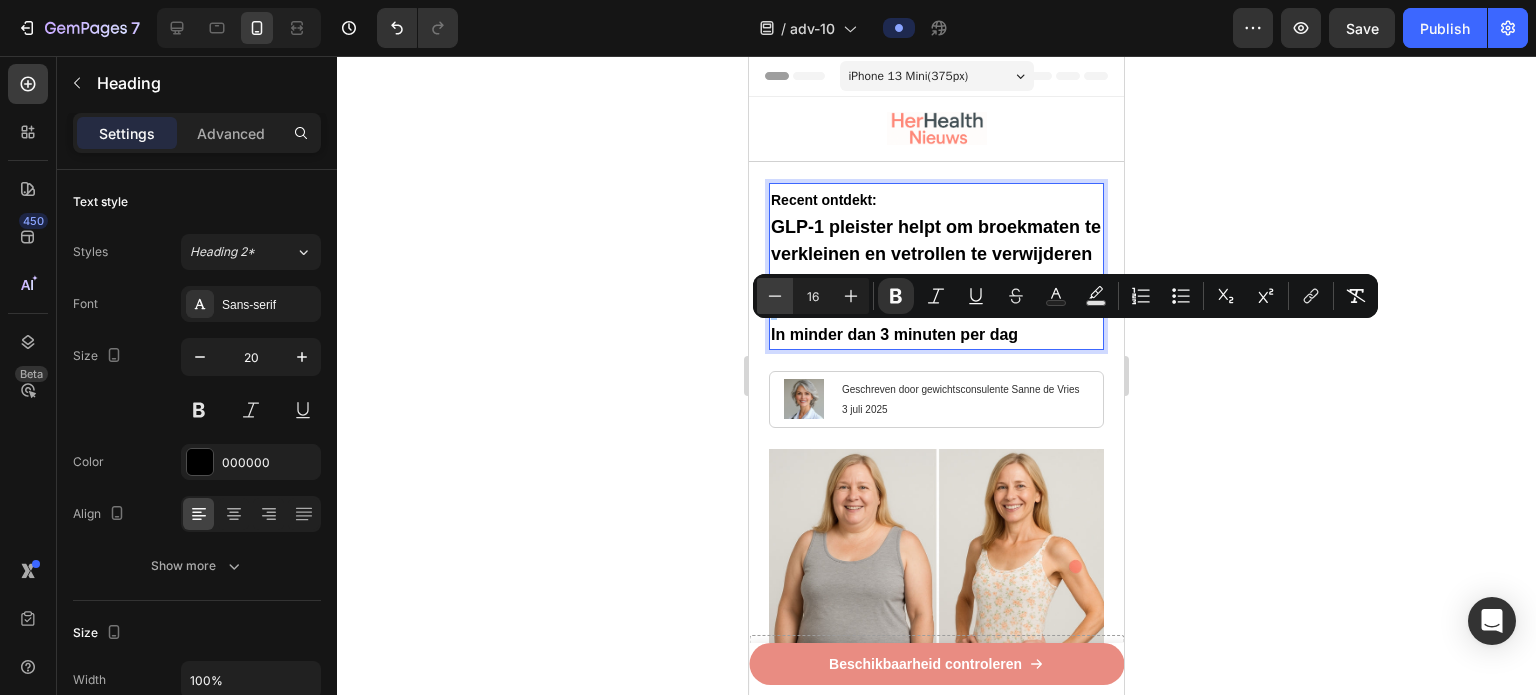 click 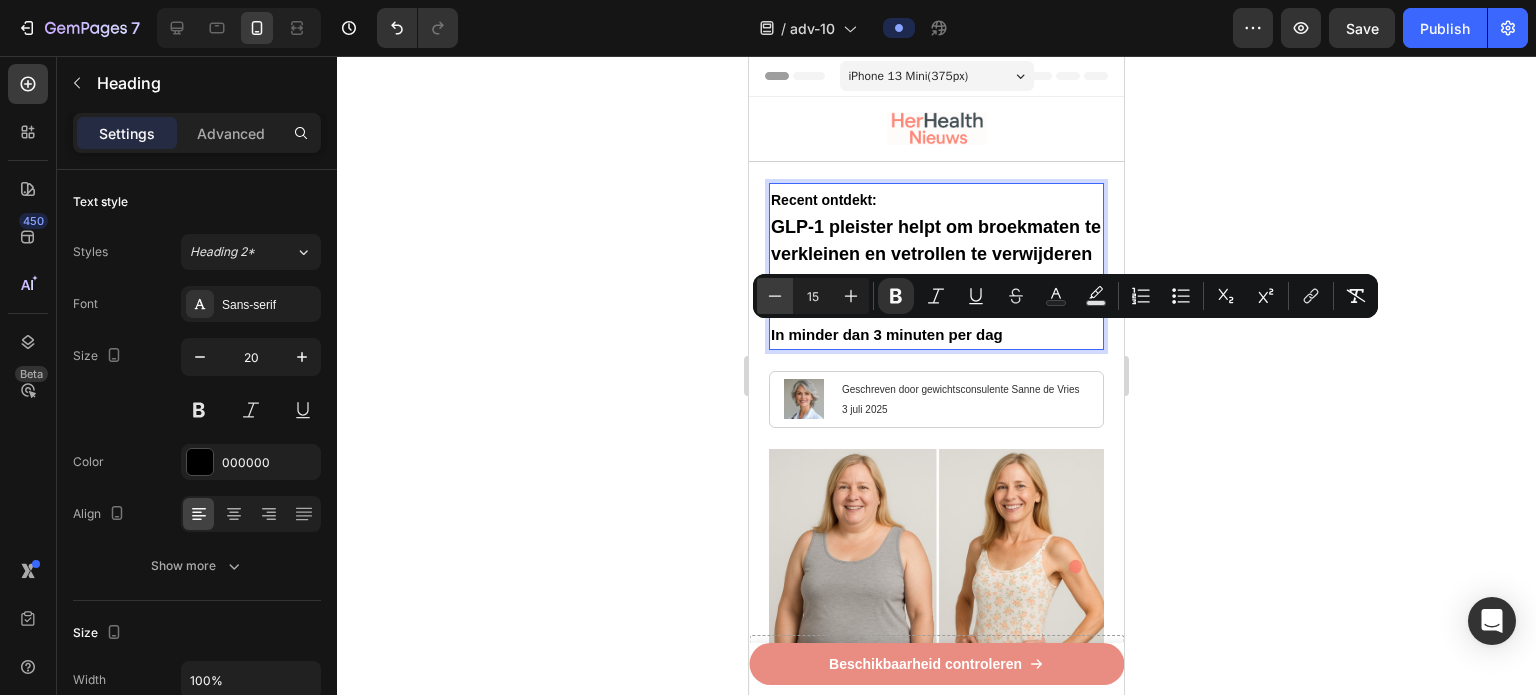 click 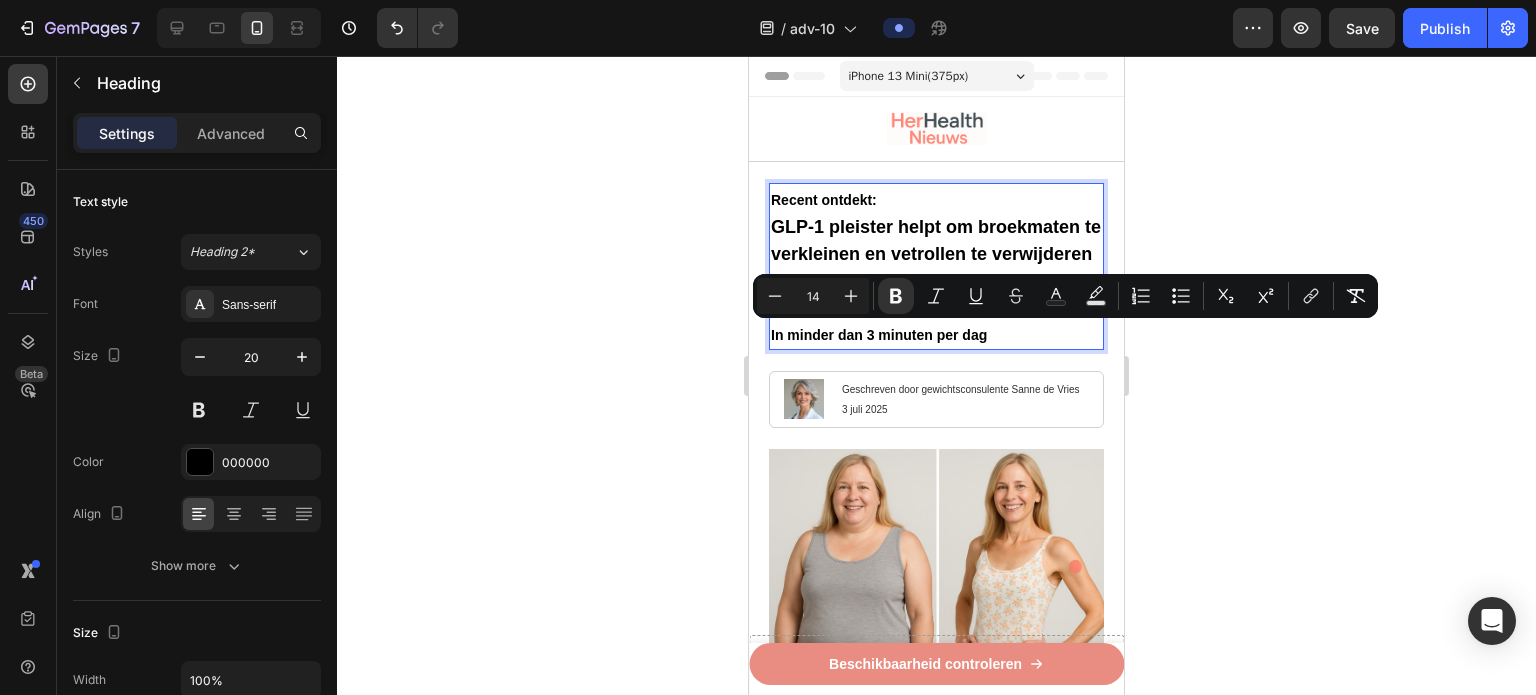 click 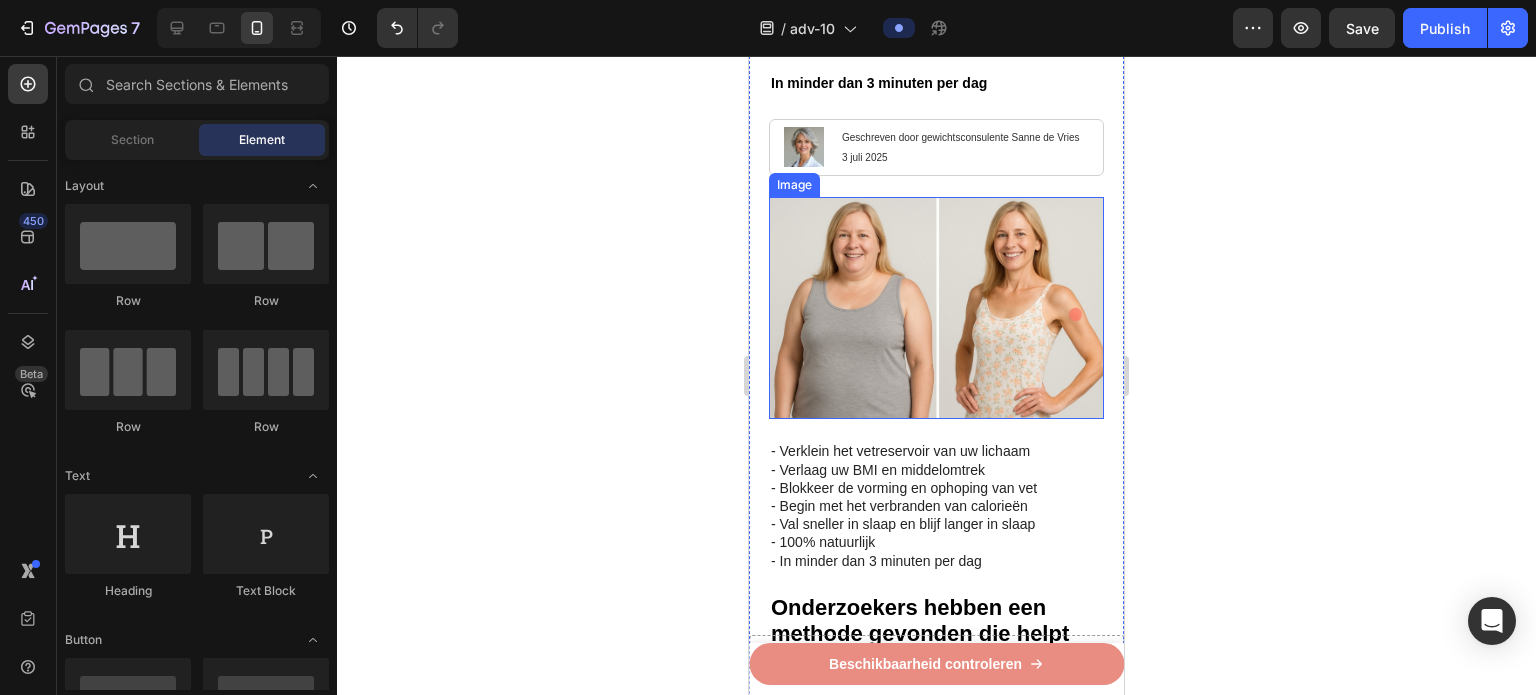 scroll, scrollTop: 300, scrollLeft: 0, axis: vertical 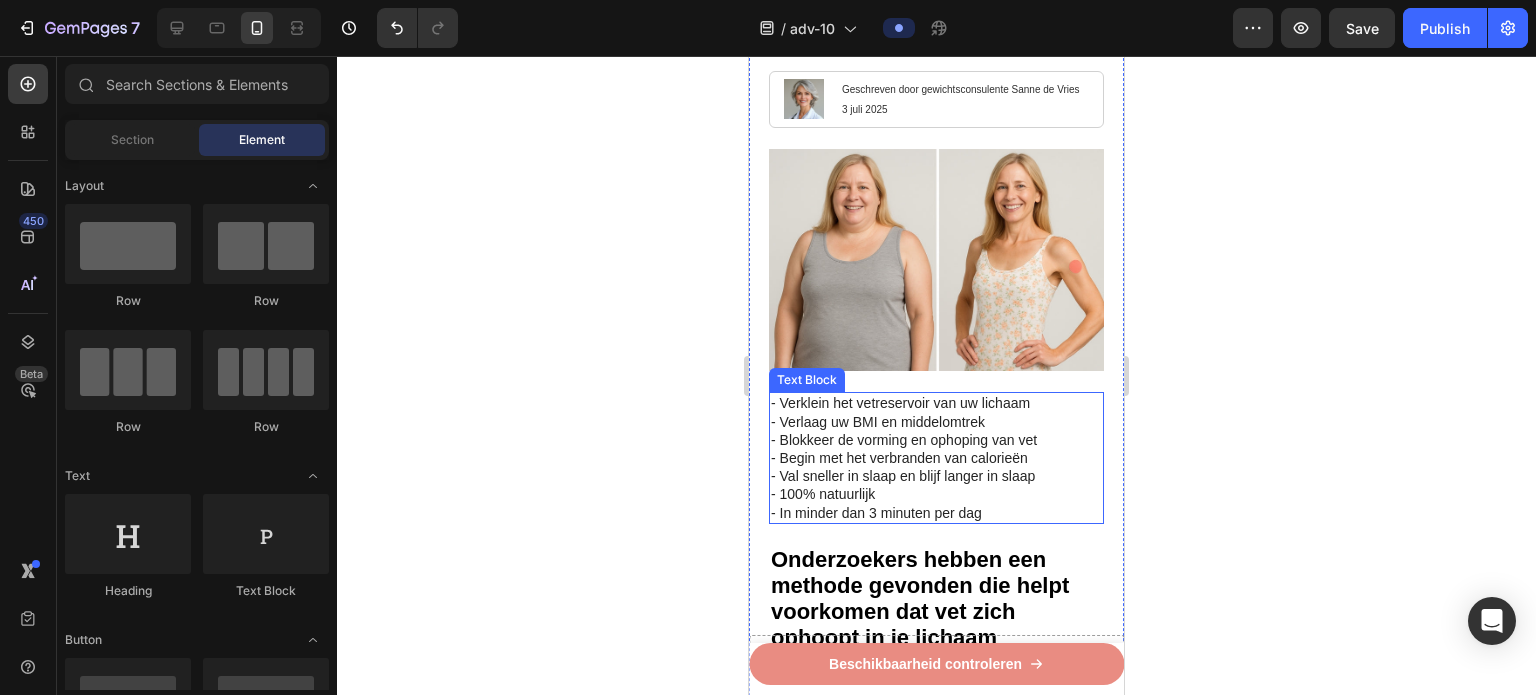 click on "- Verklein het vetreservoir van uw lichaam" at bounding box center [936, 403] 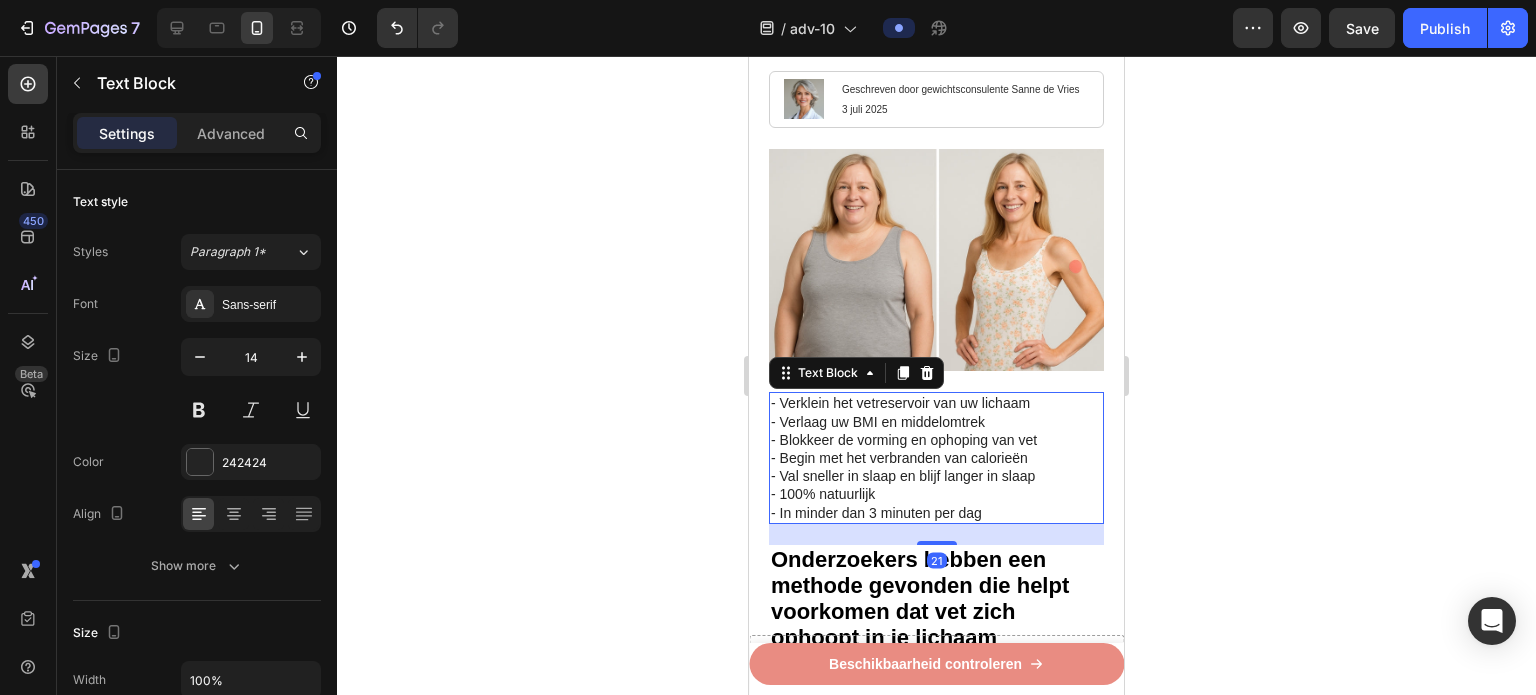 click on "- Verklein het vetreservoir van uw lichaam" at bounding box center [936, 403] 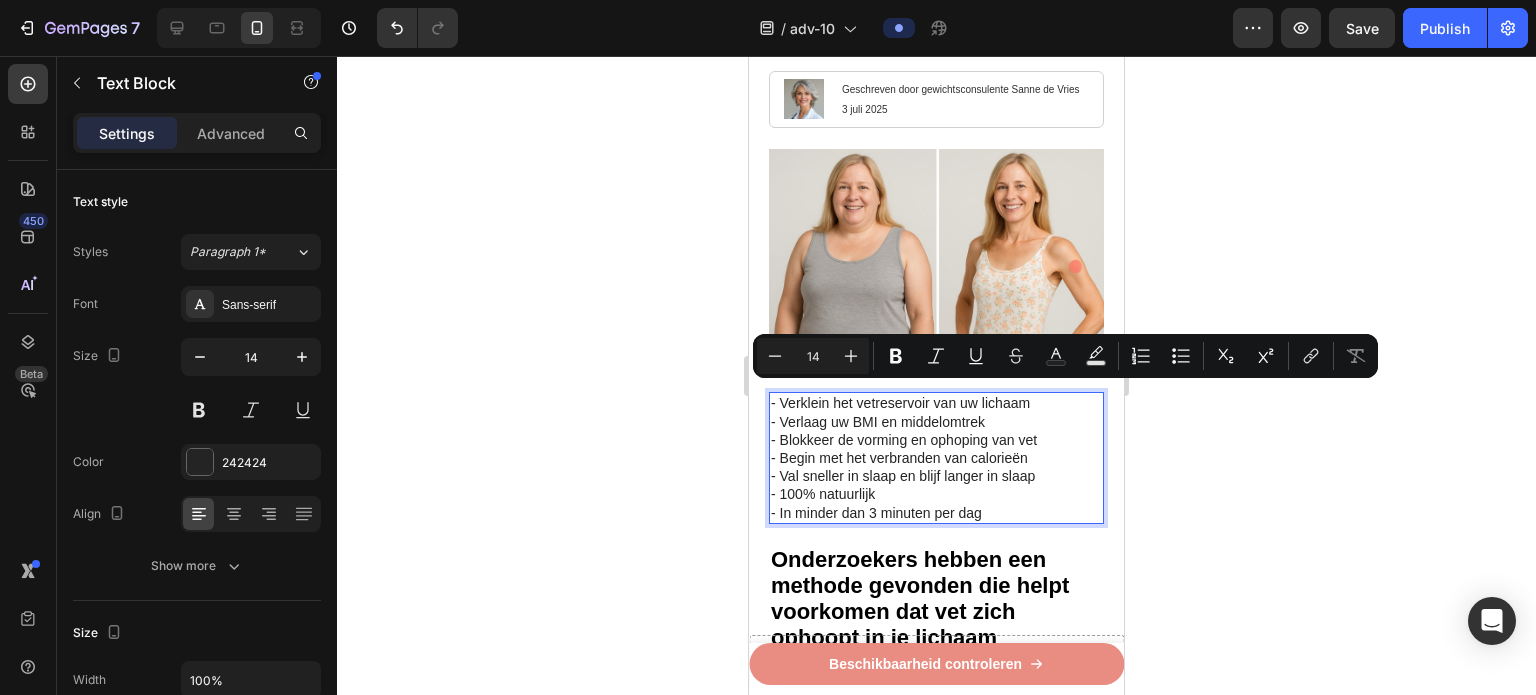 click on "- Verklein het vetreservoir van uw lichaam" at bounding box center (936, 403) 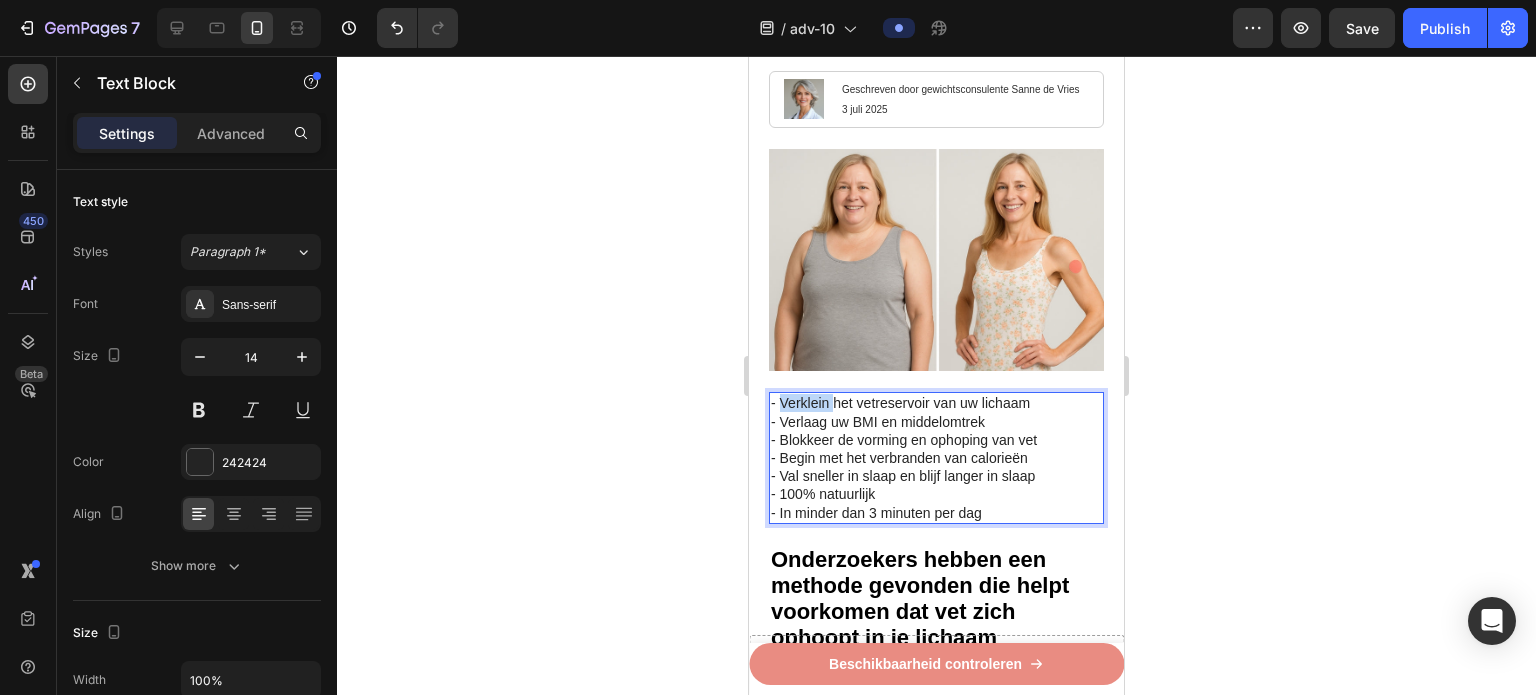 click on "- Verklein het vetreservoir van uw lichaam" at bounding box center [936, 403] 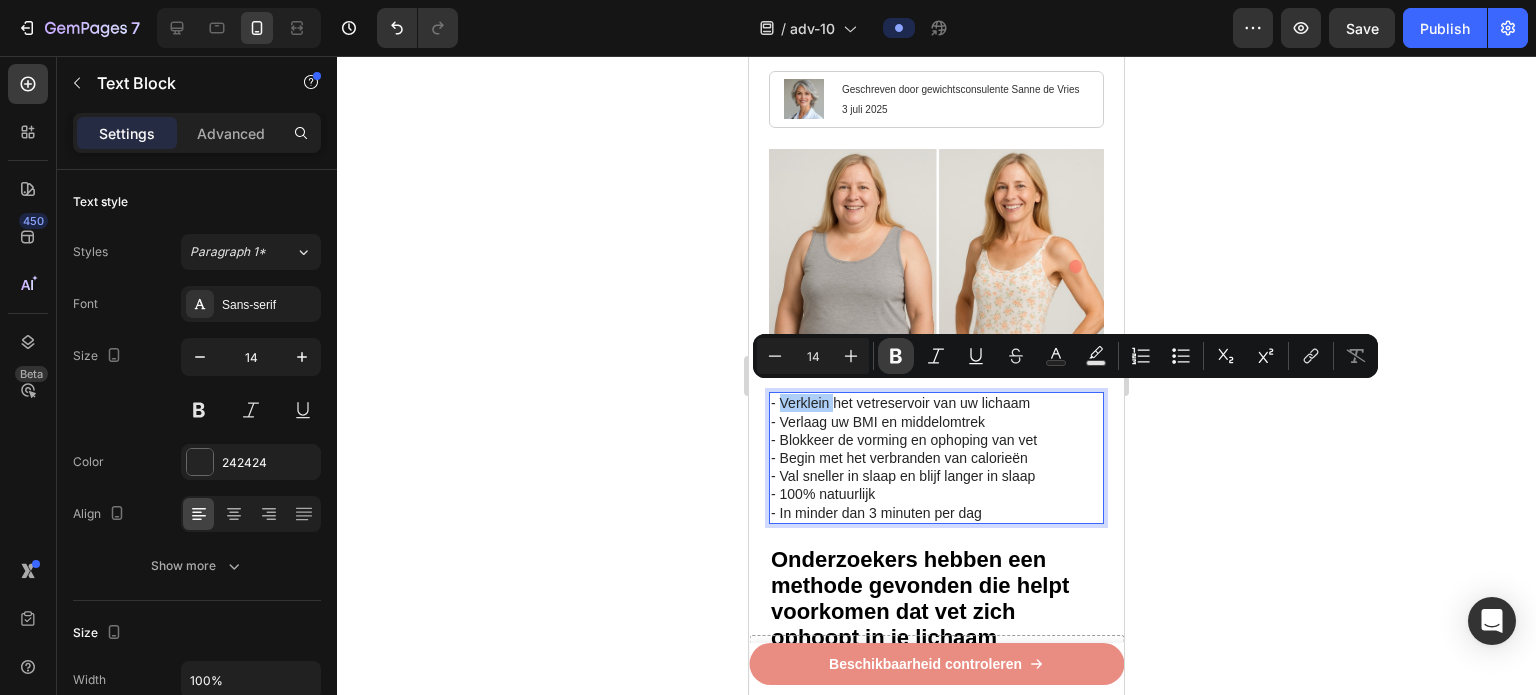 click 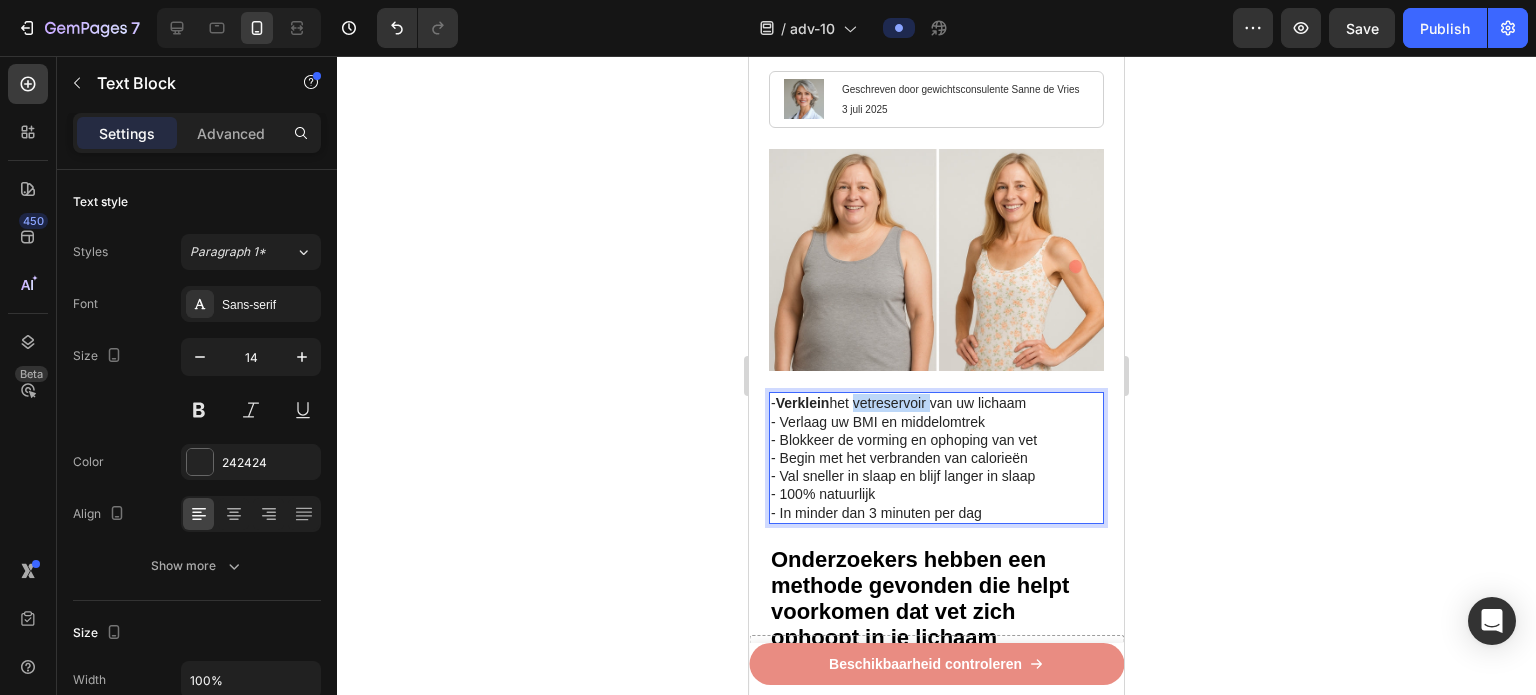click on "-  Verklein  het vetreservoir van uw lichaam" at bounding box center (936, 403) 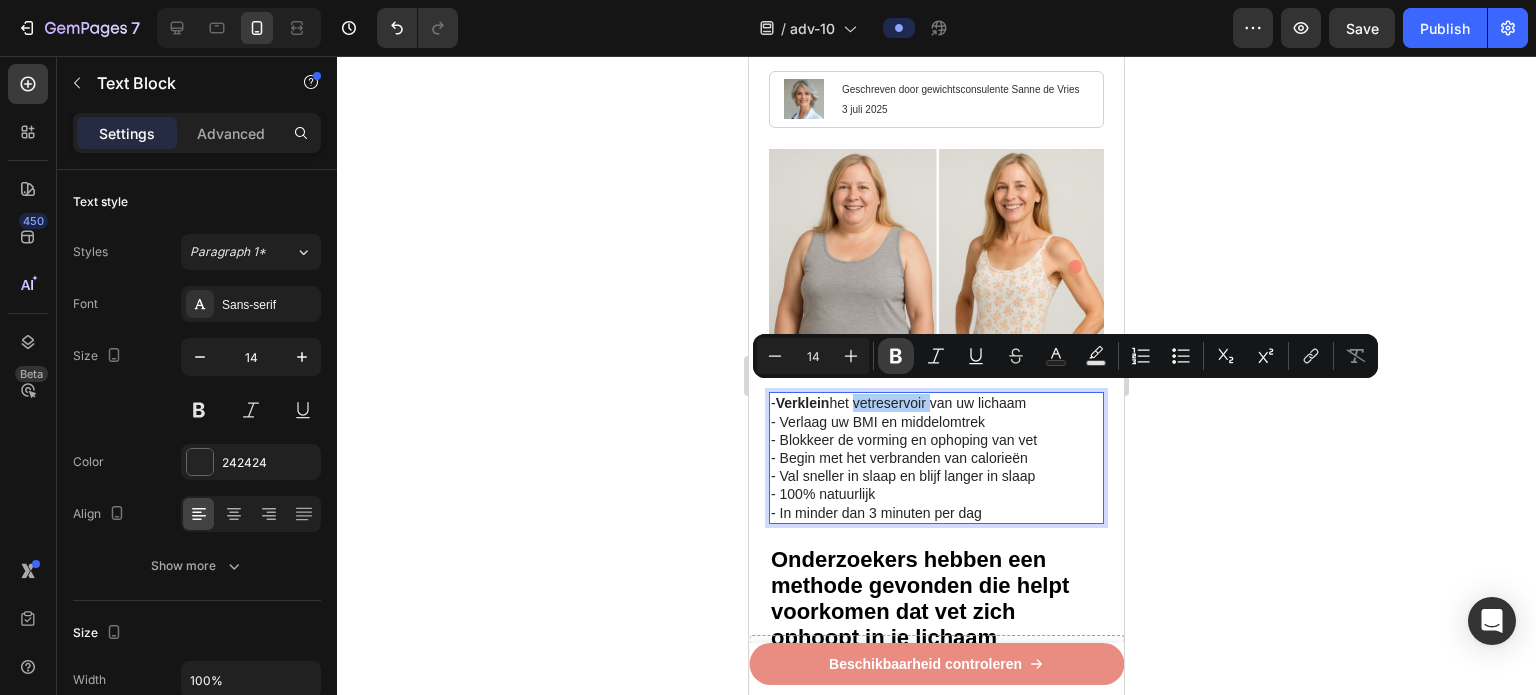 click 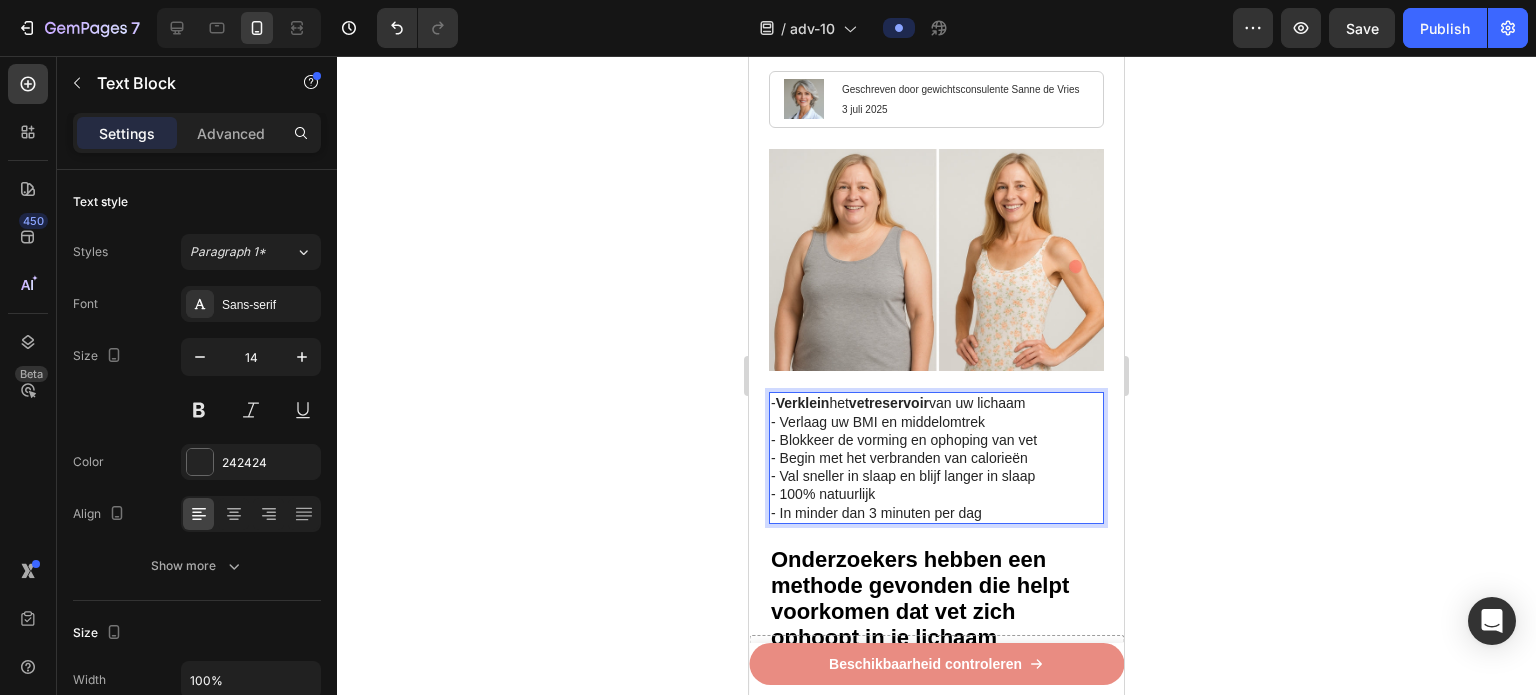click on "- Verlaag uw BMI en middelomtrek" at bounding box center (936, 422) 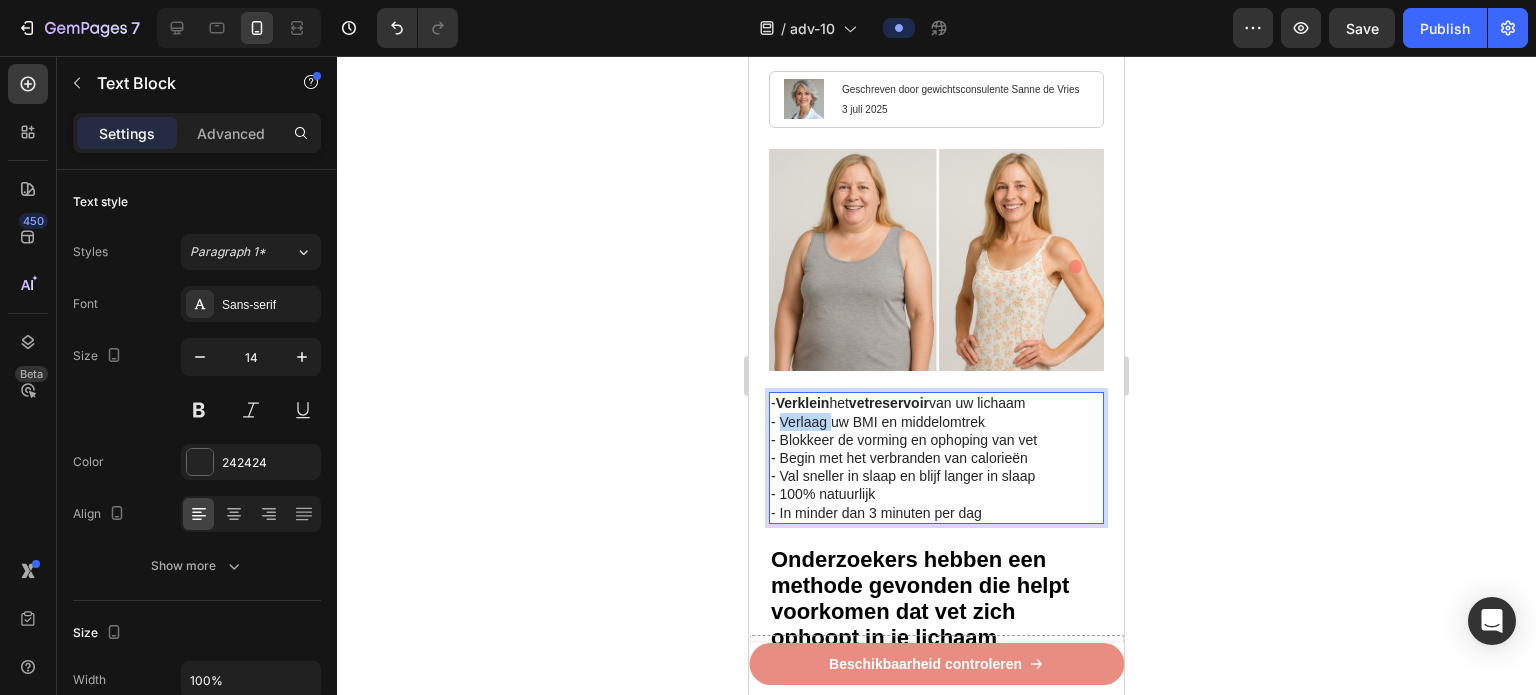 click on "- Verlaag uw BMI en middelomtrek" at bounding box center [936, 422] 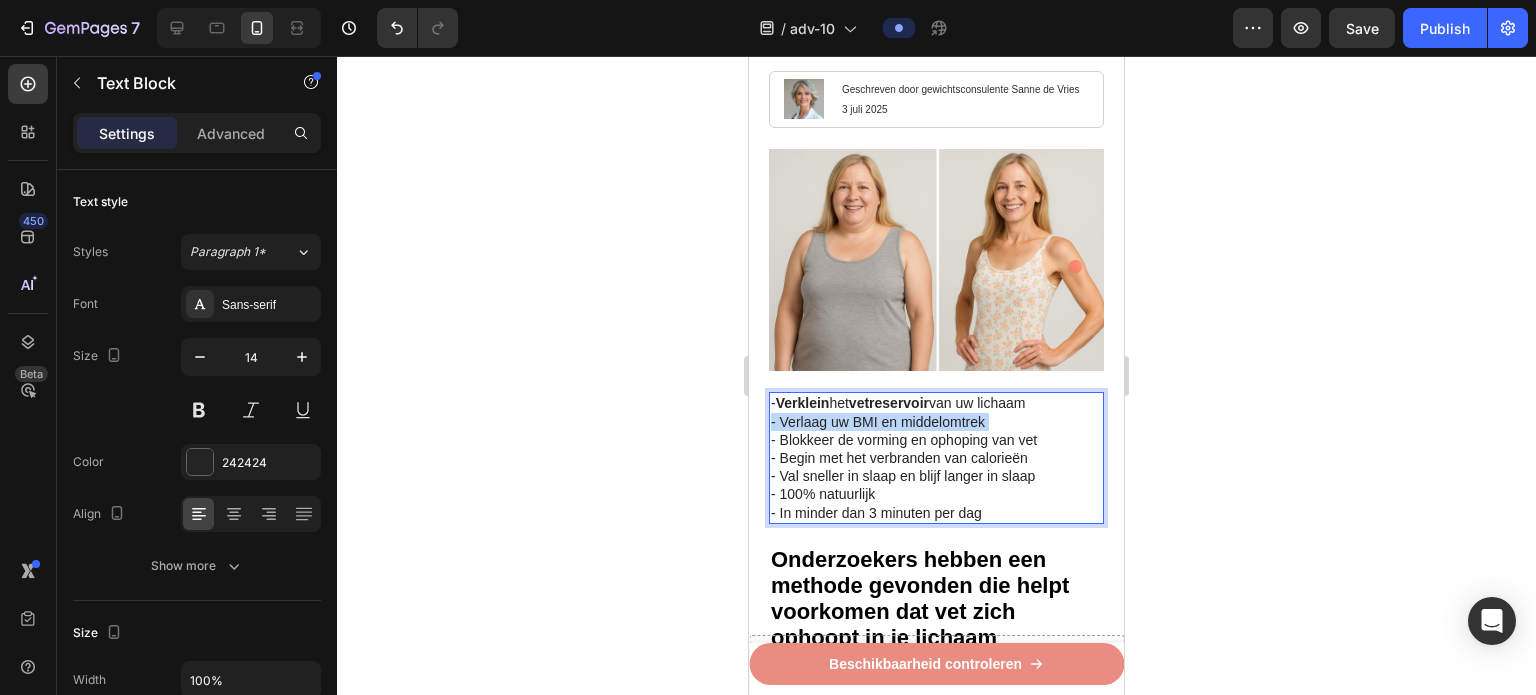 click on "- Verlaag uw BMI en middelomtrek" at bounding box center (936, 422) 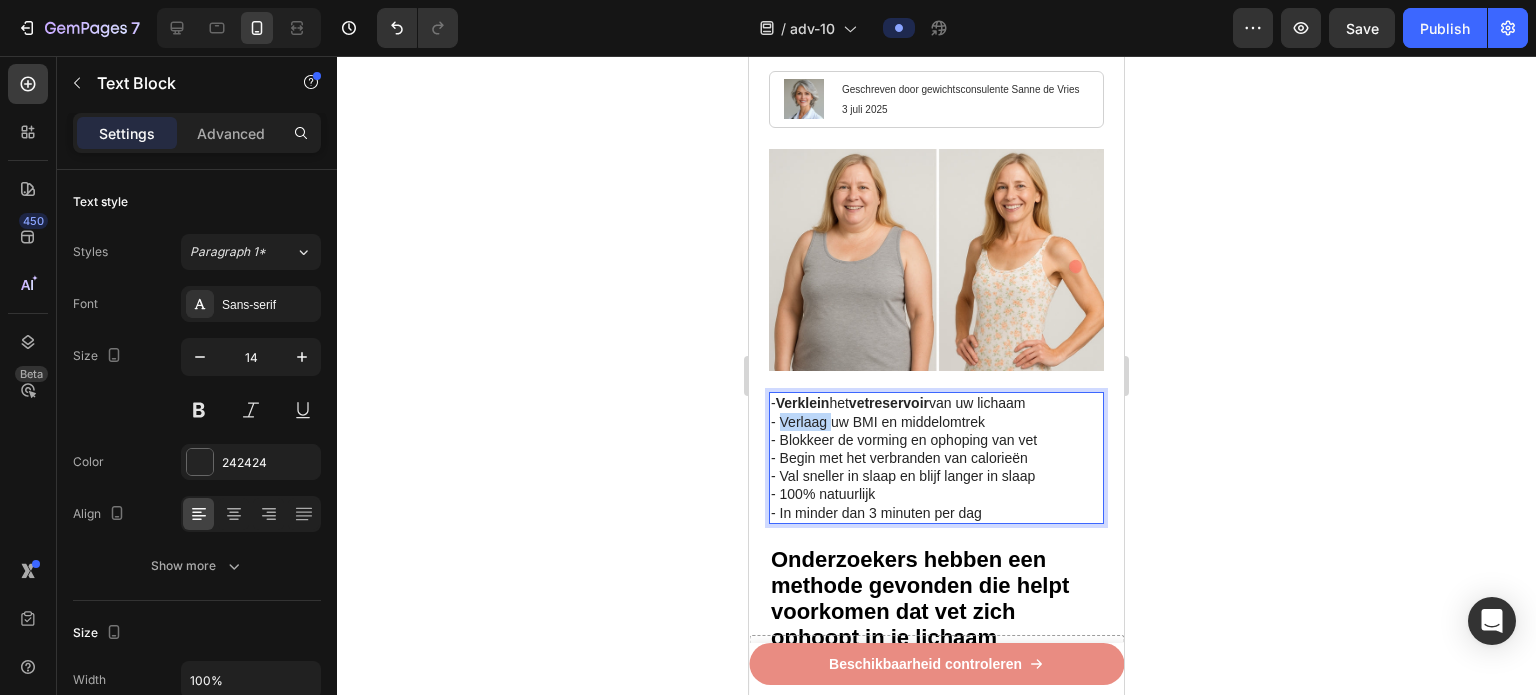 click on "- Verlaag uw BMI en middelomtrek" at bounding box center [936, 422] 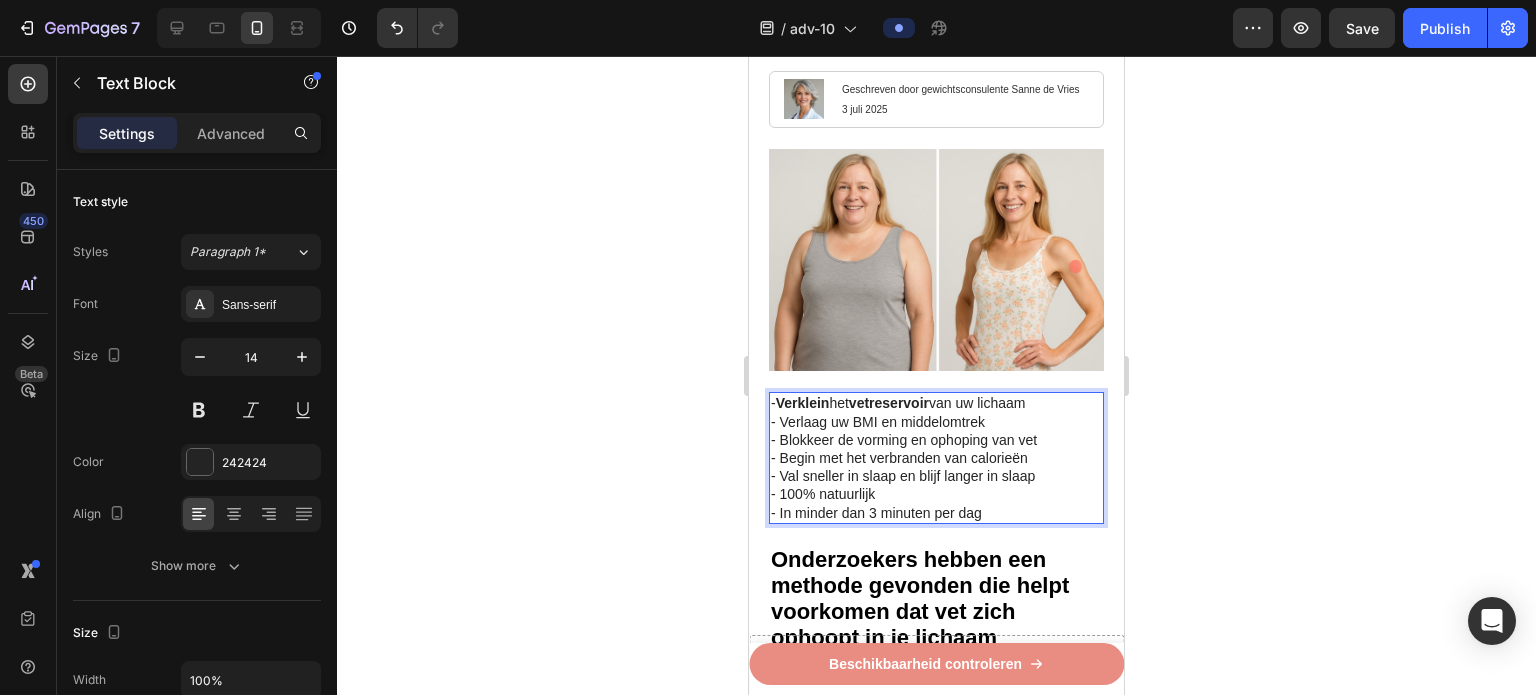 click on "- Blokkeer de vorming en ophoping van vet" at bounding box center (936, 440) 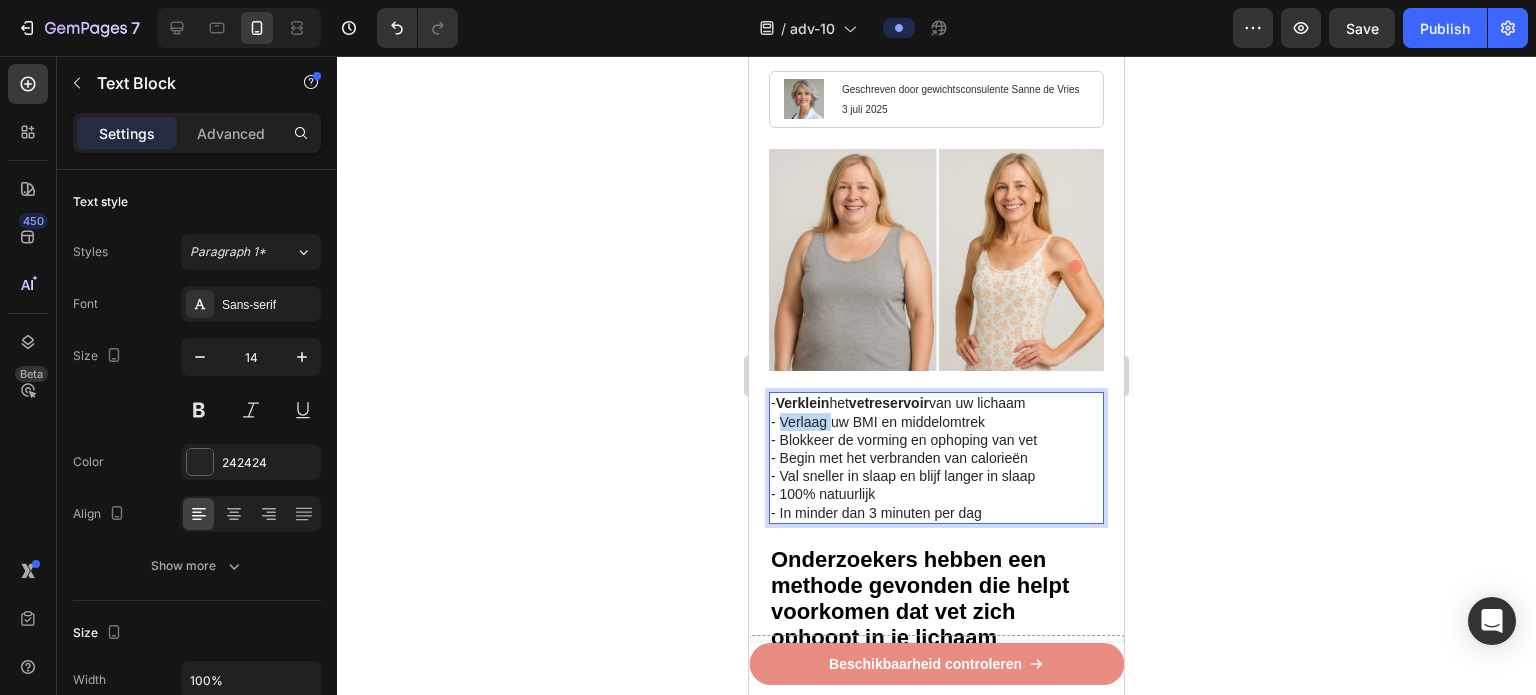 click on "- Verlaag uw BMI en middelomtrek" at bounding box center [936, 422] 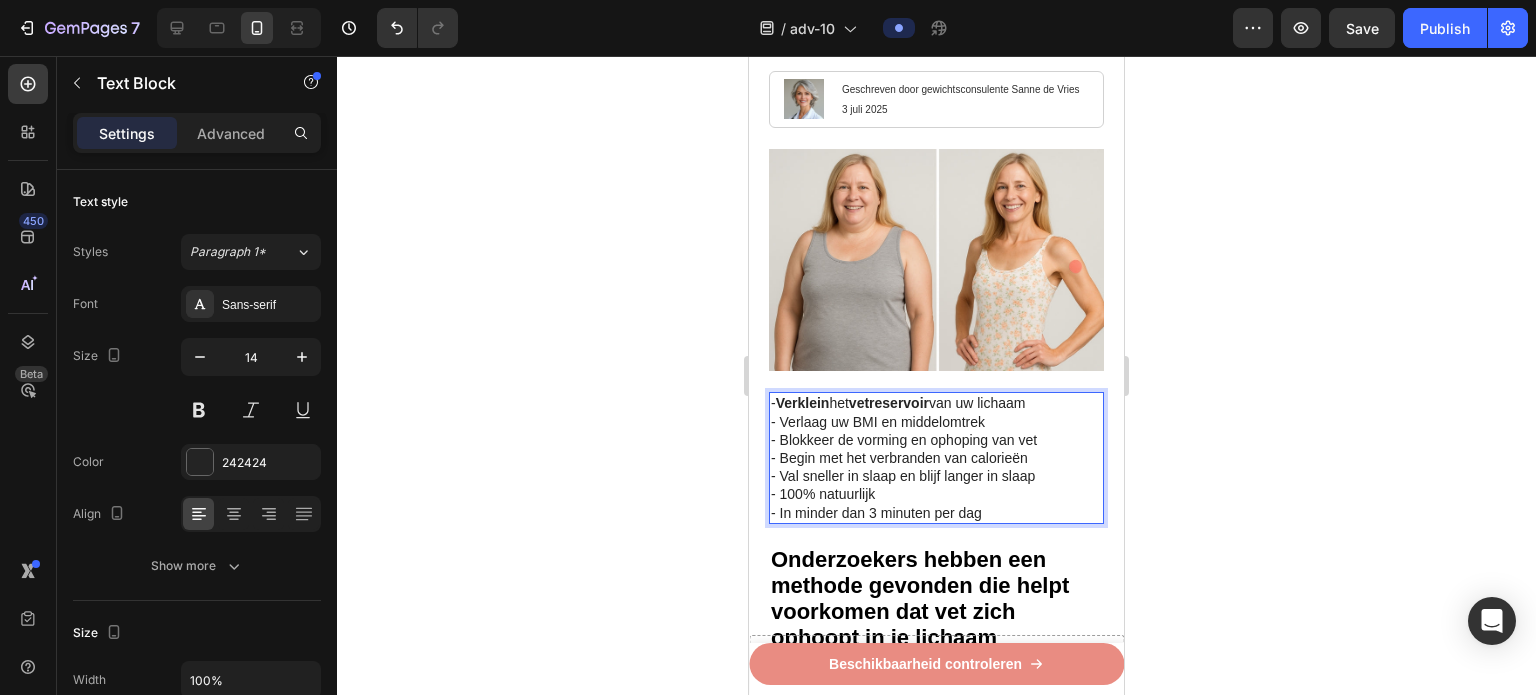 click on "- Blokkeer de vorming en ophoping van vet" at bounding box center [936, 440] 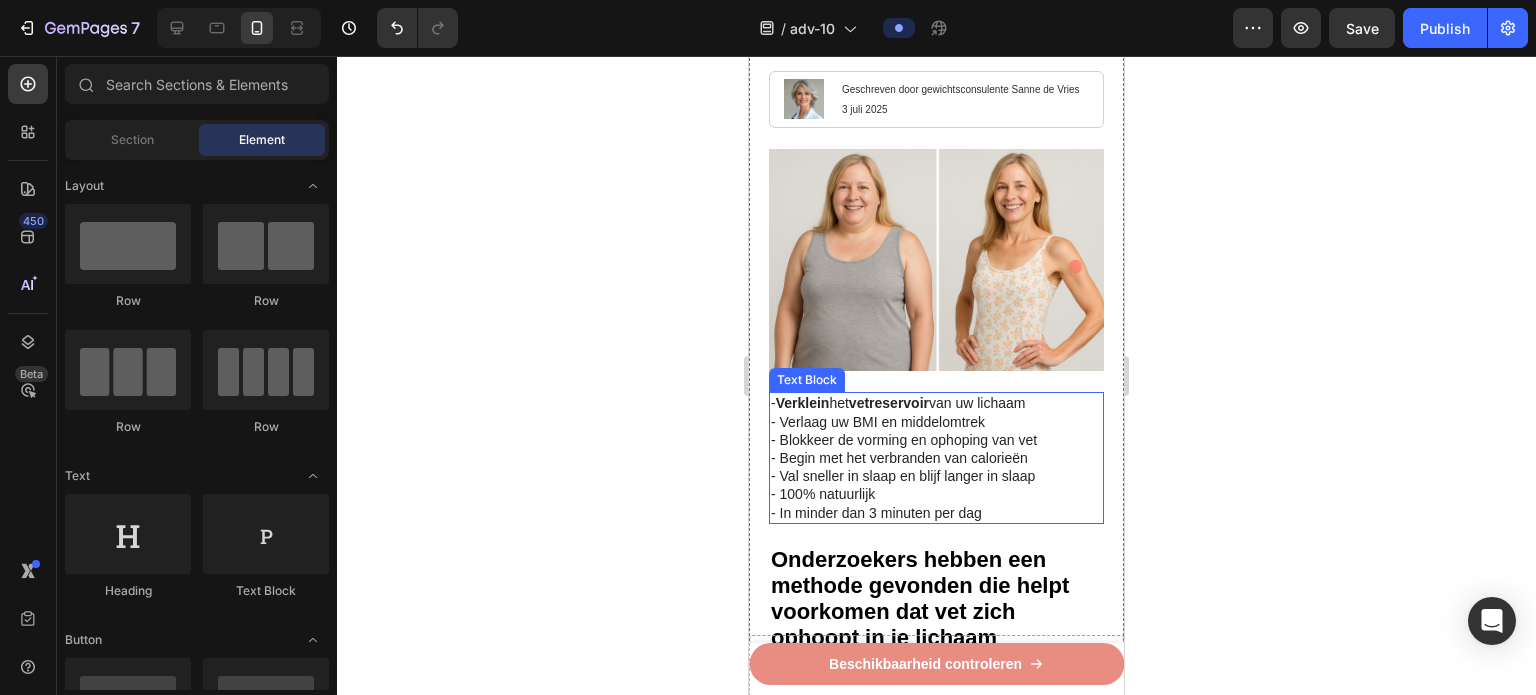 click on "- Verlaag uw BMI en middelomtrek" at bounding box center [936, 422] 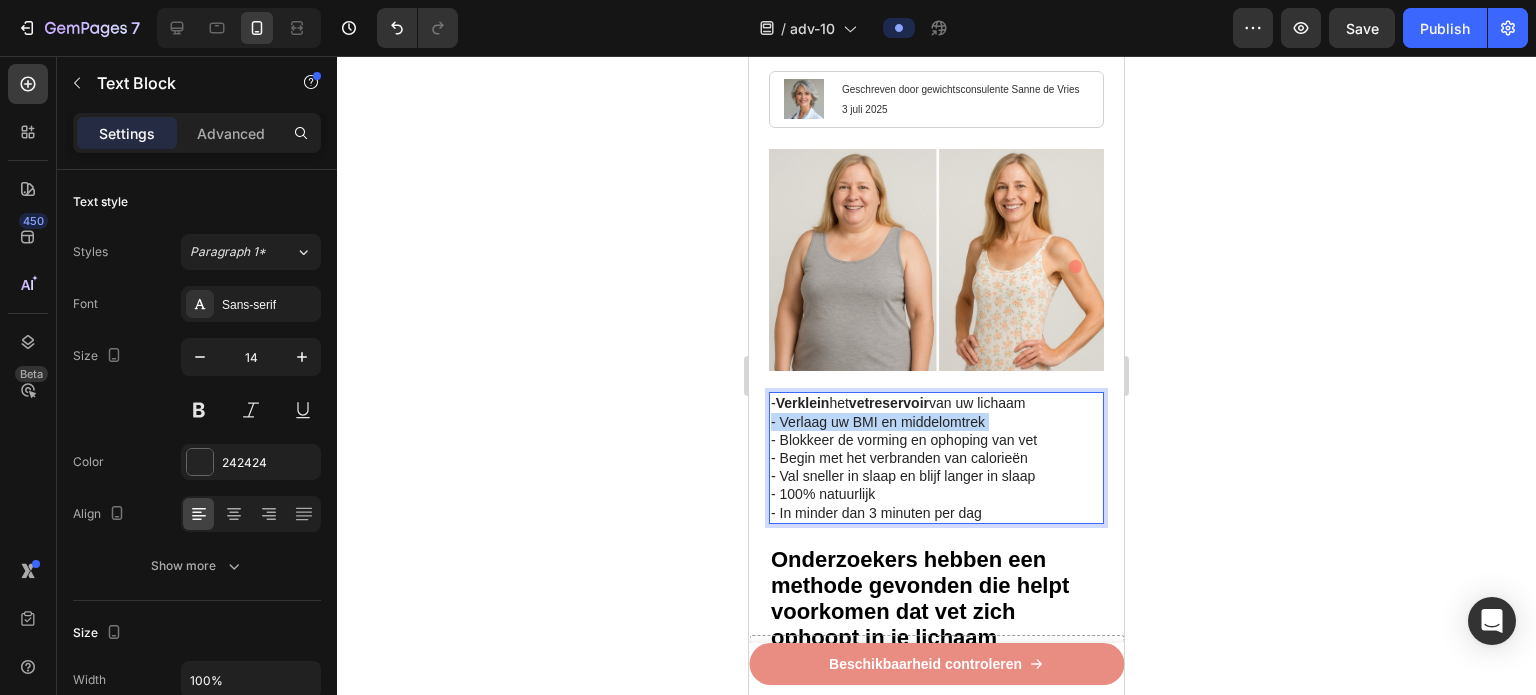 click on "- Verlaag uw BMI en middelomtrek" at bounding box center (936, 422) 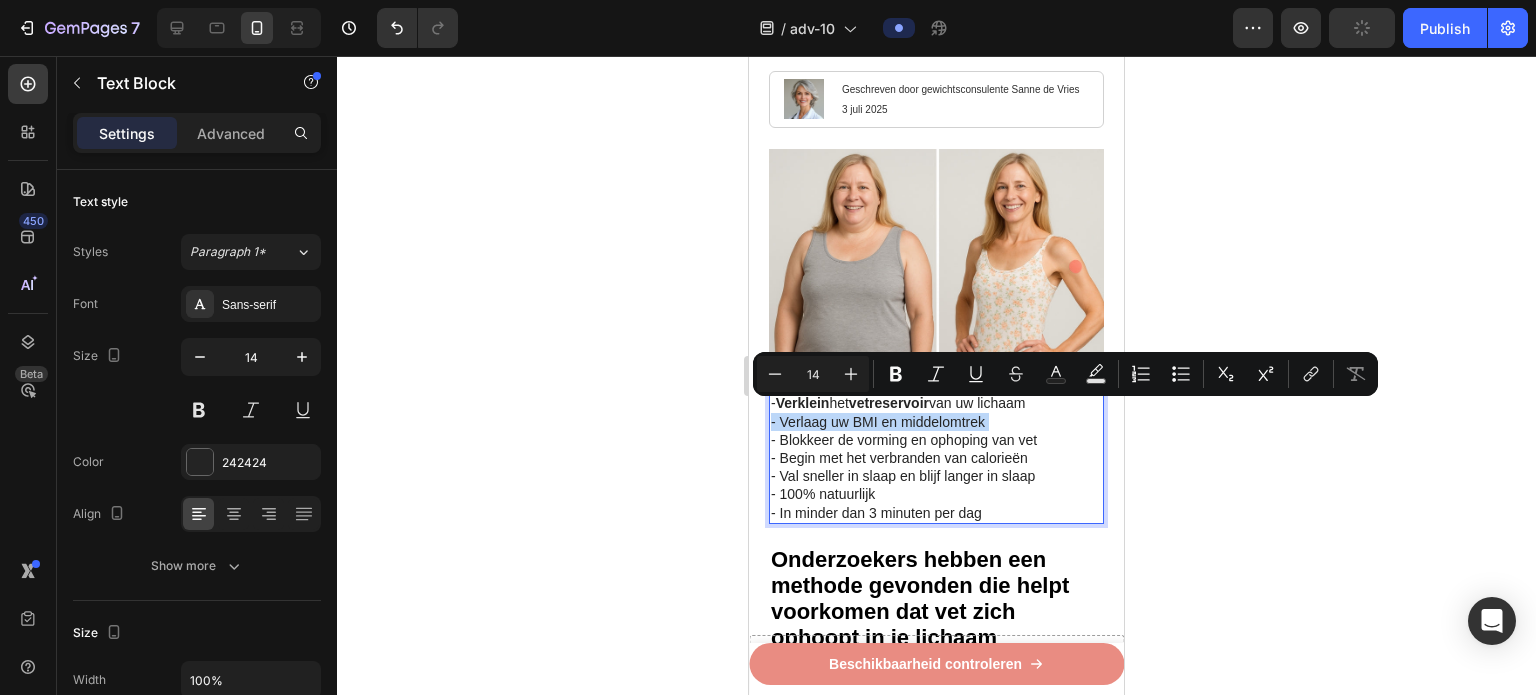 click on "- Verlaag uw BMI en middelomtrek" at bounding box center [936, 422] 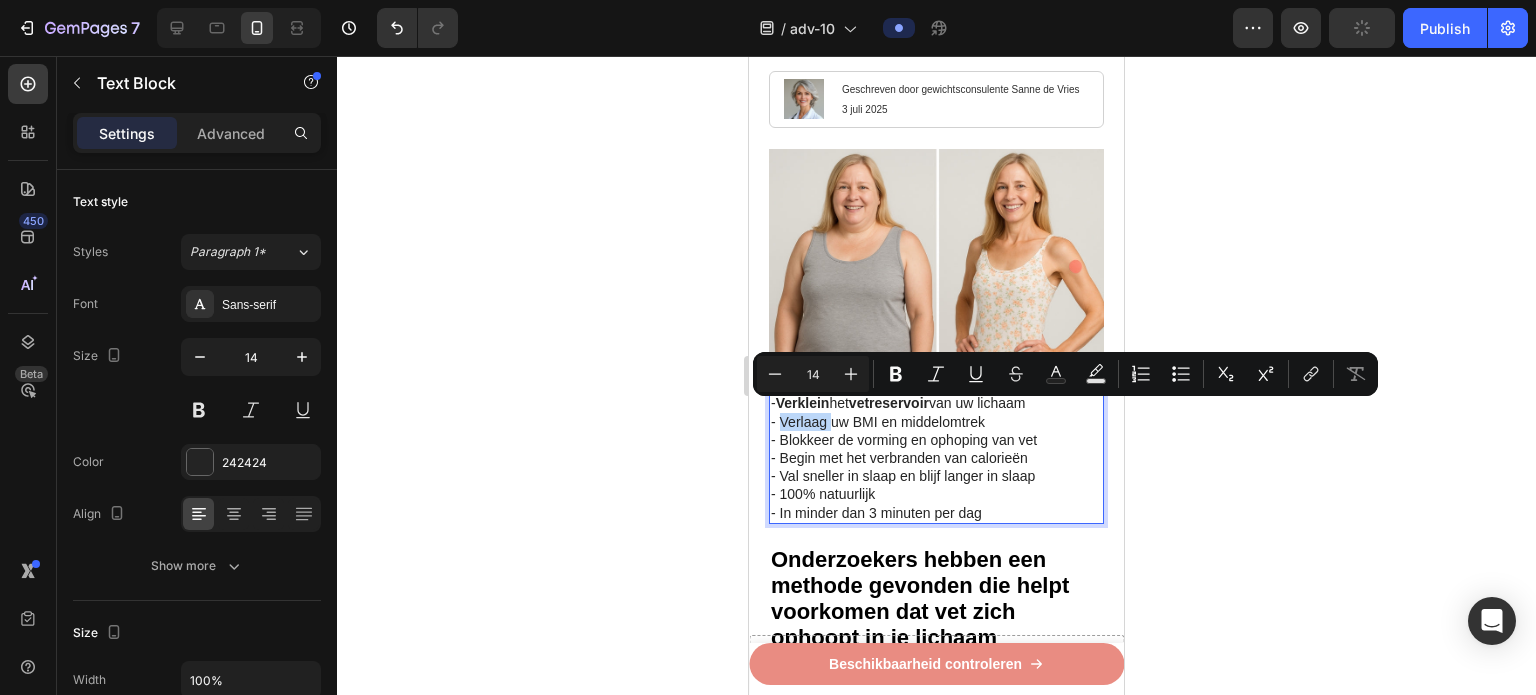 click on "- Verlaag uw BMI en middelomtrek" at bounding box center [936, 422] 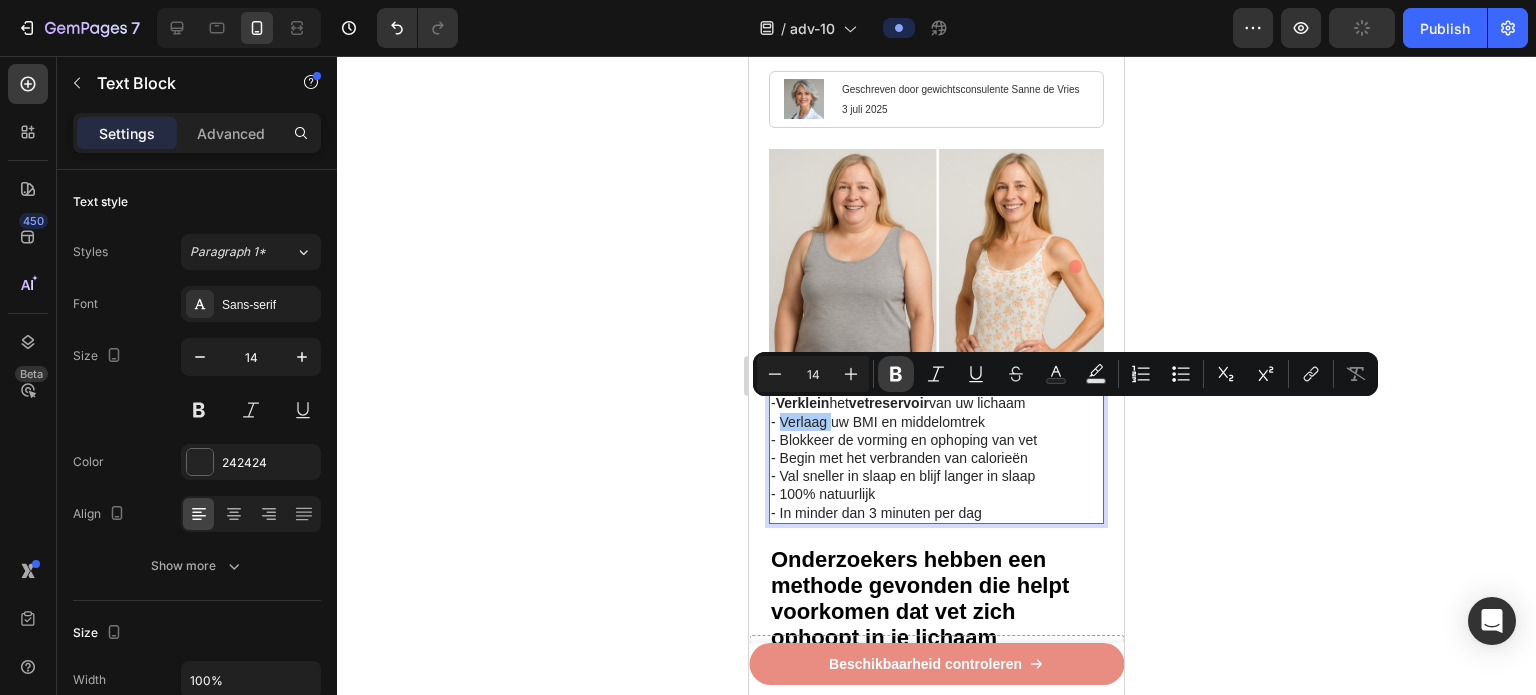 click 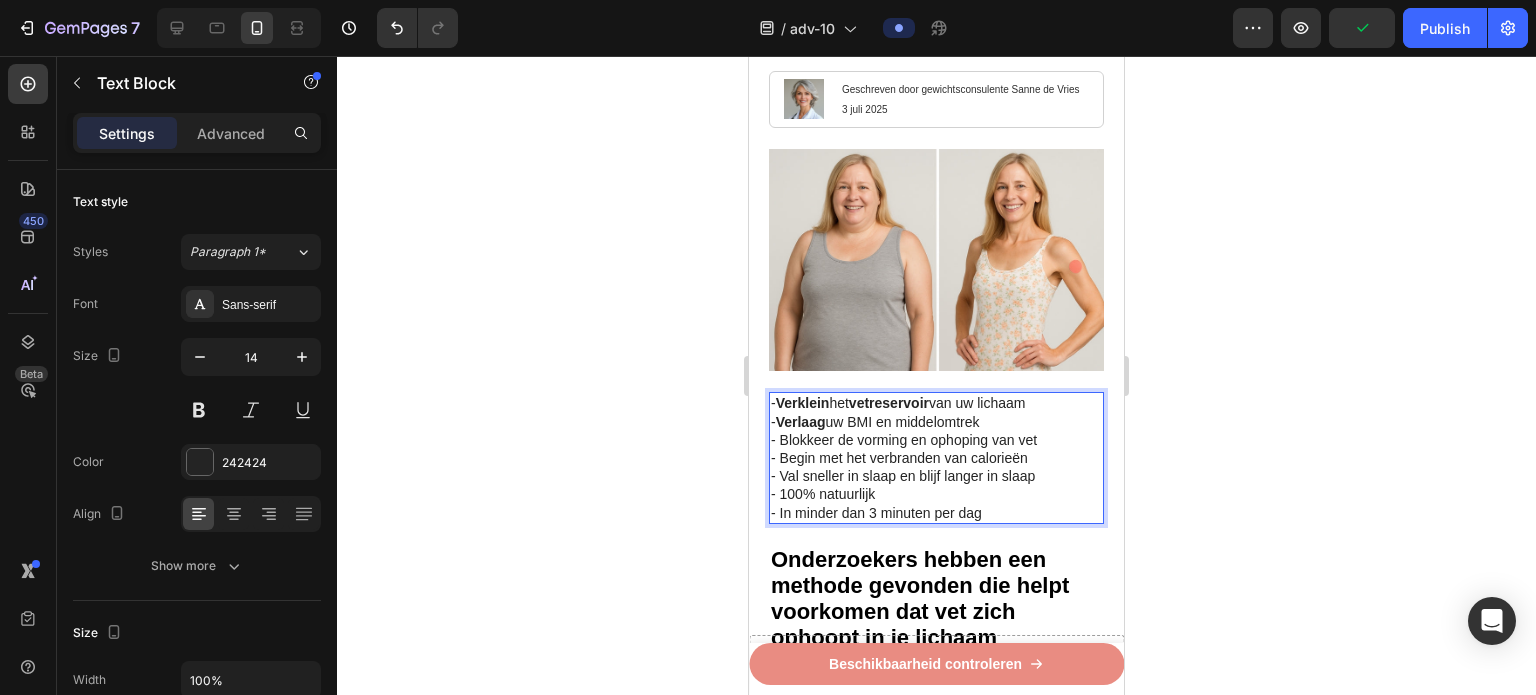 click on "-  Verlaag  uw BMI en middelomtrek" at bounding box center (936, 422) 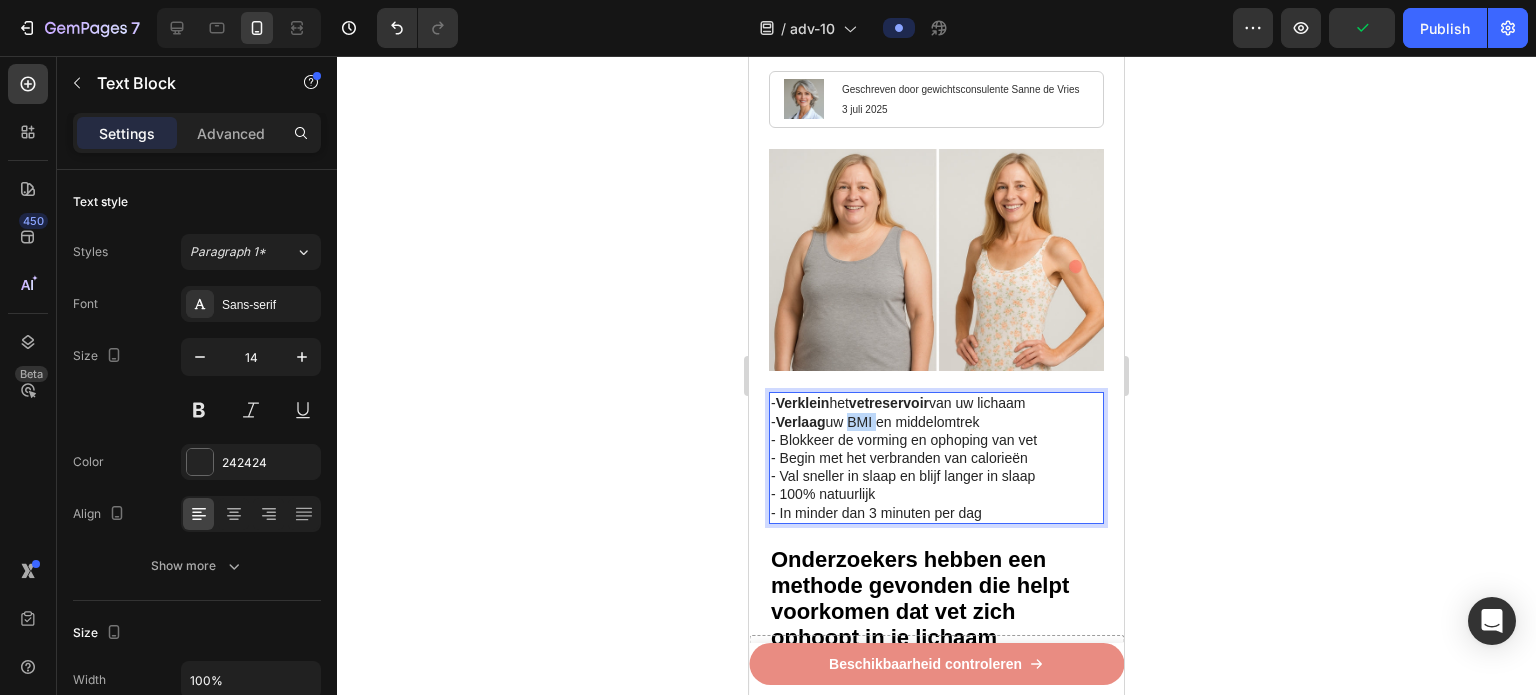 click on "-  Verlaag  uw BMI en middelomtrek" at bounding box center (936, 422) 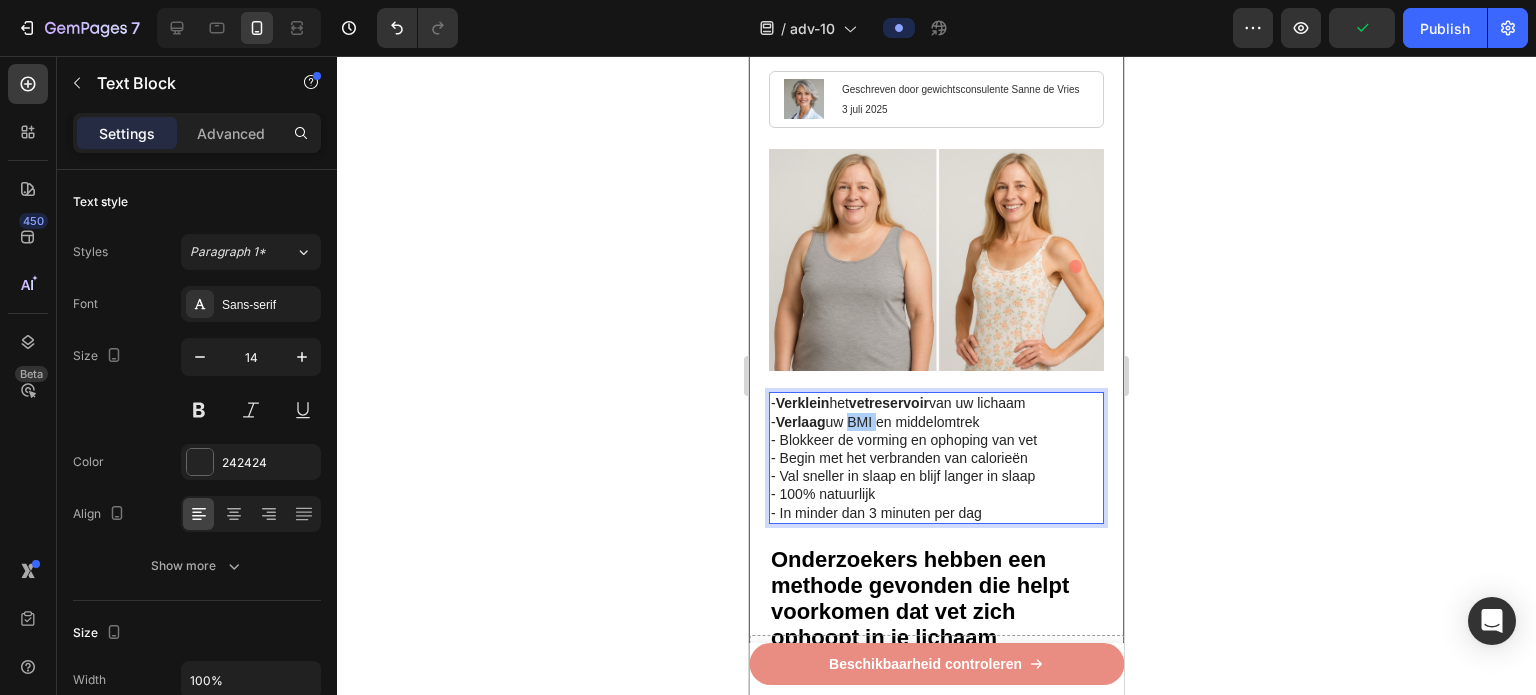 click 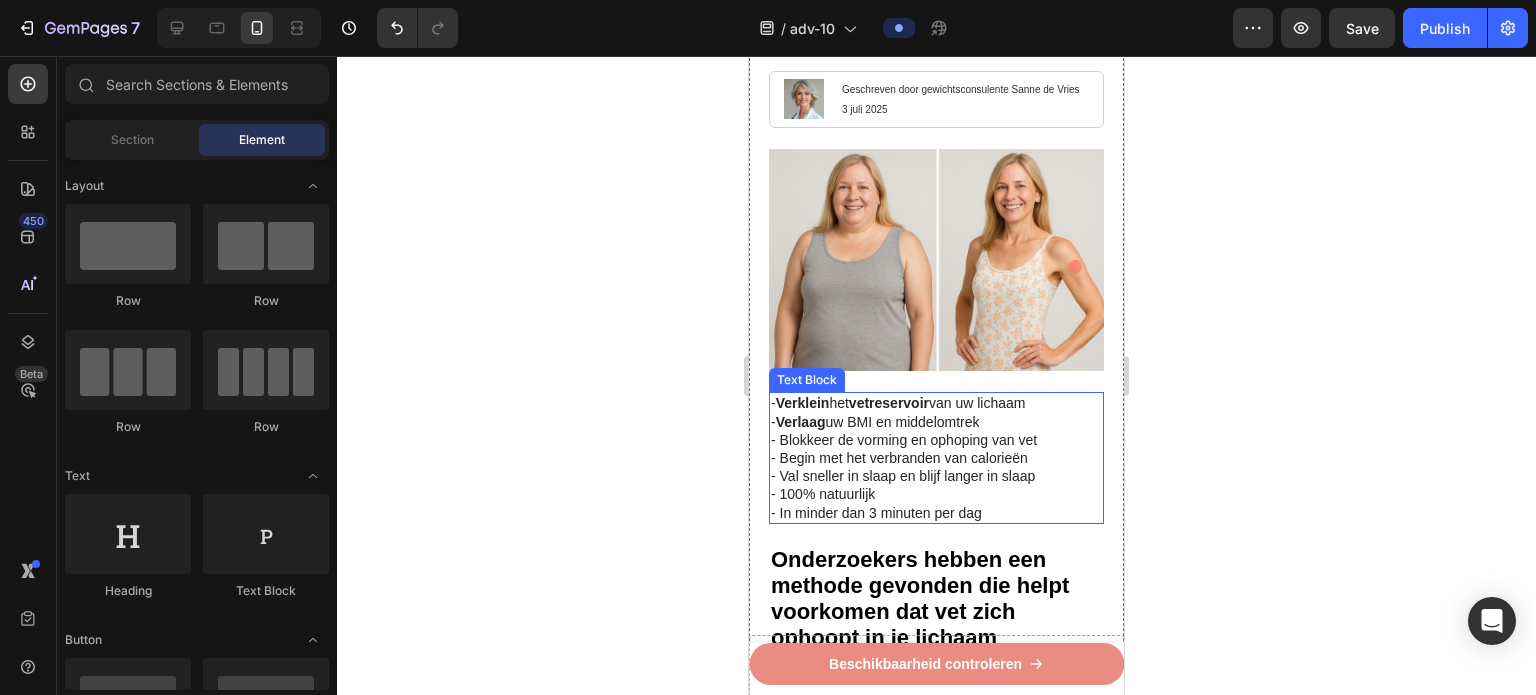 click on "-  Verlaag  uw BMI en middelomtrek" at bounding box center [936, 422] 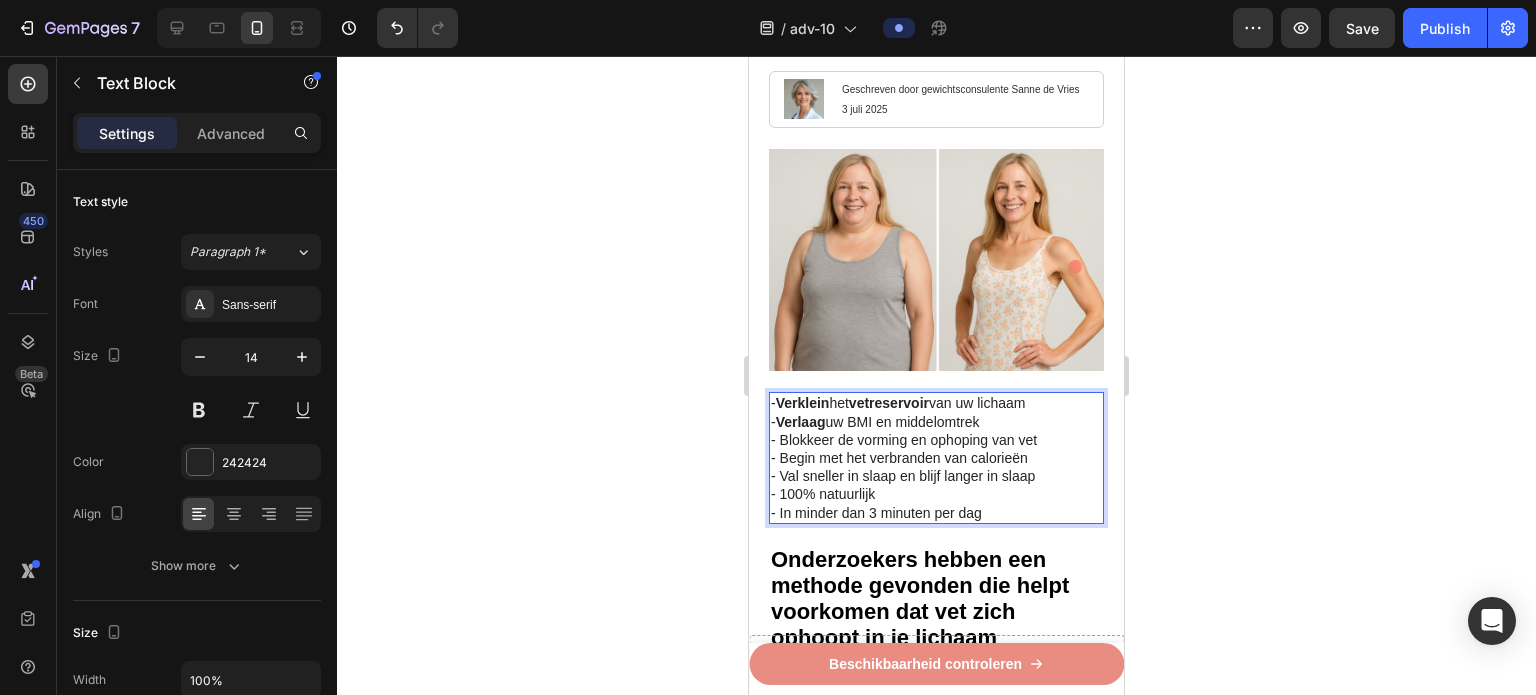 click on "-  Verlaag  uw BMI en middelomtrek" at bounding box center [936, 422] 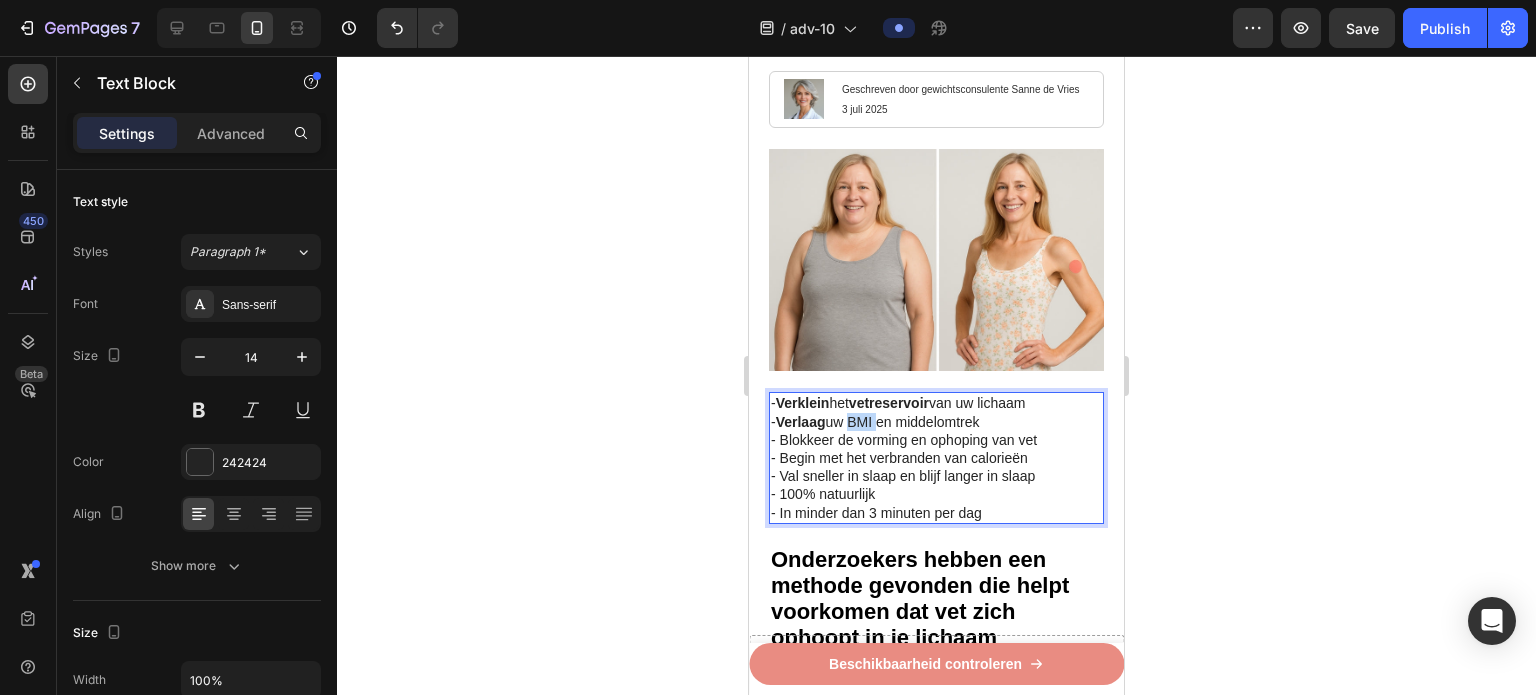 click on "-  Verlaag  uw BMI en middelomtrek" at bounding box center (936, 422) 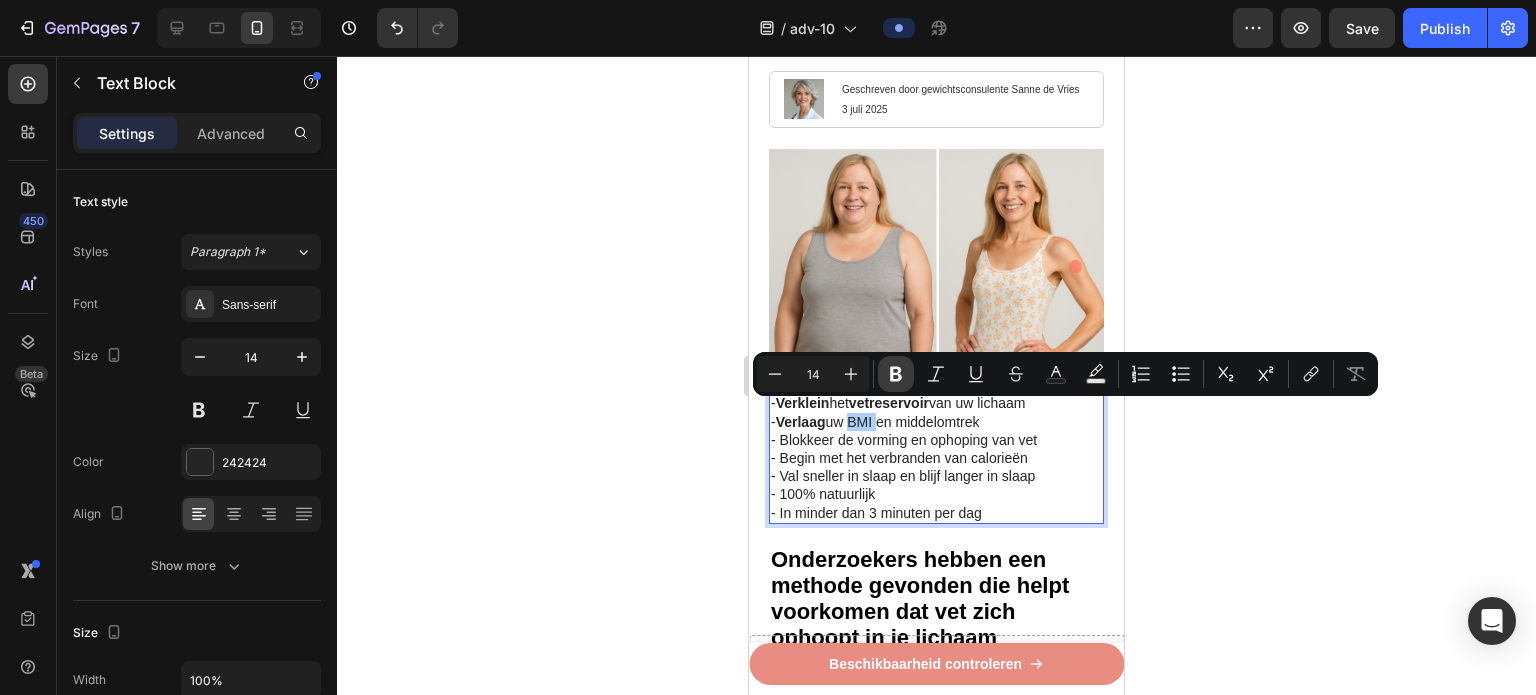 click 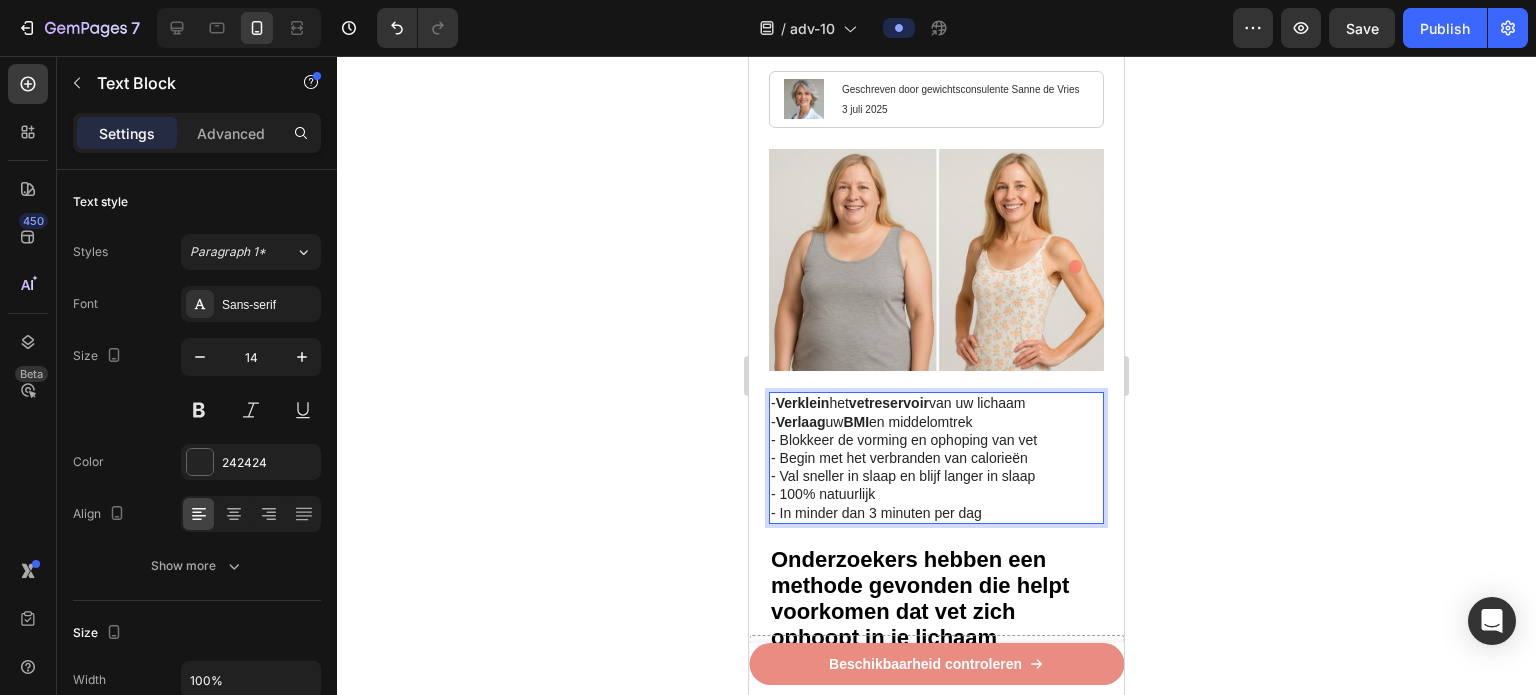click on "-  Verlaag  uw  BMI  en middelomtrek" at bounding box center (936, 422) 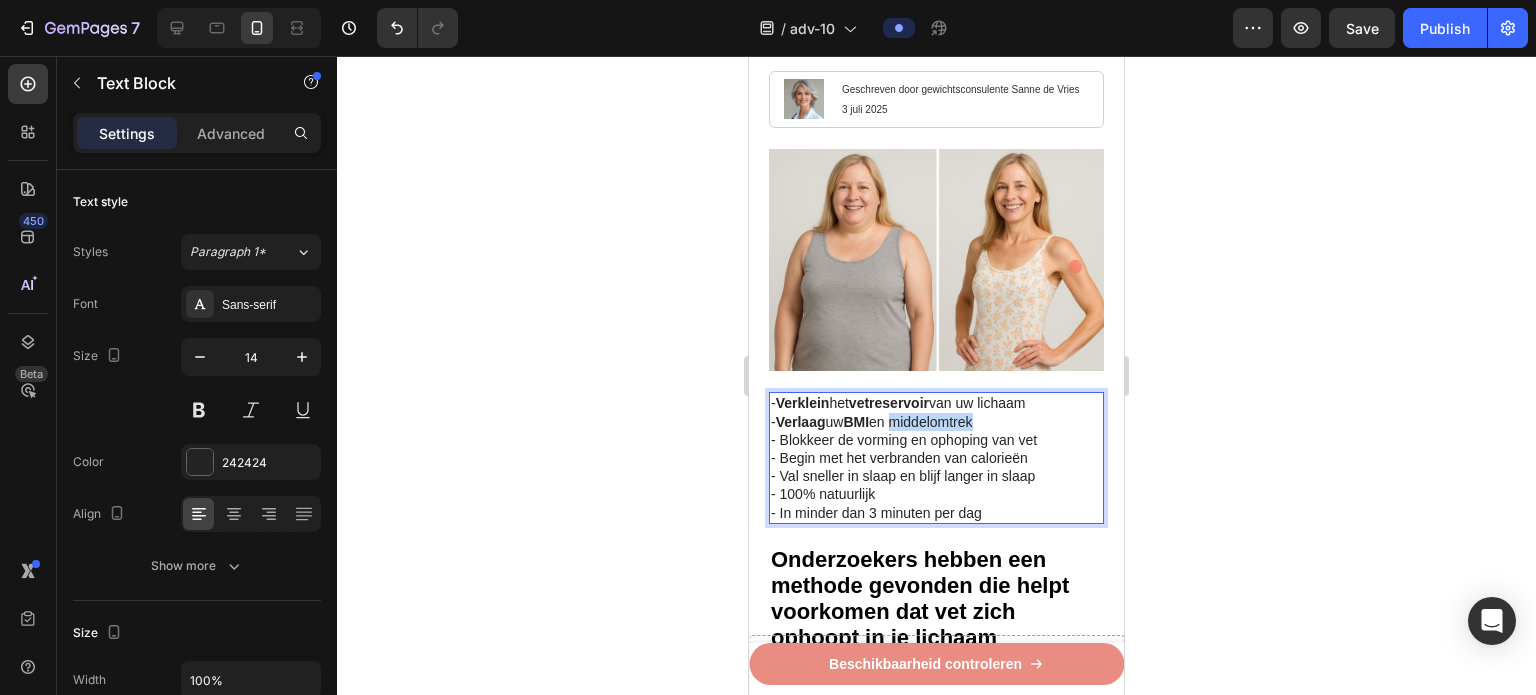 click on "-  Verlaag  uw  BMI  en middelomtrek" at bounding box center (936, 422) 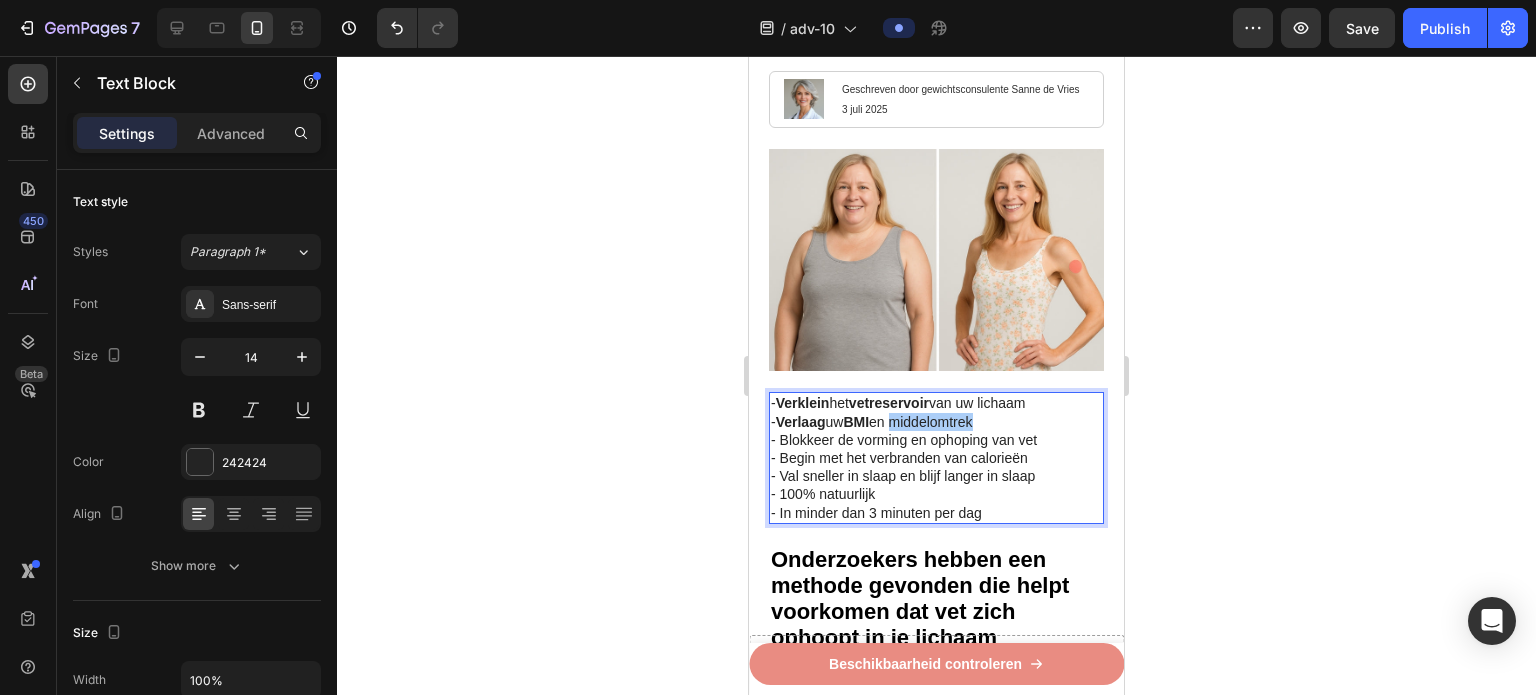 click 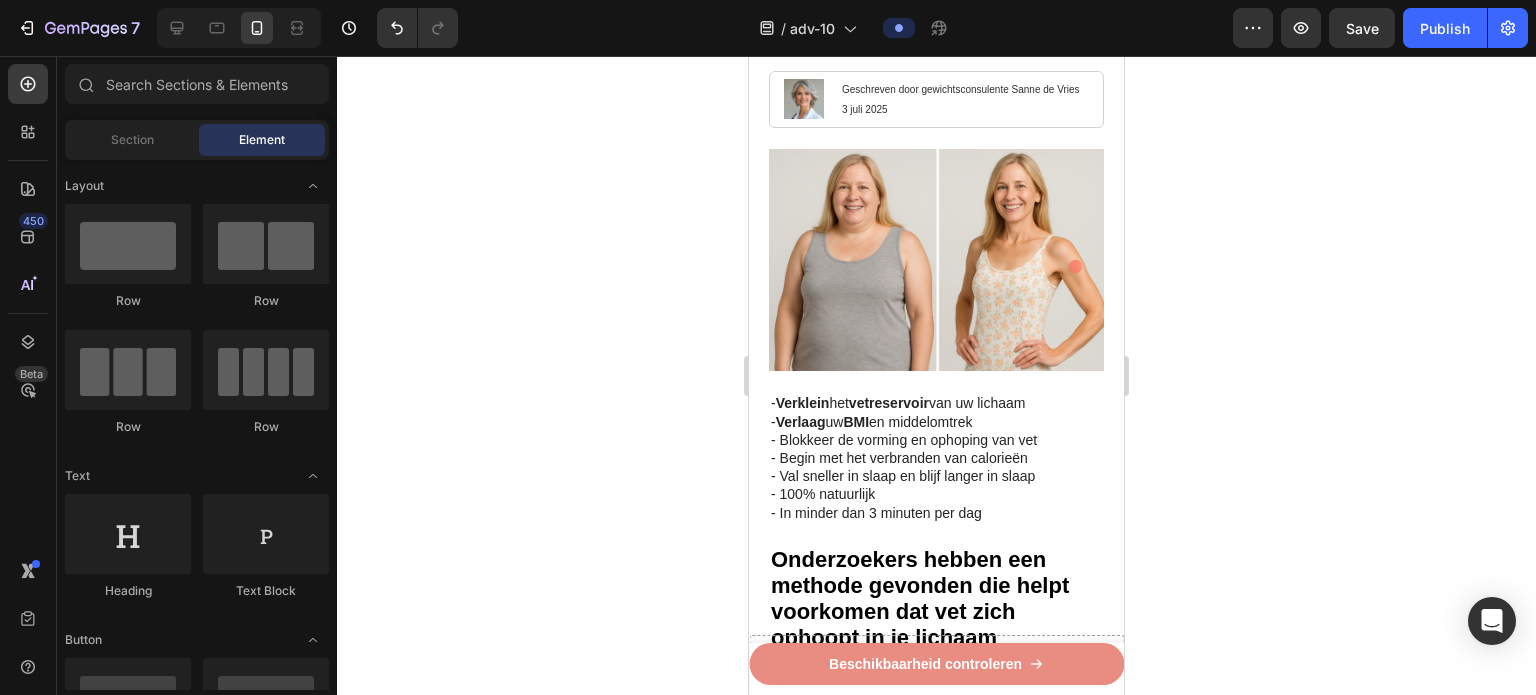 click on "-  Verlaag  uw  BMI  en middelomtrek" at bounding box center (936, 422) 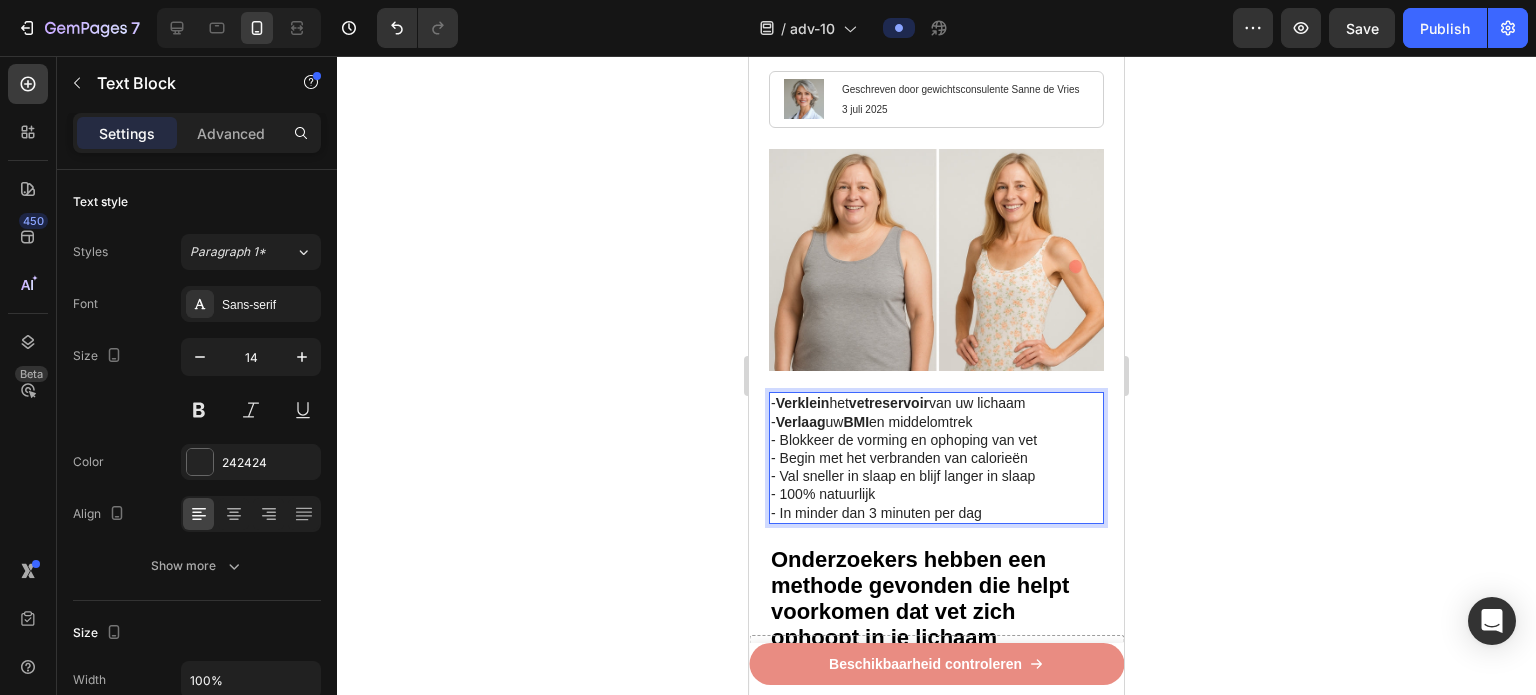 click on "-  Verlaag  uw  BMI  en middelomtrek" at bounding box center (936, 422) 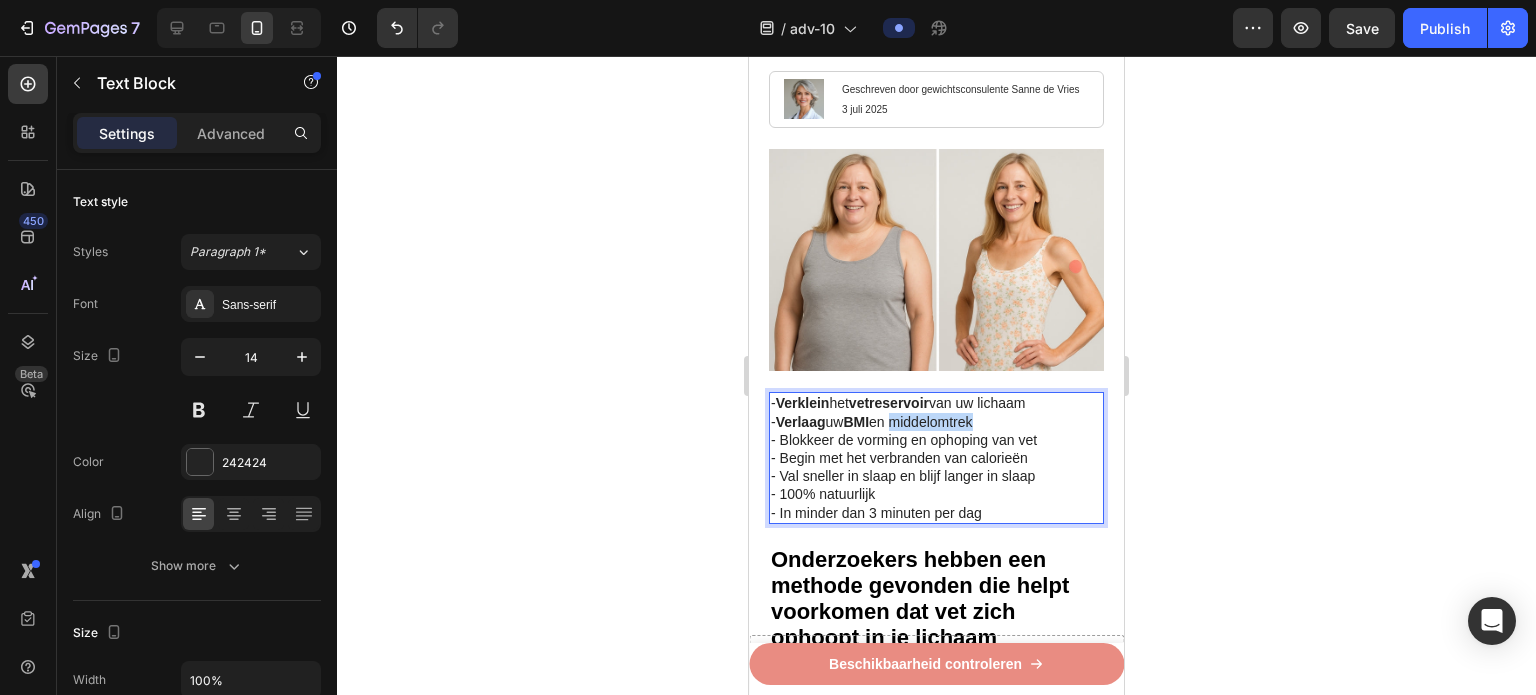 click on "-  Verlaag  uw  BMI  en middelomtrek" at bounding box center (936, 422) 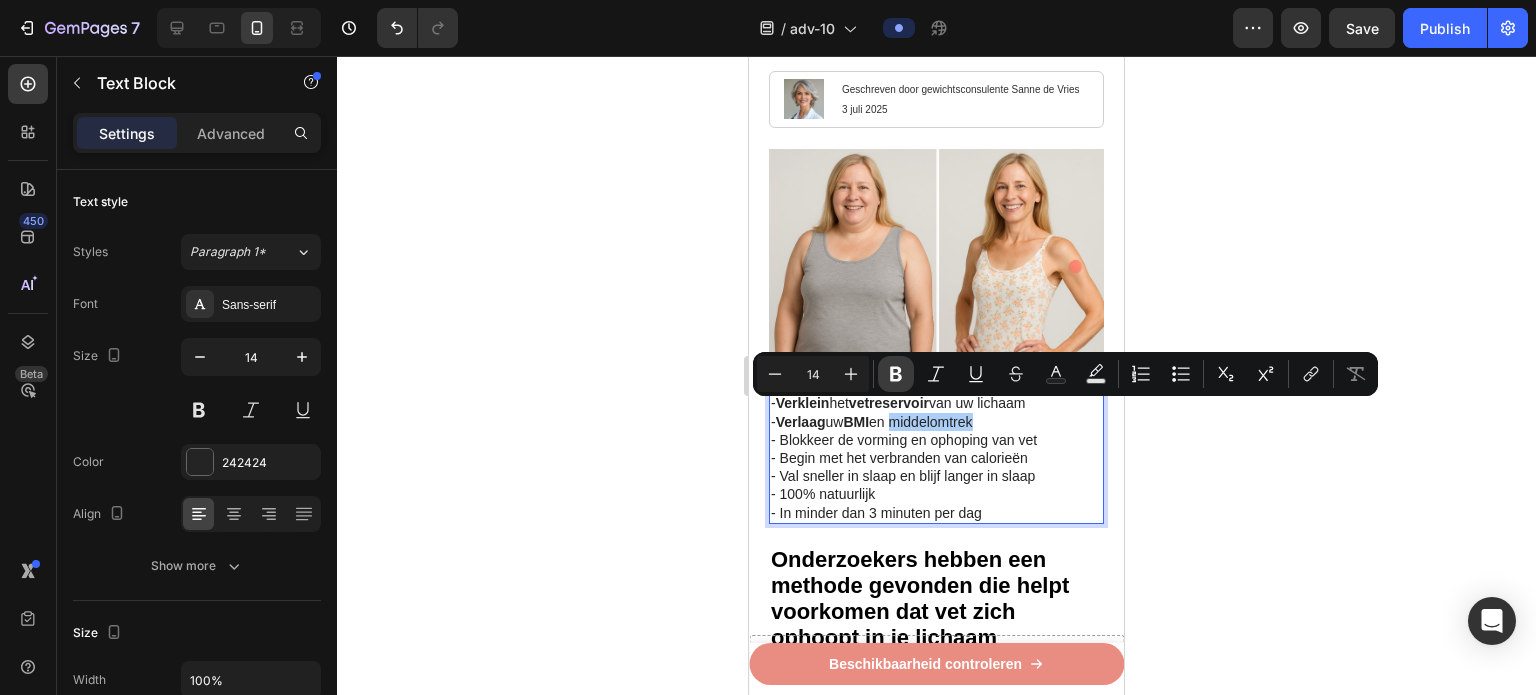 click 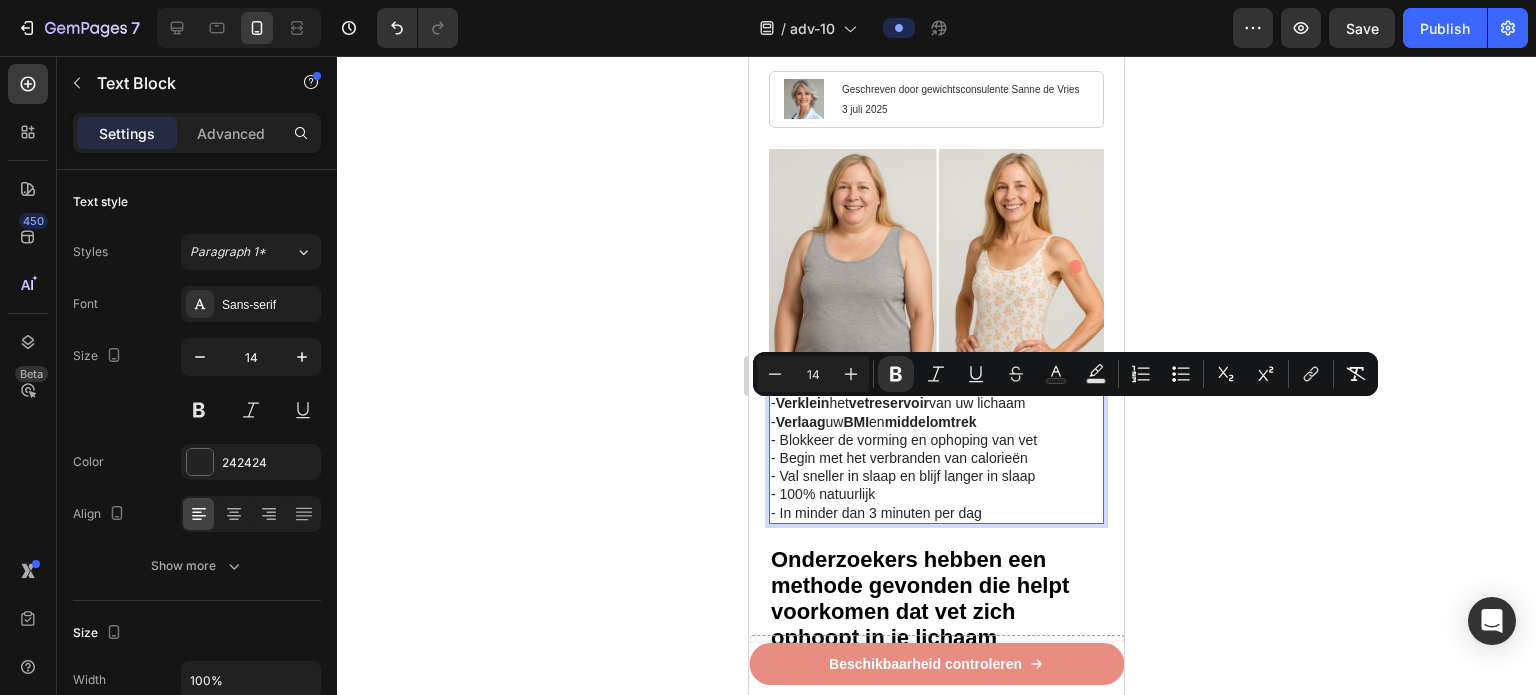 click 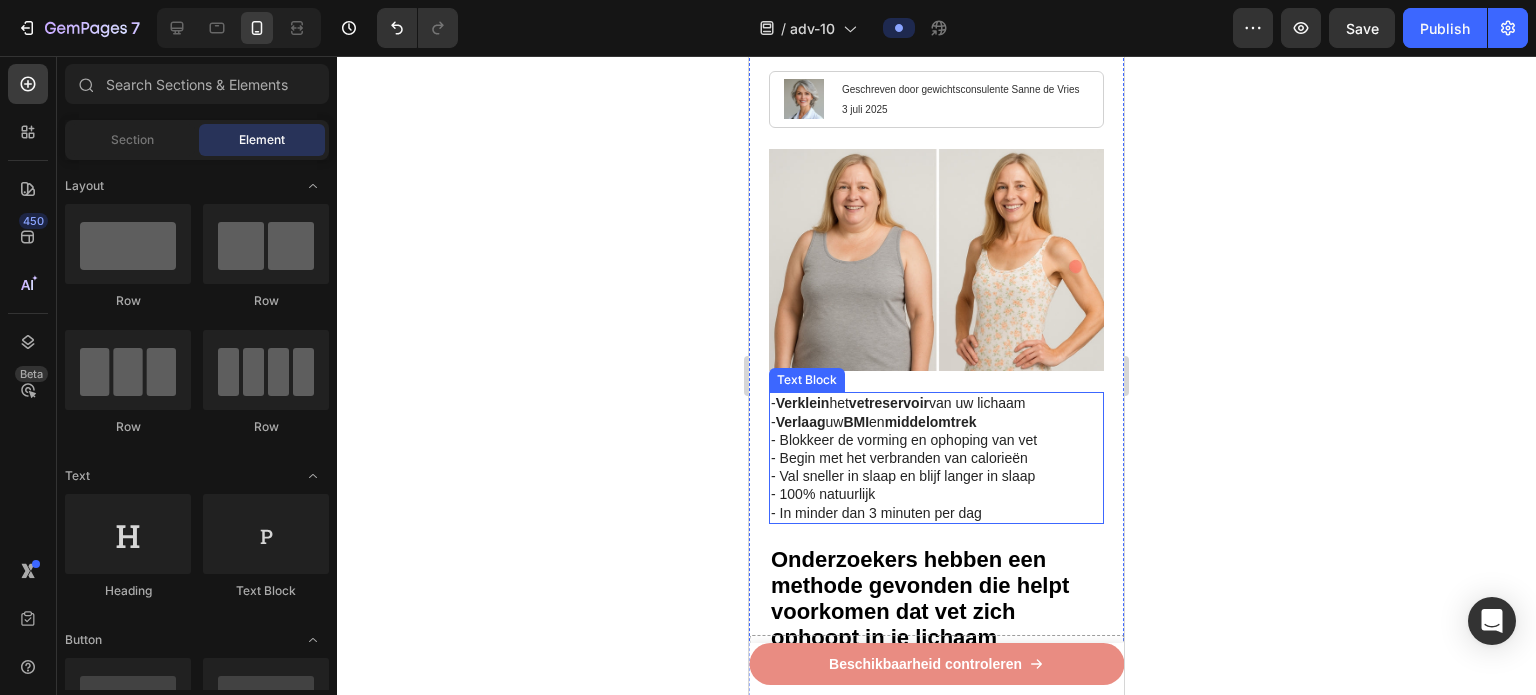 click on "BMI" at bounding box center [856, 422] 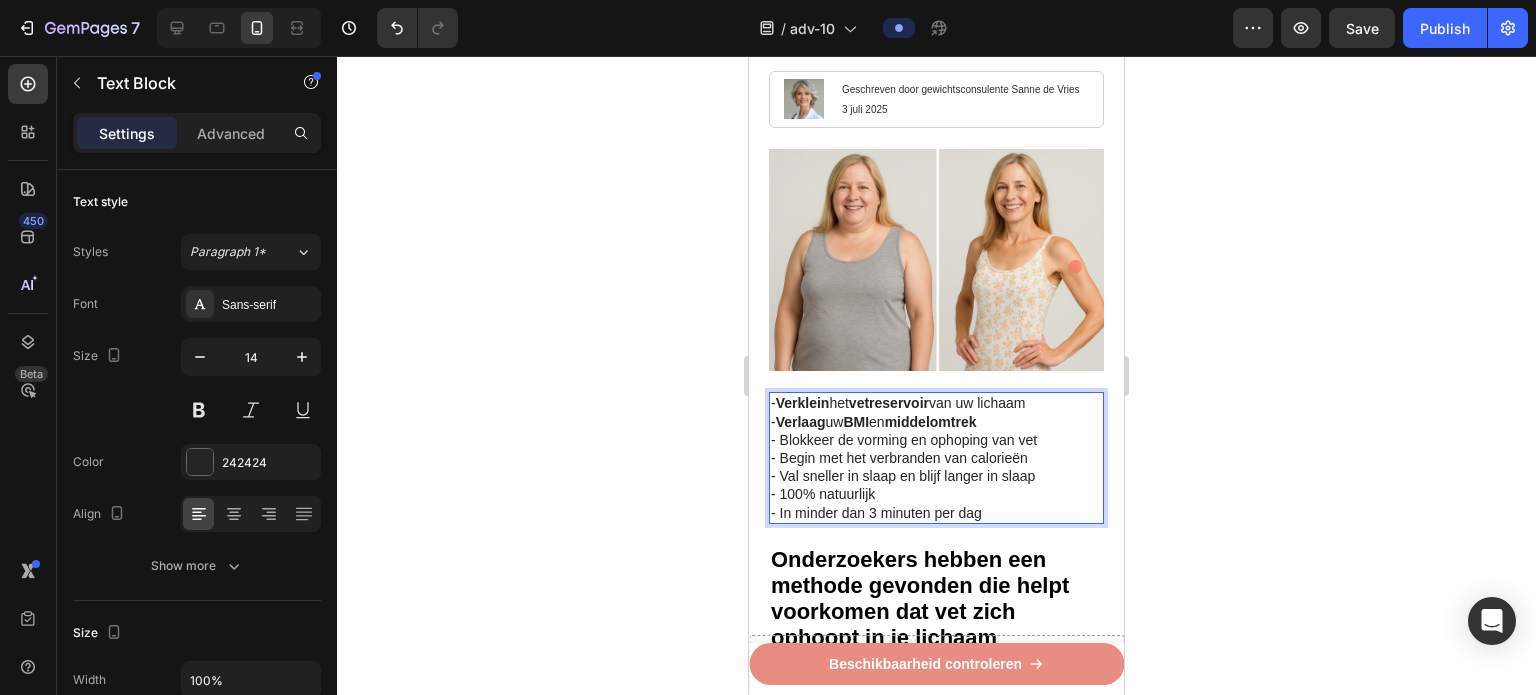 click on "BMI" at bounding box center (856, 422) 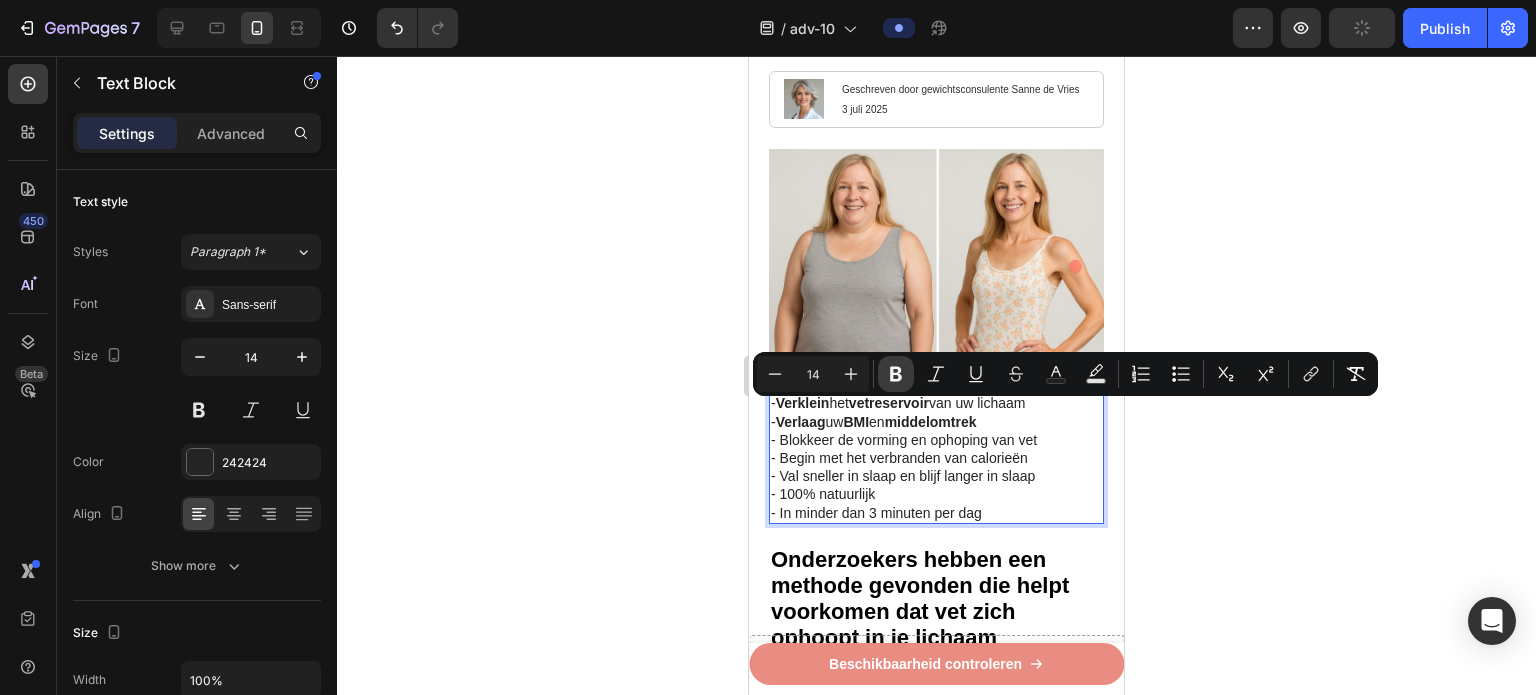 click 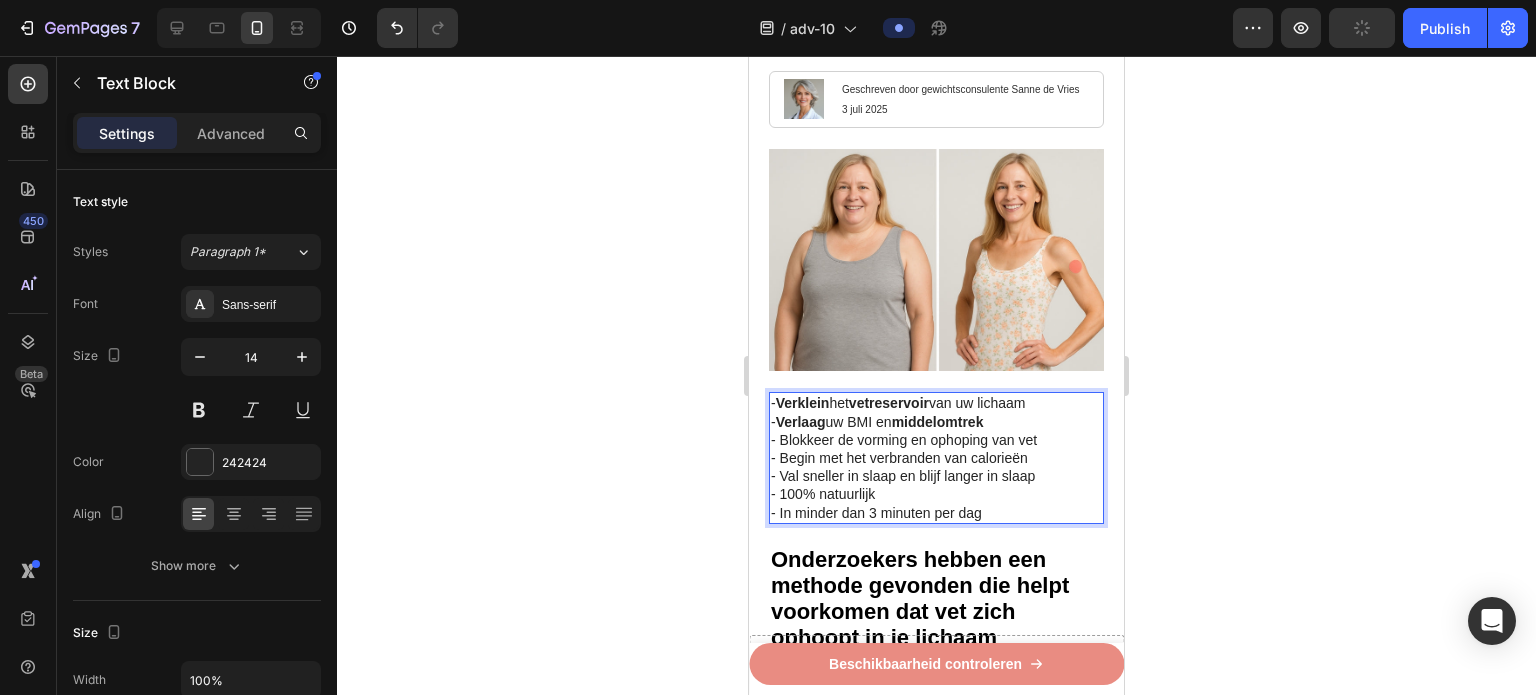 click on "middelomtrek" at bounding box center (938, 422) 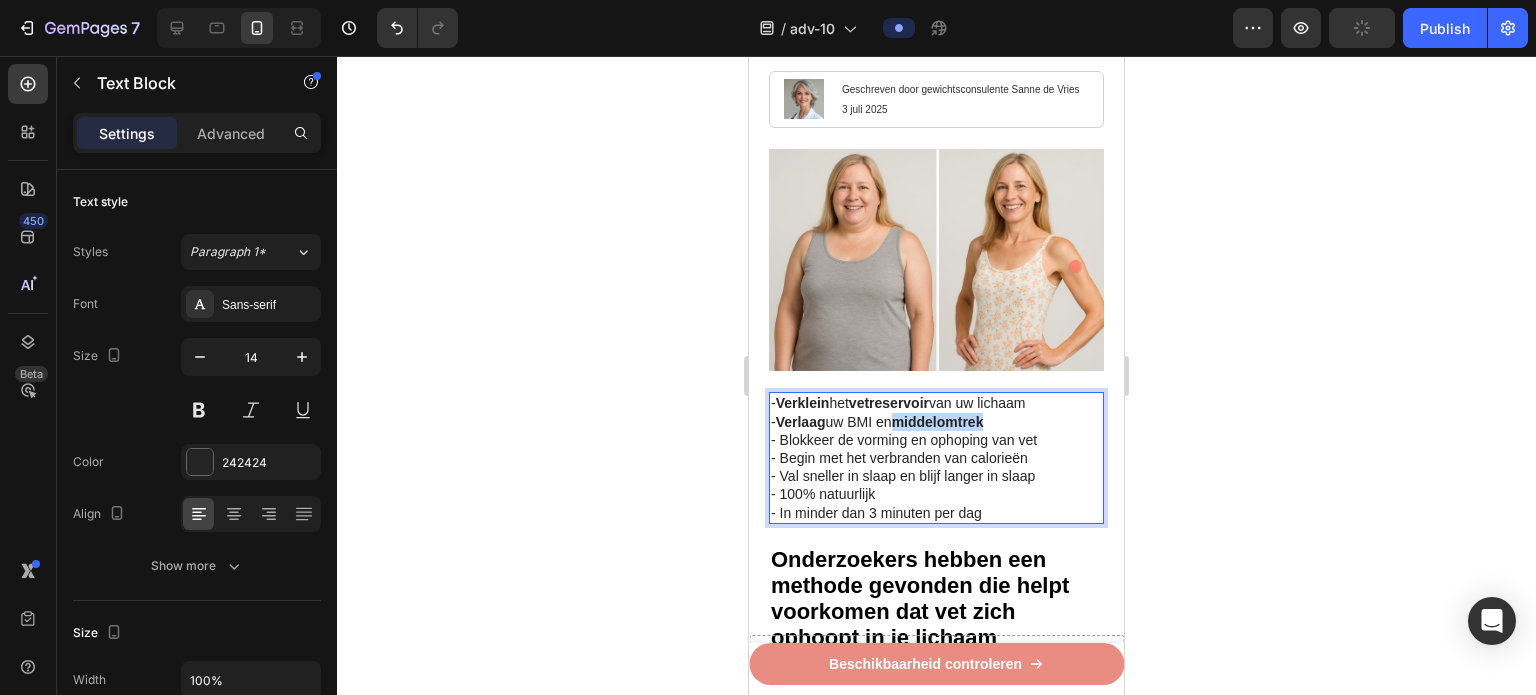 click on "middelomtrek" at bounding box center [938, 422] 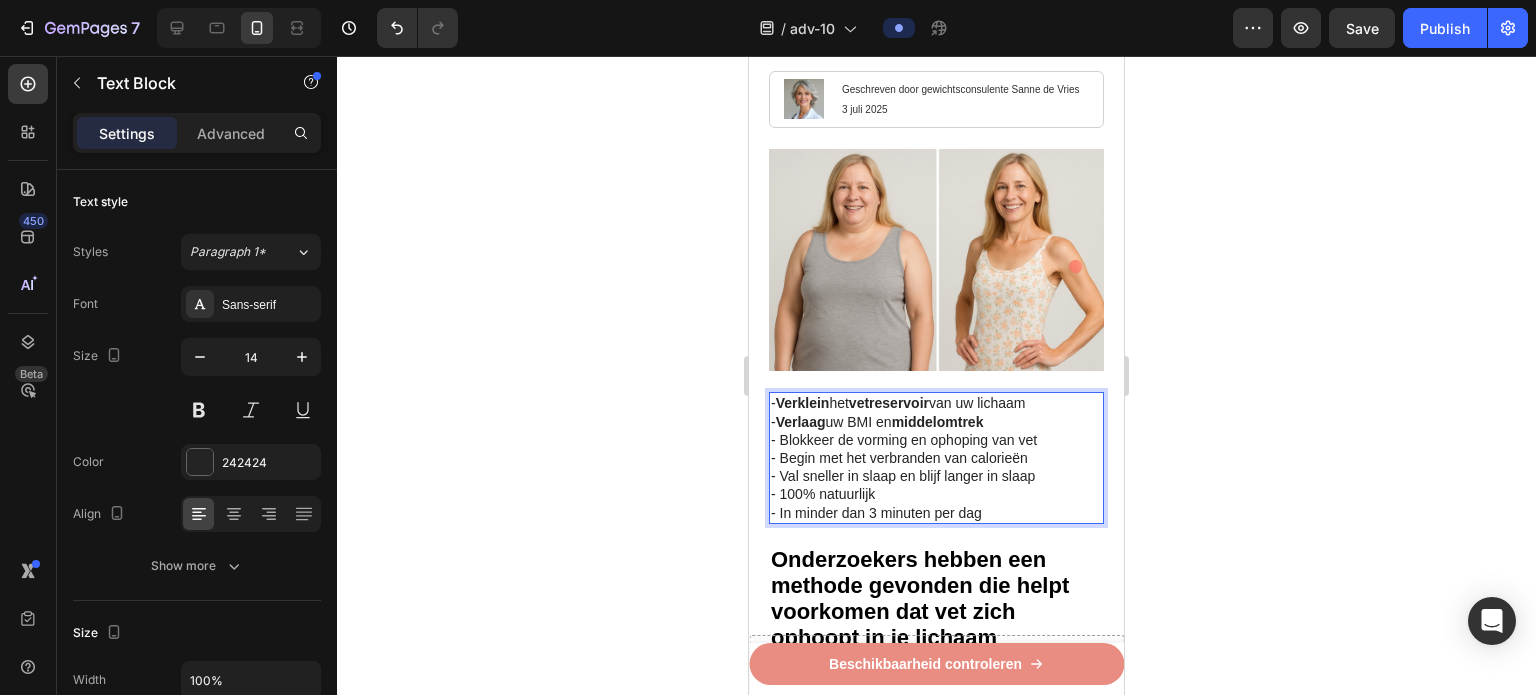 click on "-  Verlaag  uw BMI en  middelomtrek" at bounding box center [936, 422] 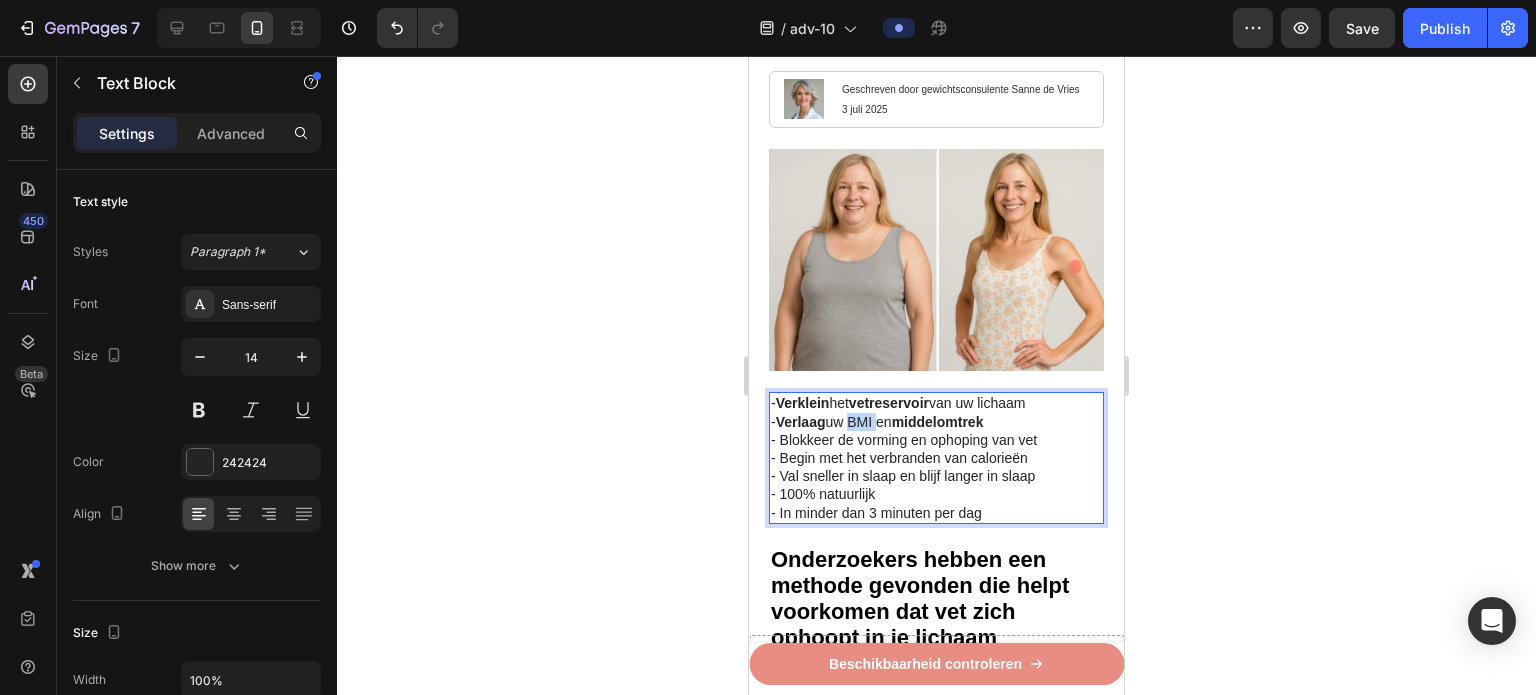 click on "-  Verlaag  uw BMI en  middelomtrek" at bounding box center (936, 422) 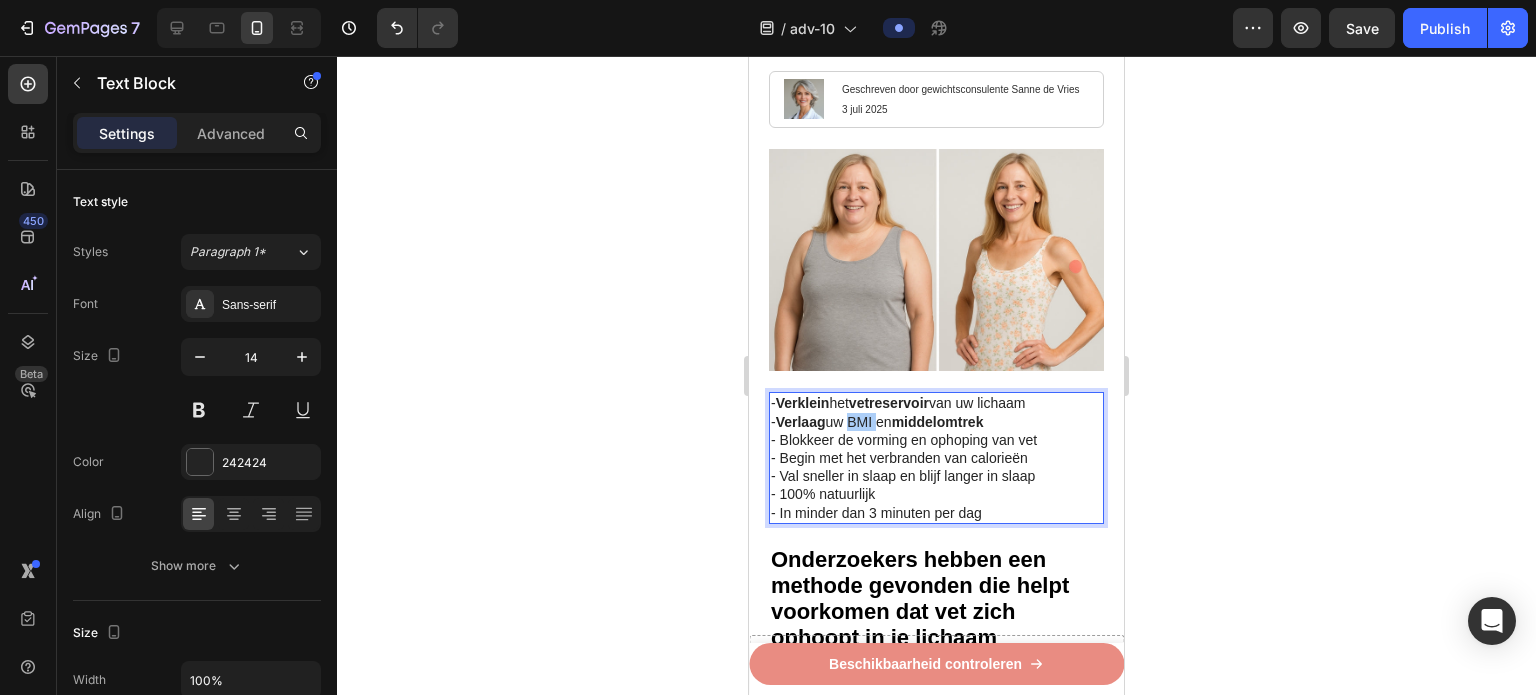 click 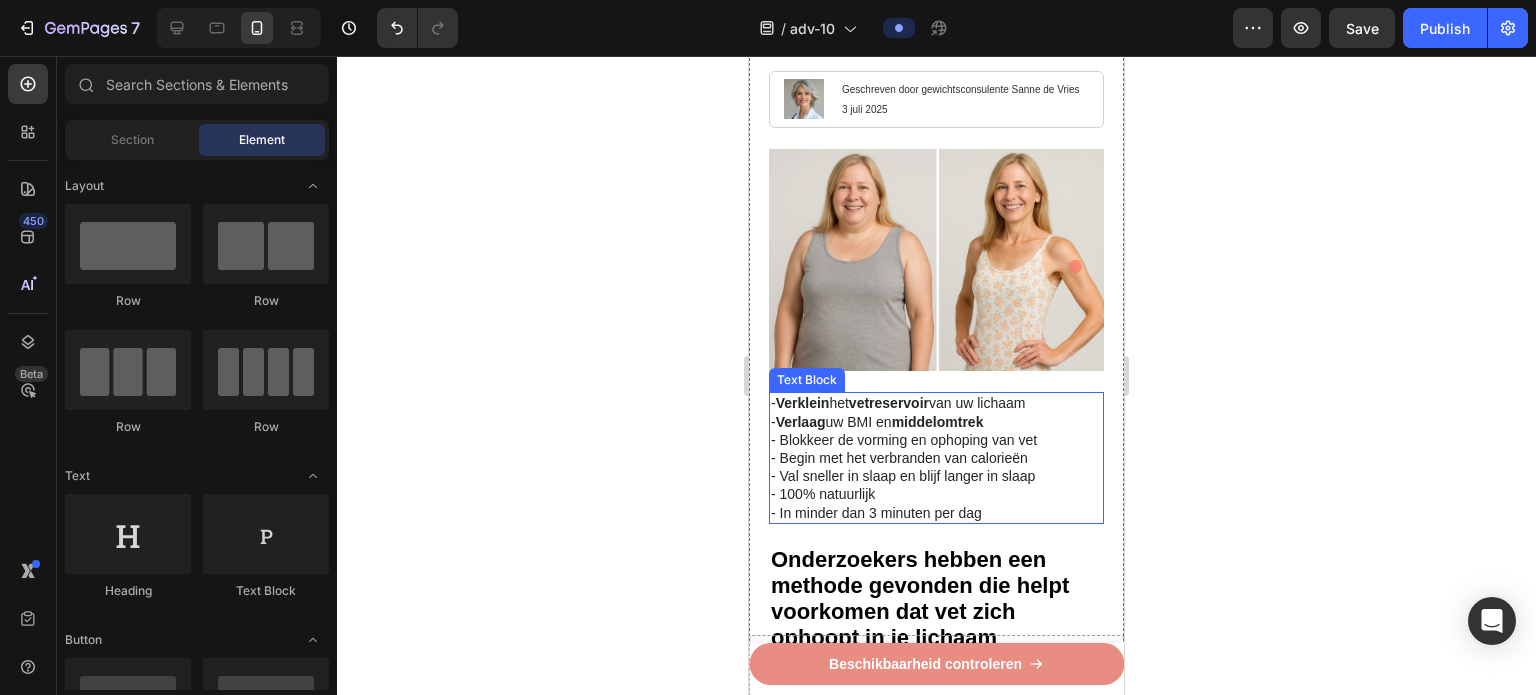 click on "-  Verlaag  uw BMI en  middelomtrek" at bounding box center (936, 422) 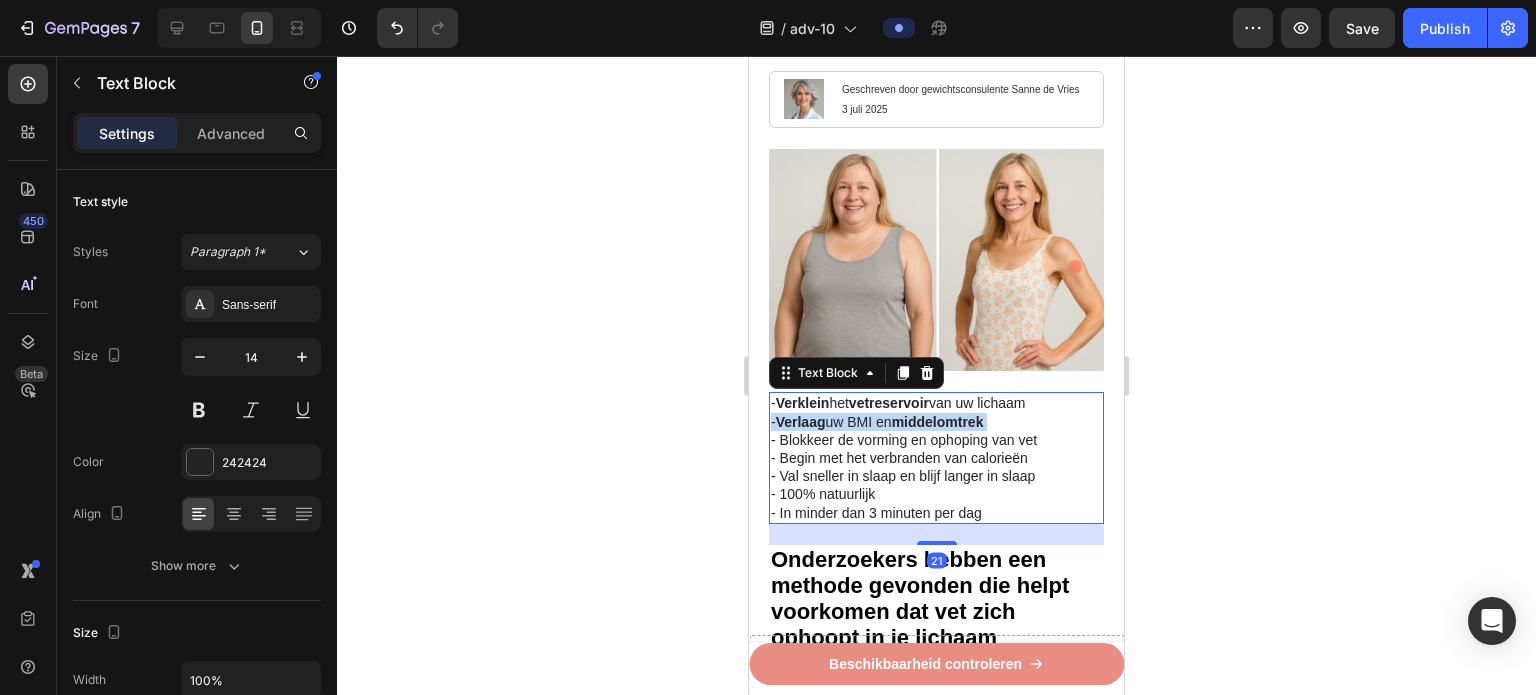 click on "-  Verlaag  uw BMI en  middelomtrek" at bounding box center [936, 422] 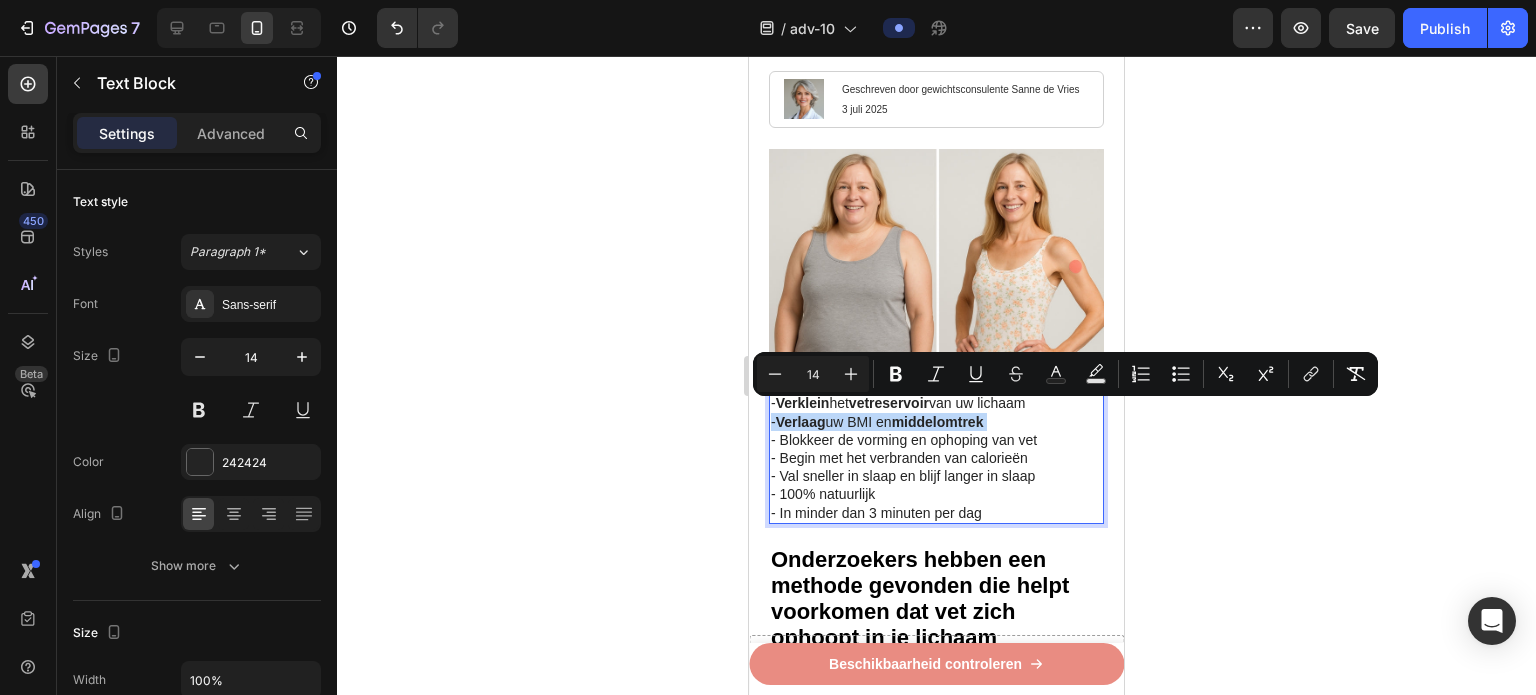 click on "-  Verlaag  uw BMI en  middelomtrek" at bounding box center [936, 422] 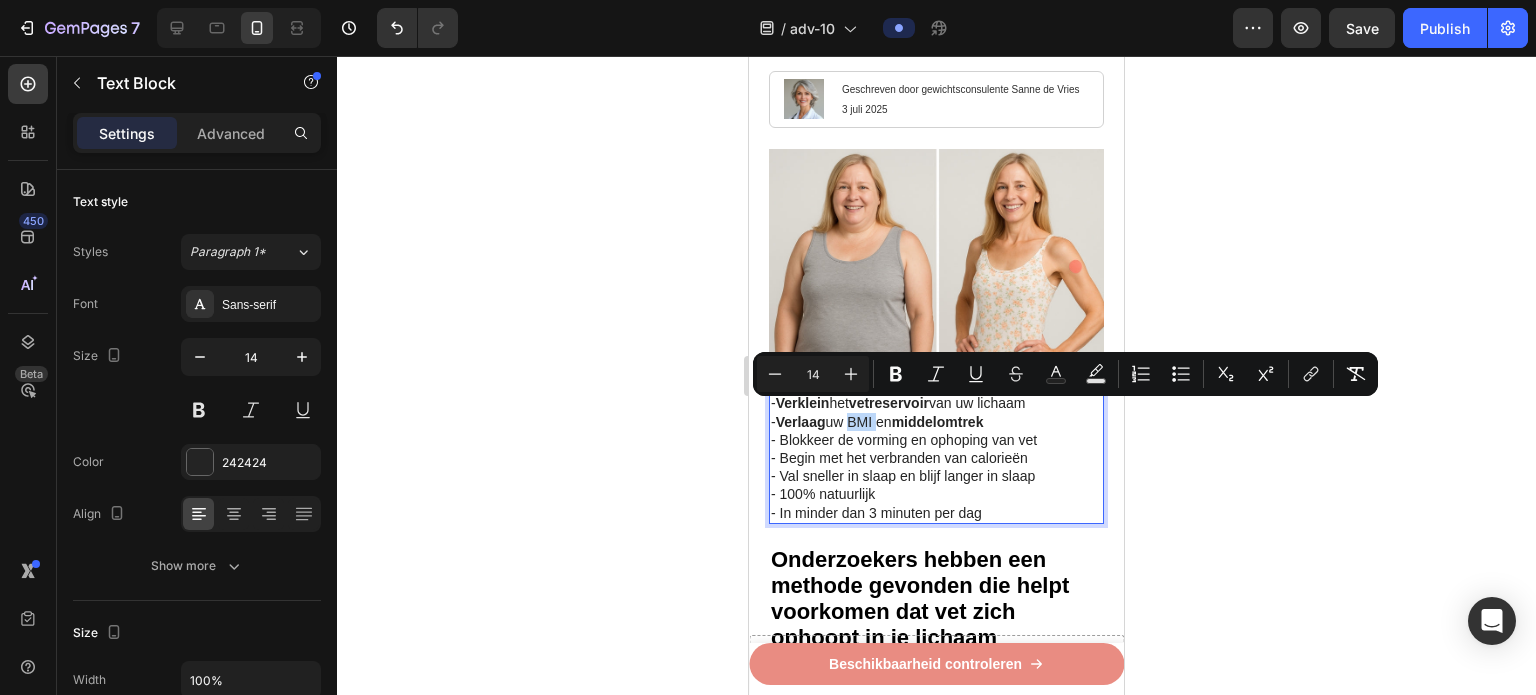 click on "-  Verlaag  uw BMI en  middelomtrek" at bounding box center [936, 422] 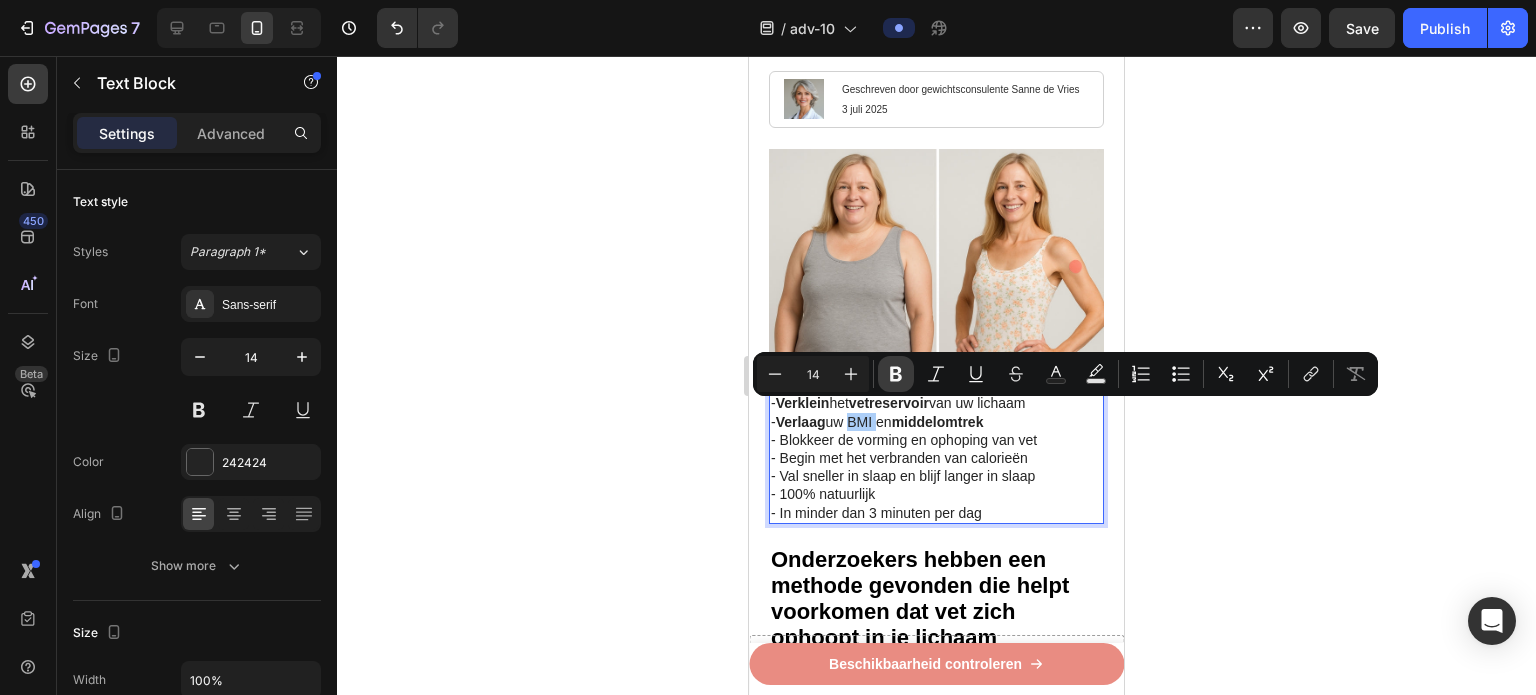click 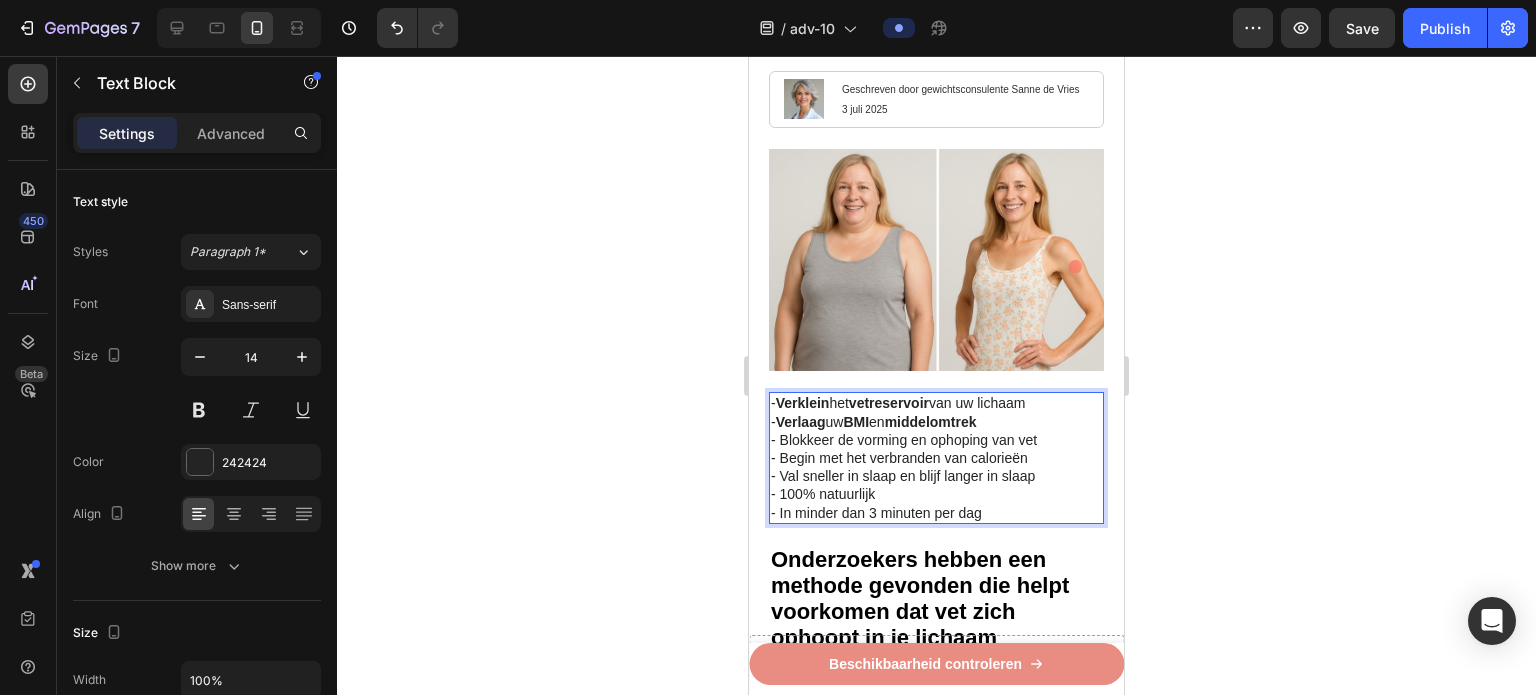 click on "- Blokkeer de vorming en ophoping van vet" at bounding box center (936, 440) 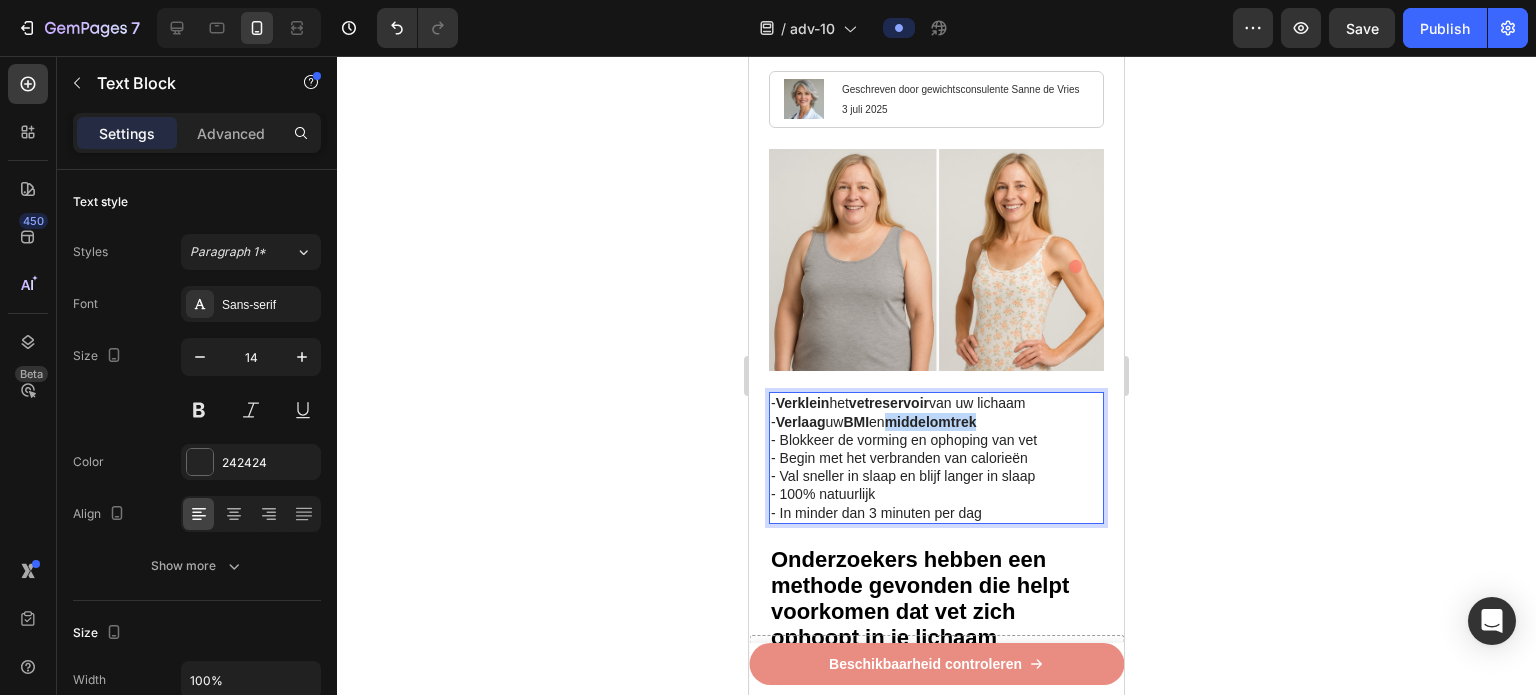 click on "middelomtrek" at bounding box center [931, 422] 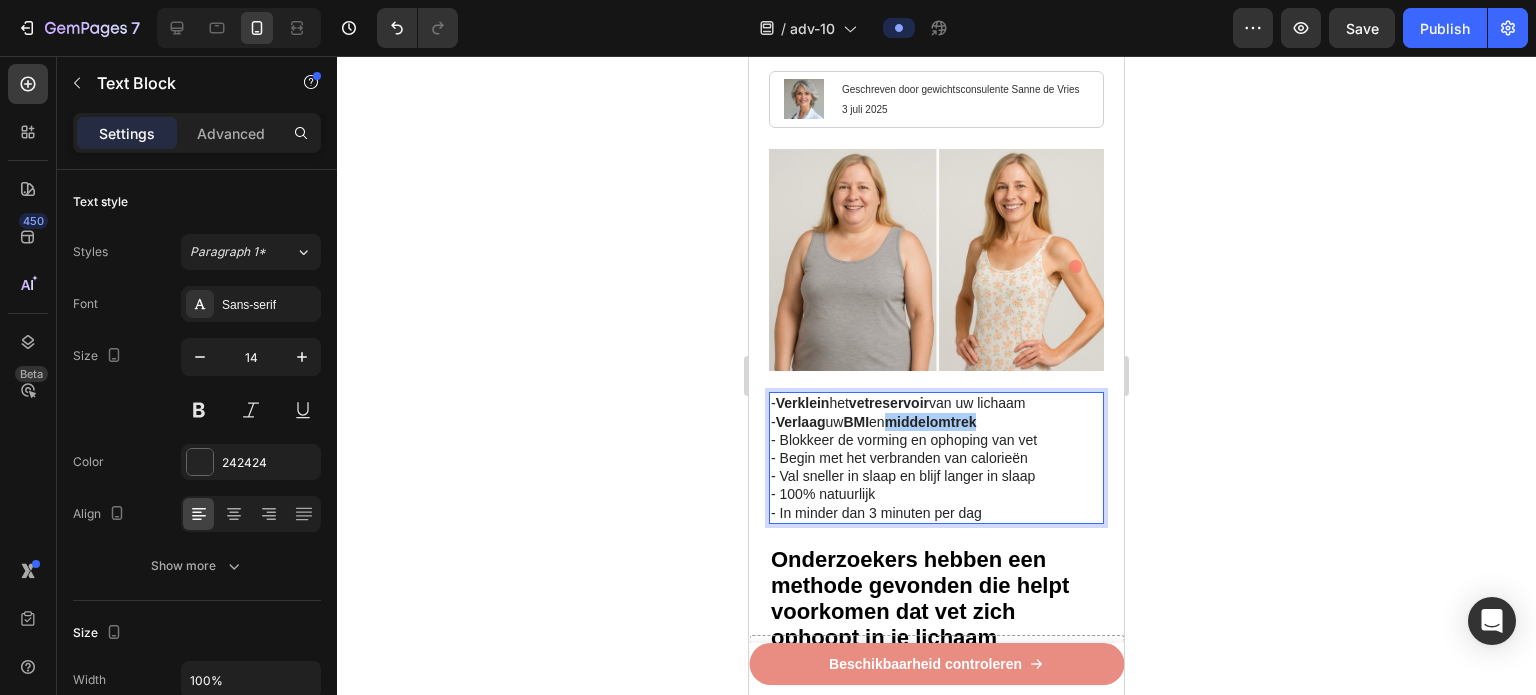 click 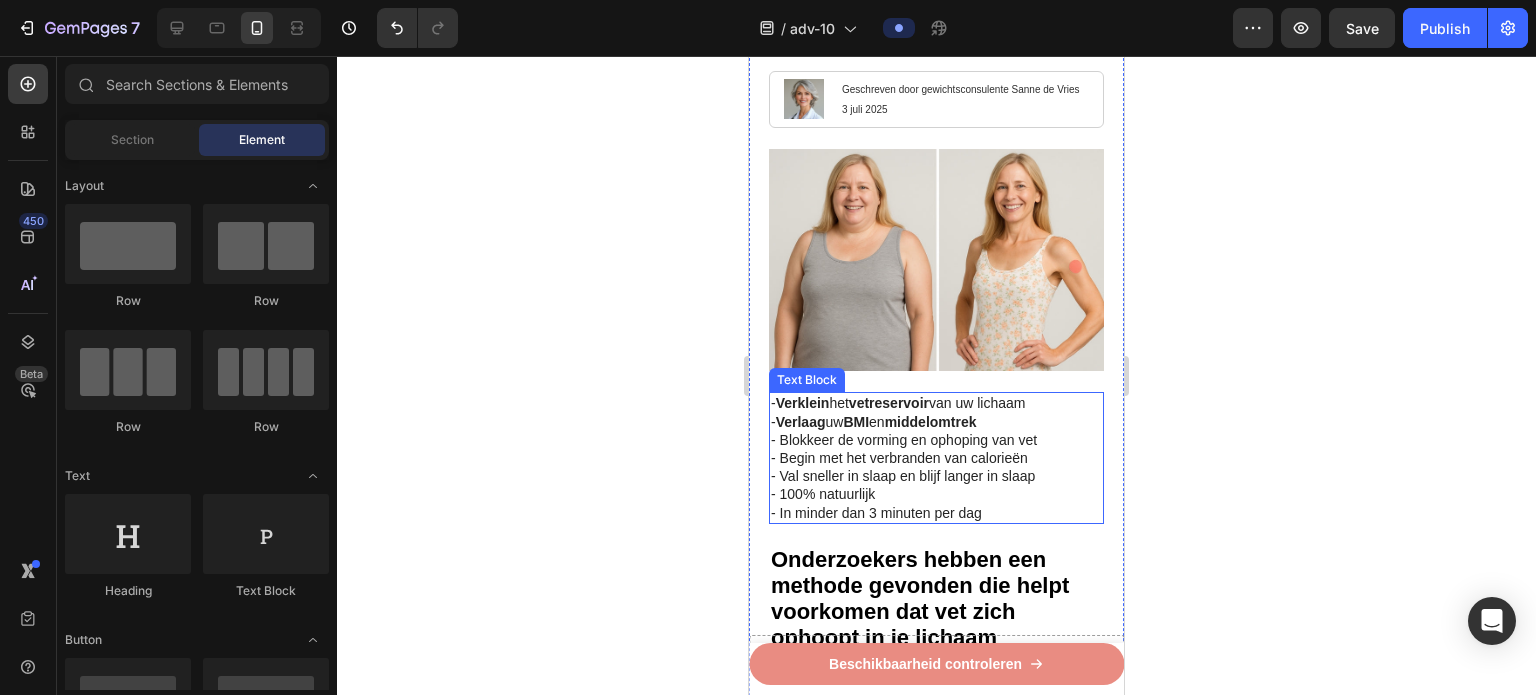 click on "middelomtrek" at bounding box center (931, 422) 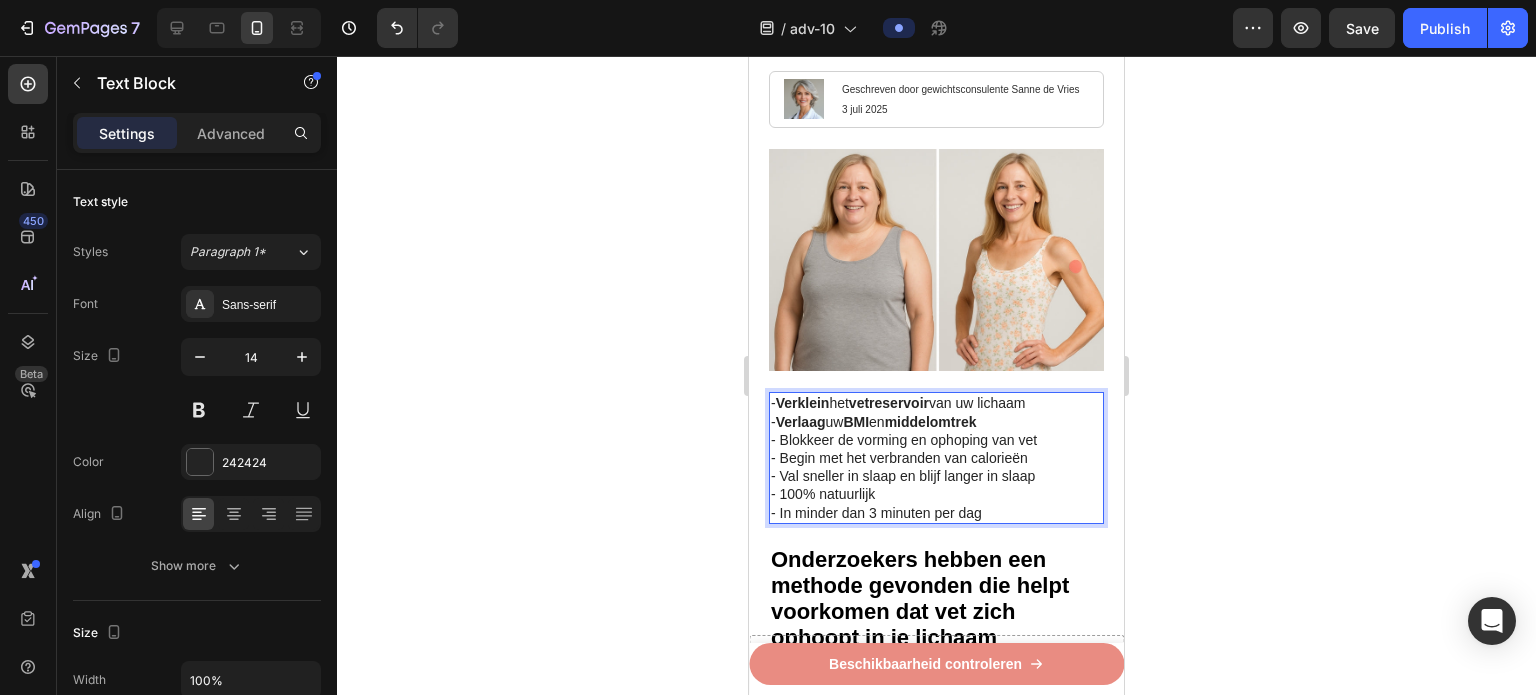 click on "middelomtrek" at bounding box center [931, 422] 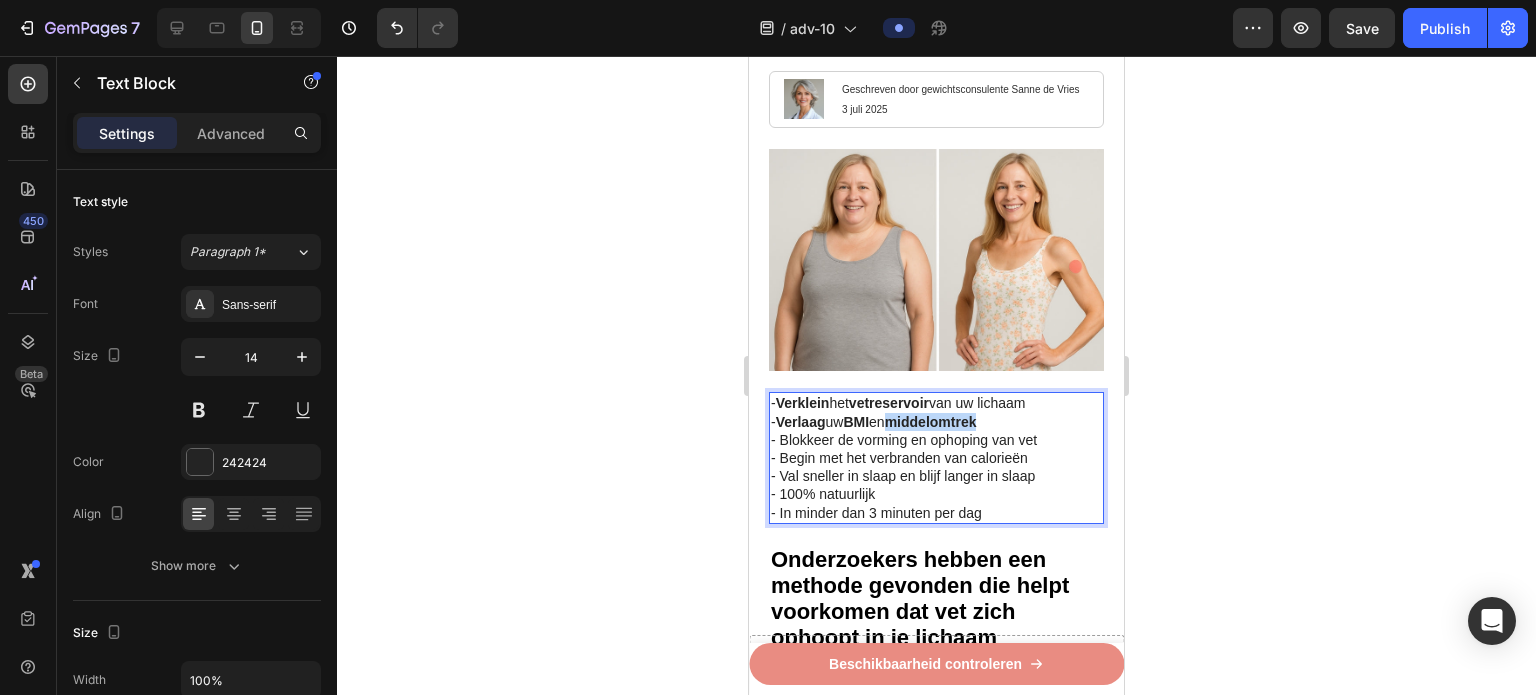 click on "middelomtrek" at bounding box center (931, 422) 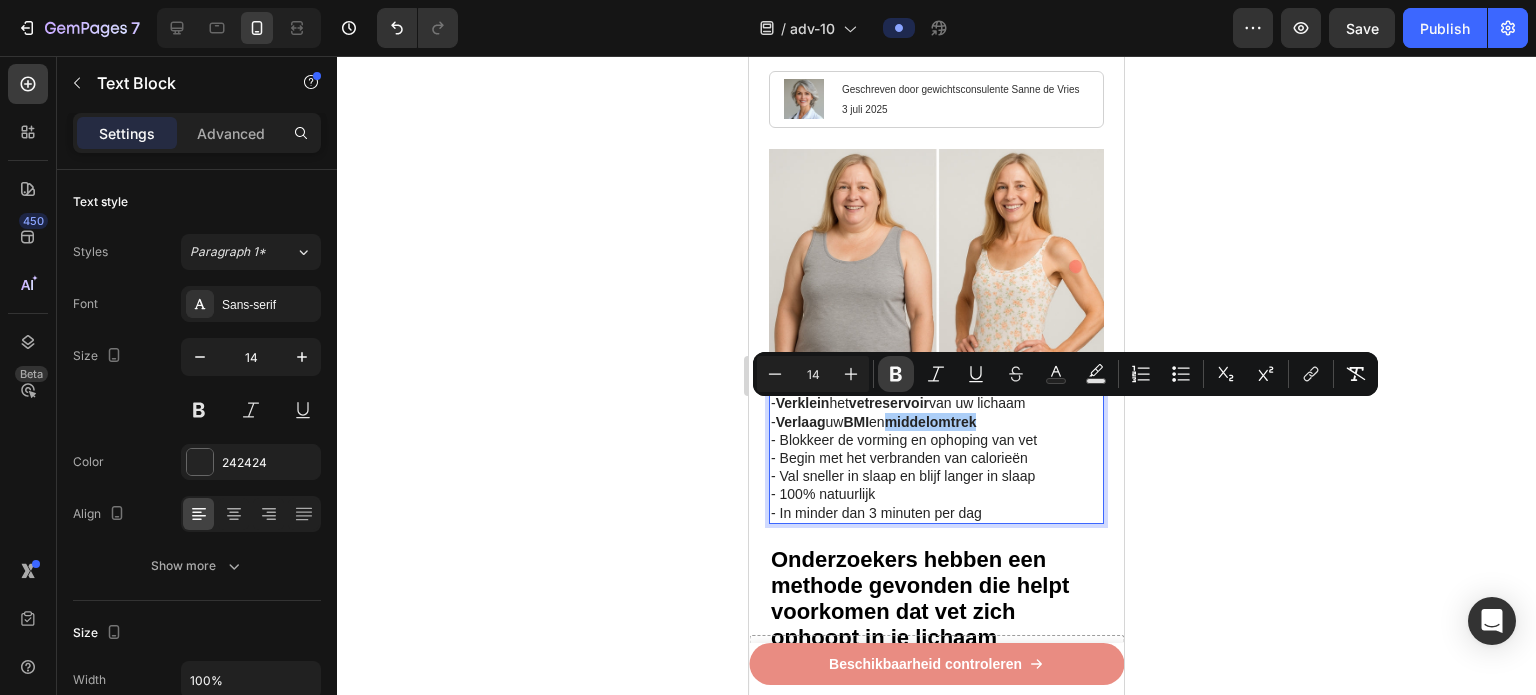 click 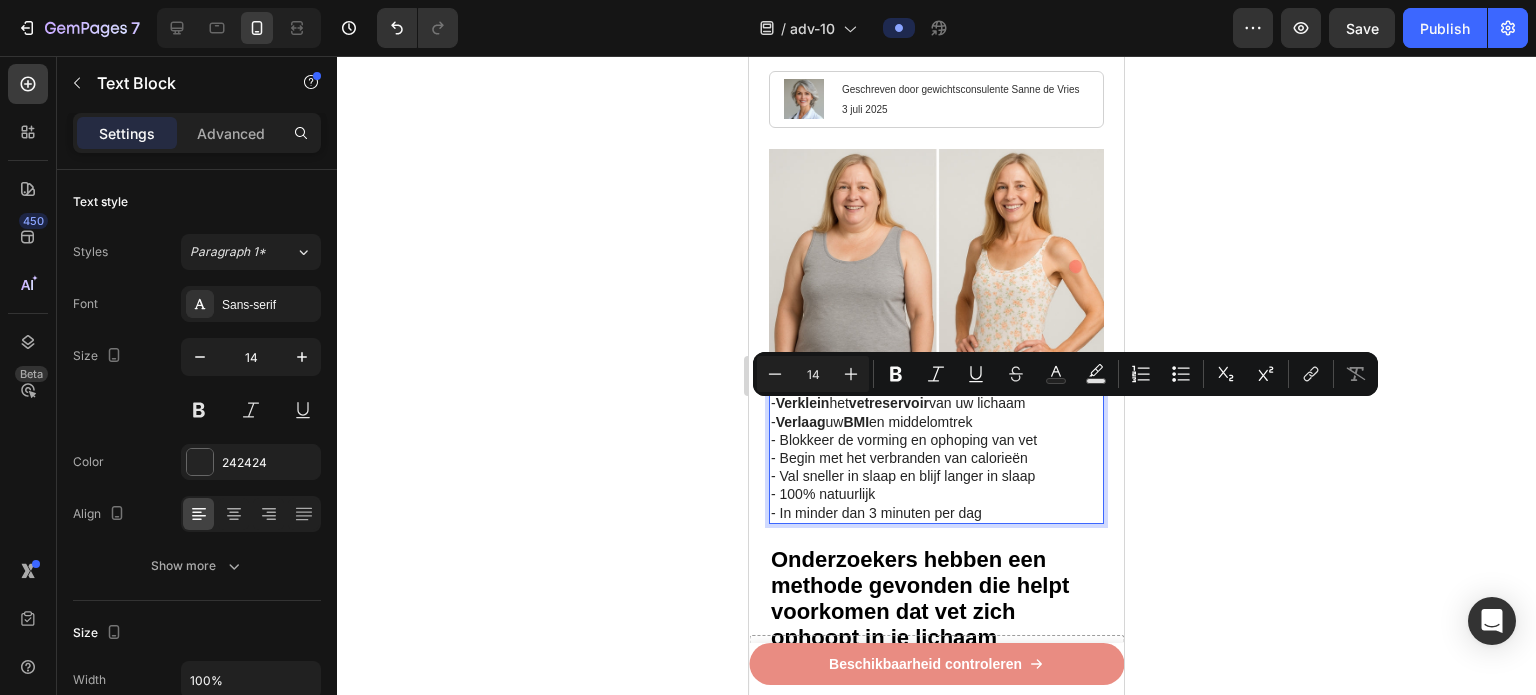 click 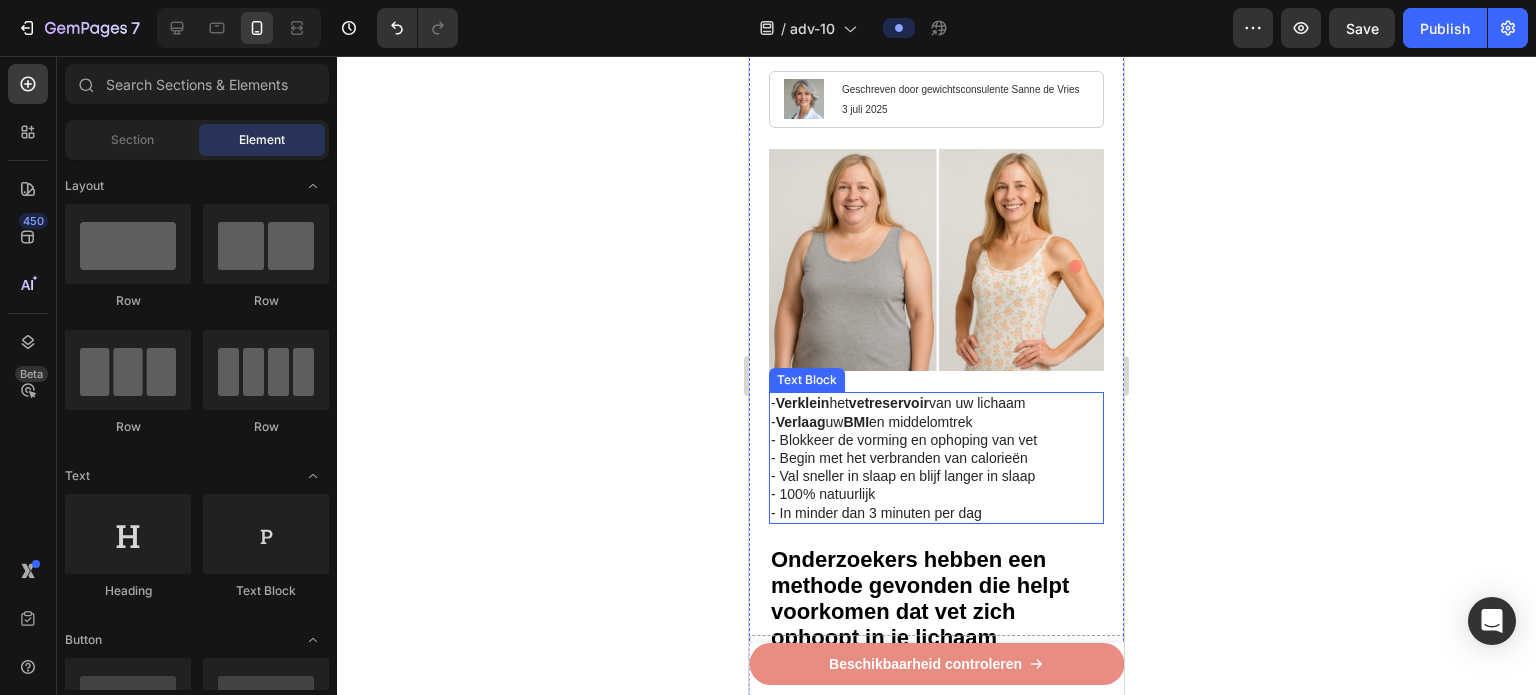click on "- Blokkeer de vorming en ophoping van vet" at bounding box center (936, 440) 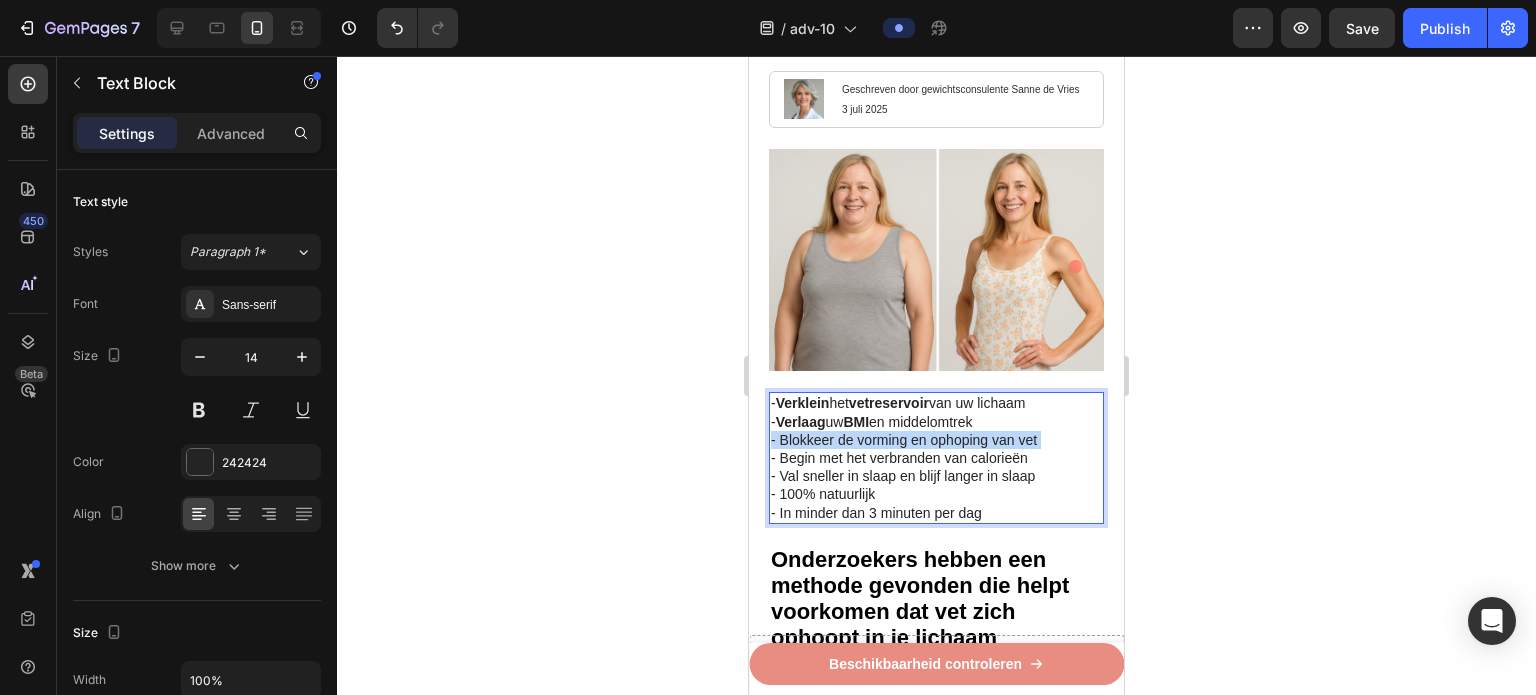 click on "- Blokkeer de vorming en ophoping van vet" at bounding box center (936, 440) 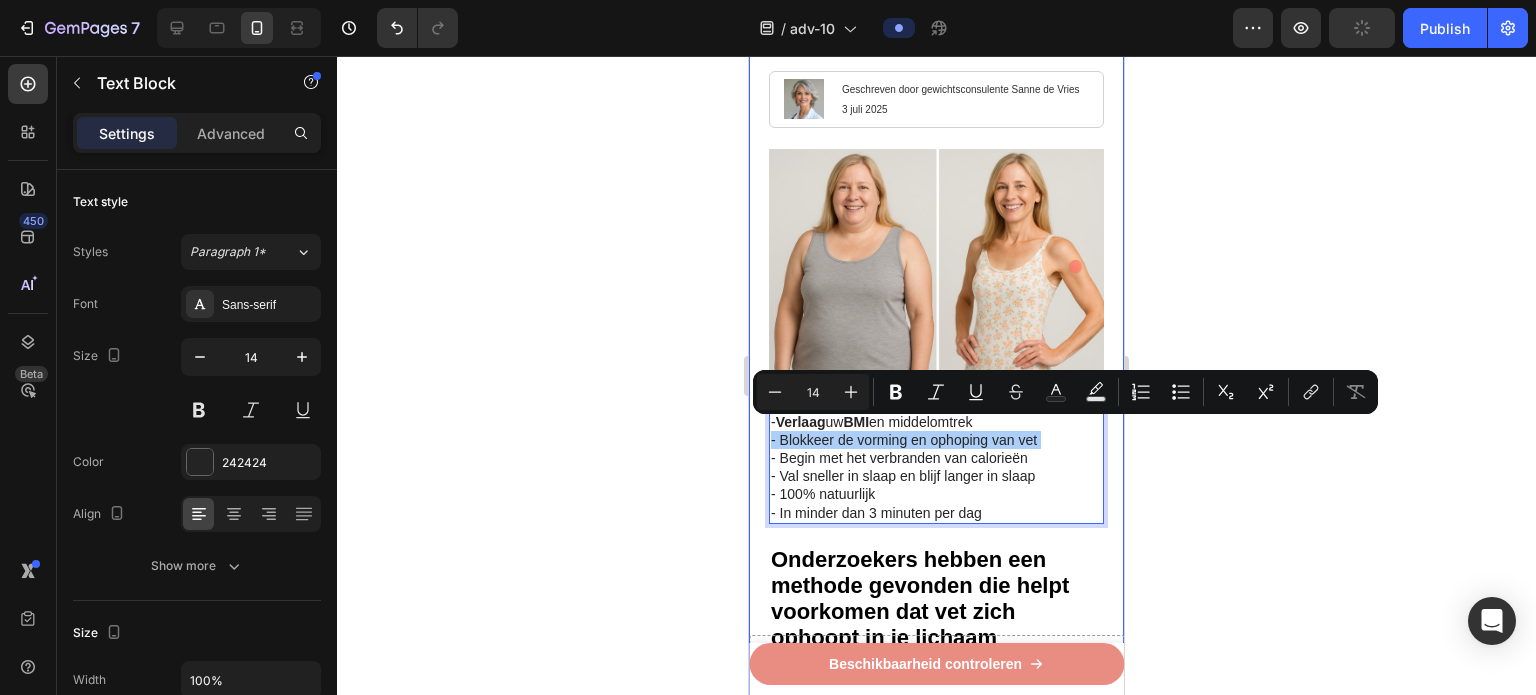 click 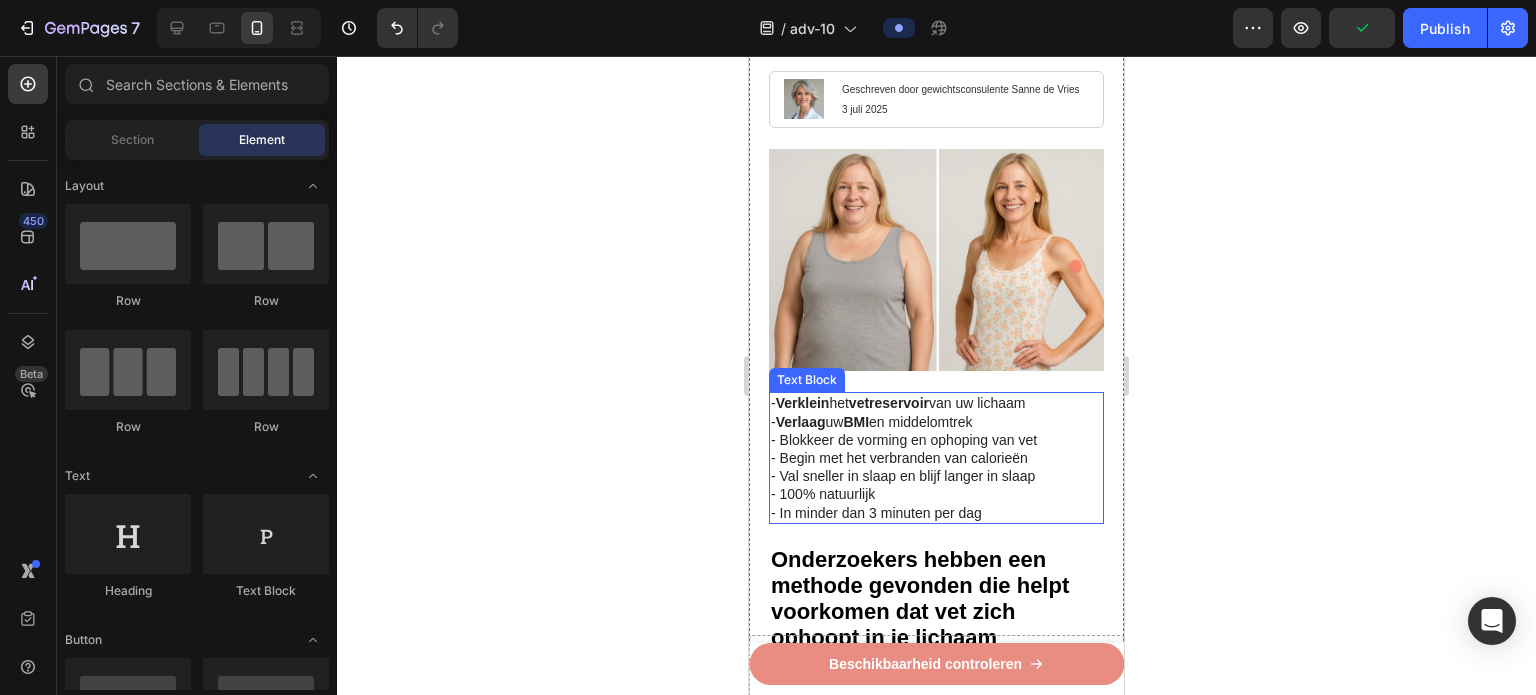 click on "- Blokkeer de vorming en ophoping van vet" at bounding box center (936, 440) 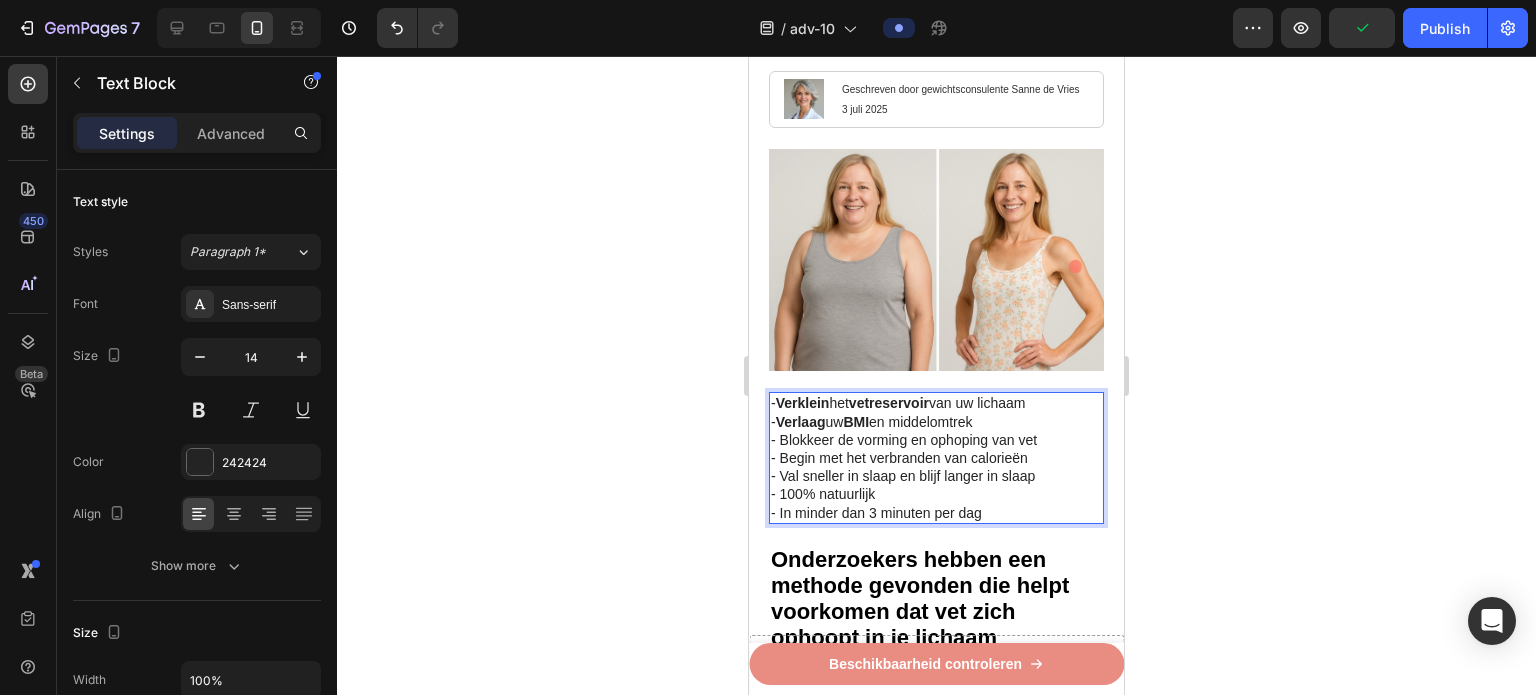 click on "- Blokkeer de vorming en ophoping van vet" at bounding box center [936, 440] 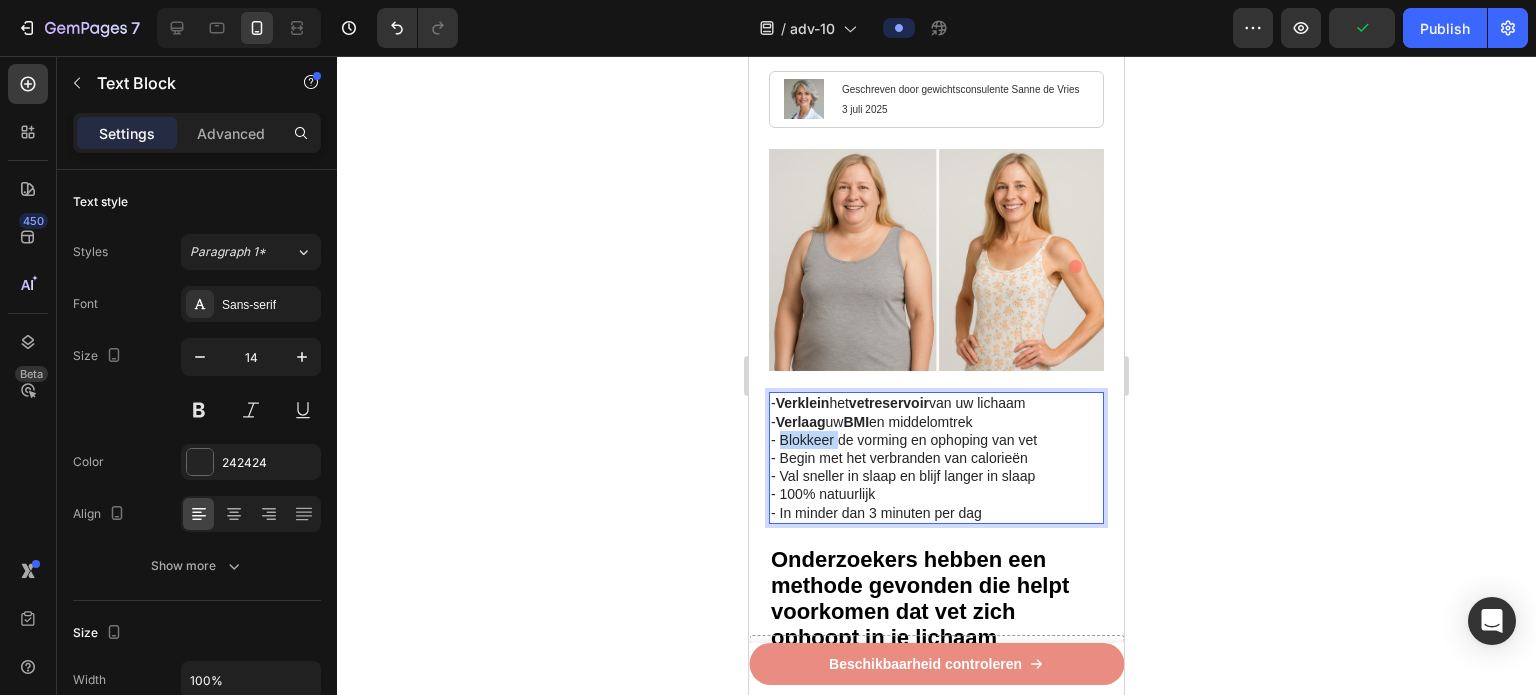 click on "- Blokkeer de vorming en ophoping van vet" at bounding box center [936, 440] 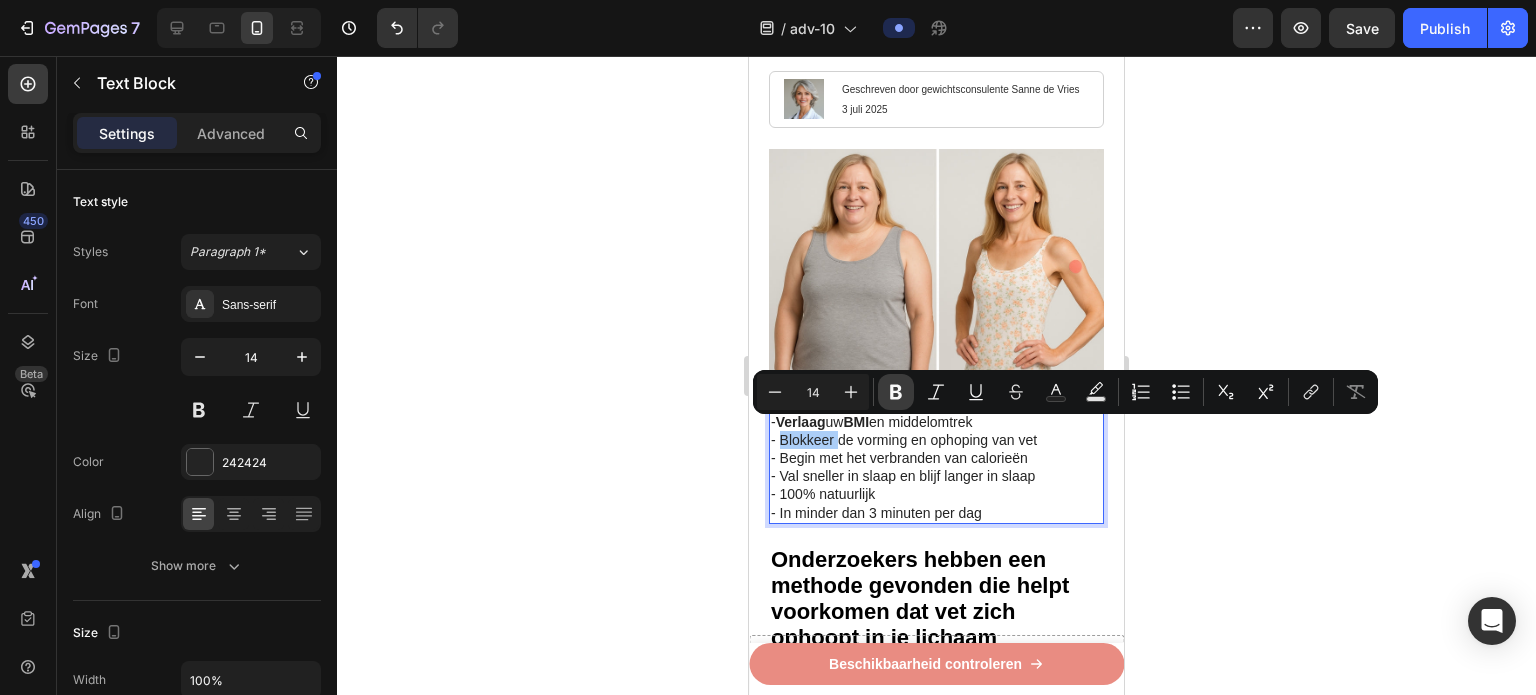 click 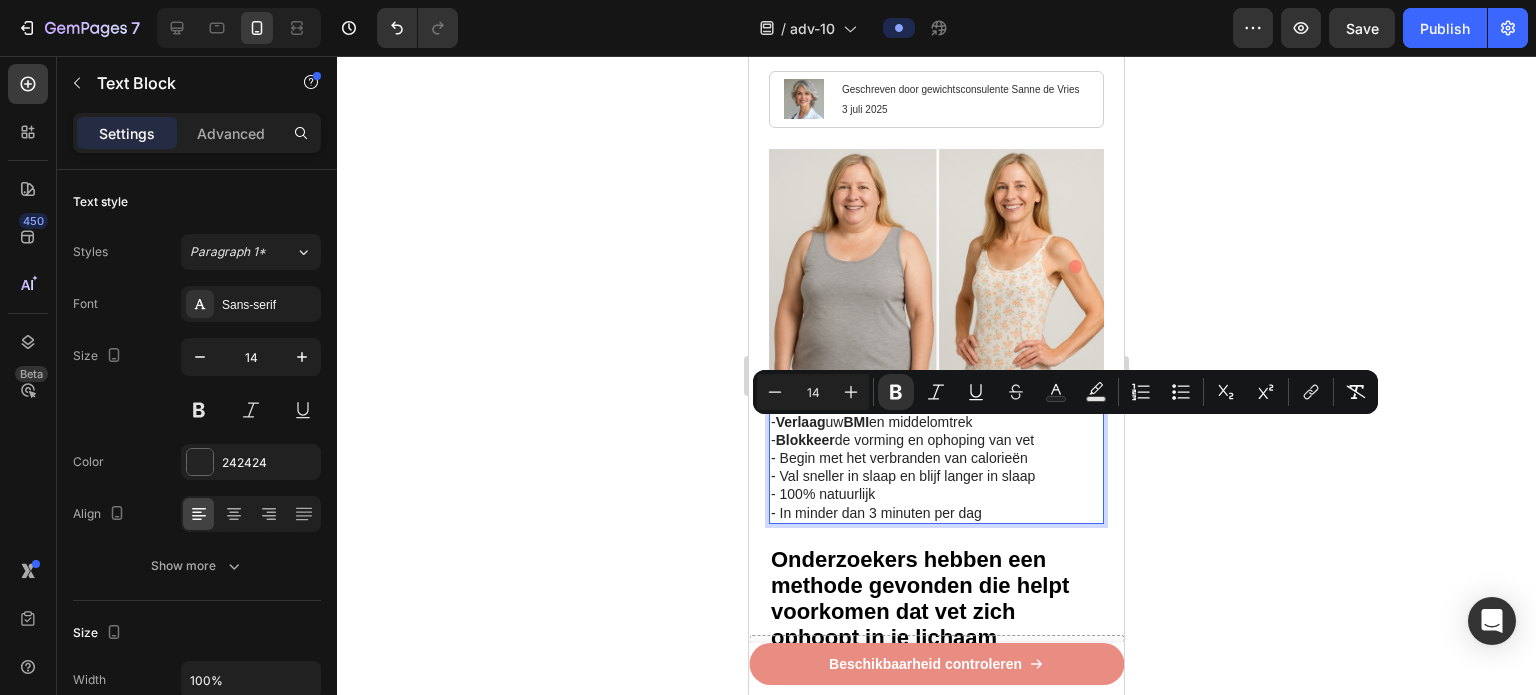 click 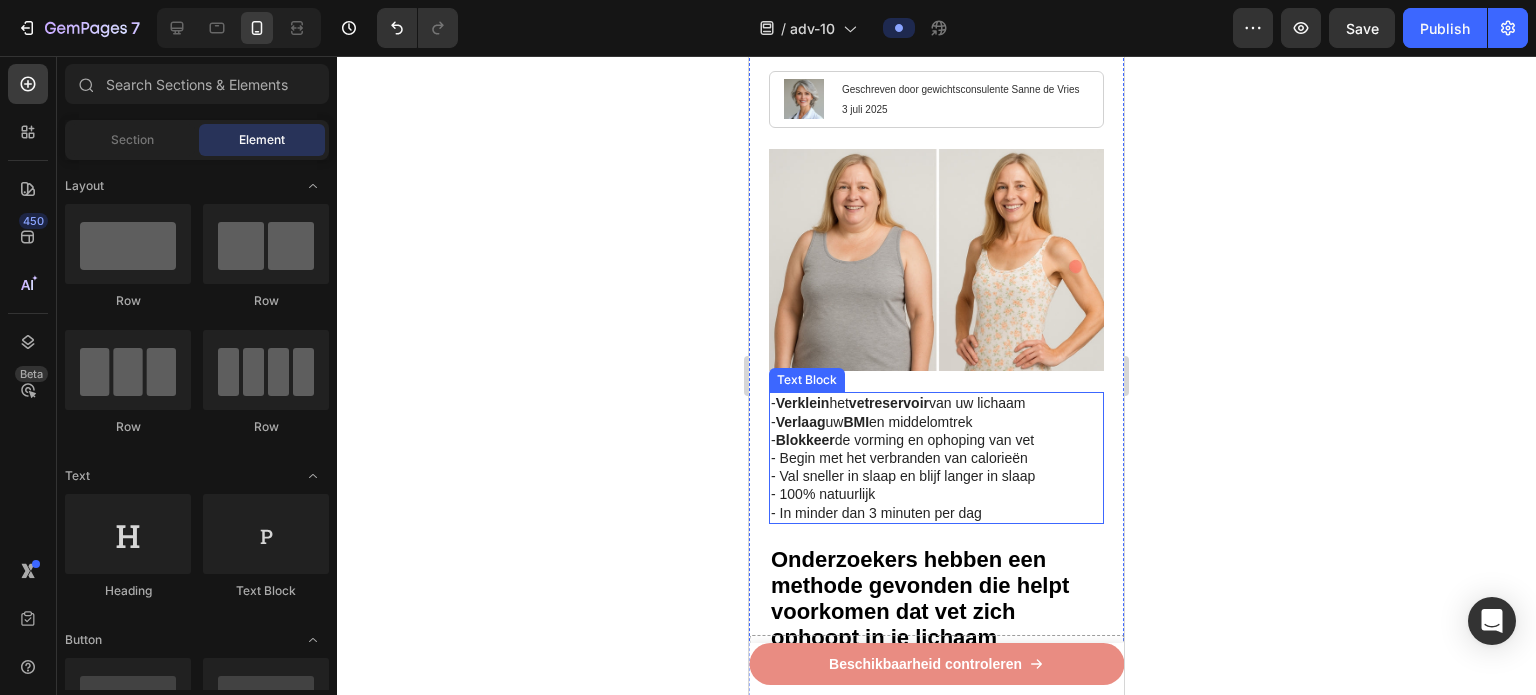 click on "- Begin met het verbranden van calorieën" at bounding box center (936, 458) 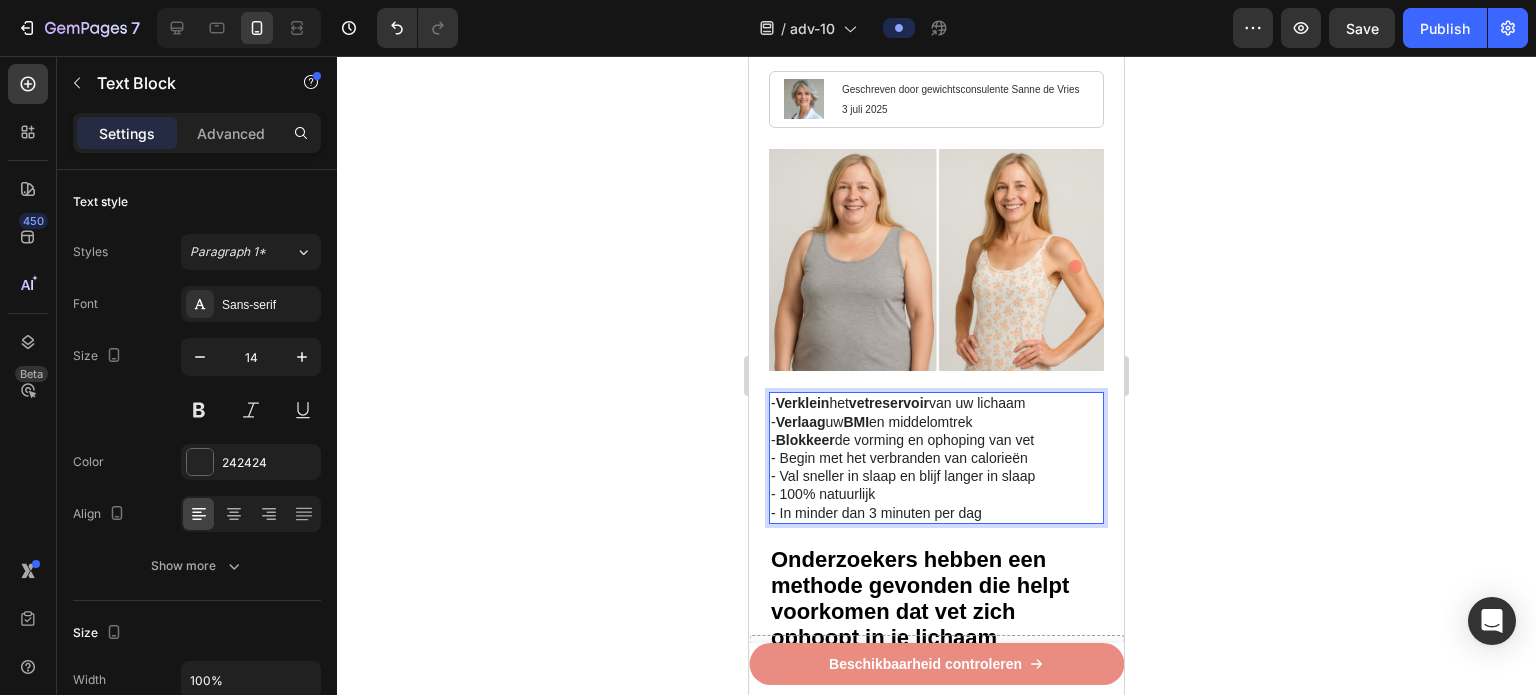 click on "-  Blokkeer  de vorming en ophoping van vet" at bounding box center [936, 440] 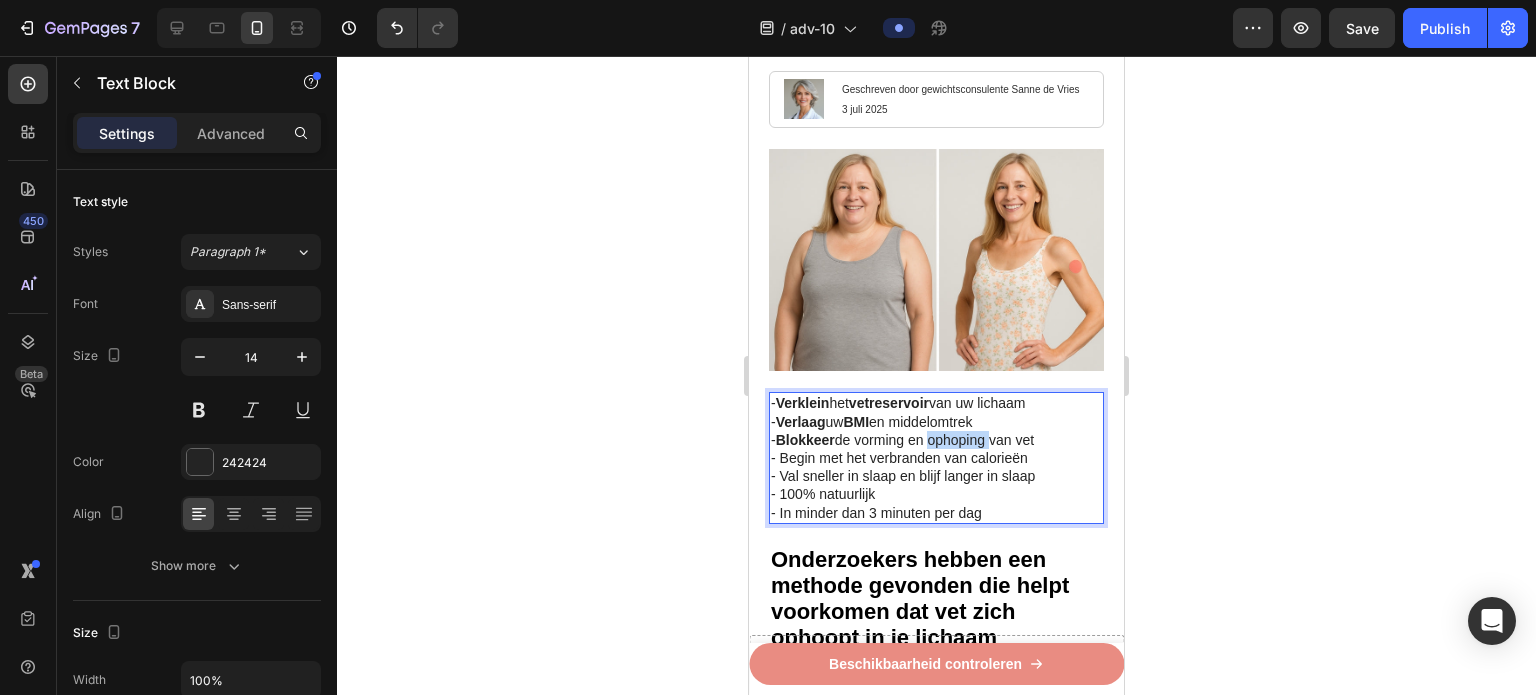 click on "-  Blokkeer  de vorming en ophoping van vet" at bounding box center [936, 440] 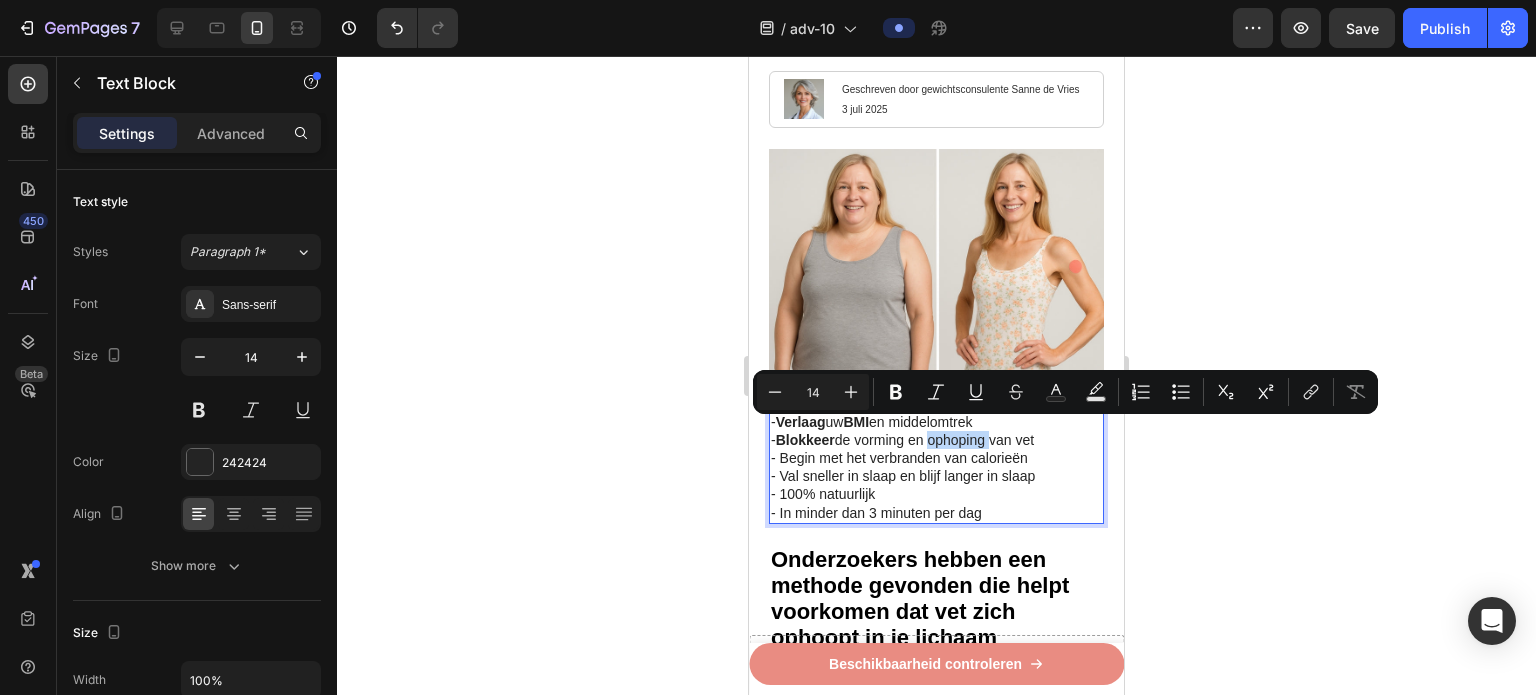 click on "-  Blokkeer  de vorming en ophoping van vet" at bounding box center [936, 440] 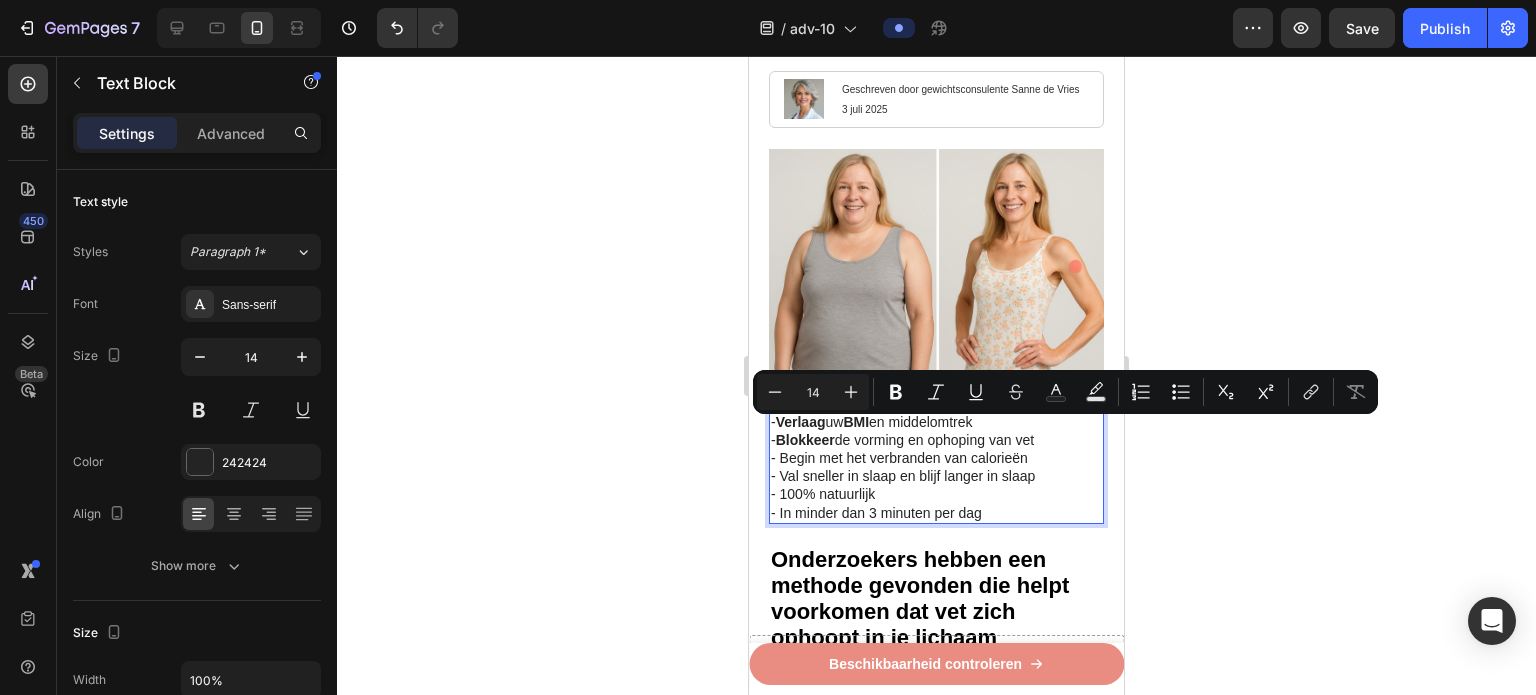 click on "- Begin met het verbranden van calorieën" at bounding box center (936, 458) 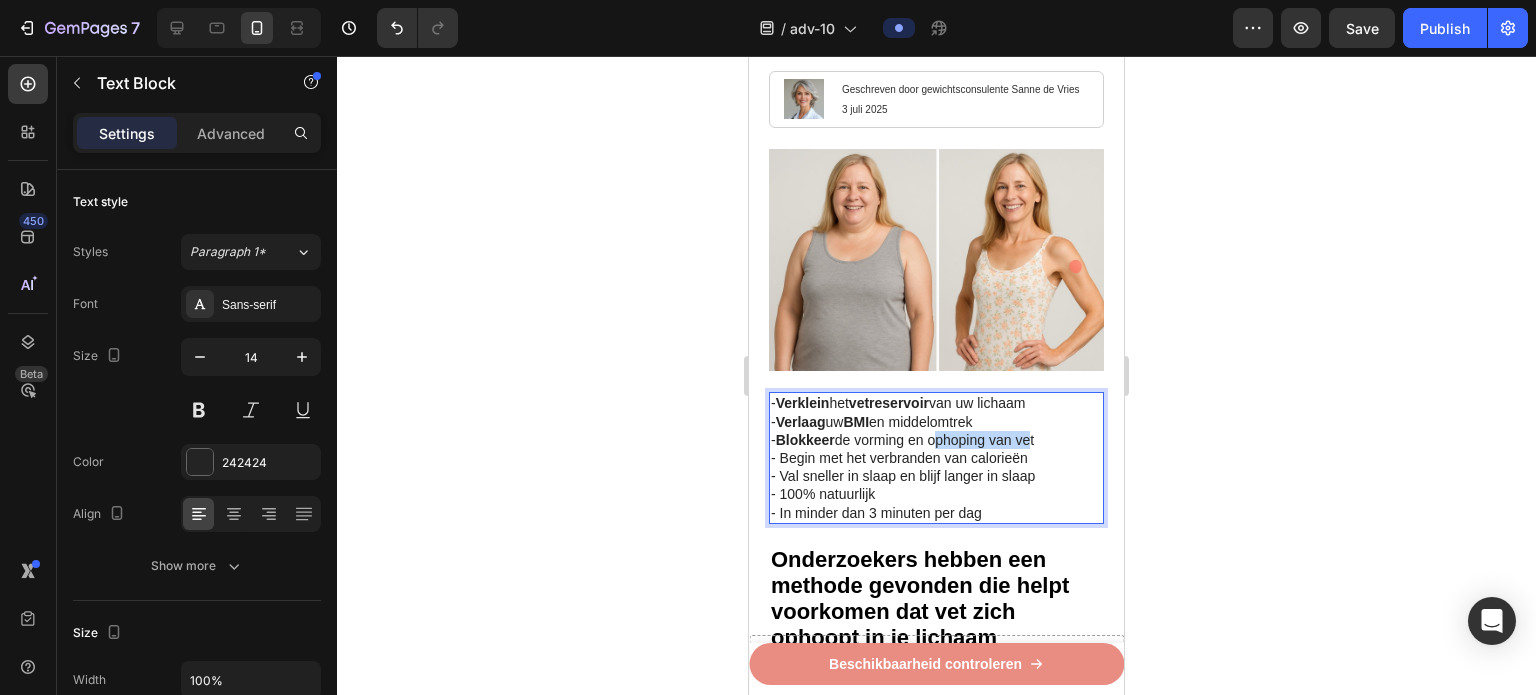 drag, startPoint x: 939, startPoint y: 433, endPoint x: 1036, endPoint y: 436, distance: 97.04638 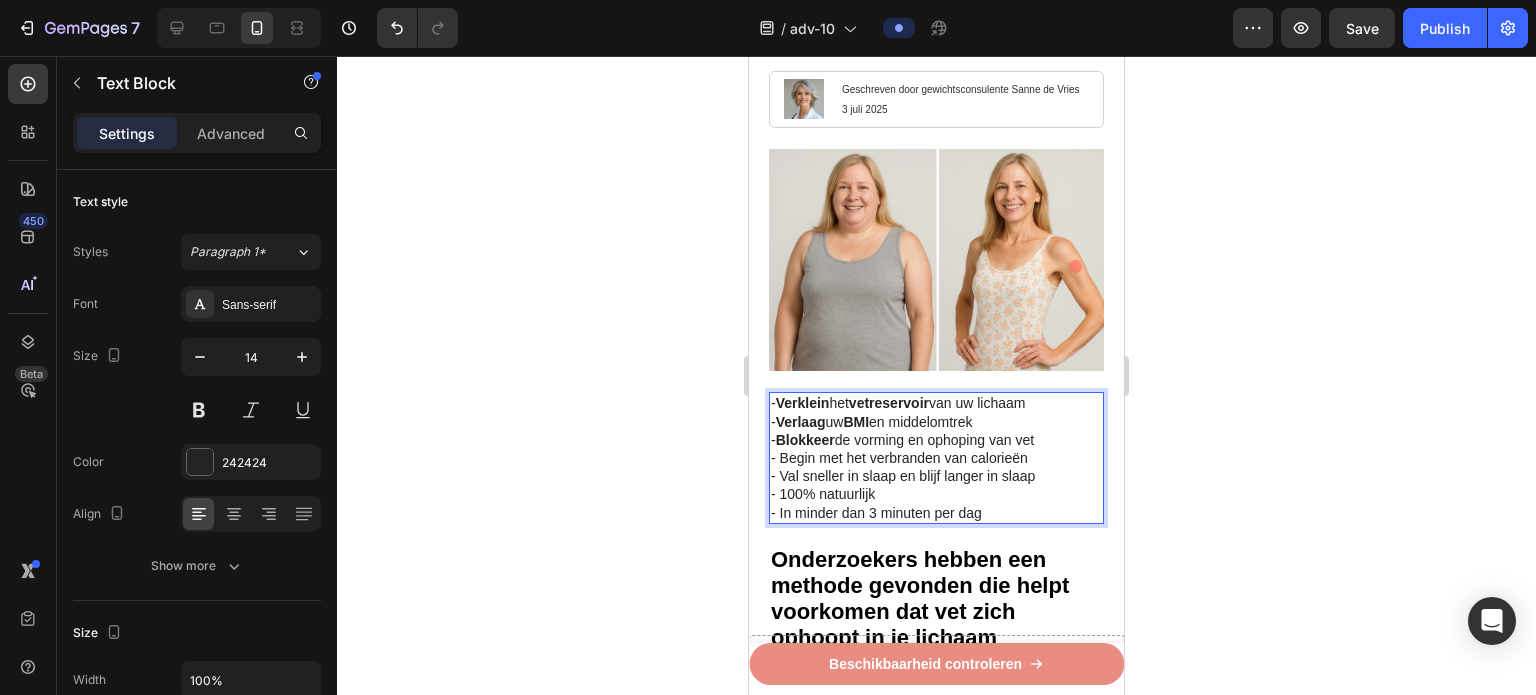 click on "-  Blokkeer  de vorming en ophoping van vet" at bounding box center [936, 440] 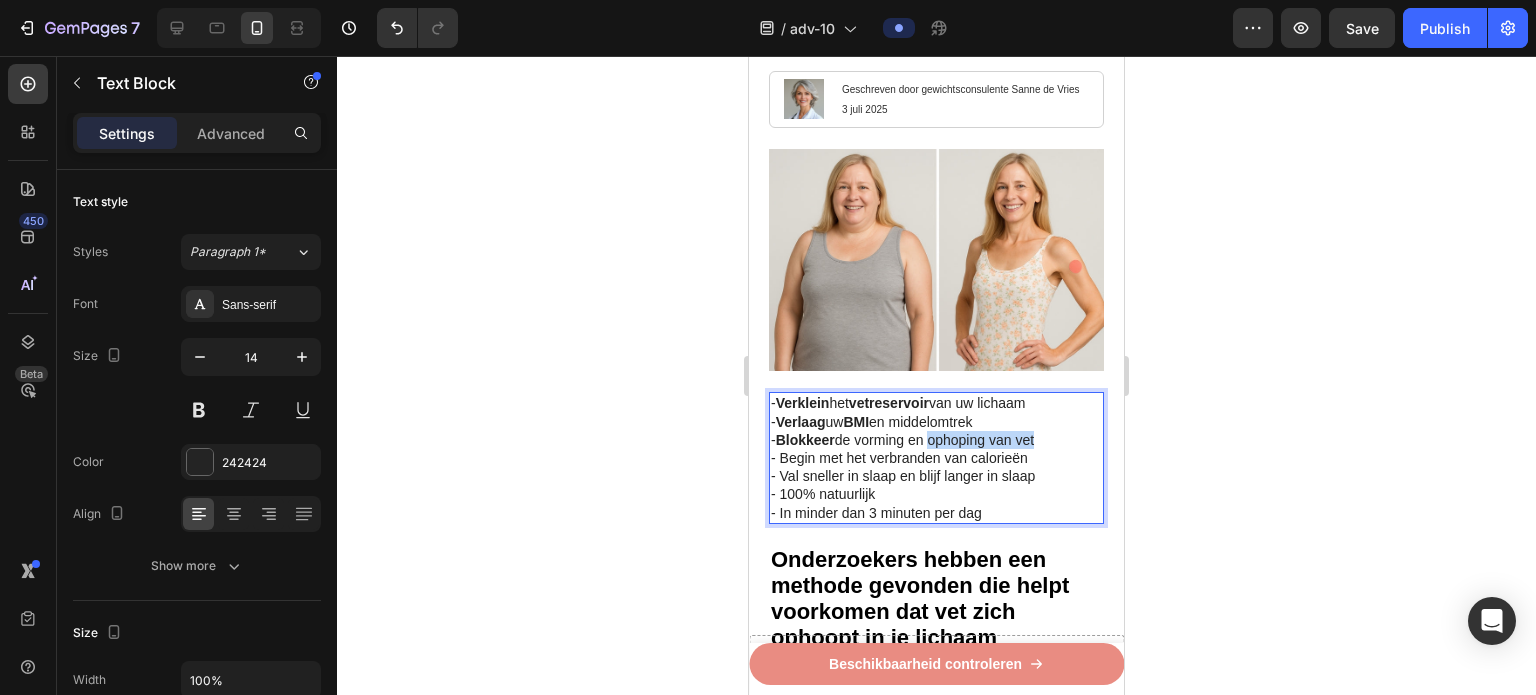 drag, startPoint x: 1028, startPoint y: 433, endPoint x: 936, endPoint y: 431, distance: 92.021736 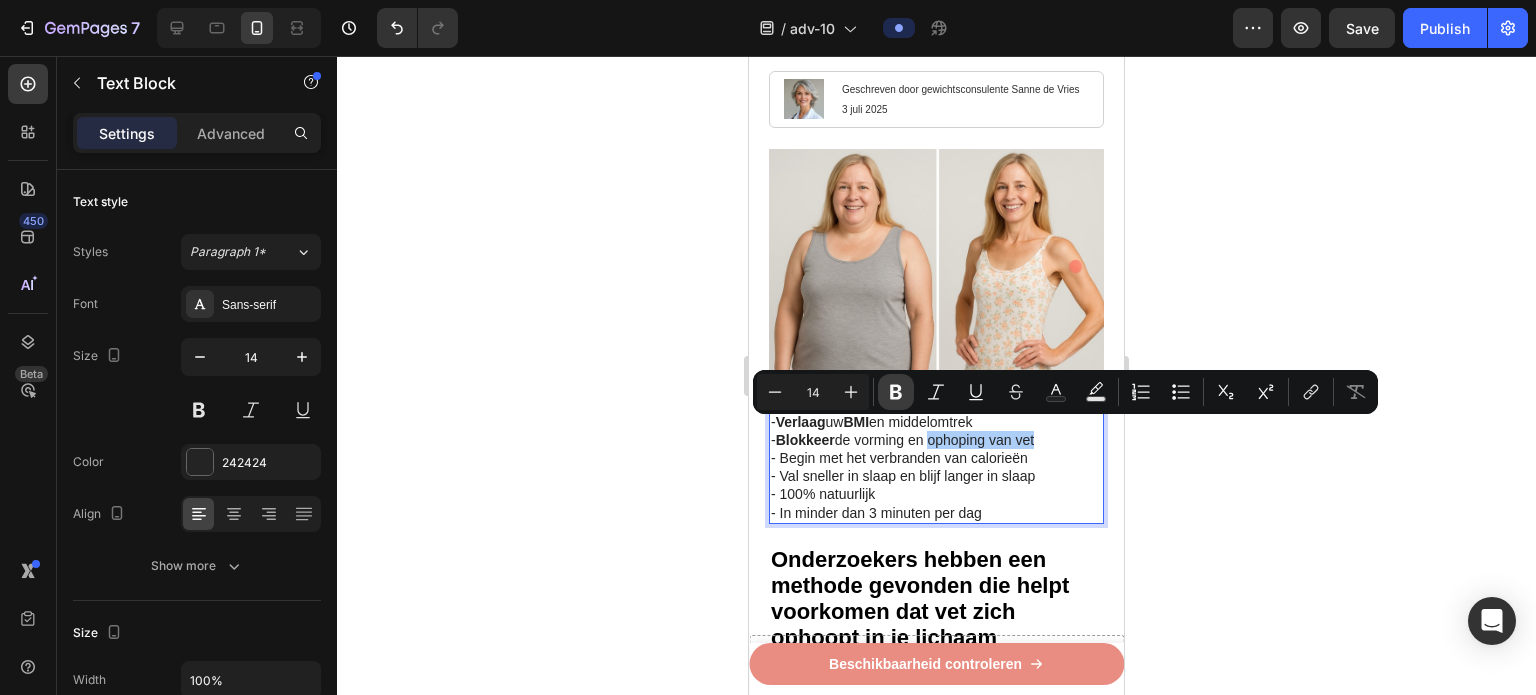 click 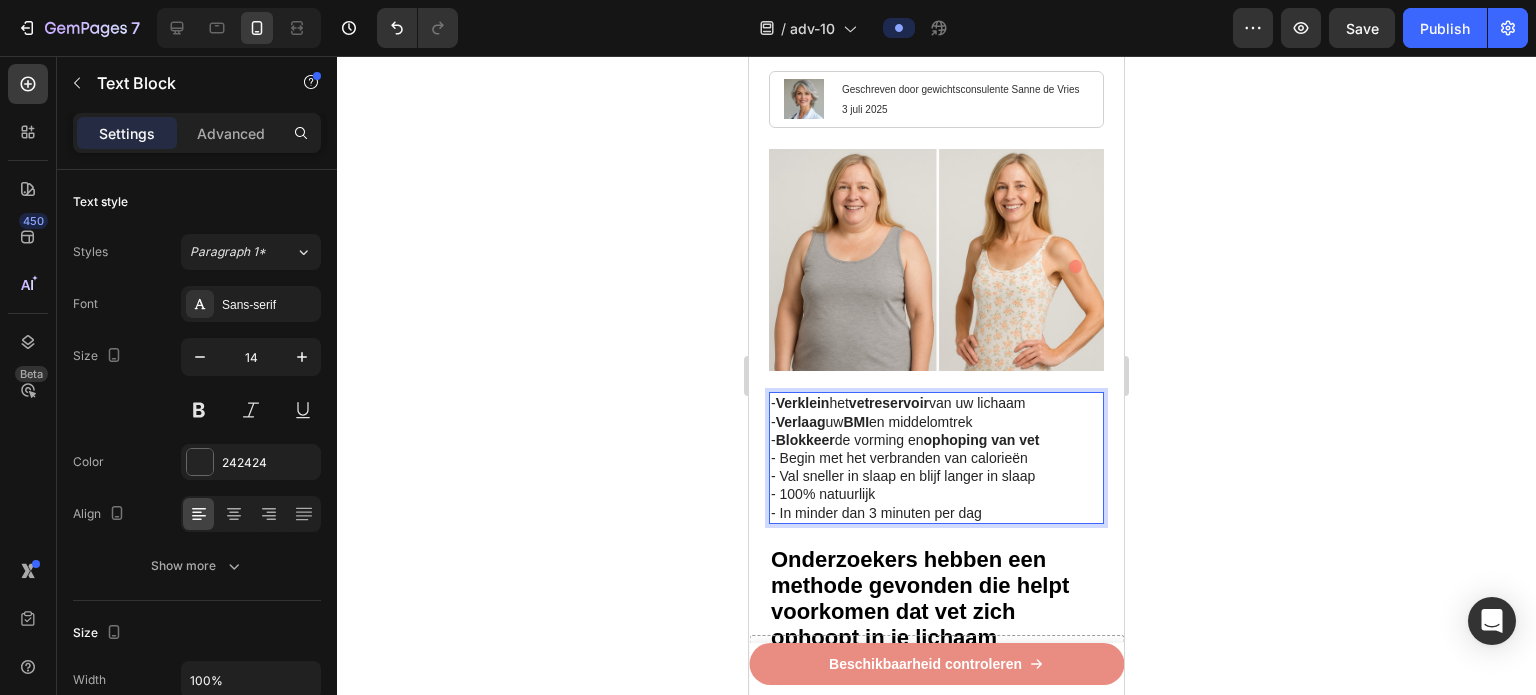 click on "- Begin met het verbranden van calorieën" at bounding box center (936, 458) 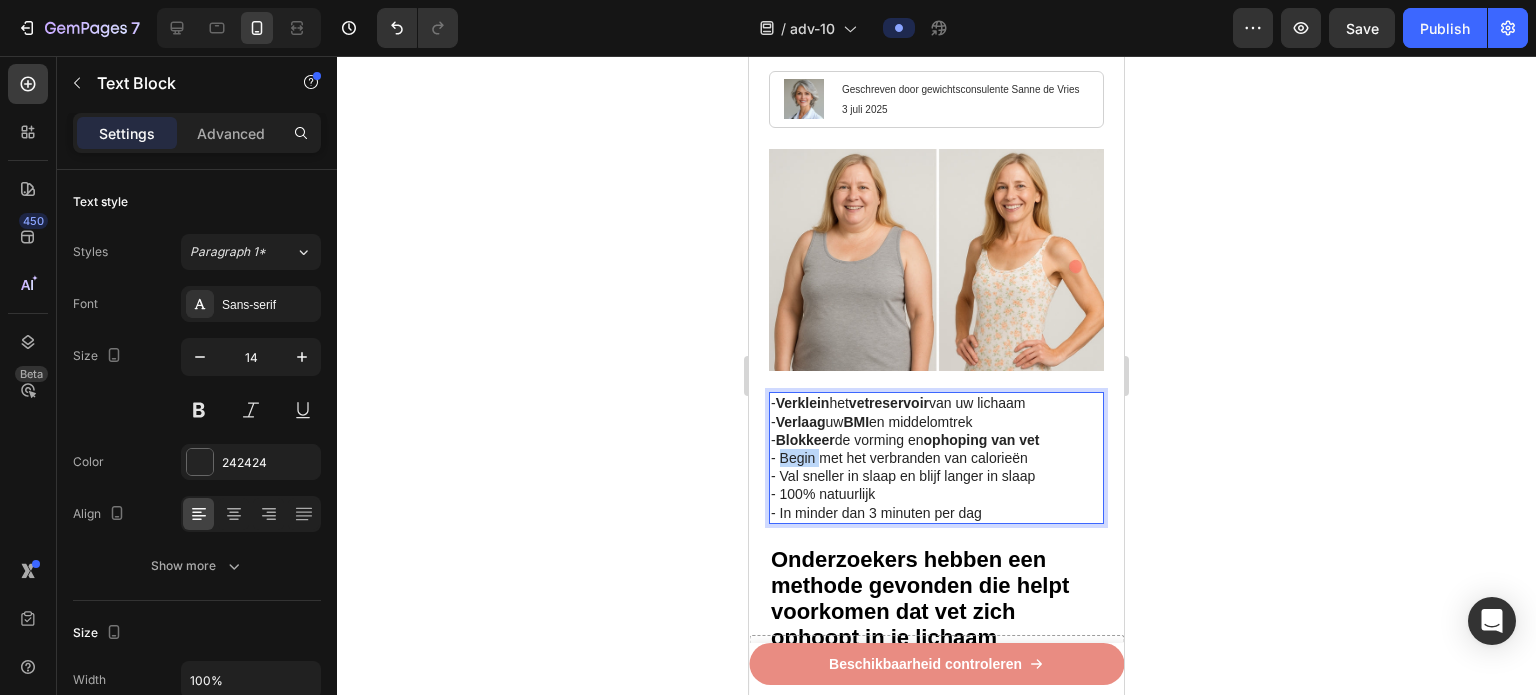 click on "- Begin met het verbranden van calorieën" at bounding box center (936, 458) 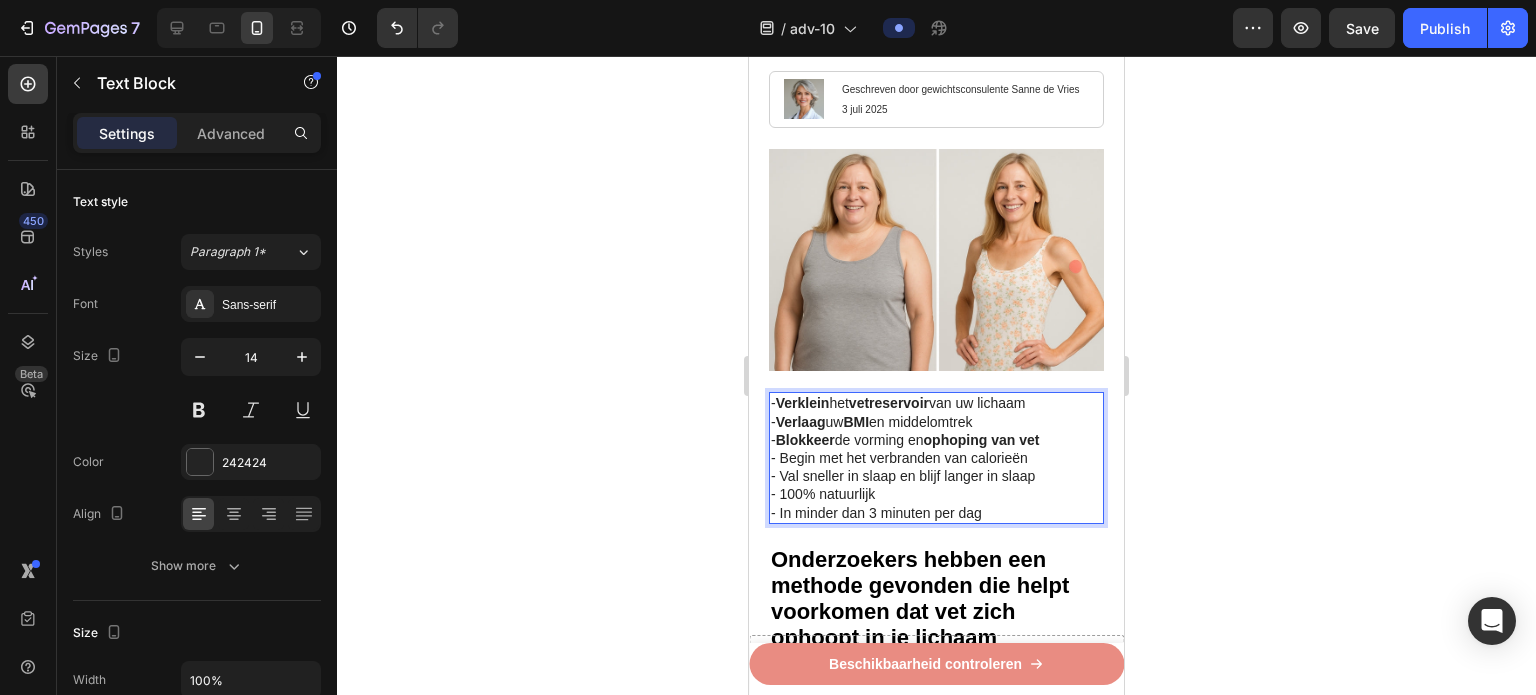 click on "- Val sneller in slaap en blijf langer in slaap" at bounding box center [936, 476] 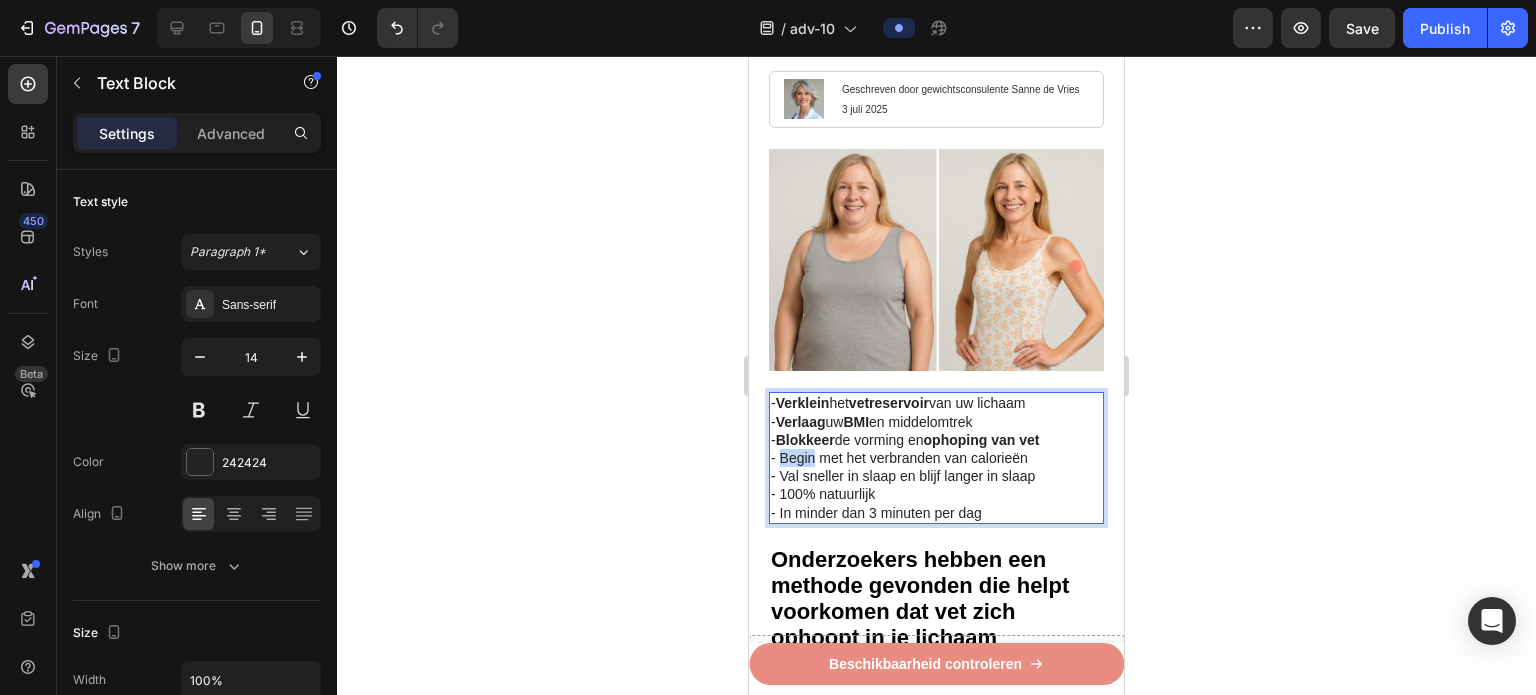 drag, startPoint x: 812, startPoint y: 446, endPoint x: 780, endPoint y: 447, distance: 32.01562 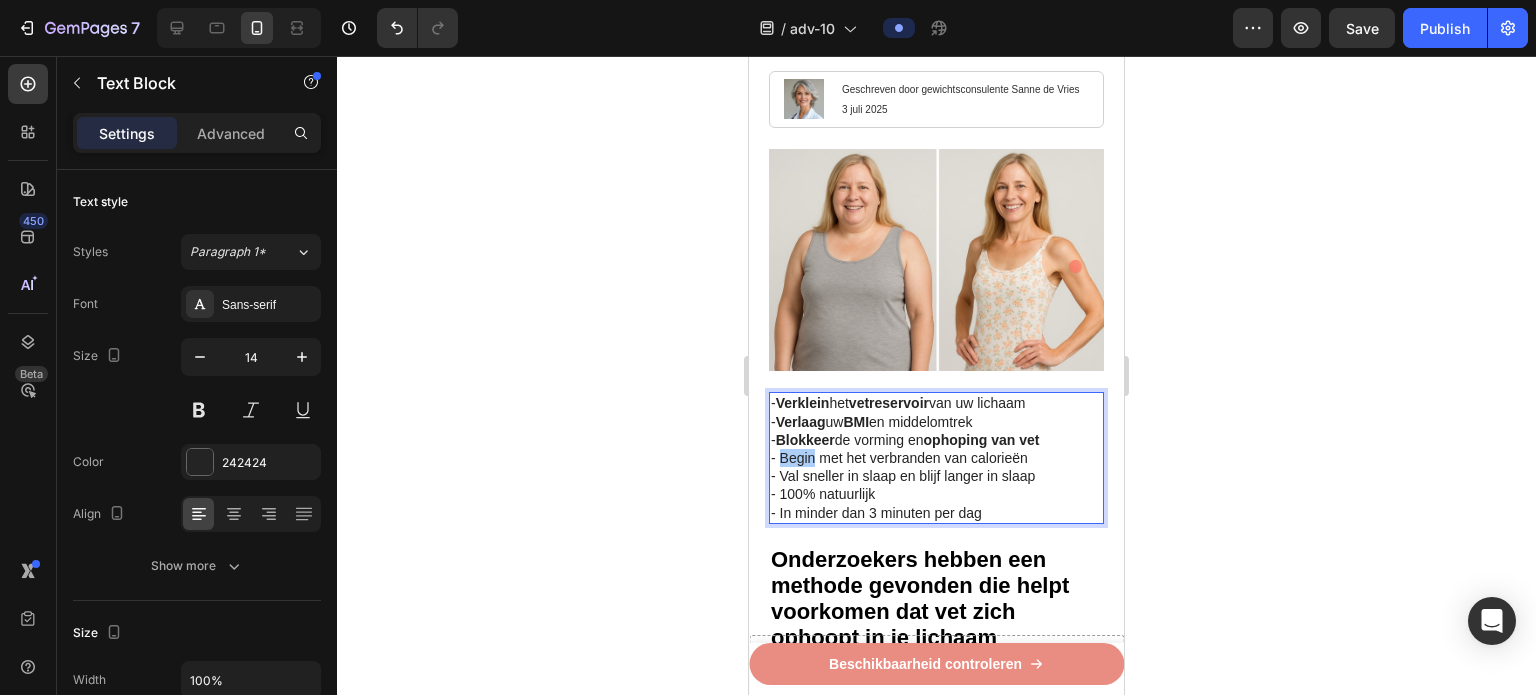 click 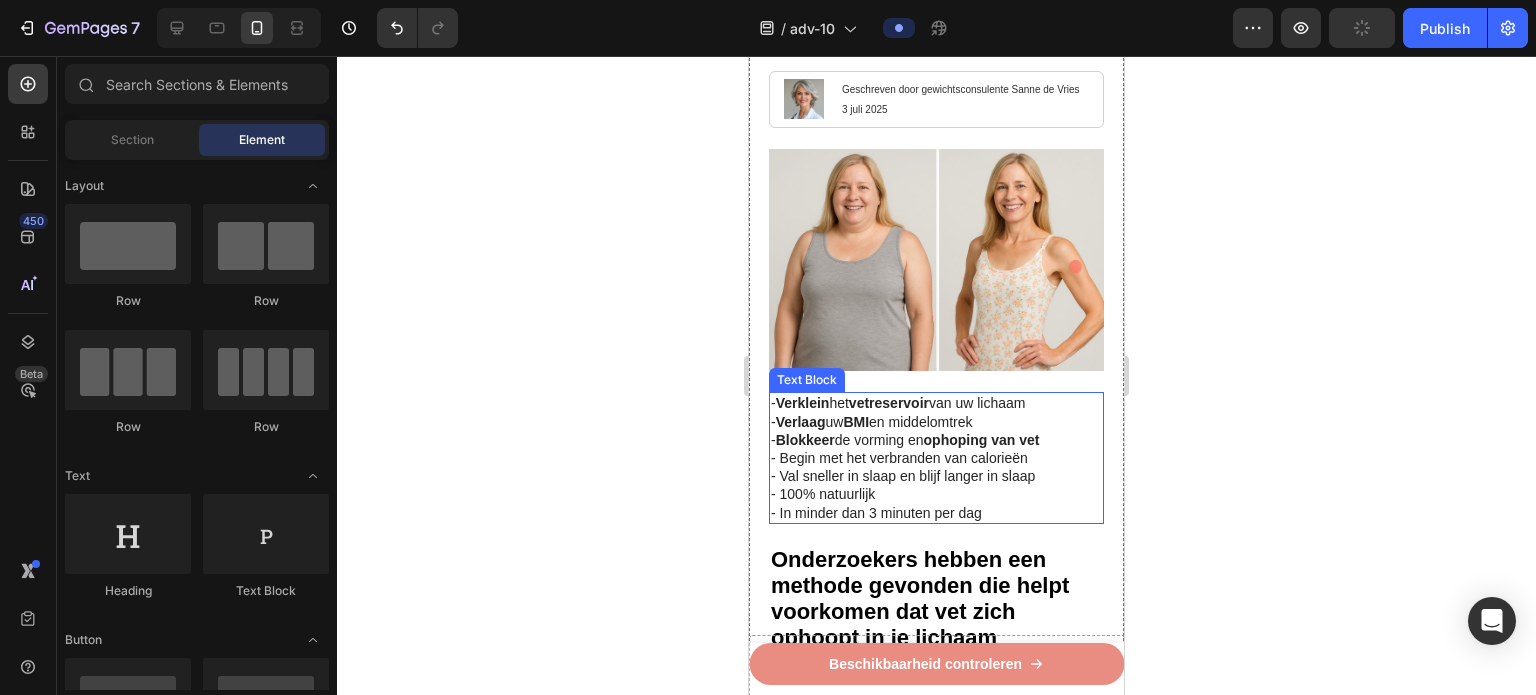 click on "- Begin met het verbranden van calorieën" at bounding box center (936, 458) 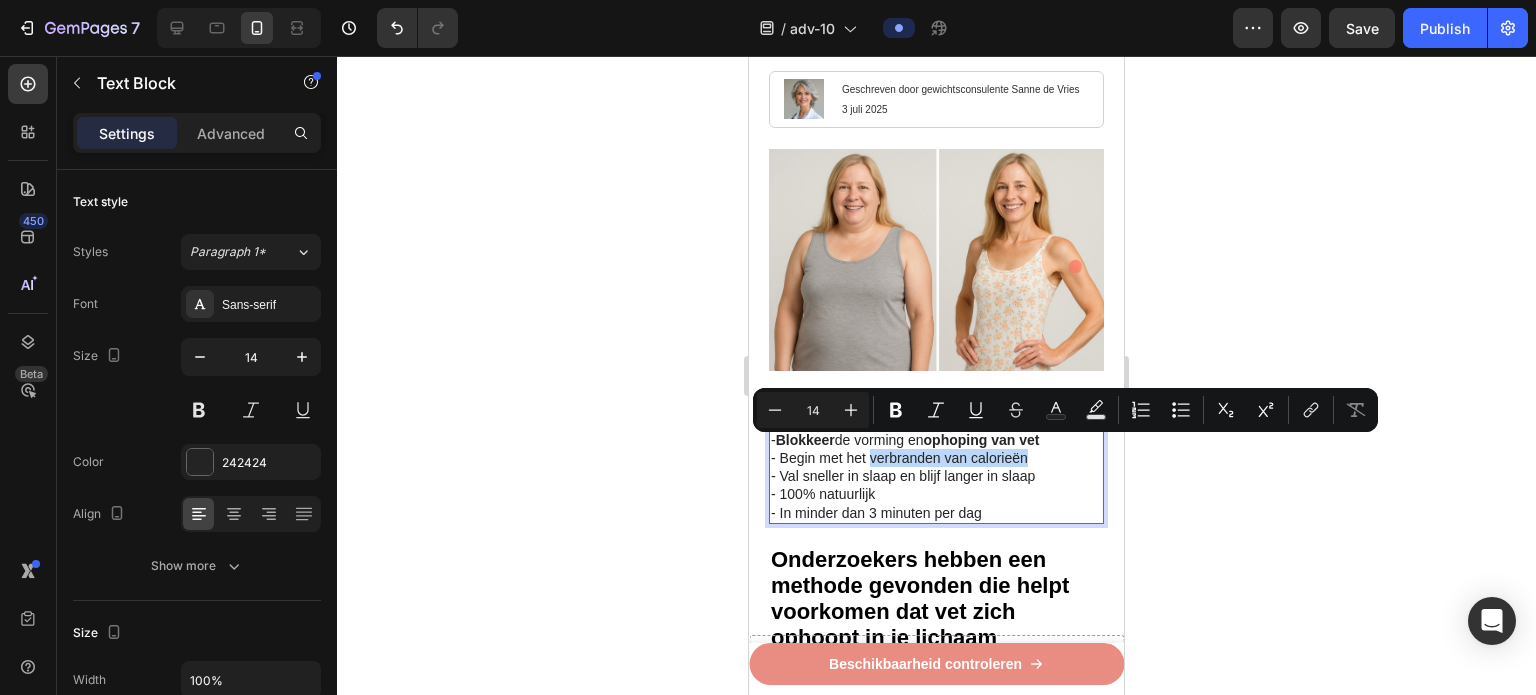 drag, startPoint x: 872, startPoint y: 448, endPoint x: 1028, endPoint y: 457, distance: 156.2594 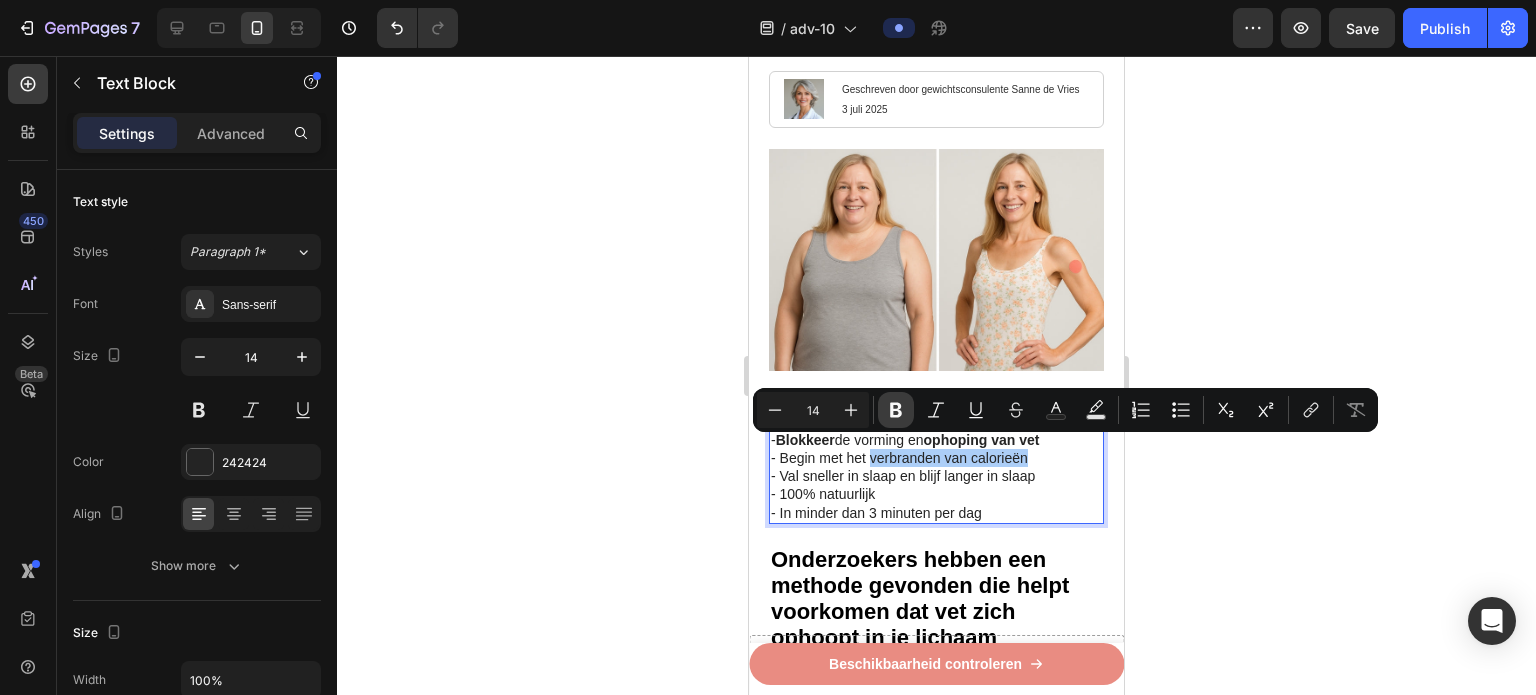 click 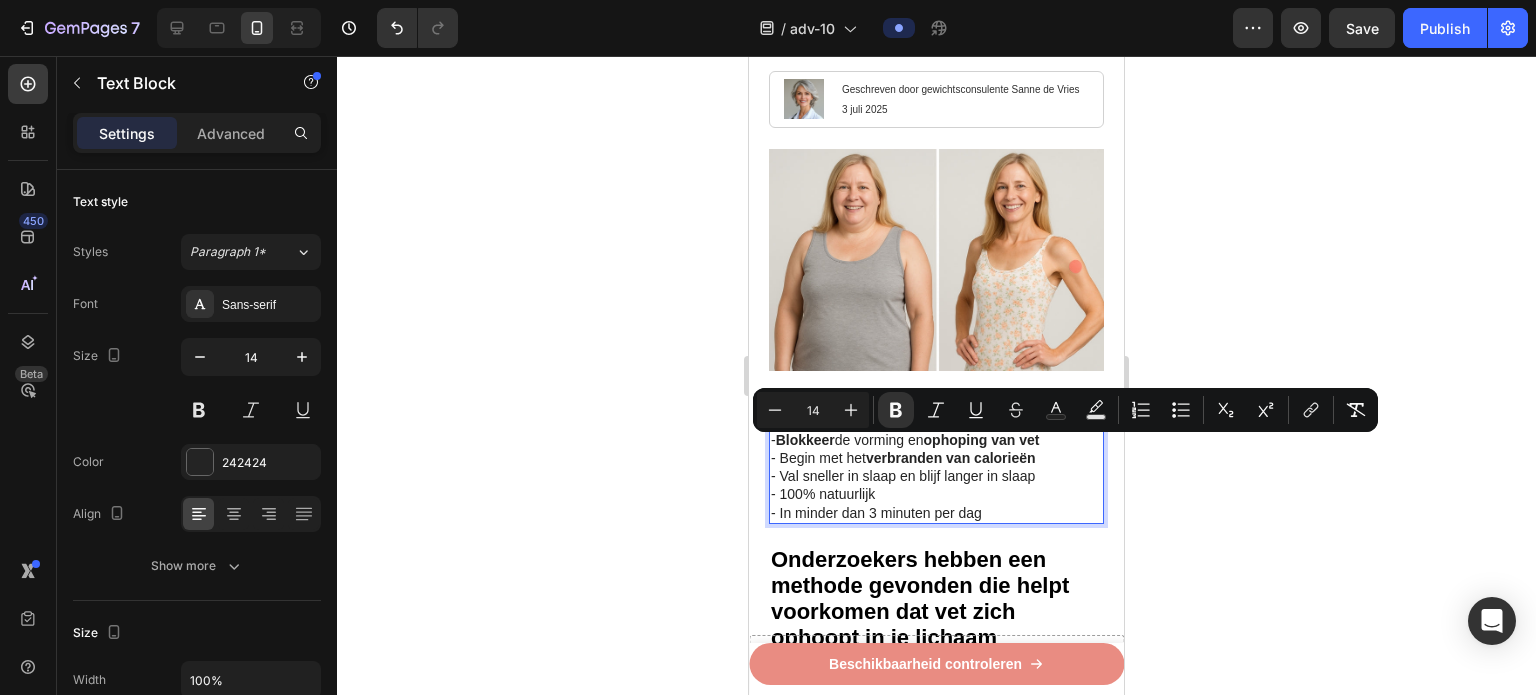 click 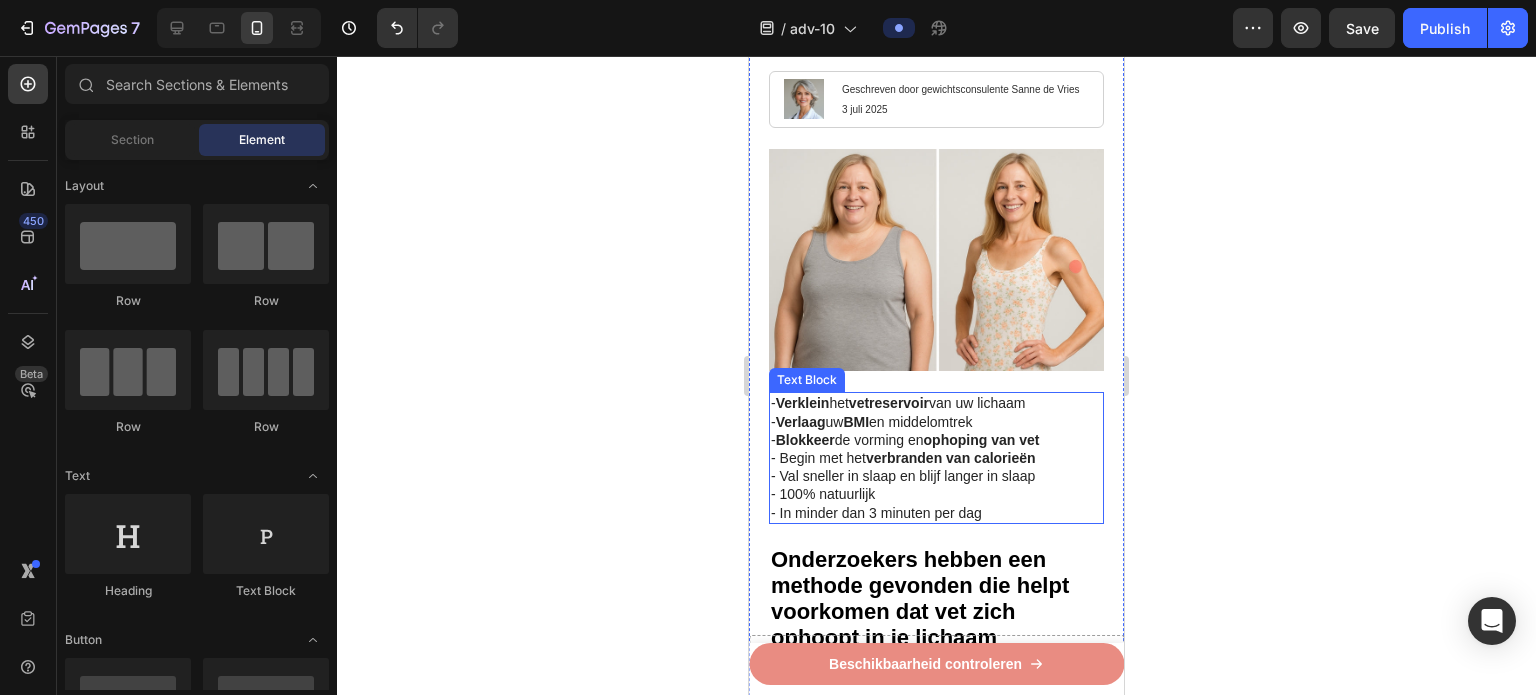 click on "- Val sneller in slaap en blijf langer in slaap" at bounding box center [936, 476] 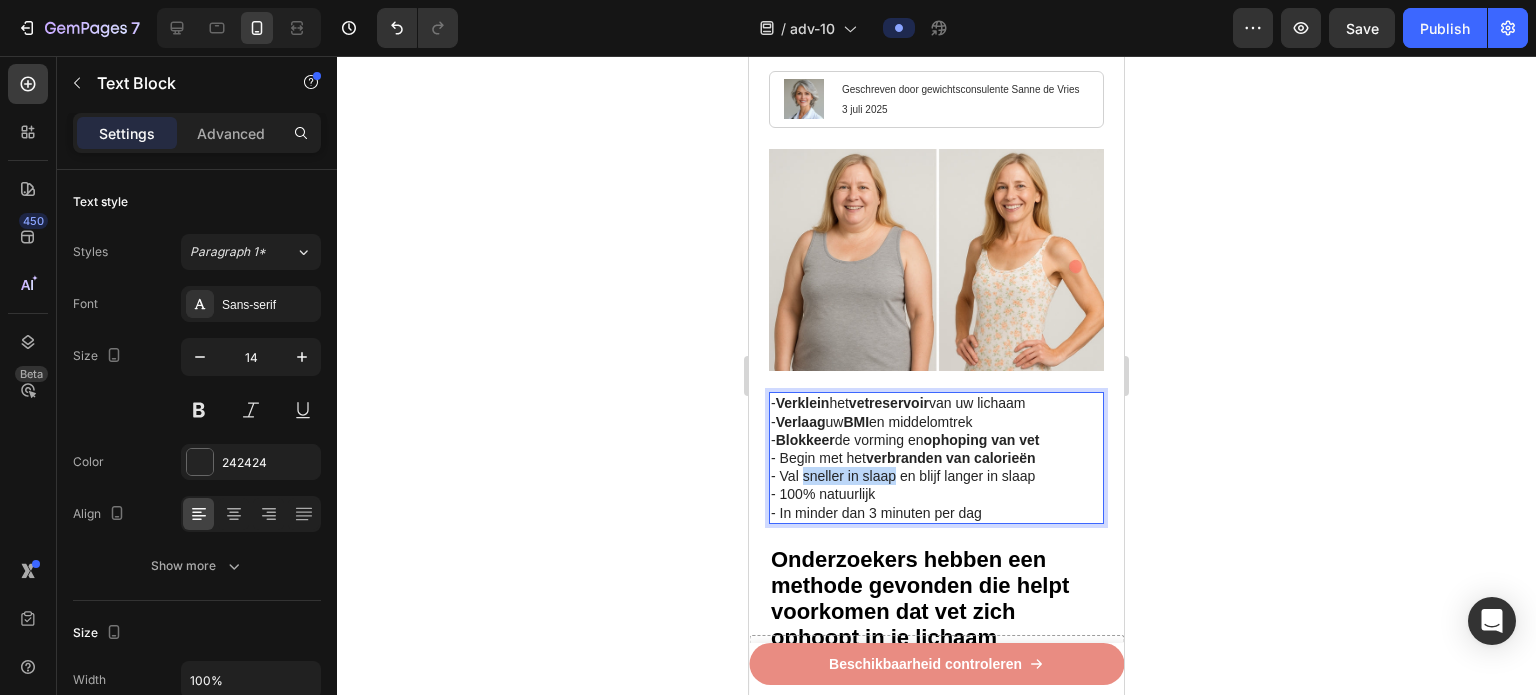 drag, startPoint x: 803, startPoint y: 470, endPoint x: 892, endPoint y: 470, distance: 89 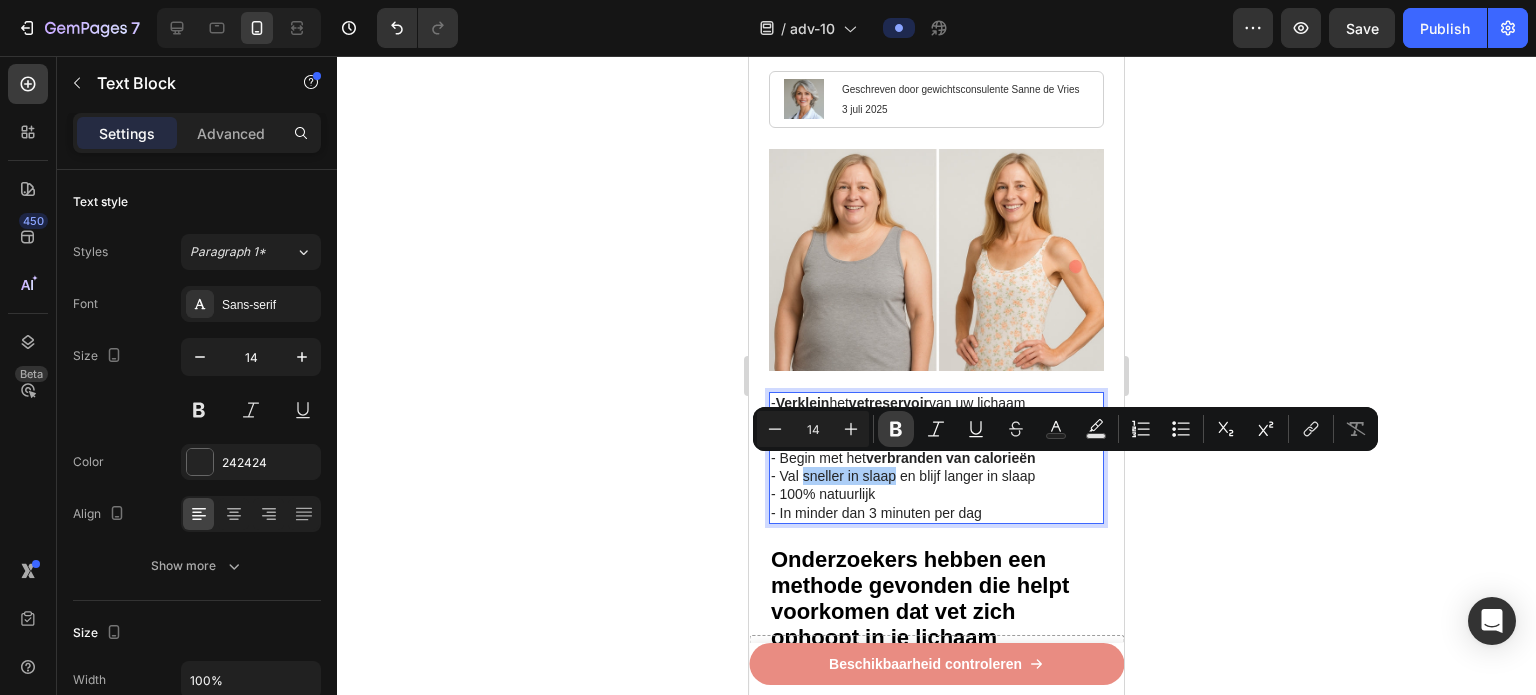 click 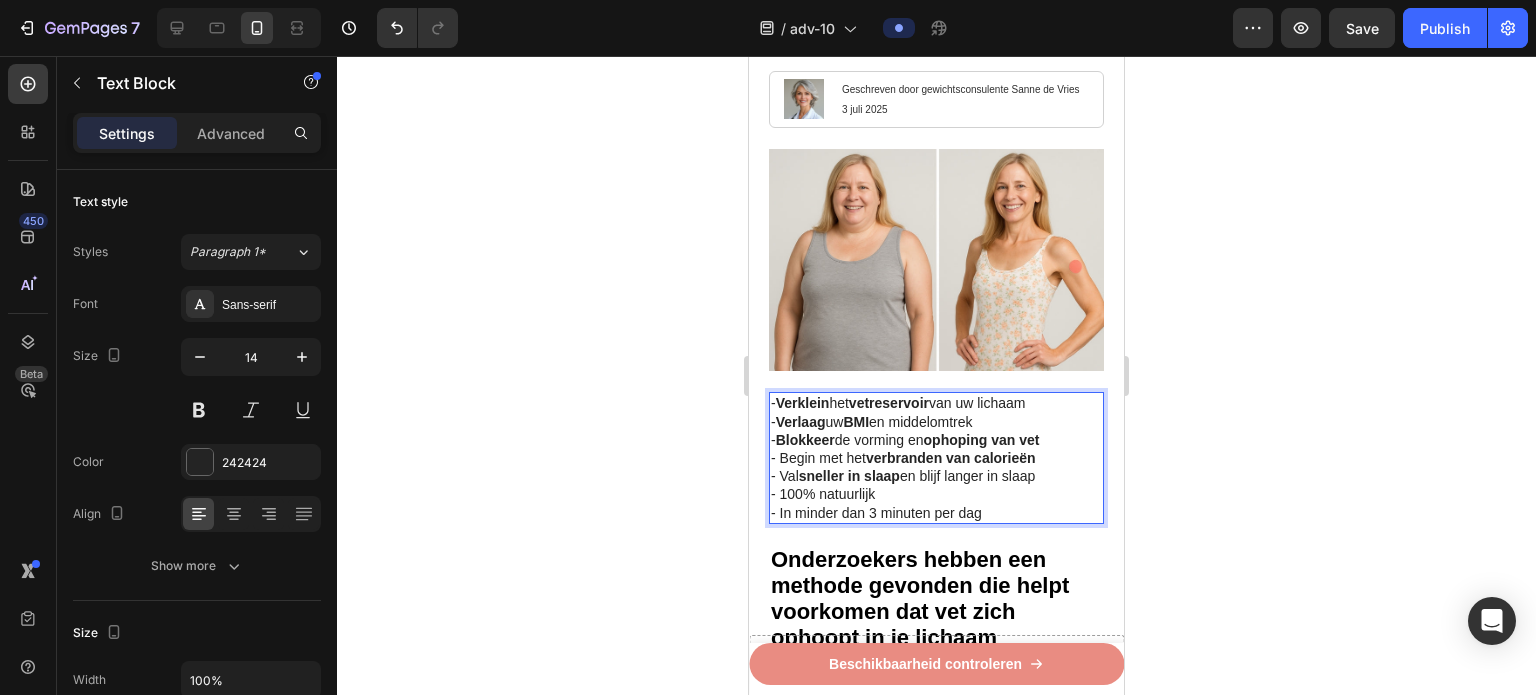 click 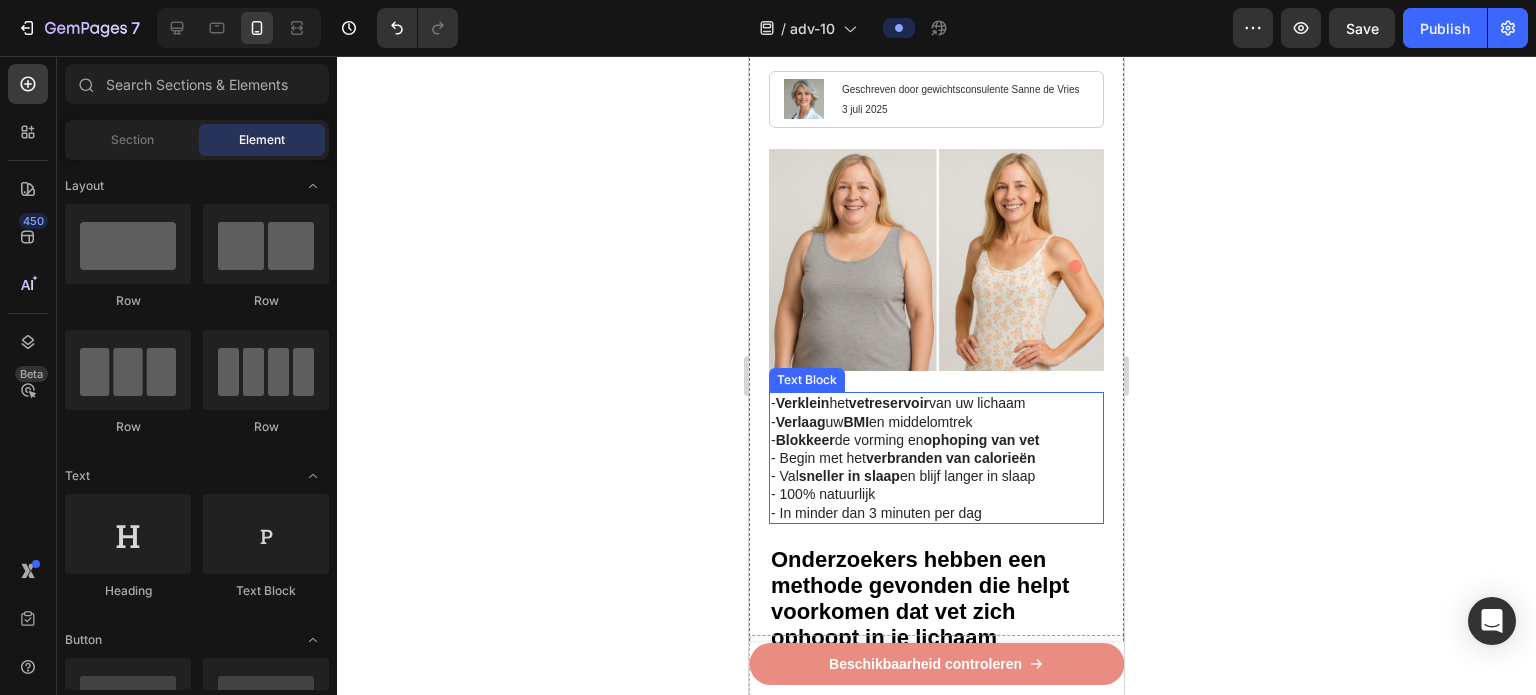 click on "- 100% natuurlijk" at bounding box center [936, 494] 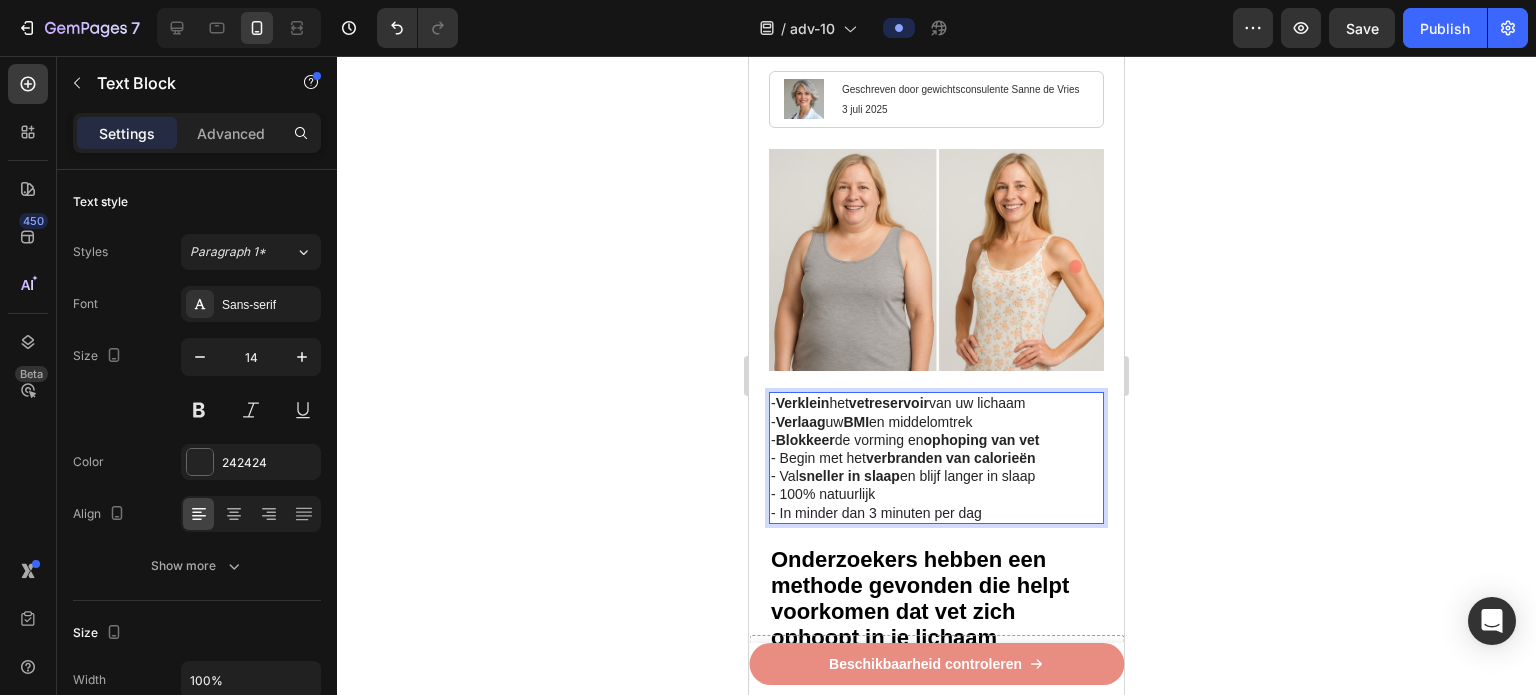 click on "- 100% natuurlijk" at bounding box center (936, 494) 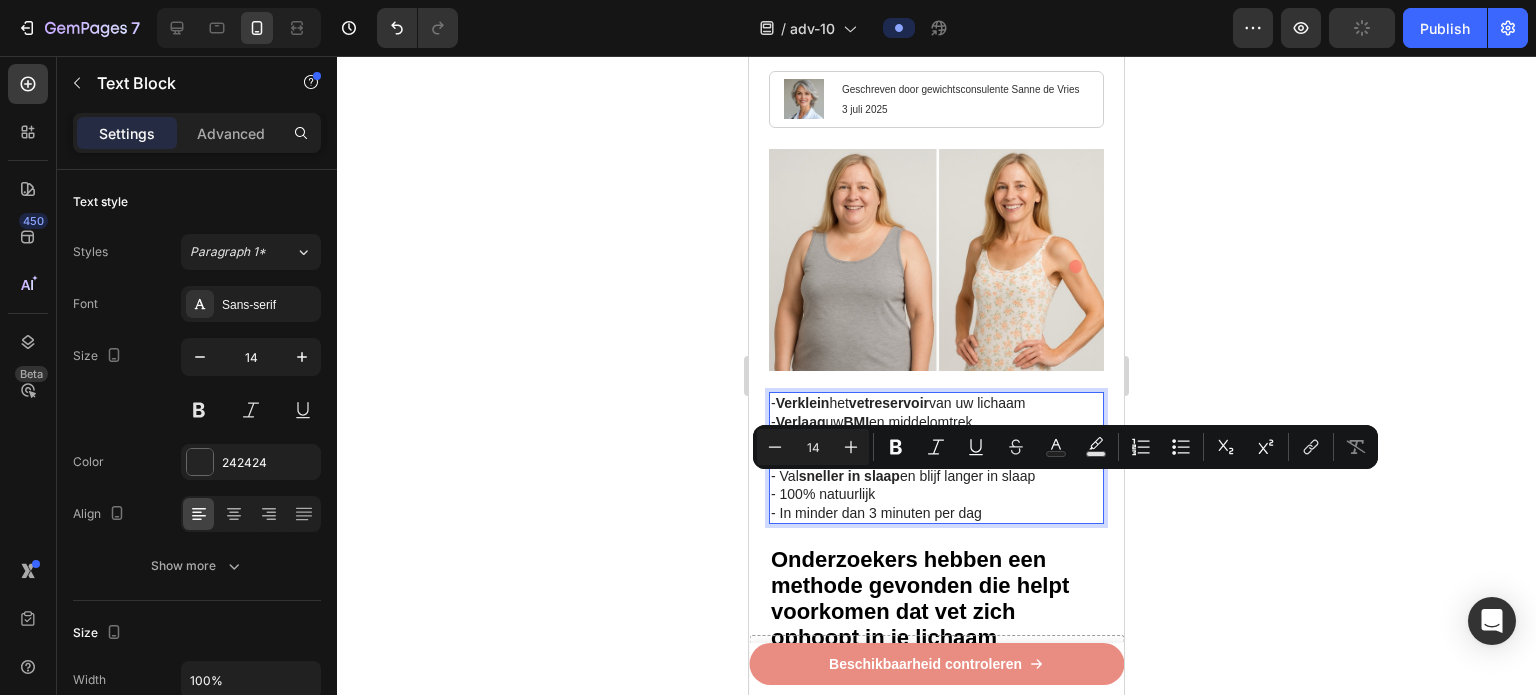 click on "- 100% natuurlijk" at bounding box center [936, 494] 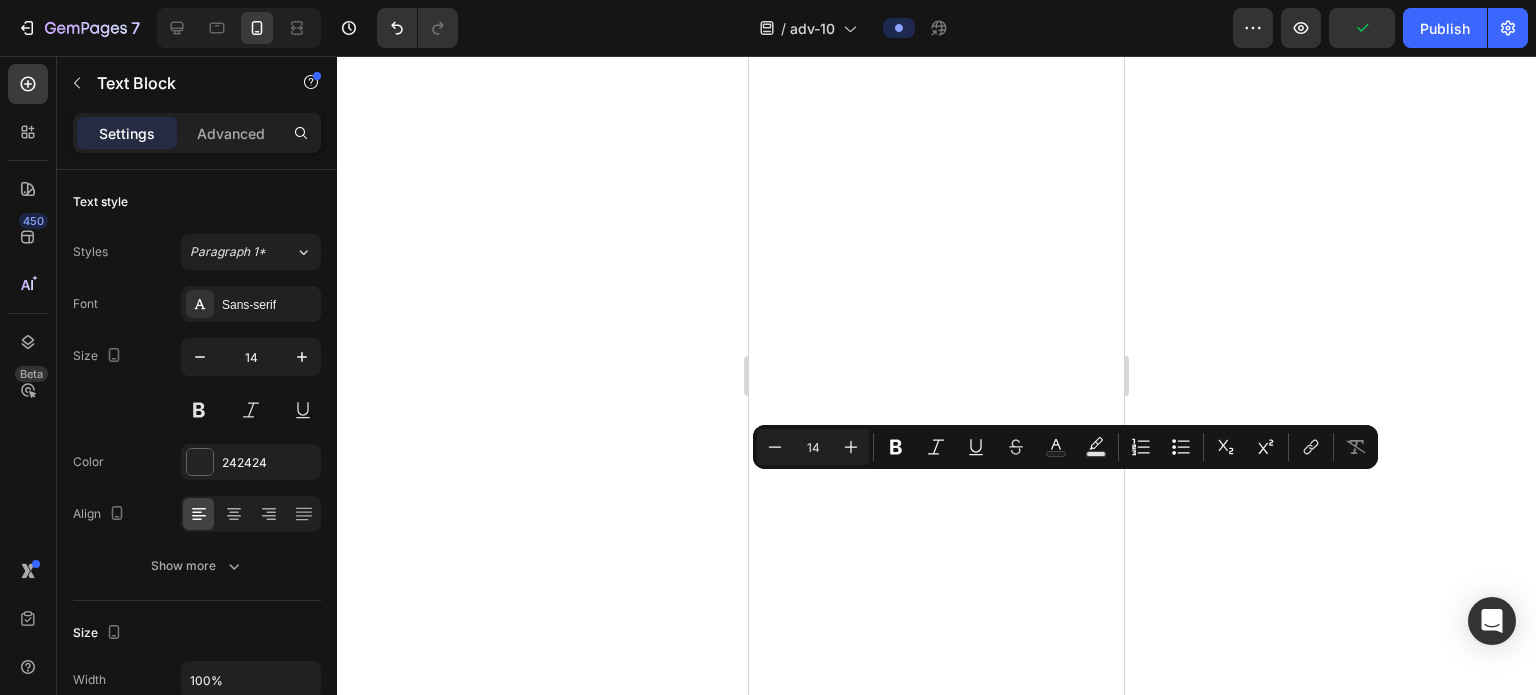 scroll, scrollTop: 0, scrollLeft: 0, axis: both 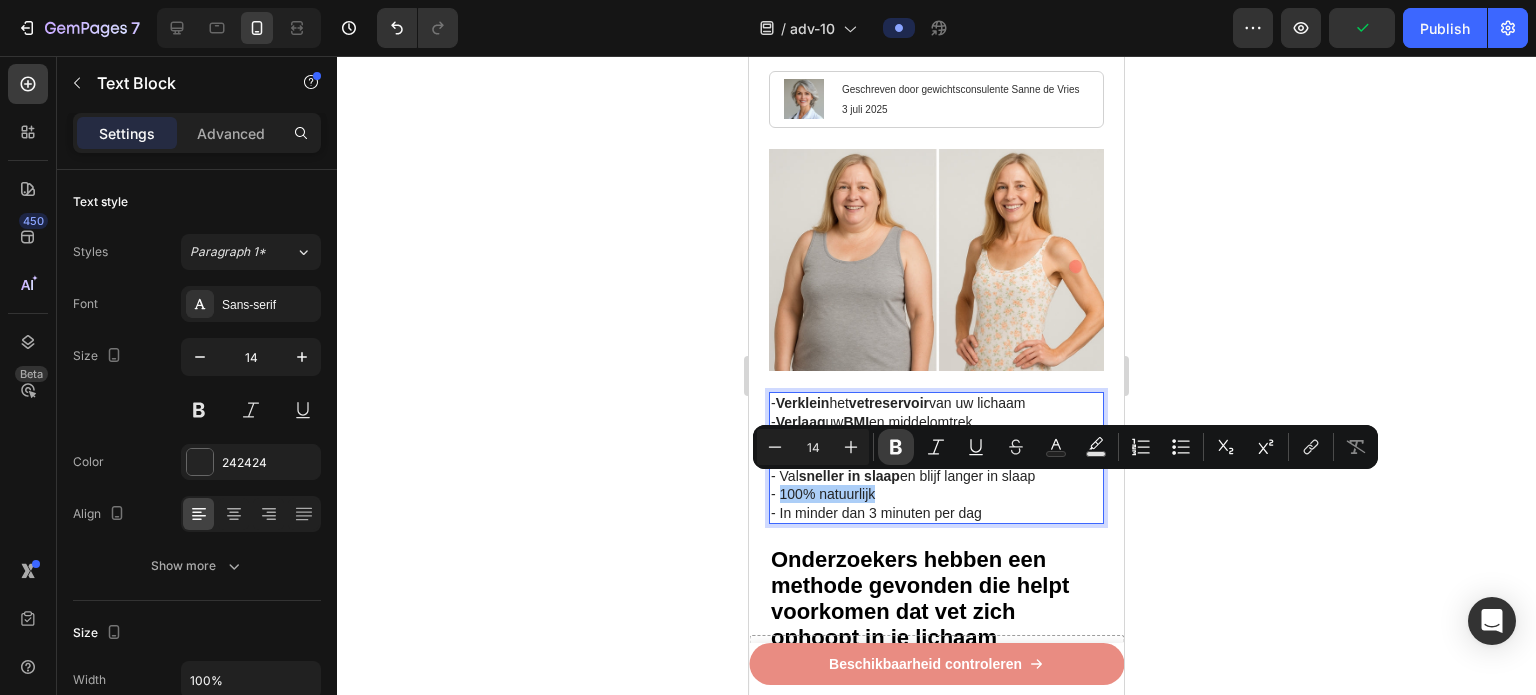 click on "Bold" at bounding box center (896, 447) 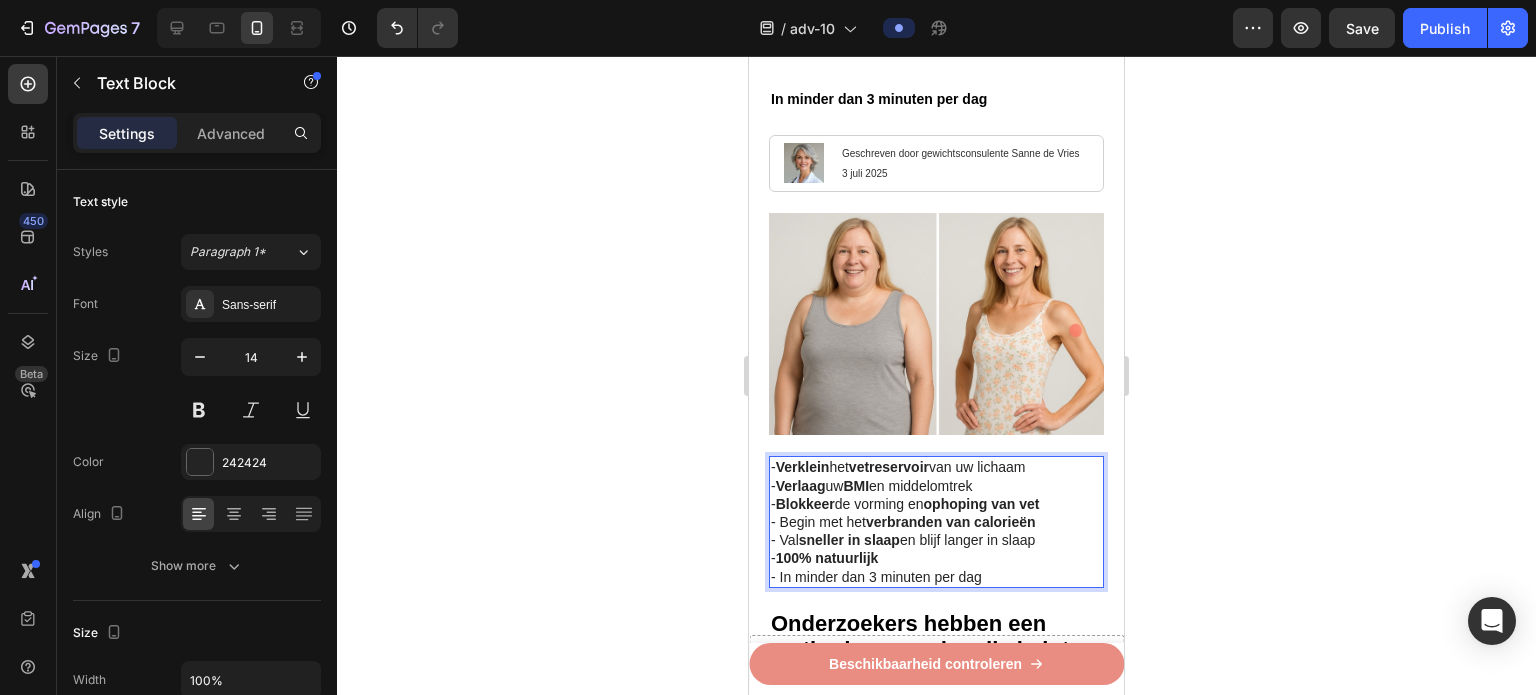 scroll, scrollTop: 300, scrollLeft: 0, axis: vertical 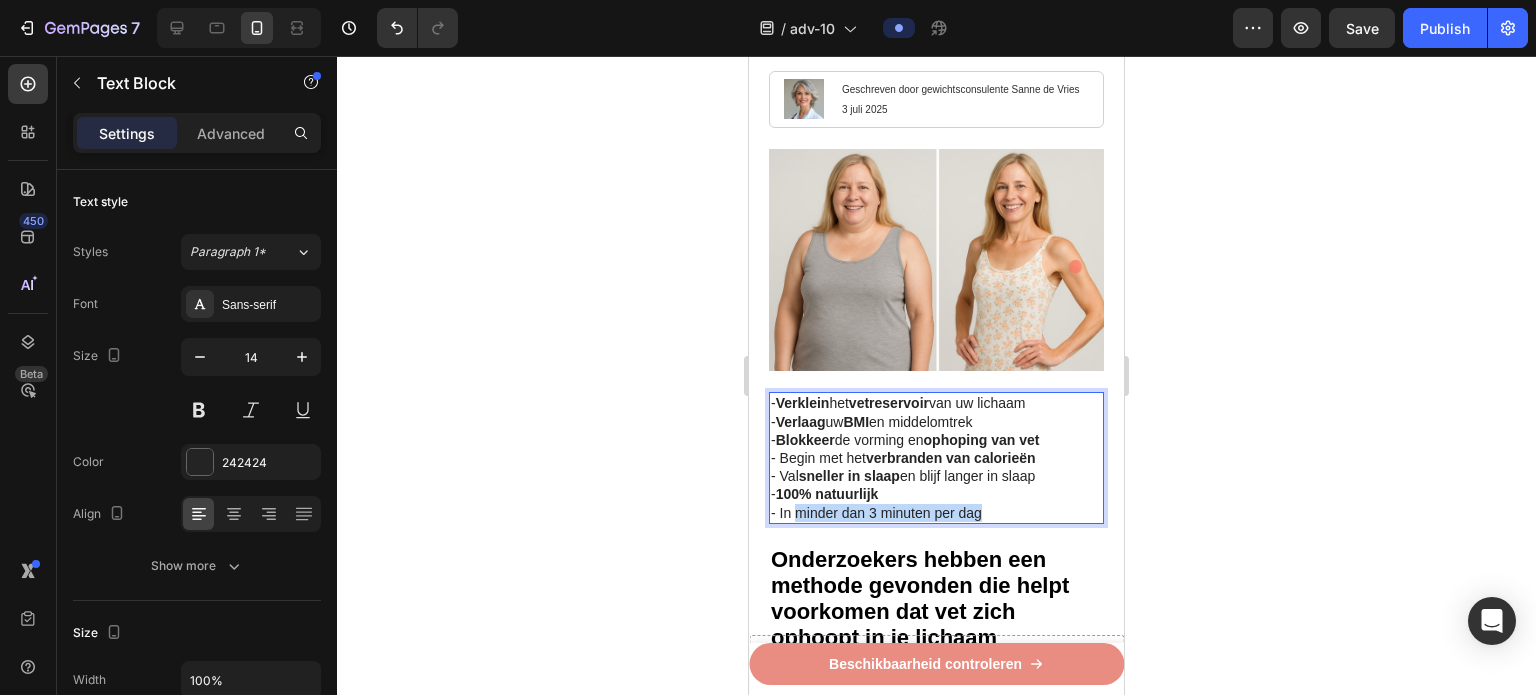 drag, startPoint x: 798, startPoint y: 502, endPoint x: 988, endPoint y: 509, distance: 190.1289 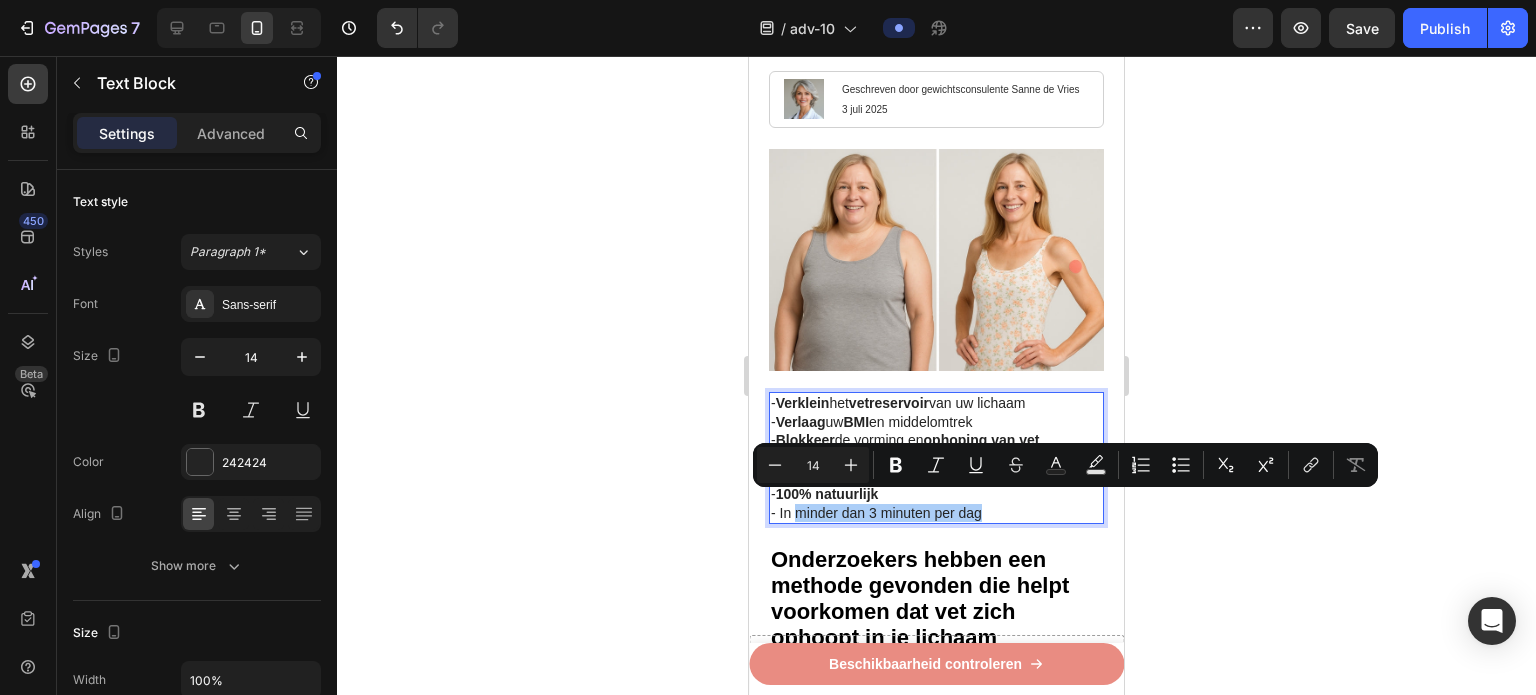 click 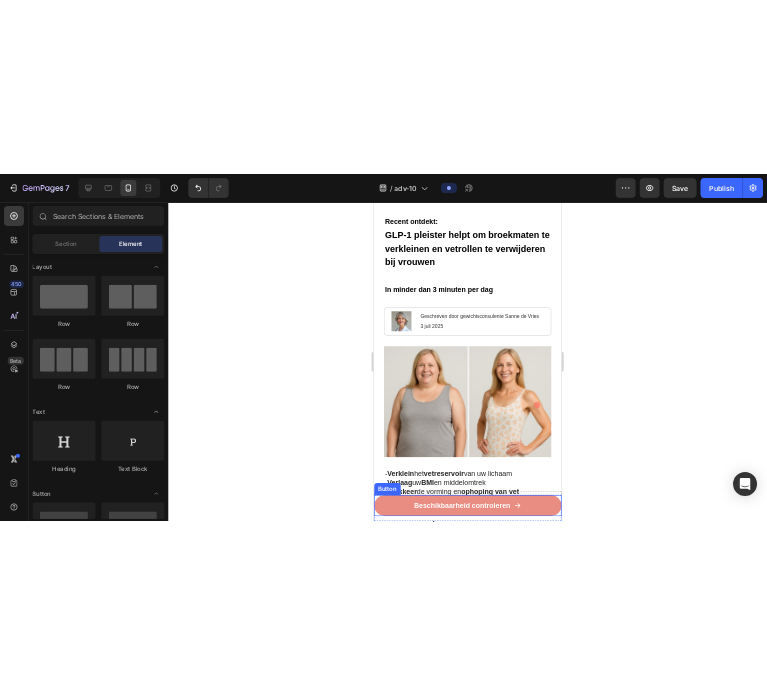 scroll, scrollTop: 100, scrollLeft: 0, axis: vertical 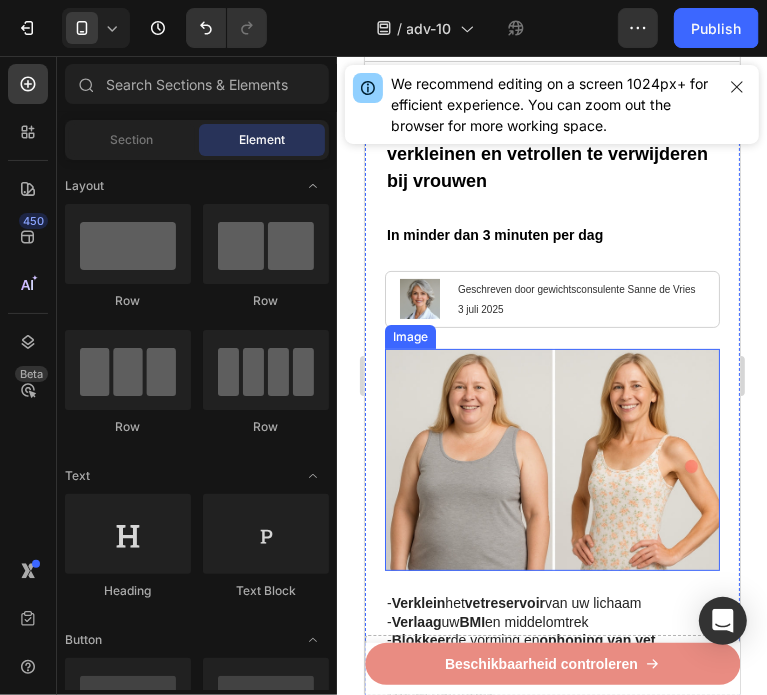 click at bounding box center [551, 459] 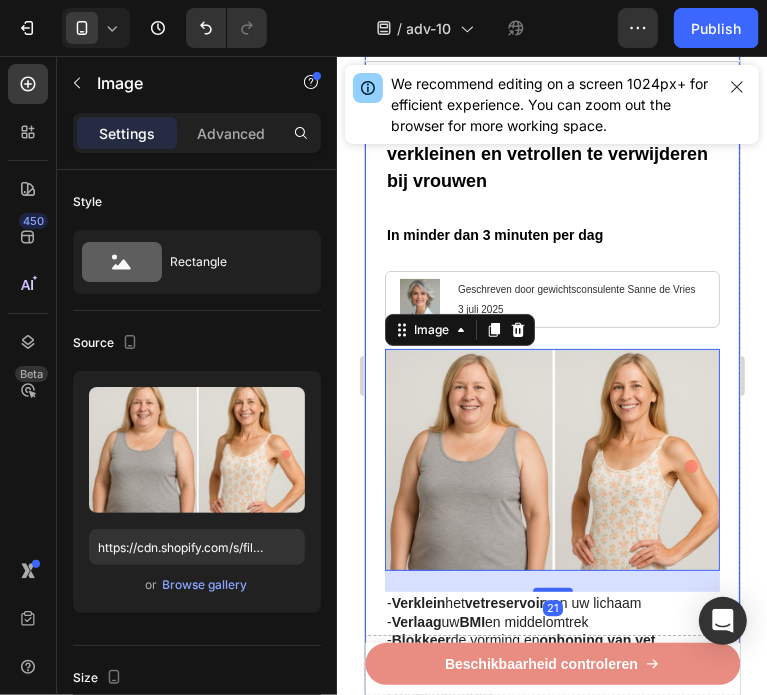 click on "⁠⁠⁠⁠⁠⁠⁠ Recent ontdekt: GLP-1 pleister helpt om broekmaten te verkleinen en vetrollen te verwijderen bij vrouwen In minder dan 3 minuten per dag Heading Image Geschreven door gewichtsconsulente Sanne de Vries  3 juli 2025 Text Block Row Image   21 -  Verklein  het  vetreservoir  van uw lichaam -  Verlaag  uw  BMI  en middelomtrek -  Blokkeer  de vorming en  ophoping van vet - Begin met het  verbranden van calorieën - Val  sneller in slaap  en blijf langer in slaap -  100% natuurlijk - In minder dan 3 minuten per dag Text Block Onderzoekers hebben een methode gevonden die helpt voorkomen dat vet zich ophoopt in je lichaam Heading Image Heb je moeite om erachter te komen welke afslankstrategie echt werkt?   Heb je het gevoel dat je in cirkels rent om van vervelende vetrollen en dikke armen af te komen? Text Block Image Internationale onderzoekers hebben een ingrediënt gevonden die alleen groeit in de buurt van de berg Etna op Sicilië, Italië Heading   - Lichaamsgewicht te verminderen Image" at bounding box center (551, 1460) 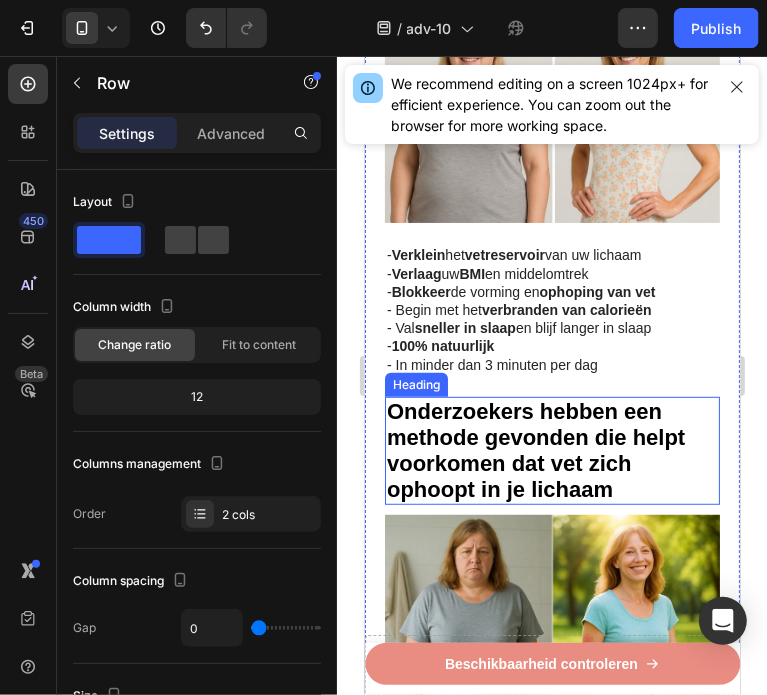 scroll, scrollTop: 500, scrollLeft: 0, axis: vertical 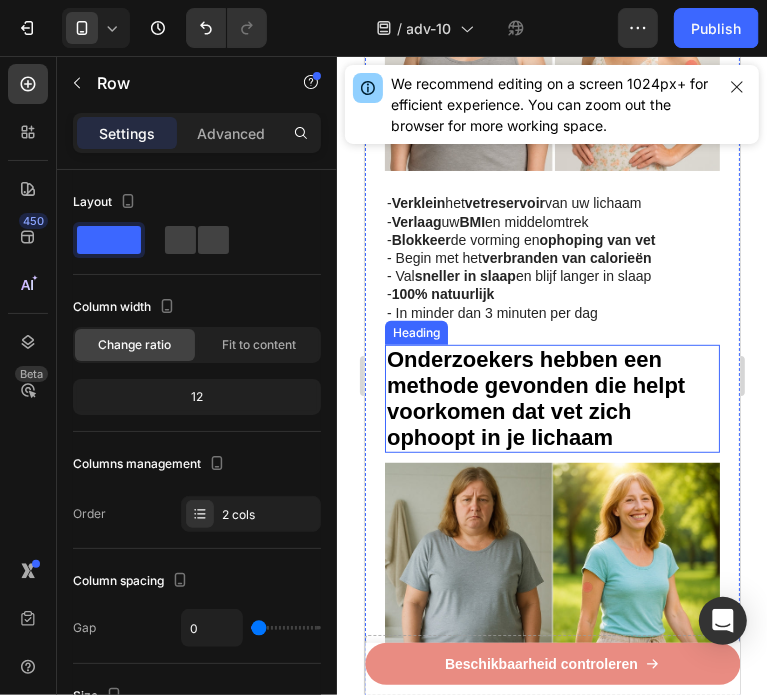 click on "Onderzoekers hebben een methode gevonden die helpt voorkomen dat vet zich ophoopt in je lichaam" at bounding box center (535, 397) 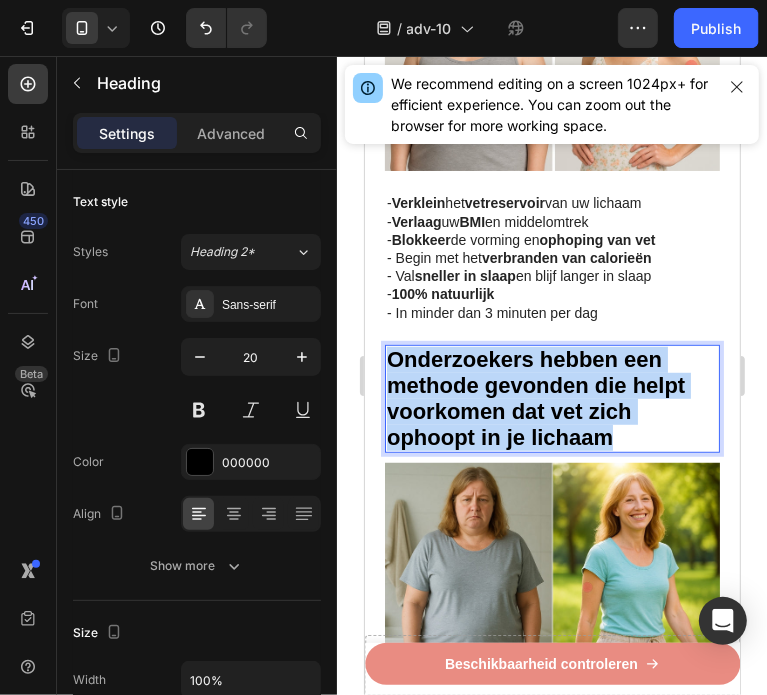 click on "Onderzoekers hebben een methode gevonden die helpt voorkomen dat vet zich ophoopt in je lichaam" at bounding box center [535, 397] 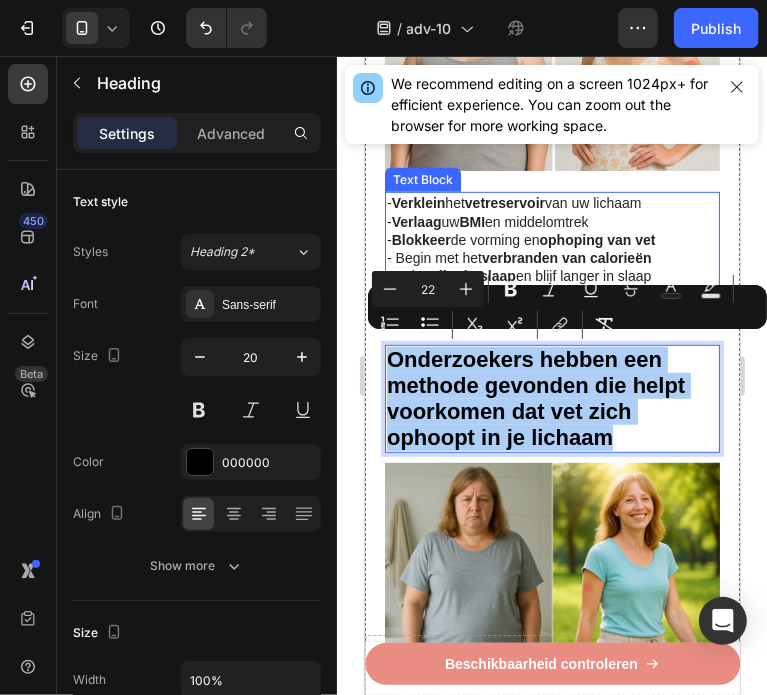 click on "-  Verlaag  uw  BMI  en middelomtrek" at bounding box center (551, 221) 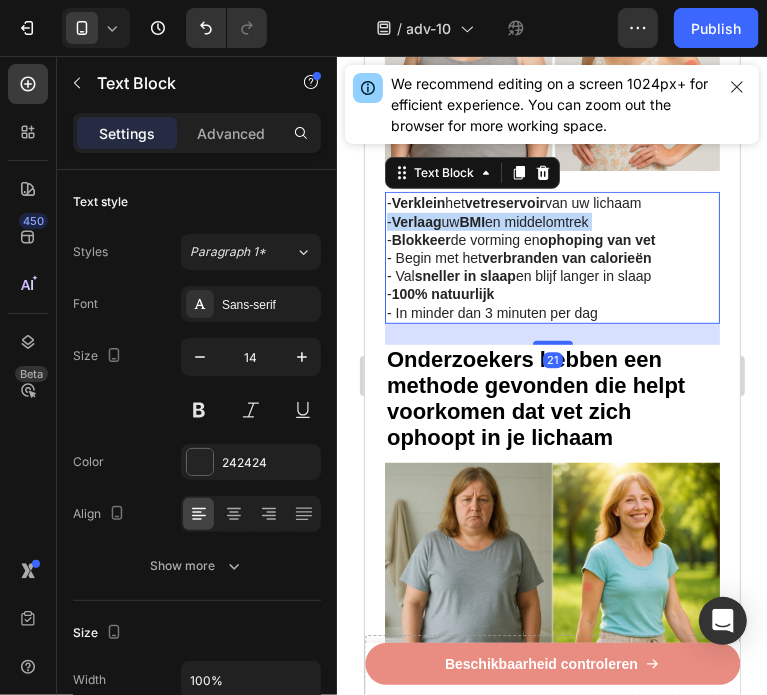 click on "-  Verlaag  uw  BMI  en middelomtrek" at bounding box center [551, 221] 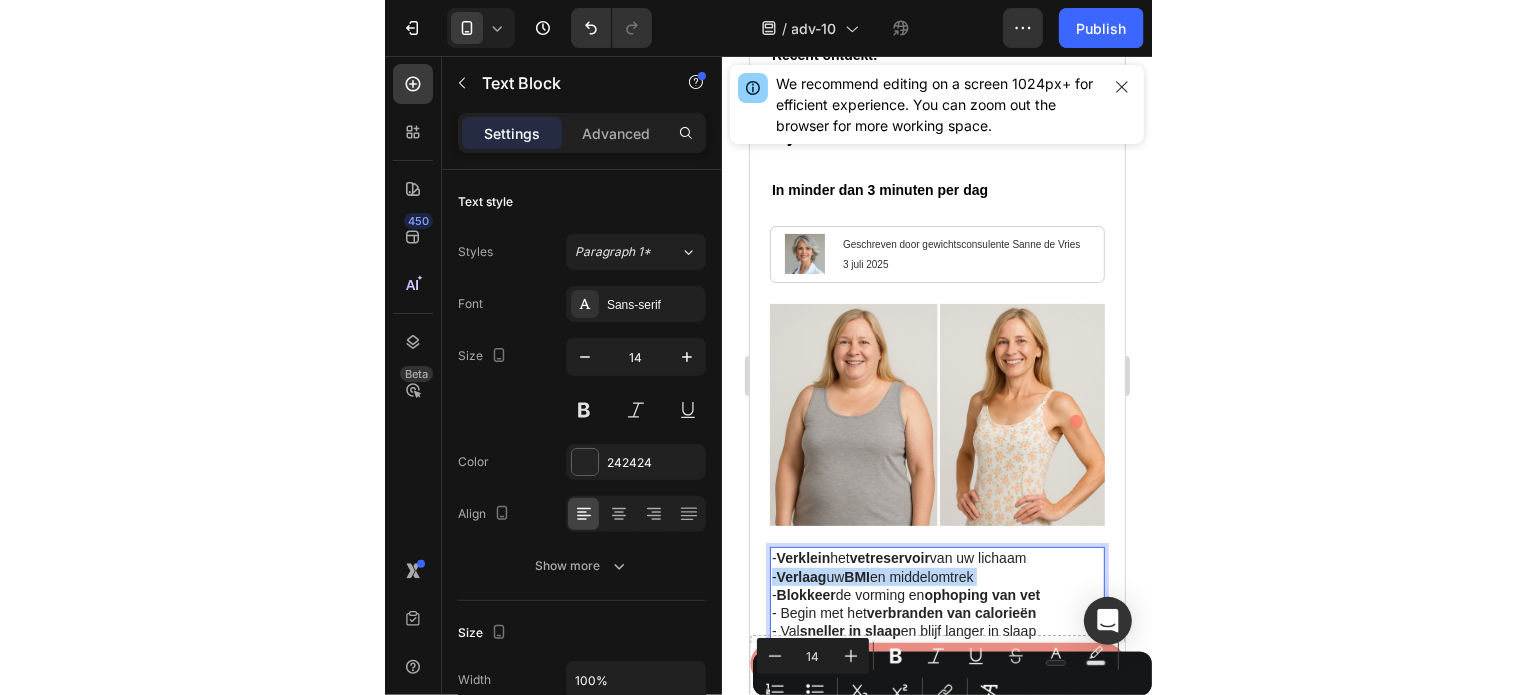 scroll, scrollTop: 0, scrollLeft: 0, axis: both 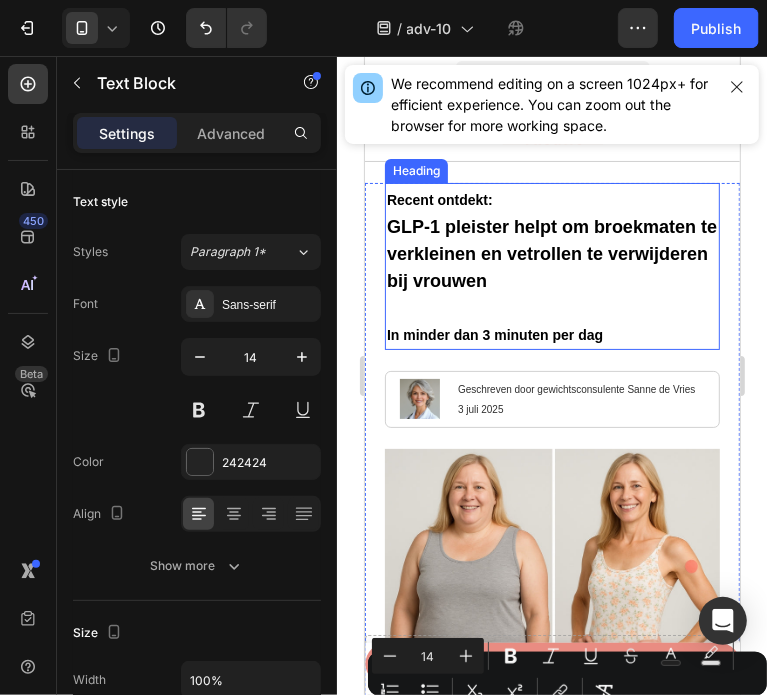 click on "⁠⁠⁠⁠⁠⁠⁠ Recent ontdekt: GLP-1 pleister helpt om broekmaten te verkleinen en vetrollen te verwijderen bij vrouwen In minder dan 3 minuten per dag" at bounding box center (551, 265) 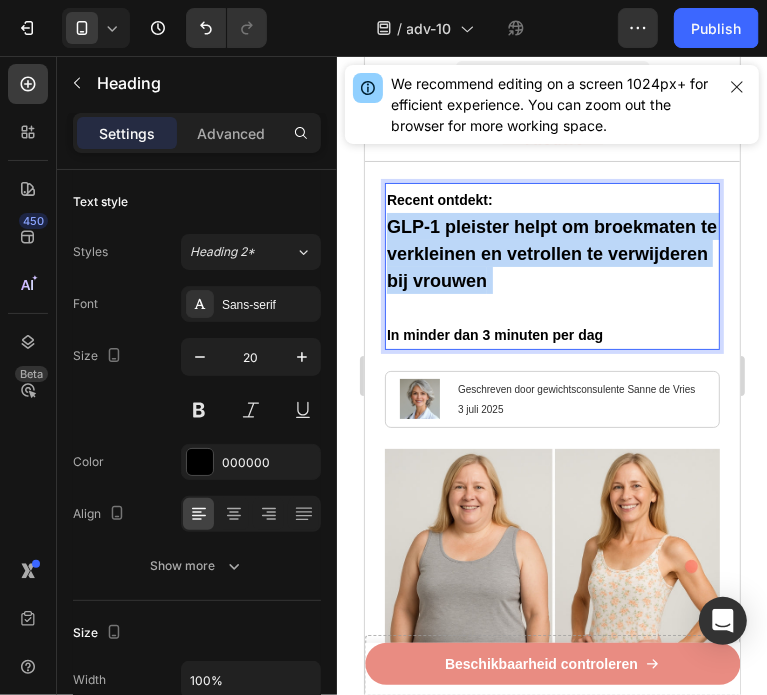 click on "Recent ontdekt: GLP-1 pleister helpt om broekmaten te verkleinen en vetrollen te verwijderen bij vrouwen In minder dan 3 minuten per dag" at bounding box center (551, 265) 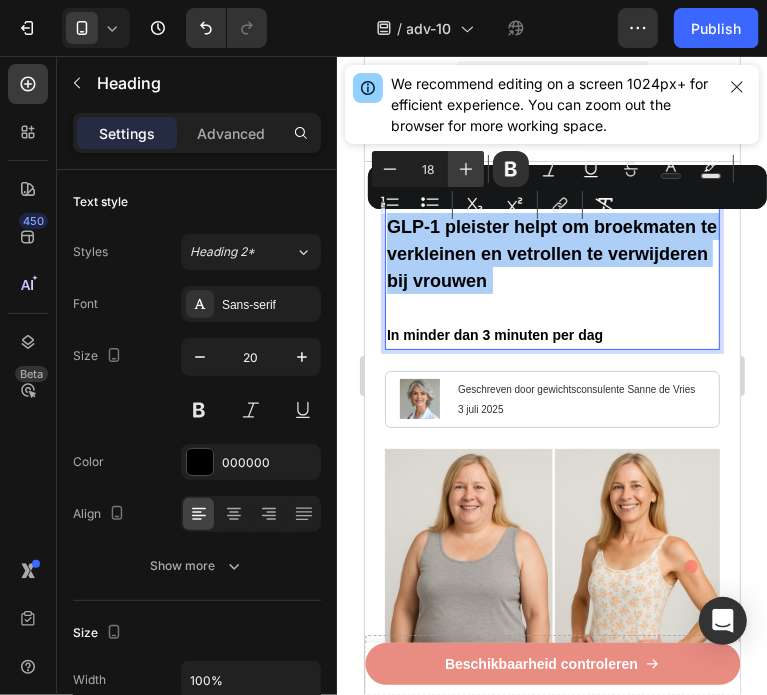 click 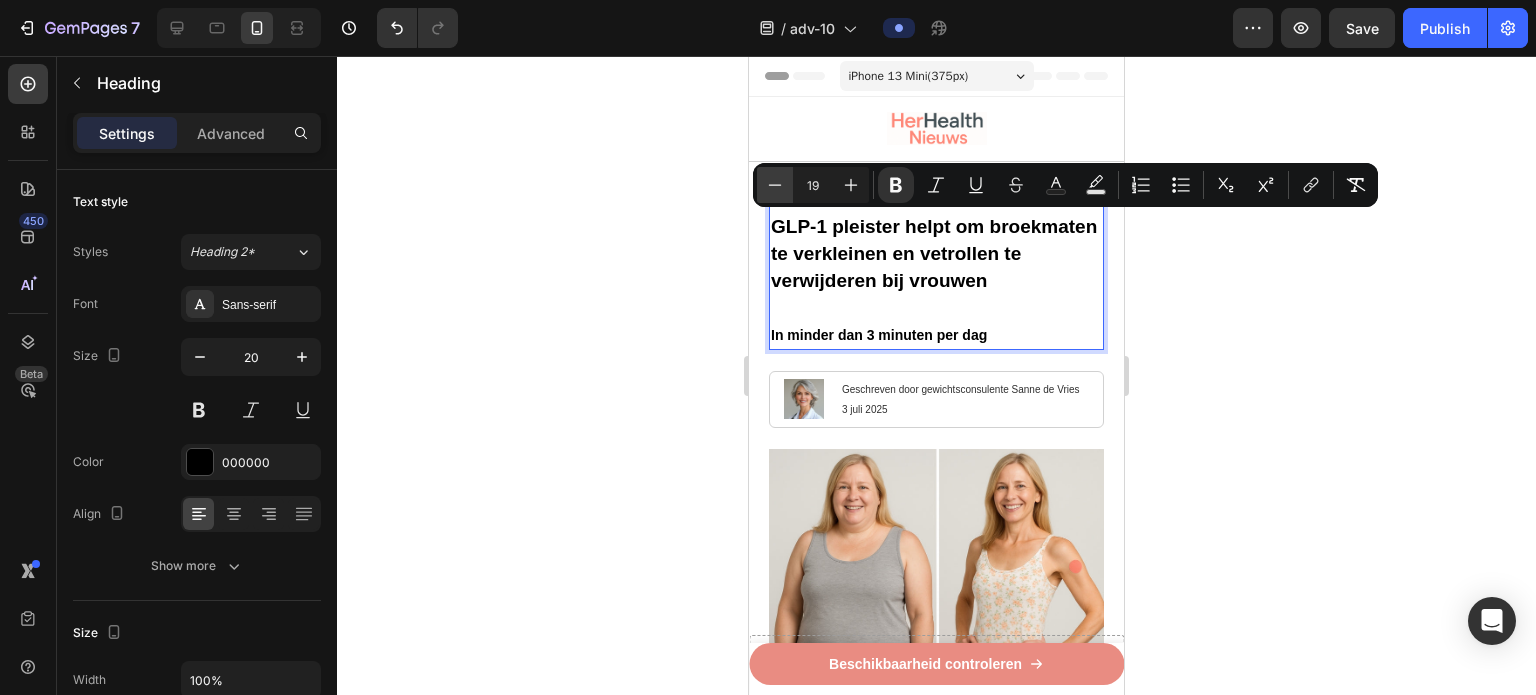 click on "Minus" at bounding box center (775, 185) 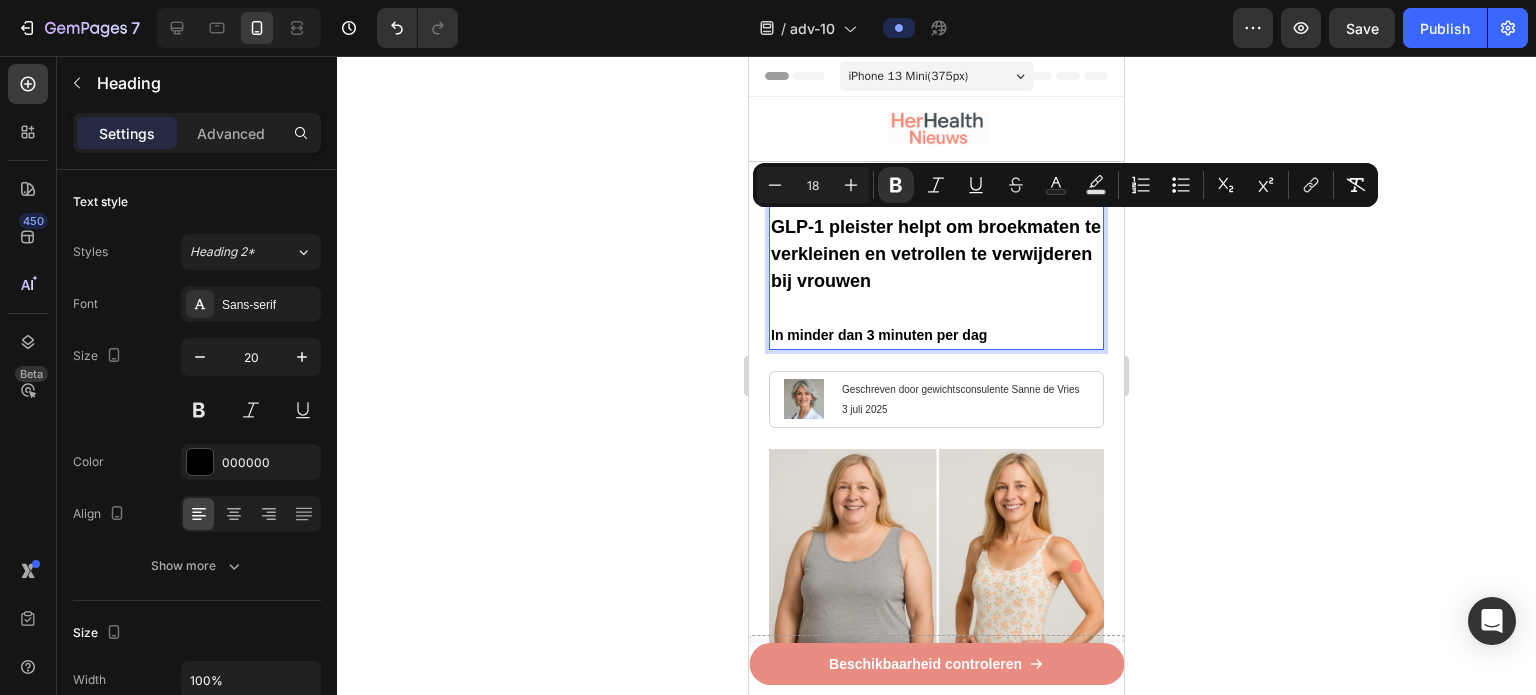 click 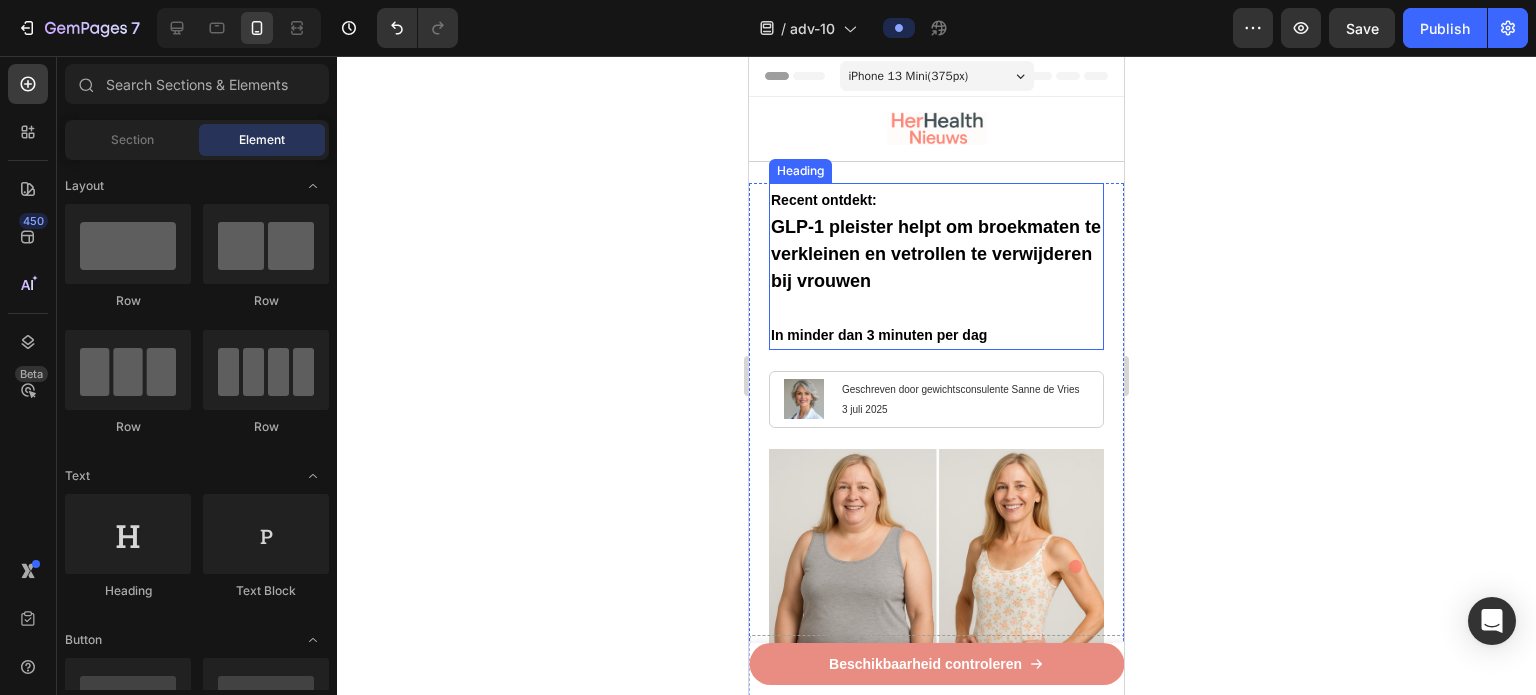 click on "In minder dan 3 minuten per dag" at bounding box center (879, 335) 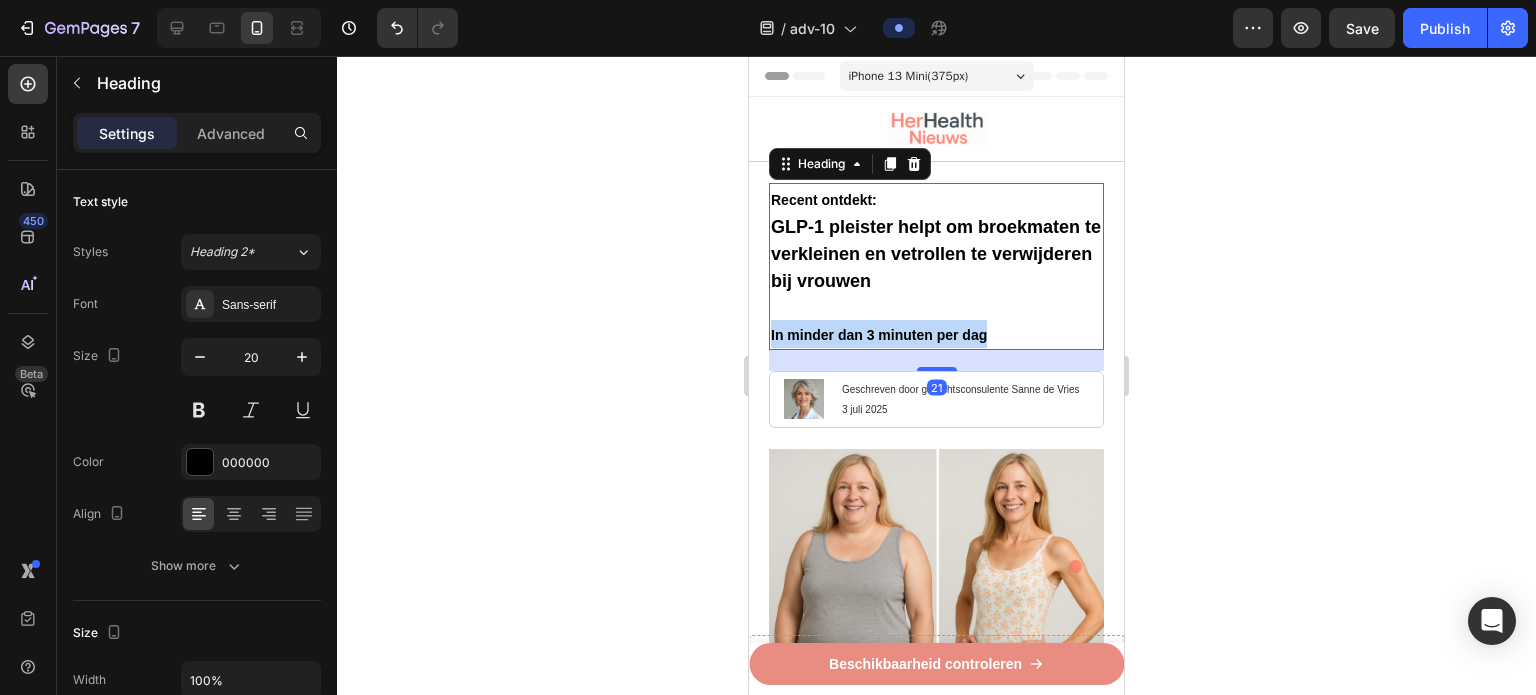 click on "In minder dan 3 minuten per dag" at bounding box center [879, 335] 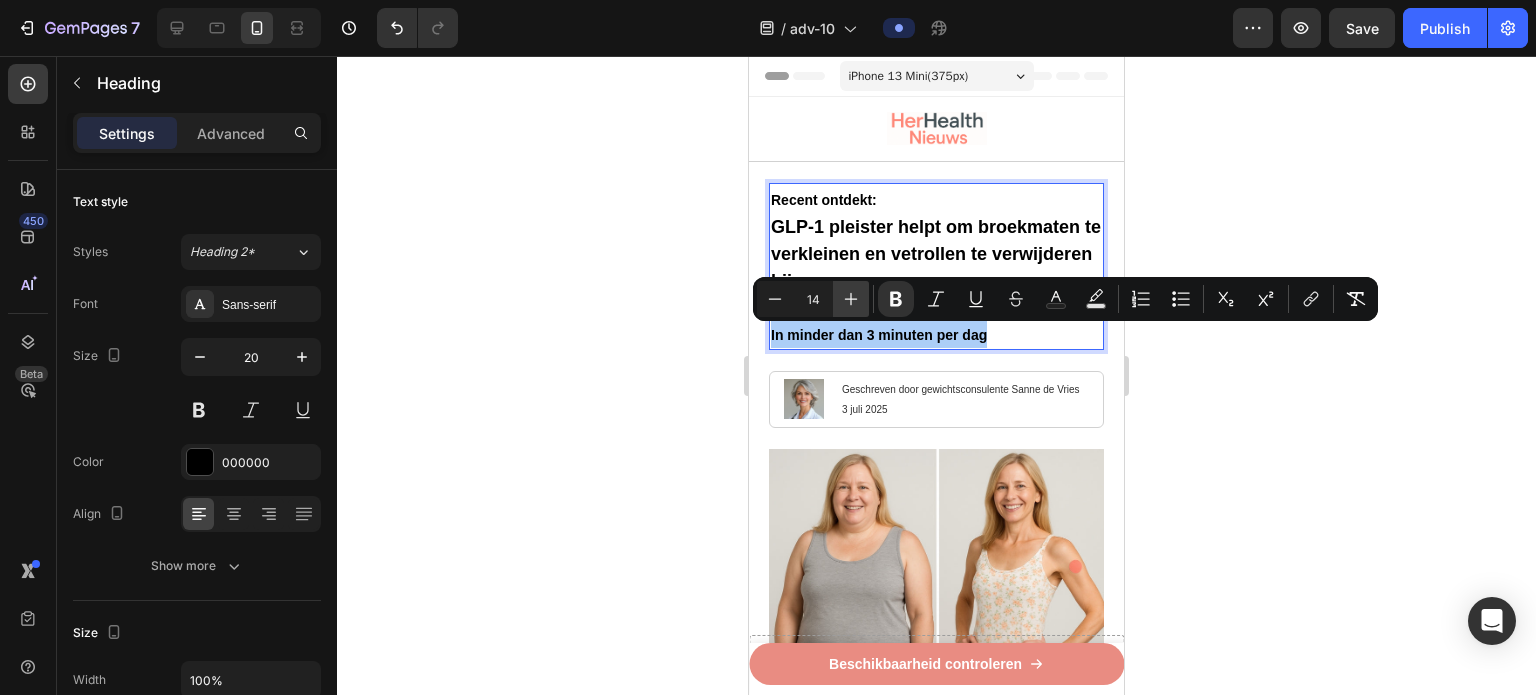 click on "Plus" at bounding box center [851, 299] 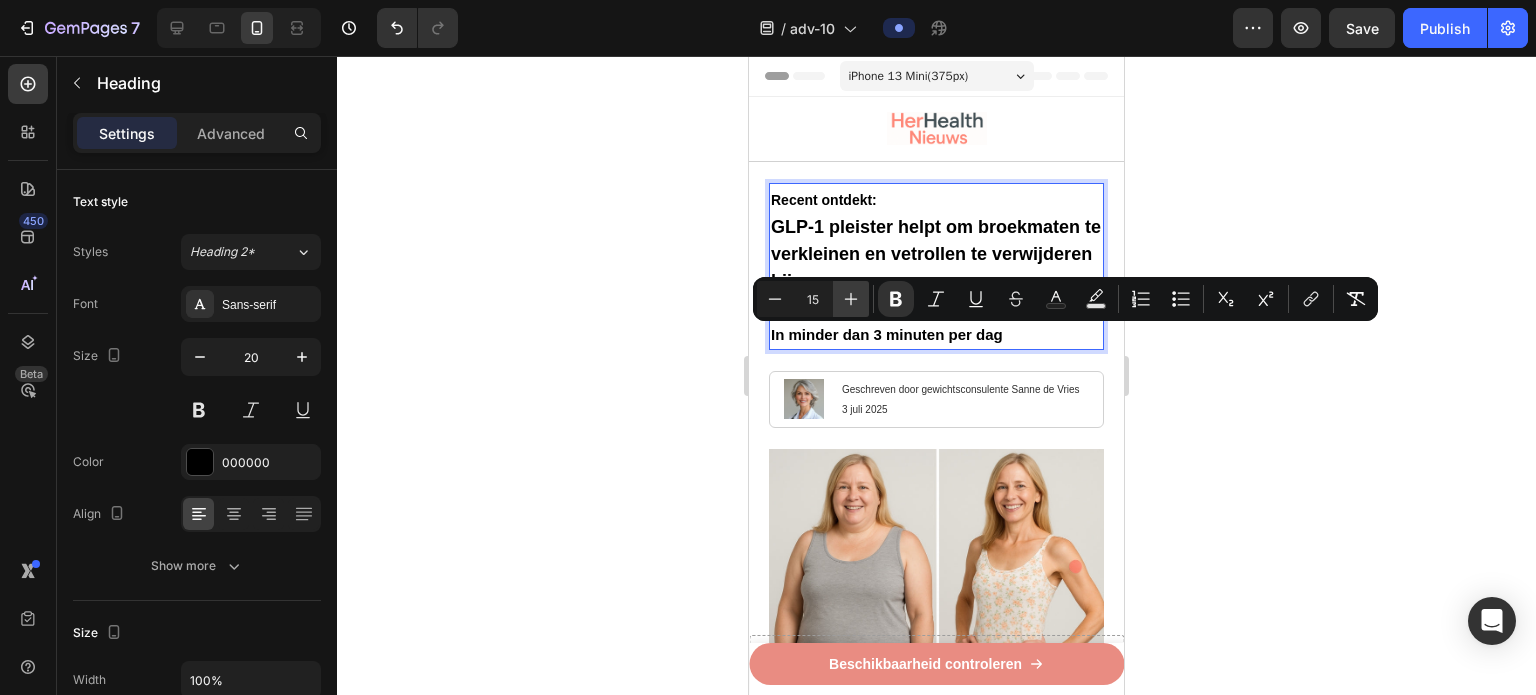 click 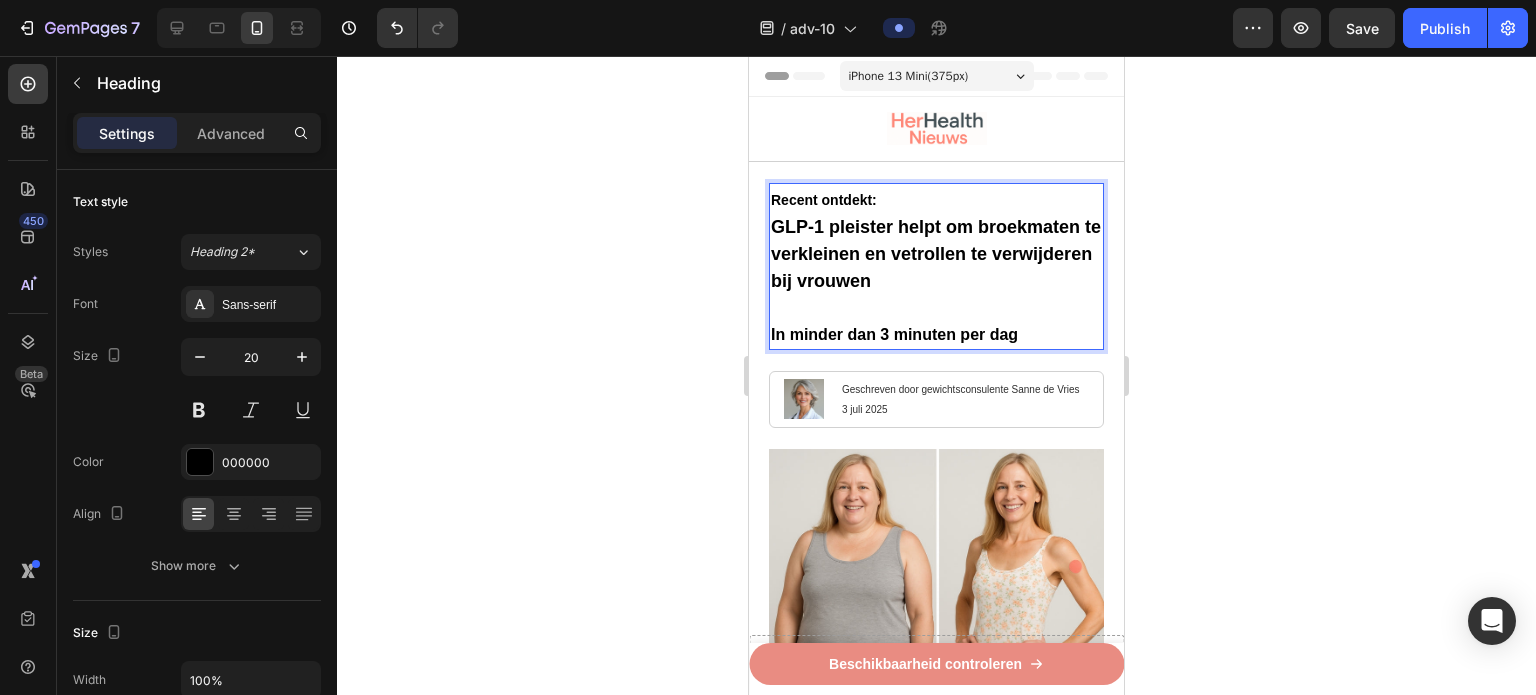 click 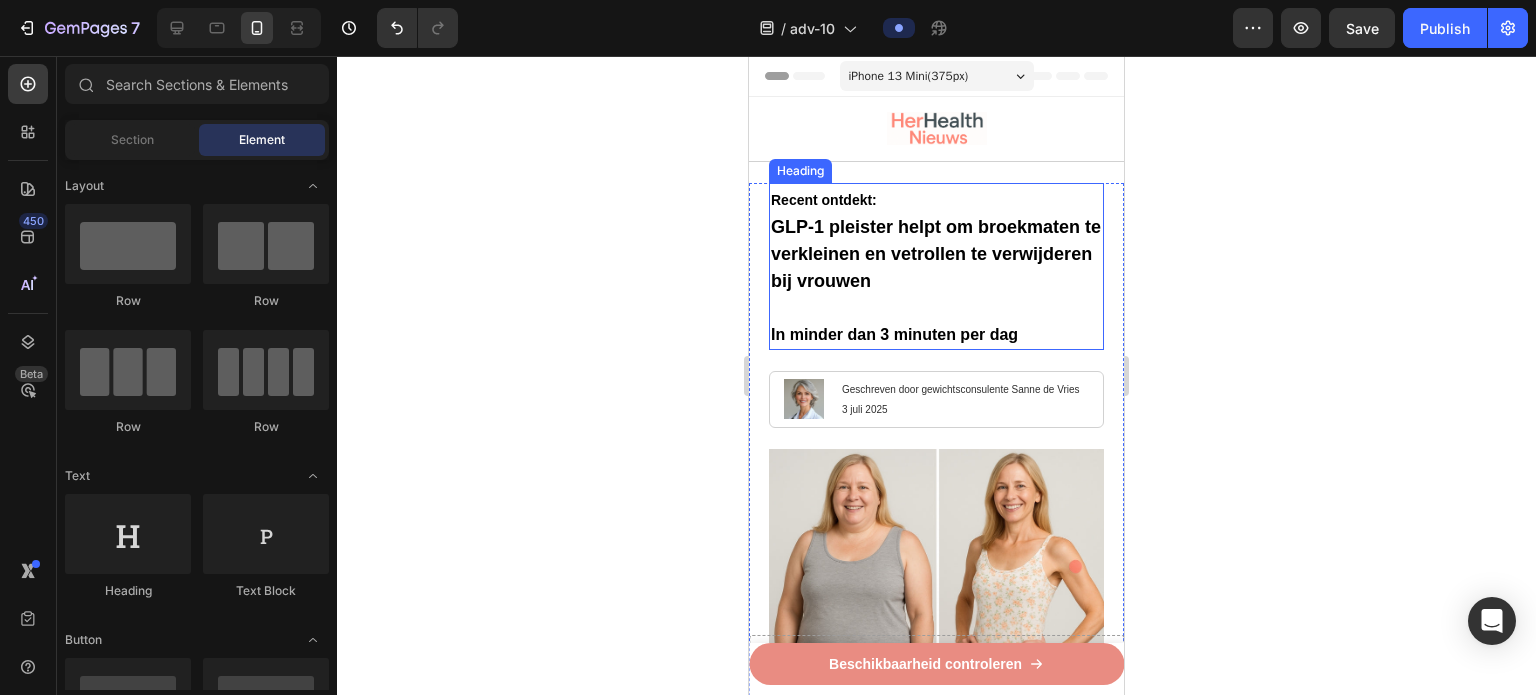 click on "⁠⁠⁠⁠⁠⁠⁠ Recent ontdekt: GLP-1 pleister helpt om broekmaten te verkleinen en vetrollen te verwijderen bij vrouwen In minder dan 3 minuten per dag" at bounding box center [936, 266] 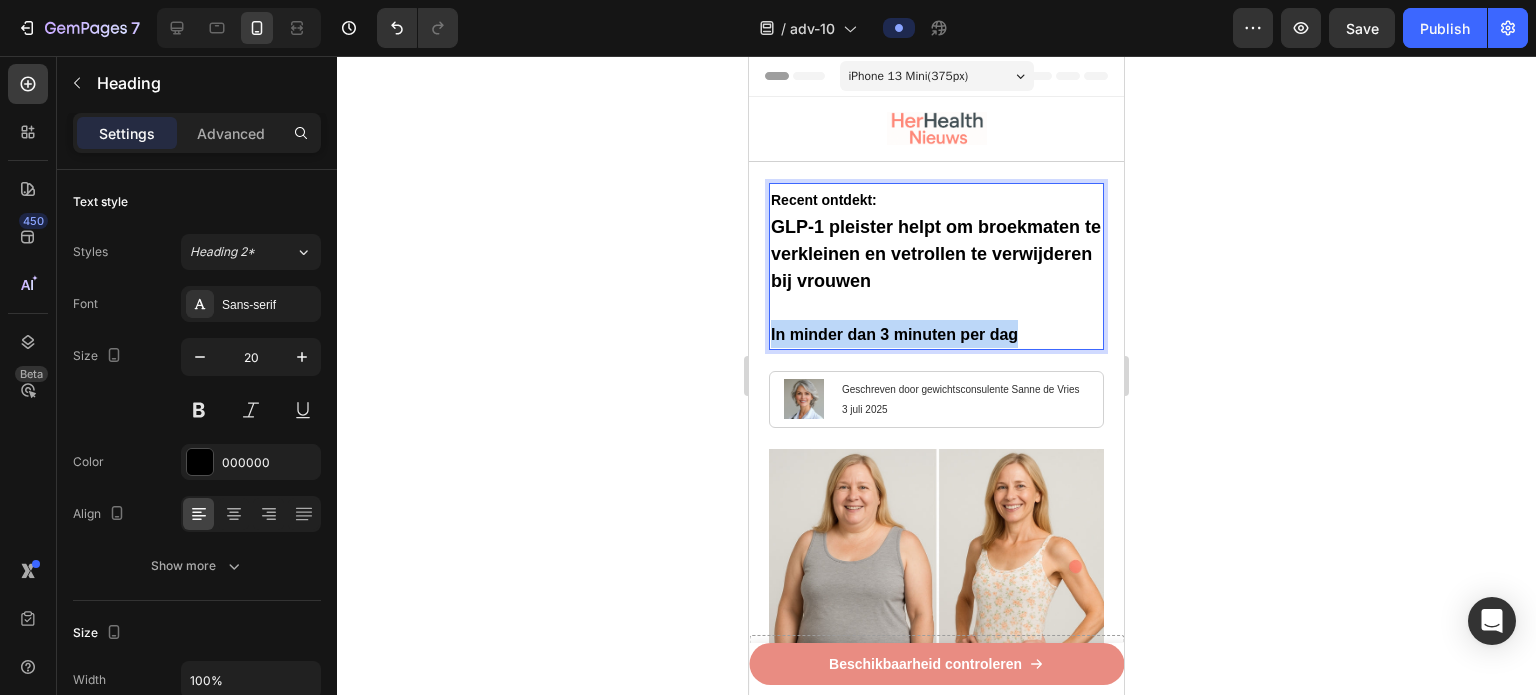 click on "Recent ontdekt: GLP-1 pleister helpt om broekmaten te verkleinen en vetrollen te verwijderen bij vrouwen In minder dan 3 minuten per dag" at bounding box center [936, 266] 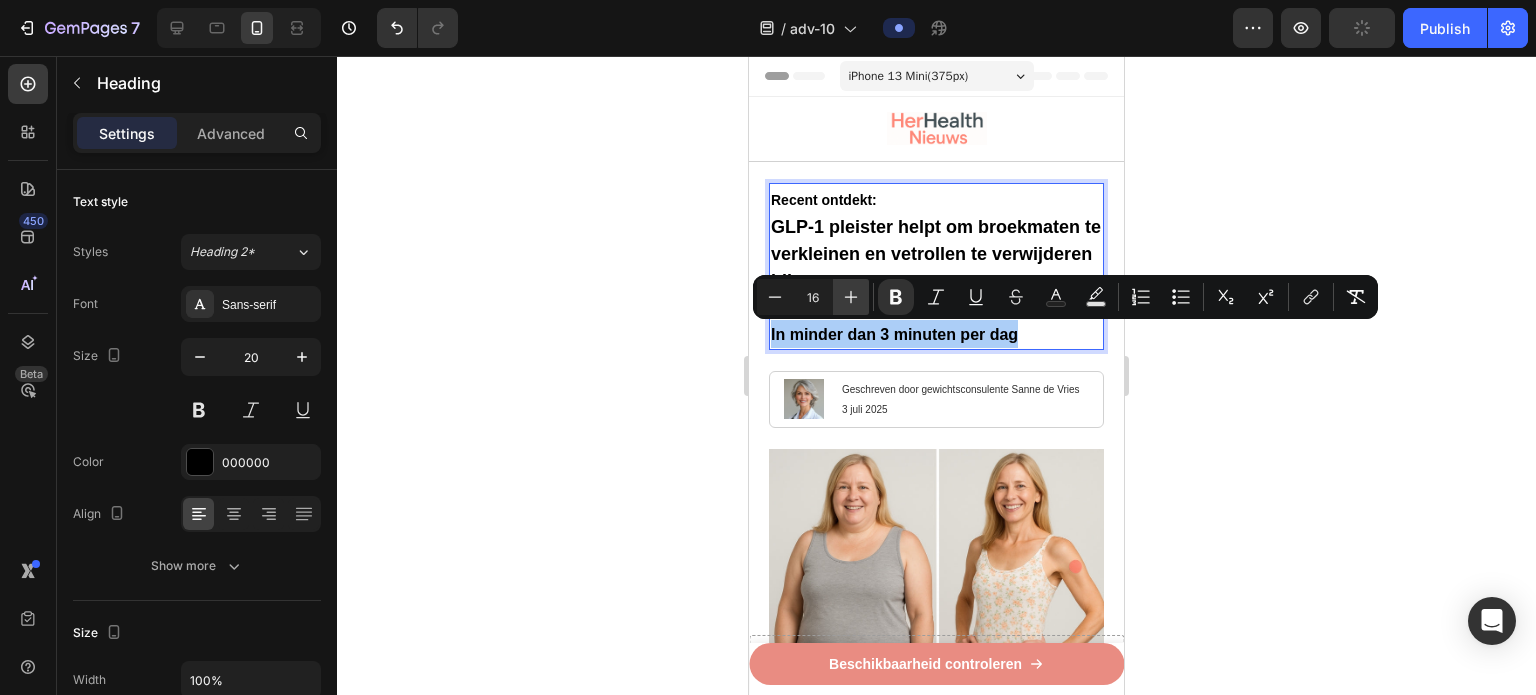 click on "Plus" at bounding box center [851, 297] 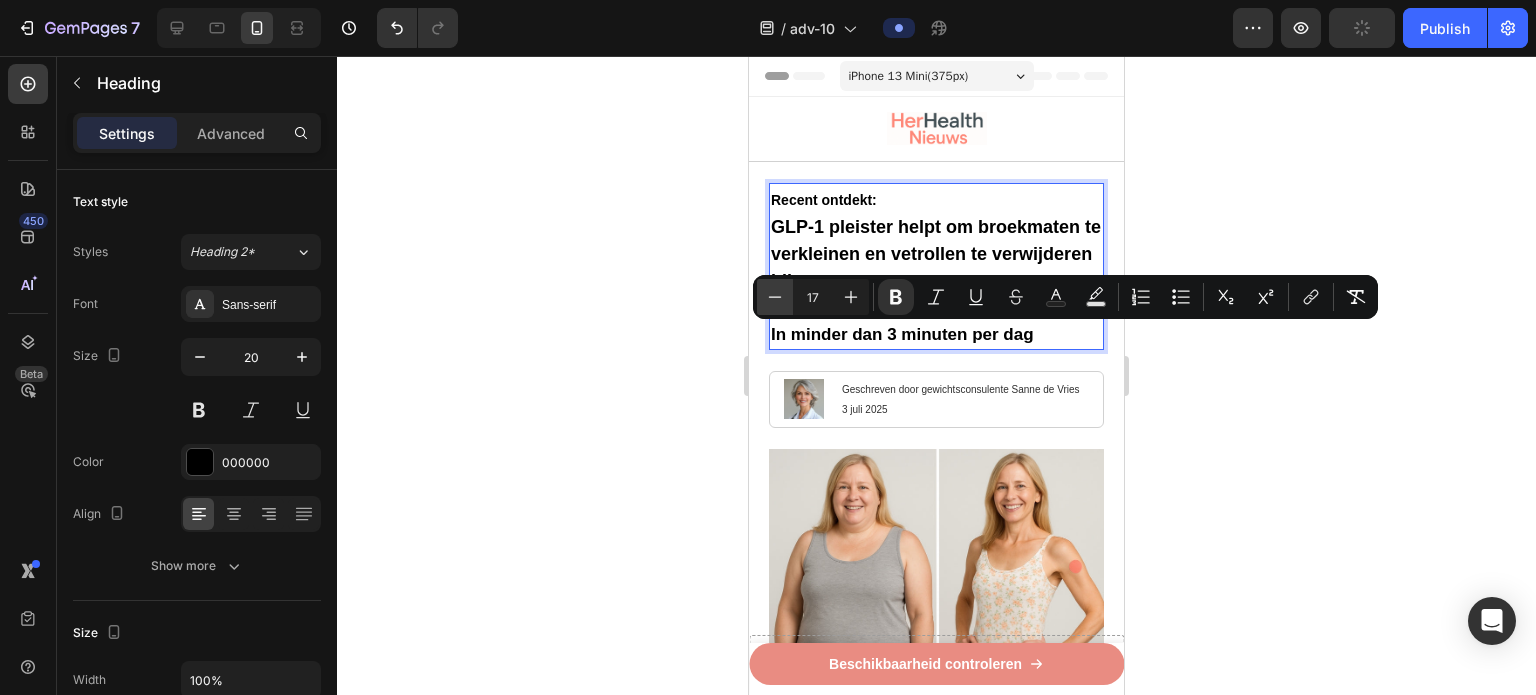 click on "Minus" at bounding box center [775, 297] 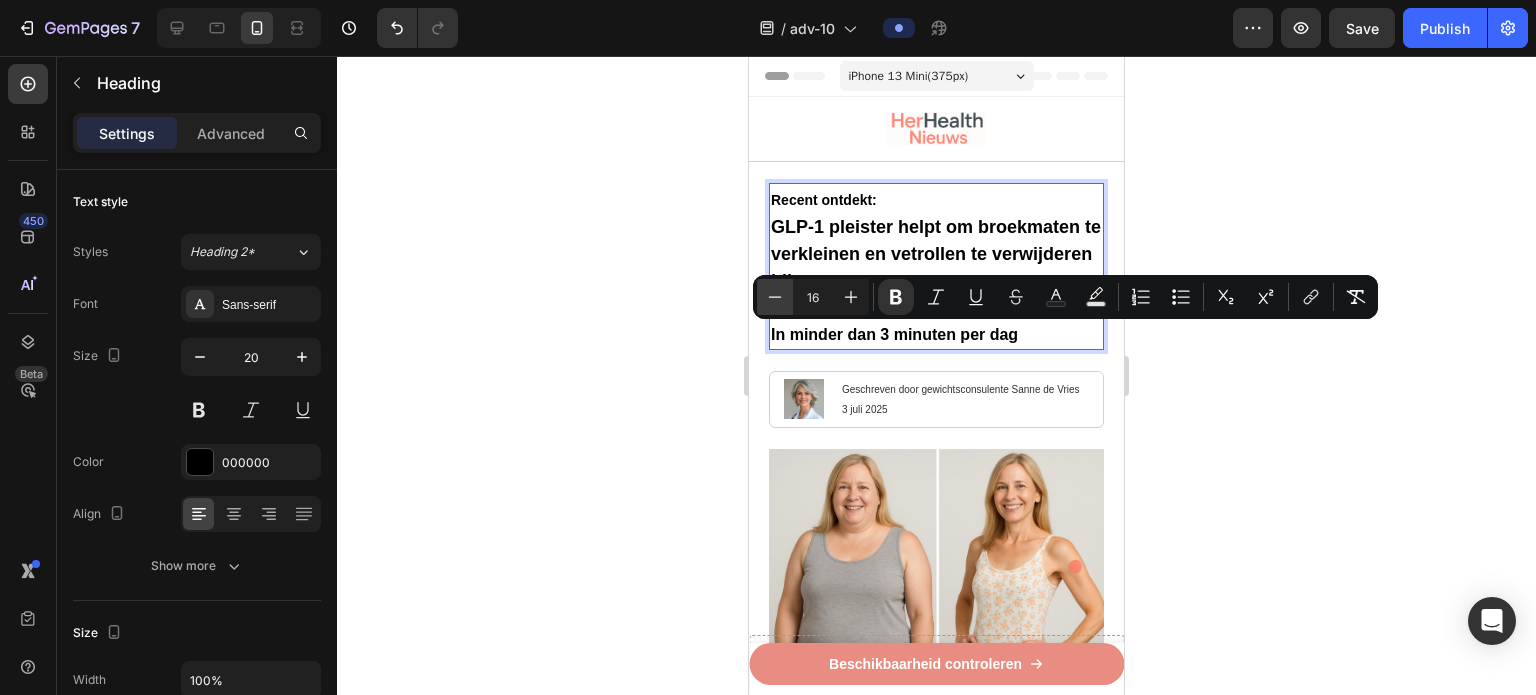 click on "Minus" at bounding box center [775, 297] 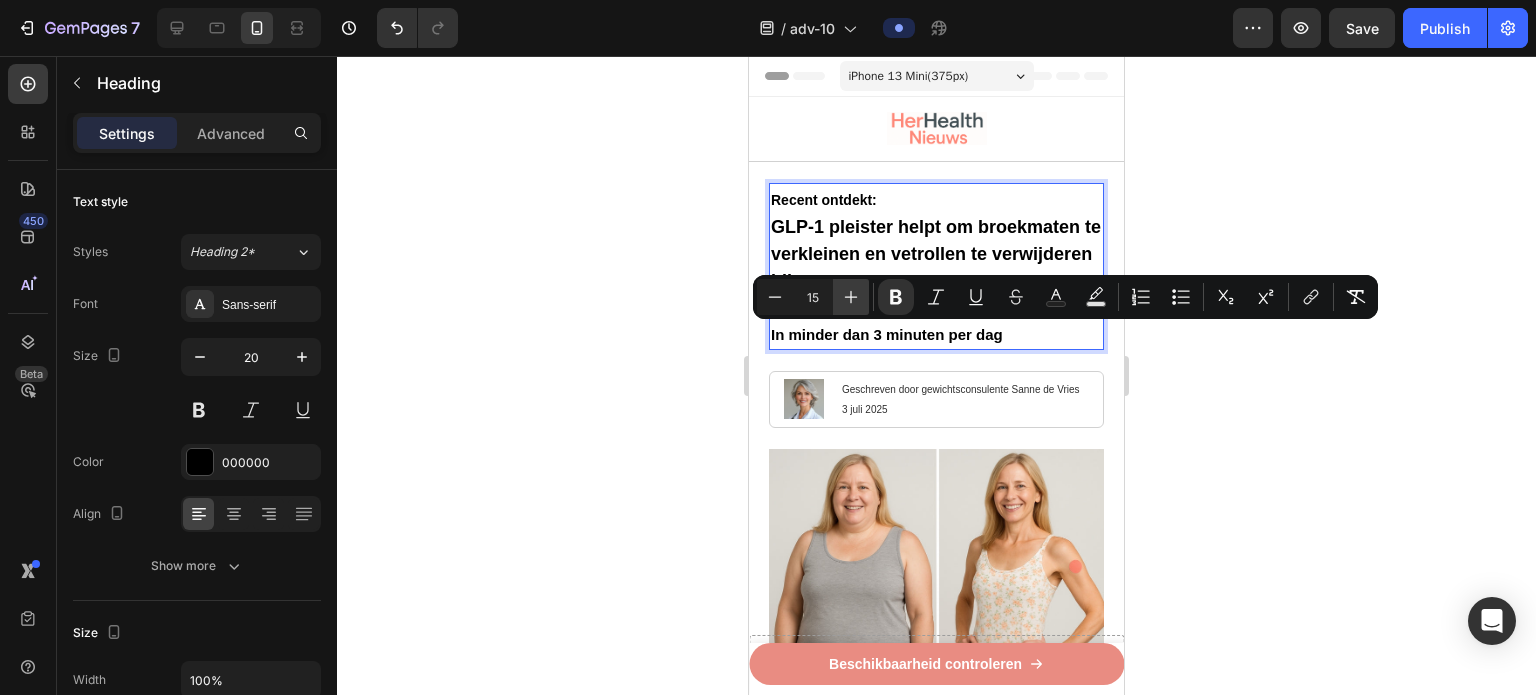 click 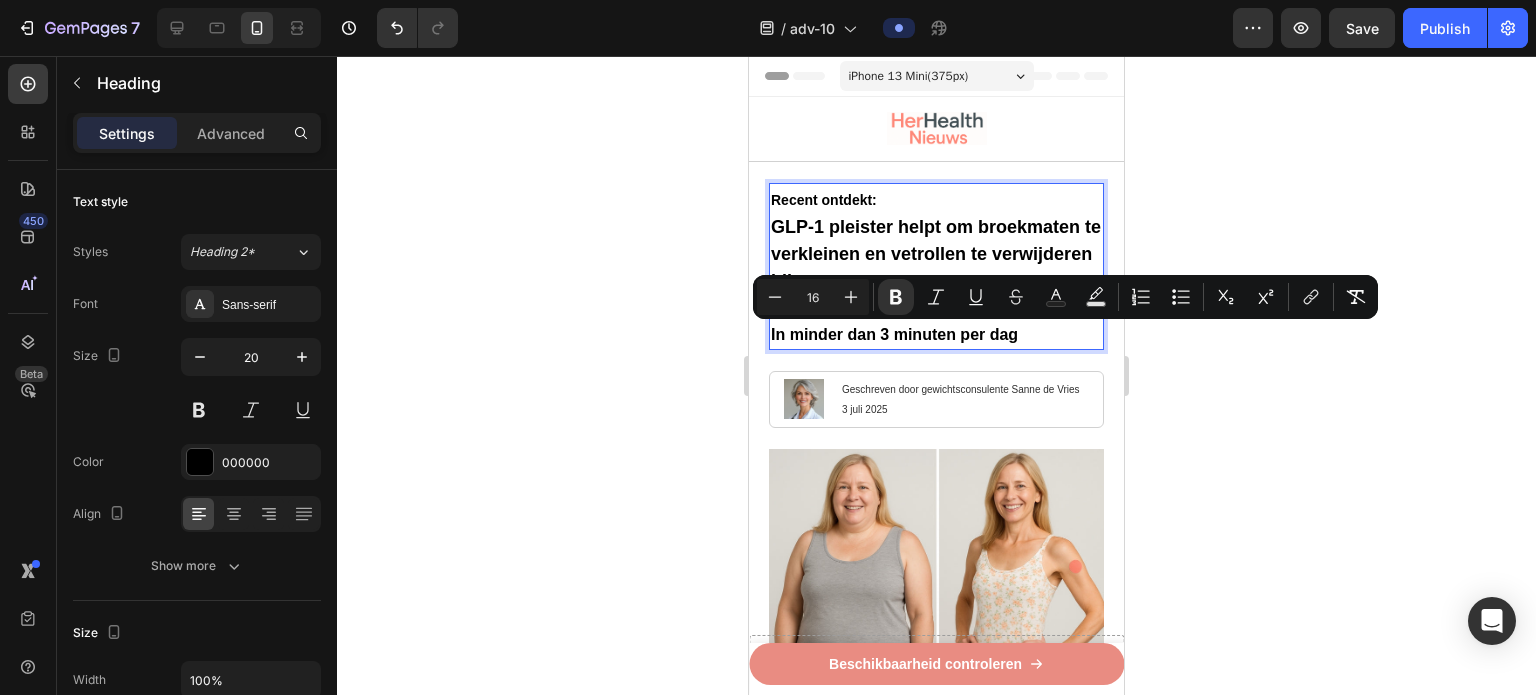 type on "14" 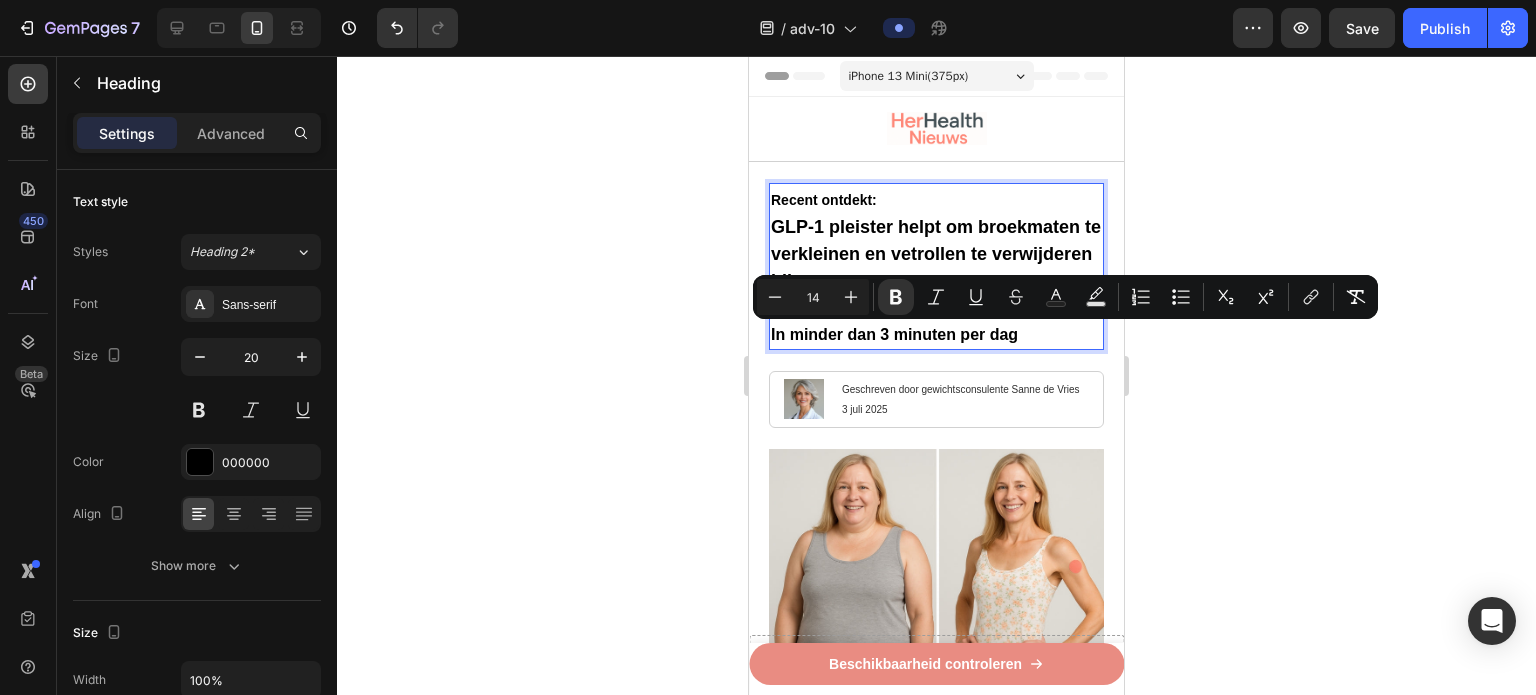 click on "Recent ontdekt:" at bounding box center [824, 200] 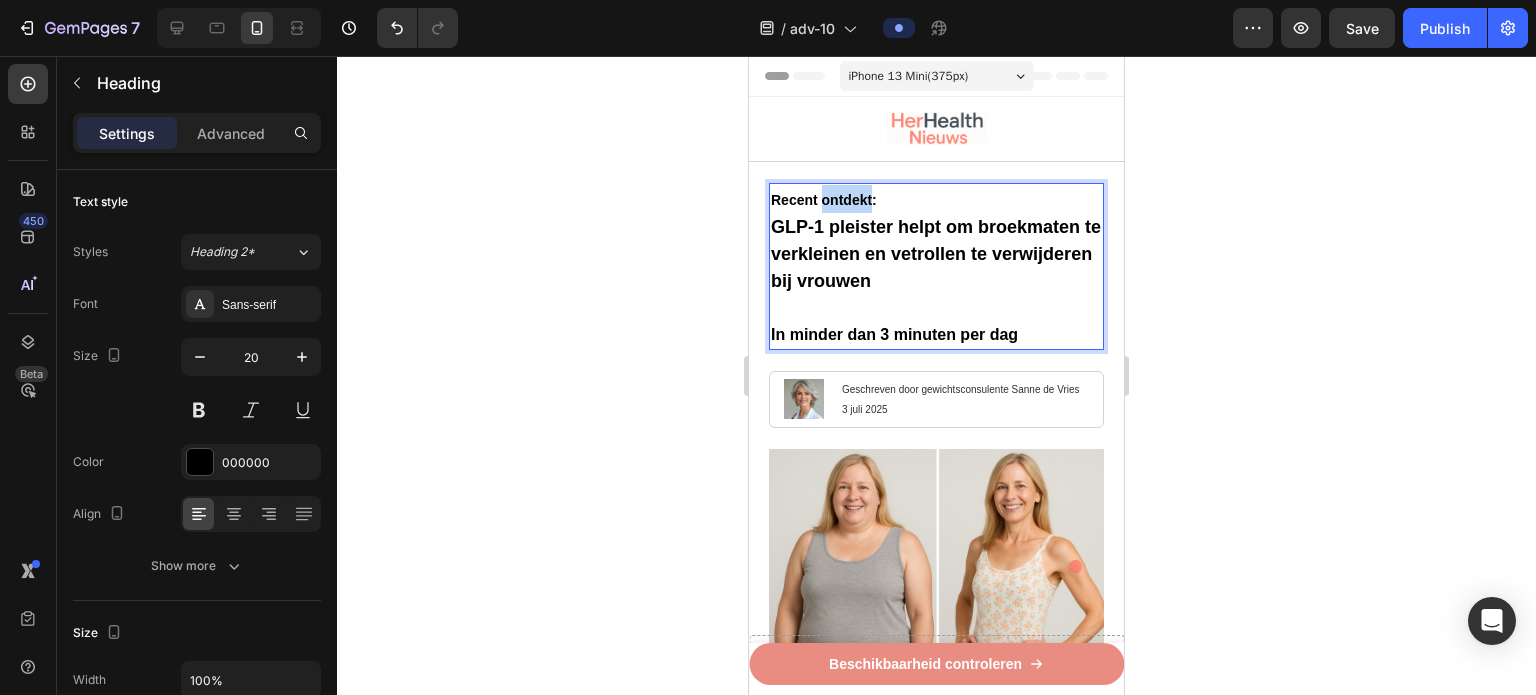 click on "Recent ontdekt:" at bounding box center (824, 200) 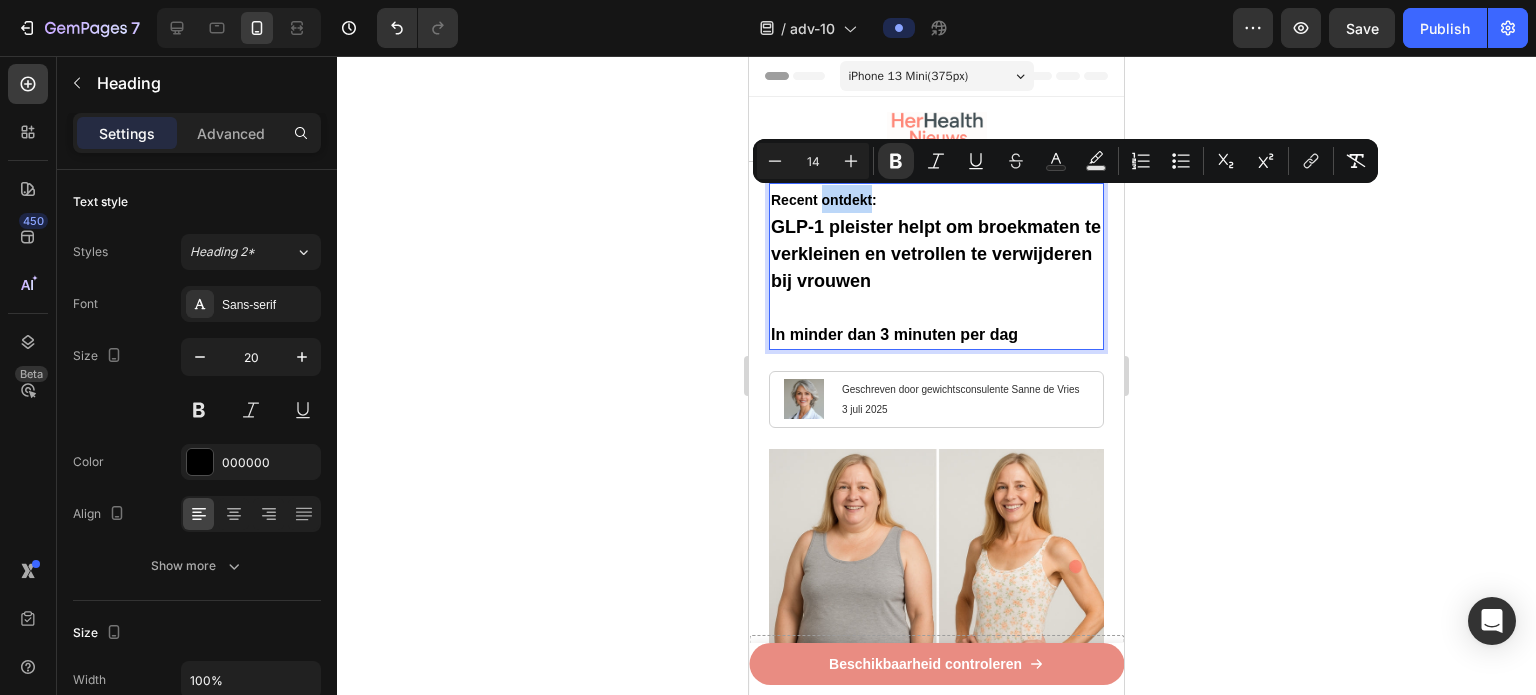 click on "Recent ontdekt:" at bounding box center [824, 200] 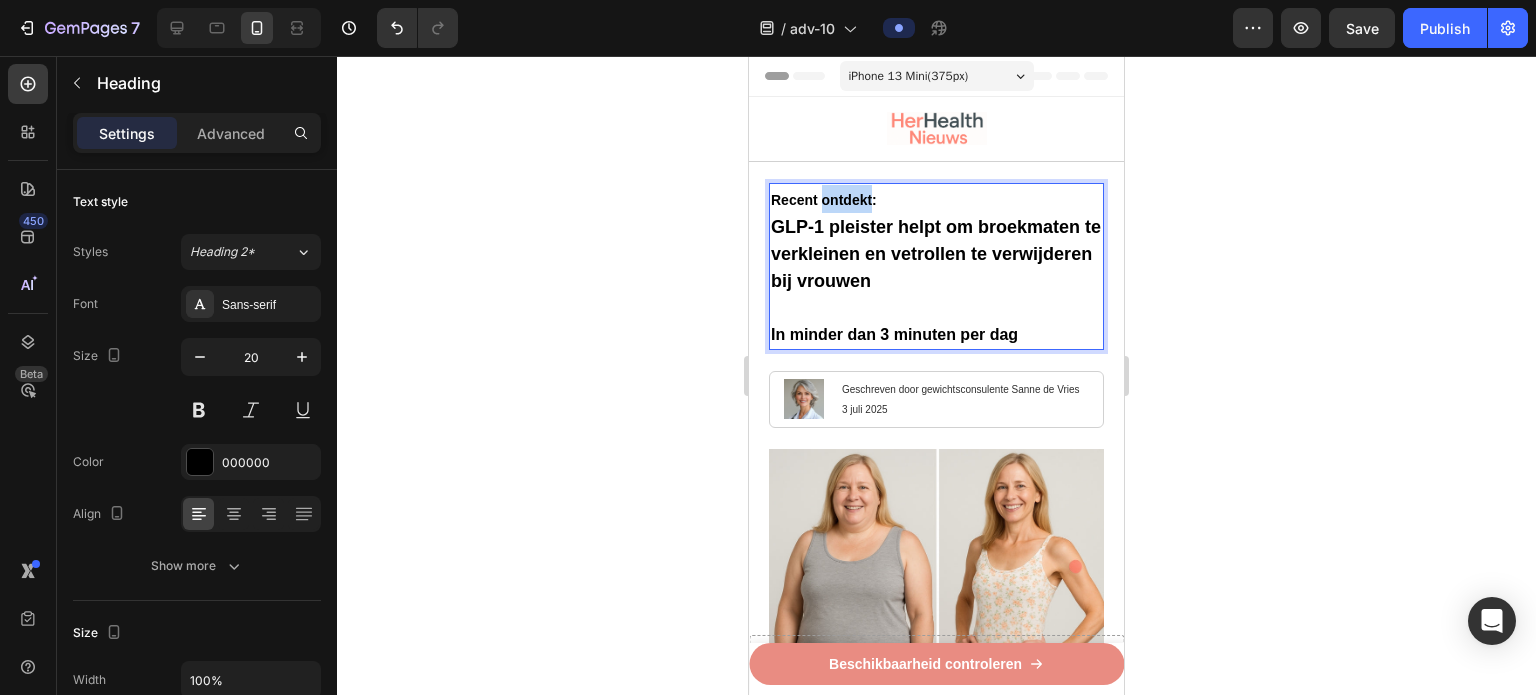 click on "Recent ontdekt:" at bounding box center (824, 200) 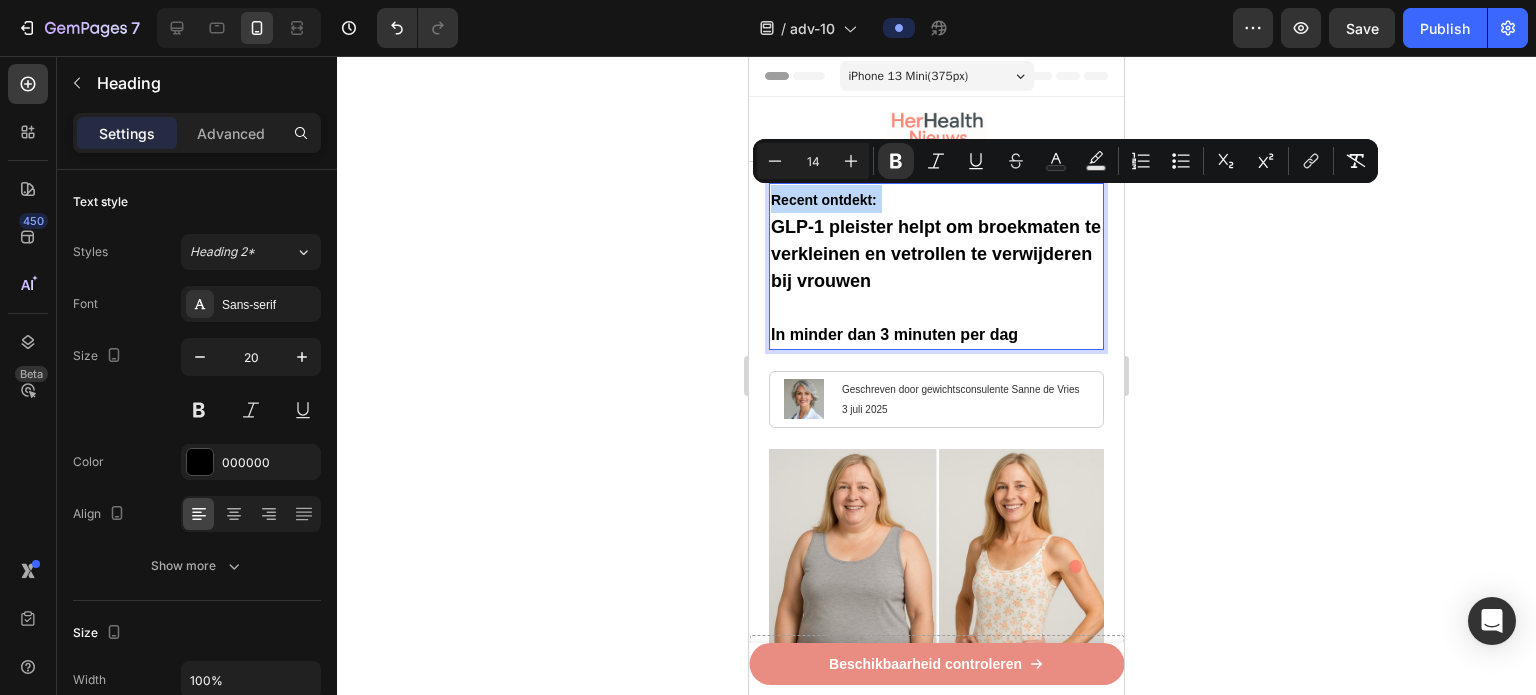 click on "Recent ontdekt:" at bounding box center (824, 200) 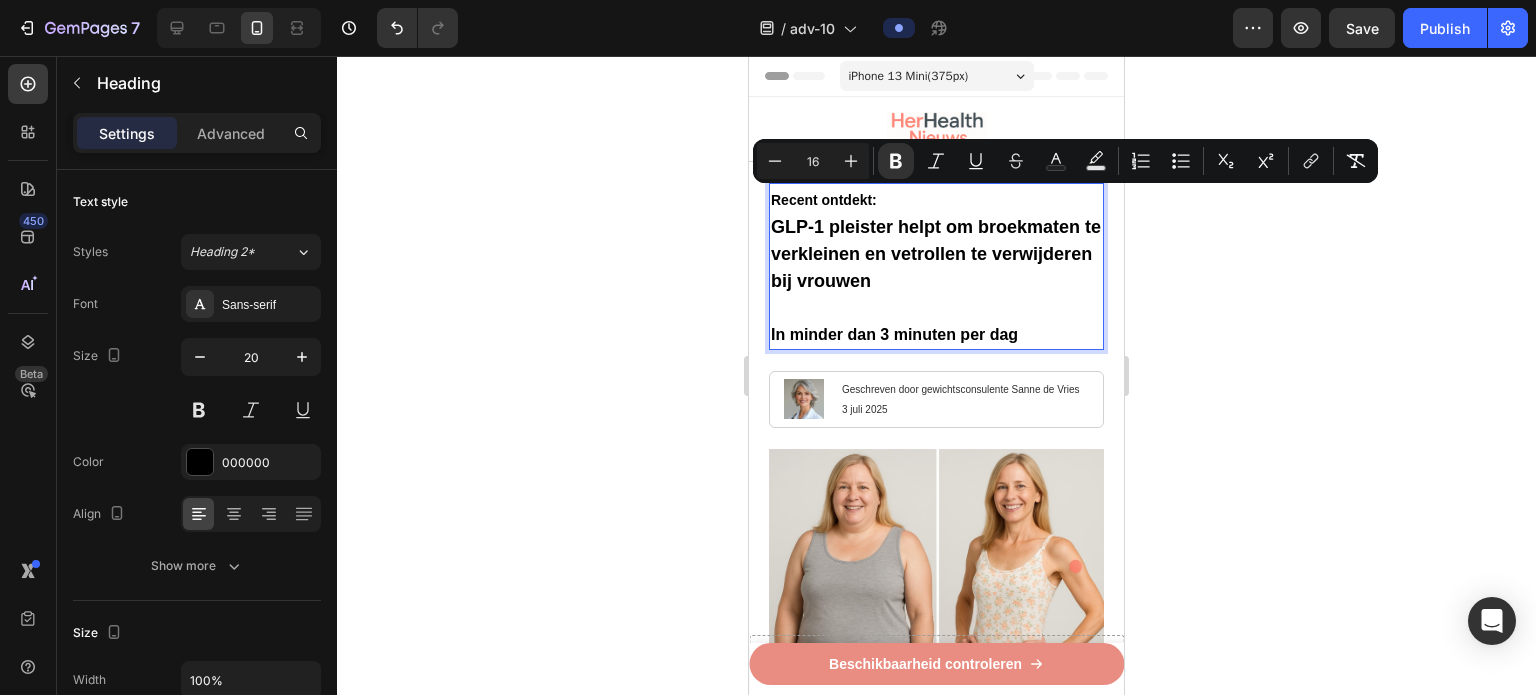 click on "In minder dan 3 minuten per dag" at bounding box center (894, 334) 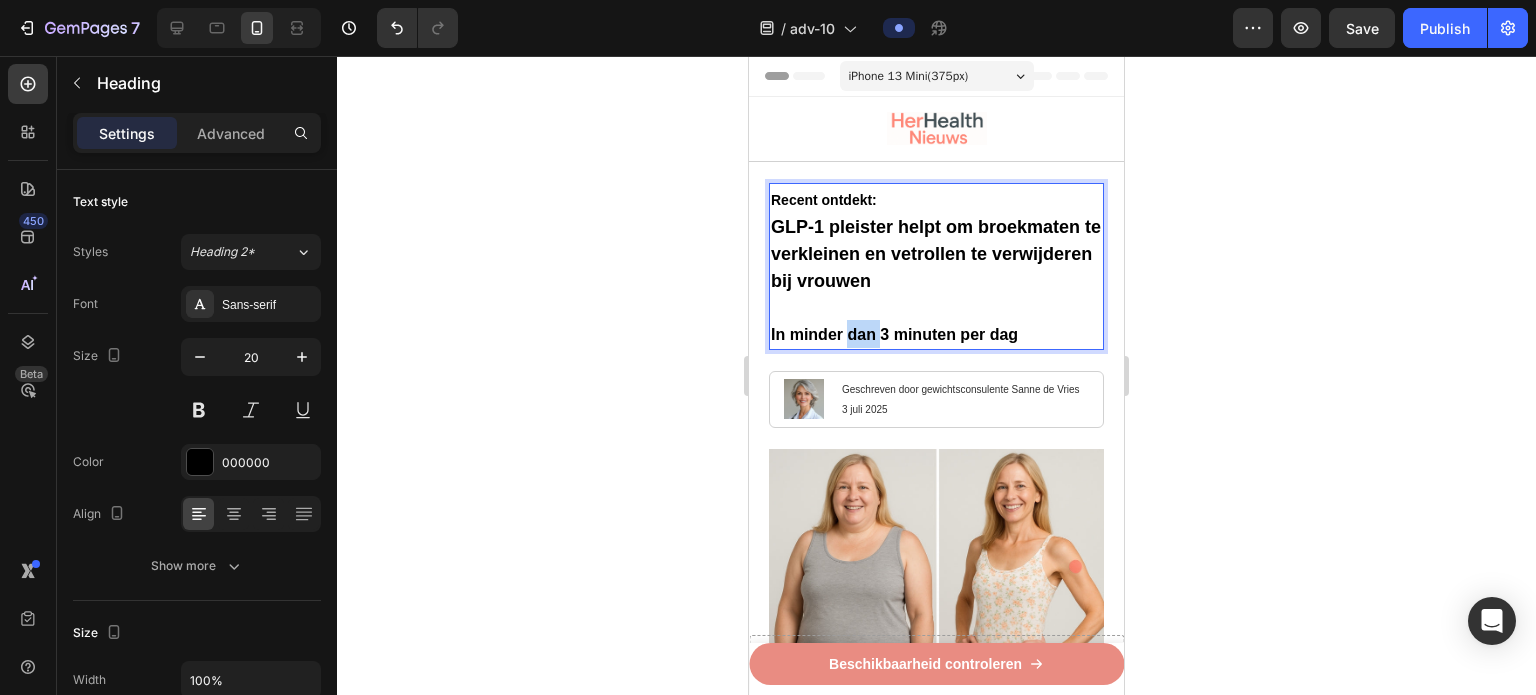 click on "In minder dan 3 minuten per dag" at bounding box center [894, 334] 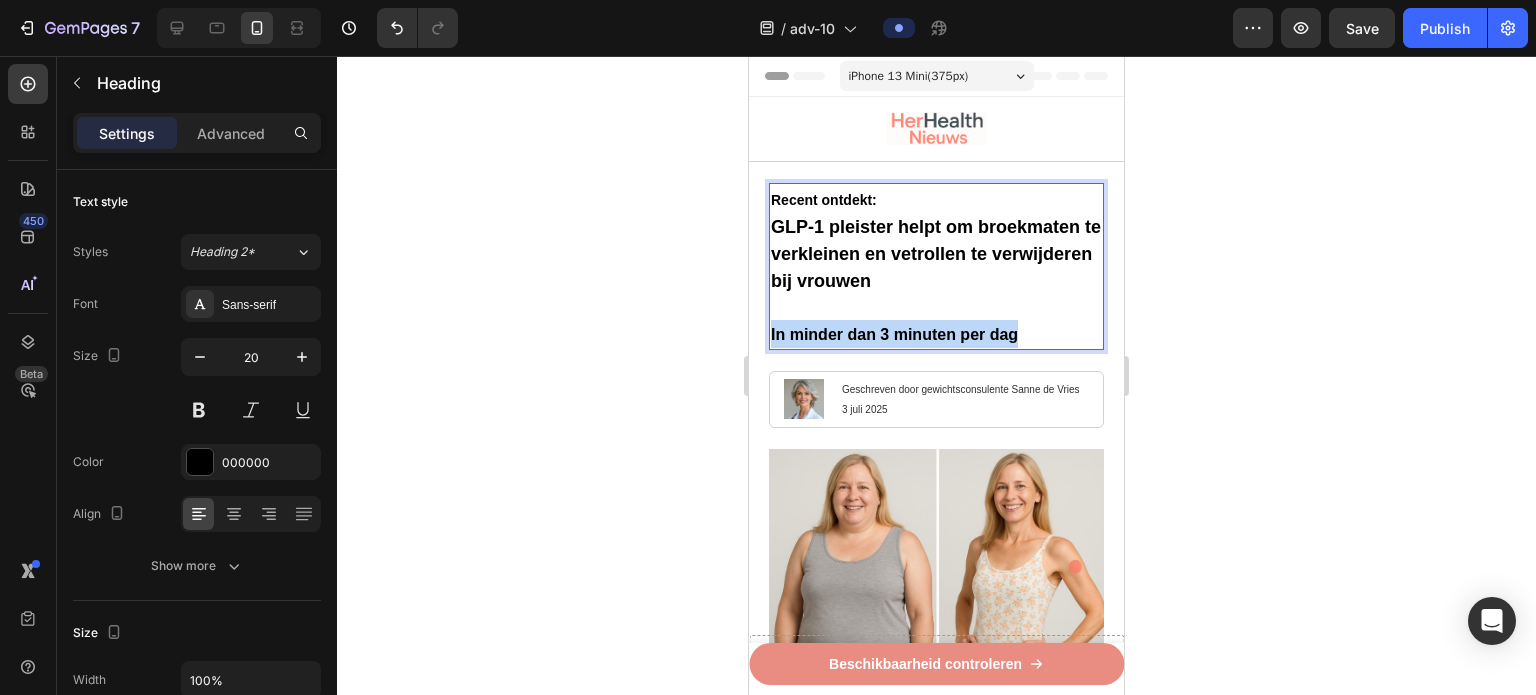 click on "In minder dan 3 minuten per dag" at bounding box center (894, 334) 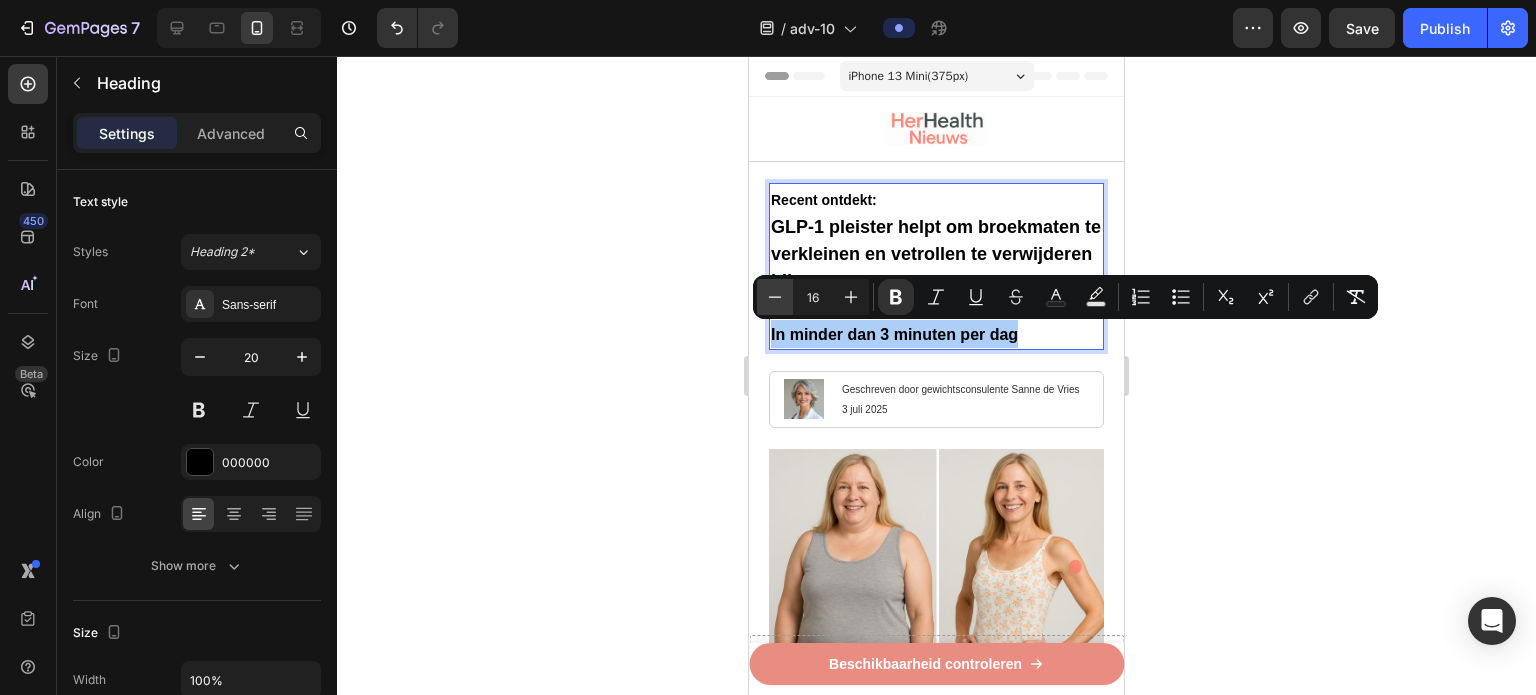 click on "Minus" at bounding box center (775, 297) 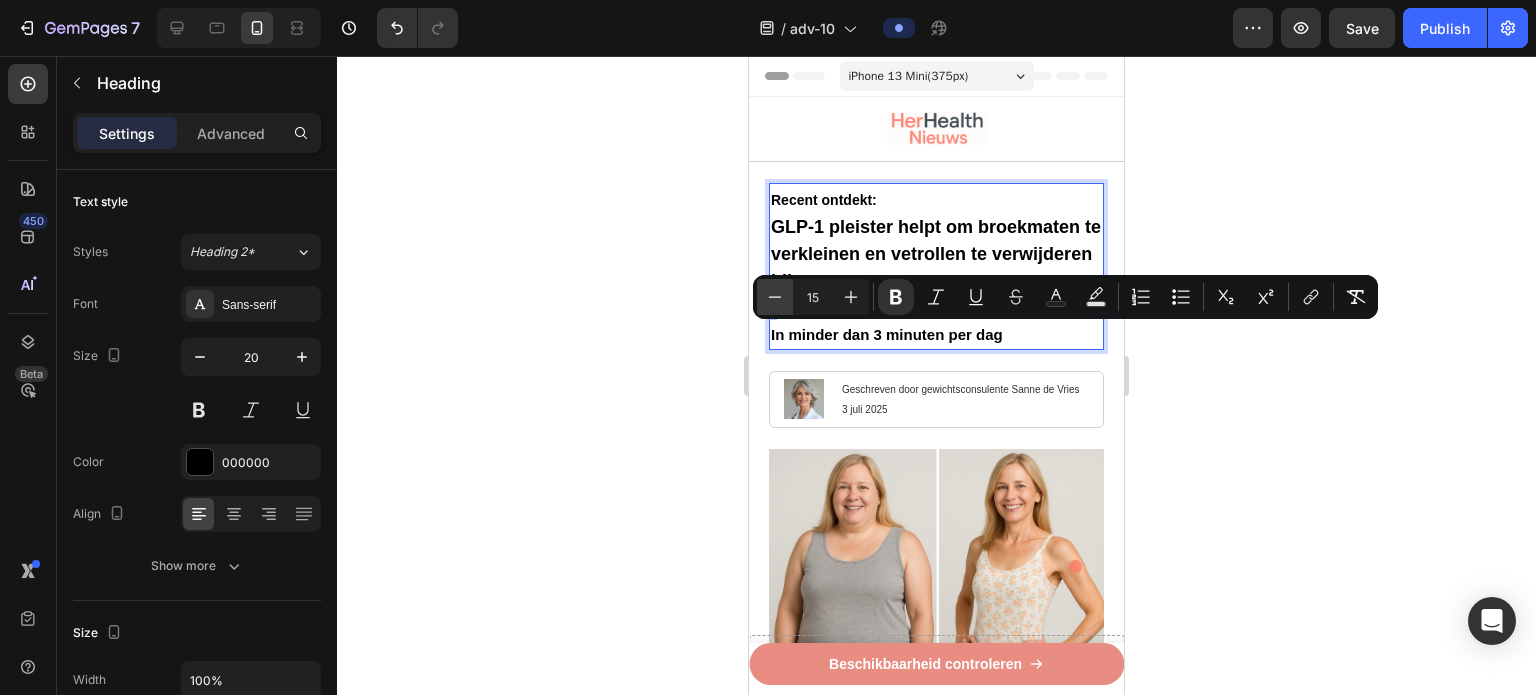 click on "Minus" at bounding box center [775, 297] 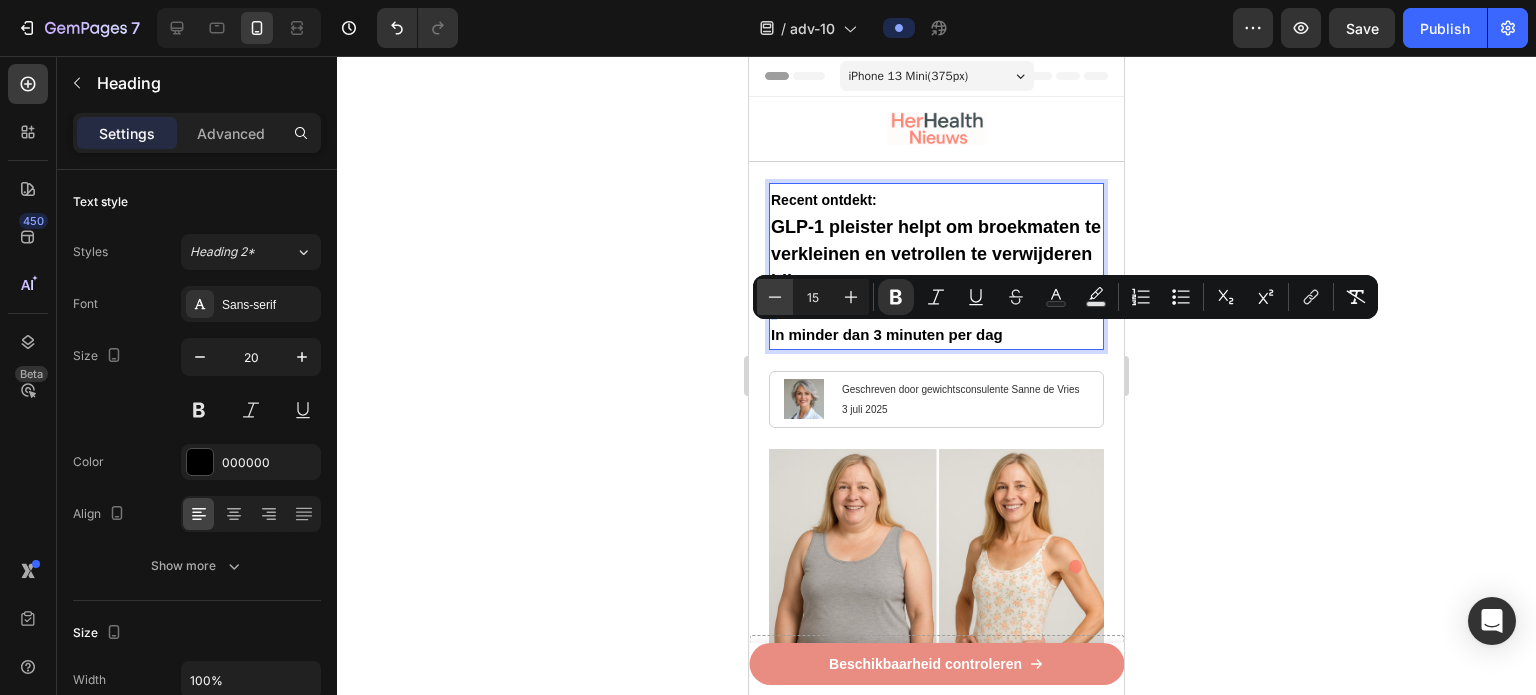 type on "14" 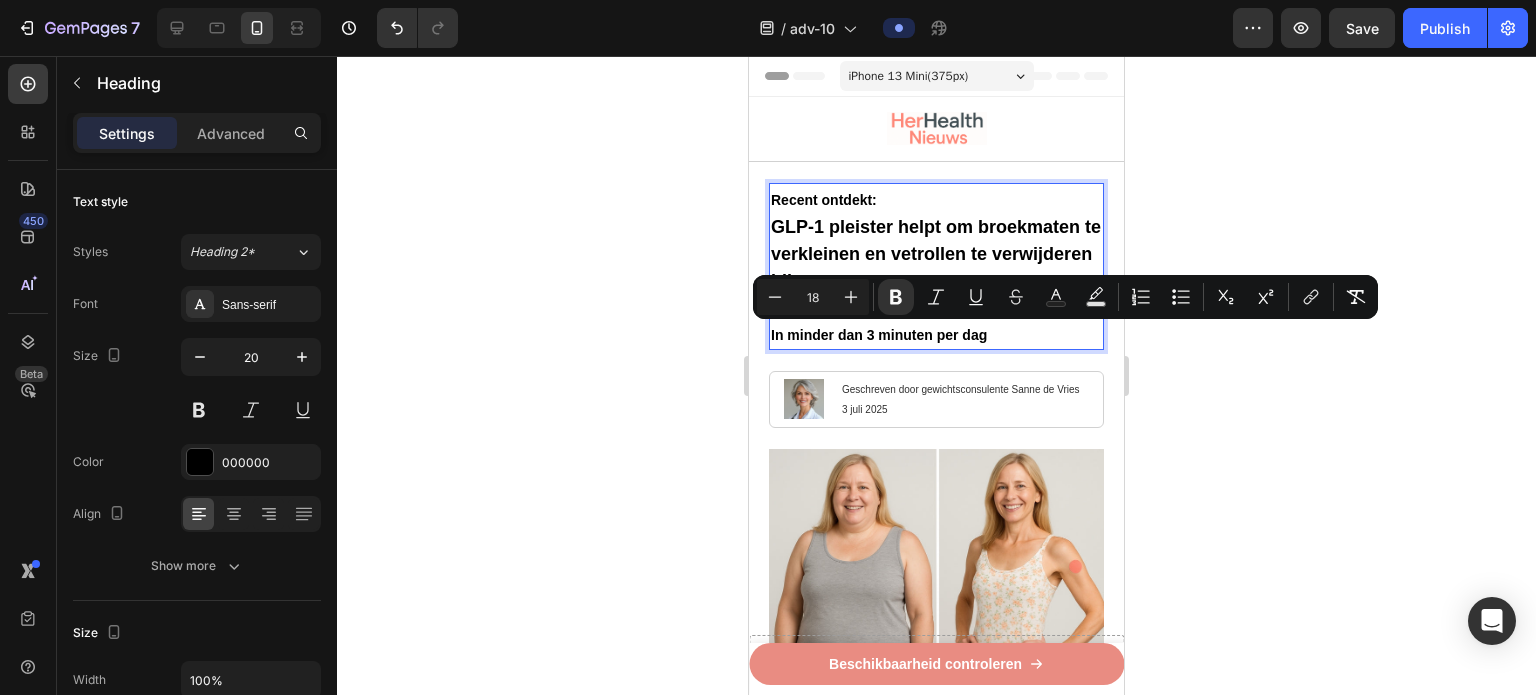 click on "GLP-1 pleister helpt om broekmaten te verkleinen en vetrollen te verwijderen bij vrouwen" at bounding box center [936, 254] 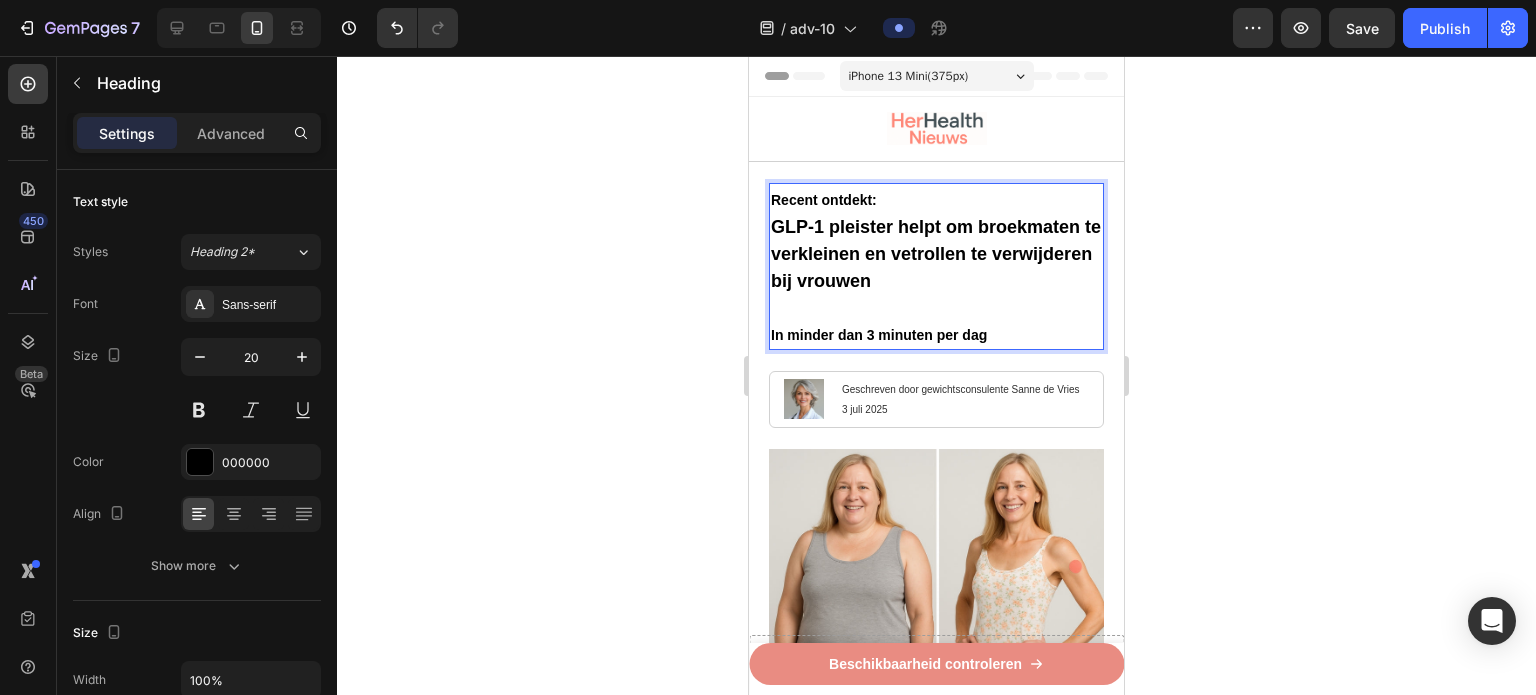 click 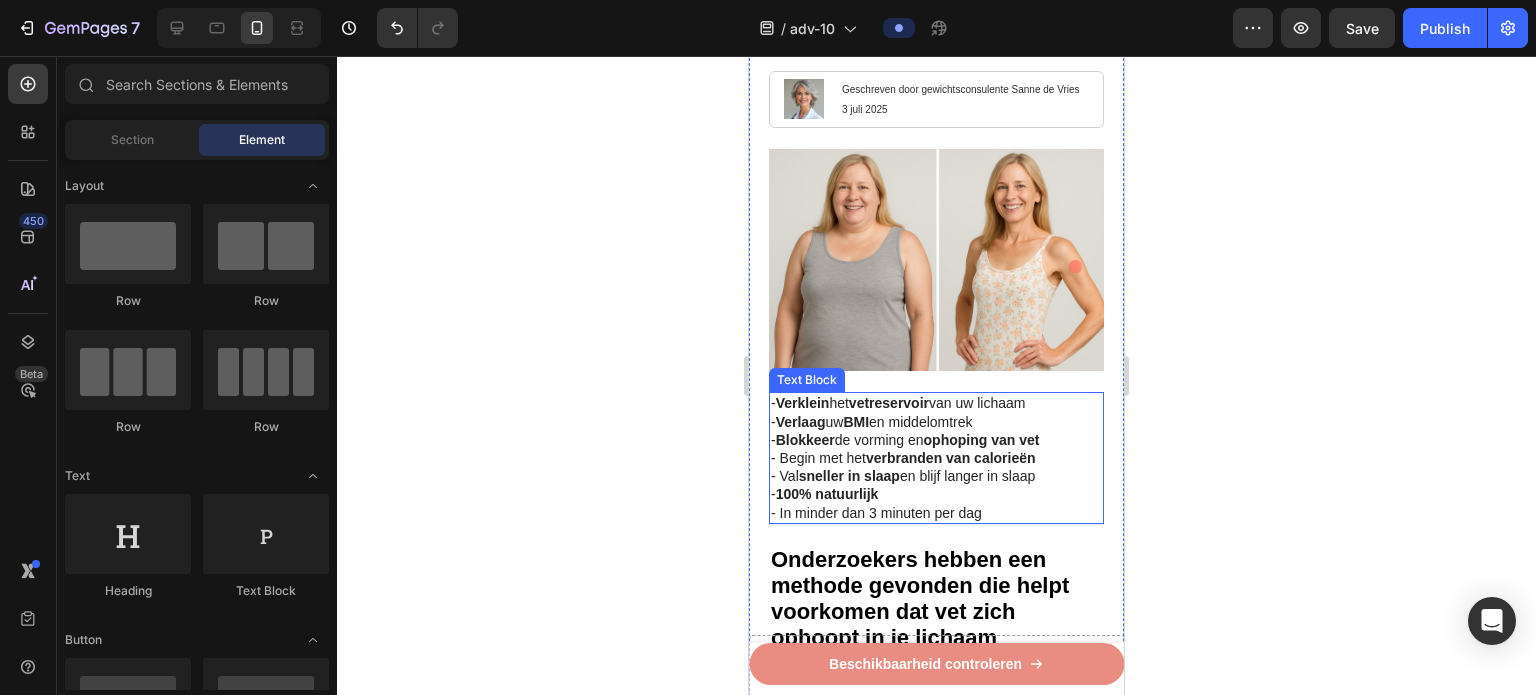 scroll, scrollTop: 400, scrollLeft: 0, axis: vertical 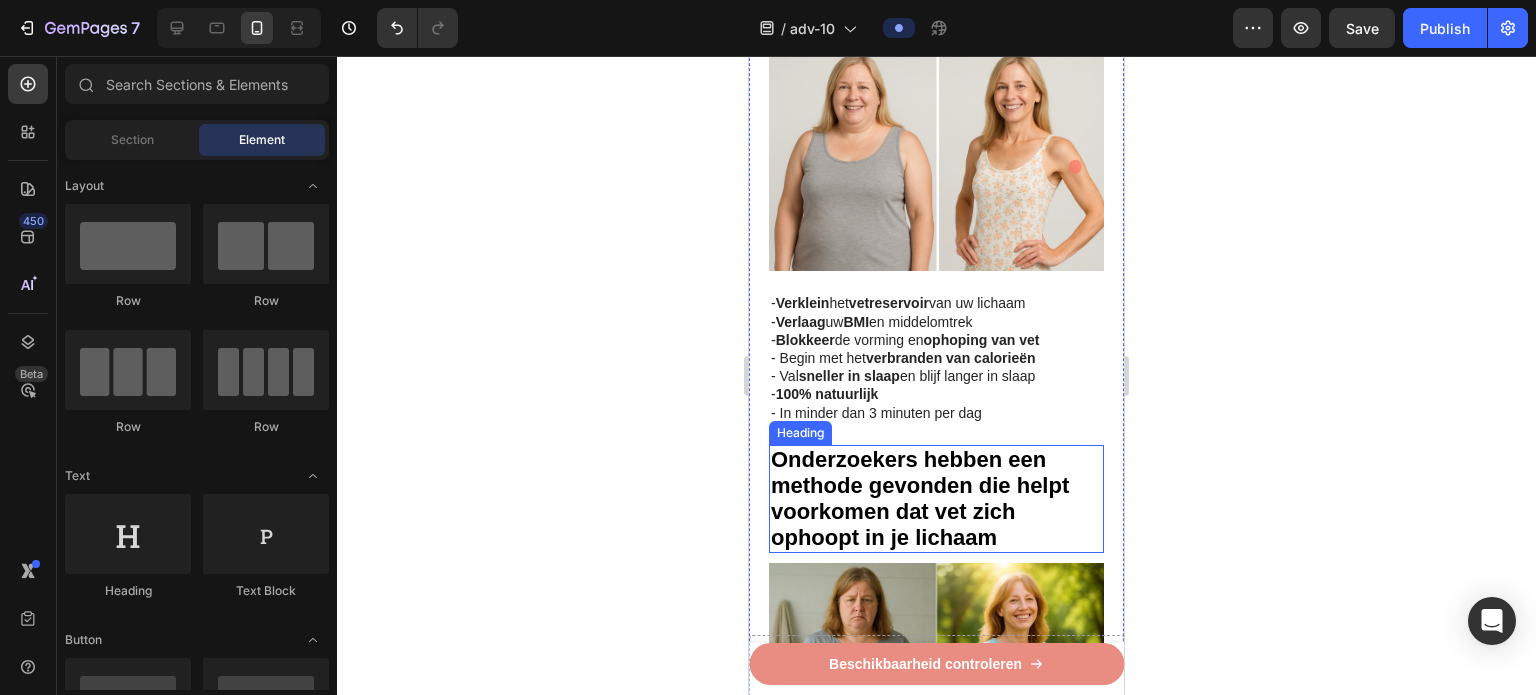 click on "Onderzoekers hebben een methode gevonden die helpt voorkomen dat vet zich ophoopt in je lichaam" at bounding box center (920, 498) 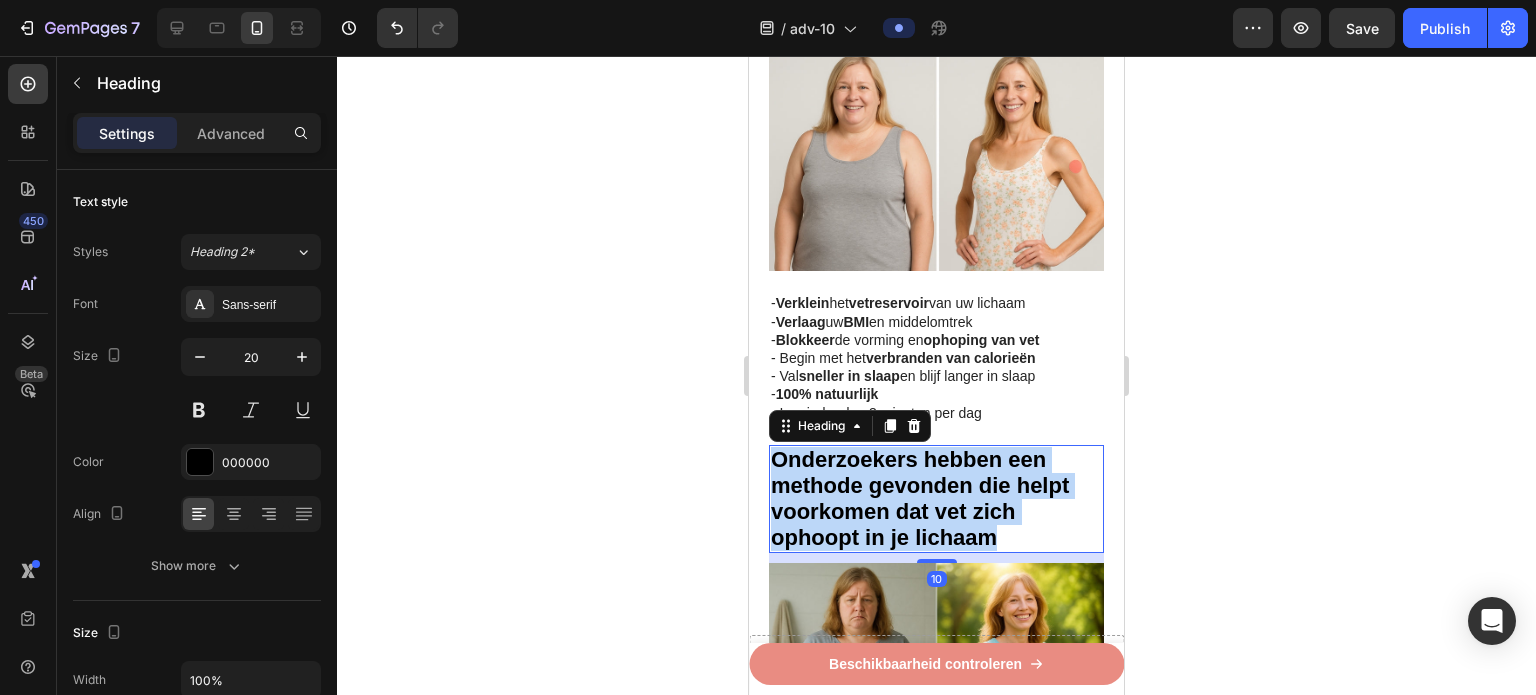 click on "Onderzoekers hebben een methode gevonden die helpt voorkomen dat vet zich ophoopt in je lichaam" at bounding box center (920, 498) 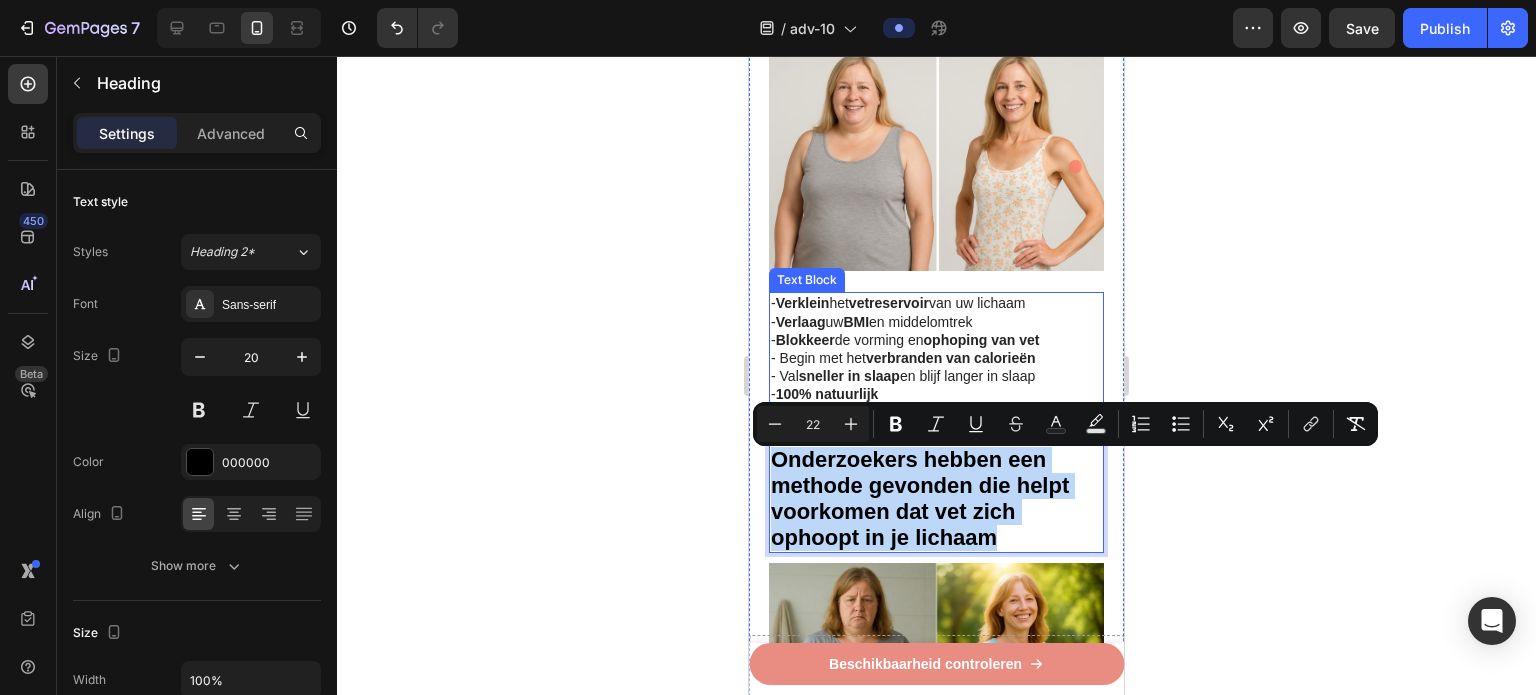 scroll, scrollTop: 0, scrollLeft: 0, axis: both 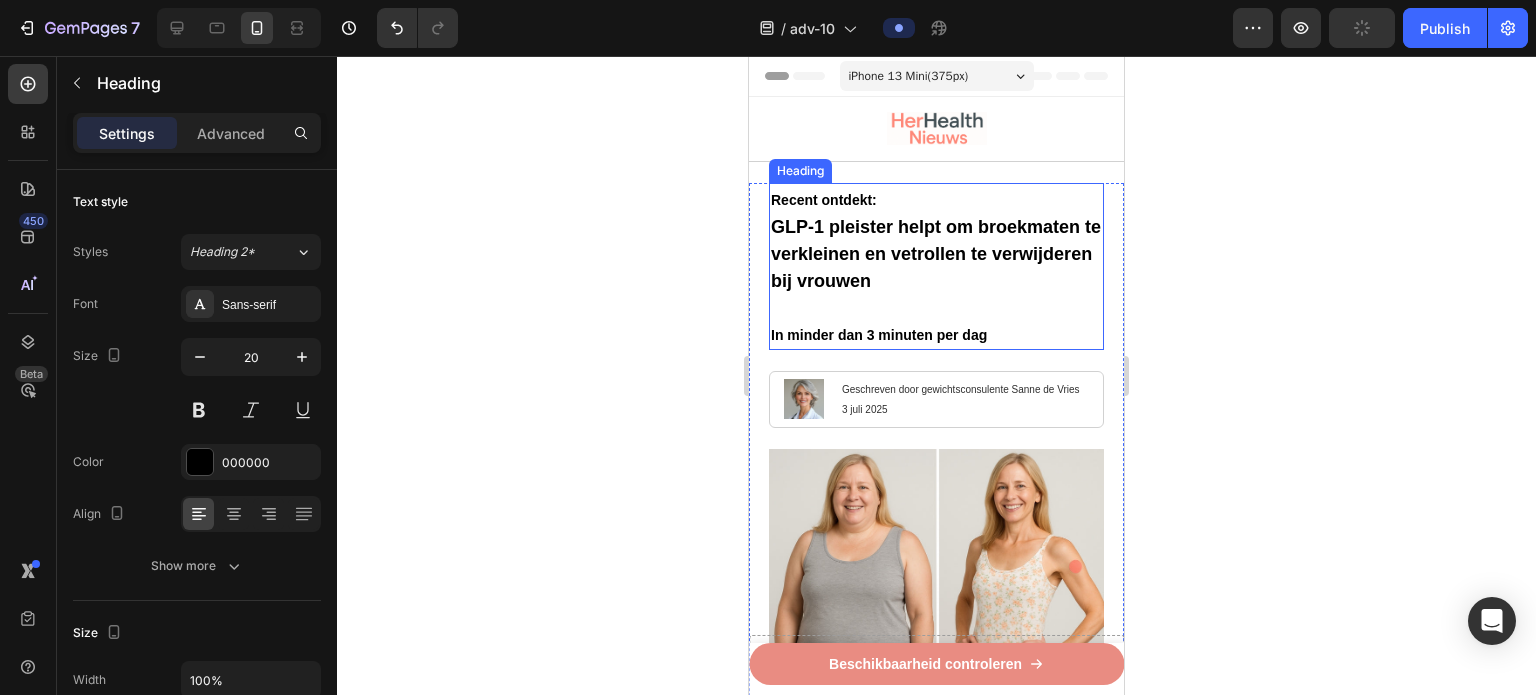 click on "GLP-1 pleister helpt om broekmaten te verkleinen en vetrollen te verwijderen bij vrouwen" at bounding box center (936, 254) 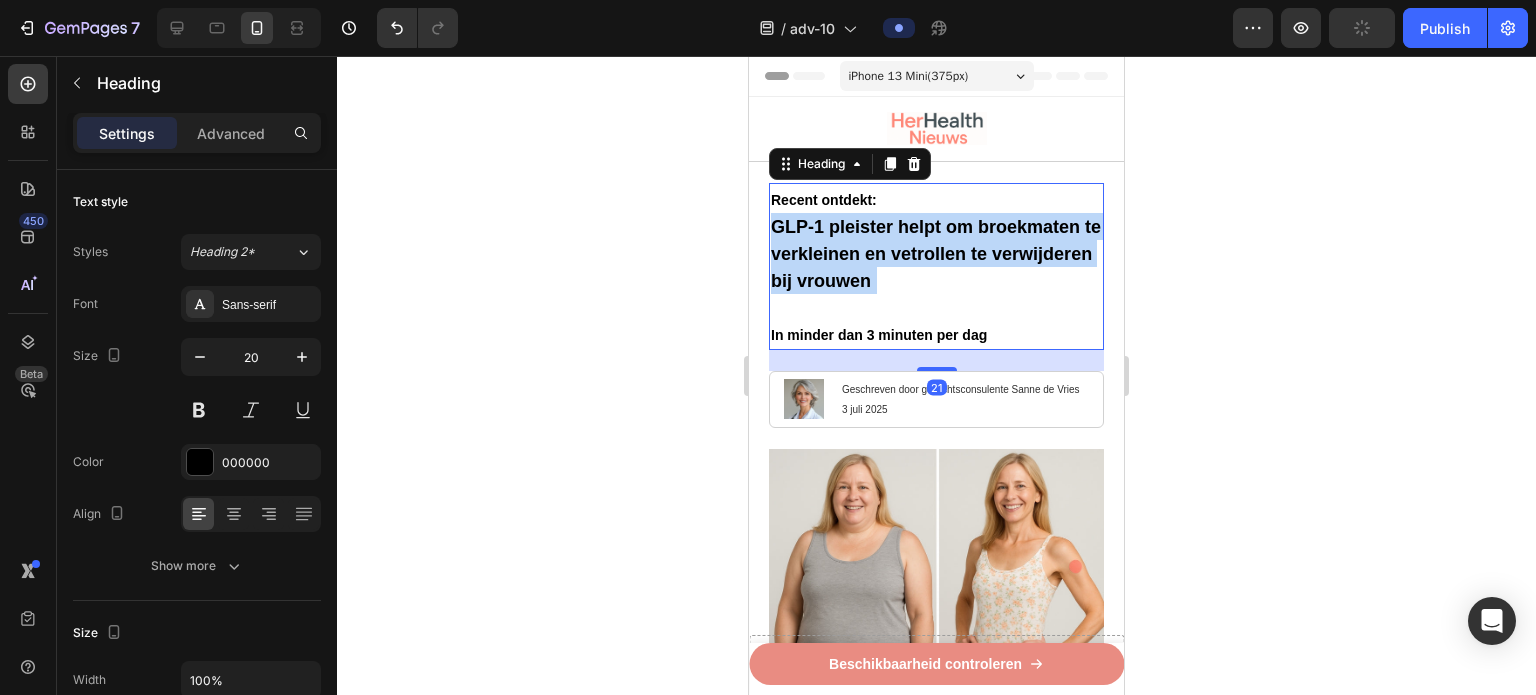 click on "GLP-1 pleister helpt om broekmaten te verkleinen en vetrollen te verwijderen bij vrouwen" at bounding box center [936, 254] 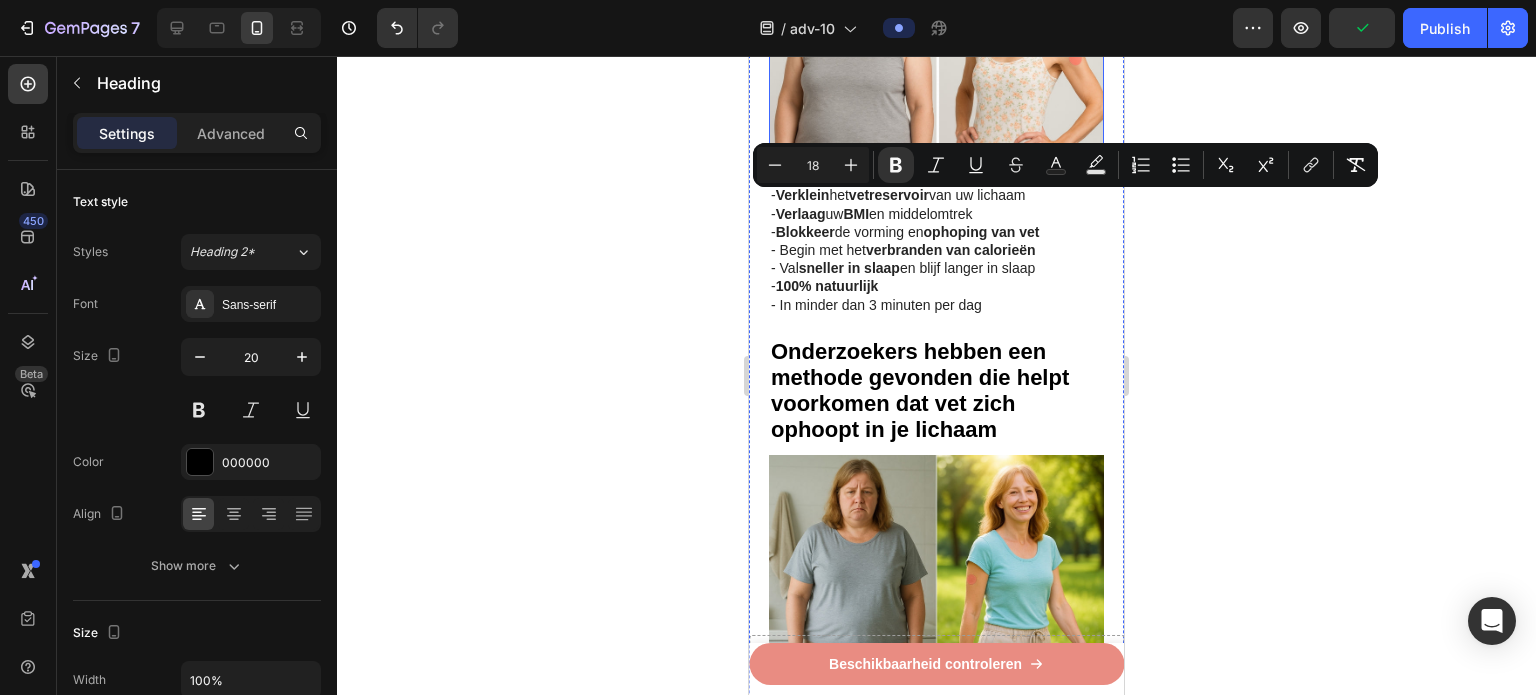 scroll, scrollTop: 600, scrollLeft: 0, axis: vertical 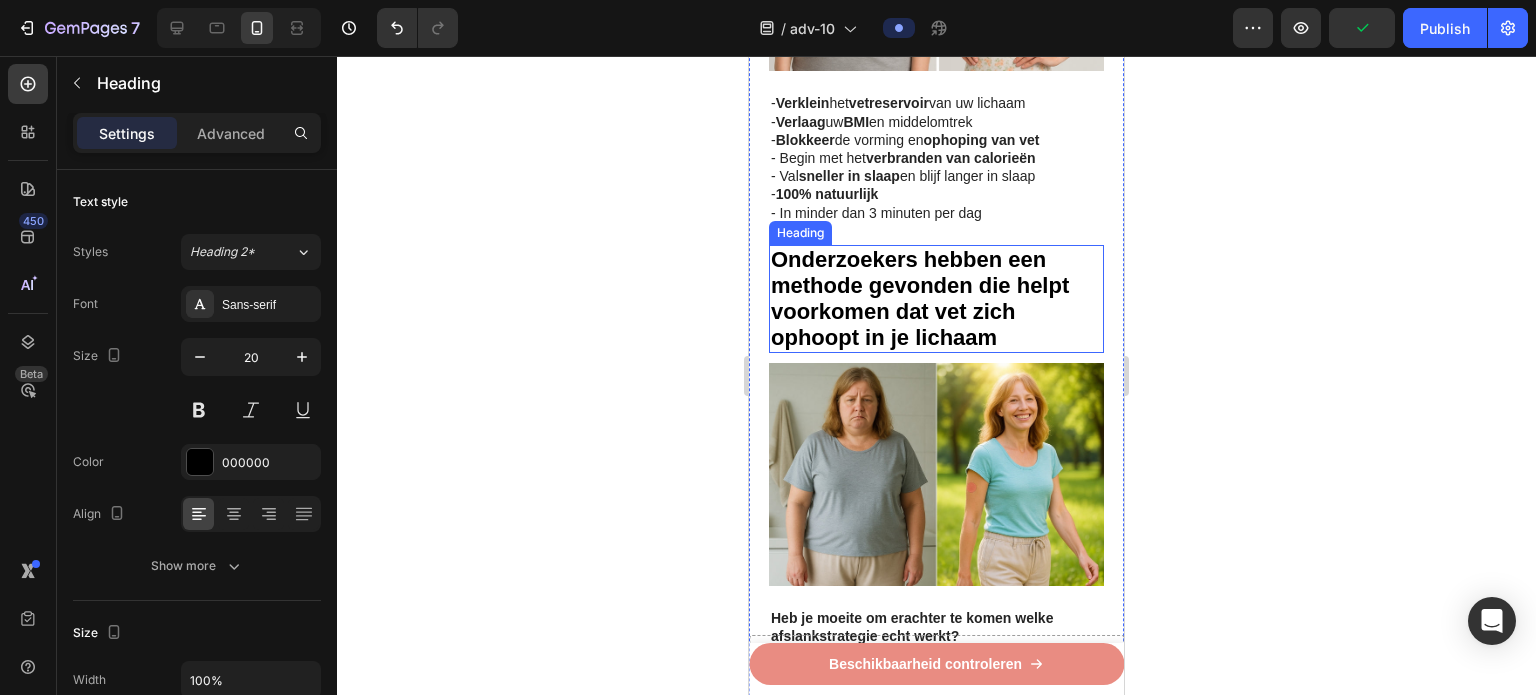 click on "Onderzoekers hebben een methode gevonden die helpt voorkomen dat vet zich ophoopt in je lichaam" at bounding box center (920, 298) 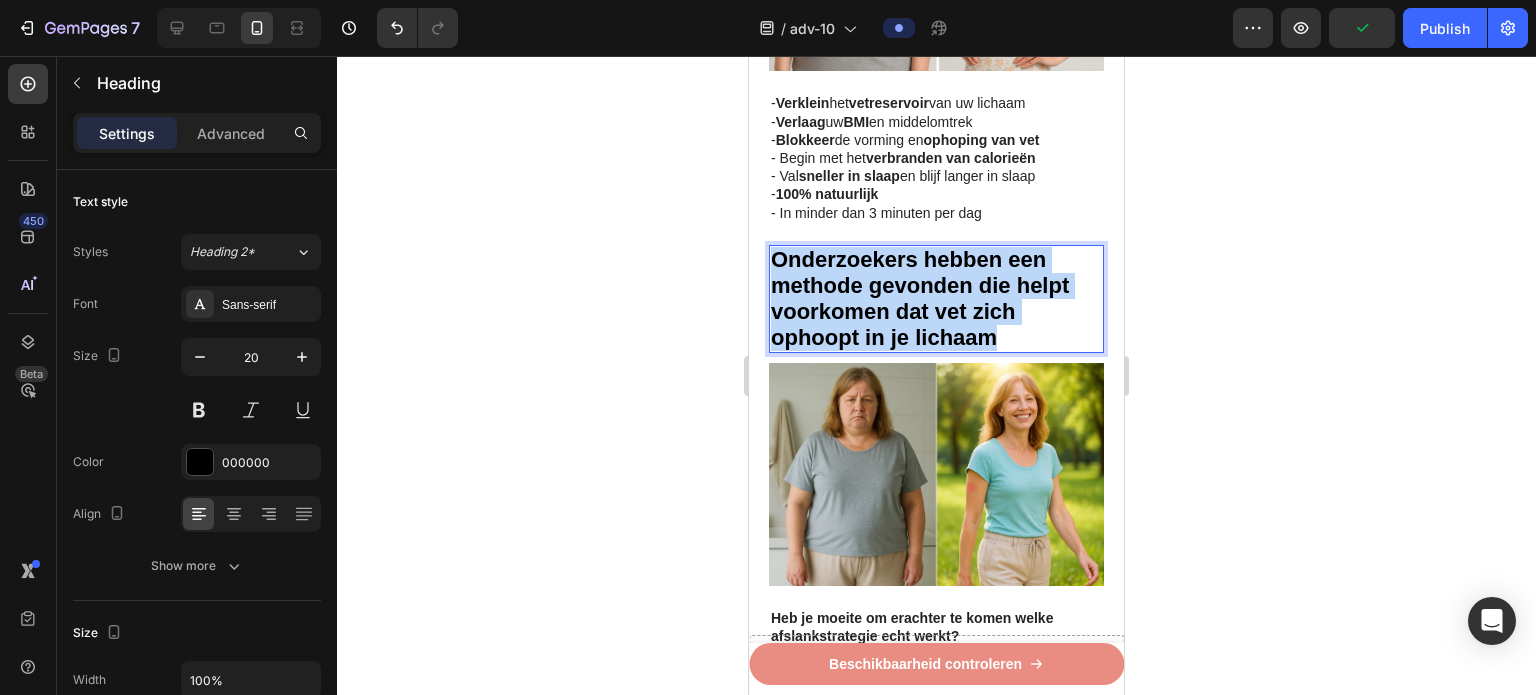 click on "Onderzoekers hebben een methode gevonden die helpt voorkomen dat vet zich ophoopt in je lichaam" at bounding box center (920, 298) 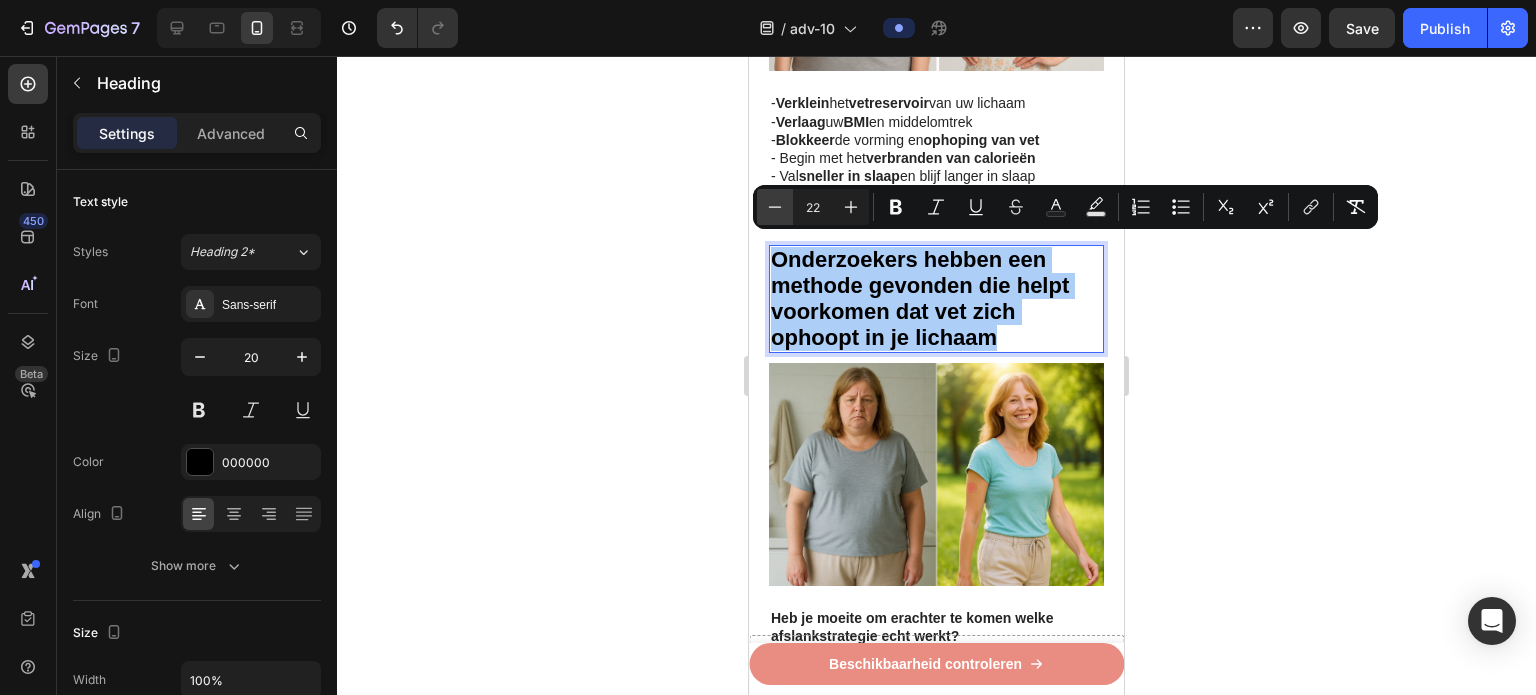 click 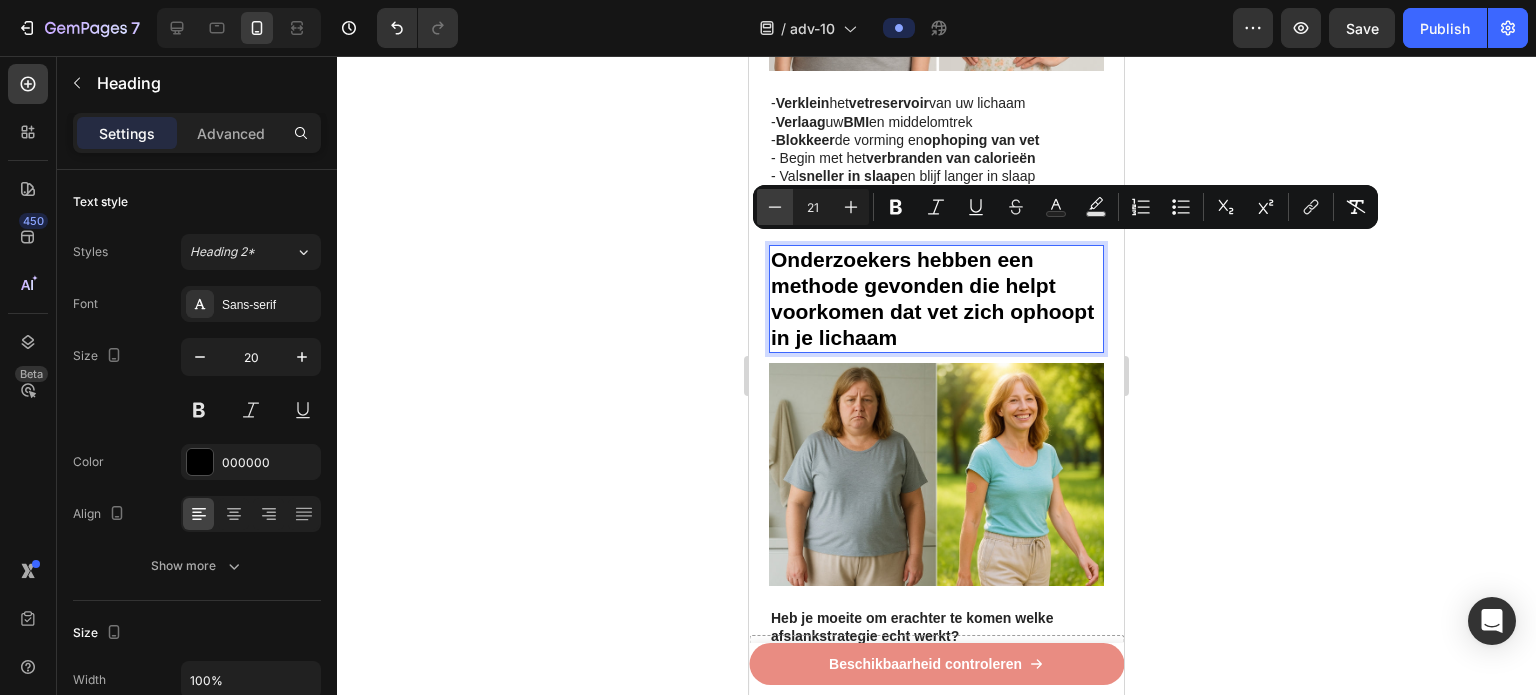 click 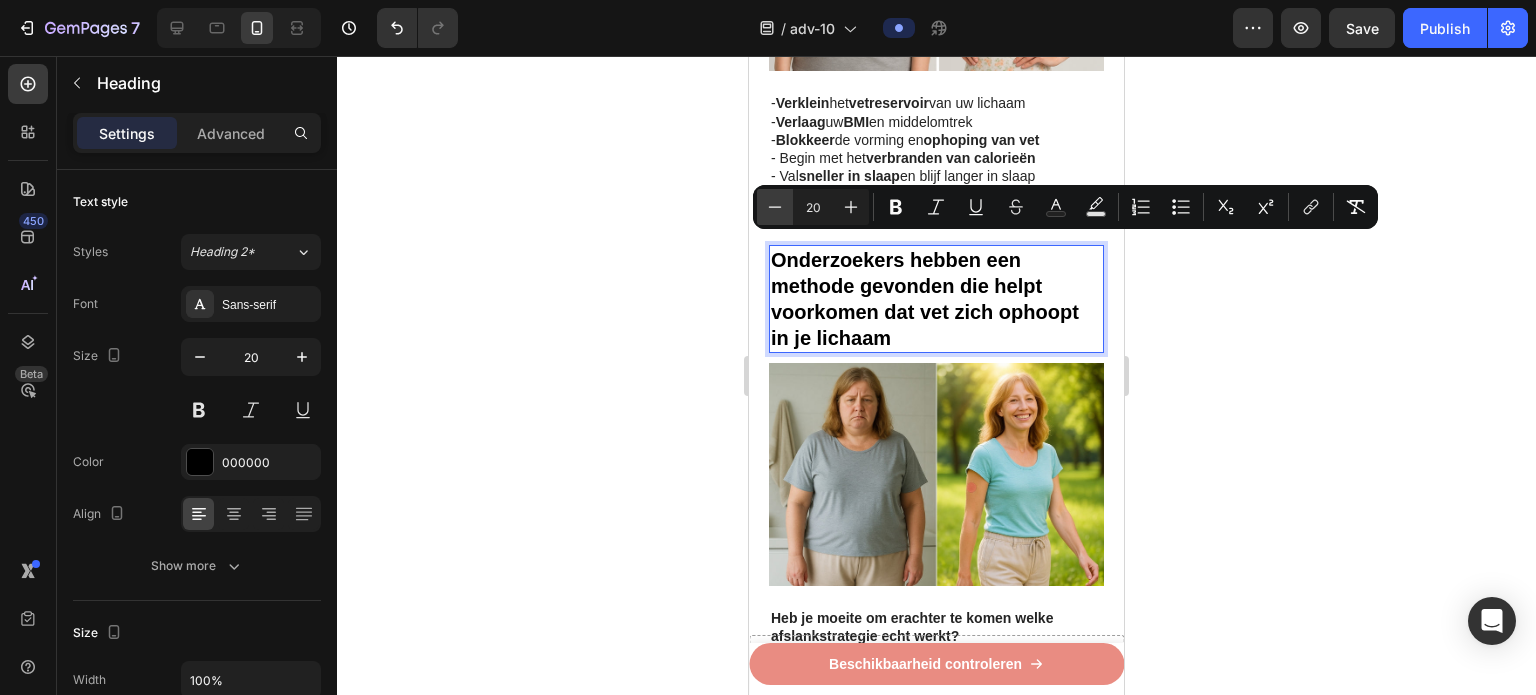 click 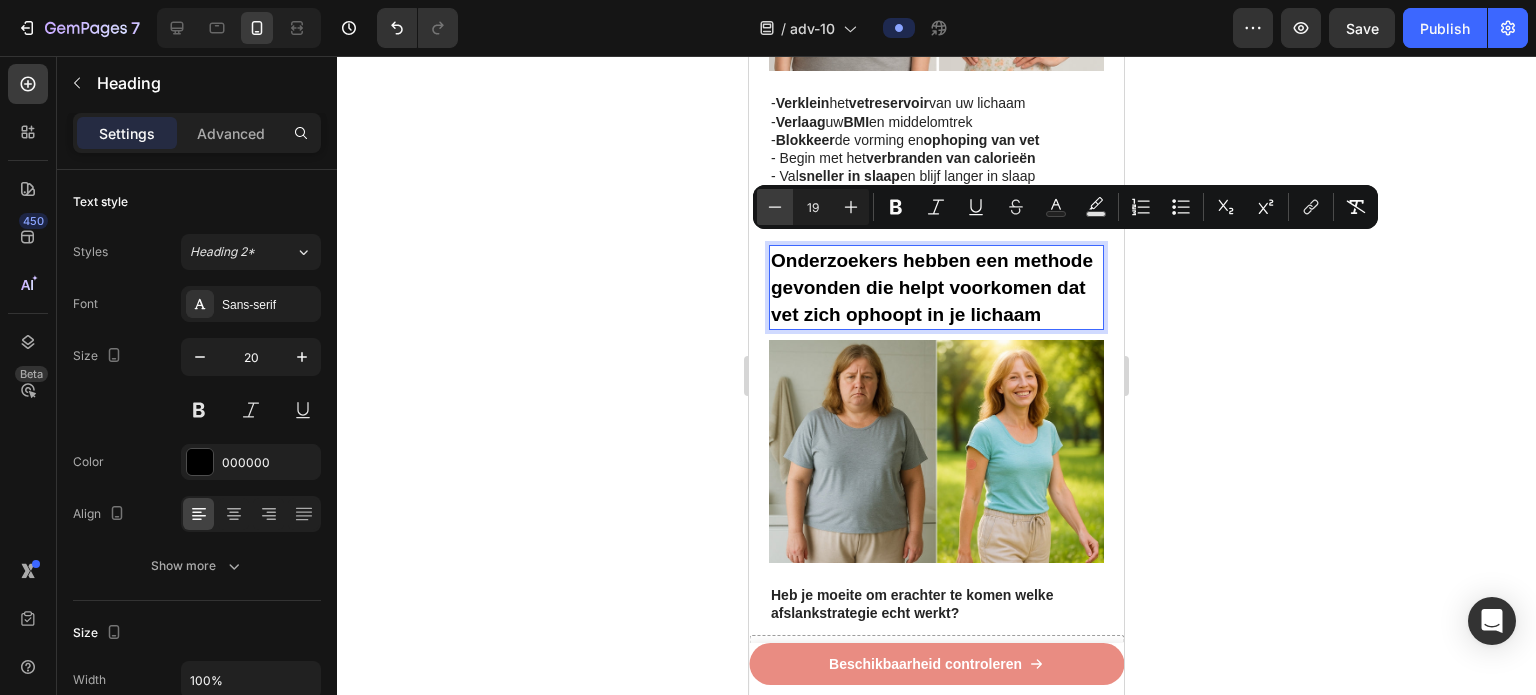 click 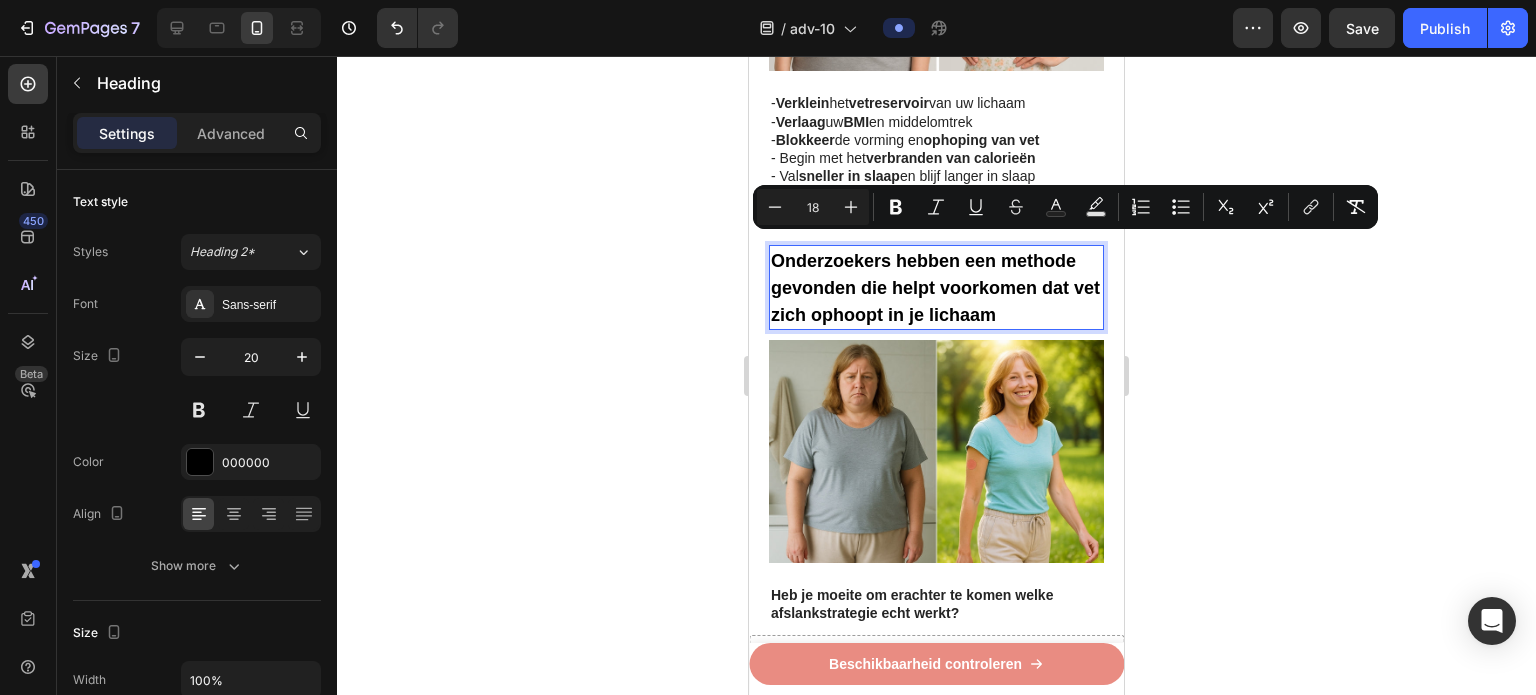 click 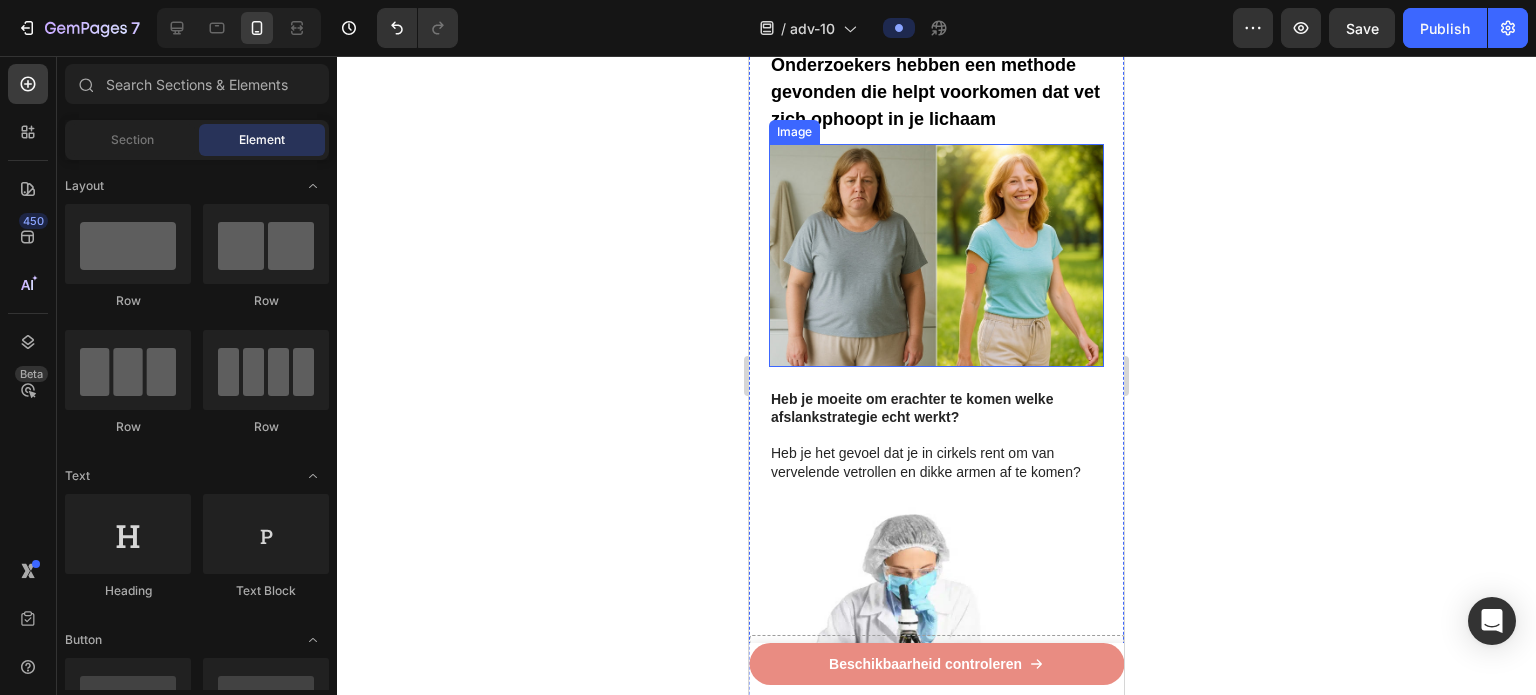 scroll, scrollTop: 800, scrollLeft: 0, axis: vertical 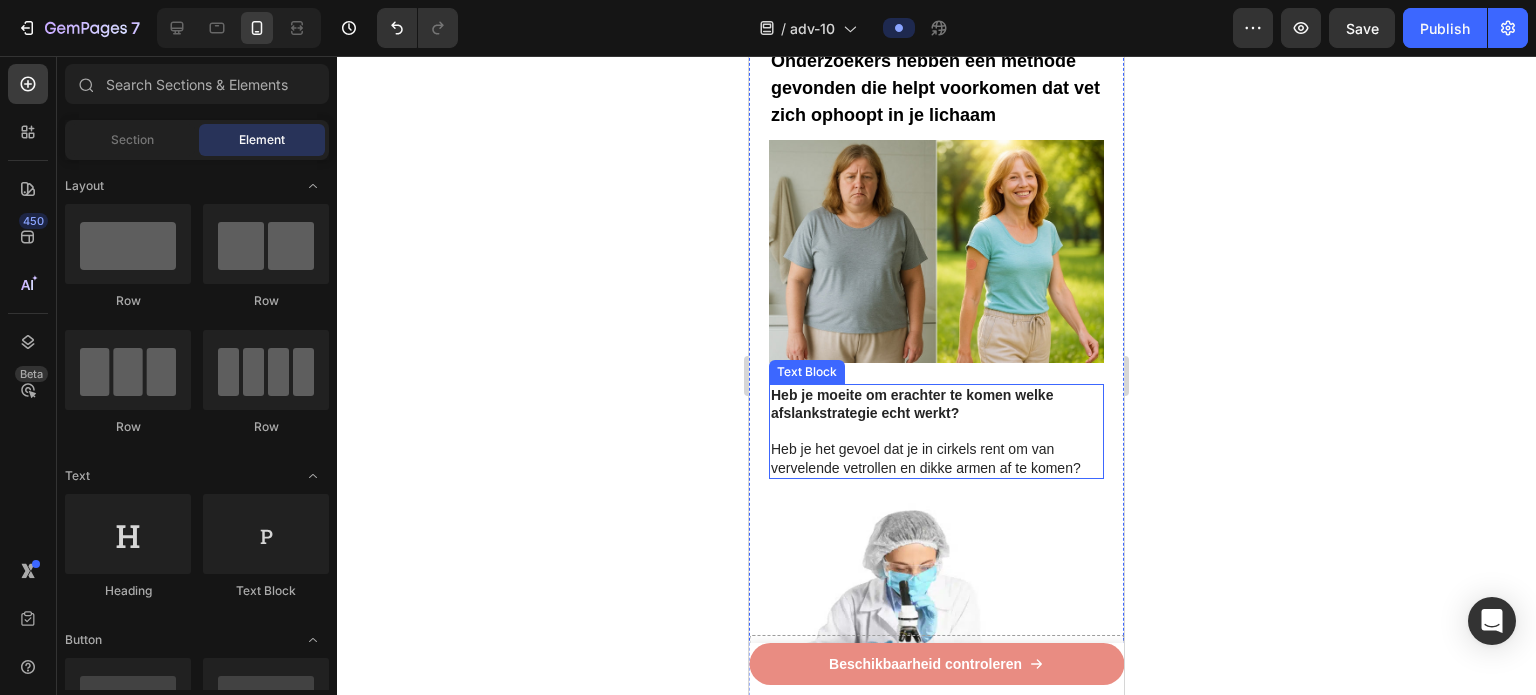click at bounding box center (936, 431) 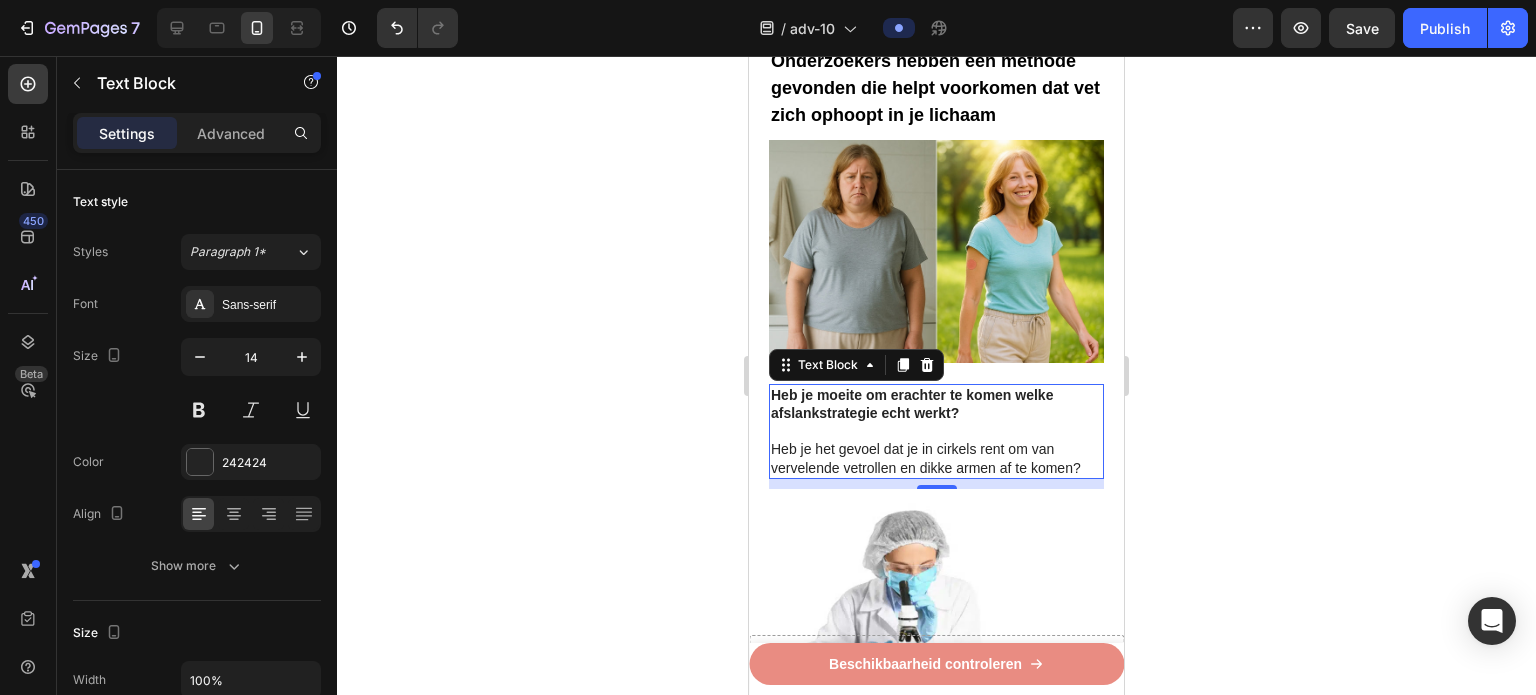 click at bounding box center [936, 431] 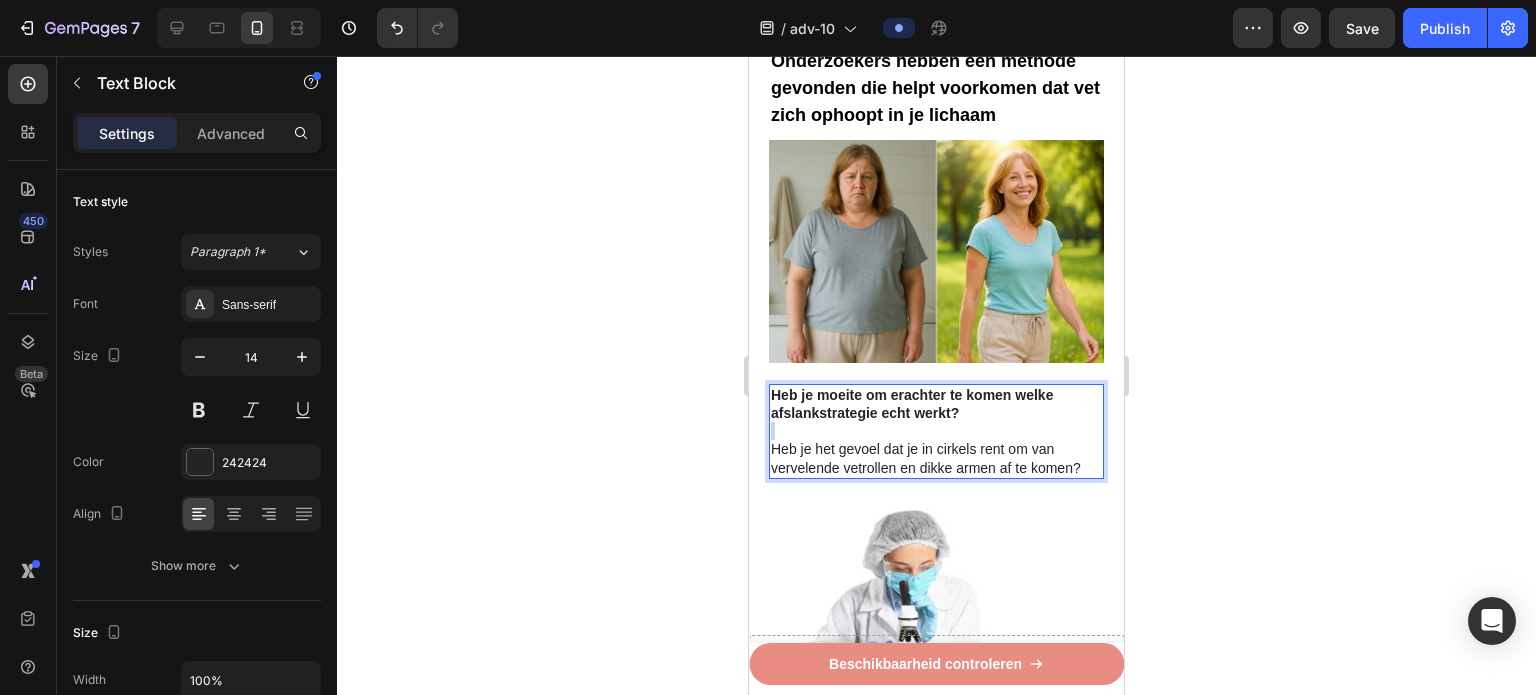 click at bounding box center (936, 431) 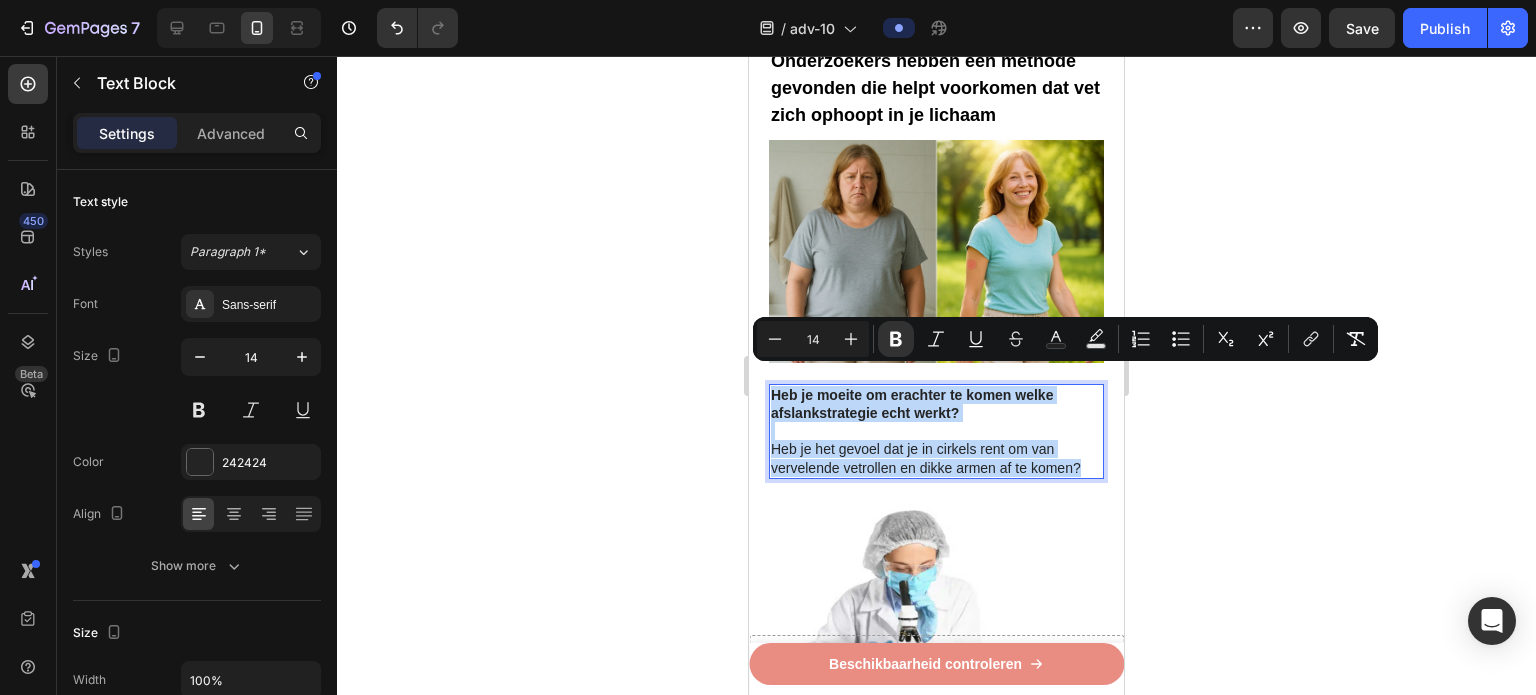drag, startPoint x: 1084, startPoint y: 455, endPoint x: 737, endPoint y: 369, distance: 357.49826 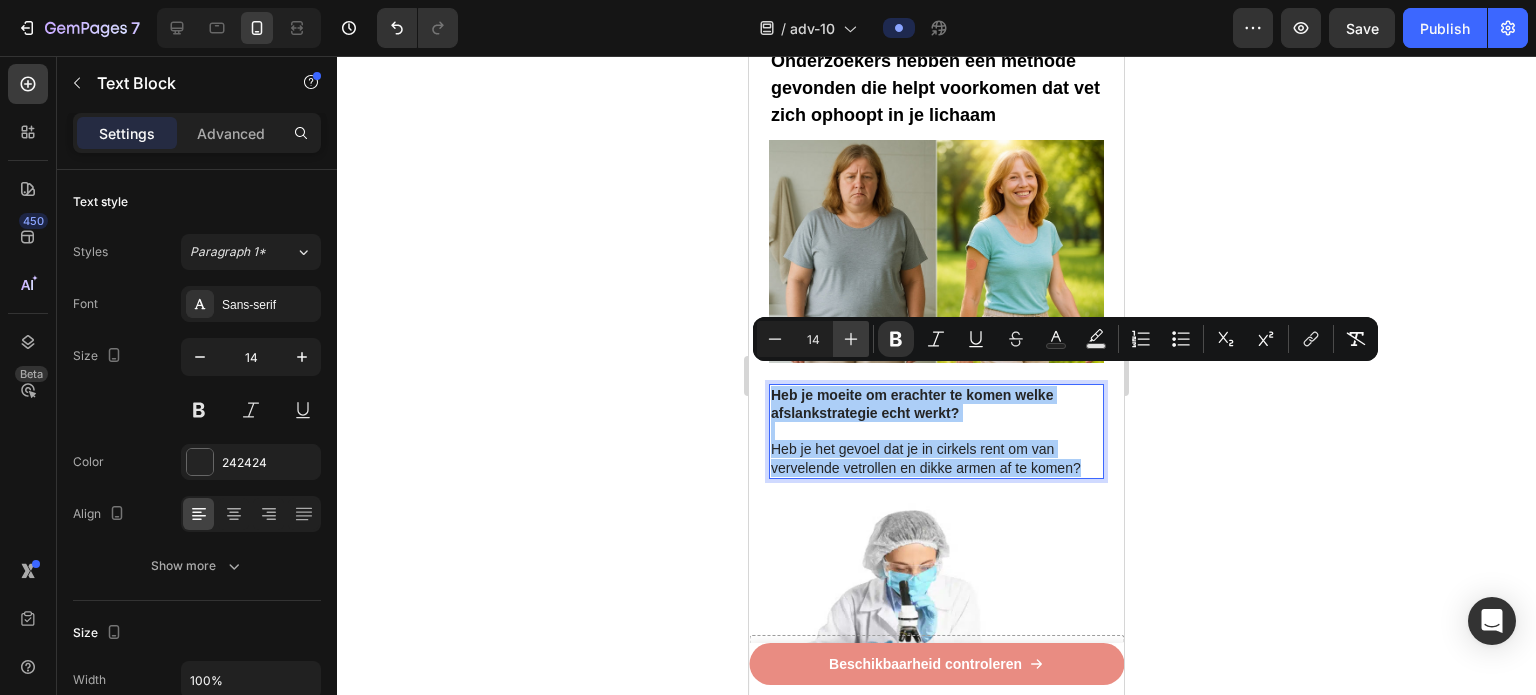 click 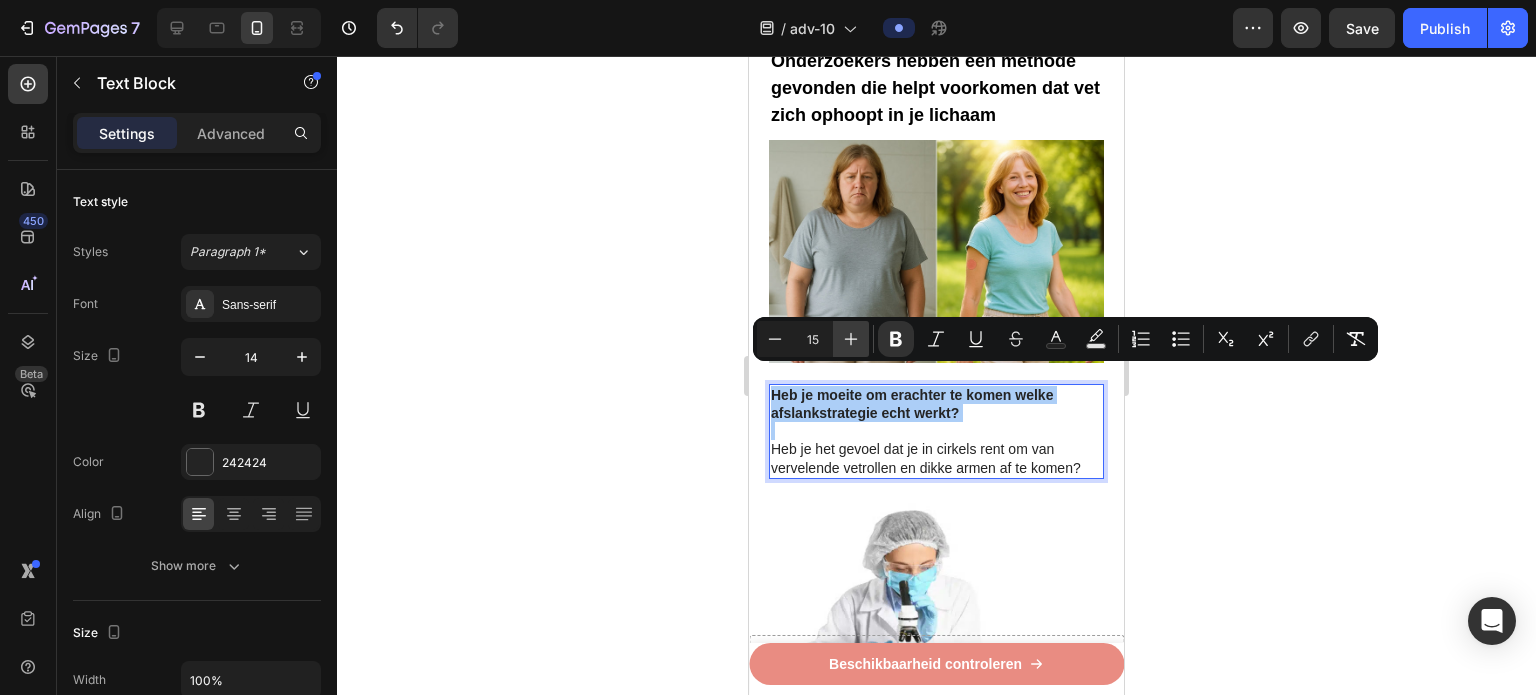 click 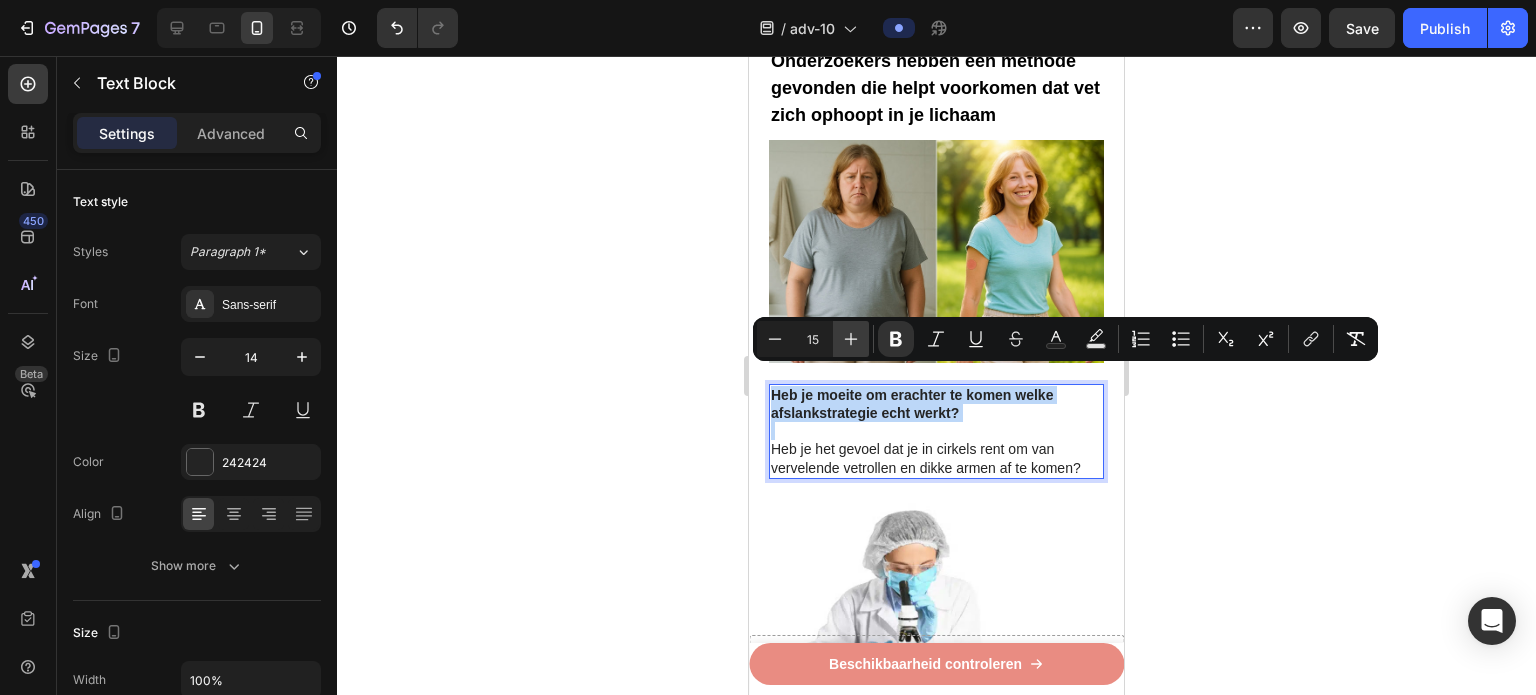type on "16" 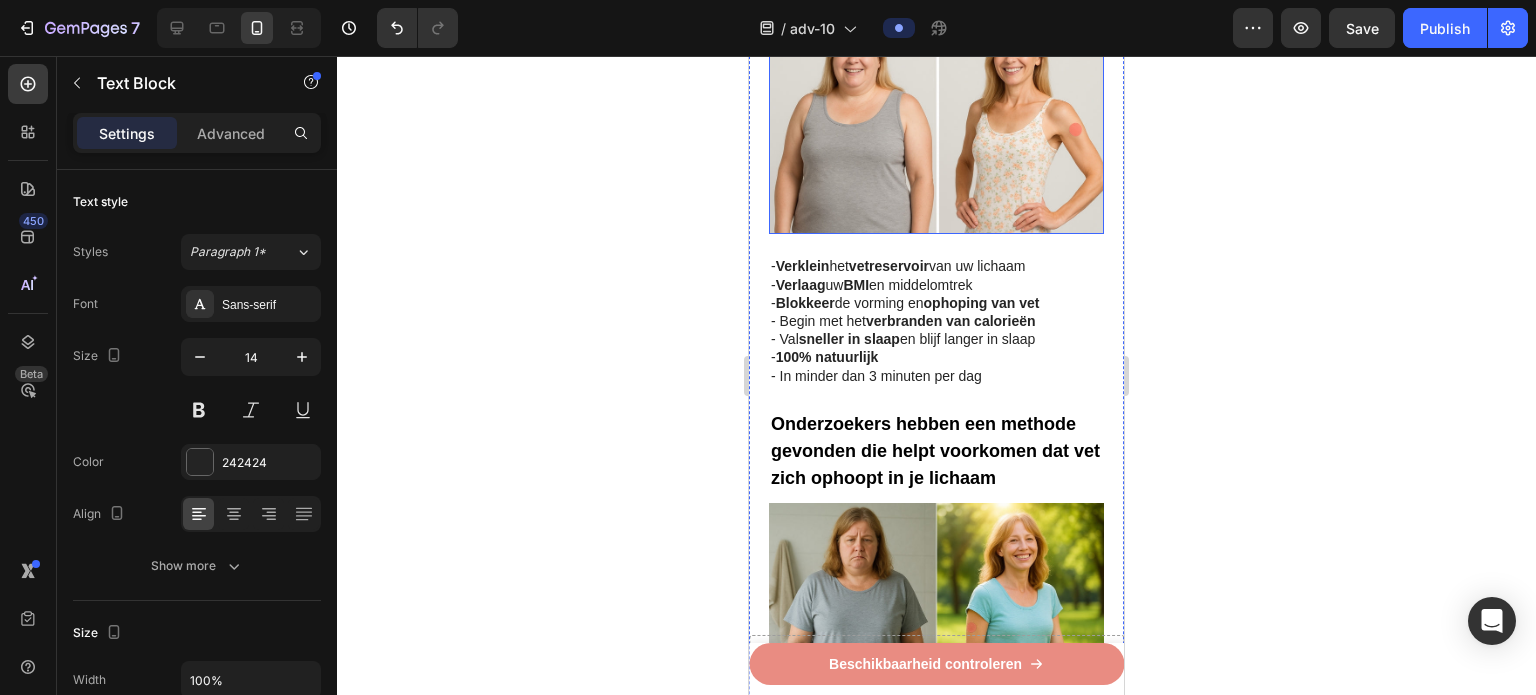 scroll, scrollTop: 400, scrollLeft: 0, axis: vertical 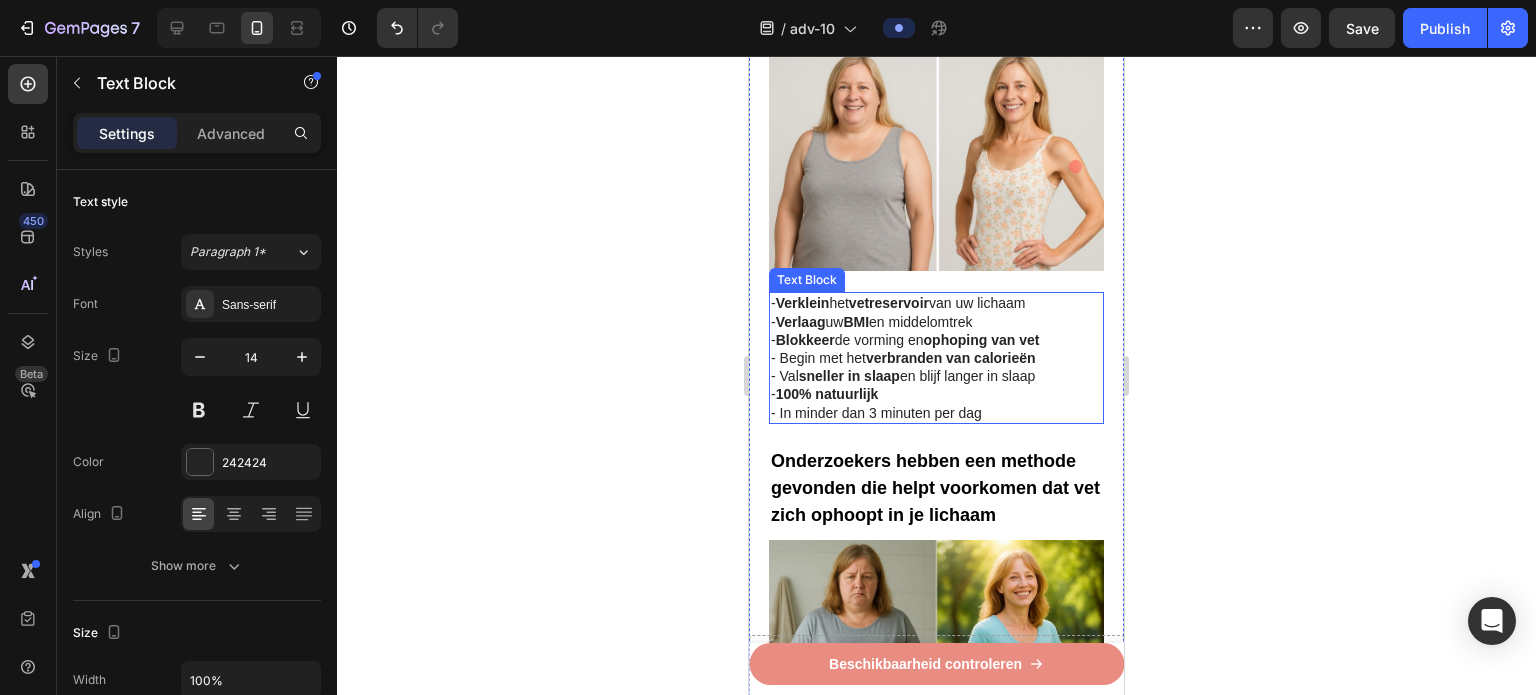click on "verbranden van calorieën" at bounding box center (951, 358) 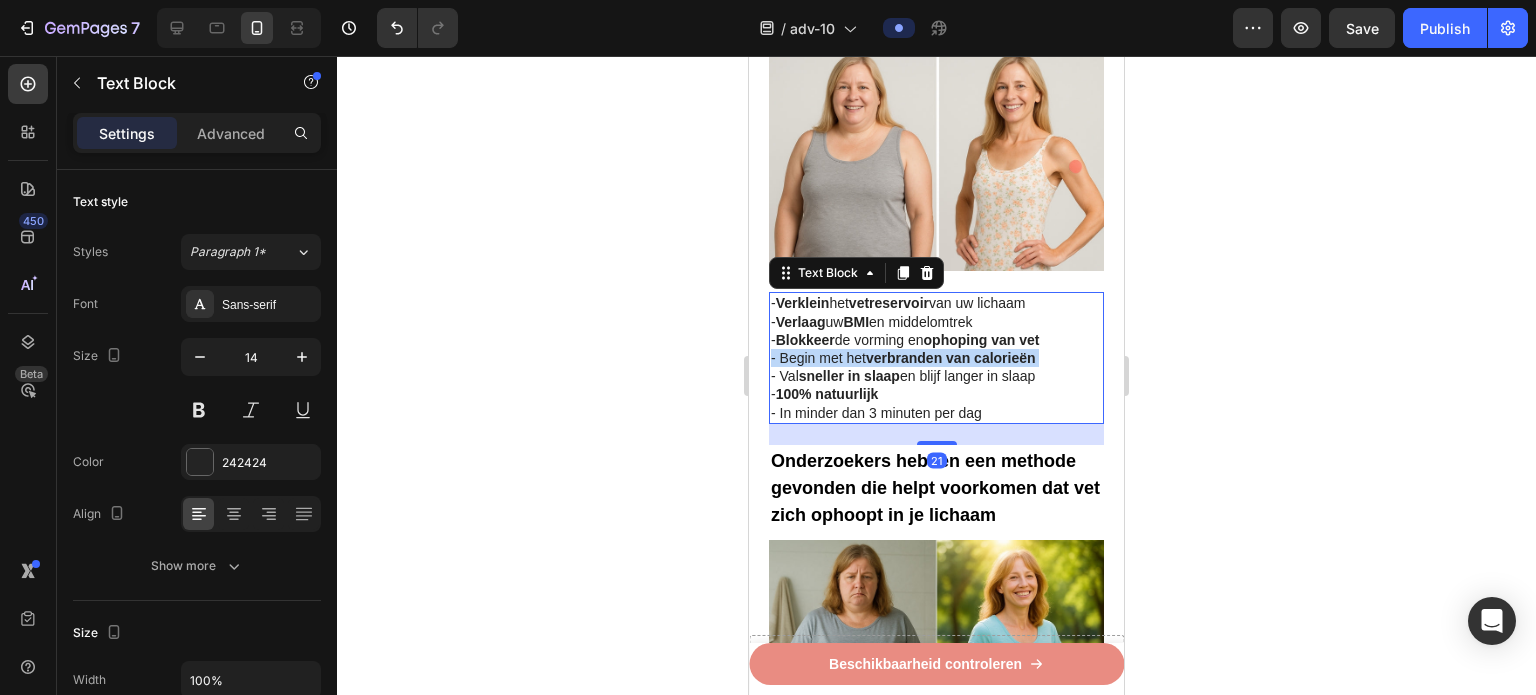 click on "verbranden van calorieën" at bounding box center [951, 358] 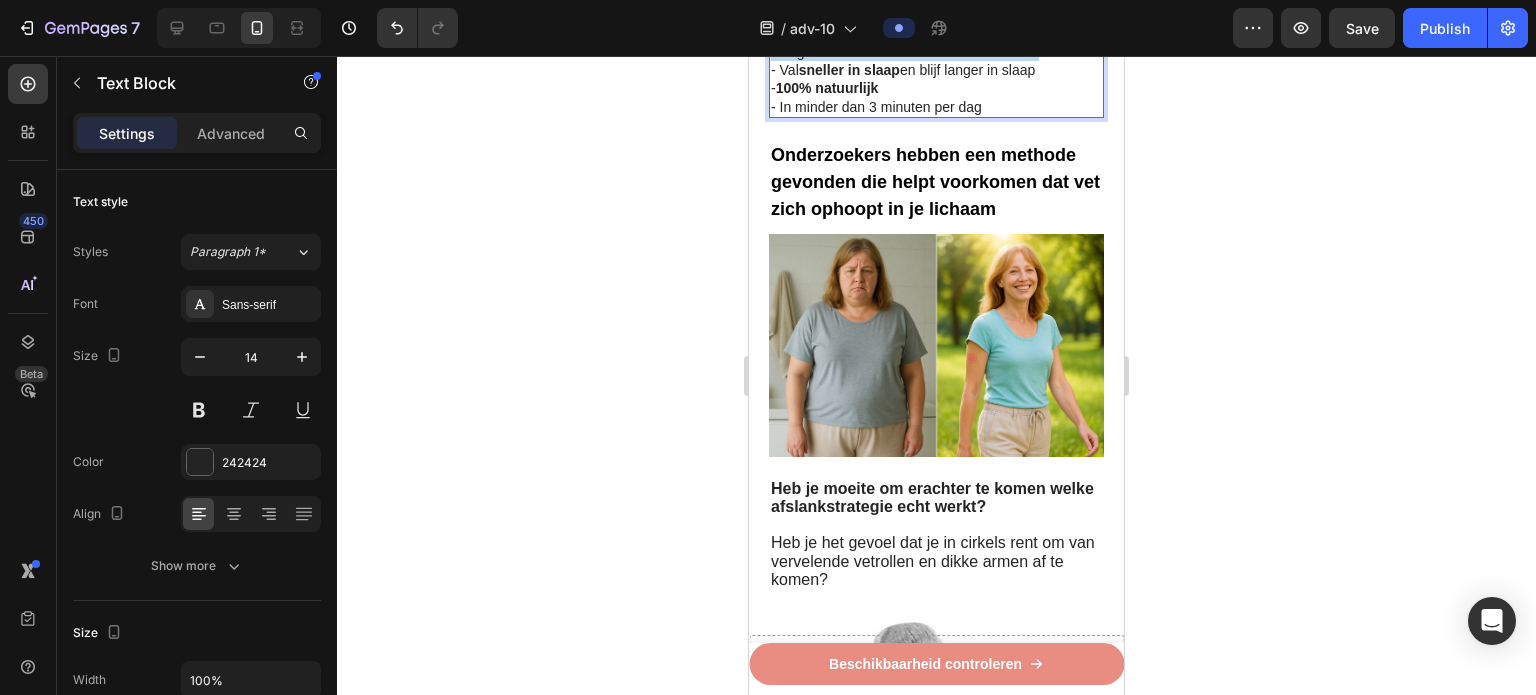 scroll, scrollTop: 800, scrollLeft: 0, axis: vertical 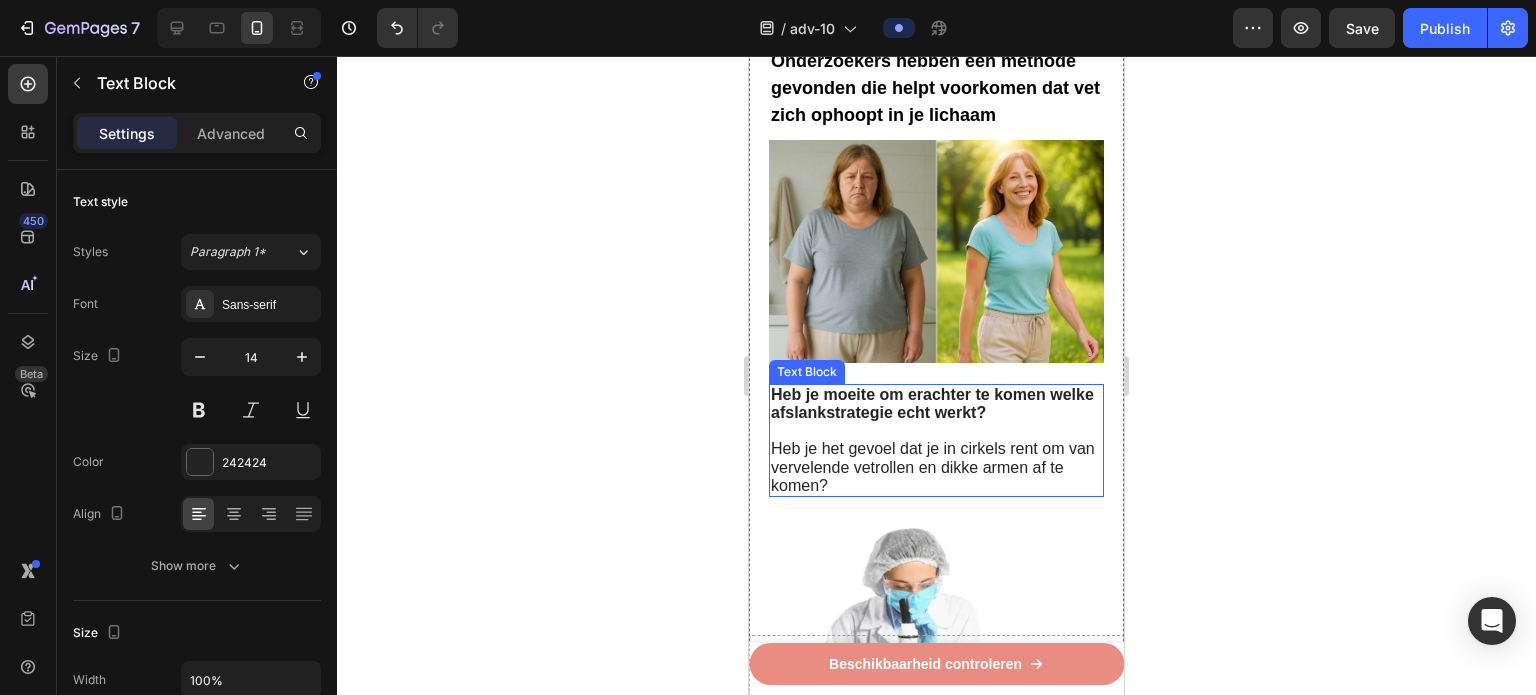 click on "Heb je het gevoel dat je in cirkels rent om van vervelende vetrollen en dikke armen af te komen?" at bounding box center [933, 466] 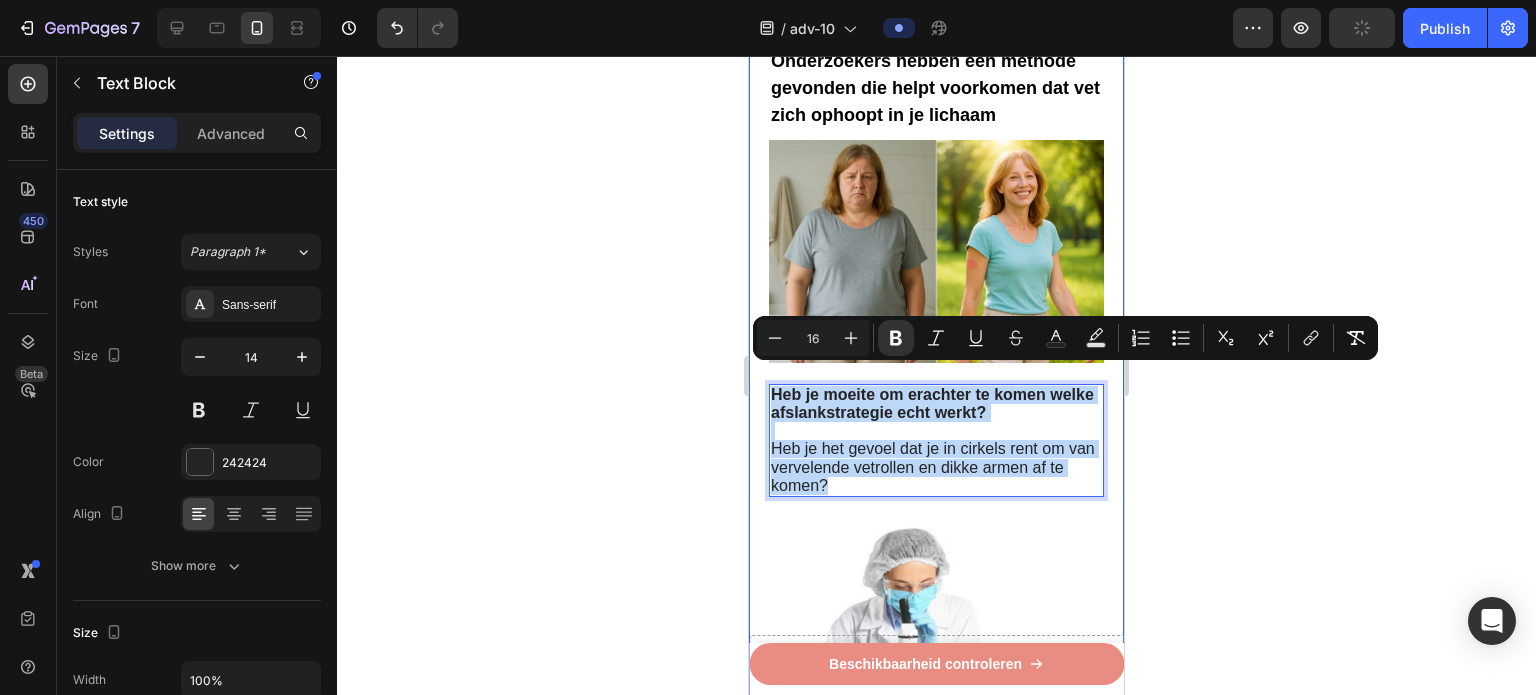 drag, startPoint x: 881, startPoint y: 470, endPoint x: 761, endPoint y: 366, distance: 158.79547 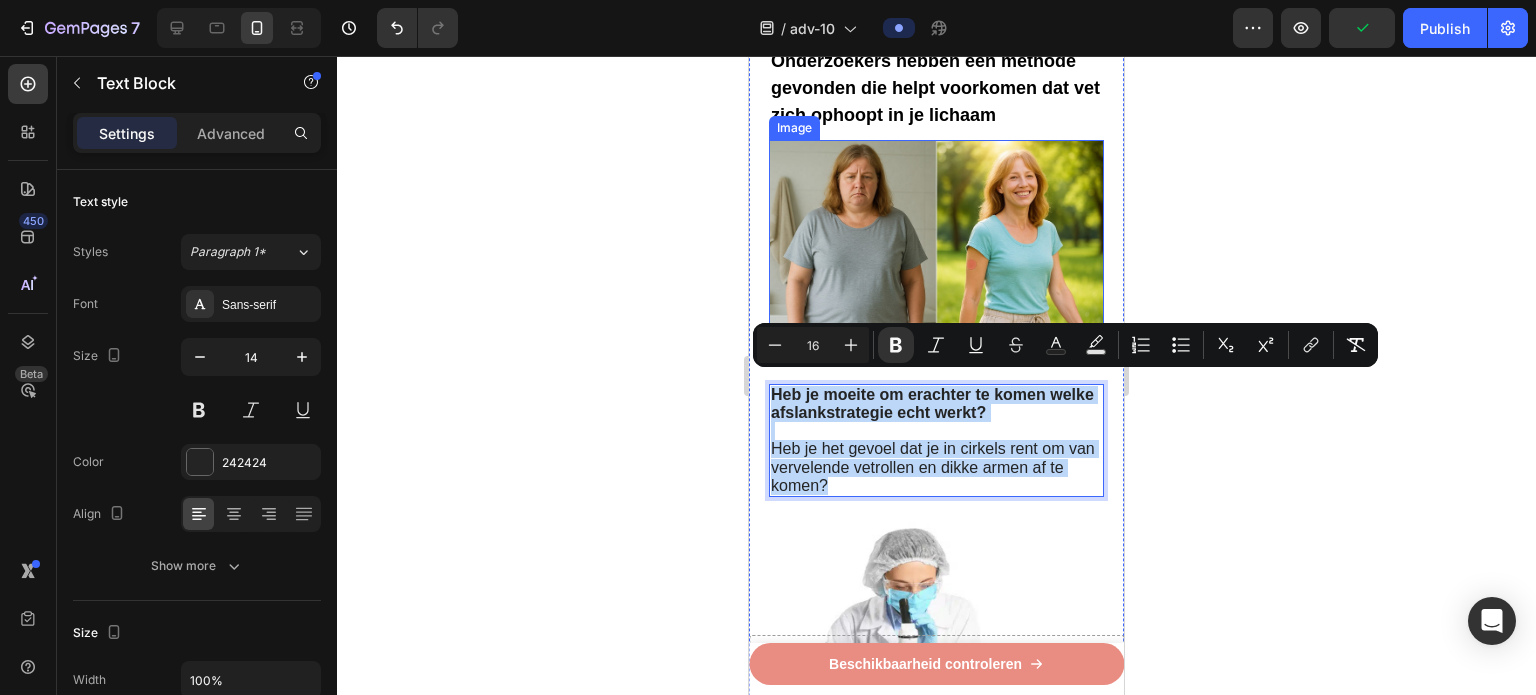 scroll, scrollTop: 400, scrollLeft: 0, axis: vertical 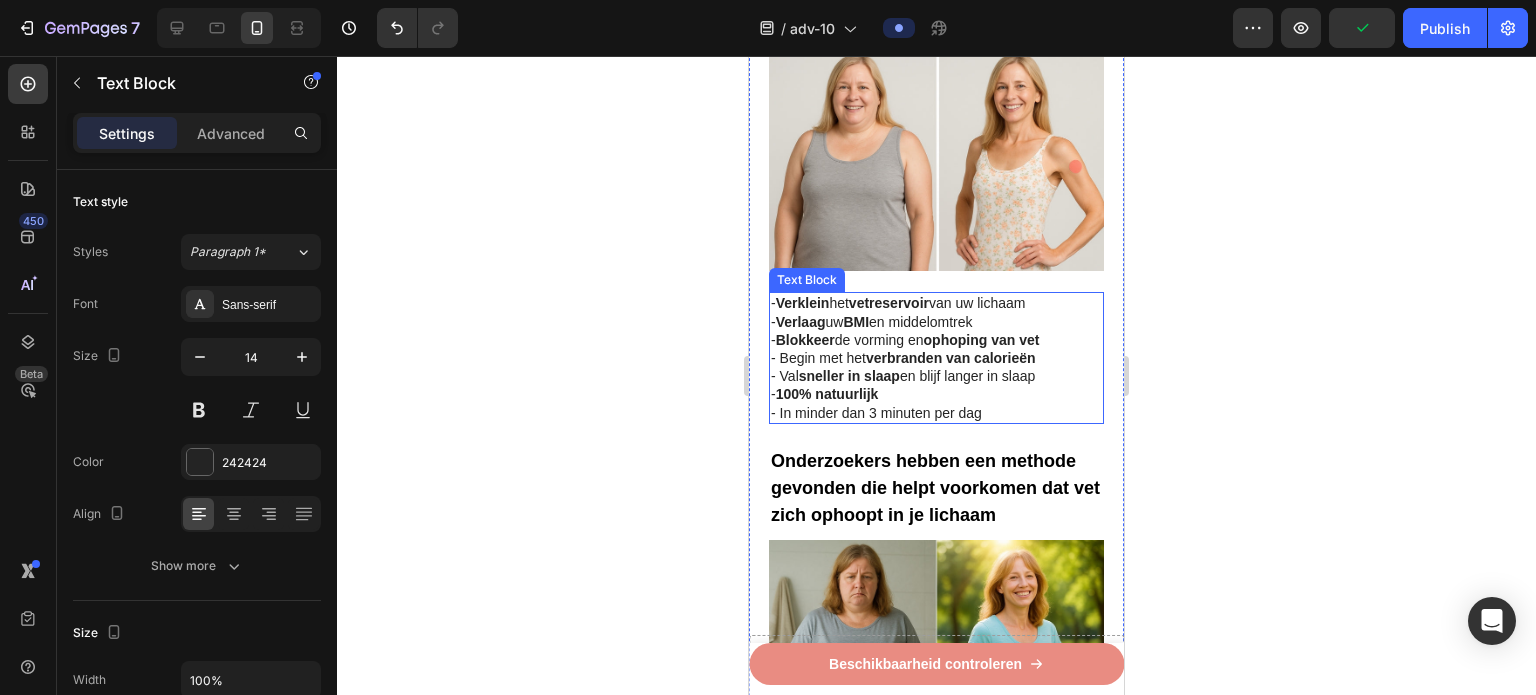 click on "sneller in slaap" at bounding box center [849, 376] 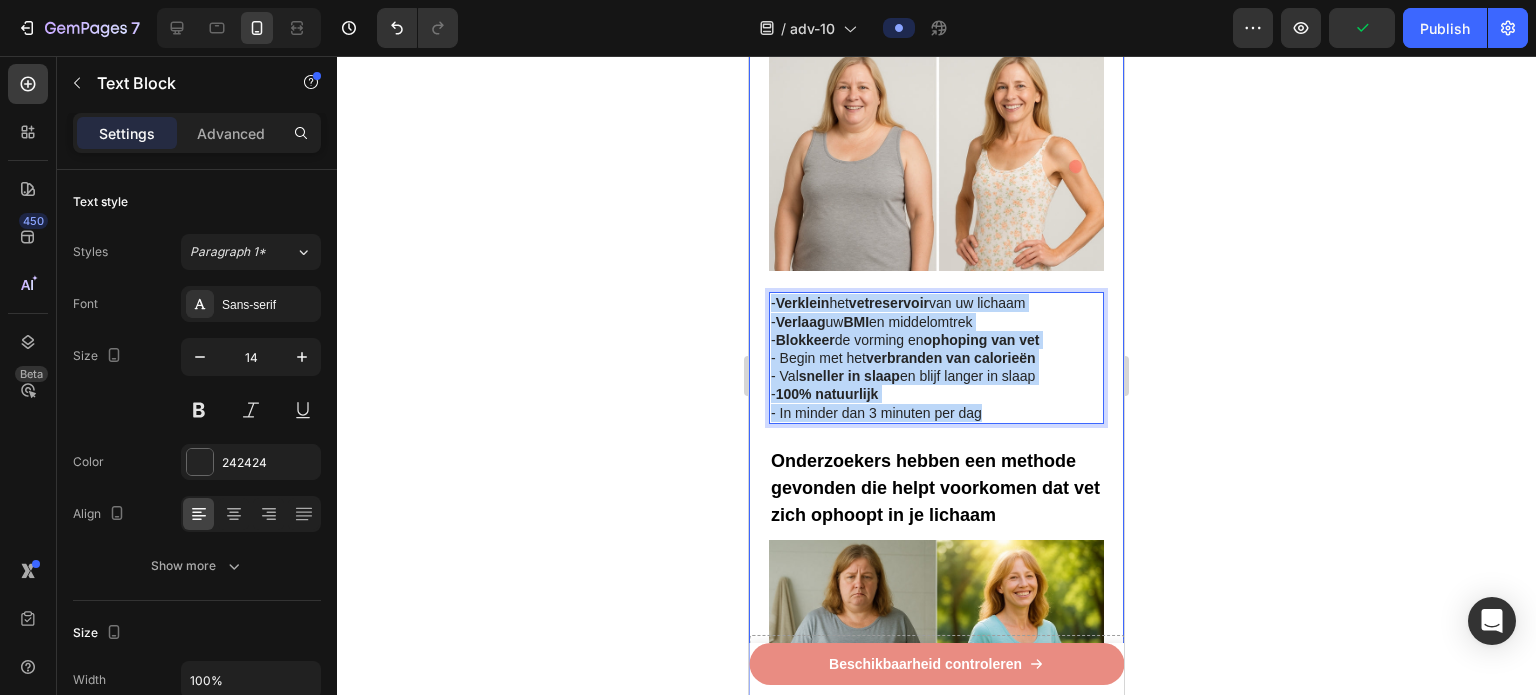 drag, startPoint x: 992, startPoint y: 404, endPoint x: 769, endPoint y: 279, distance: 255.64429 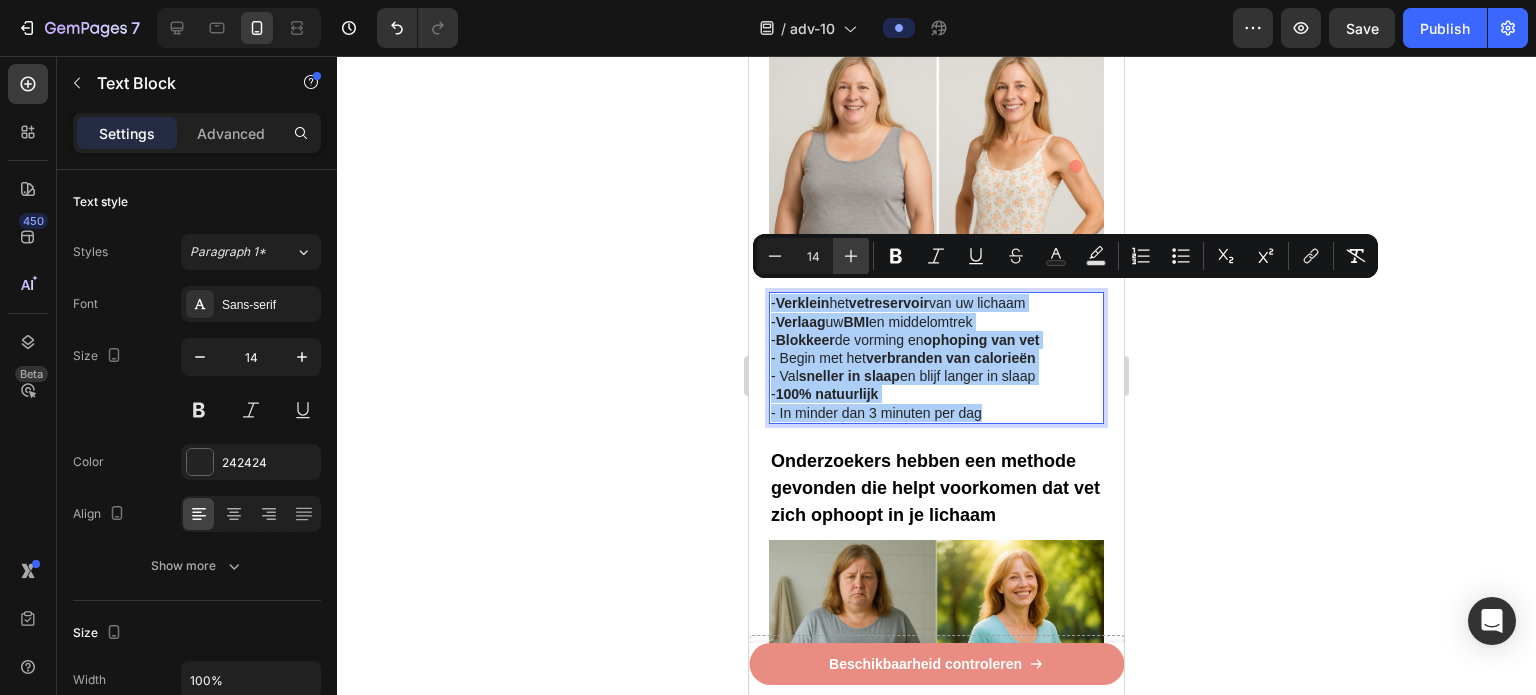 click 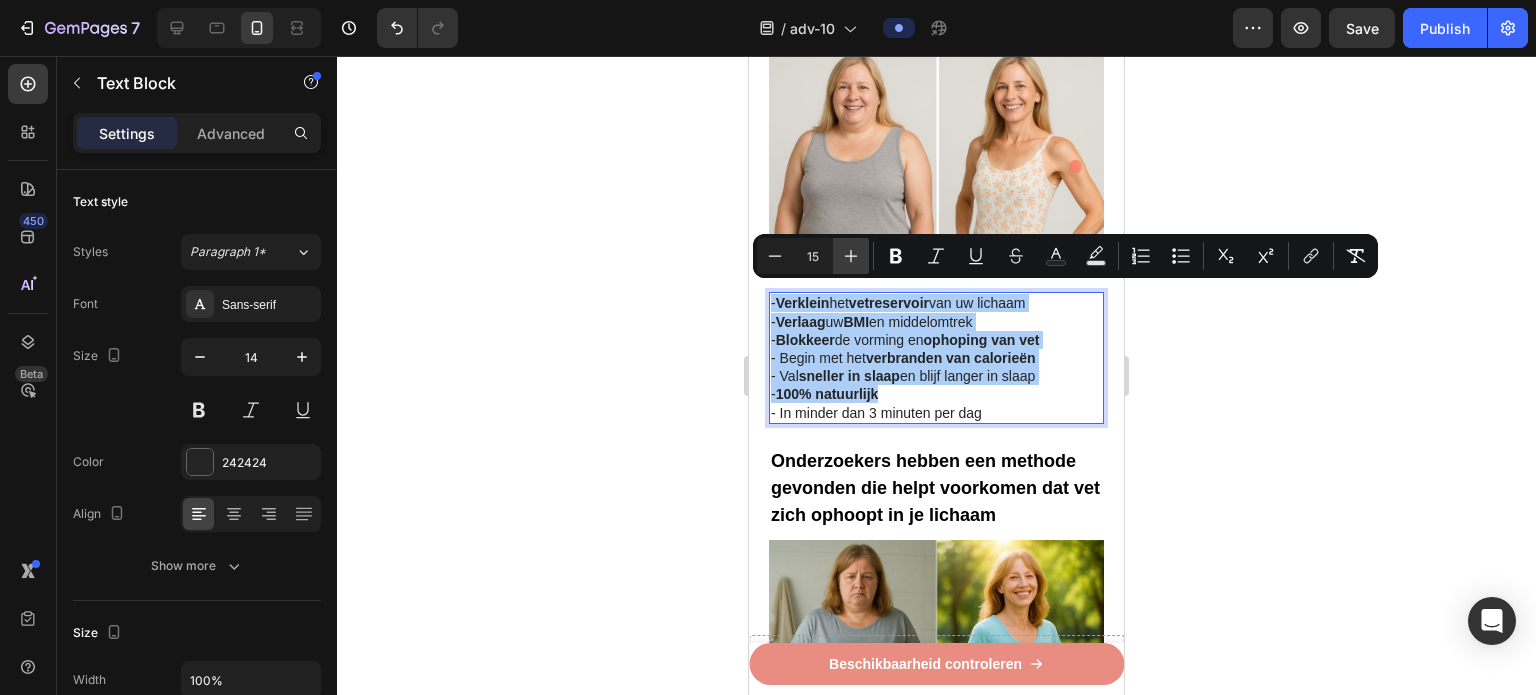 click 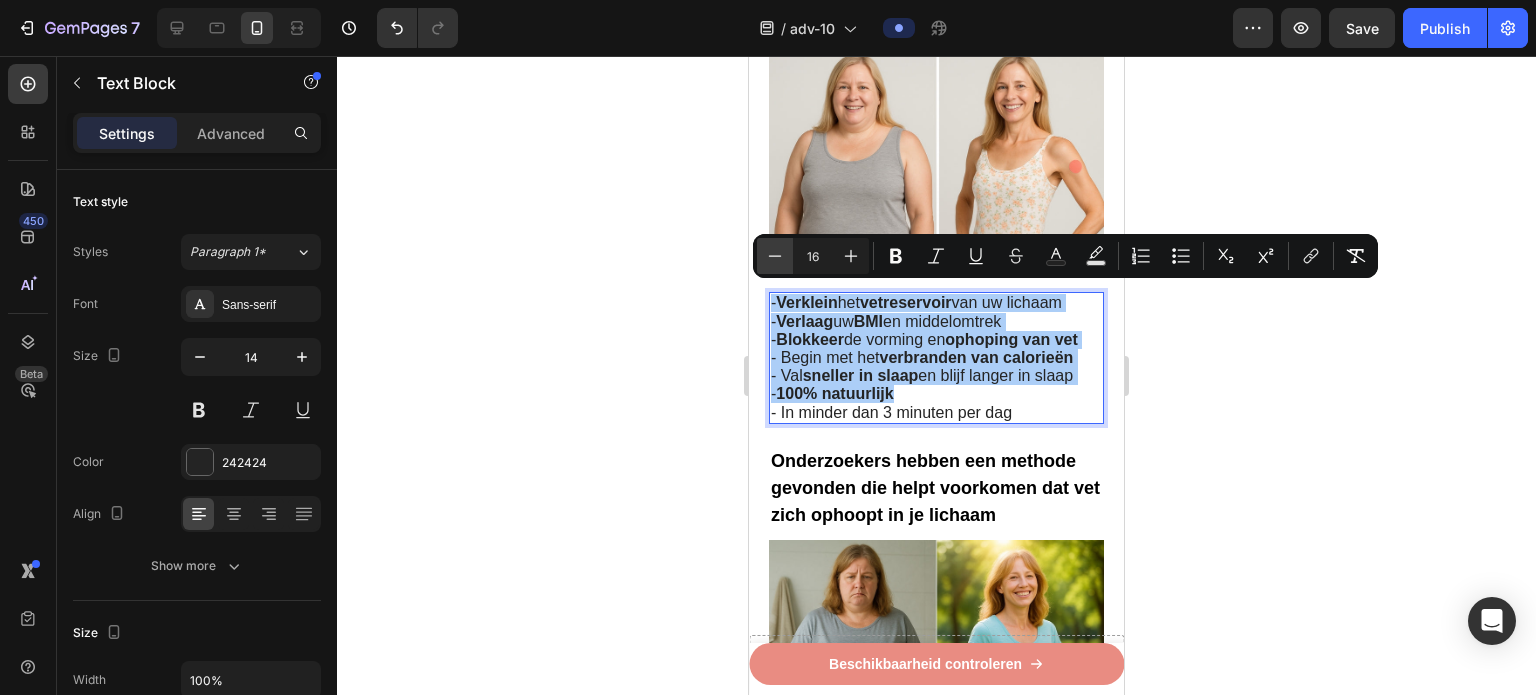 click 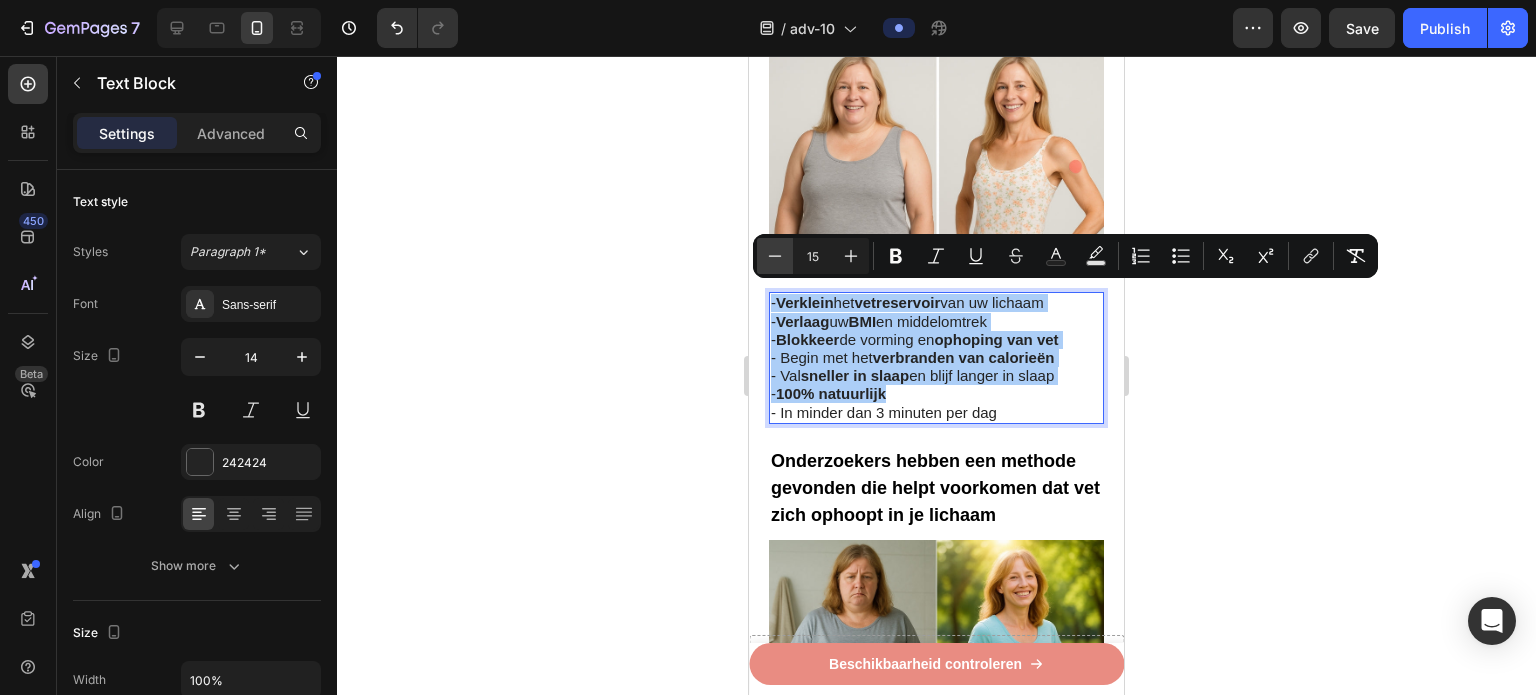 click 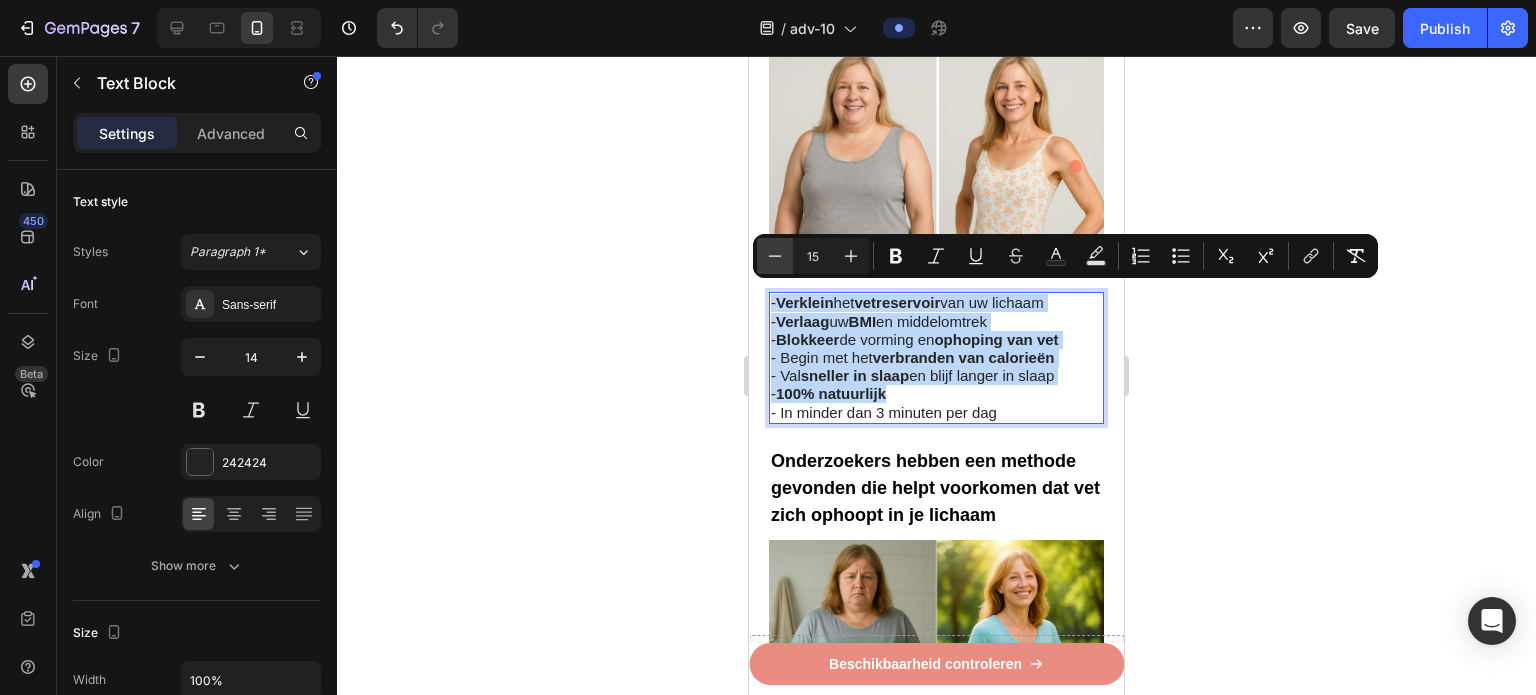 type on "14" 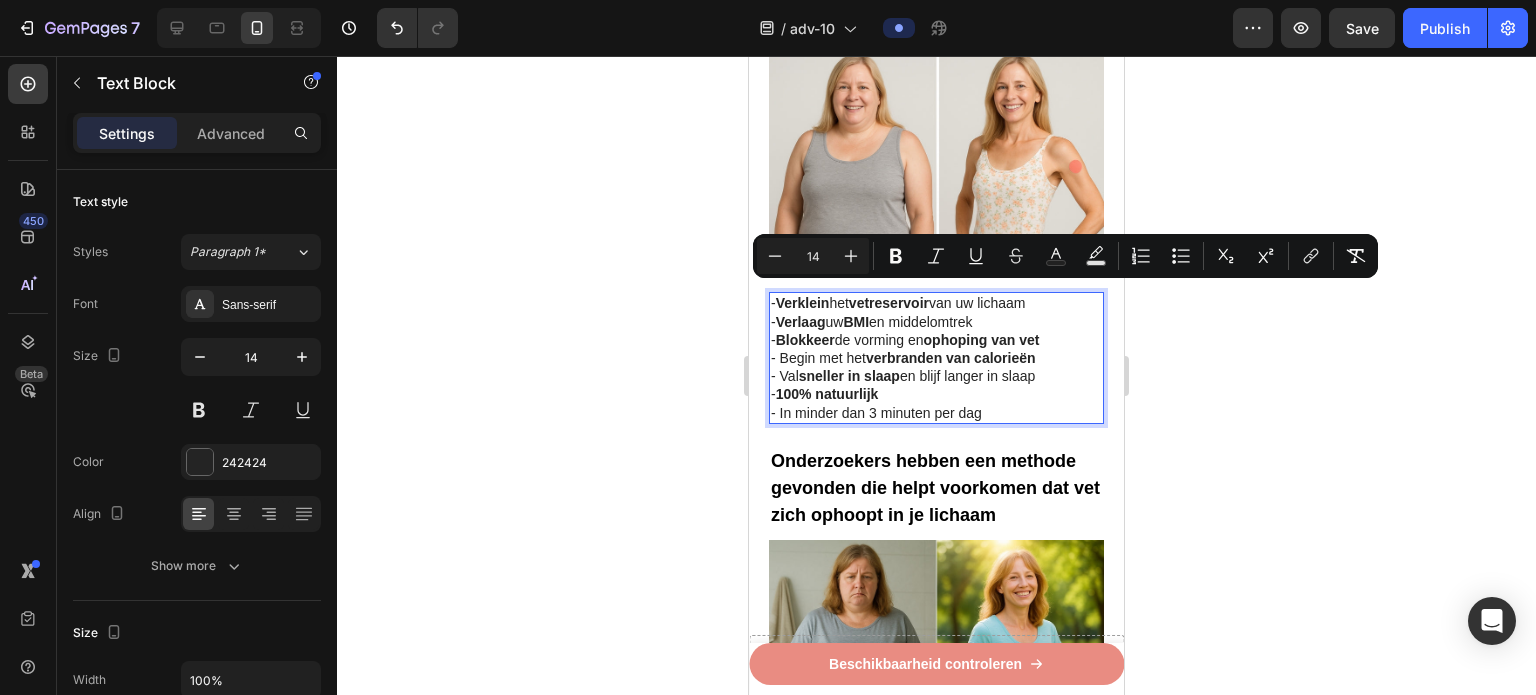 click 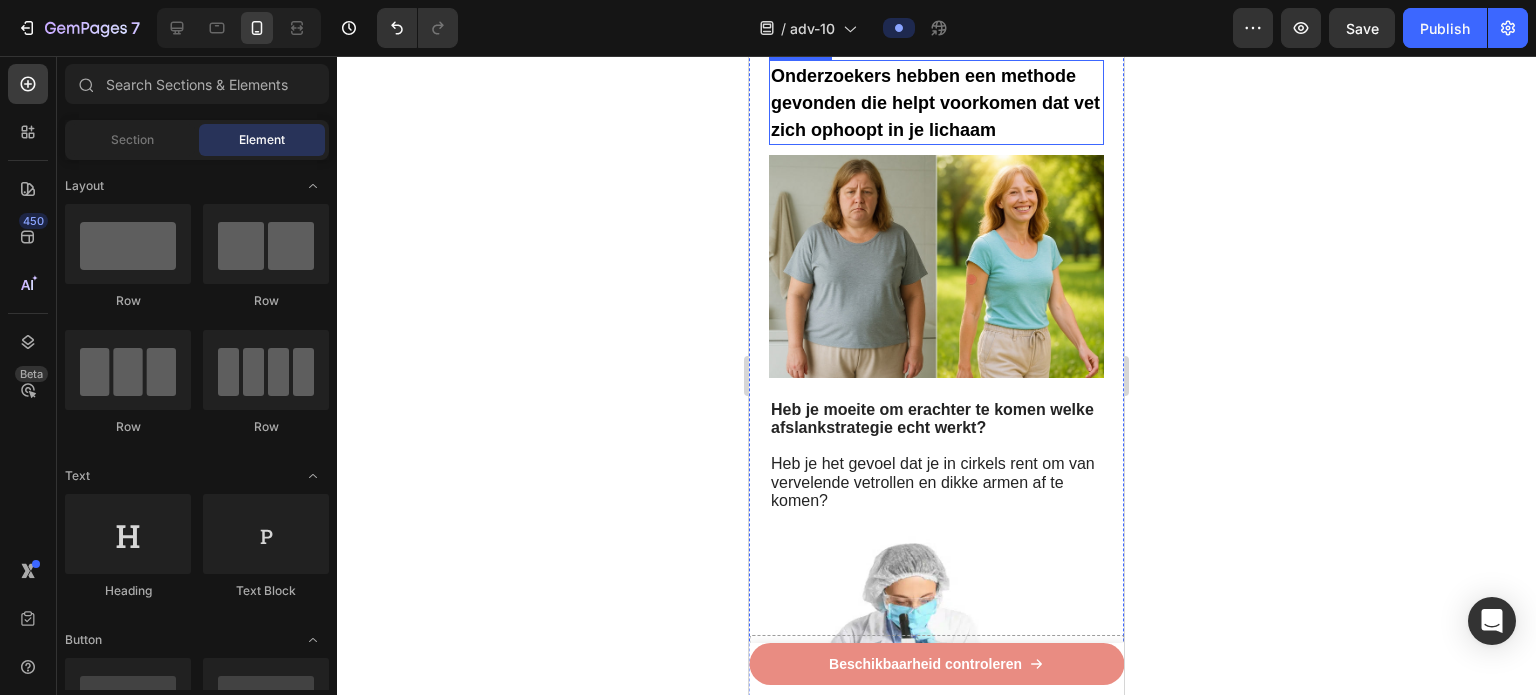 scroll, scrollTop: 800, scrollLeft: 0, axis: vertical 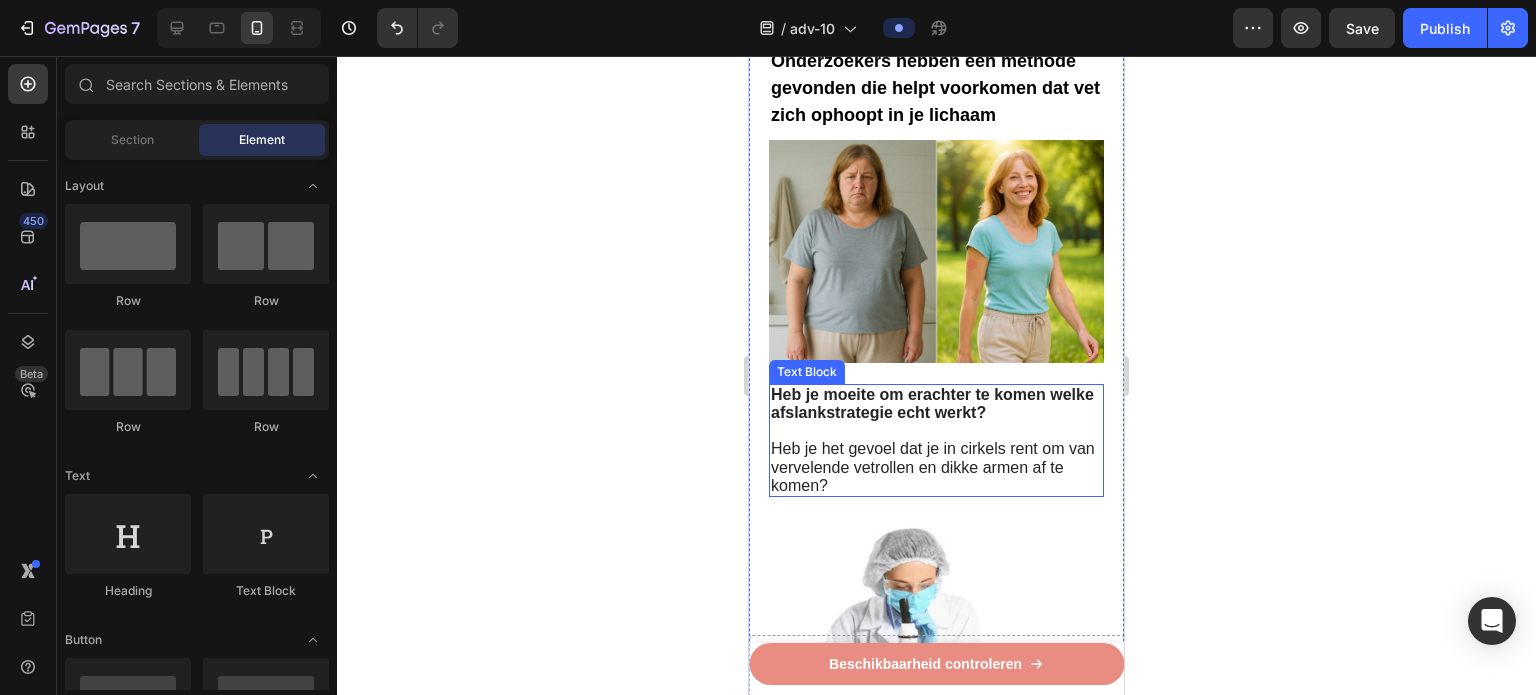 click on "Heb je het gevoel dat je in cirkels rent om van vervelende vetrollen en dikke armen af te komen?" at bounding box center (933, 466) 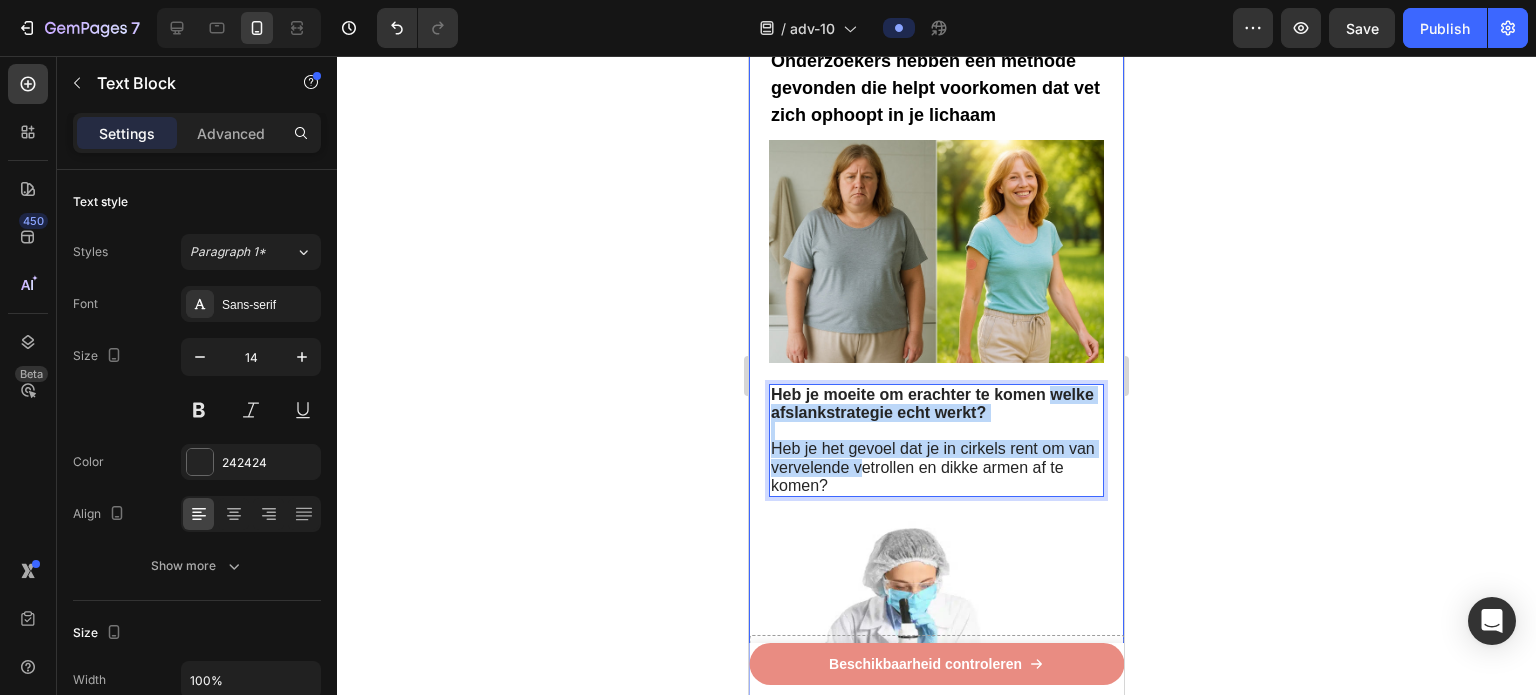 drag, startPoint x: 890, startPoint y: 461, endPoint x: 764, endPoint y: 395, distance: 142.23924 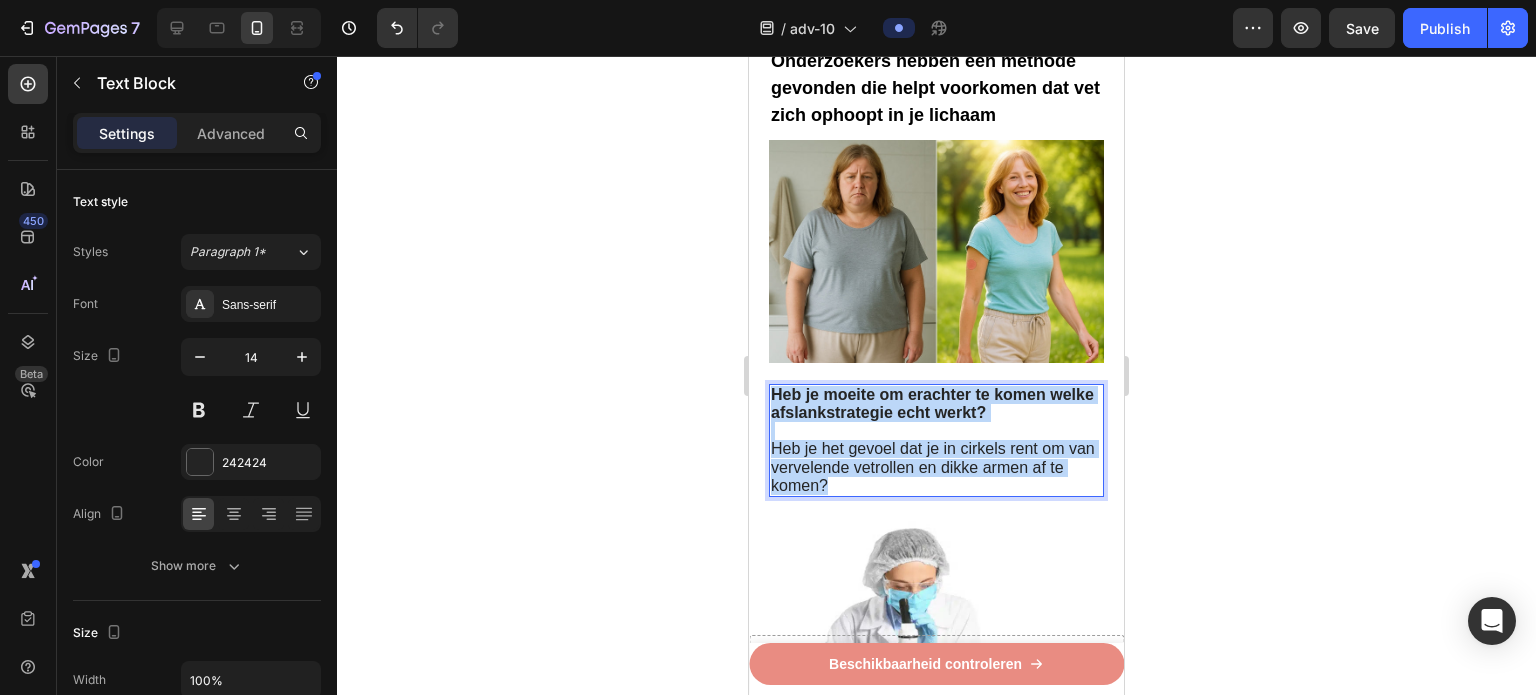 drag, startPoint x: 863, startPoint y: 473, endPoint x: 762, endPoint y: 368, distance: 145.69145 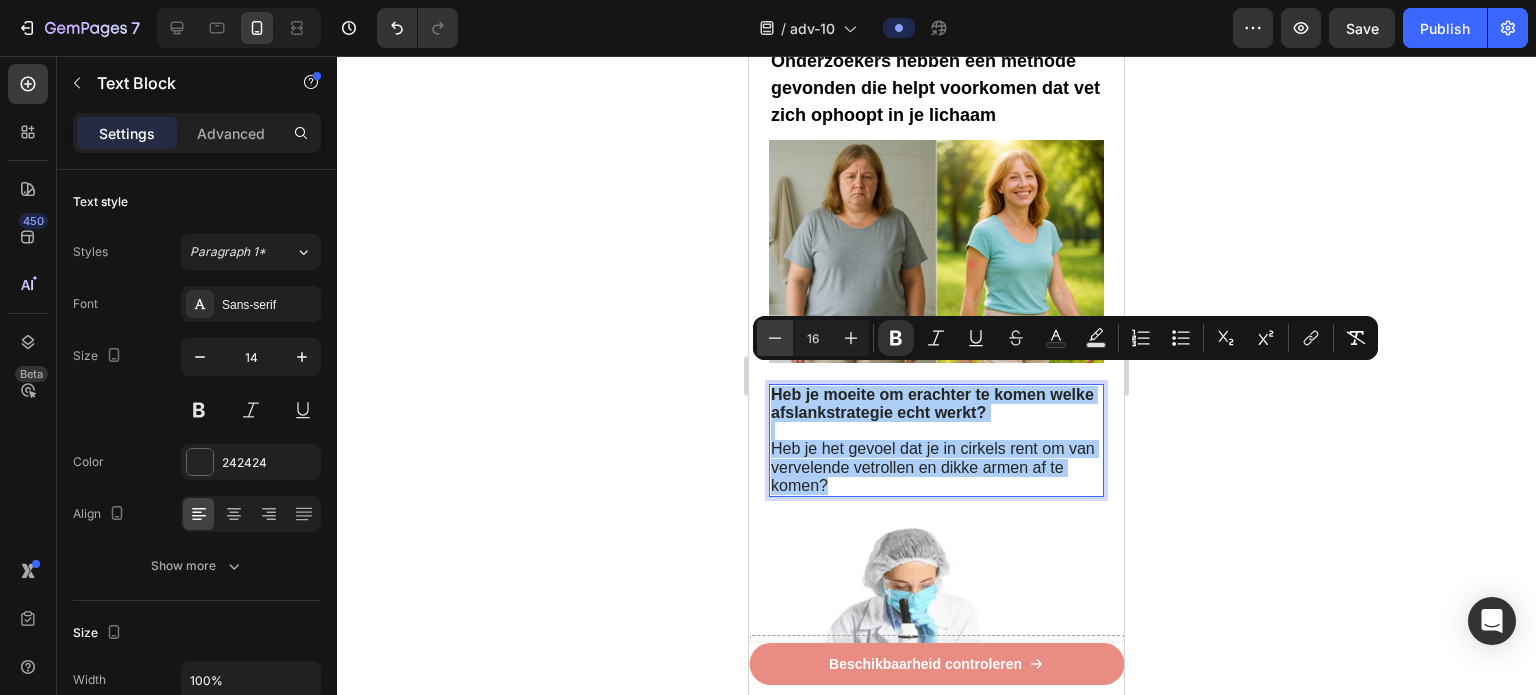 click 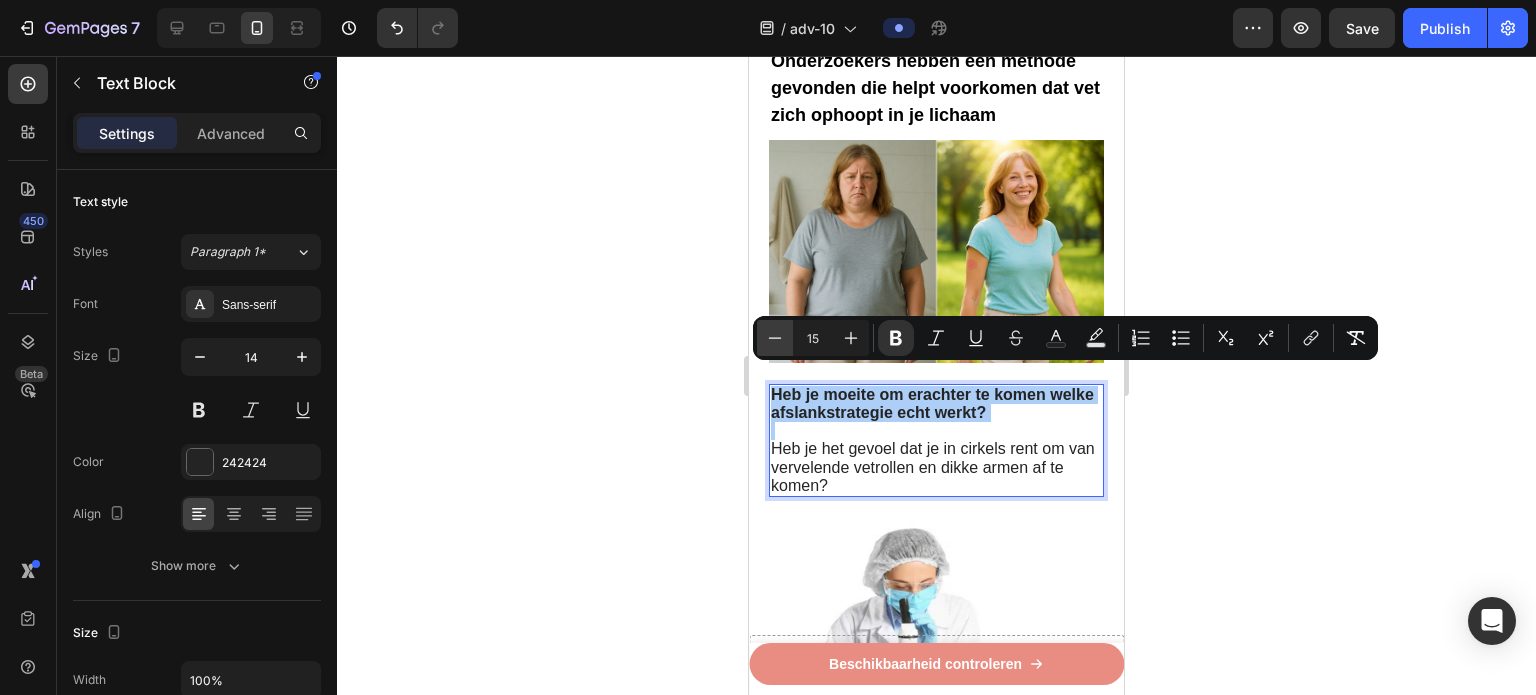 click 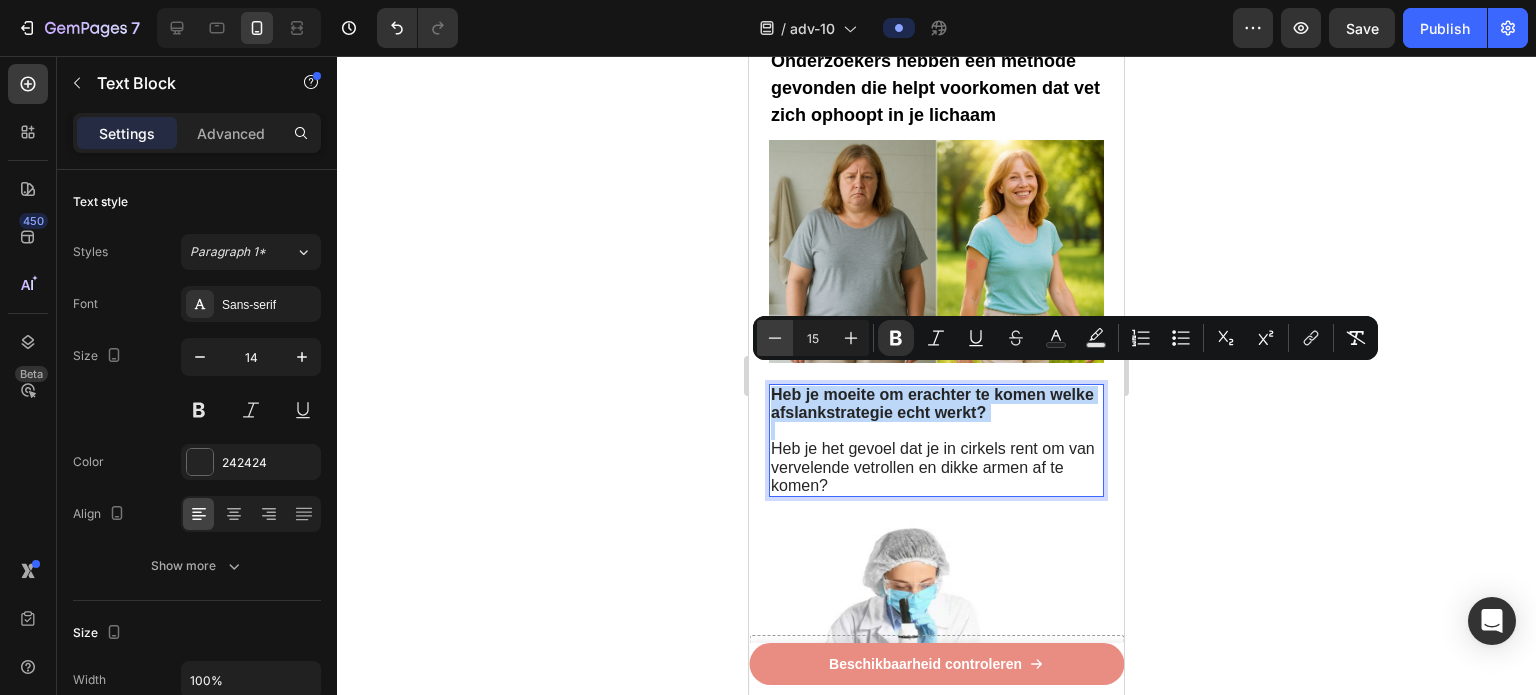 type on "14" 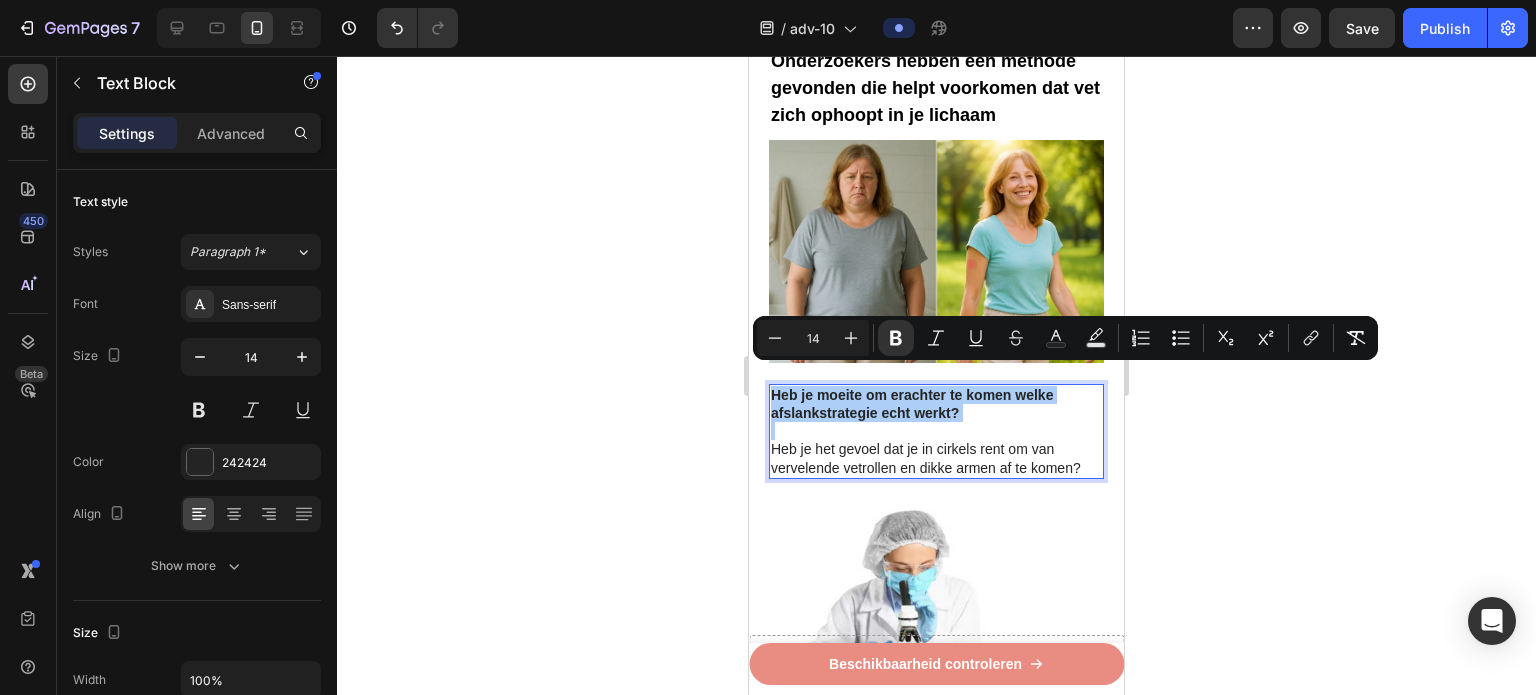 click 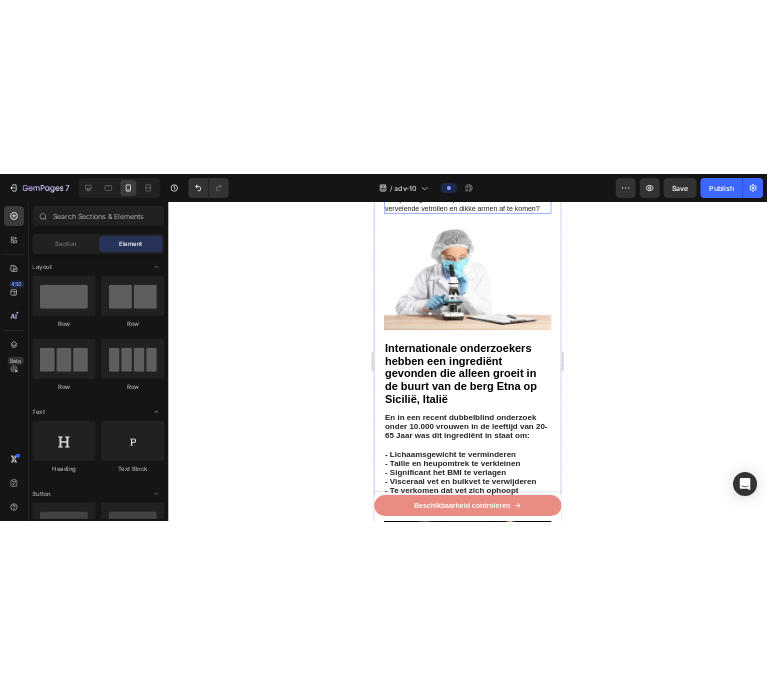scroll, scrollTop: 1200, scrollLeft: 0, axis: vertical 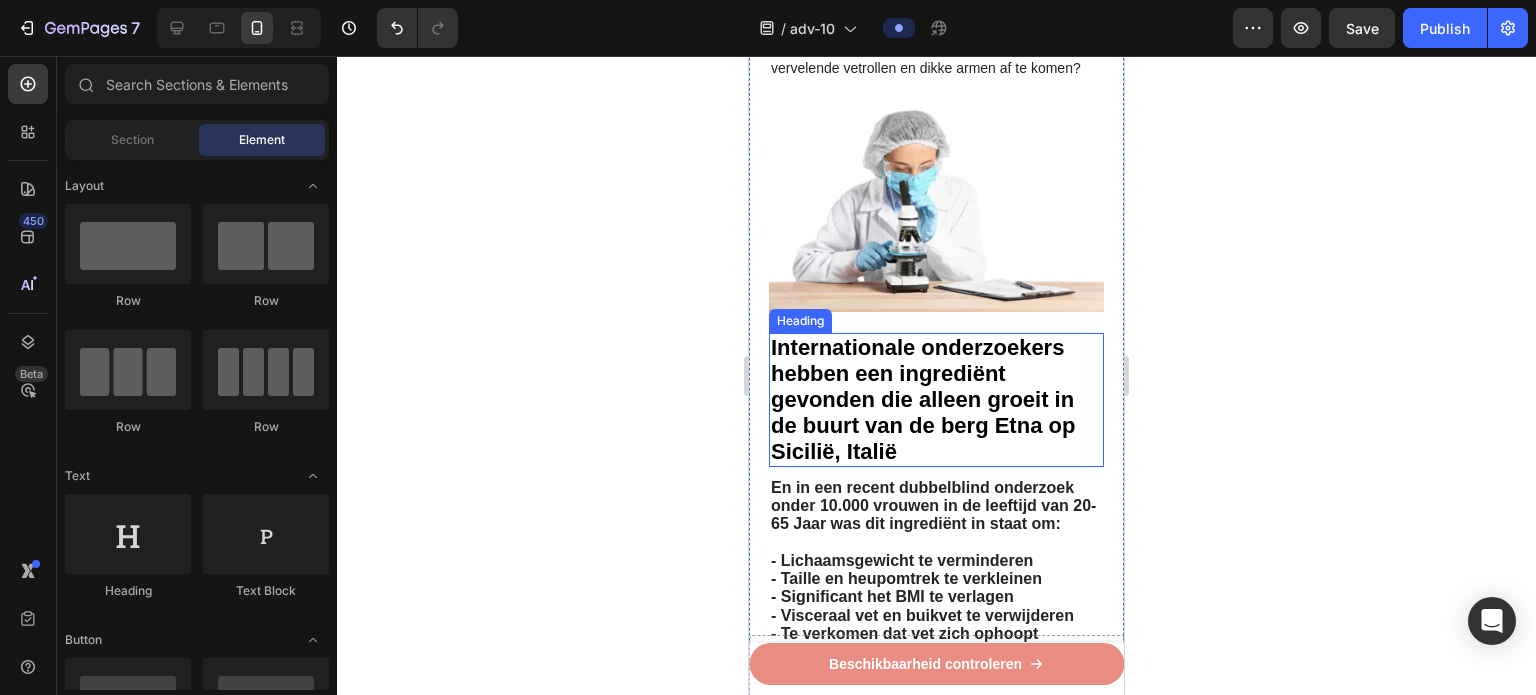 click on "Internationale onderzoekers hebben een ingrediënt gevonden die alleen groeit in de buurt van de berg Etna op Sicilië, Italië" at bounding box center (923, 399) 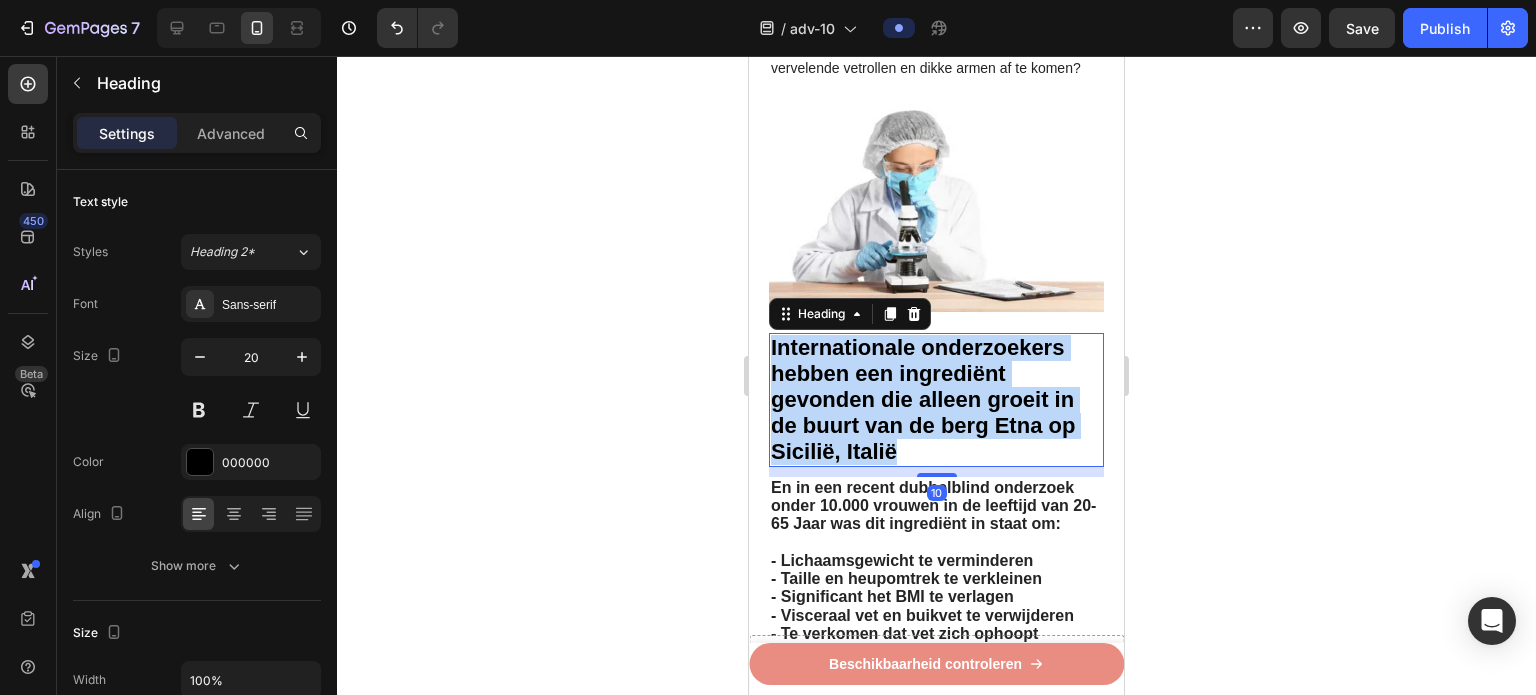 click on "Internationale onderzoekers hebben een ingrediënt gevonden die alleen groeit in de buurt van de berg Etna op Sicilië, Italië" at bounding box center [923, 399] 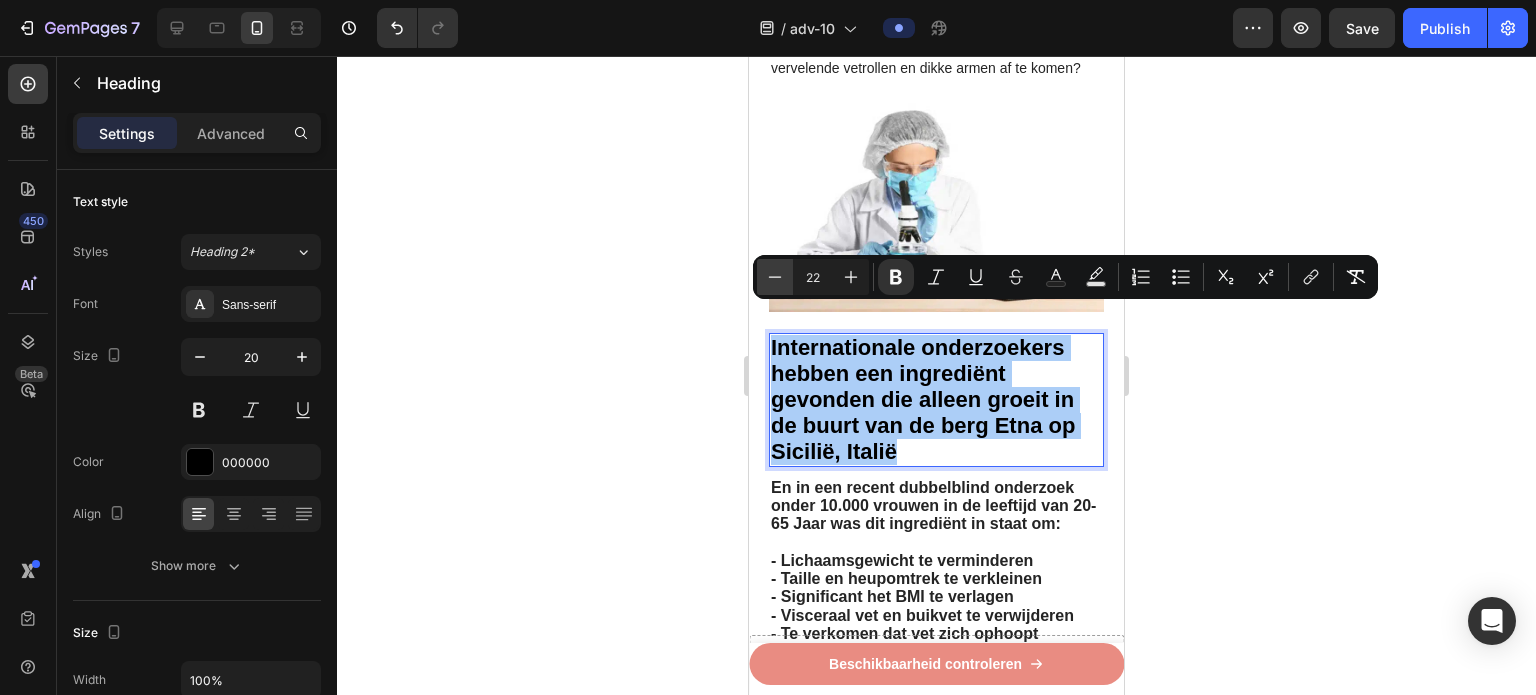 click 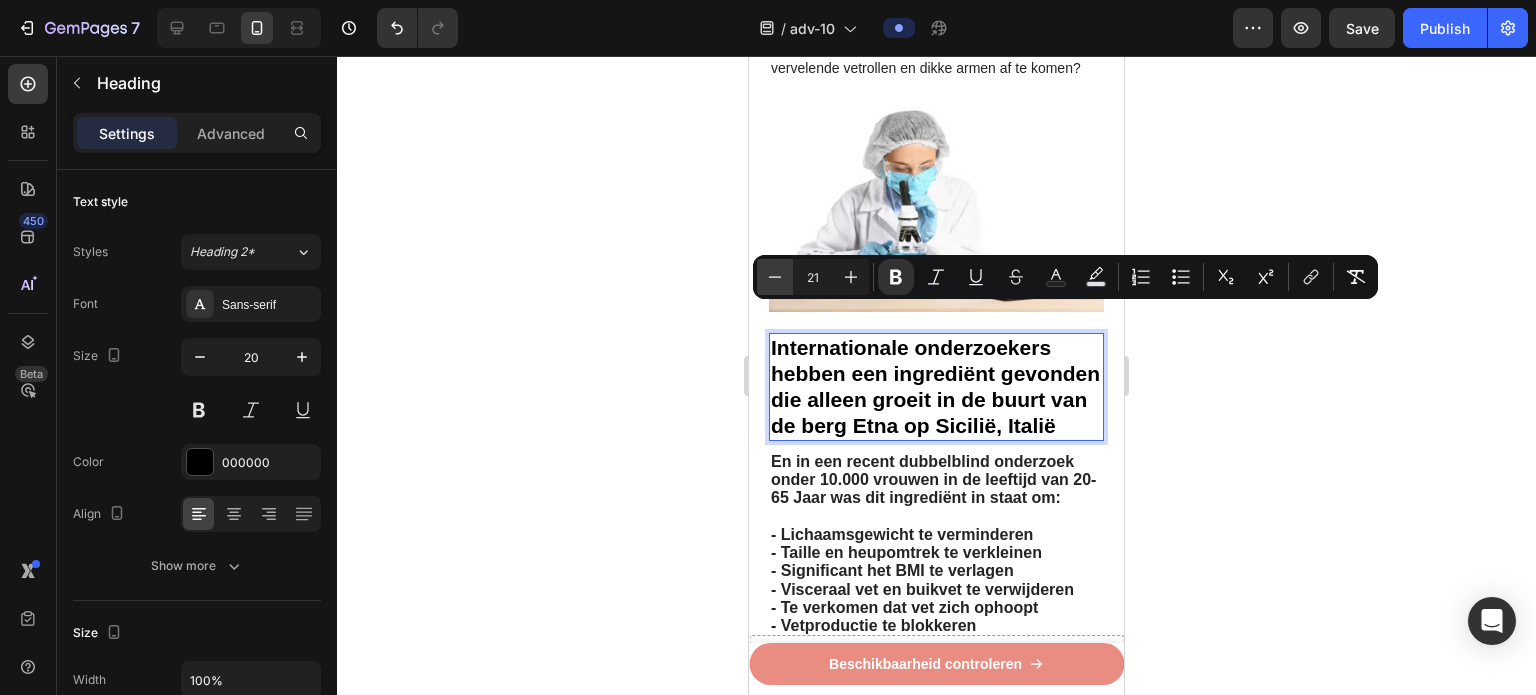 click 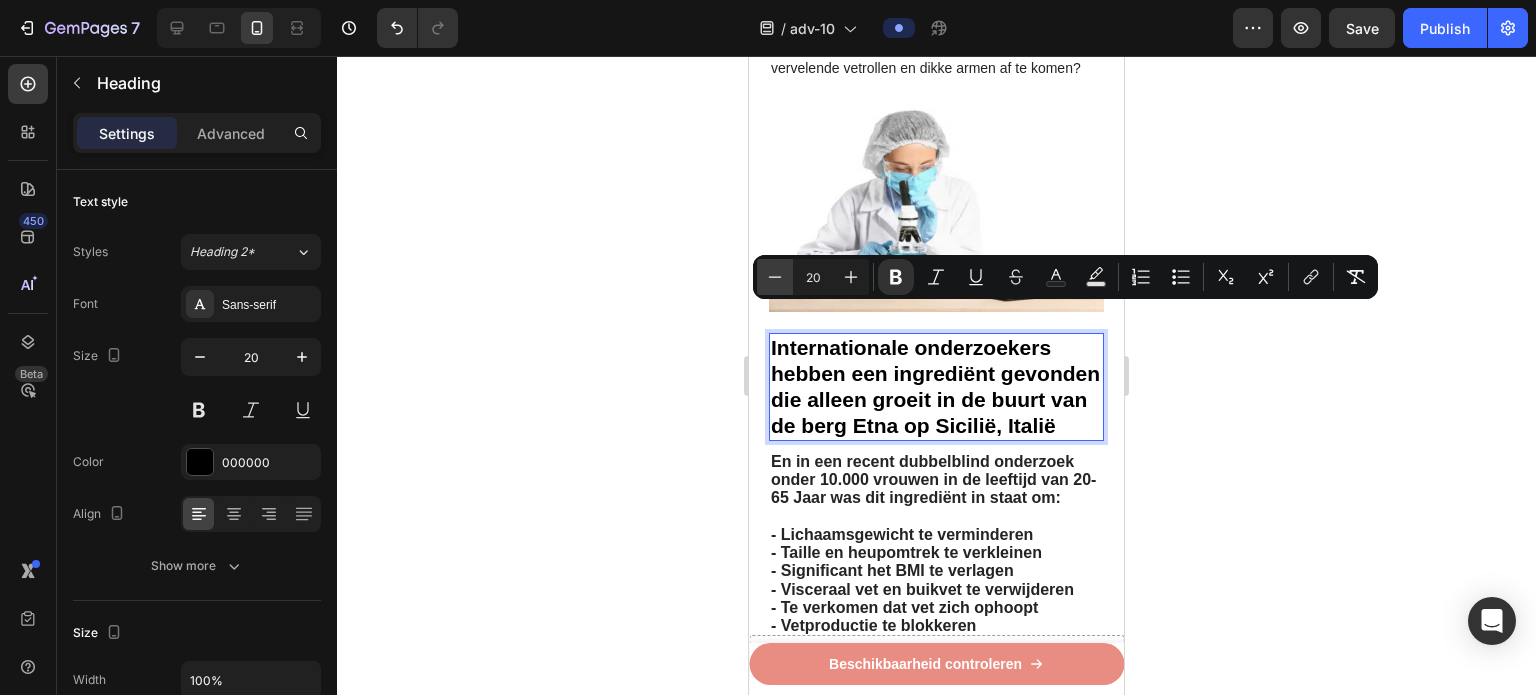 click 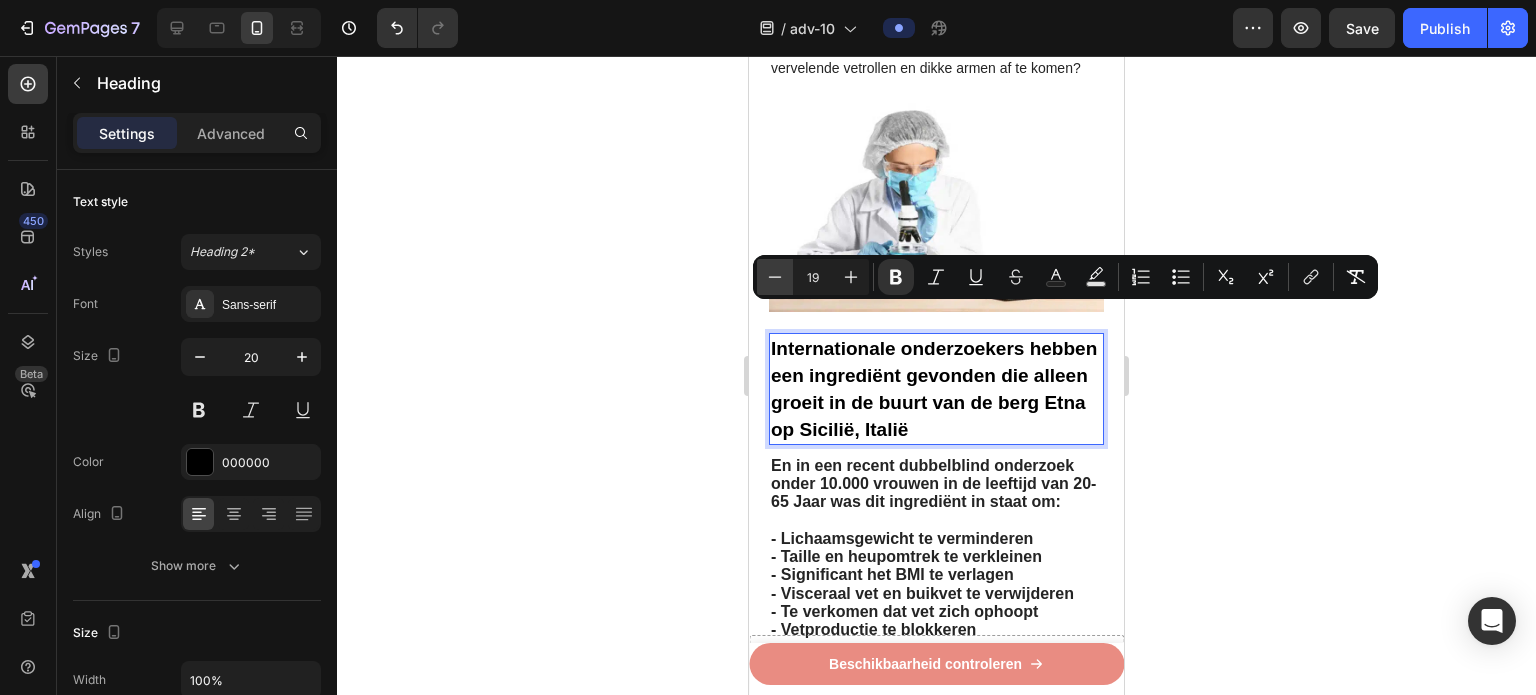 click 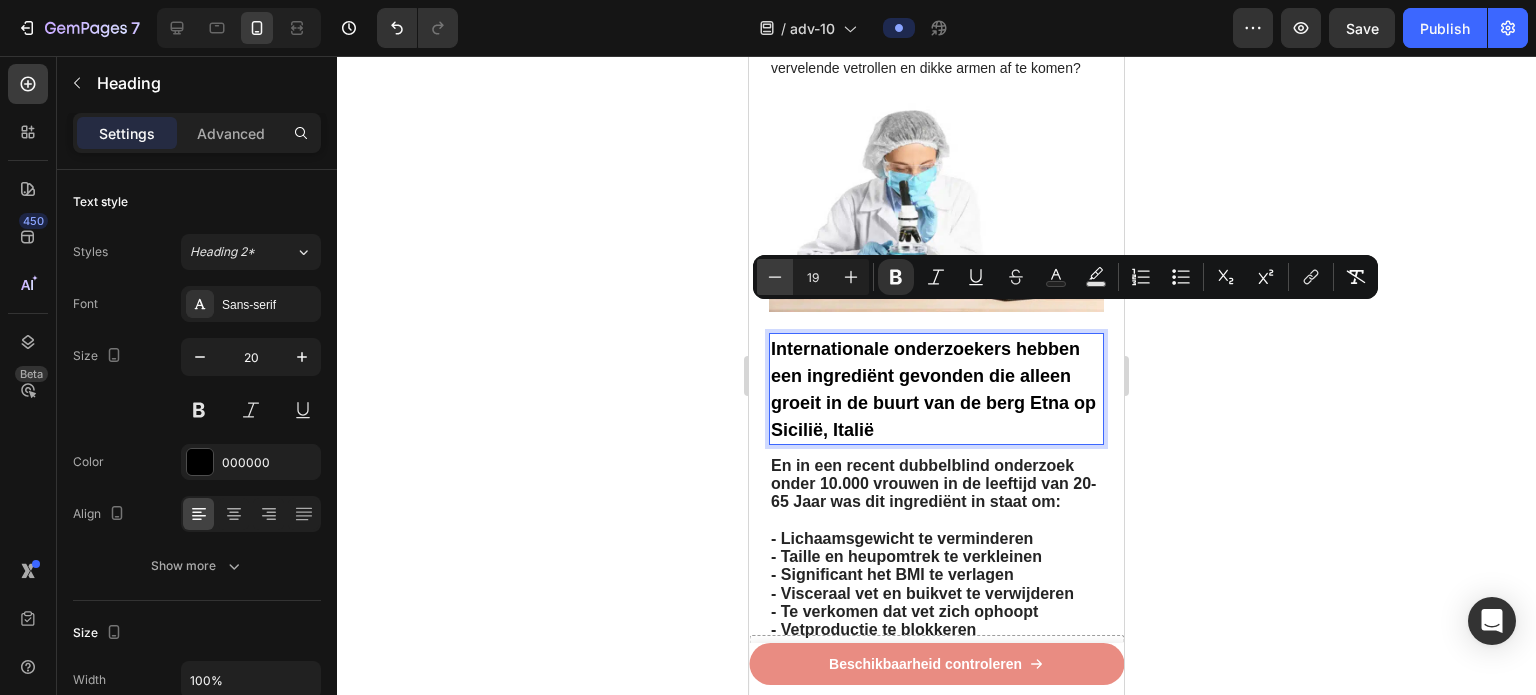 type on "18" 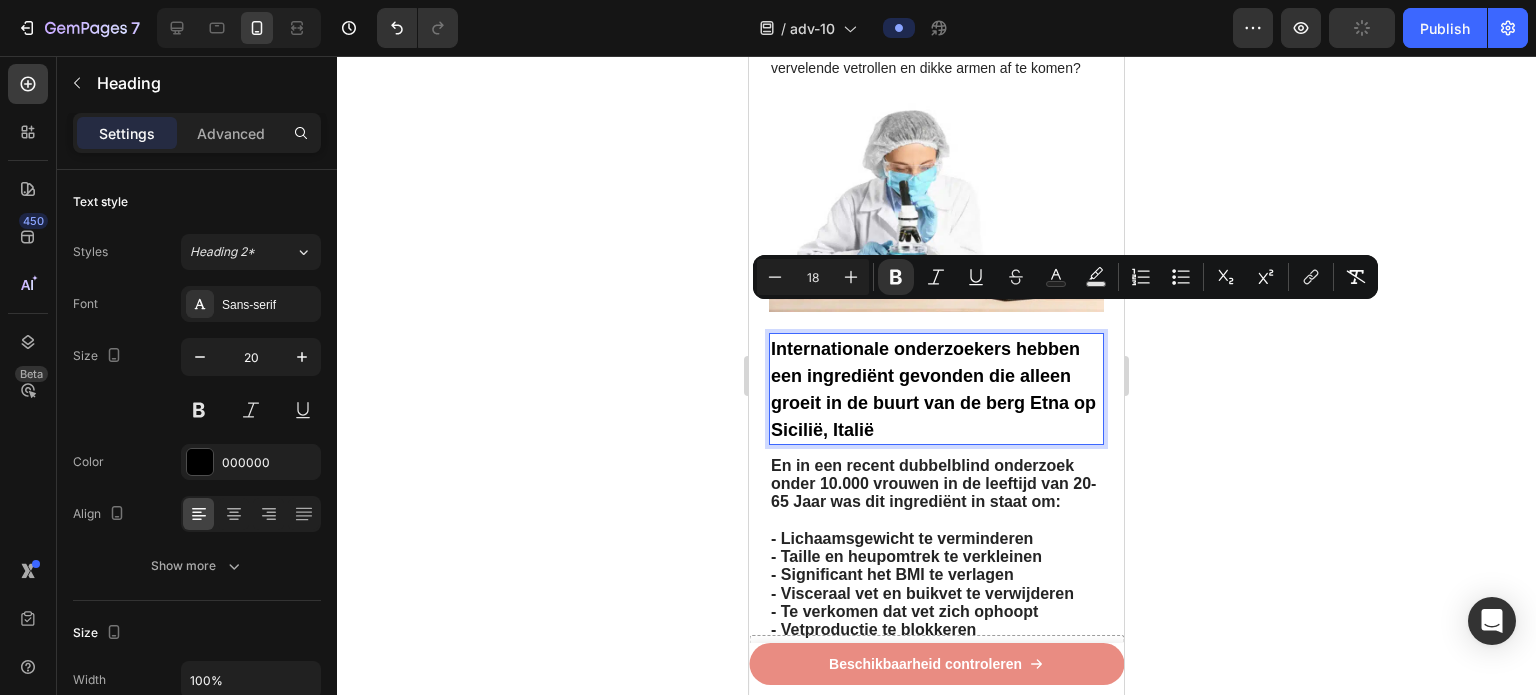 click 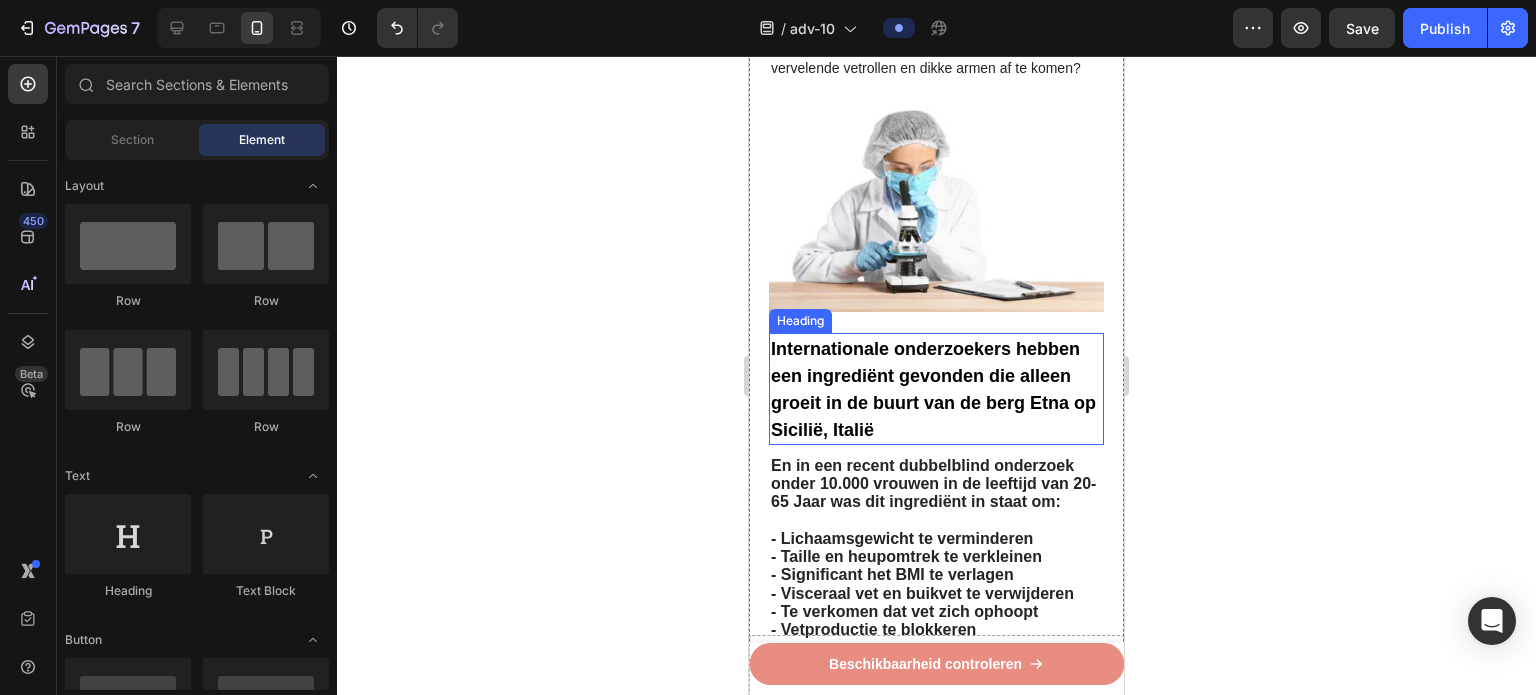 click on "Internationale onderzoekers hebben een ingrediënt gevonden die alleen groeit in de buurt van de berg Etna op Sicilië, Italië" at bounding box center (933, 389) 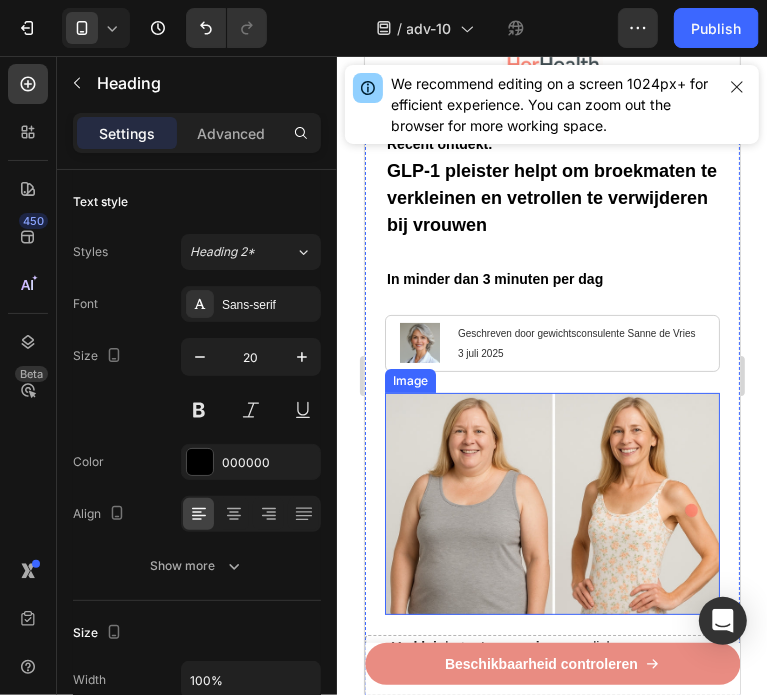 scroll, scrollTop: 0, scrollLeft: 0, axis: both 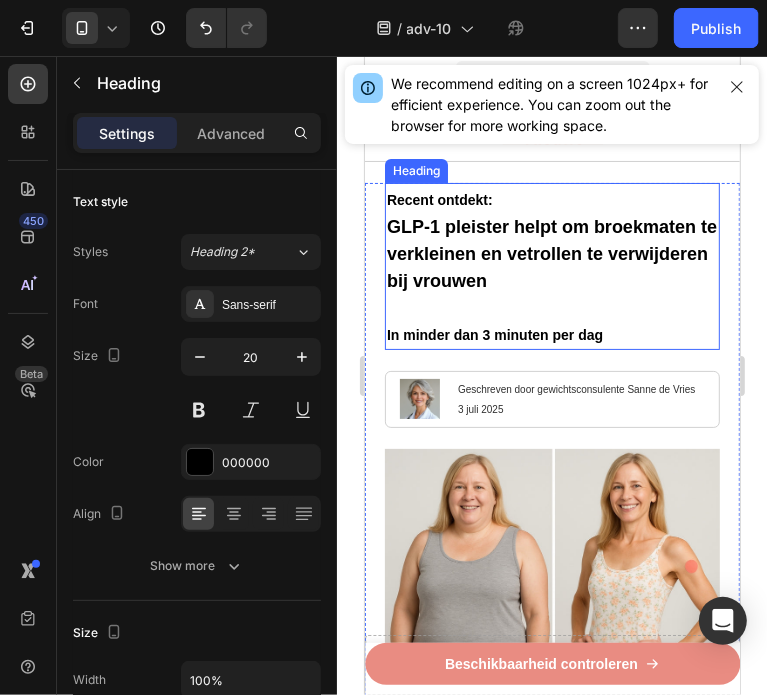 click on "GLP-1 pleister helpt om broekmaten te verkleinen en vetrollen te verwijderen bij vrouwen" at bounding box center (551, 253) 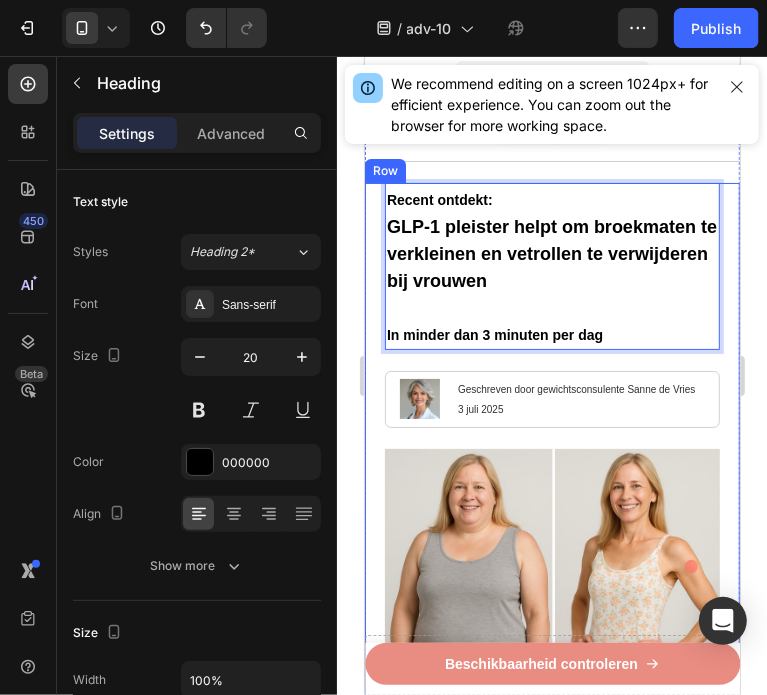 click on "Recent ontdekt: GLP-1 pleister helpt om broekmaten te verkleinen en vetrollen te verwijderen bij vrouwen In minder dan 3 minuten per dag Heading   21 Image Geschreven door gewichtsconsulente Sanne de Vries  3 juli 2025 Text Block Row Image -  Verklein  het  vetreservoir  van uw lichaam -  Verlaag  uw  BMI  en middelomtrek -  Blokkeer  de vorming en  ophoping van vet - Begin met het  verbranden van calorieën - Val  sneller in slaap  en blijf langer in slaap -  100% natuurlijk - In minder dan 3 minuten per dag Text Block ⁠⁠⁠⁠⁠⁠⁠ Onderzoekers hebben een methode gevonden die helpt voorkomen dat vet zich ophoopt in je lichaam Heading Image Heb je moeite om erachter te komen welke afslankstrategie echt werkt? Heb je het gevoel dat je in cirkels rent om van vervelende vetrollen en dikke armen af te komen? Text Block Image ⁠⁠⁠⁠⁠⁠⁠ Internationale onderzoekers hebben een ingrediënt gevonden die alleen groeit in de buurt van de berg Etna op Sicilië, Italië Heading   Text Block Image" at bounding box center [551, 2937] 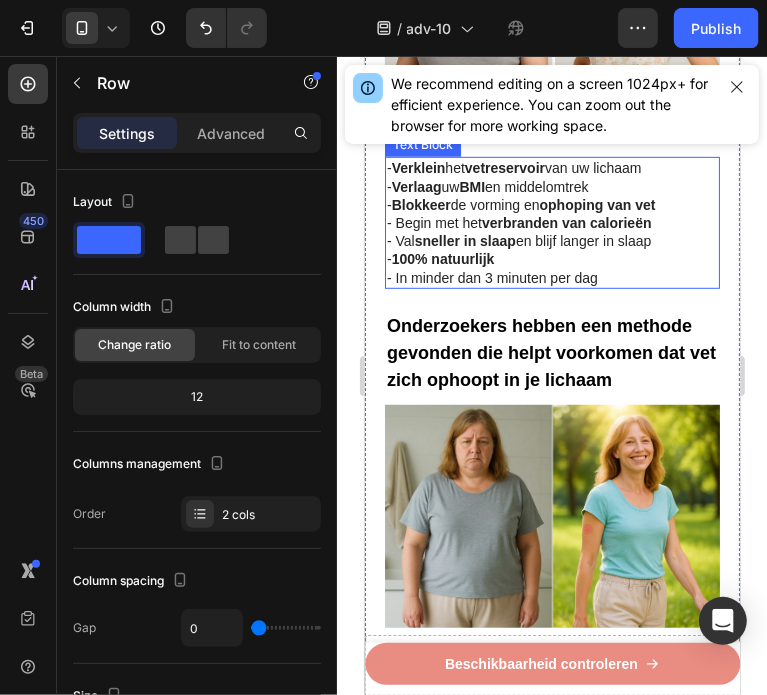 scroll, scrollTop: 400, scrollLeft: 0, axis: vertical 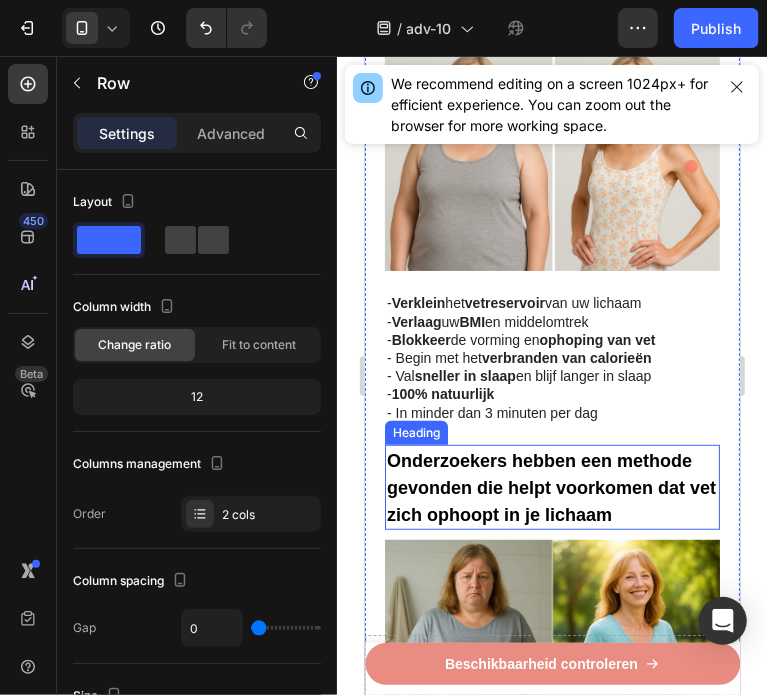 click on "Onderzoekers hebben een methode gevonden die helpt voorkomen dat vet zich ophoopt in je lichaam" at bounding box center (550, 487) 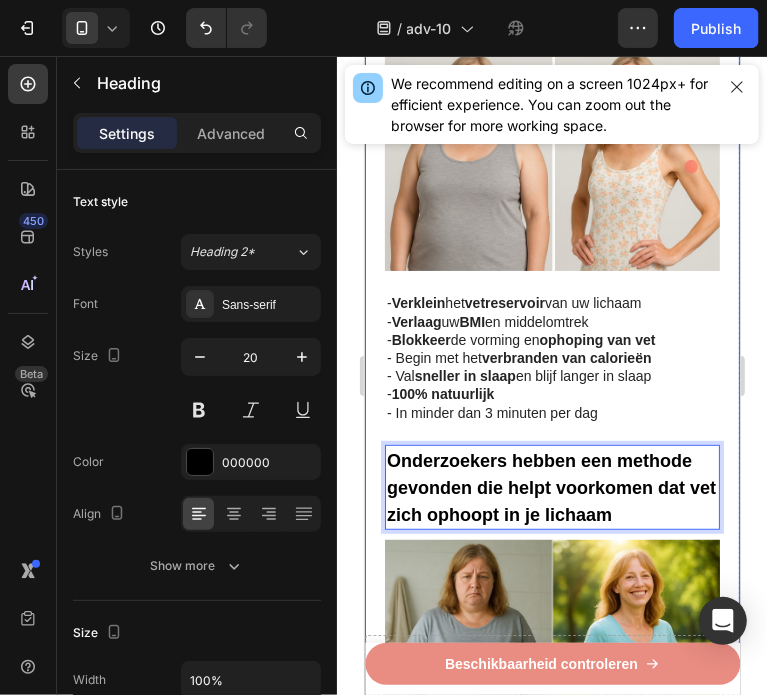click on "⁠⁠⁠⁠⁠⁠⁠ Recent ontdekt: GLP-1 pleister helpt om broekmaten te verkleinen en vetrollen te verwijderen bij vrouwen In minder dan 3 minuten per dag Heading Image Geschreven door gewichtsconsulente Sanne de Vries  3 juli 2025 Text Block Row Image -  Verklein  het  vetreservoir  van uw lichaam -  Verlaag  uw  BMI  en middelomtrek -  Blokkeer  de vorming en  ophoping van vet - Begin met het  verbranden van calorieën - Val  sneller in slaap  en blijf langer in slaap -  100% natuurlijk - In minder dan 3 minuten per dag Text Block Onderzoekers hebben een methode gevonden die helpt voorkomen dat vet zich ophoopt in je lichaam Heading   10 Image Heb je moeite om erachter te komen welke afslankstrategie echt werkt? Heb je het gevoel dat je in cirkels rent om van vervelende vetrollen en dikke armen af te komen? Text Block Image ⁠⁠⁠⁠⁠⁠⁠ Internationale onderzoekers hebben een ingrediënt gevonden die alleen groeit in de buurt van de berg Etna op Sicilië, Italië Heading   Text Block Image" at bounding box center [551, 2537] 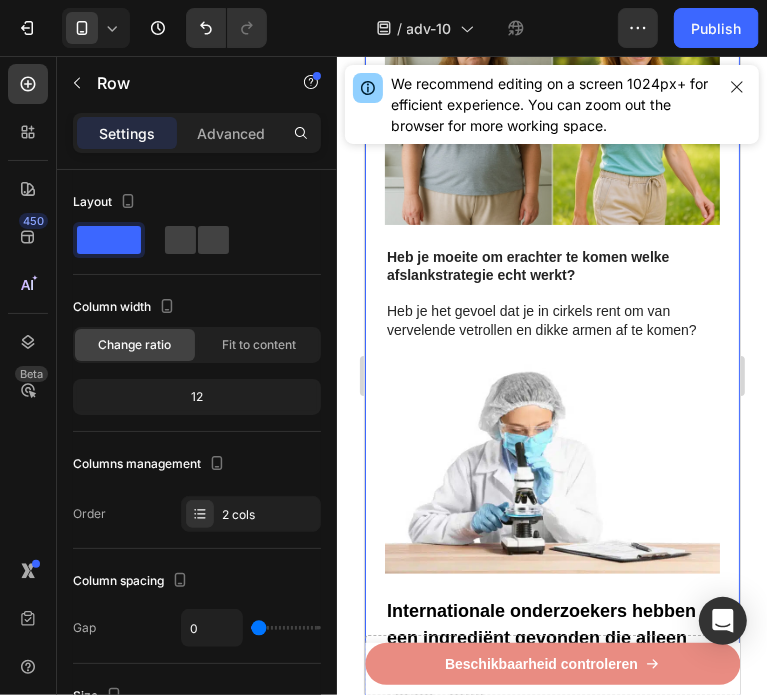 scroll, scrollTop: 1100, scrollLeft: 0, axis: vertical 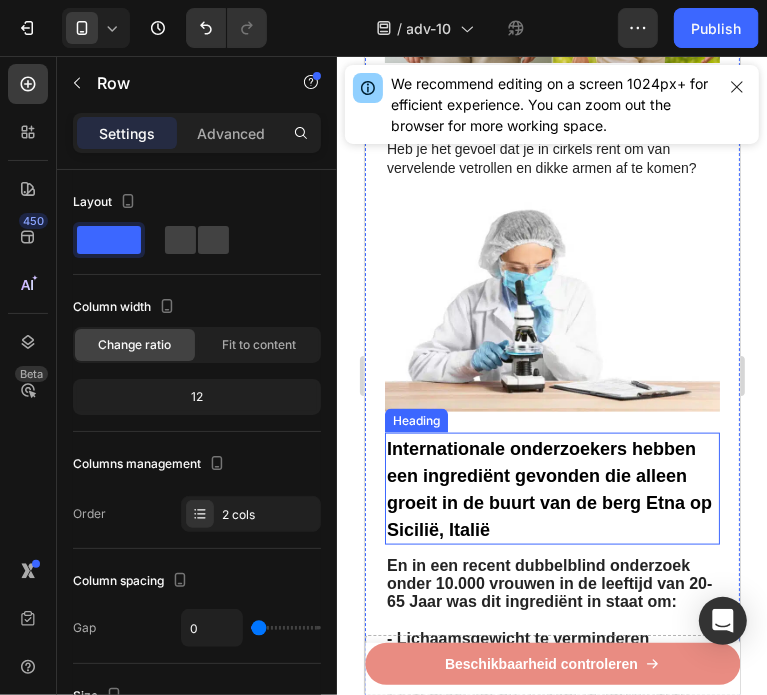 click on "Internationale onderzoekers hebben een ingrediënt gevonden die alleen groeit in de buurt van de berg Etna op Sicilië, Italië" at bounding box center (548, 488) 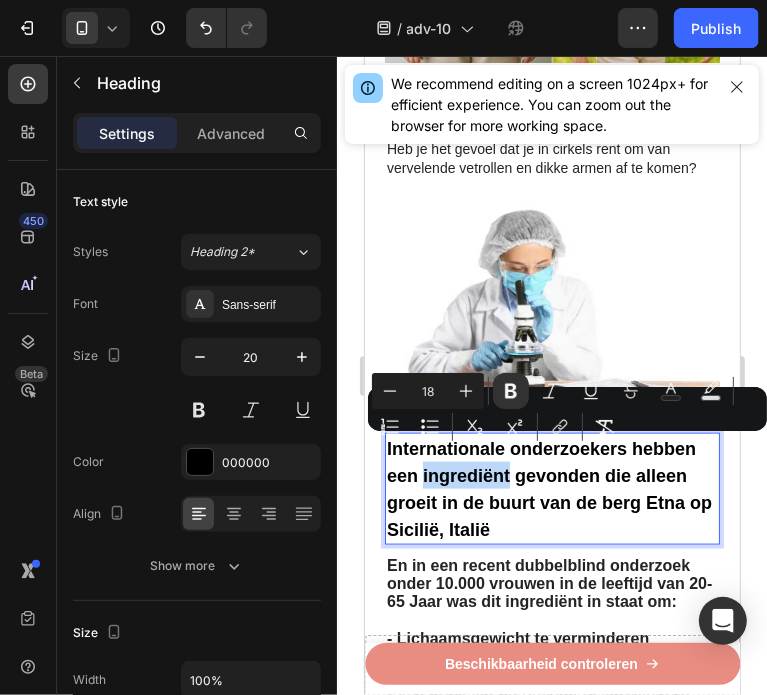 drag, startPoint x: 423, startPoint y: 450, endPoint x: 511, endPoint y: 449, distance: 88.005684 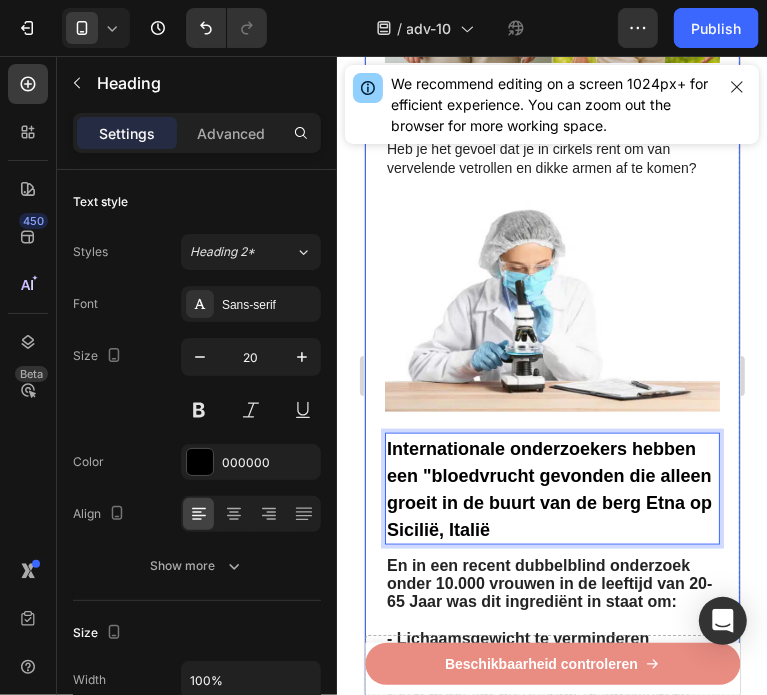 click on "⁠⁠⁠⁠⁠⁠⁠ Recent ontdekt: GLP-1 pleister helpt om broekmaten te verkleinen en vetrollen te verwijderen bij vrouwen In minder dan 3 minuten per dag Heading Image Geschreven door gewichtsconsulente Sanne de Vries  3 juli 2025 Text Block Row Image -  Verklein  het  vetreservoir  van uw lichaam -  Verlaag  uw  BMI  en middelomtrek -  Blokkeer  de vorming en  ophoping van vet - Begin met het  verbranden van calorieën - Val  sneller in slaap  en blijf langer in slaap -  100% natuurlijk - In minder dan 3 minuten per dag Text Block ⁠⁠⁠⁠⁠⁠⁠ Onderzoekers hebben een methode gevonden die helpt voorkomen dat vet zich ophoopt in je lichaam Heading Image Heb je moeite om erachter te komen welke afslankstrategie echt werkt? Heb je het gevoel dat je in cirkels rent om van vervelende vetrollen en dikke armen af te komen? Text Block Image Internationale onderzoekers hebben een "bloedvrucht gevonden die alleen groeit in de buurt van de berg Etna op Sicilië, Italië Heading   10   Text Block Image" at bounding box center [551, 1837] 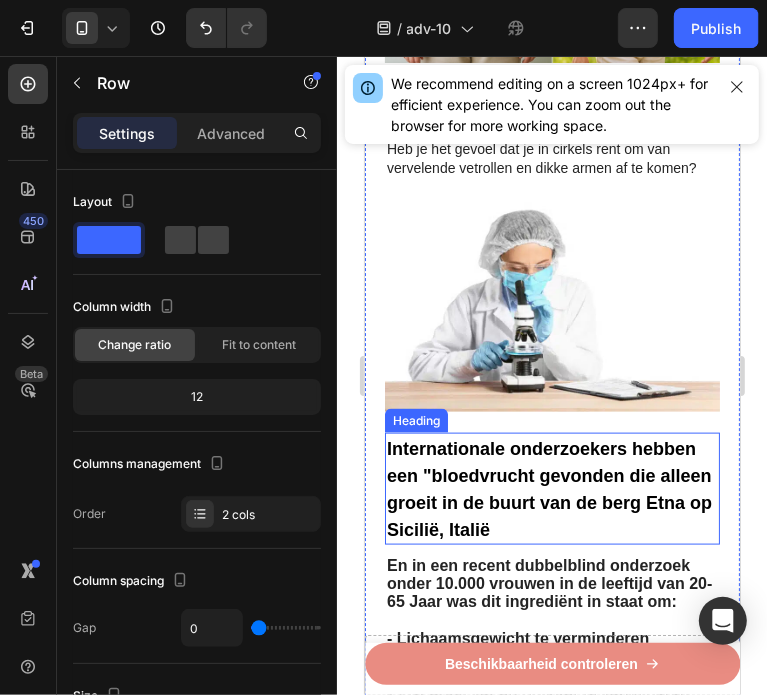 scroll, scrollTop: 1300, scrollLeft: 0, axis: vertical 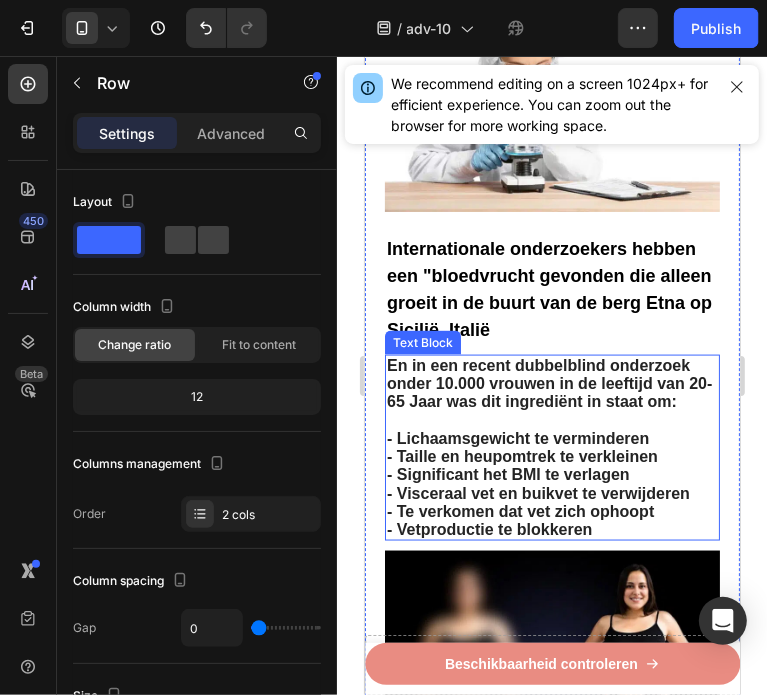 click on "- Visceraal vet en buikvet te verwijderen" at bounding box center [537, 492] 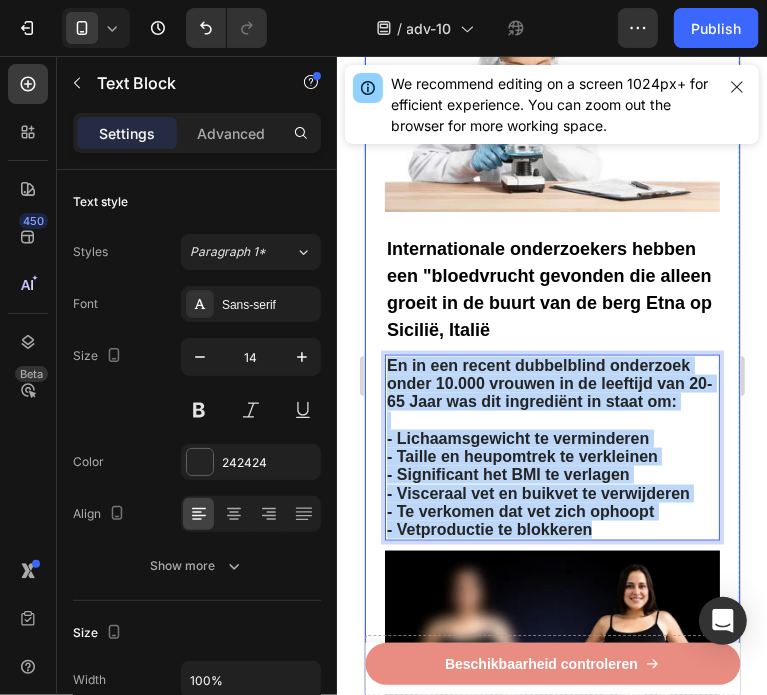 drag, startPoint x: 603, startPoint y: 509, endPoint x: 381, endPoint y: 330, distance: 285.17538 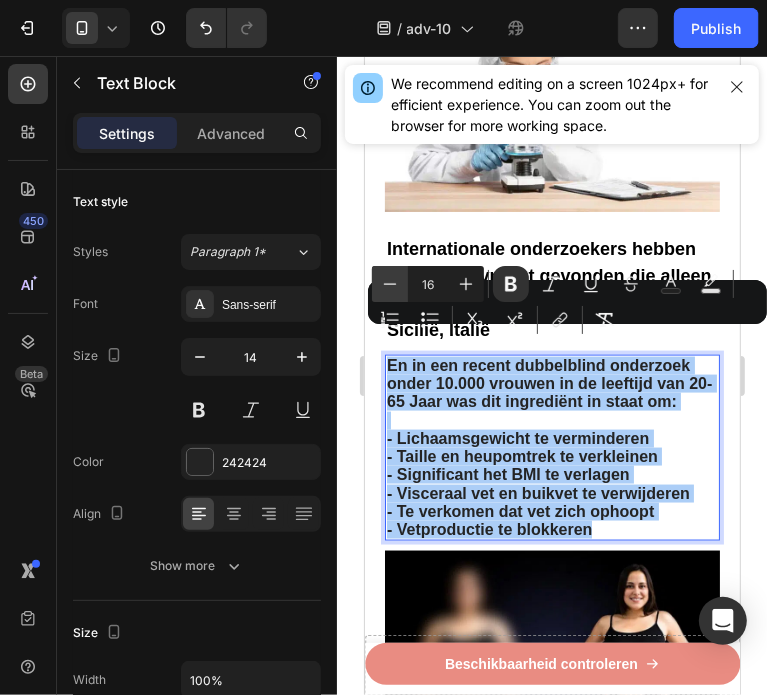 click 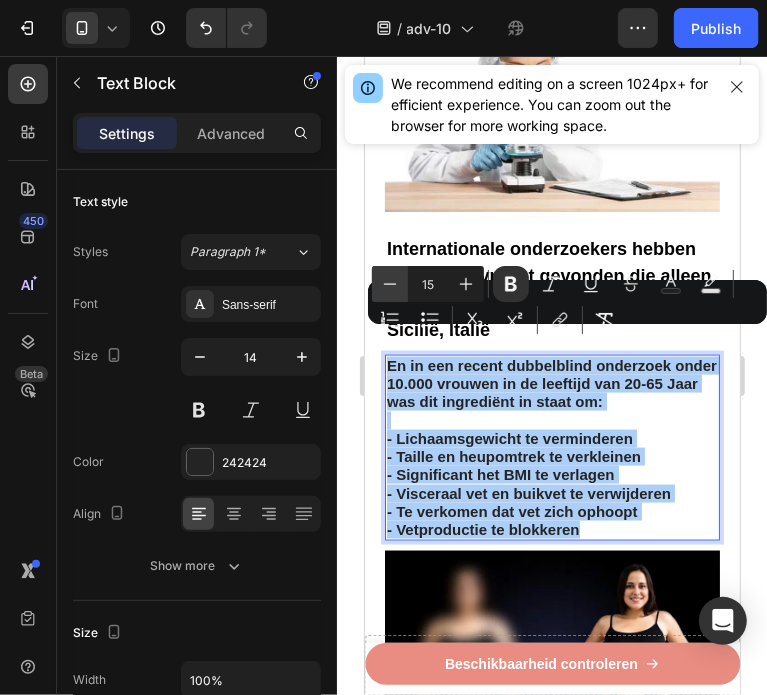 click 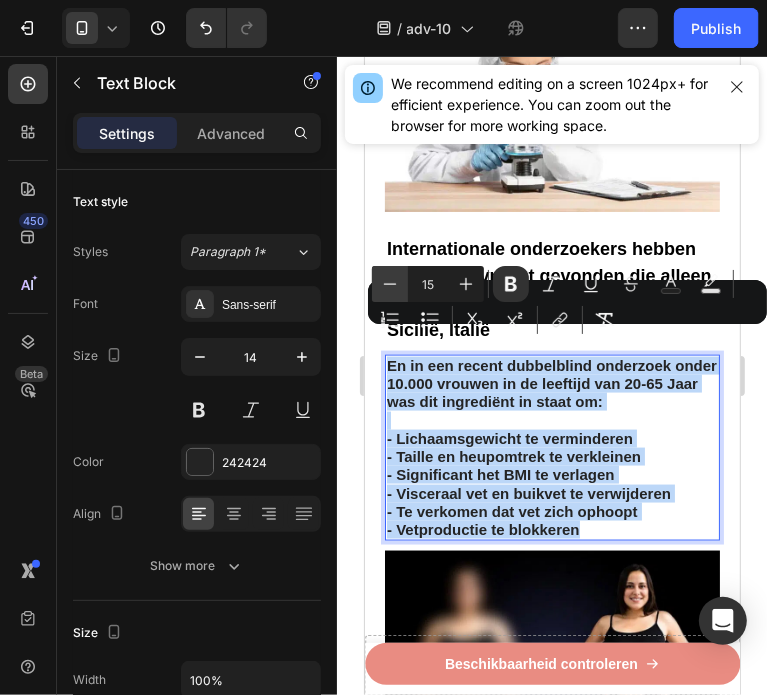 type on "14" 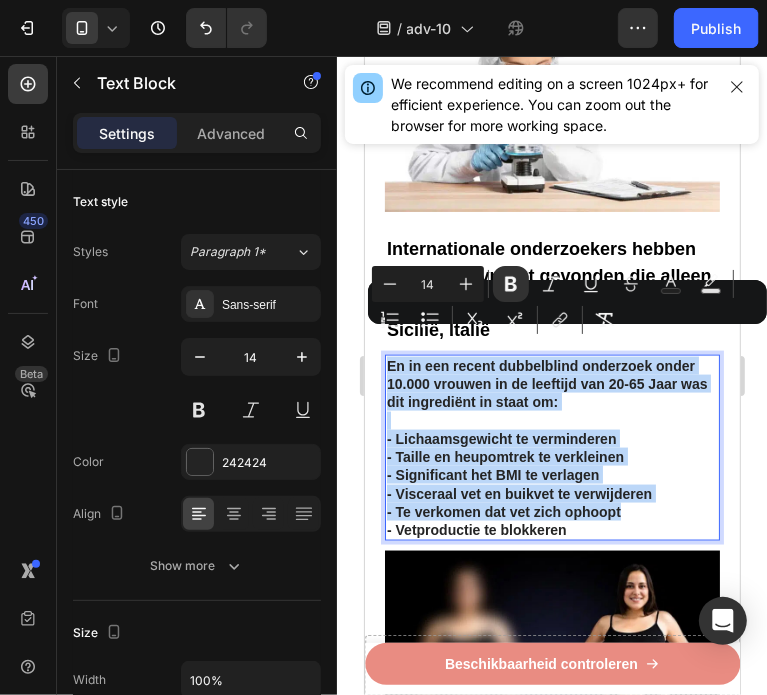 click at bounding box center [551, 420] 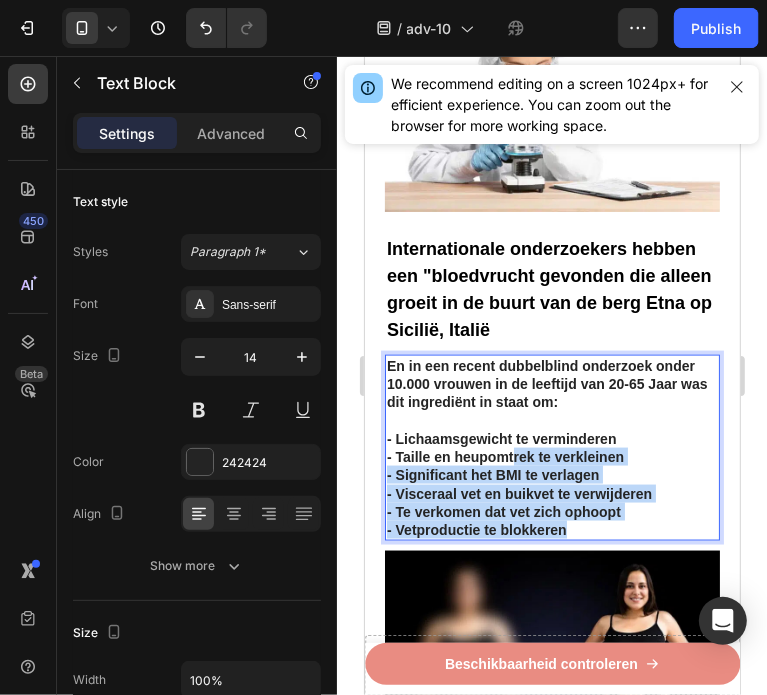 drag, startPoint x: 553, startPoint y: 486, endPoint x: 511, endPoint y: 438, distance: 63.780876 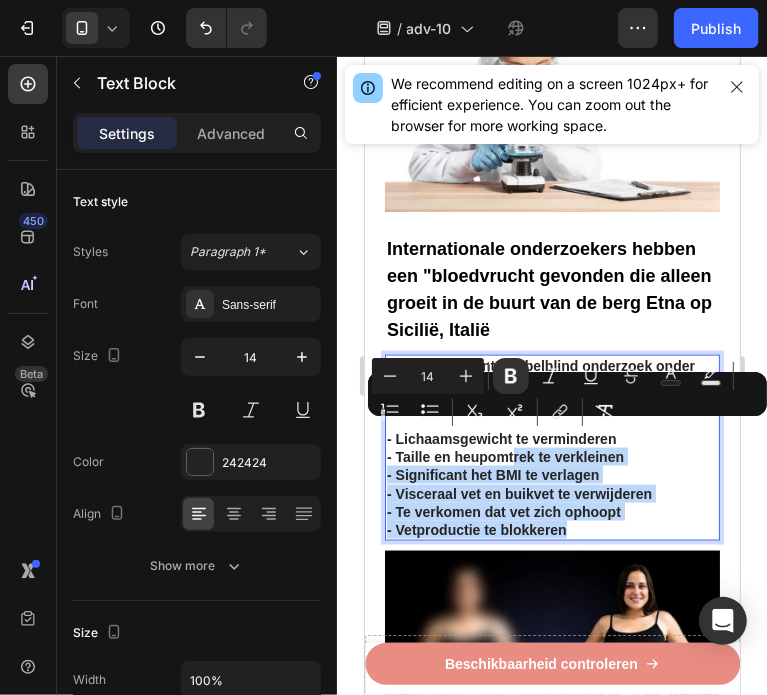 click on "- Significant het BMI te verlagen" at bounding box center (551, 474) 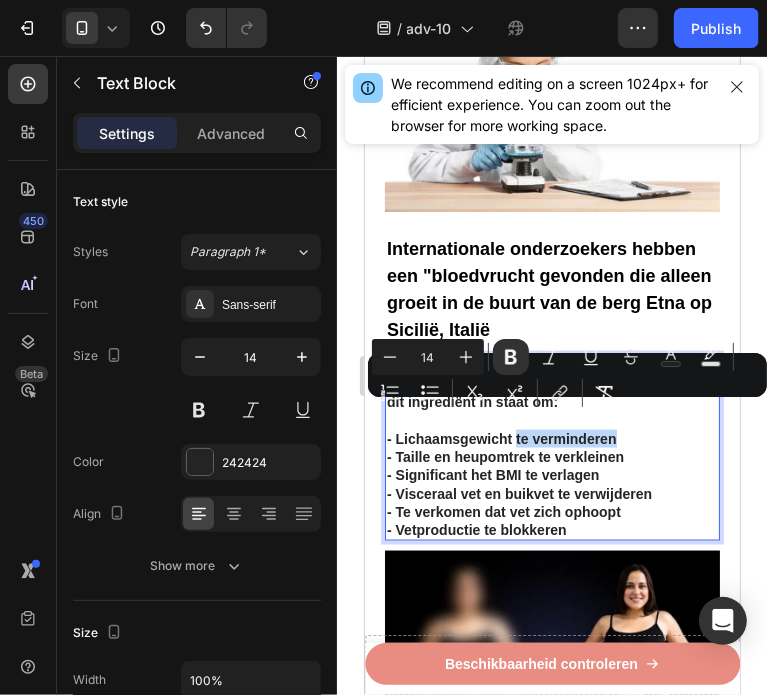 drag, startPoint x: 631, startPoint y: 415, endPoint x: 514, endPoint y: 410, distance: 117.10679 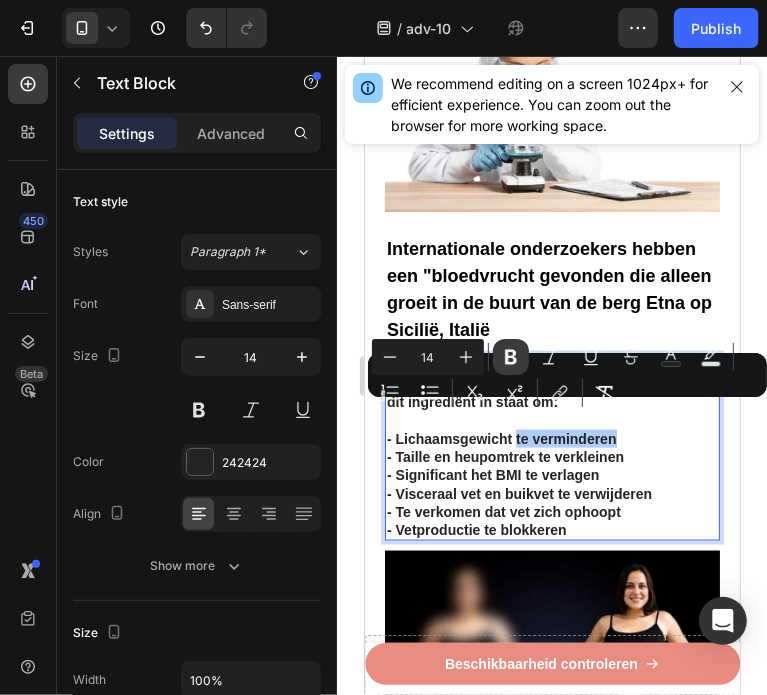 click 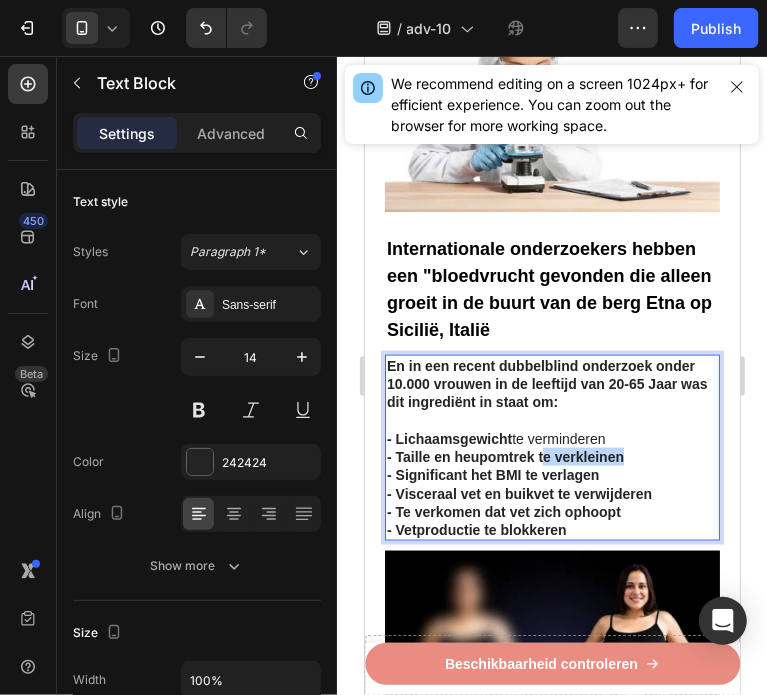 drag, startPoint x: 629, startPoint y: 430, endPoint x: 545, endPoint y: 428, distance: 84.0238 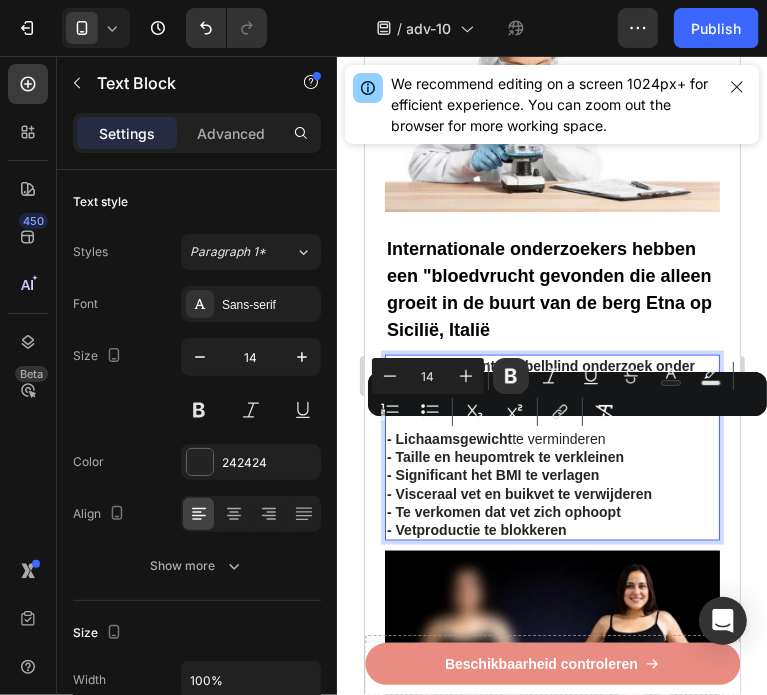 click on "- Taille en heupomtrek te verkleinen" at bounding box center (504, 456) 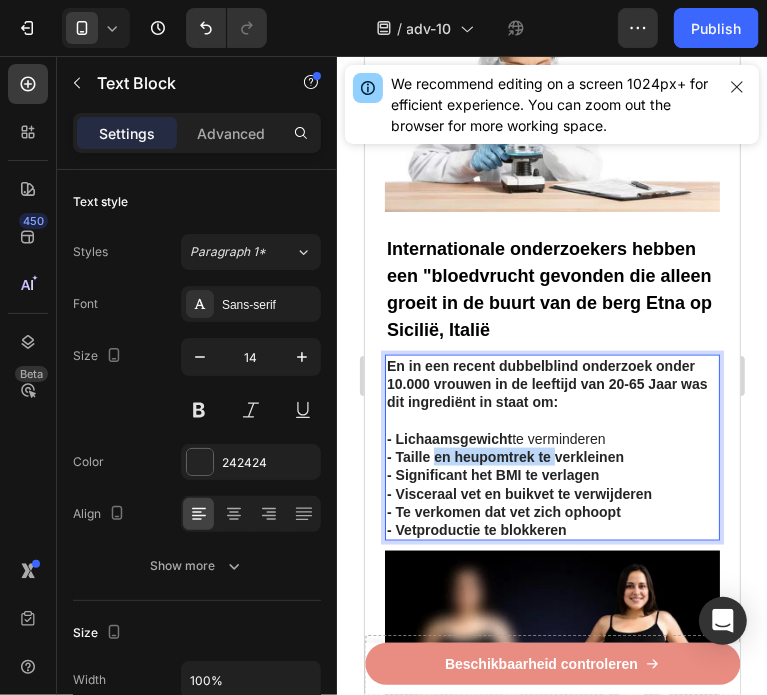 drag, startPoint x: 434, startPoint y: 434, endPoint x: 554, endPoint y: 430, distance: 120.06665 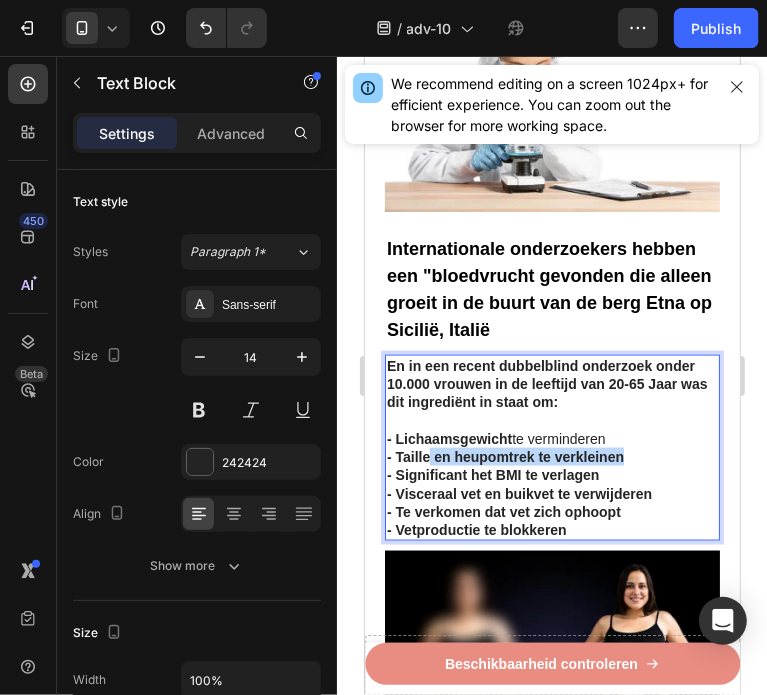 drag, startPoint x: 615, startPoint y: 429, endPoint x: 429, endPoint y: 430, distance: 186.00269 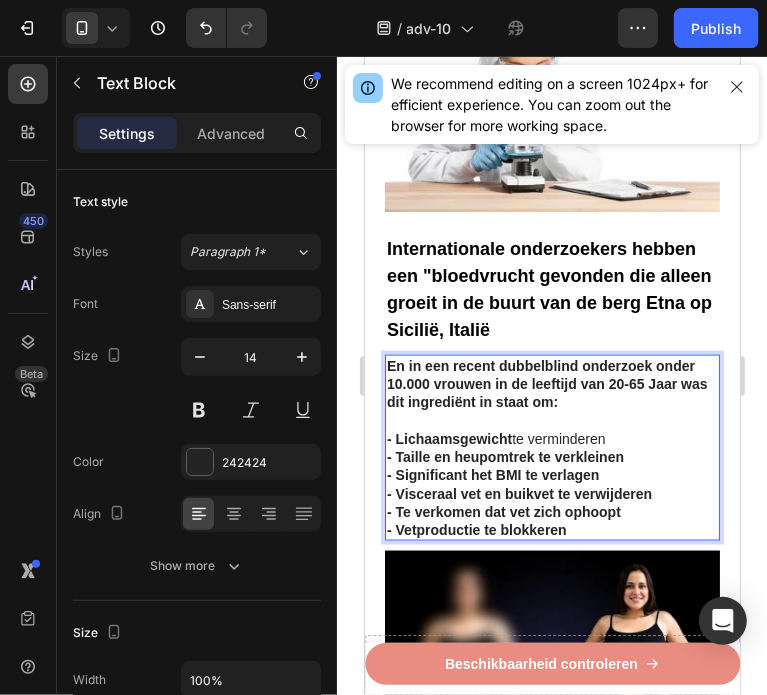 click on "- Significant het BMI te verlagen" at bounding box center [551, 474] 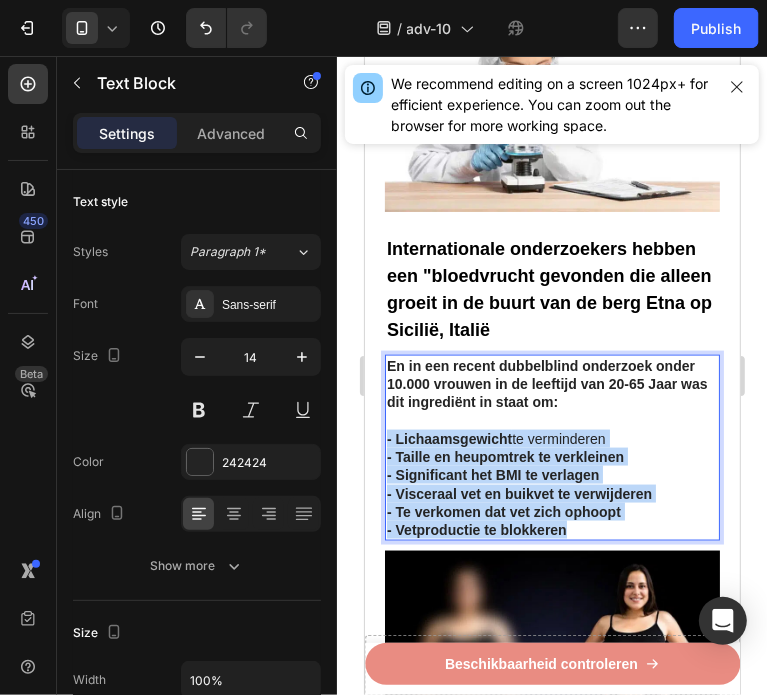 drag, startPoint x: 591, startPoint y: 505, endPoint x: 386, endPoint y: 410, distance: 225.94247 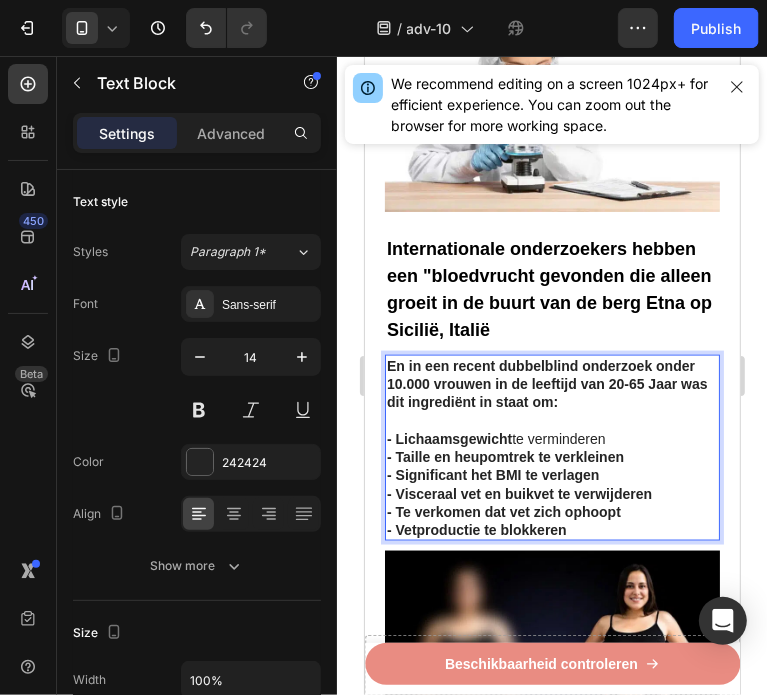 click on "En in een recent dubbelblind onderzoek onder 10.000 vrouwen in de leeftijd van 20-65 Jaar was dit ingrediënt in staat om:" at bounding box center [551, 383] 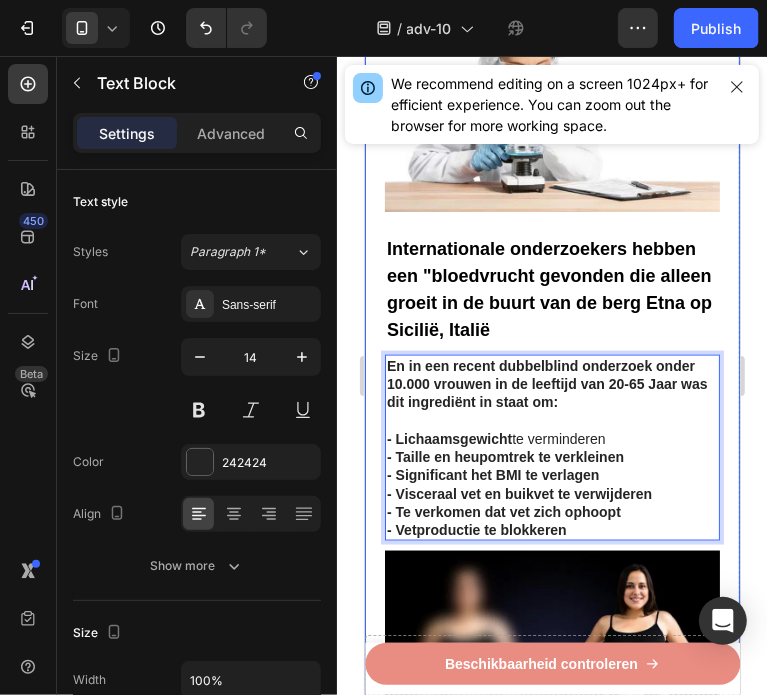 click on "⁠⁠⁠⁠⁠⁠⁠ Recent ontdekt: GLP-1 pleister helpt om broekmaten te verkleinen en vetrollen te verwijderen bij vrouwen In minder dan 3 minuten per dag Heading Image Geschreven door gewichtsconsulente Sanne de Vries  3 juli 2025 Text Block Row Image -  Verklein  het  vetreservoir  van uw lichaam -  Verlaag  uw  BMI  en middelomtrek -  Blokkeer  de vorming en  ophoping van vet - Begin met het  verbranden van calorieën - Val  sneller in slaap  en blijf langer in slaap -  100% natuurlijk - In minder dan 3 minuten per dag Text Block ⁠⁠⁠⁠⁠⁠⁠ Onderzoekers hebben een methode gevonden die helpt voorkomen dat vet zich ophoopt in je lichaam Heading Image Heb je moeite om erachter te komen welke afslankstrategie echt werkt? Heb je het gevoel dat je in cirkels rent om van vervelende vetrollen en dikke armen af te komen? Text Block Image ⁠⁠⁠⁠⁠⁠⁠ Internationale onderzoekers hebben een "bloedvrucht gevonden die alleen groeit in de buurt van de berg Etna op Sicilië, Italië Heading   10" at bounding box center (551, 1637) 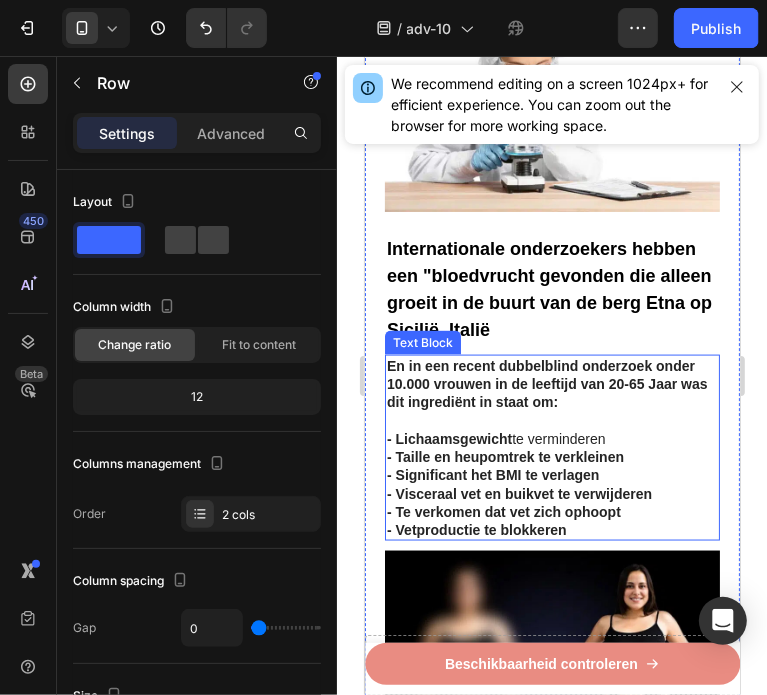 click on "- Visceraal vet en buikvet te verwijderen" at bounding box center (518, 493) 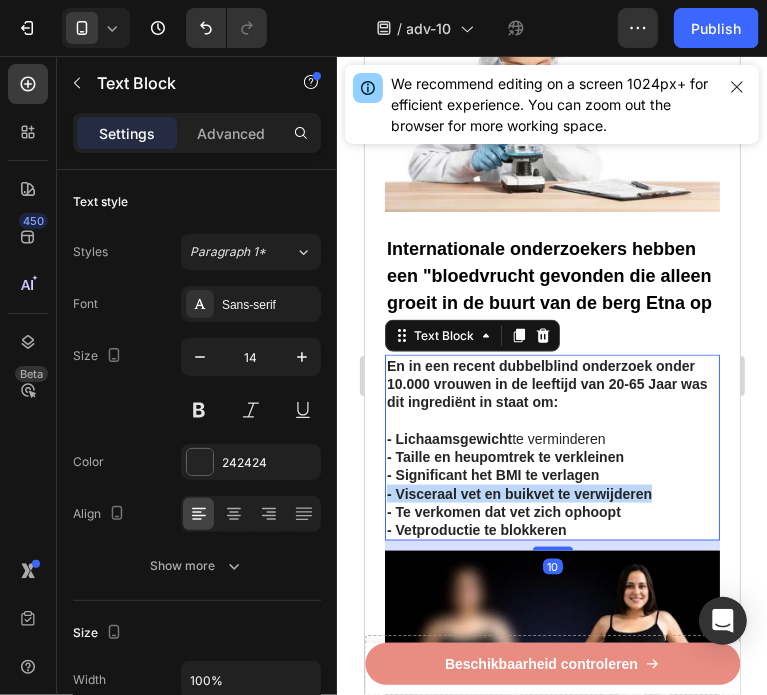 click on "- Visceraal vet en buikvet te verwijderen" at bounding box center [518, 493] 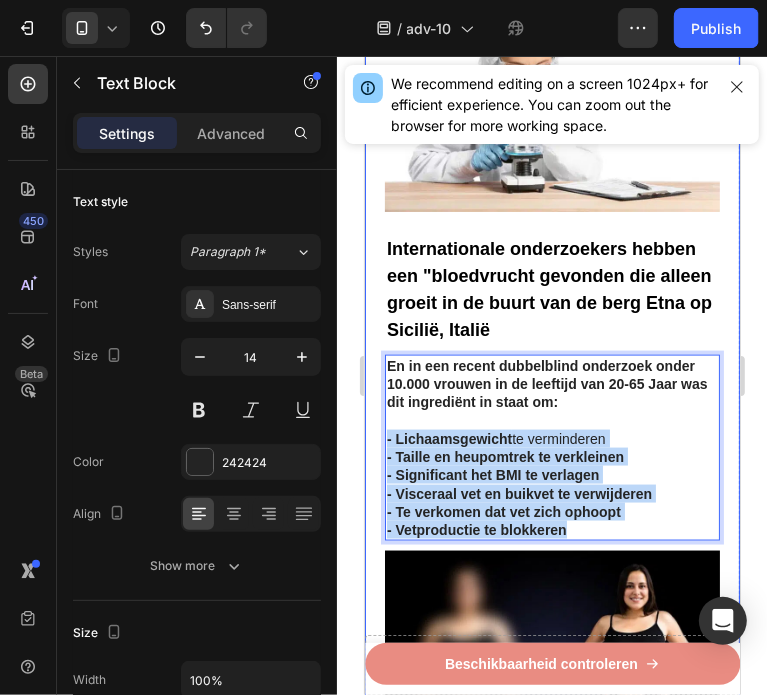 drag, startPoint x: 590, startPoint y: 499, endPoint x: 381, endPoint y: 410, distance: 227.16074 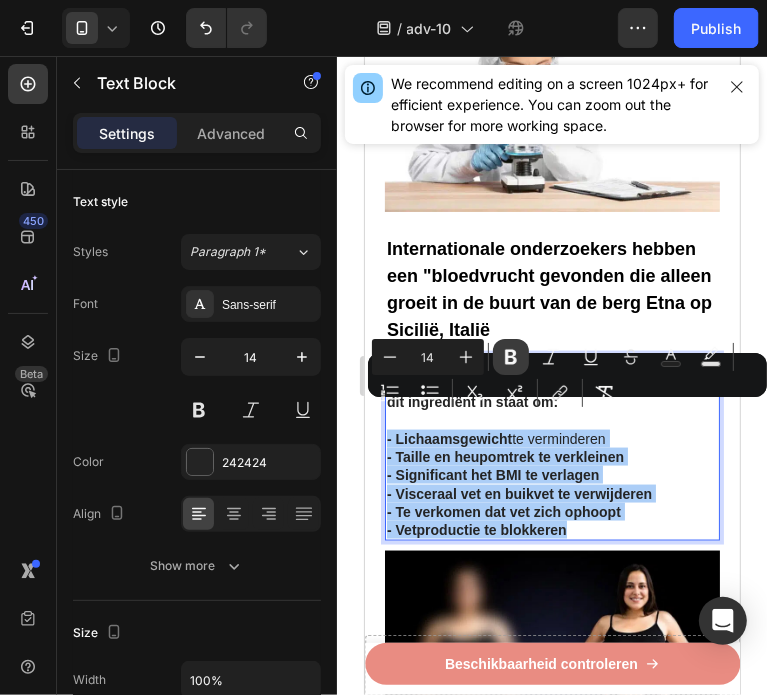 click 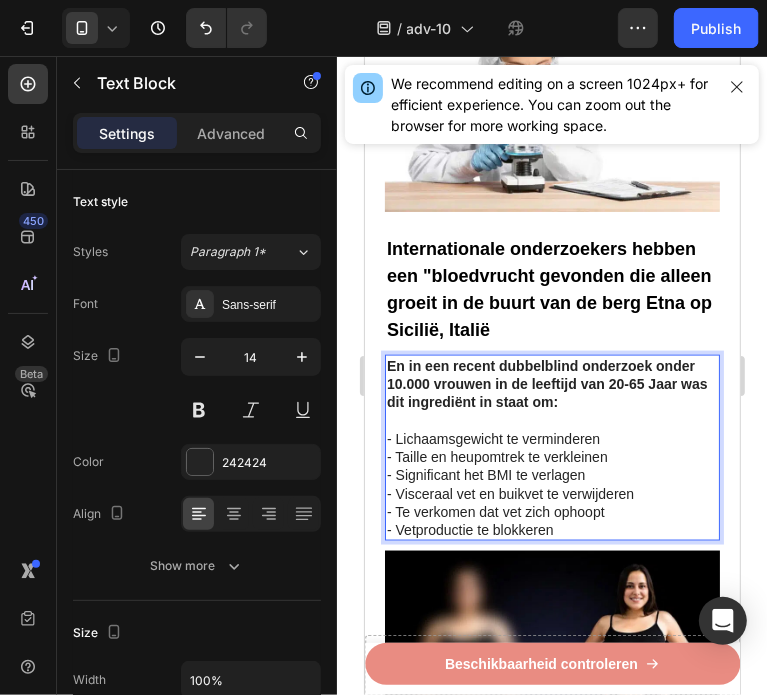 click on "⁠⁠⁠⁠⁠⁠⁠ Recent ontdekt: GLP-1 pleister helpt om broekmaten te verkleinen en vetrollen te verwijderen bij vrouwen In minder dan 3 minuten per dag Heading Image Geschreven door gewichtsconsulente Sanne de Vries  3 juli 2025 Text Block Row Image -  Verklein  het  vetreservoir  van uw lichaam -  Verlaag  uw  BMI  en middelomtrek -  Blokkeer  de vorming en  ophoping van vet - Begin met het  verbranden van calorieën - Val  sneller in slaap  en blijf langer in slaap -  100% natuurlijk - In minder dan 3 minuten per dag Text Block ⁠⁠⁠⁠⁠⁠⁠ Onderzoekers hebben een methode gevonden die helpt voorkomen dat vet zich ophoopt in je lichaam Heading Image Heb je moeite om erachter te komen welke afslankstrategie echt werkt? Heb je het gevoel dat je in cirkels rent om van vervelende vetrollen en dikke armen af te komen? Text Block Image ⁠⁠⁠⁠⁠⁠⁠ Internationale onderzoekers hebben een "bloedvrucht gevonden die alleen groeit in de buurt van de berg Etna op Sicilië, Italië Heading   10" at bounding box center [551, 1637] 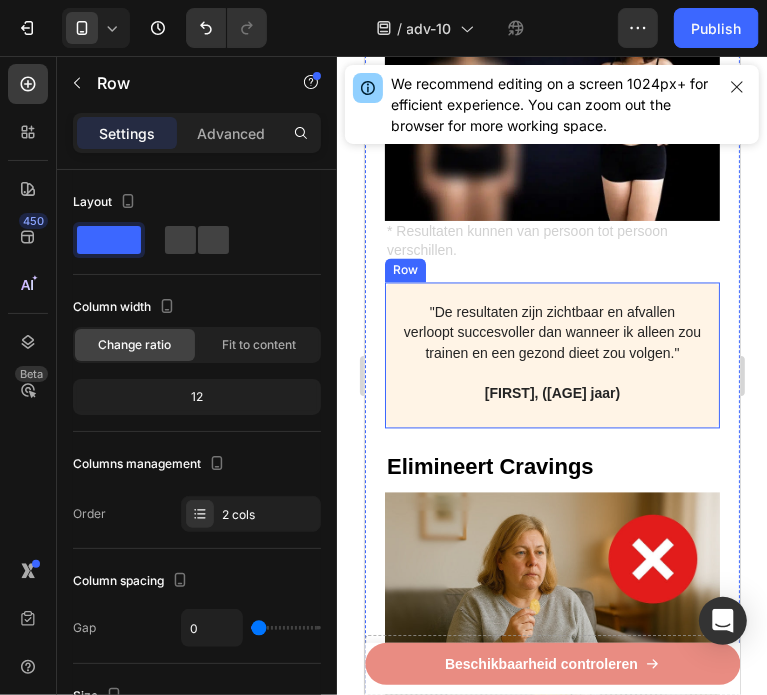 scroll, scrollTop: 1900, scrollLeft: 0, axis: vertical 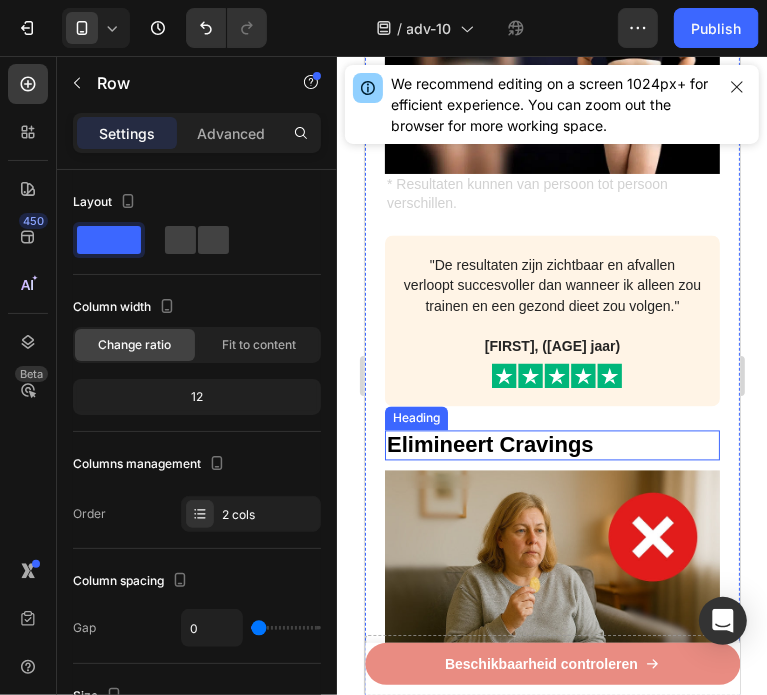 click on "Elimineert Cravings" at bounding box center [551, 445] 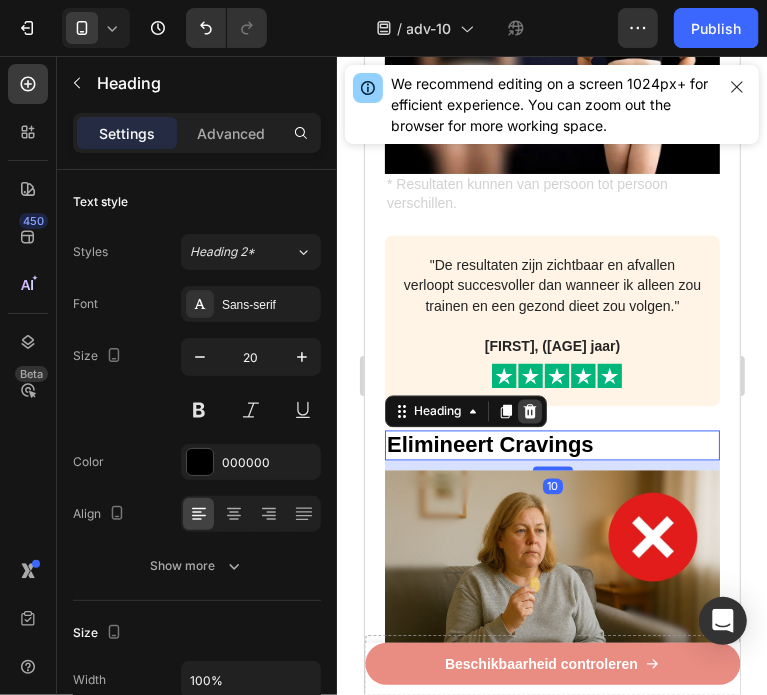 click 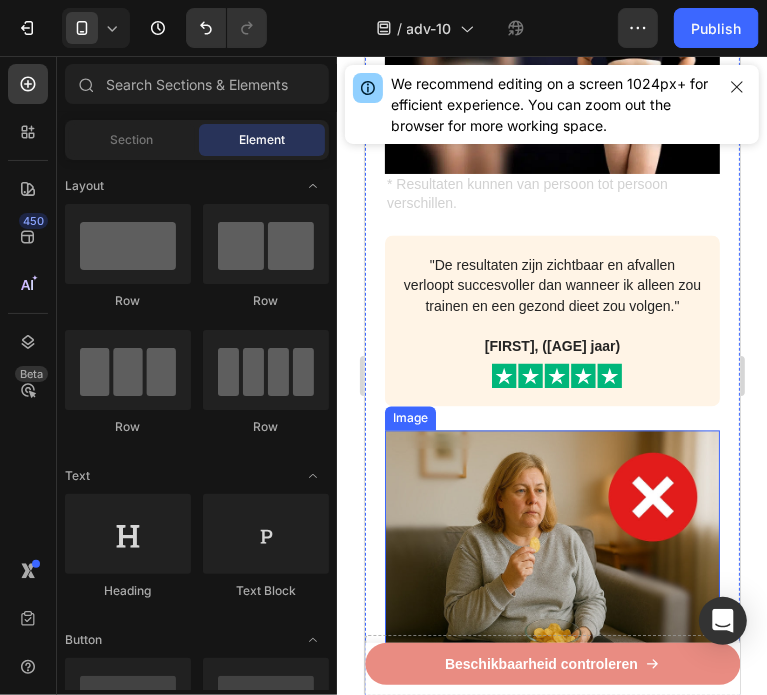click at bounding box center (551, 541) 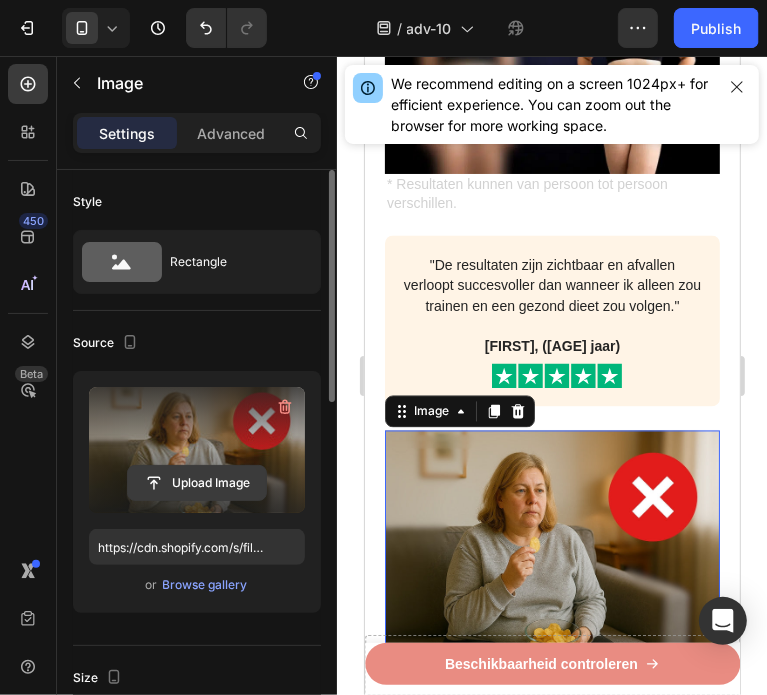 click 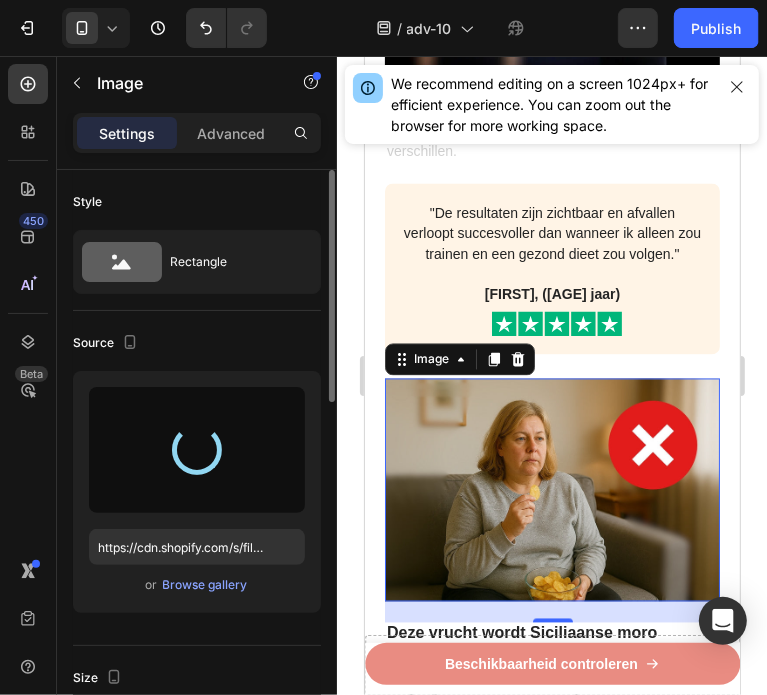 scroll, scrollTop: 2000, scrollLeft: 0, axis: vertical 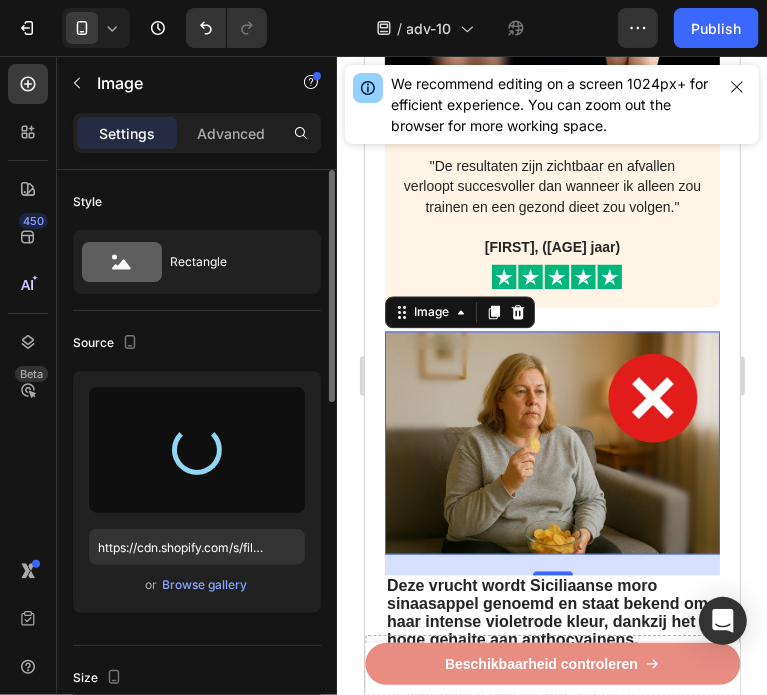 type on "https://cdn.shopify.com/s/files/1/0841/8698/8884/files/gempages_576157732831232963-917103b5-ca08-46e0-8d2b-0db5bd51acae.webp" 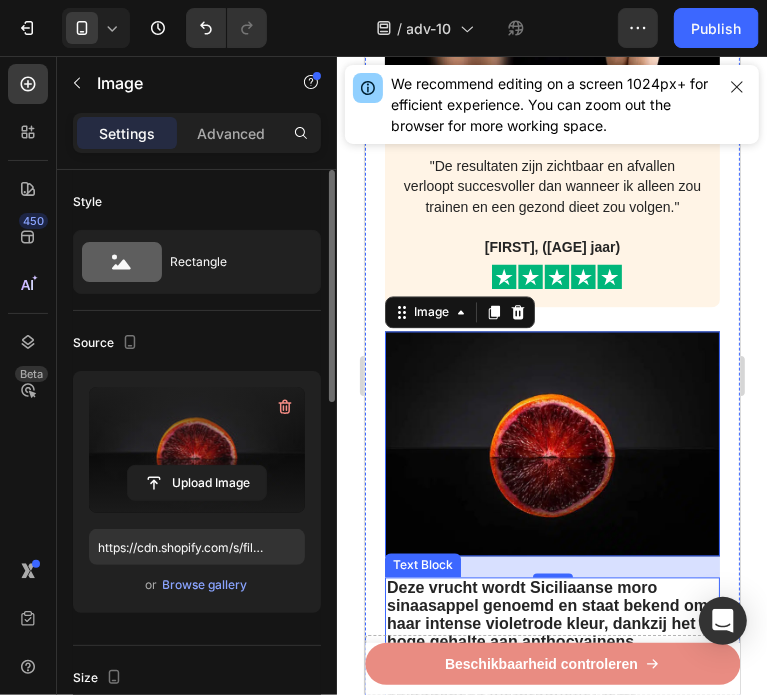 click on "Deze vrucht wordt Siciliaanse moro sinaasappel genoemd en staat bekend om haar intense violetrode kleur, dankzij het hoge gehalte aan anthocyainens." at bounding box center [546, 614] 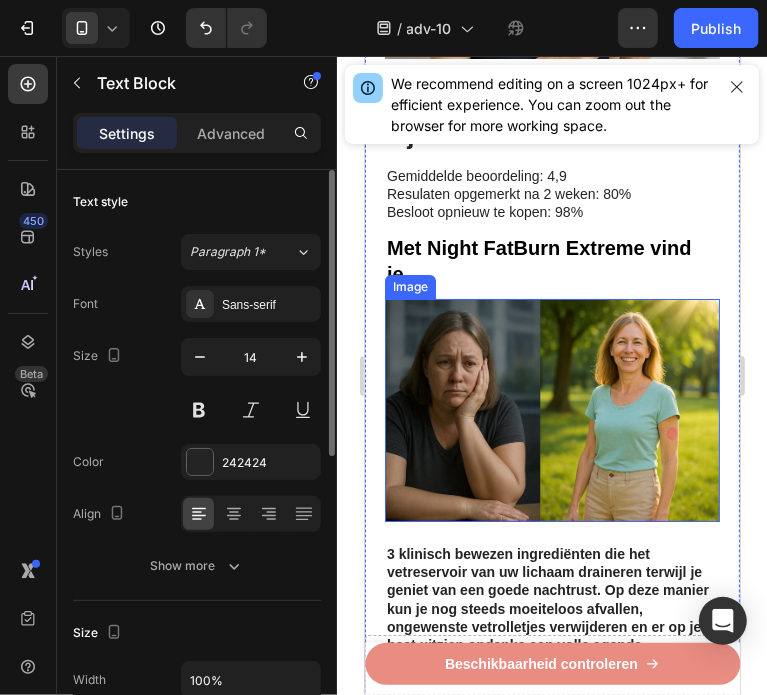 scroll, scrollTop: 3800, scrollLeft: 0, axis: vertical 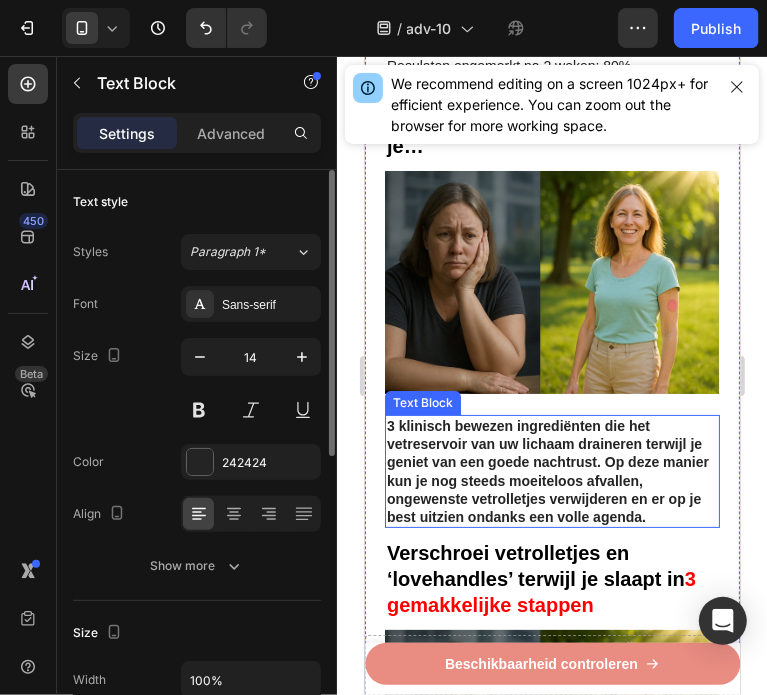 click on "3 klinisch bewezen ingrediënten die het vetreservoir van uw lichaam draineren terwijl je geniet van een goede nachtrust. Op deze manier kun je nog steeds moeiteloos afvallen, ongewenste vetrolletjes verwijderen en er op je best uitzien ondanks een volle agenda." at bounding box center [547, 470] 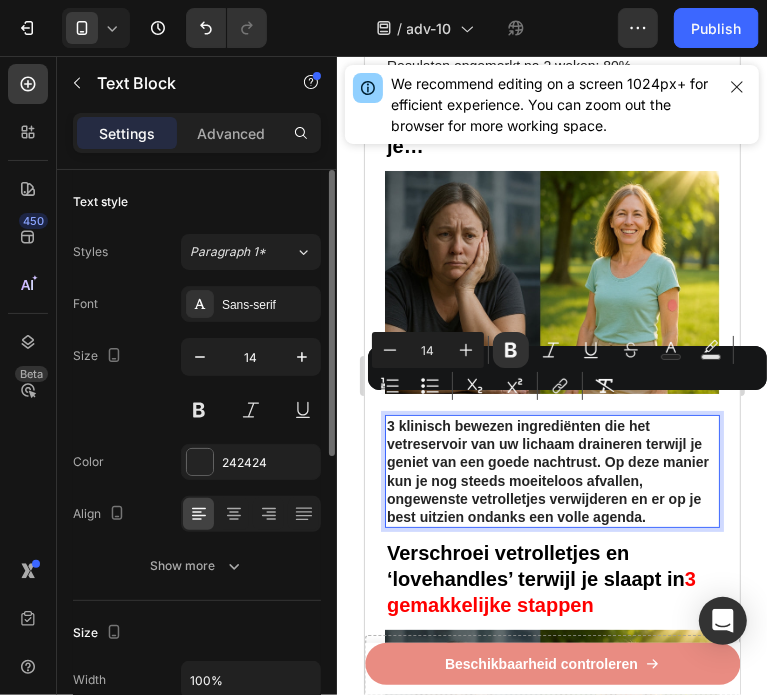 click on "3 klinisch bewezen ingrediënten die het vetreservoir van uw lichaam draineren terwijl je geniet van een goede nachtrust. Op deze manier kun je nog steeds moeiteloos afvallen, ongewenste vetrolletjes verwijderen en er op je best uitzien ondanks een volle agenda." at bounding box center (547, 470) 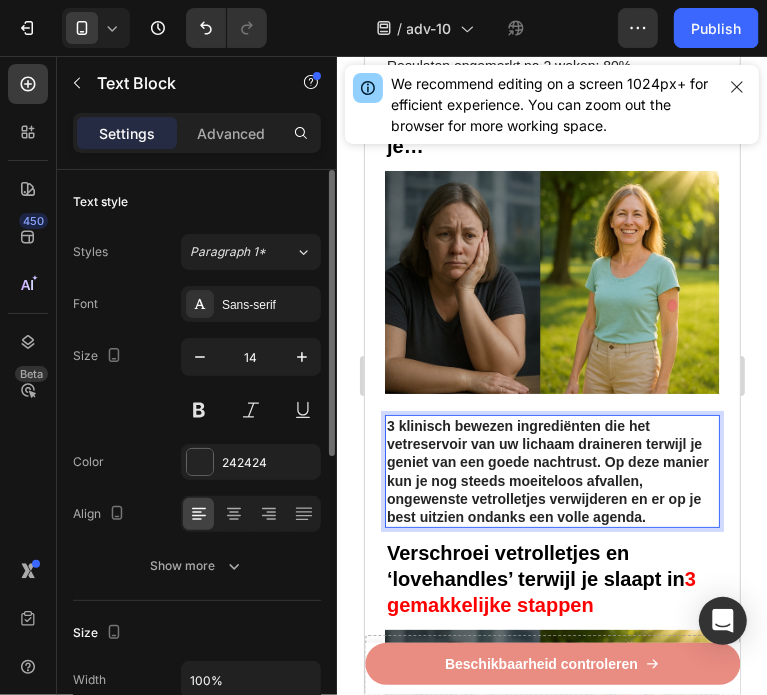click on "3 klinisch bewezen ingrediënten die het vetreservoir van uw lichaam draineren terwijl je geniet van een goede nachtrust. Op deze manier kun je nog steeds moeiteloos afvallen, ongewenste vetrolletjes verwijderen en er op je best uitzien ondanks een volle agenda." at bounding box center (551, 470) 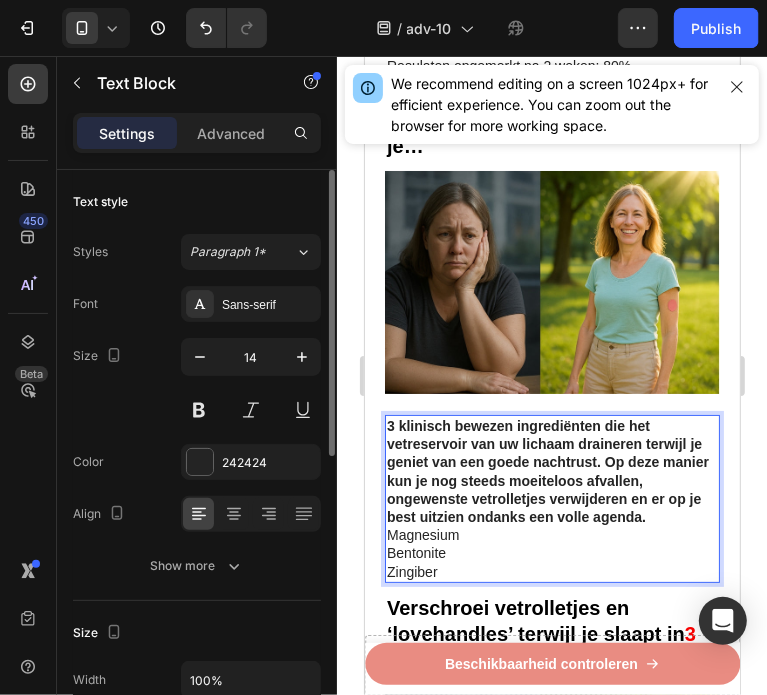 click on "Magnesium" at bounding box center (551, 534) 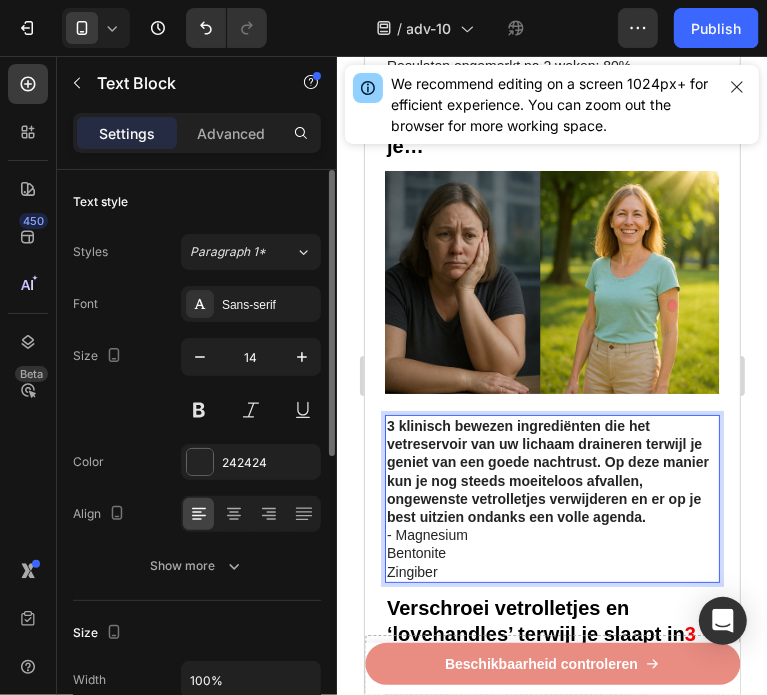 click on "Bentonite" at bounding box center [551, 552] 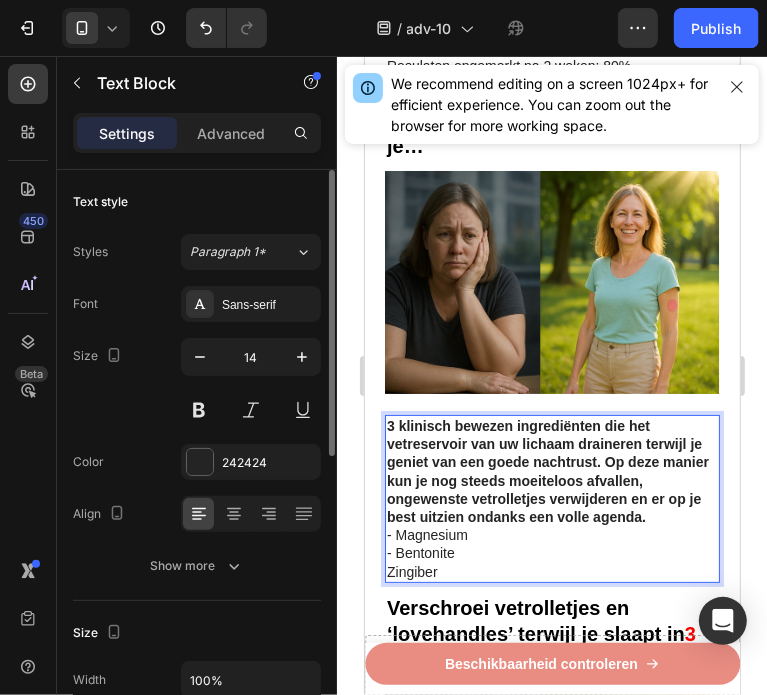 click on "3 klinisch bewezen ingrediënten die het vetreservoir van uw lichaam draineren terwijl je geniet van een goede nachtrust. Op deze manier kun je nog steeds moeiteloos afvallen, ongewenste vetrolletjes verwijderen en er op je best uitzien ondanks een volle agenda. - Magnesium - Bentonite Zingiber" at bounding box center (551, 498) 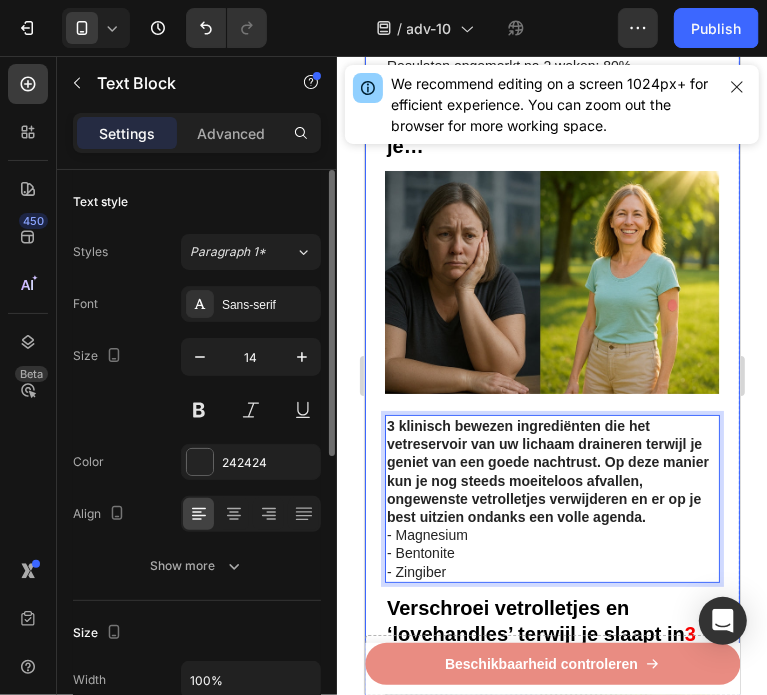 click on "⁠⁠⁠⁠⁠⁠⁠ Recent ontdekt: GLP-1 pleister helpt om broekmaten te verkleinen en vetrollen te verwijderen bij vrouwen In minder dan 3 minuten per dag Heading Image Geschreven door gewichtsconsulente Sanne de Vries  3 juli 2025 Text Block Row Image -  Verklein  het  vetreservoir  van uw lichaam -  Verlaag  uw  BMI  en middelomtrek -  Blokkeer  de vorming en  ophoping van vet - Begin met het  verbranden van calorieën - Val  sneller in slaap  en blijf langer in slaap -  100% natuurlijk - In minder dan 3 minuten per dag Text Block ⁠⁠⁠⁠⁠⁠⁠ Onderzoekers hebben een methode gevonden die helpt voorkomen dat vet zich ophoopt in je lichaam Heading Image Heb je moeite om erachter te komen welke afslankstrategie echt werkt? Heb je het gevoel dat je in cirkels rent om van vervelende vetrollen en dikke armen af te komen? Text Block Image ⁠⁠⁠⁠⁠⁠⁠ Internationale onderzoekers hebben een "bloedvrucht gevonden die alleen groeit in de buurt van de berg Etna op Sicilië, Italië Heading" at bounding box center [551, -843] 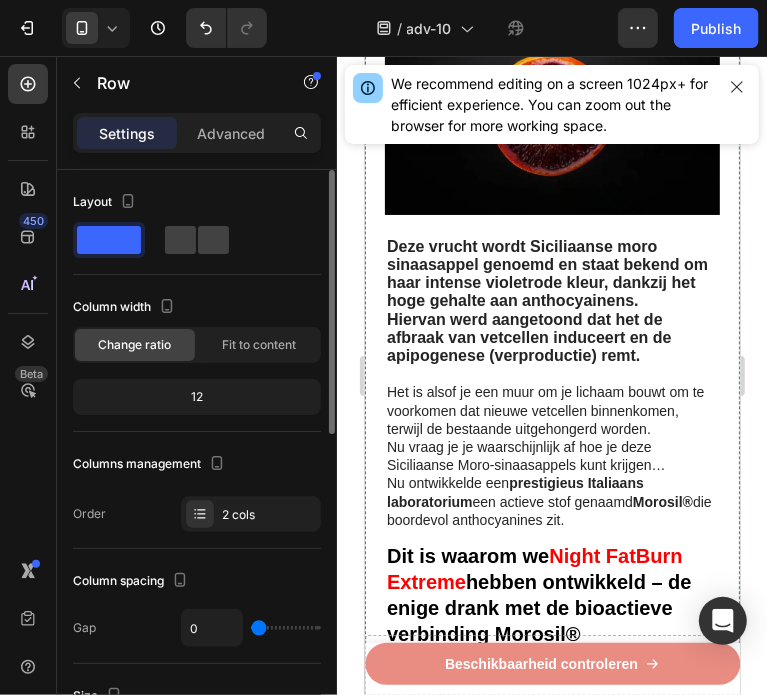 scroll, scrollTop: 2300, scrollLeft: 0, axis: vertical 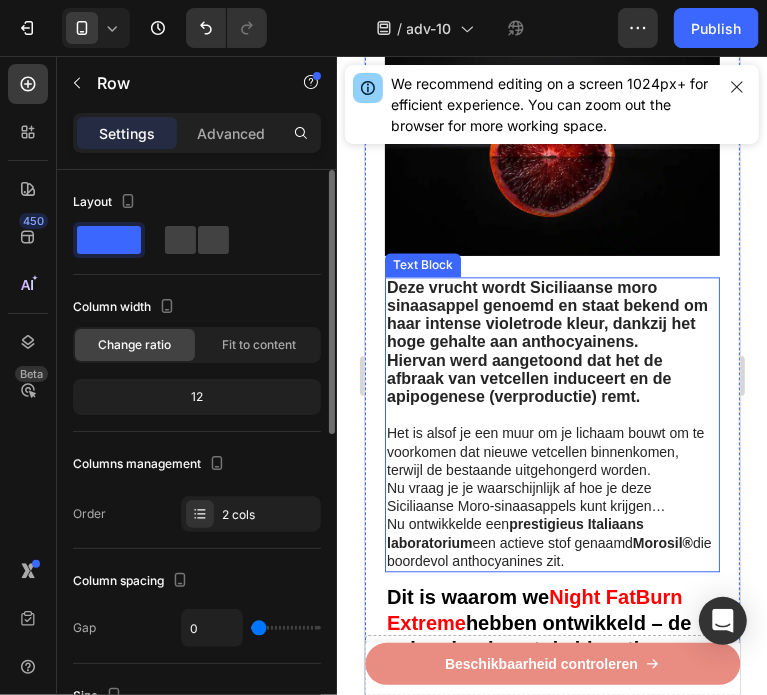 click on "Deze vrucht wordt Siciliaanse moro sinaasappel genoemd en staat bekend om haar intense violetrode kleur, dankzij het hoge gehalte aan anthocyainens." at bounding box center [546, 314] 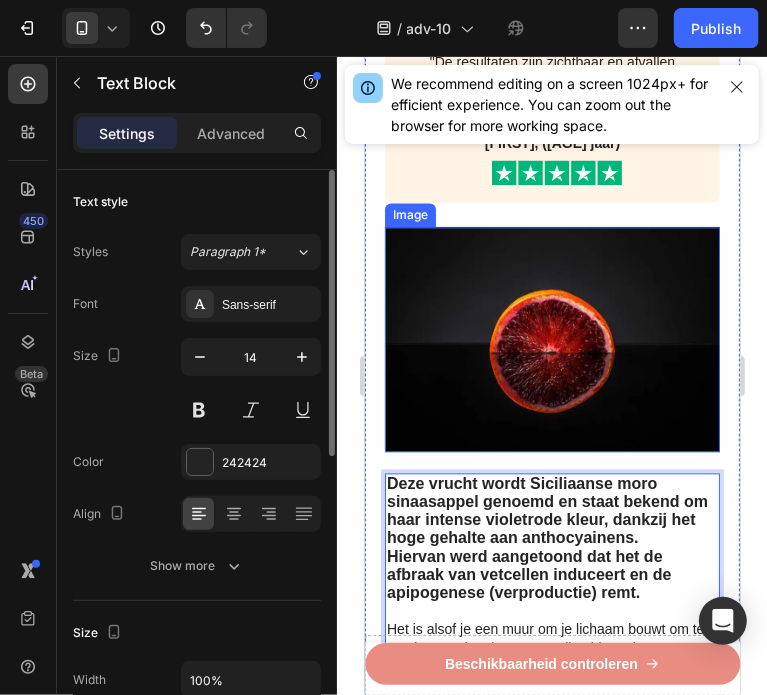 scroll, scrollTop: 2100, scrollLeft: 0, axis: vertical 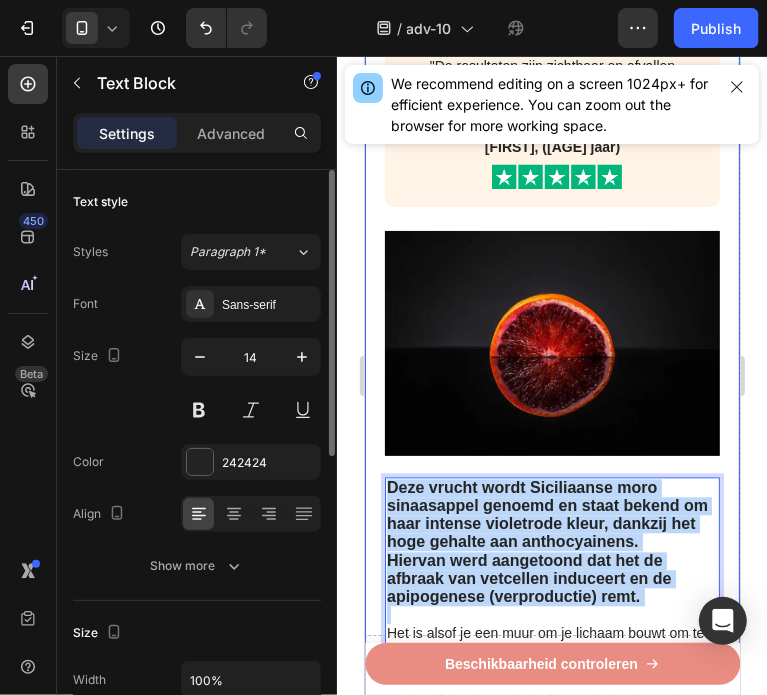 drag, startPoint x: 646, startPoint y: 558, endPoint x: 367, endPoint y: 437, distance: 304.10852 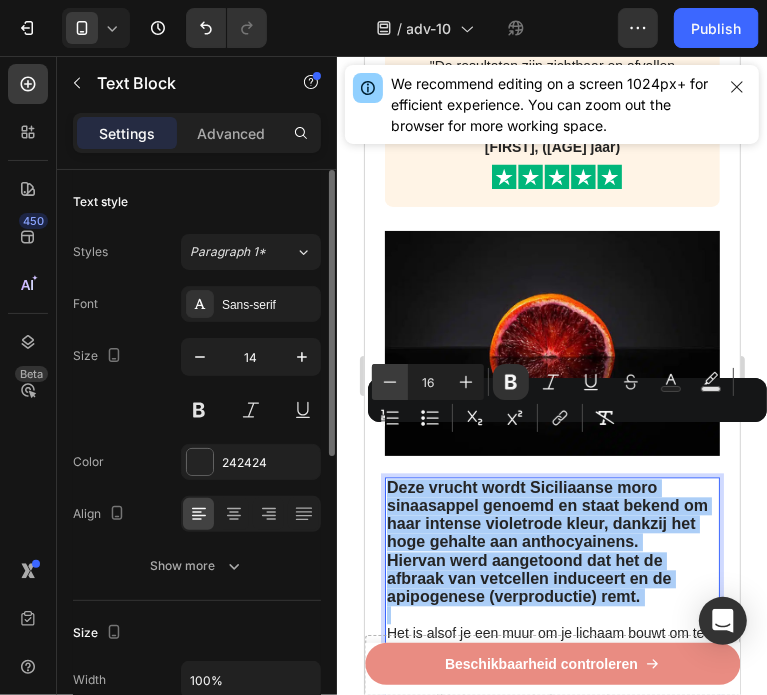 click 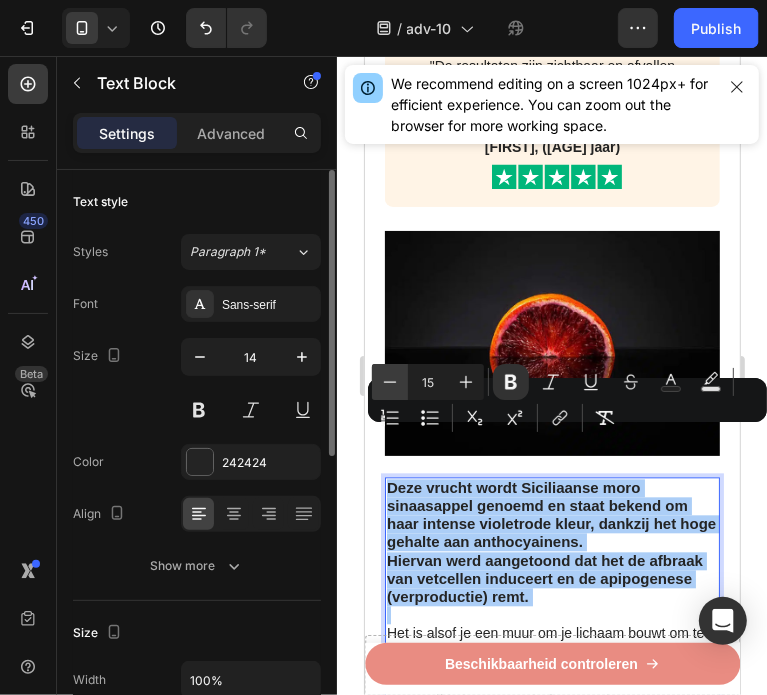 click 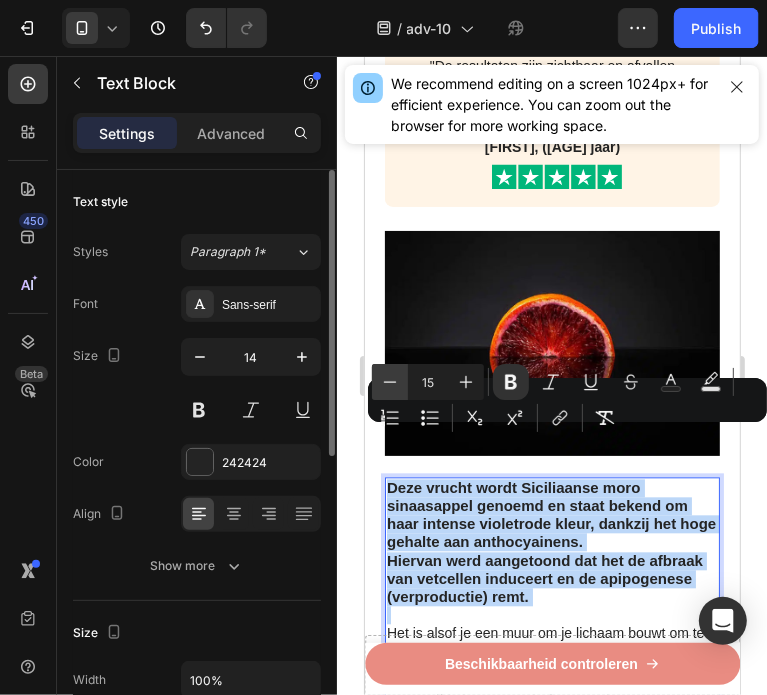 type on "14" 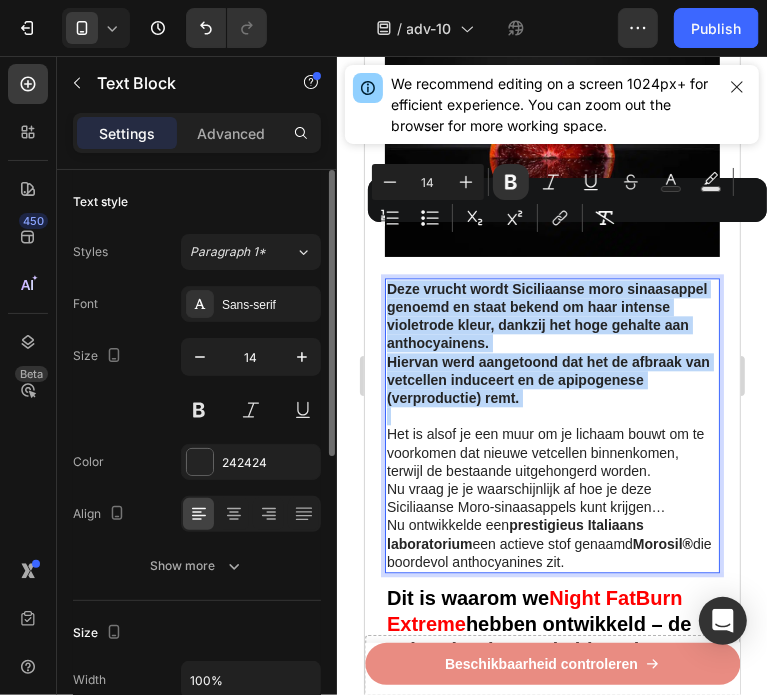 scroll, scrollTop: 2300, scrollLeft: 0, axis: vertical 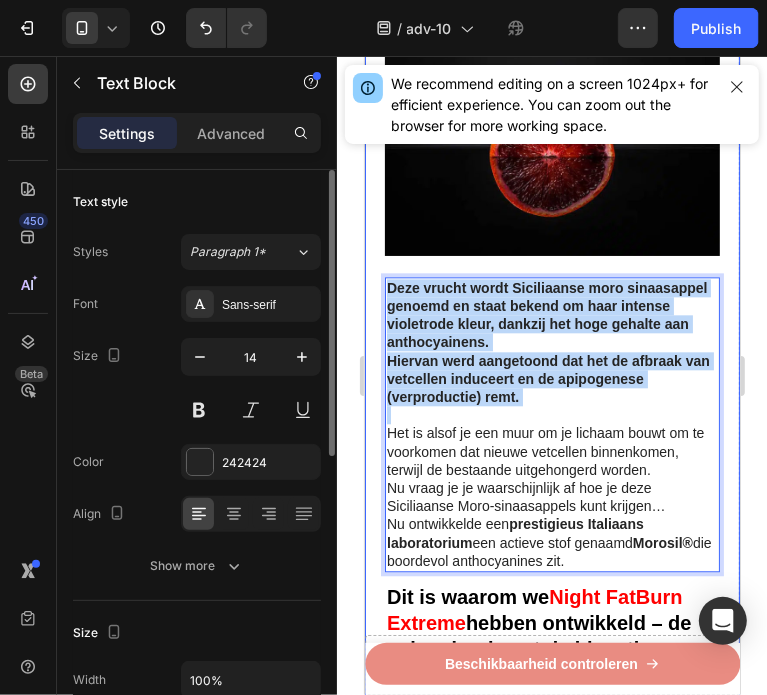 drag, startPoint x: 634, startPoint y: 511, endPoint x: 381, endPoint y: 378, distance: 285.8286 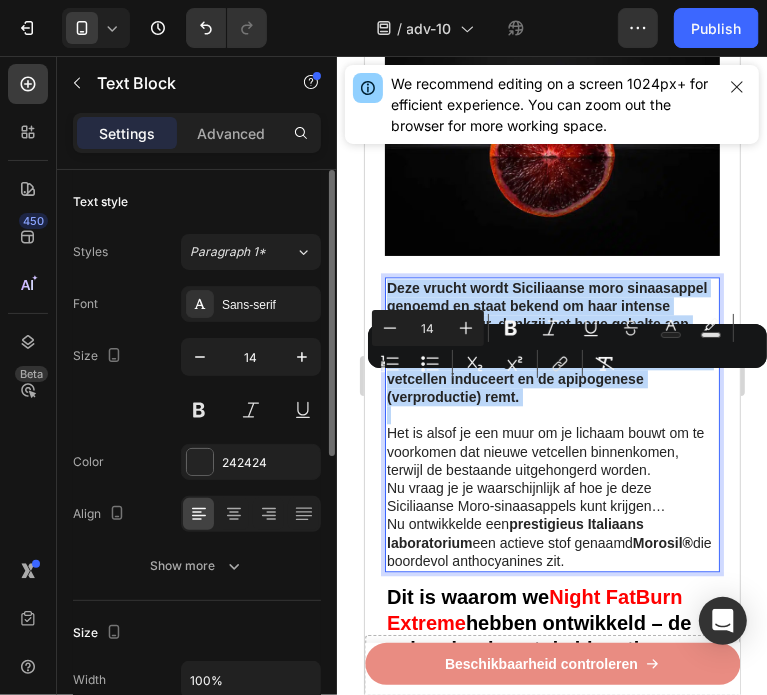 click on "Nu vraag je je waarschijnlijk af hoe je deze Siciliaanse Moro-sinaasappels kunt krijgen…" at bounding box center (551, 496) 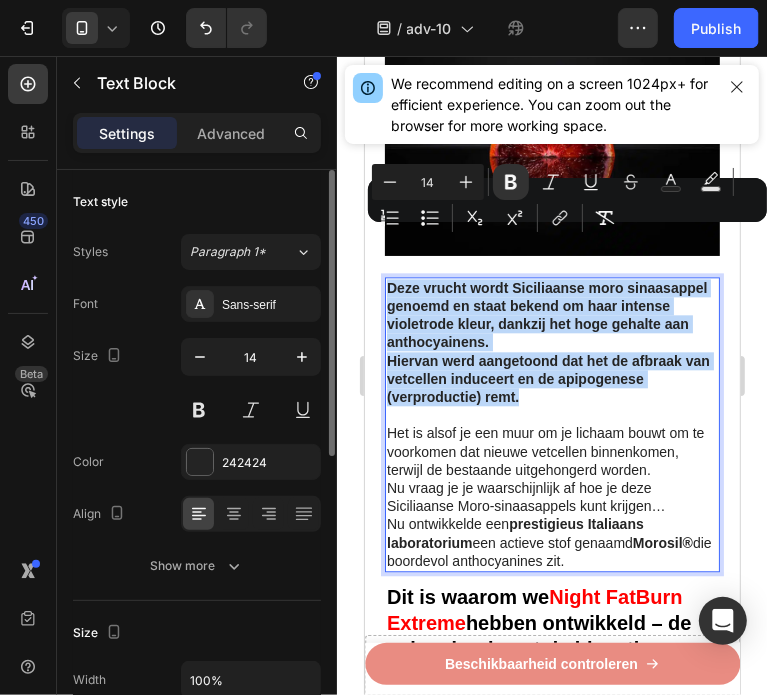 drag, startPoint x: 558, startPoint y: 346, endPoint x: 382, endPoint y: 229, distance: 211.34096 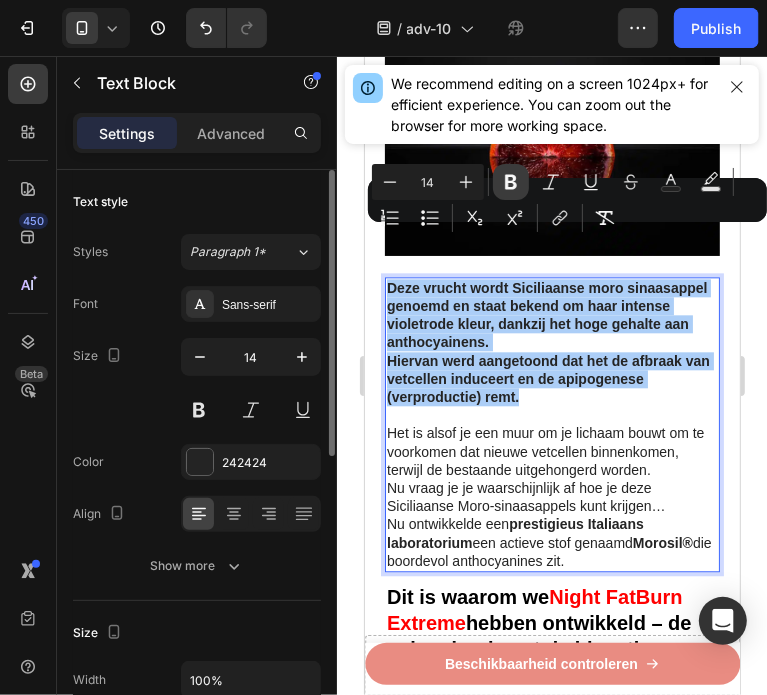 click 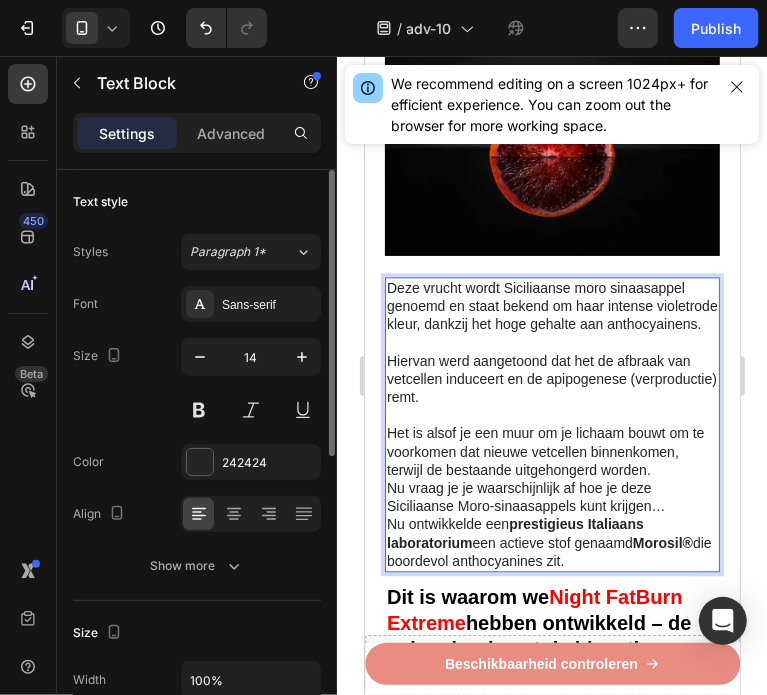 click on "Nu vraag je je waarschijnlijk af hoe je deze Siciliaanse Moro-sinaasappels kunt krijgen…" at bounding box center [551, 496] 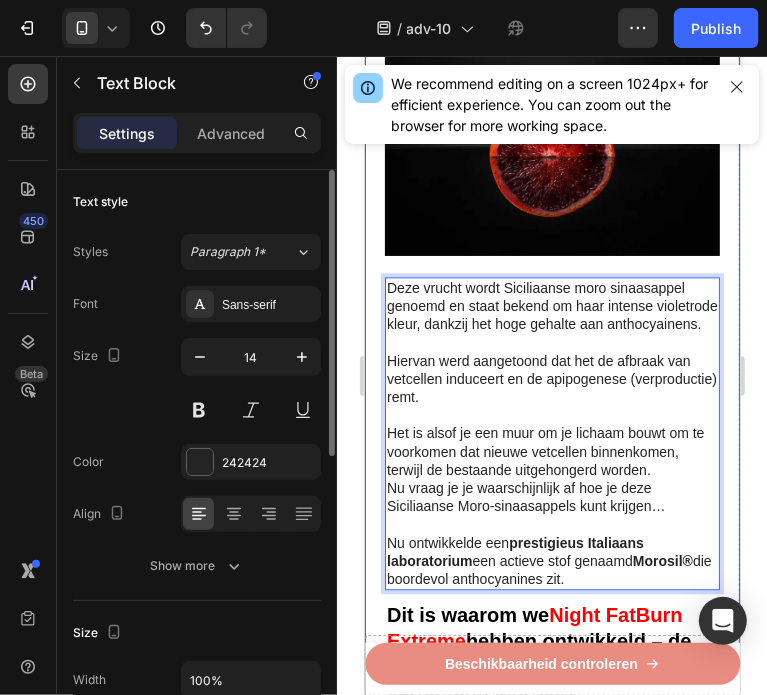 click on "⁠⁠⁠⁠⁠⁠⁠ Recent ontdekt: GLP-1 pleister helpt om broekmaten te verkleinen en vetrollen te verwijderen bij vrouwen In minder dan 3 minuten per dag Heading Image Geschreven door gewichtsconsulente Sanne de Vries  3 juli 2025 Text Block Row Image -  Verklein  het  vetreservoir  van uw lichaam -  Verlaag  uw  BMI  en middelomtrek -  Blokkeer  de vorming en  ophoping van vet - Begin met het  verbranden van calorieën - Val  sneller in slaap  en blijf langer in slaap -  100% natuurlijk - In minder dan 3 minuten per dag Text Block ⁠⁠⁠⁠⁠⁠⁠ Onderzoekers hebben een methode gevonden die helpt voorkomen dat vet zich ophoopt in je lichaam Heading Image Heb je moeite om erachter te komen welke afslankstrategie echt werkt? Heb je het gevoel dat je in cirkels rent om van vervelende vetrollen en dikke armen af te komen? Text Block Image ⁠⁠⁠⁠⁠⁠⁠ Internationale onderzoekers hebben een "bloedvrucht gevonden die alleen groeit in de buurt van de berg Etna op Sicilië, Italië Heading" at bounding box center (551, 666) 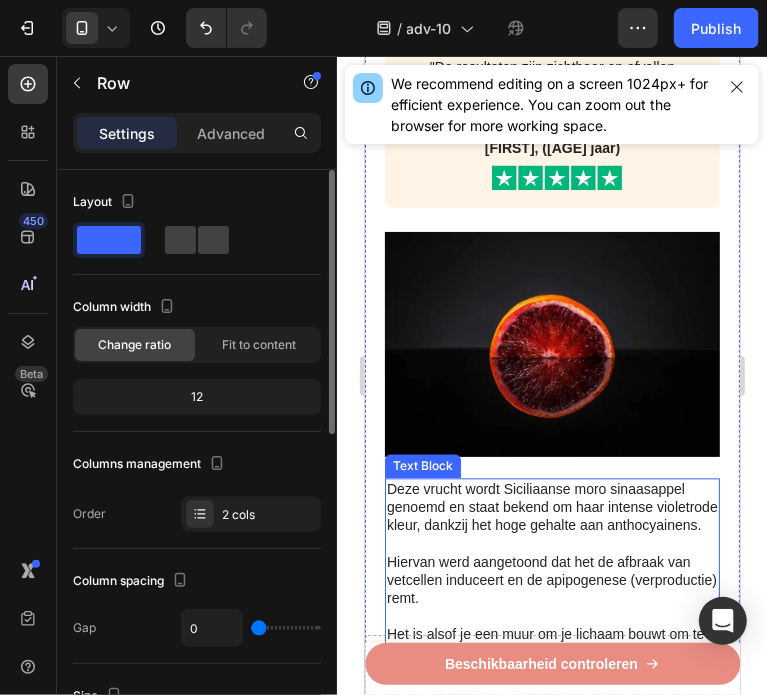 scroll, scrollTop: 2100, scrollLeft: 0, axis: vertical 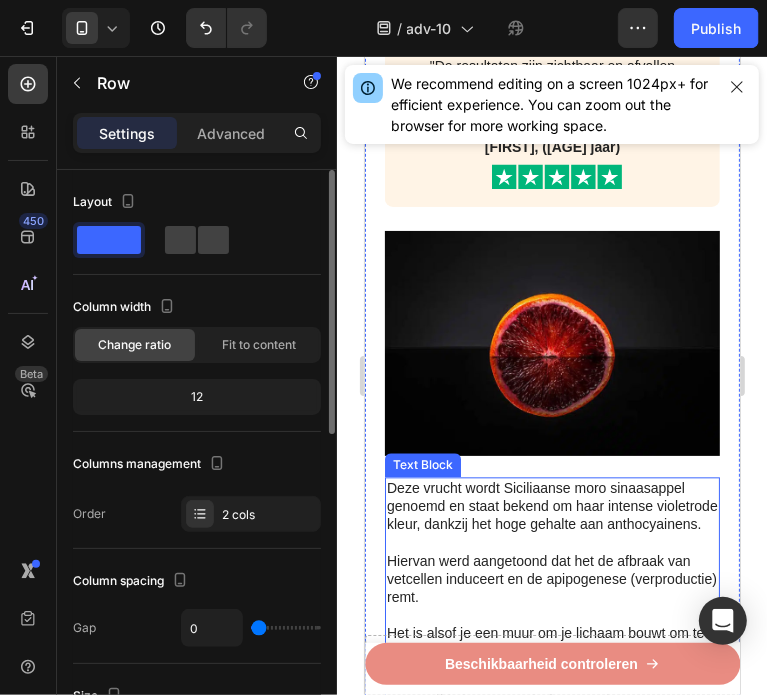 click on "Deze vrucht wordt Siciliaanse moro sinaasappel genoemd en staat bekend om haar intense violetrode kleur, dankzij het hoge gehalte aan anthocyainens." at bounding box center (551, 505) 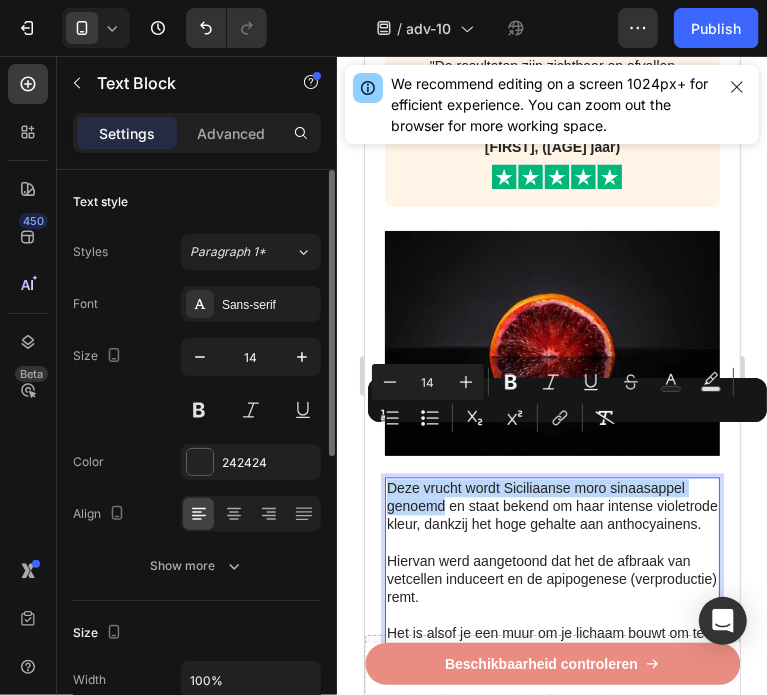 drag, startPoint x: 444, startPoint y: 458, endPoint x: 763, endPoint y: 461, distance: 319.0141 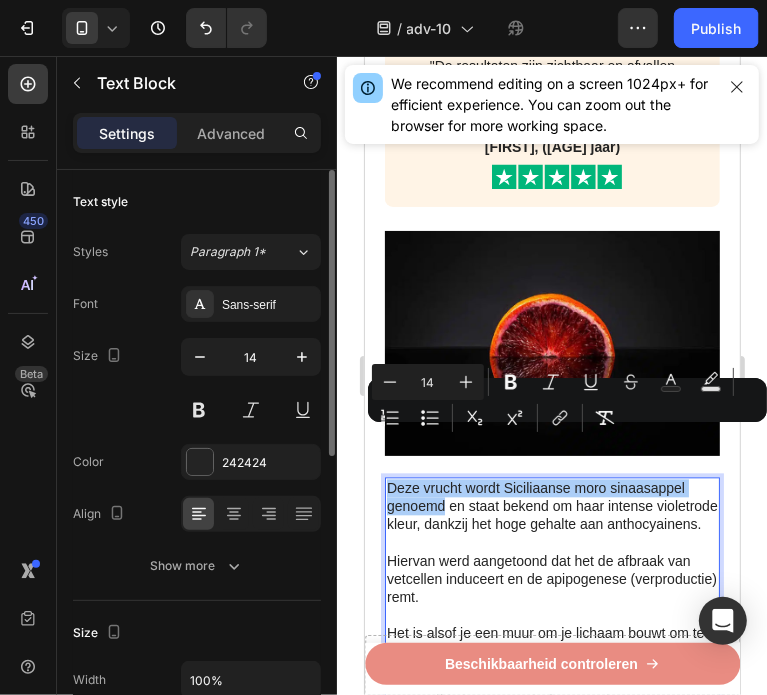 click on "Bold" at bounding box center [511, 382] 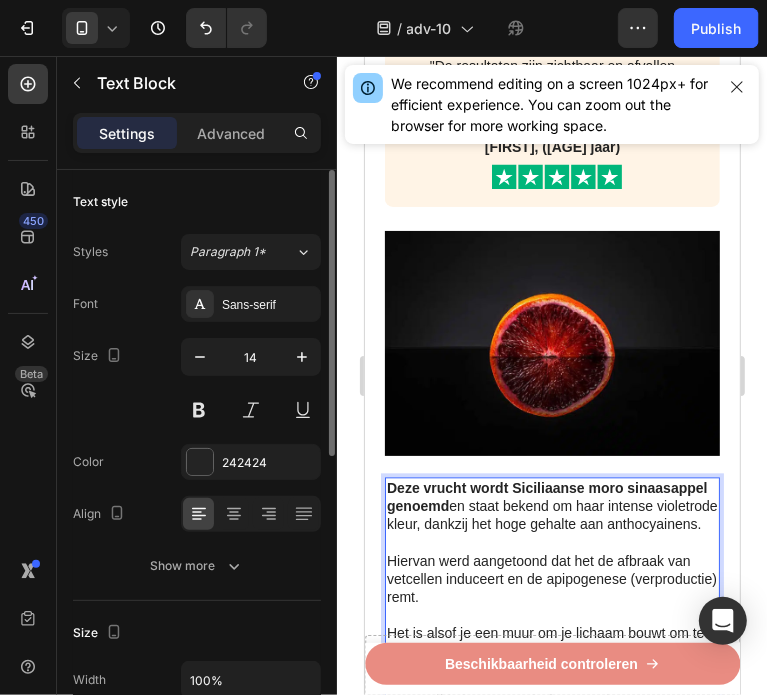 click on "Deze vrucht wordt Siciliaanse moro sinaasappel genoemd  en staat bekend om haar intense violetrode kleur, dankzij het hoge gehalte aan anthocyainens." at bounding box center (551, 505) 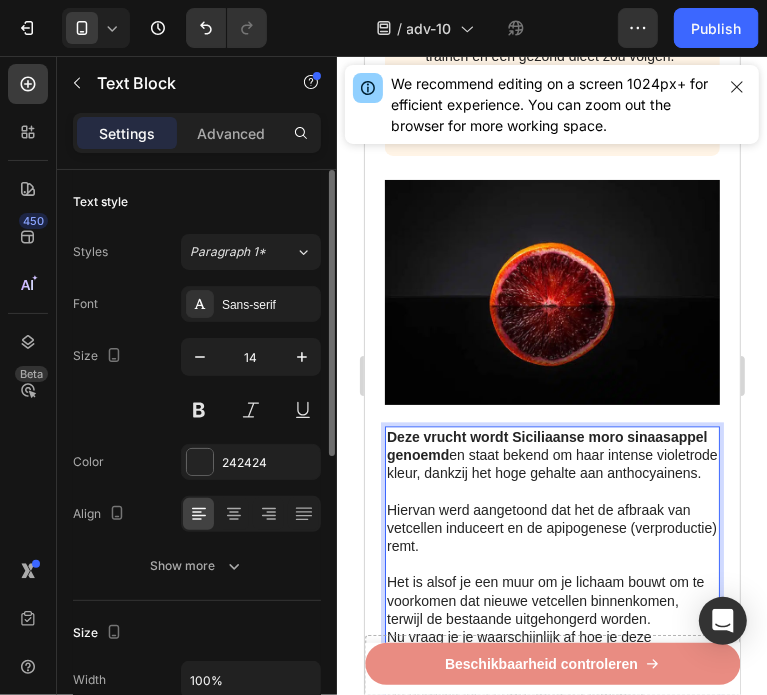 scroll, scrollTop: 2200, scrollLeft: 0, axis: vertical 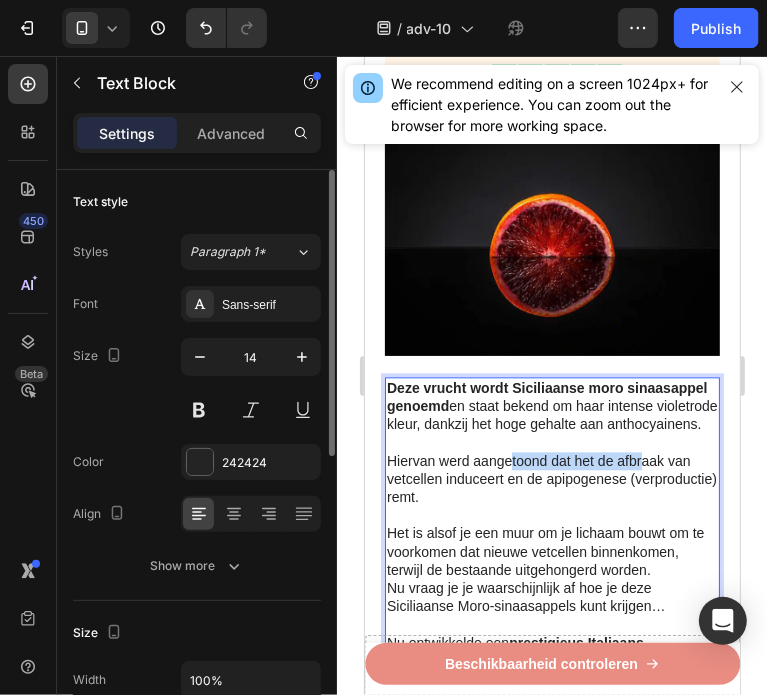 drag, startPoint x: 510, startPoint y: 436, endPoint x: 641, endPoint y: 435, distance: 131.00381 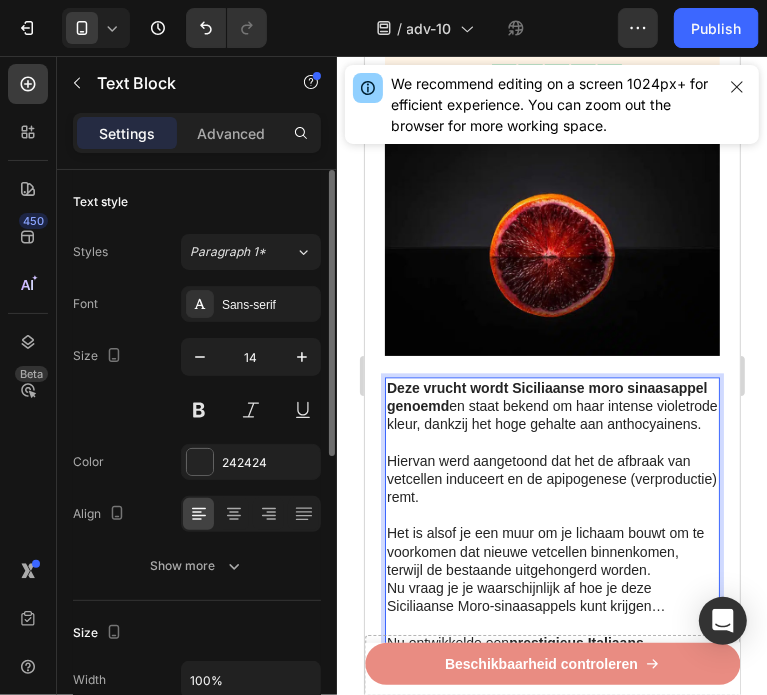 click on "Hiervan werd aangetoond dat het de afbraak van vetcellen induceert en de apipogenese (verproductie) remt." at bounding box center [551, 478] 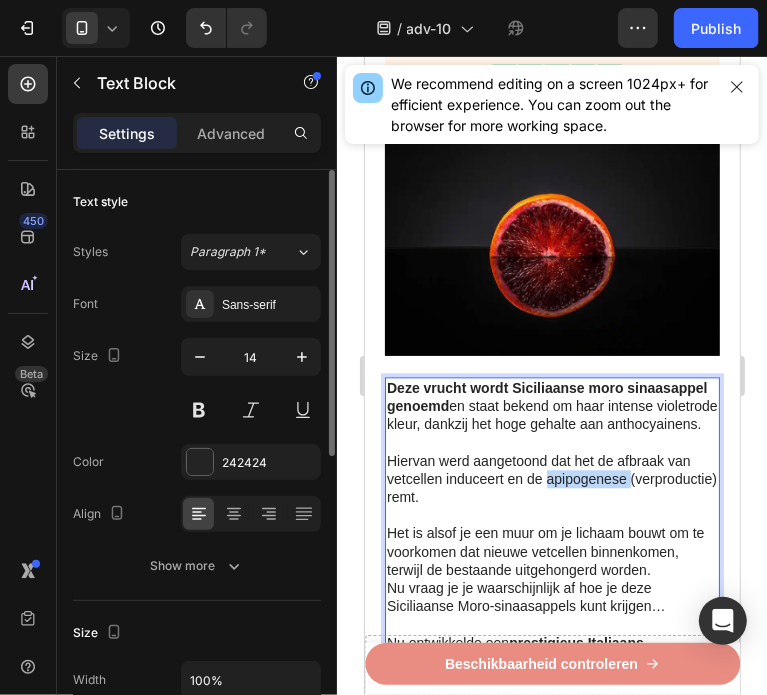 click on "Hiervan werd aangetoond dat het de afbraak van vetcellen induceert en de apipogenese (verproductie) remt." at bounding box center [551, 478] 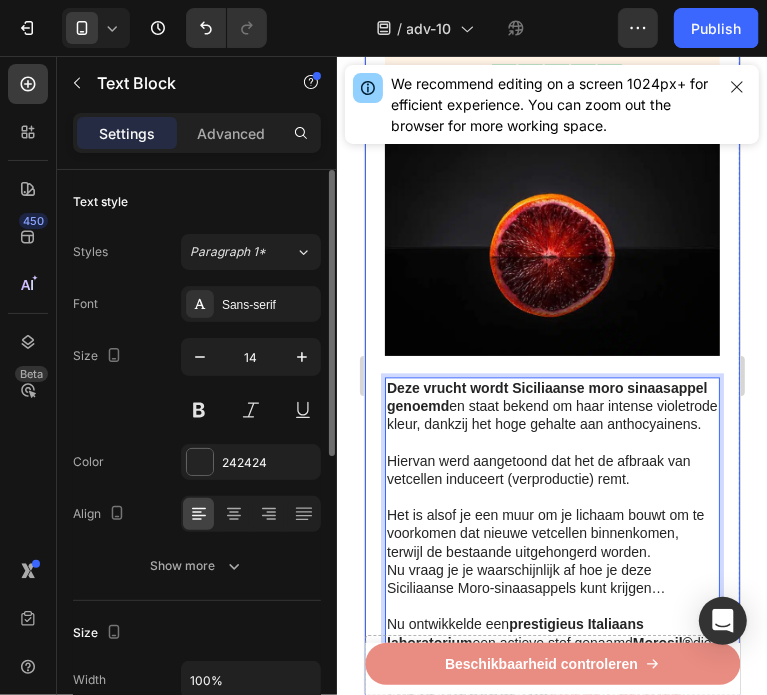 click on "⁠⁠⁠⁠⁠⁠⁠ Recent ontdekt: GLP-1 pleister helpt om broekmaten te verkleinen en vetrollen te verwijderen bij vrouwen In minder dan 3 minuten per dag Heading Image Geschreven door gewichtsconsulente Sanne de Vries  3 juli 2025 Text Block Row Image -  Verklein  het  vetreservoir  van uw lichaam -  Verlaag  uw  BMI  en middelomtrek -  Blokkeer  de vorming en  ophoping van vet - Begin met het  verbranden van calorieën - Val  sneller in slaap  en blijf langer in slaap -  100% natuurlijk - In minder dan 3 minuten per dag Text Block ⁠⁠⁠⁠⁠⁠⁠ Onderzoekers hebben een methode gevonden die helpt voorkomen dat vet zich ophoopt in je lichaam Heading Image Heb je moeite om erachter te komen welke afslankstrategie echt werkt? Heb je het gevoel dat je in cirkels rent om van vervelende vetrollen en dikke armen af te komen? Text Block Image ⁠⁠⁠⁠⁠⁠⁠ Internationale onderzoekers hebben een "bloedvrucht gevonden die alleen groeit in de buurt van de berg Etna op Sicilië, Italië Heading" at bounding box center [551, 757] 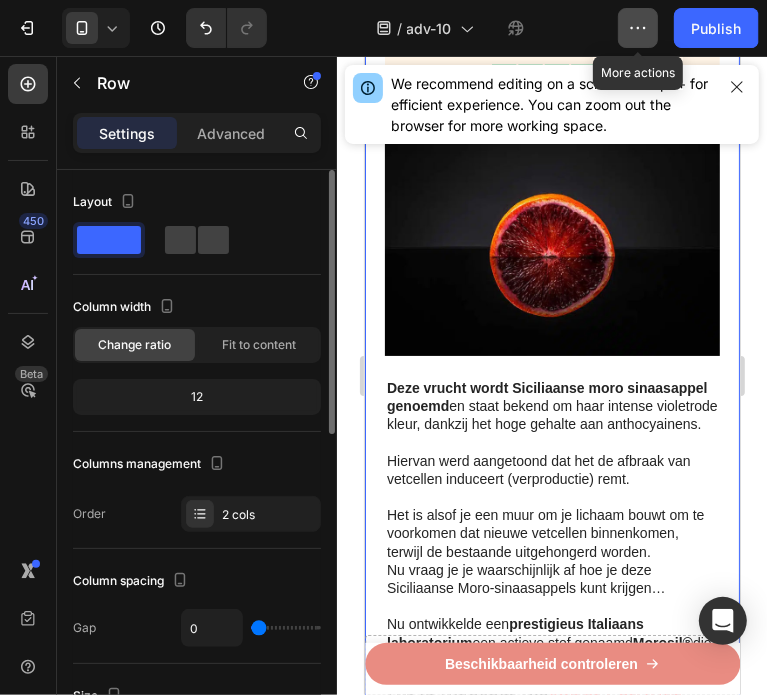 click 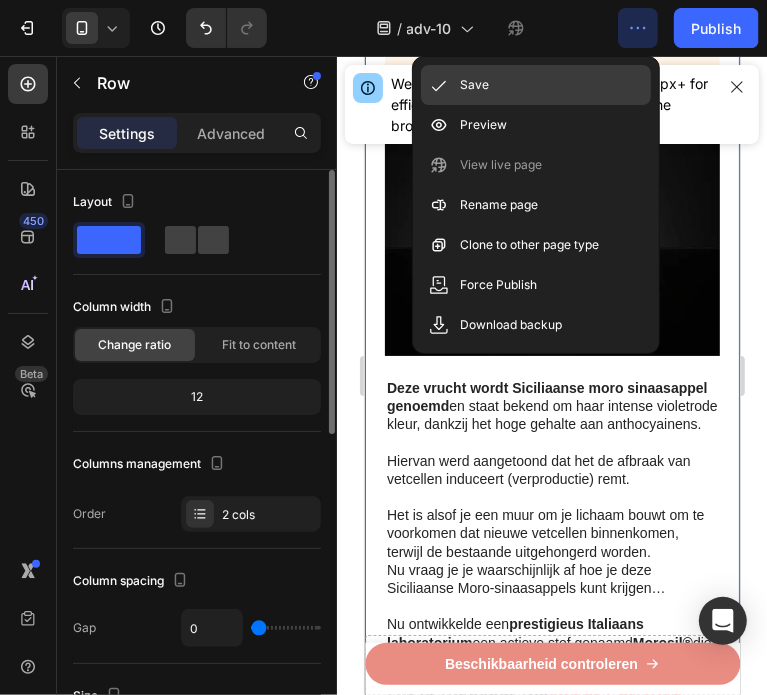 click on "Save" 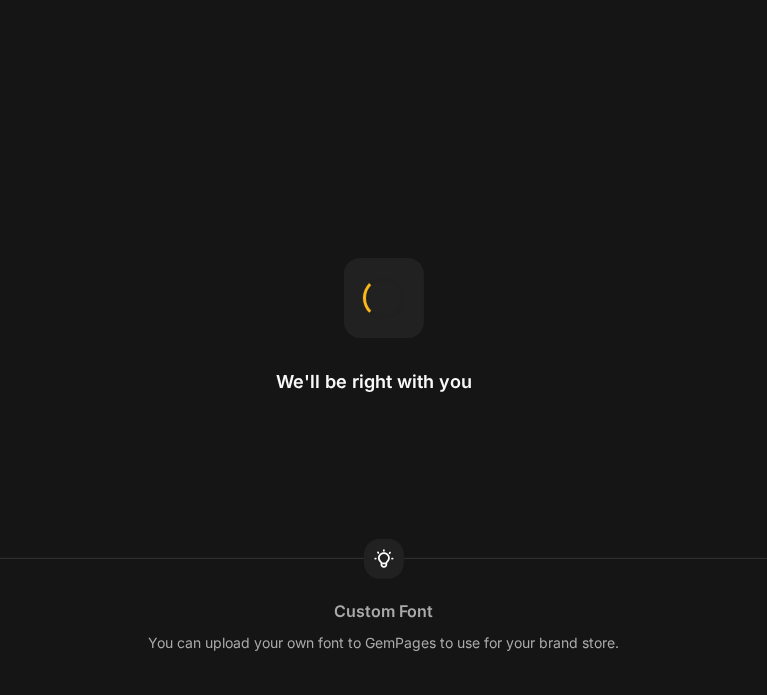 scroll, scrollTop: 0, scrollLeft: 0, axis: both 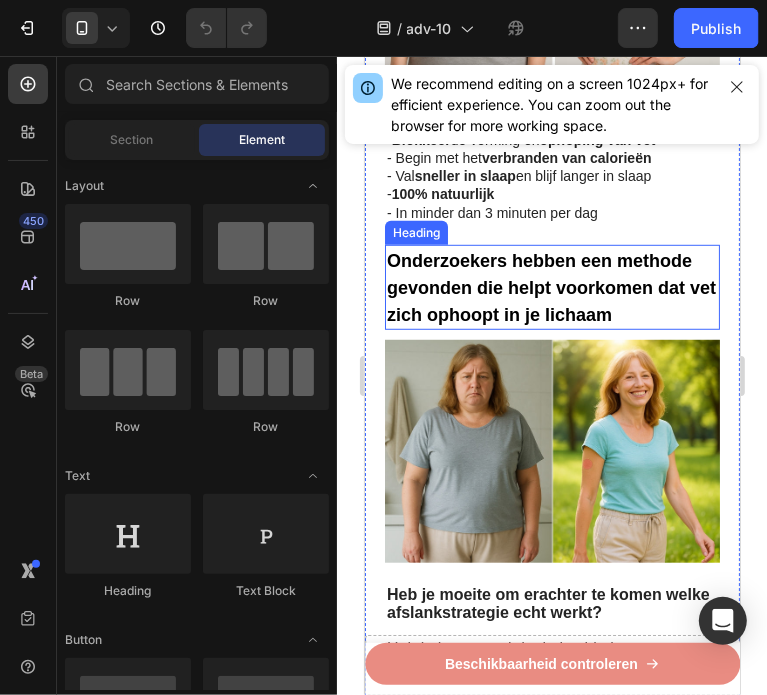 click on "Onderzoekers hebben een methode gevonden die helpt voorkomen dat vet zich ophoopt in je lichaam" at bounding box center (550, 287) 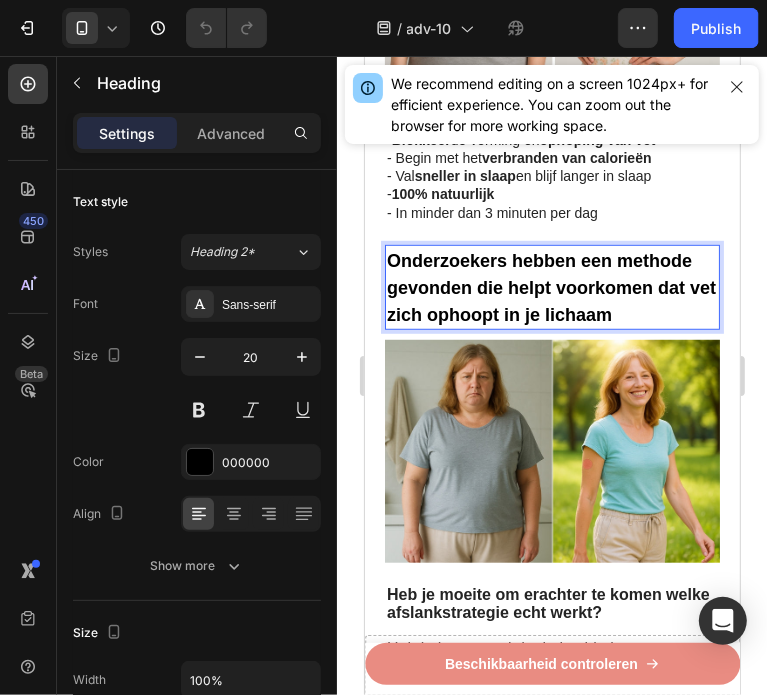 click on "Onderzoekers hebben een methode gevonden die helpt voorkomen dat vet zich ophoopt in je lichaam" at bounding box center [550, 287] 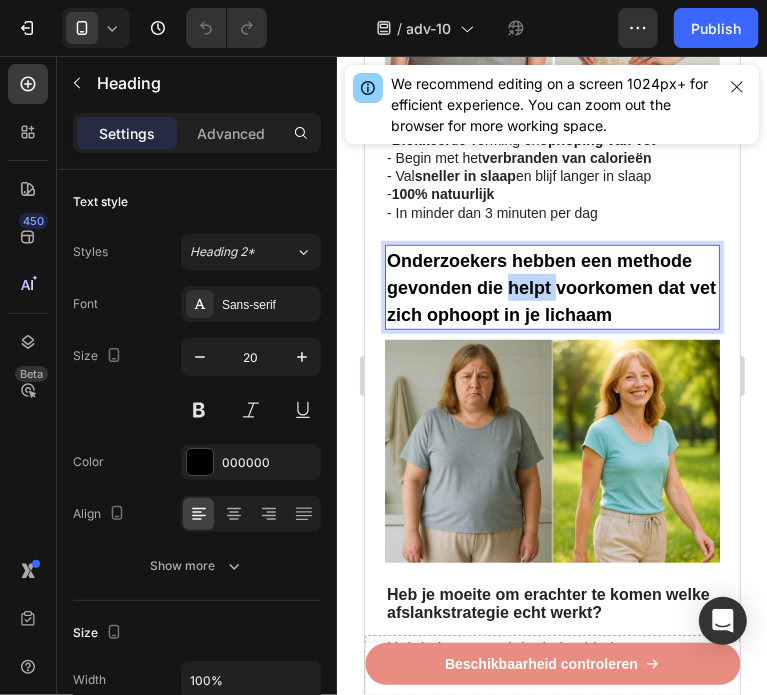 click on "Onderzoekers hebben een methode gevonden die helpt voorkomen dat vet zich ophoopt in je lichaam" at bounding box center [550, 287] 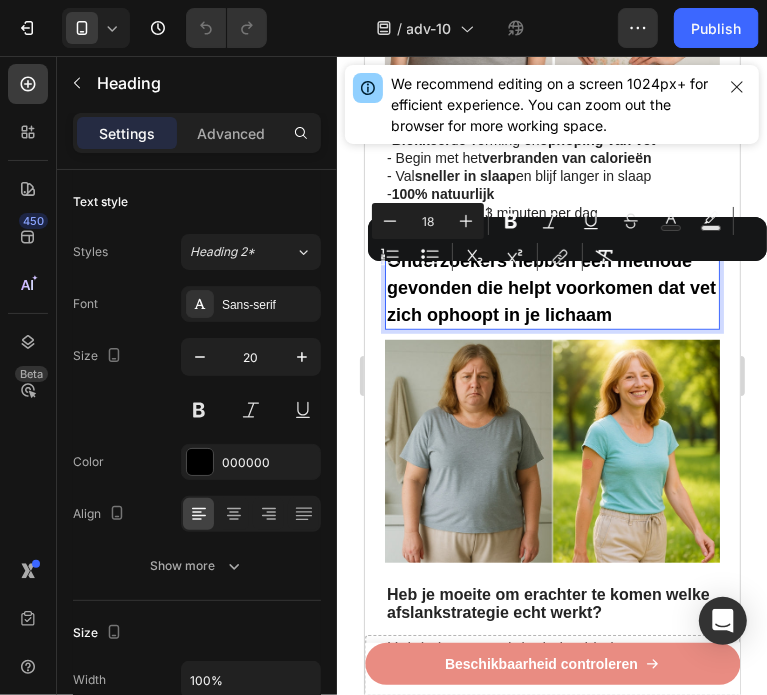 click on "Onderzoekers hebben een methode gevonden die helpt voorkomen dat vet zich ophoopt in je lichaam" at bounding box center [550, 287] 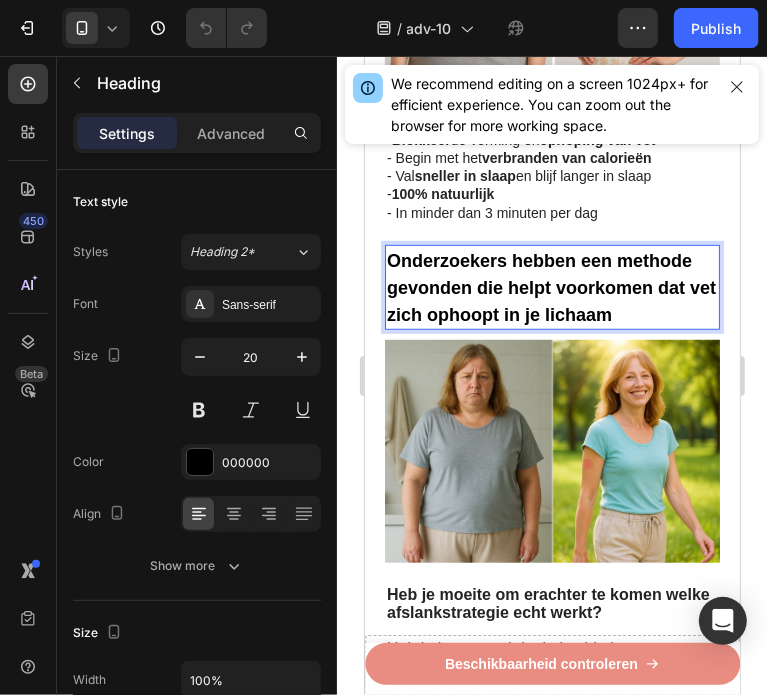 click on "Onderzoekers hebben een methode gevonden die helpt voorkomen dat vet zich ophoopt in je lichaam" at bounding box center (550, 287) 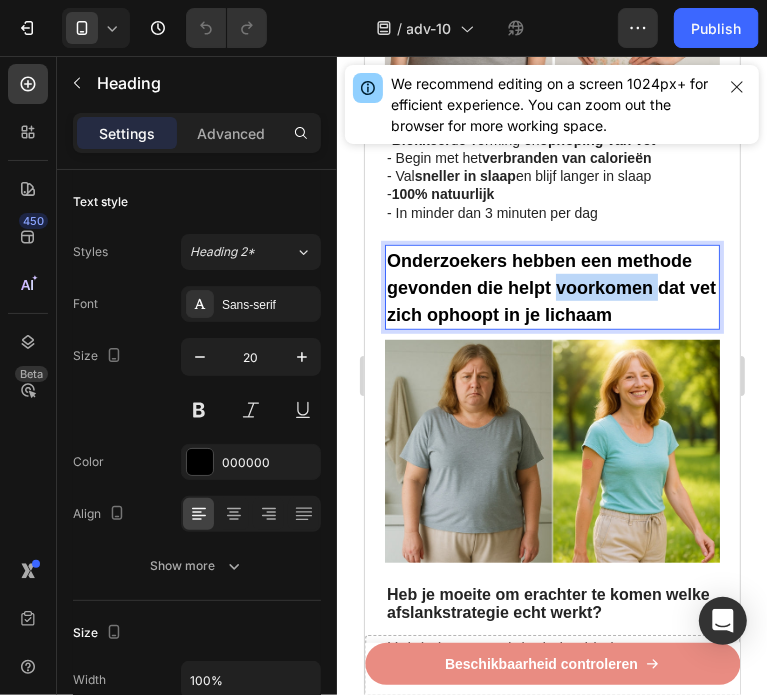 click on "Onderzoekers hebben een methode gevonden die helpt voorkomen dat vet zich ophoopt in je lichaam" at bounding box center (550, 287) 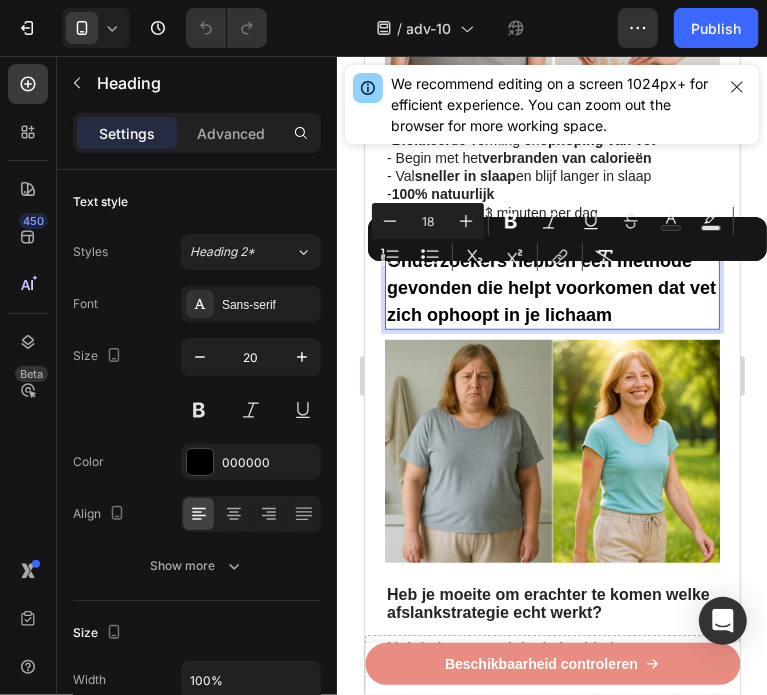 click on "Onderzoekers hebben een methode gevonden die helpt voorkomen dat vet zich ophoopt in je lichaam" at bounding box center (550, 287) 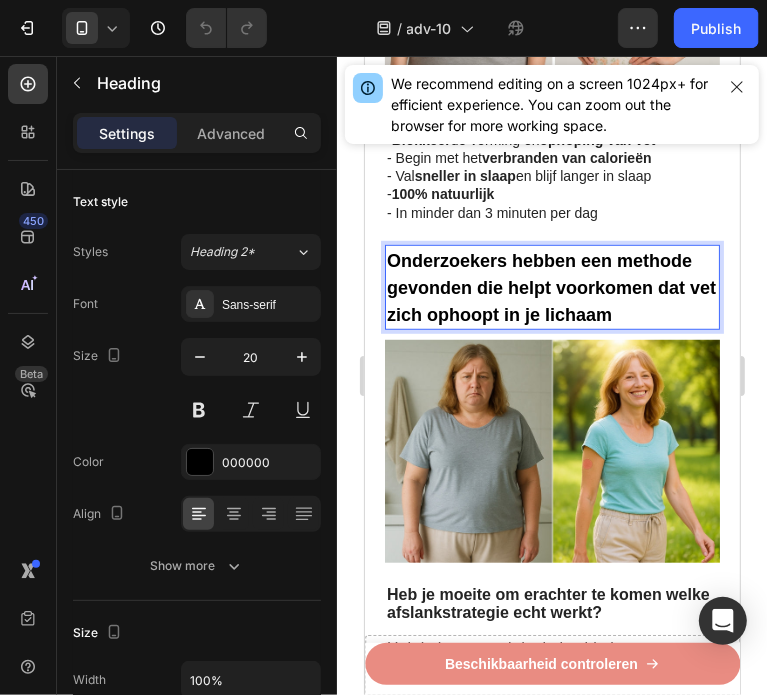 click on "Onderzoekers hebben een methode gevonden die helpt voorkomen dat vet zich ophoopt in je lichaam" at bounding box center (550, 287) 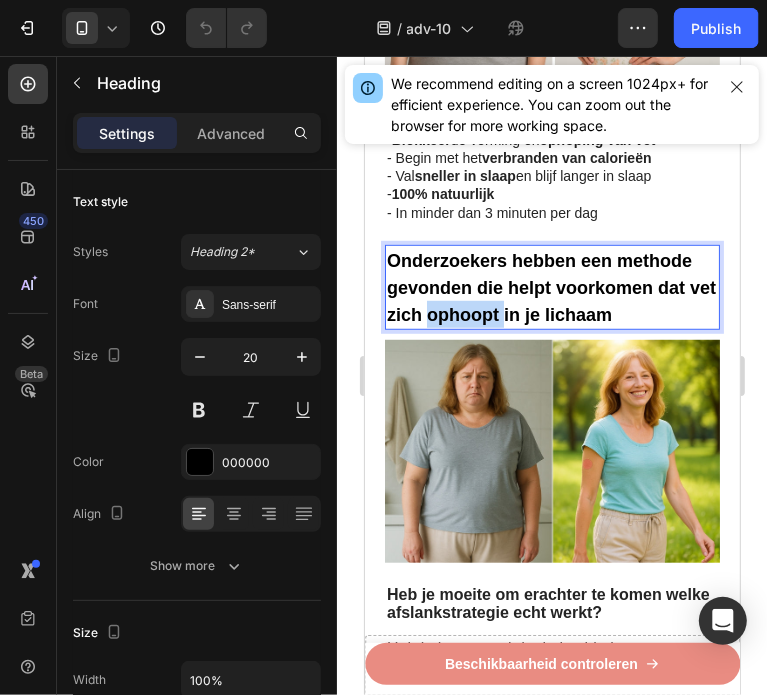 click on "Onderzoekers hebben een methode gevonden die helpt voorkomen dat vet zich ophoopt in je lichaam" at bounding box center (550, 287) 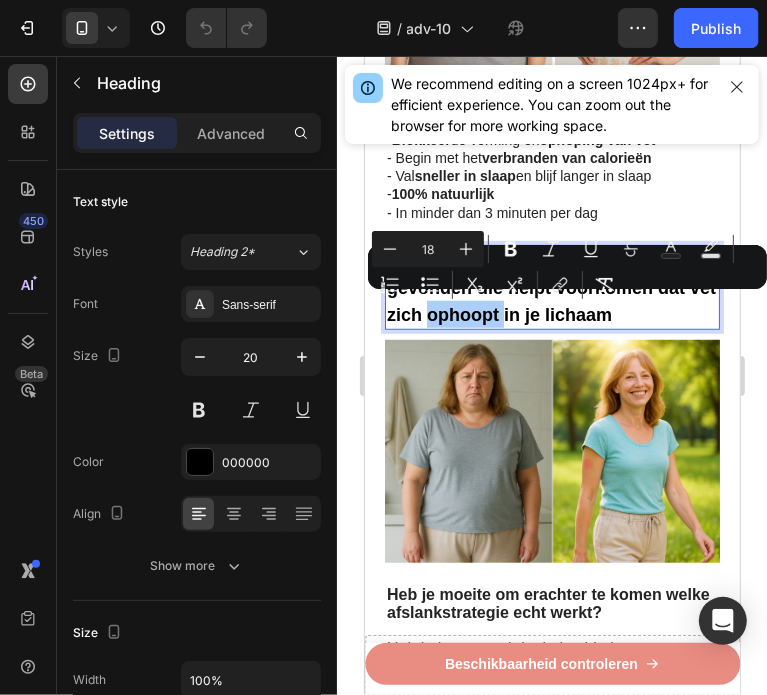 click on "Subscript" at bounding box center (475, 285) 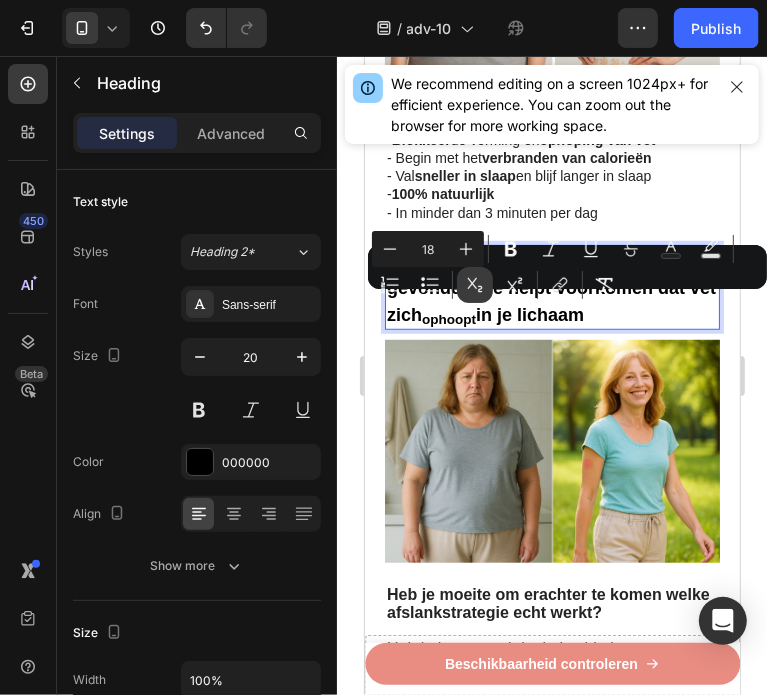 click 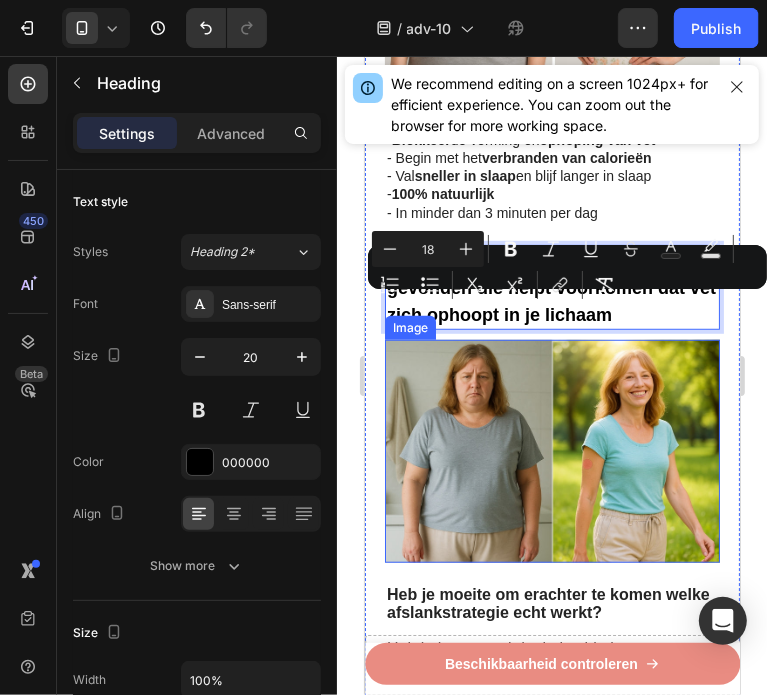 click at bounding box center [551, 450] 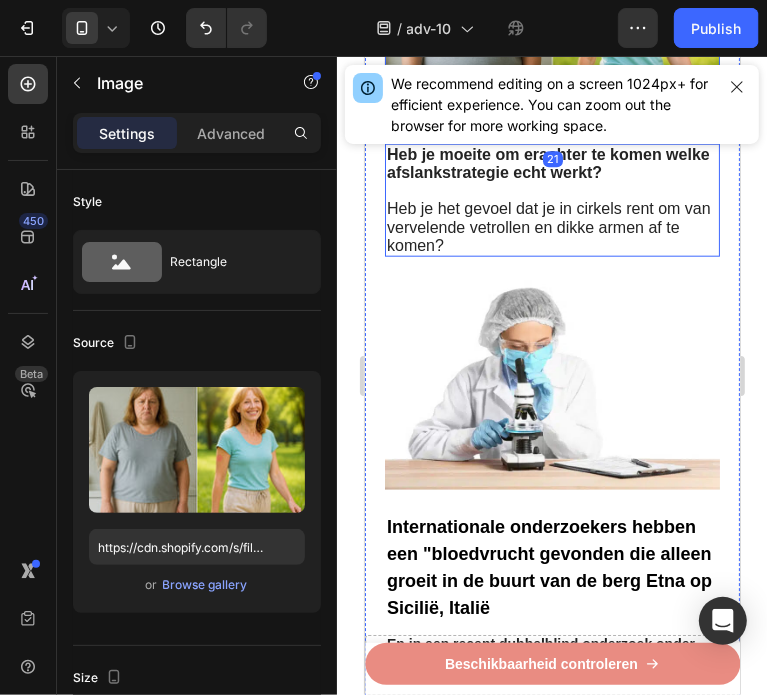 scroll, scrollTop: 1200, scrollLeft: 0, axis: vertical 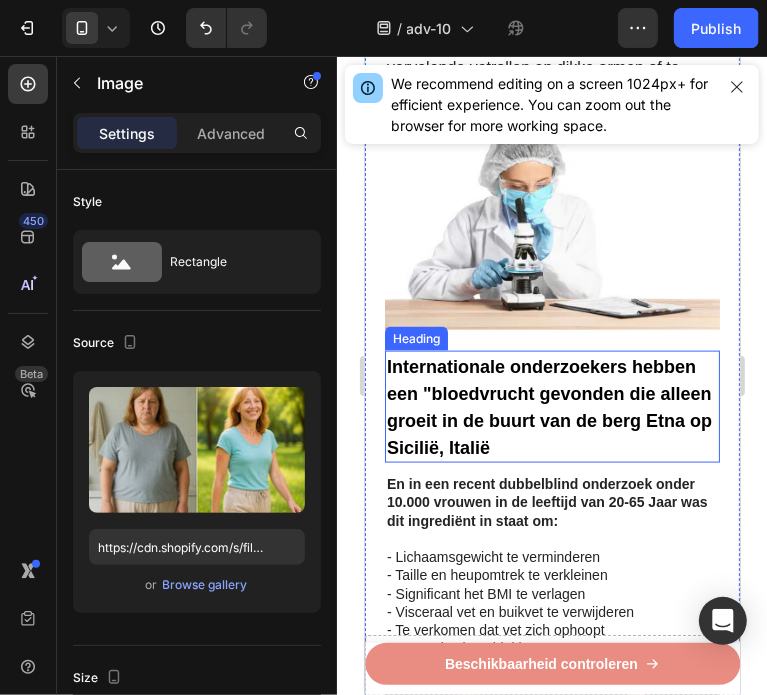 click on "Internationale onderzoekers hebben een "bloedvrucht gevonden die alleen groeit in de buurt van de berg Etna op Sicilië, Italië" at bounding box center (548, 406) 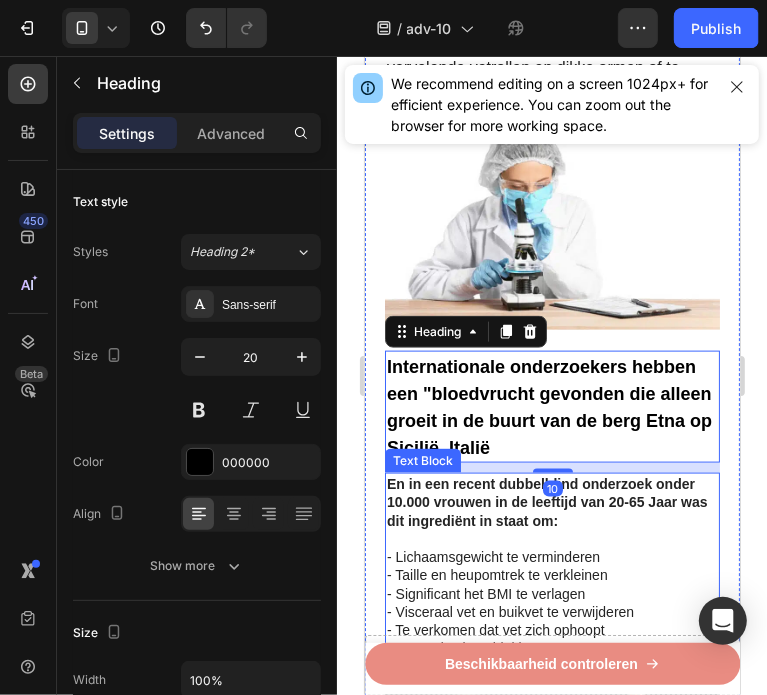 click on "En in een recent dubbelblind onderzoek onder 10.000 vrouwen in de leeftijd van 20-65 Jaar was dit ingrediënt in staat om:" at bounding box center (546, 501) 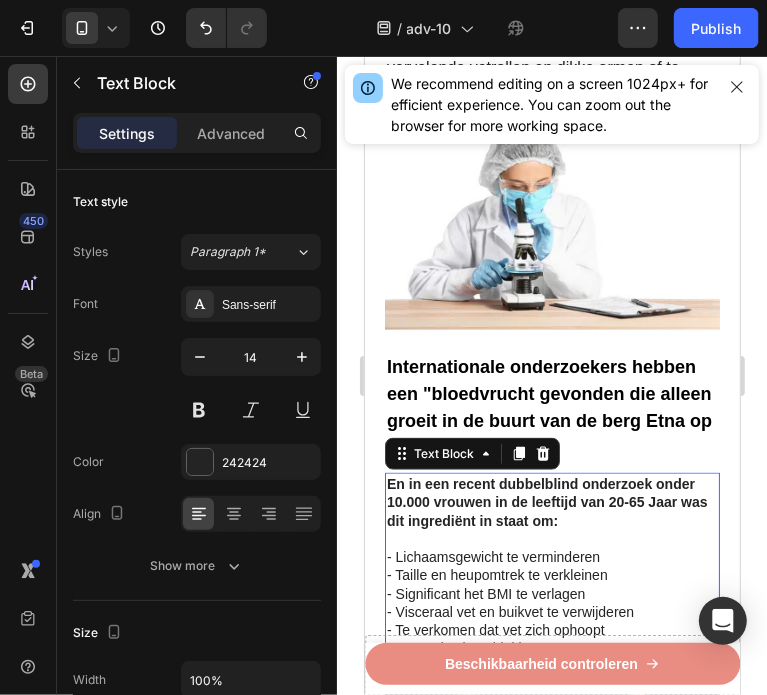click on "En in een recent dubbelblind onderzoek onder 10.000 vrouwen in de leeftijd van 20-65 Jaar was dit ingrediënt in staat om:" at bounding box center (546, 501) 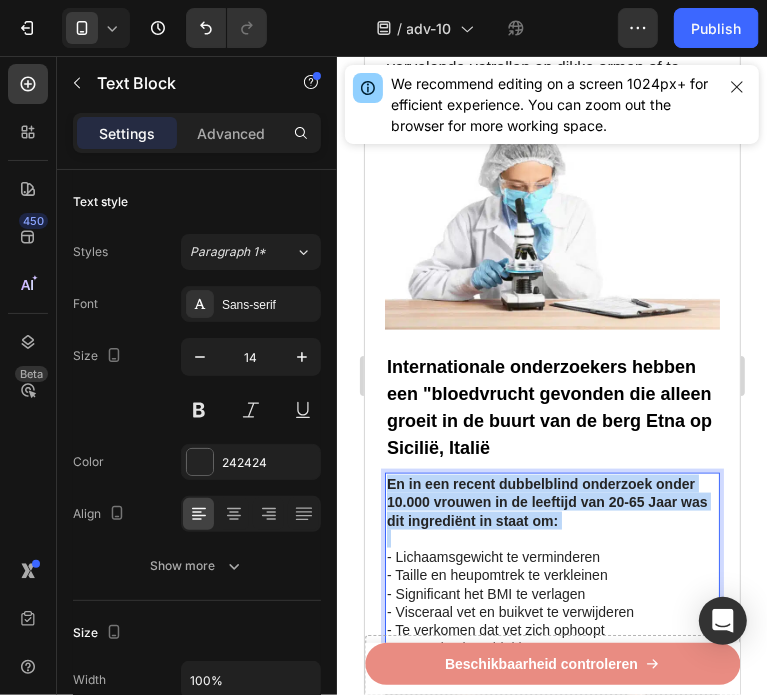 click on "En in een recent dubbelblind onderzoek onder 10.000 vrouwen in de leeftijd van 20-65 Jaar was dit ingrediënt in staat om:" at bounding box center [546, 501] 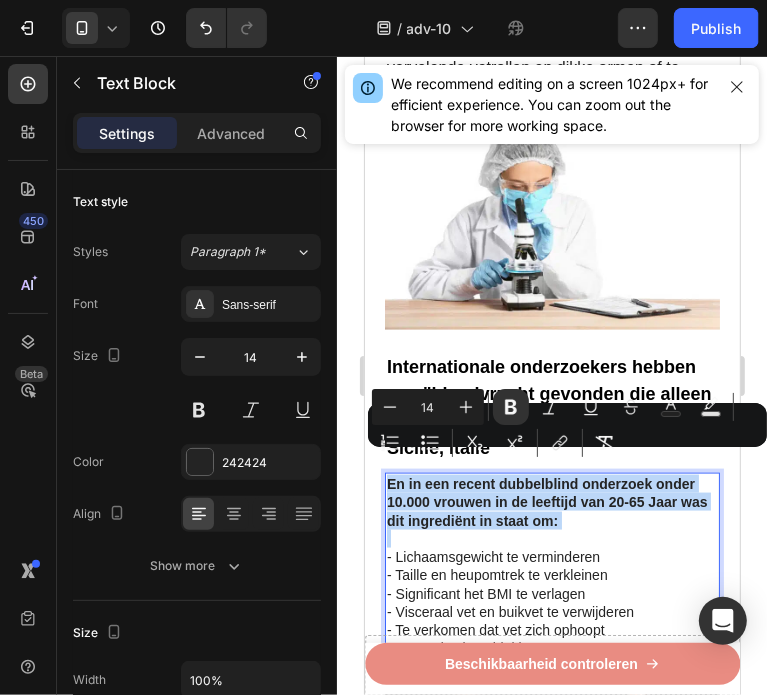 click at bounding box center [551, 538] 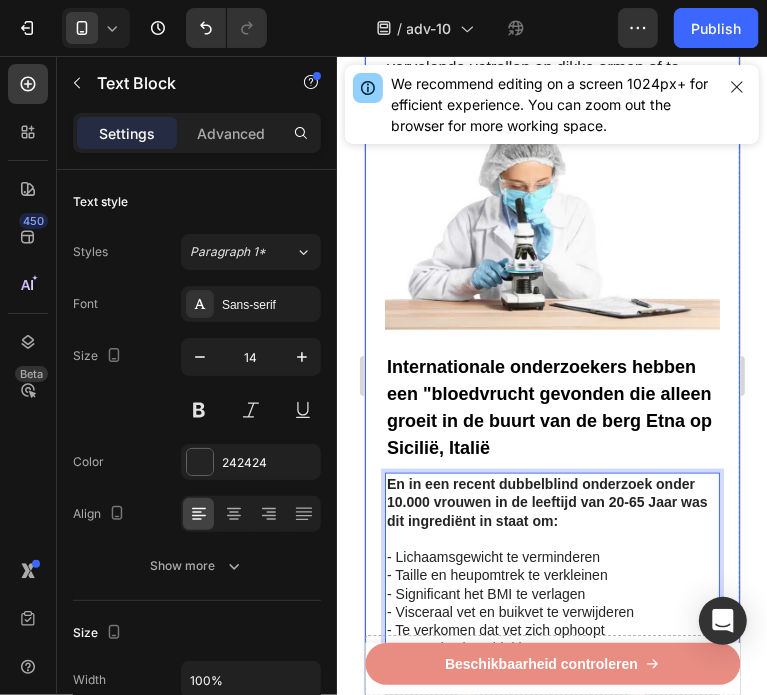 click on "Recent ontdekt: GLP-1 pleister helpt om broekmaten te verkleinen en vetrollen te verwijderen bij vrouwen In minder dan 3 minuten per dag Heading Image Geschreven door gewichtsconsulente Sanne de Vries  3 juli 2025 Text Block Row Image -  Verklein  het  vetreservoir  van uw lichaam -  Verlaag  uw  BMI  en middelomtrek -  Blokkeer  de vorming en  ophoping van vet - Begin met het  verbranden van calorieën - Val  sneller in slaap  en blijf langer in slaap -  100% natuurlijk - In minder dan 3 minuten per dag Text Block ⁠⁠⁠⁠⁠⁠⁠ Onderzoekers hebben een methode gevonden die helpt voorkomen dat vet zich ophoopt in je lichaam Heading Image Heb je moeite om erachter te komen welke afslankstrategie echt werkt?   Heb je het gevoel dat je in cirkels rent om van vervelende vetrollen en dikke armen af te komen? Text Block Image Internationale onderzoekers hebben een "bloedvrucht gevonden die alleen groeit in de buurt van de berg Etna op Sicilië, Italië Heading - Lichaamsgewicht te verminderen Text Block" at bounding box center (551, 1754) 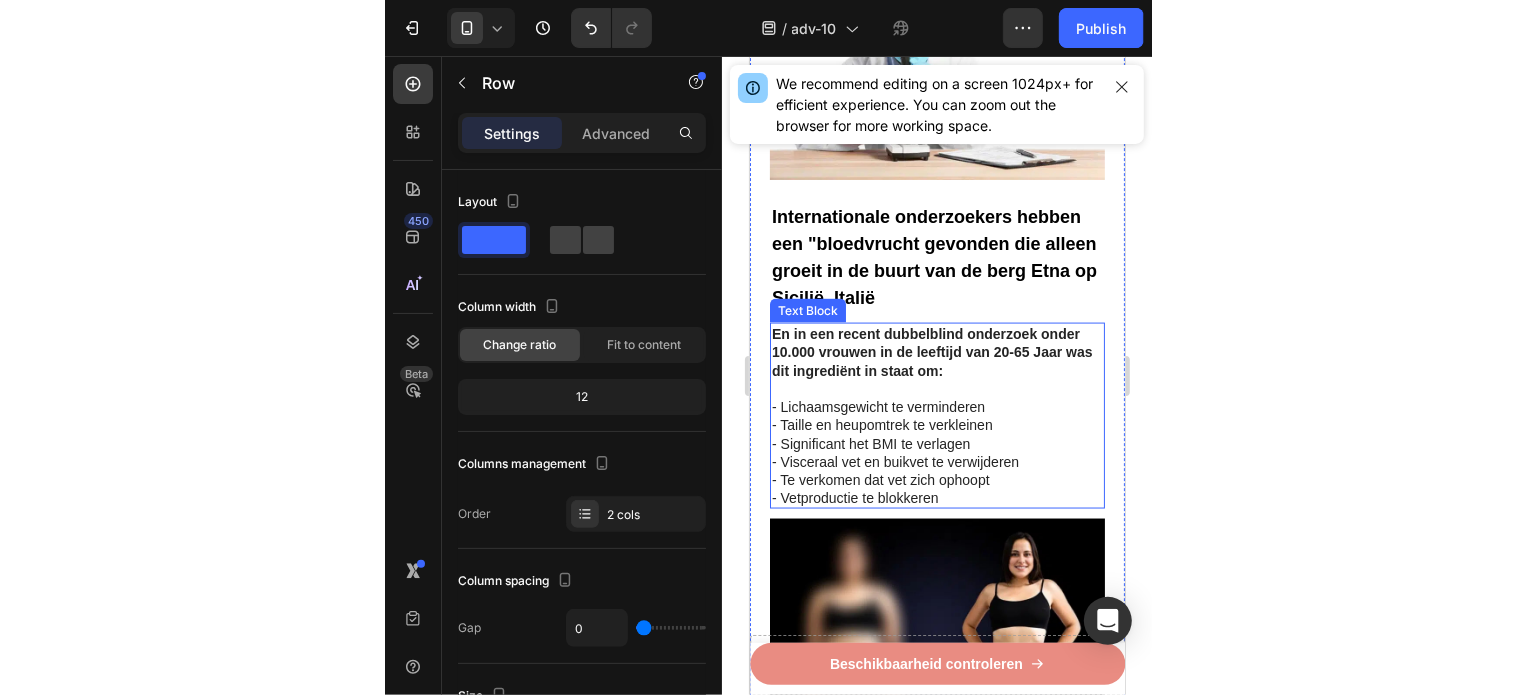 scroll, scrollTop: 1400, scrollLeft: 0, axis: vertical 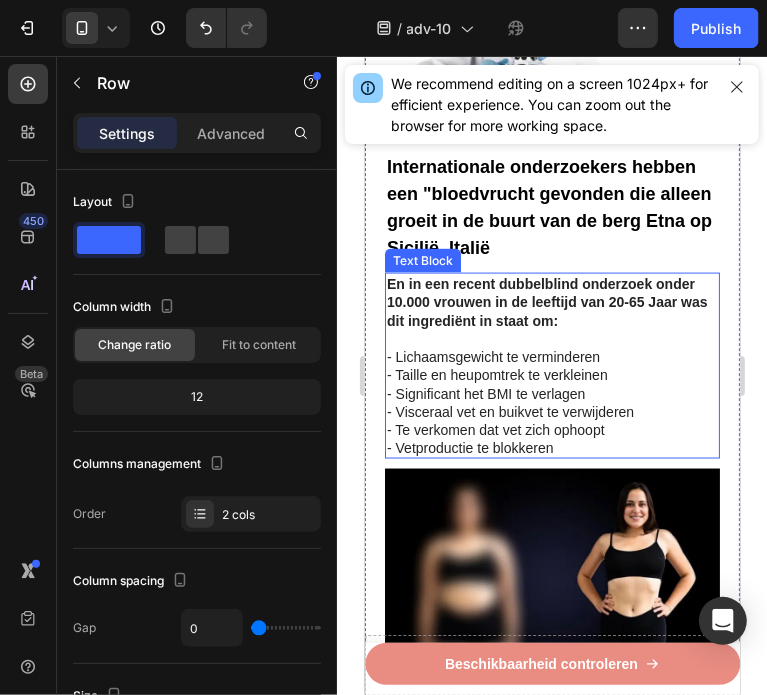 click on "- Lichaamsgewicht te verminderen" at bounding box center (492, 356) 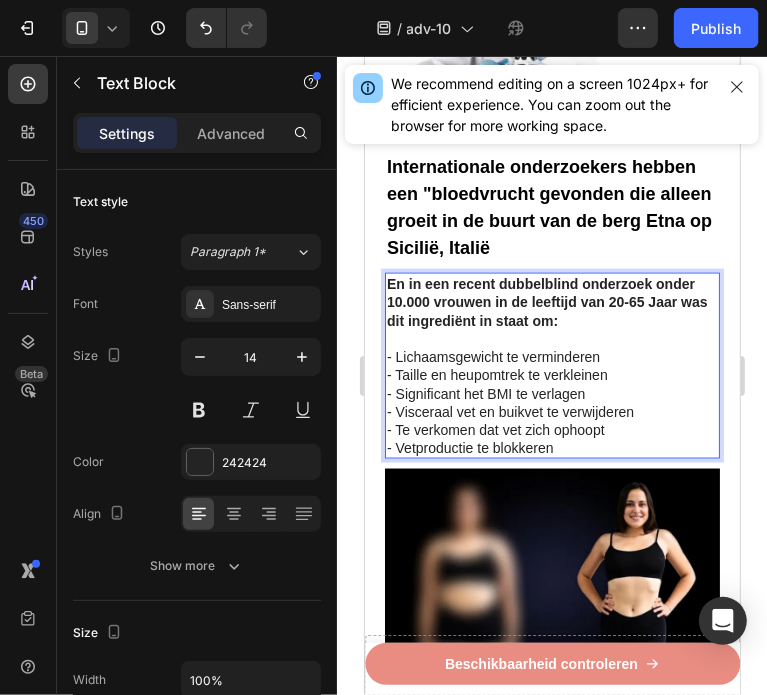 click on "- Lichaamsgewicht te verminderen" at bounding box center [492, 356] 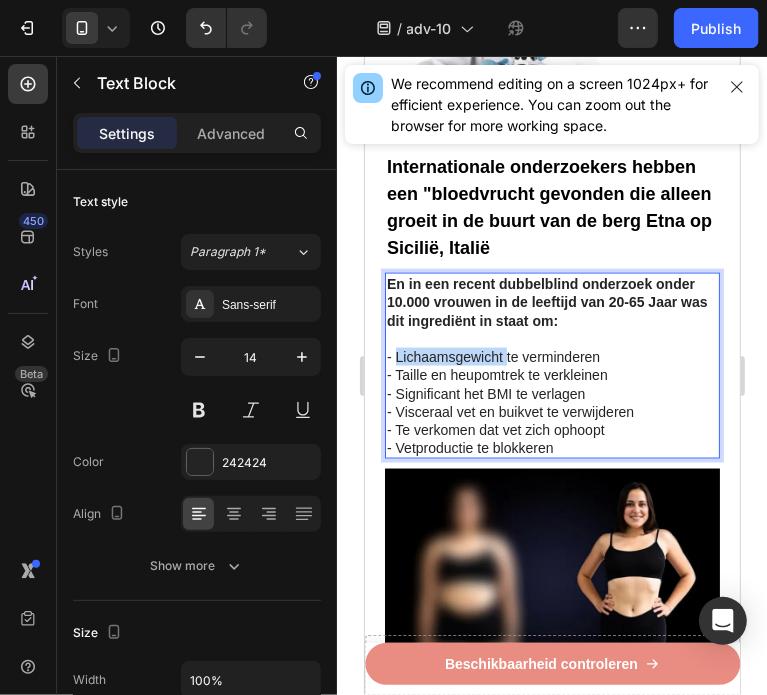 click on "- Lichaamsgewicht te verminderen" at bounding box center [492, 356] 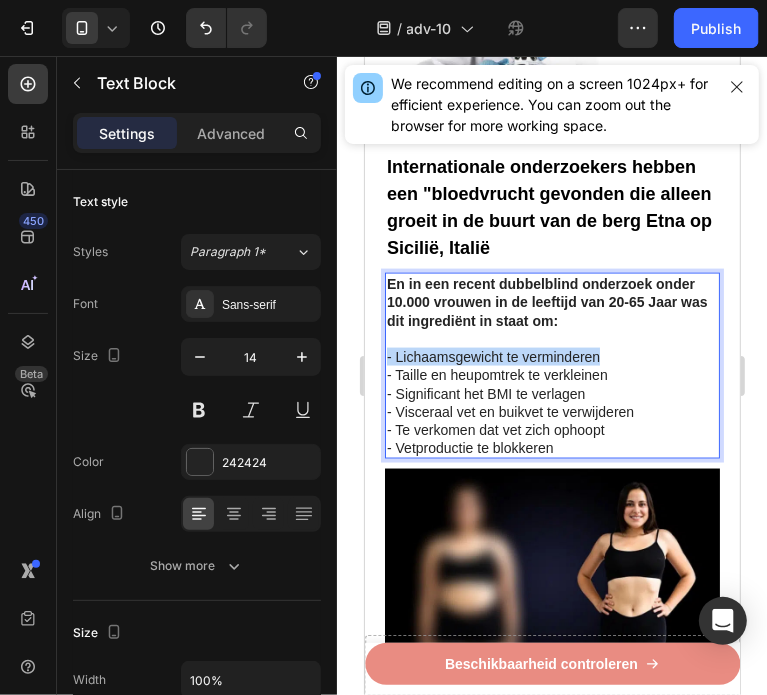 click on "- Lichaamsgewicht te verminderen" at bounding box center (492, 356) 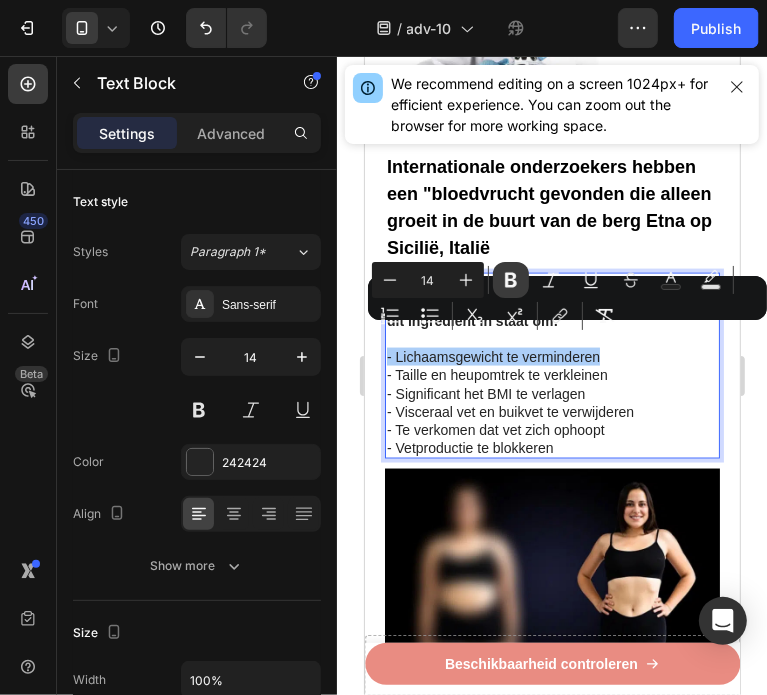 click 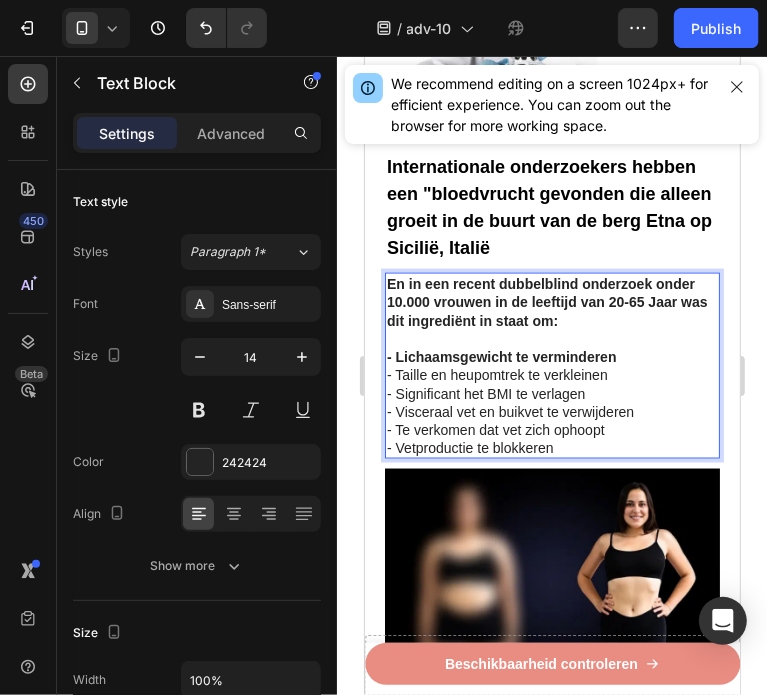 click on "- Significant het BMI te verlagen" at bounding box center [485, 393] 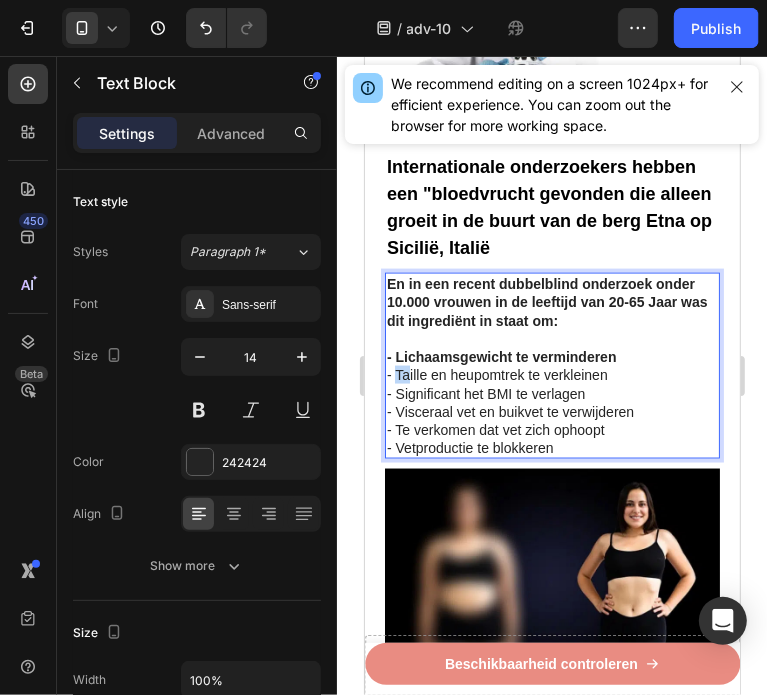 drag, startPoint x: 397, startPoint y: 350, endPoint x: 409, endPoint y: 350, distance: 12 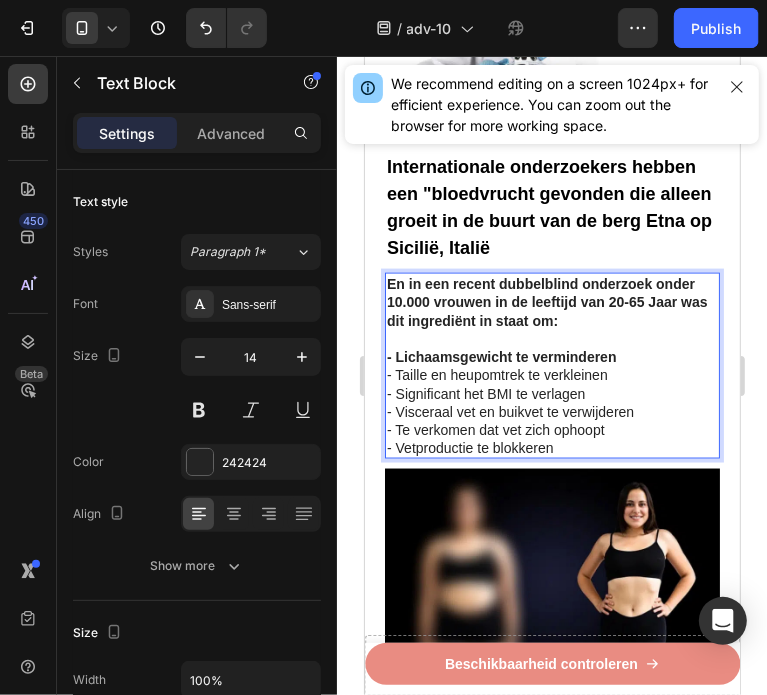 click on "- Taille en heupomtrek te verkleinen" at bounding box center [496, 374] 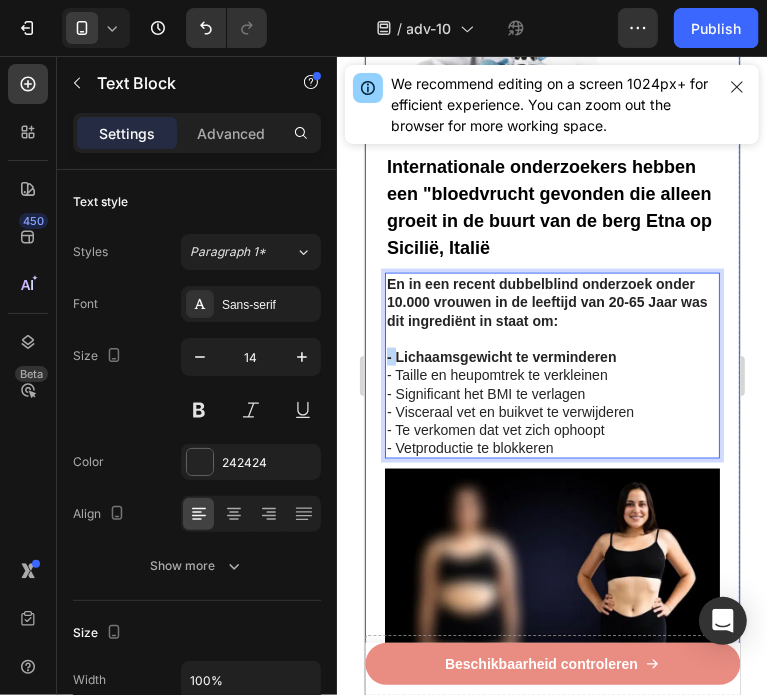 drag, startPoint x: 395, startPoint y: 333, endPoint x: 380, endPoint y: 333, distance: 15 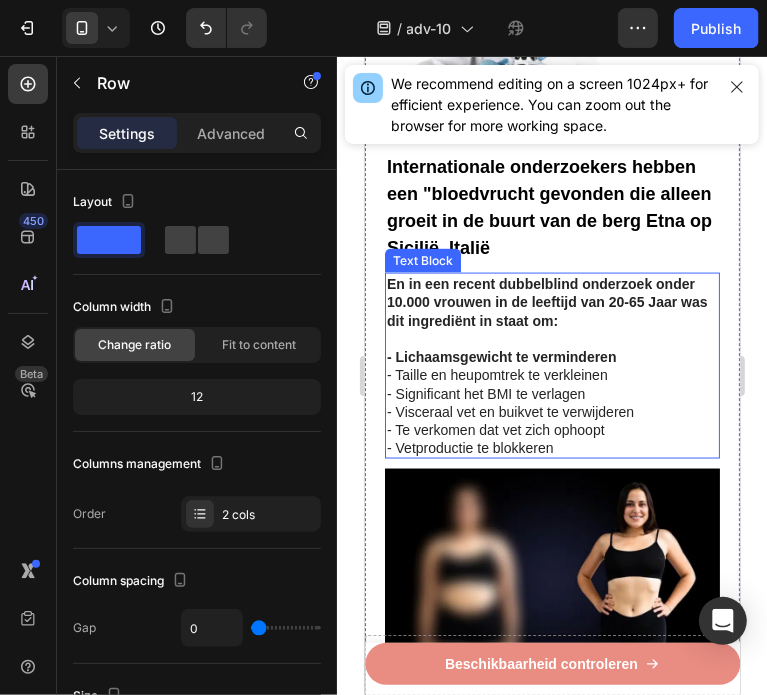 click on "- Vetproductie te blokkeren" at bounding box center [469, 447] 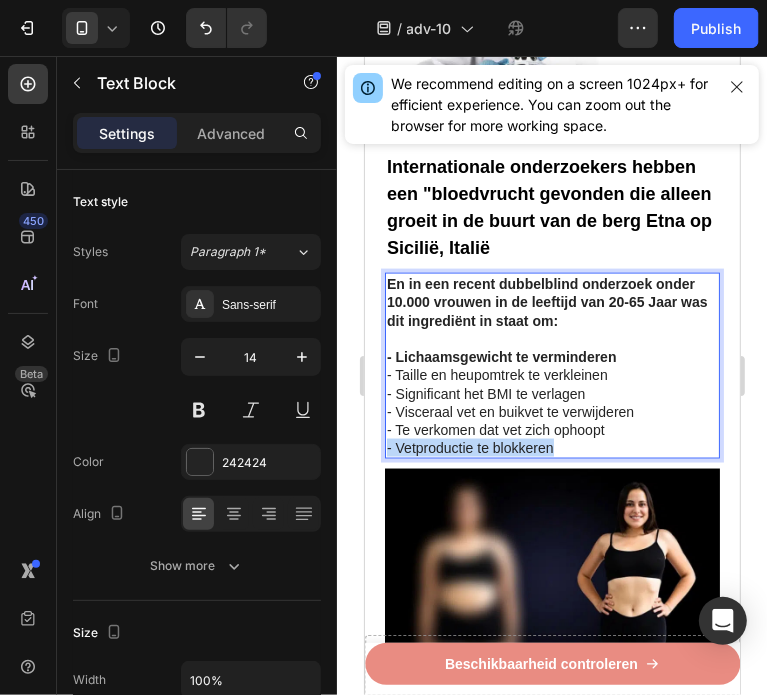 click on "- Vetproductie te blokkeren" at bounding box center (469, 447) 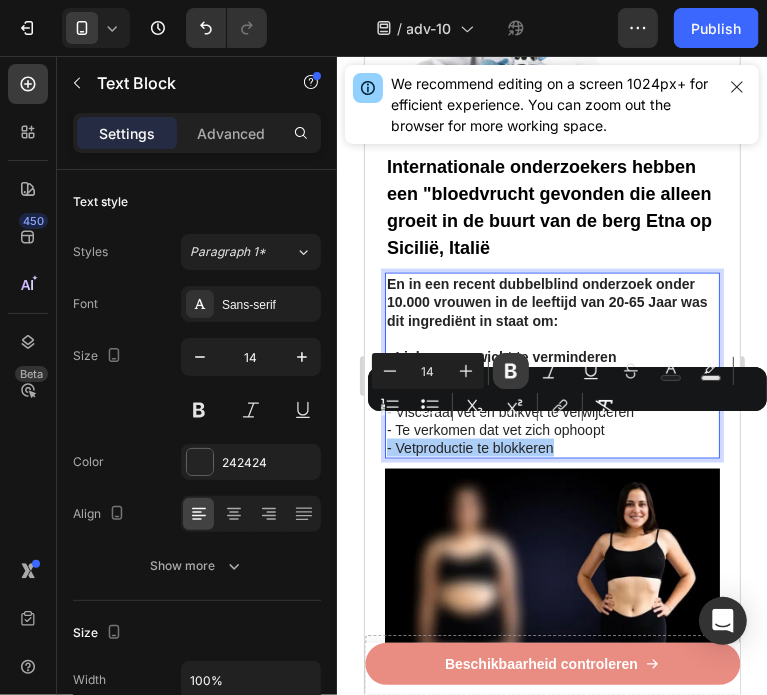 click 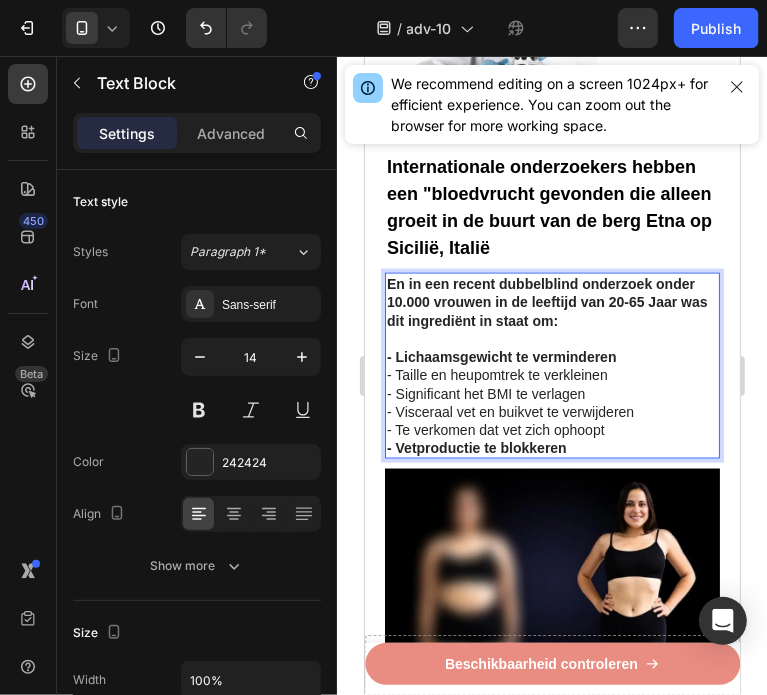 click on "- Lichaamsgewicht te verminderen" at bounding box center (501, 356) 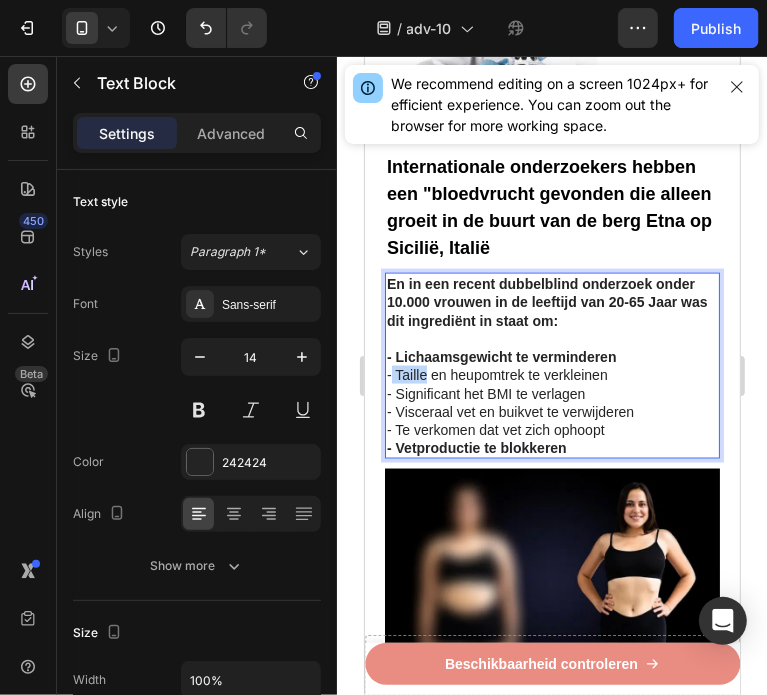 drag, startPoint x: 390, startPoint y: 354, endPoint x: 422, endPoint y: 351, distance: 32.140316 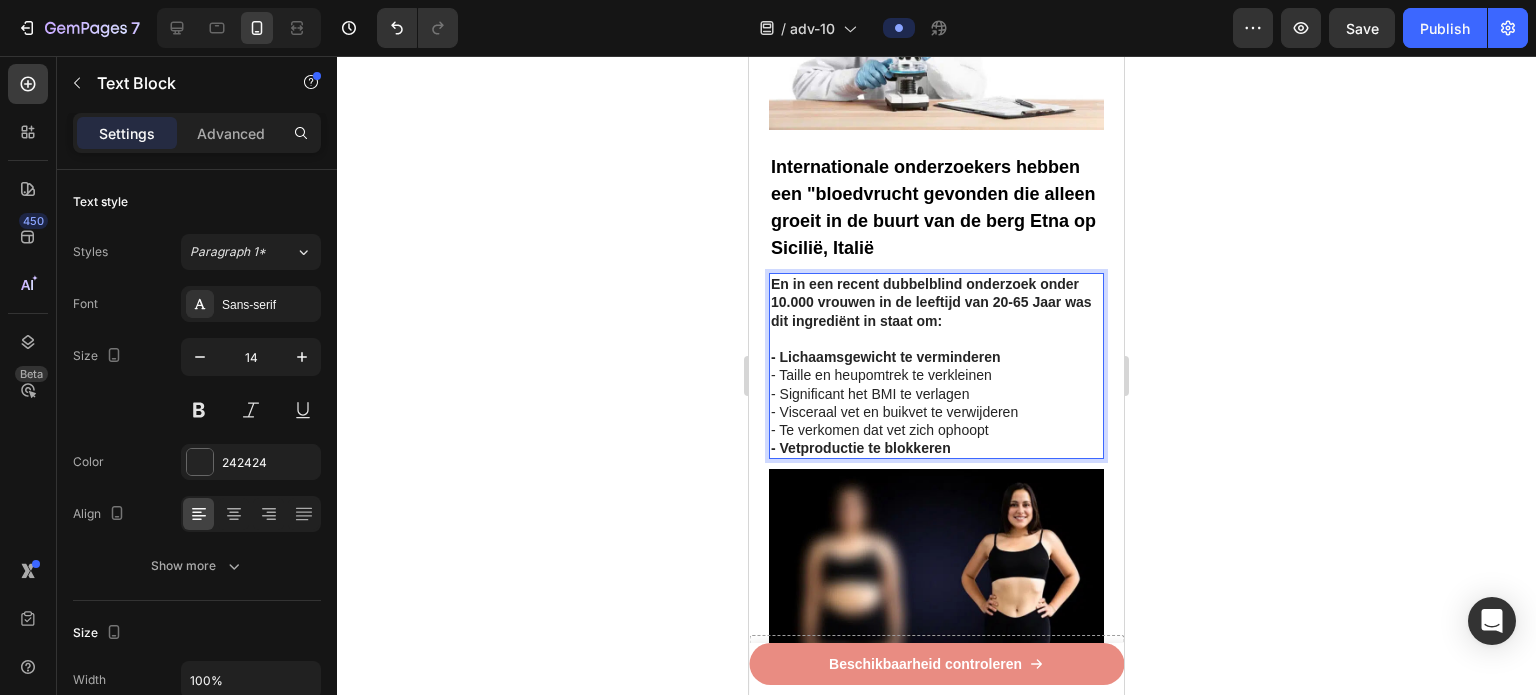 click on "En in een recent dubbelblind onderzoek onder 10.000 vrouwen in de leeftijd van 20-65 Jaar was dit ingrediënt in staat om:" at bounding box center [931, 302] 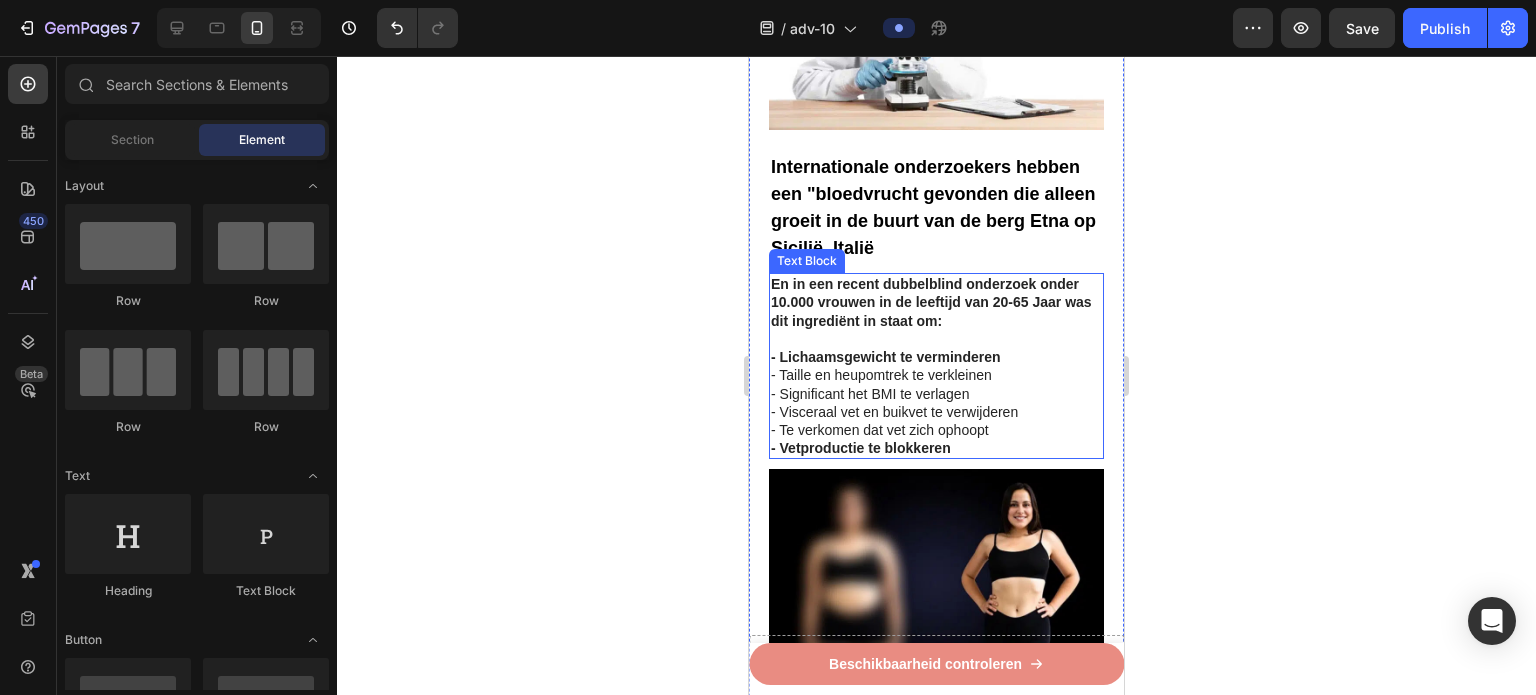 click on "- Taille en heupomtrek te verkleinen" at bounding box center [881, 375] 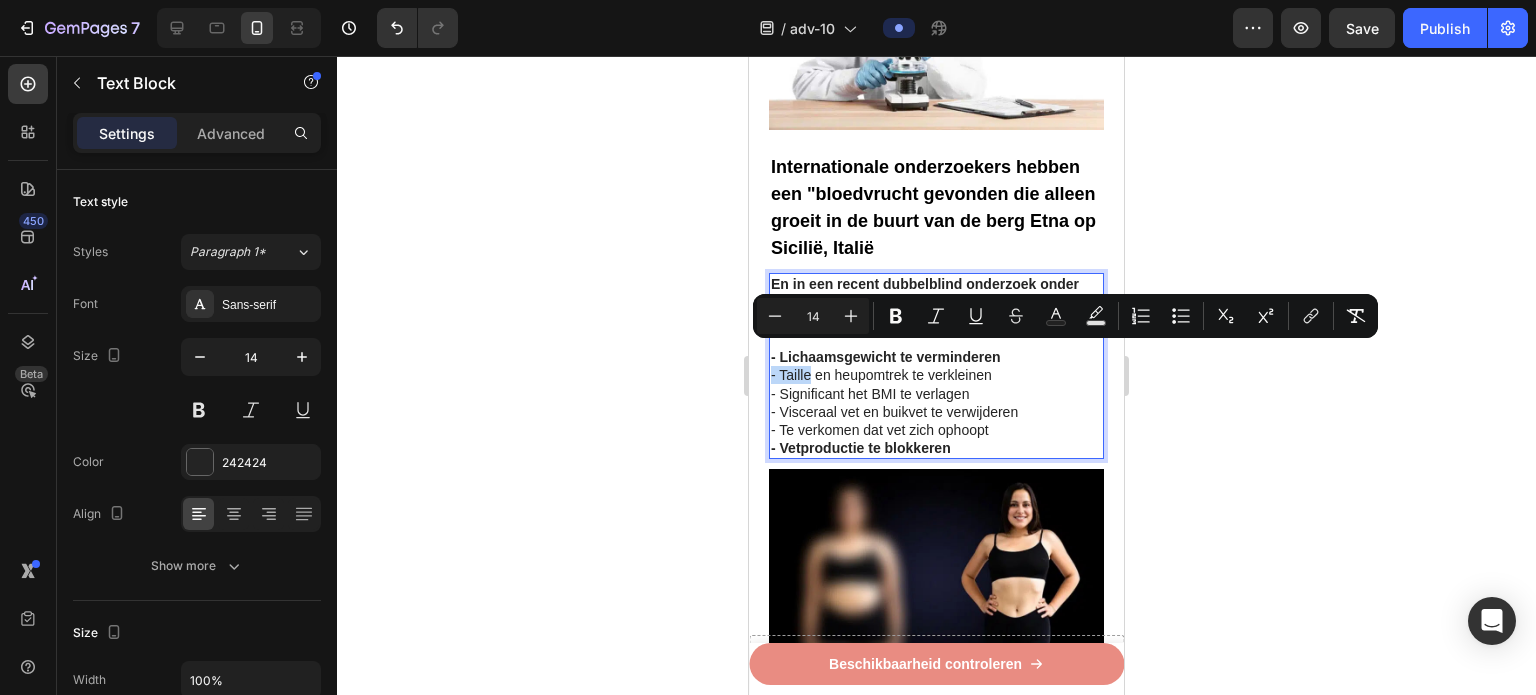 drag, startPoint x: 811, startPoint y: 357, endPoint x: 768, endPoint y: 355, distance: 43.046486 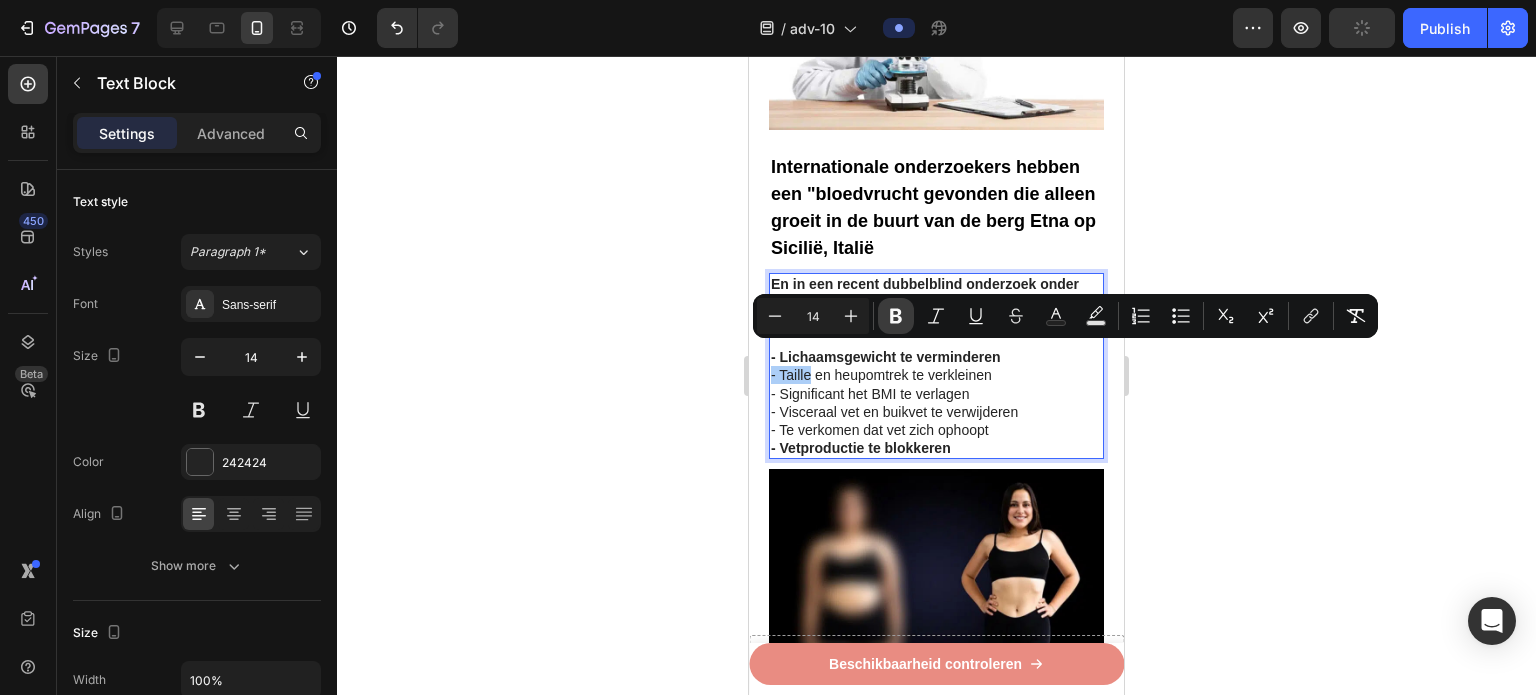 drag, startPoint x: 894, startPoint y: 320, endPoint x: 155, endPoint y: 287, distance: 739.73645 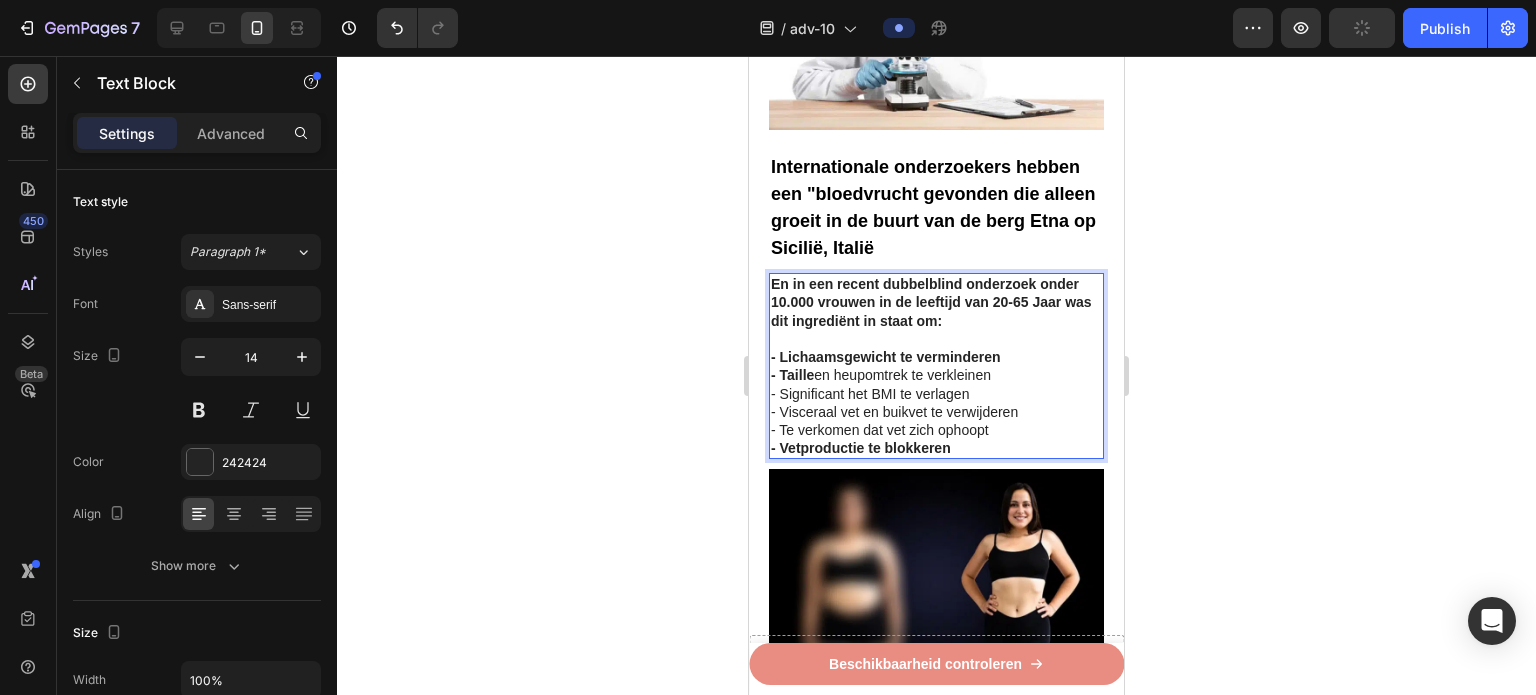 click on "- Significant het BMI te verlagen" at bounding box center [870, 394] 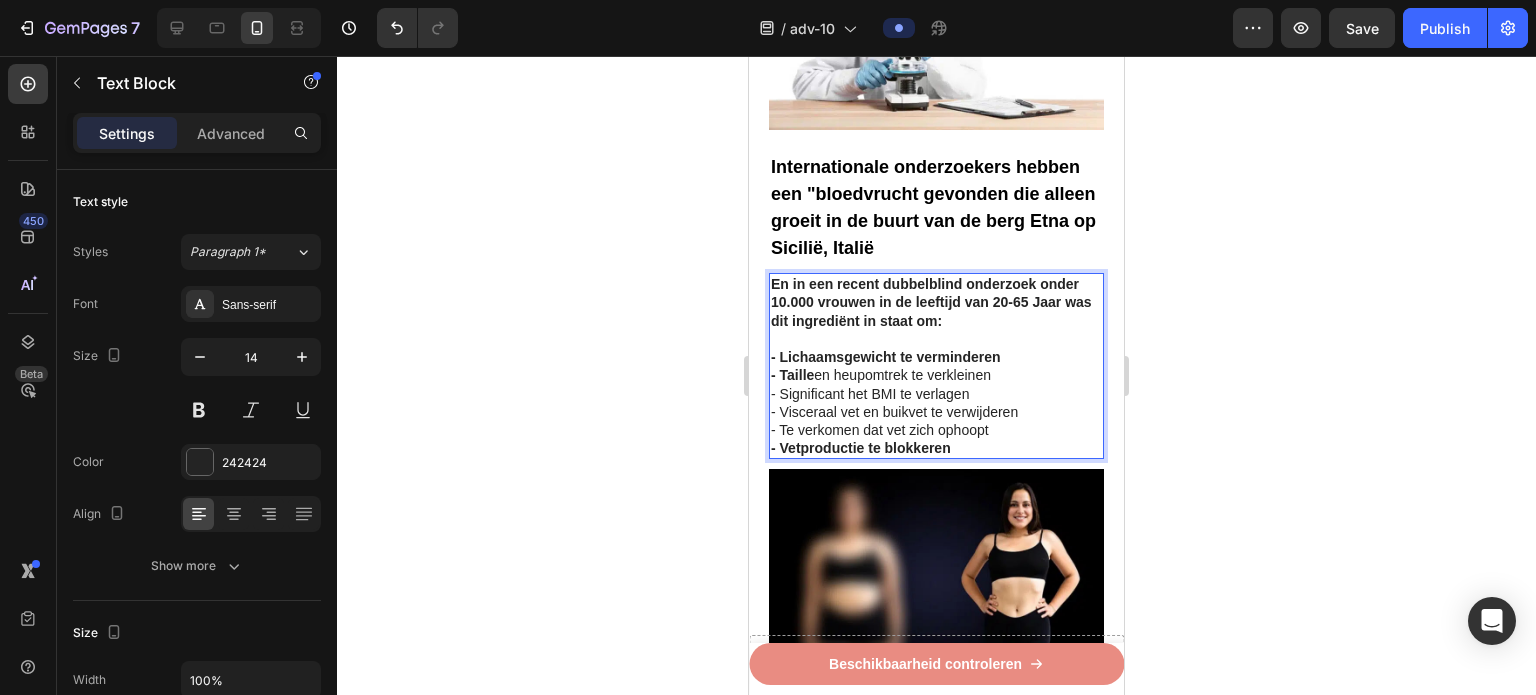 click on "- Taille  en heupomtrek te verkleinen" at bounding box center [881, 375] 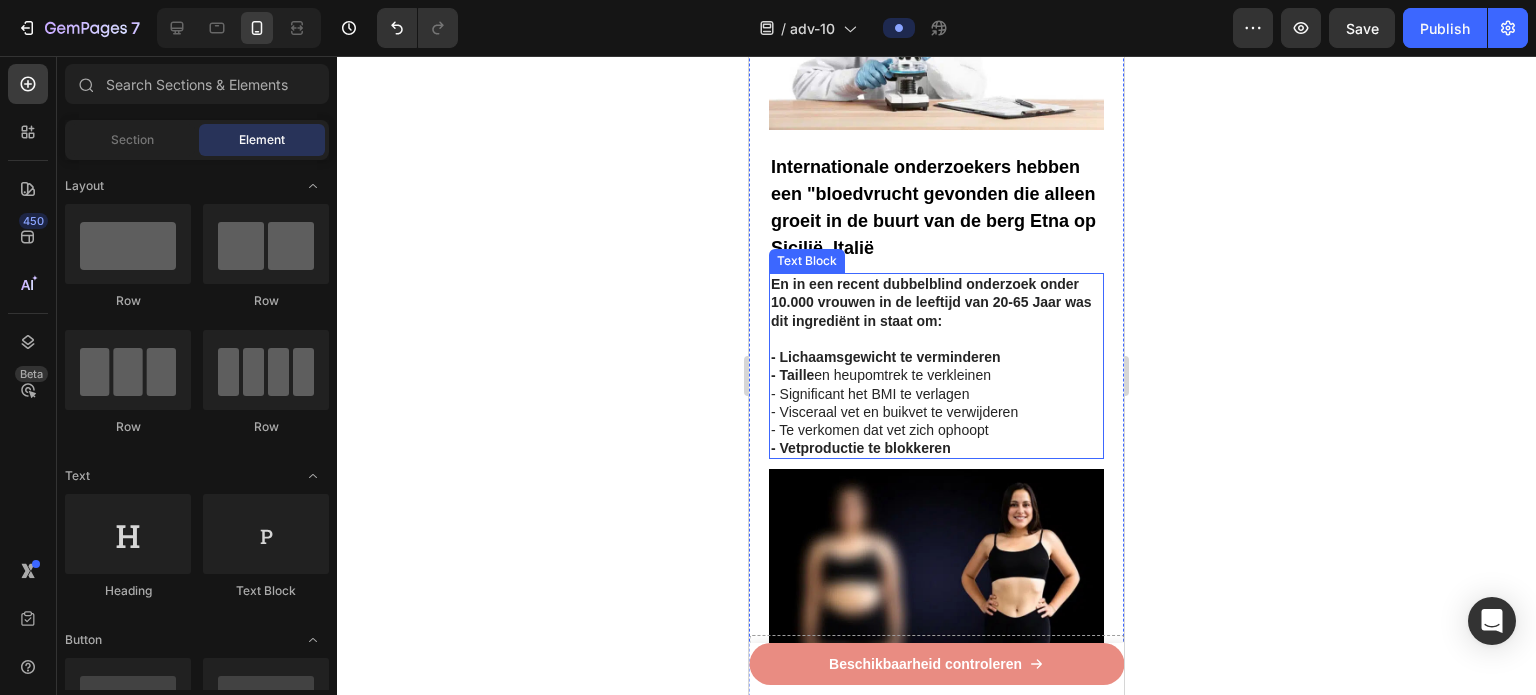 click on "- Taille  en heupomtrek te verkleinen" at bounding box center [936, 375] 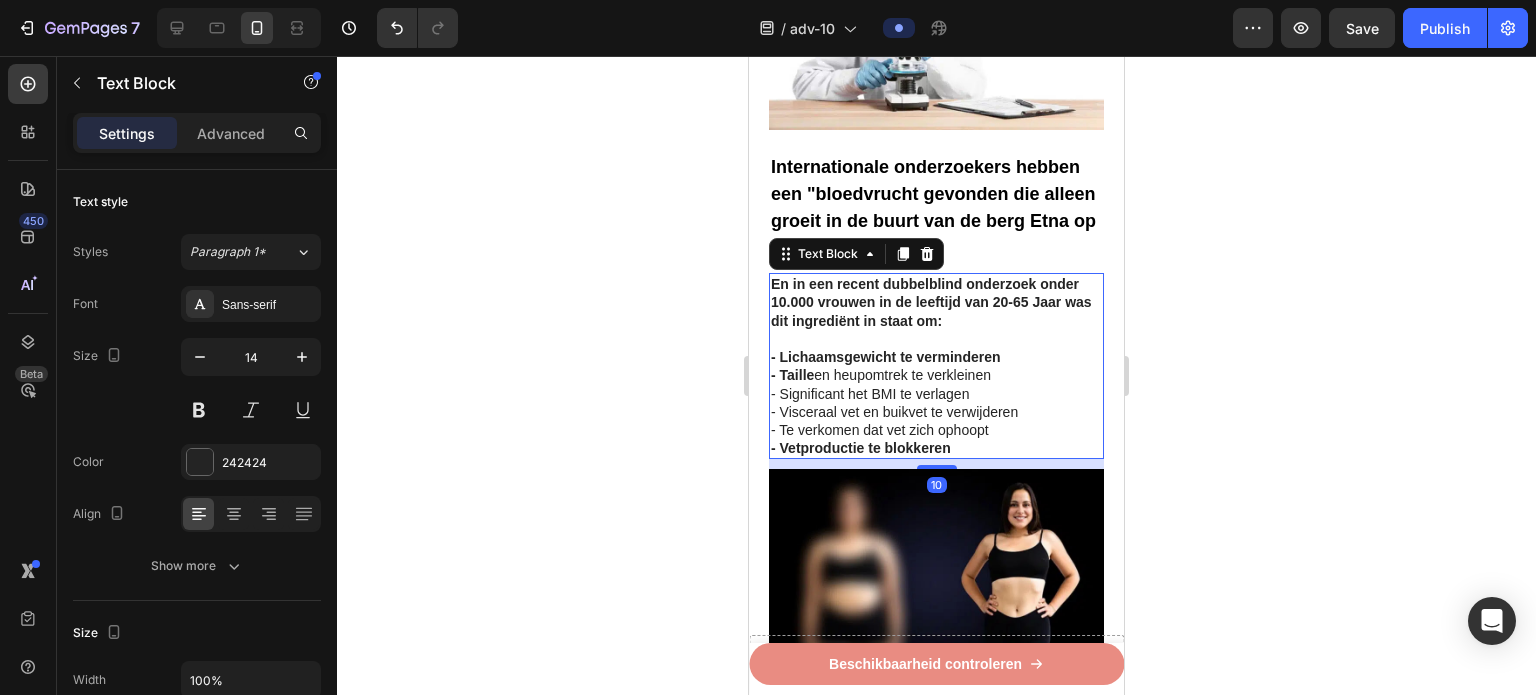 click on "- Taille  en heupomtrek te verkleinen" at bounding box center [881, 375] 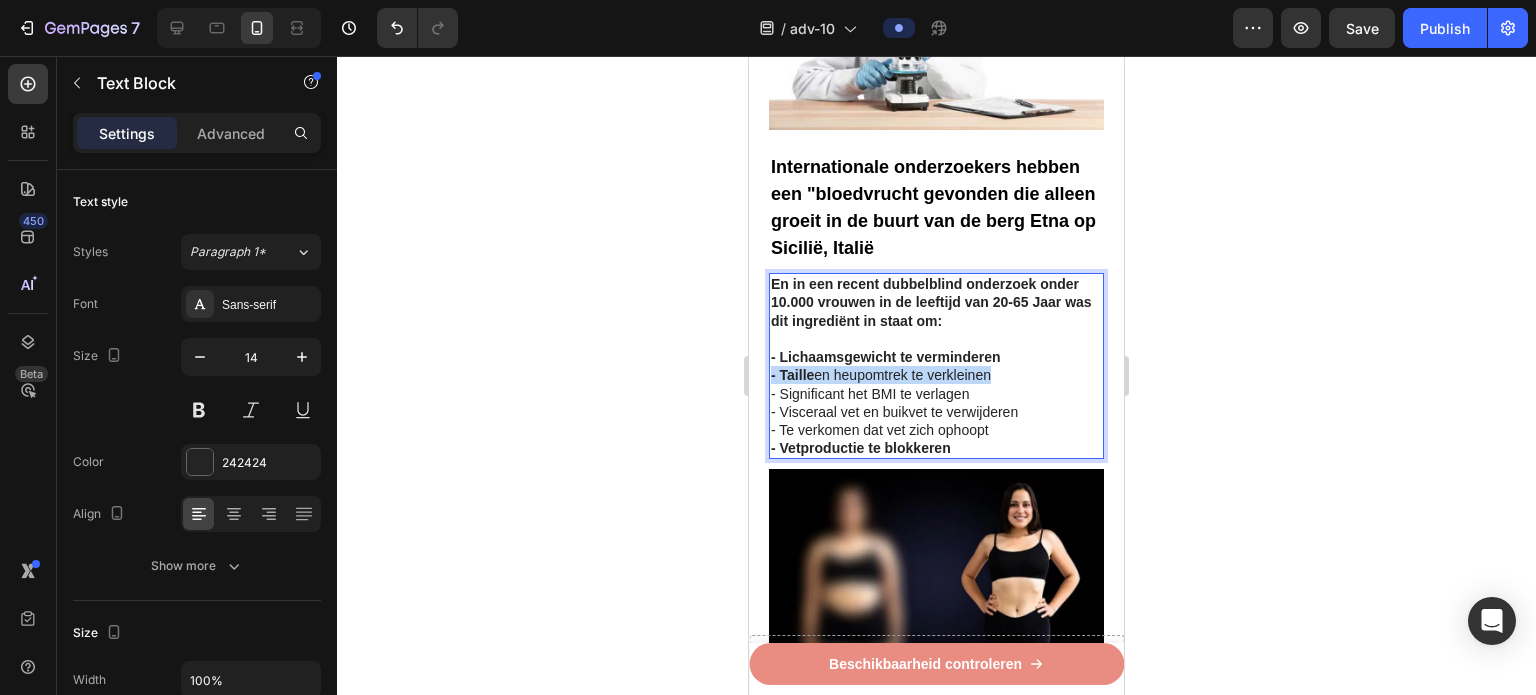 click on "- Taille  en heupomtrek te verkleinen" at bounding box center (881, 375) 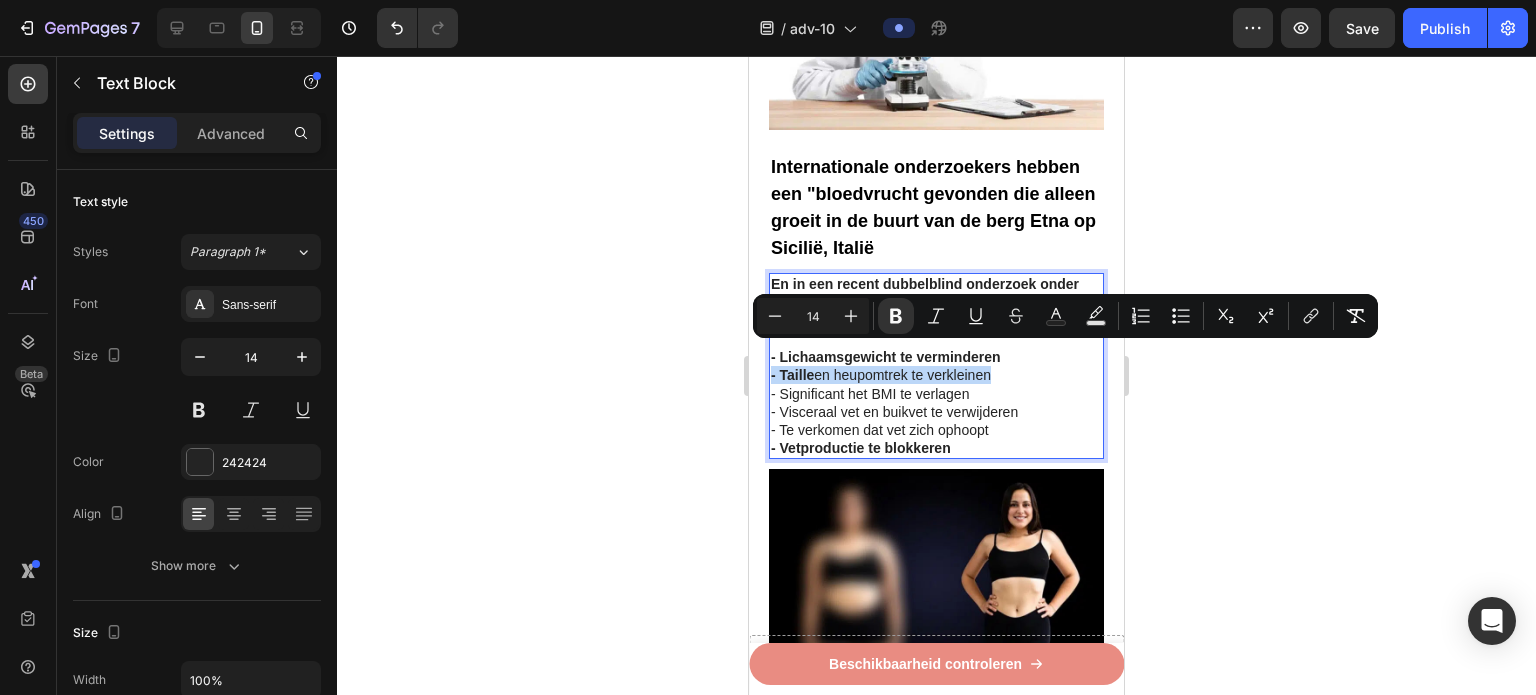 click on "- Taille  en heupomtrek te verkleinen" at bounding box center (936, 375) 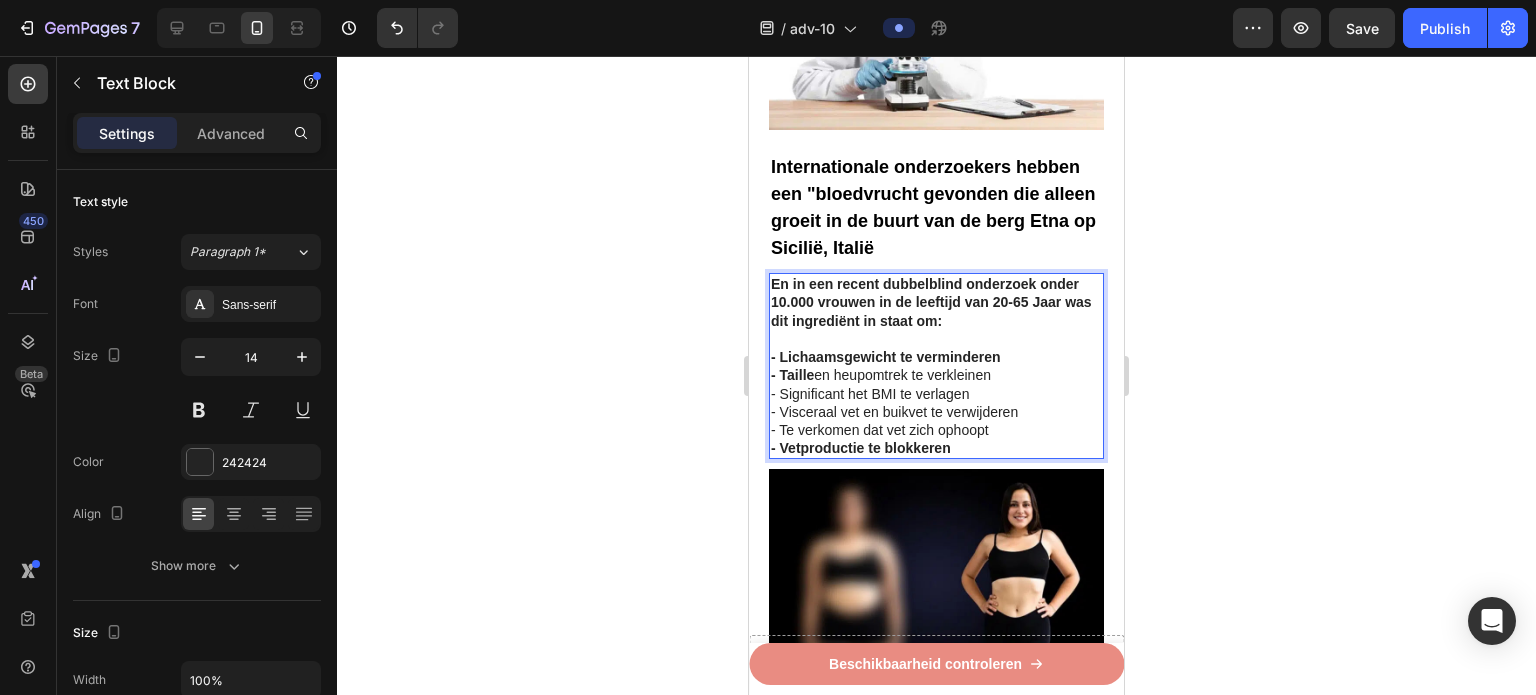 click on "- Taille  en heupomtrek te verkleinen" at bounding box center (881, 375) 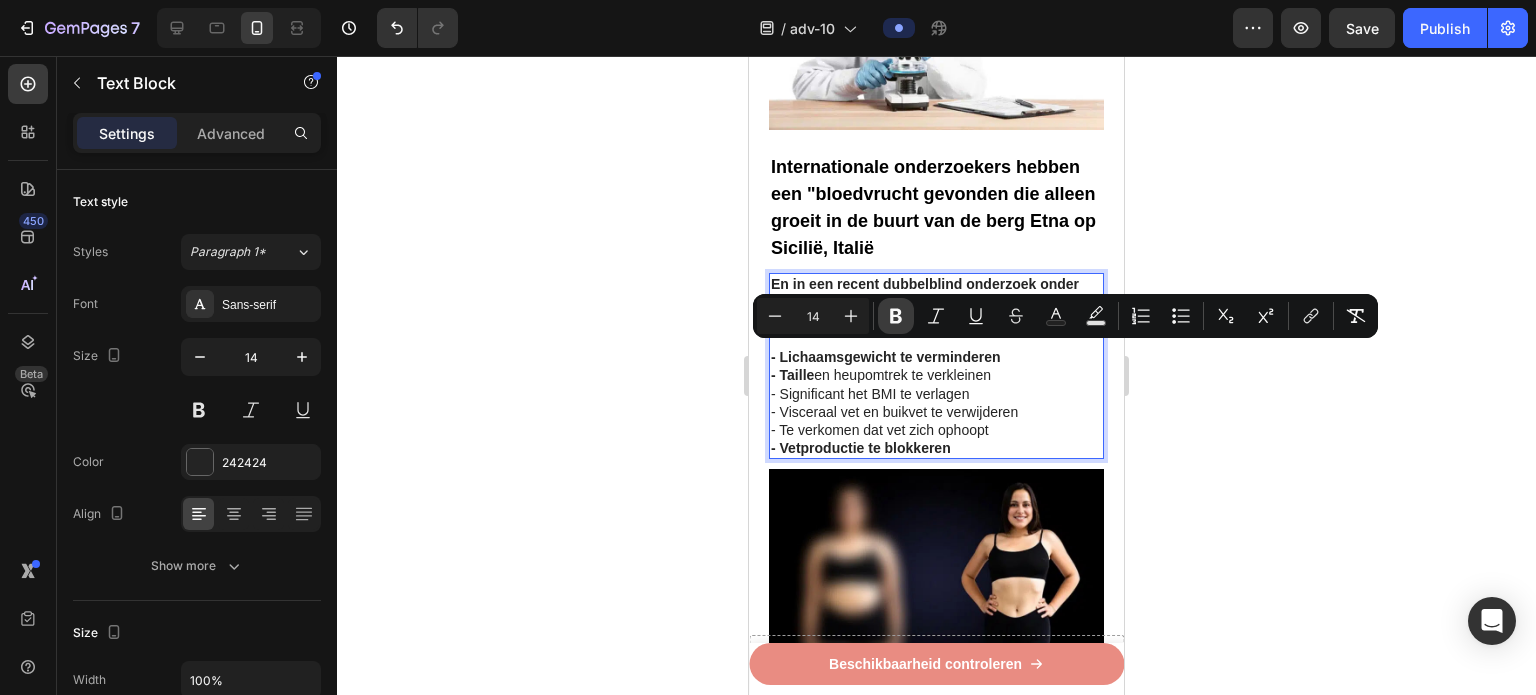 click 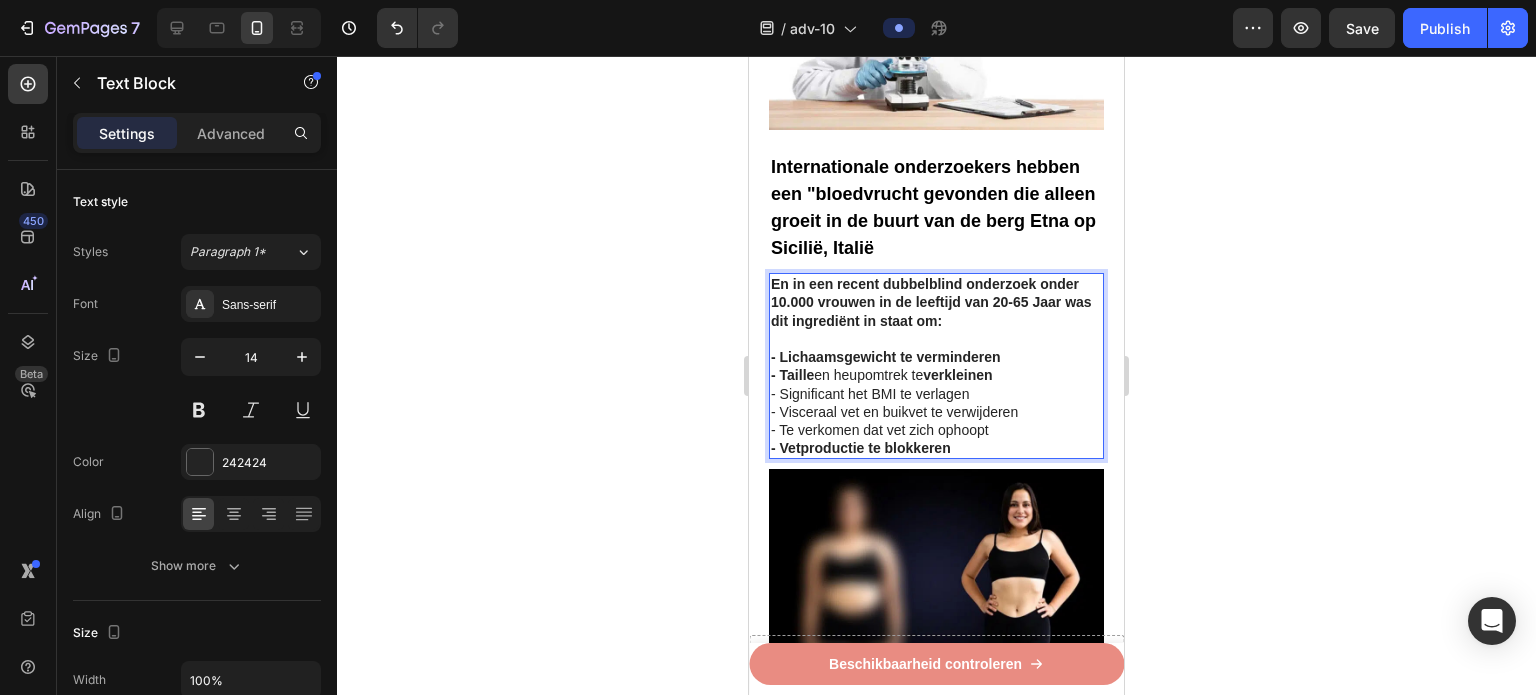 click 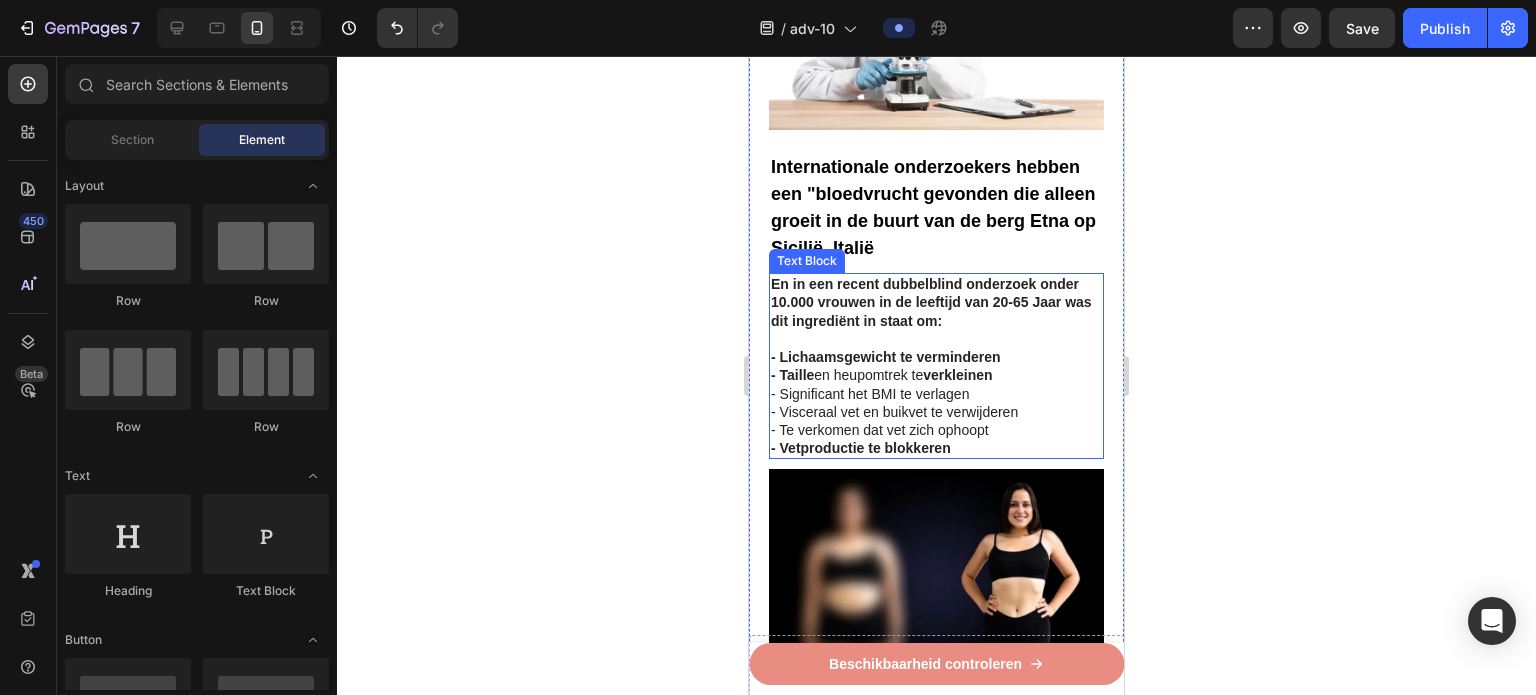 click on "- Significant het BMI te verlagen" at bounding box center (870, 394) 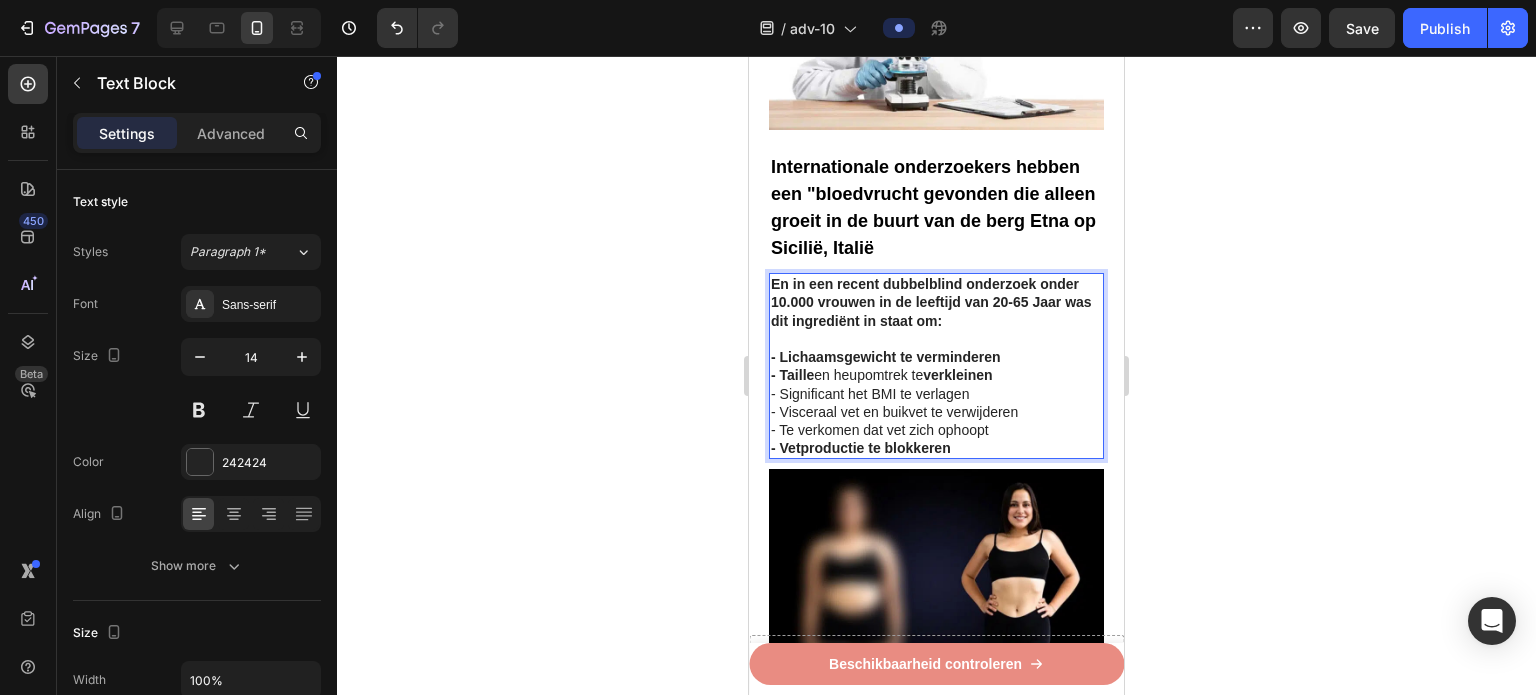 click on "- Significant het BMI te verlagen" at bounding box center [870, 394] 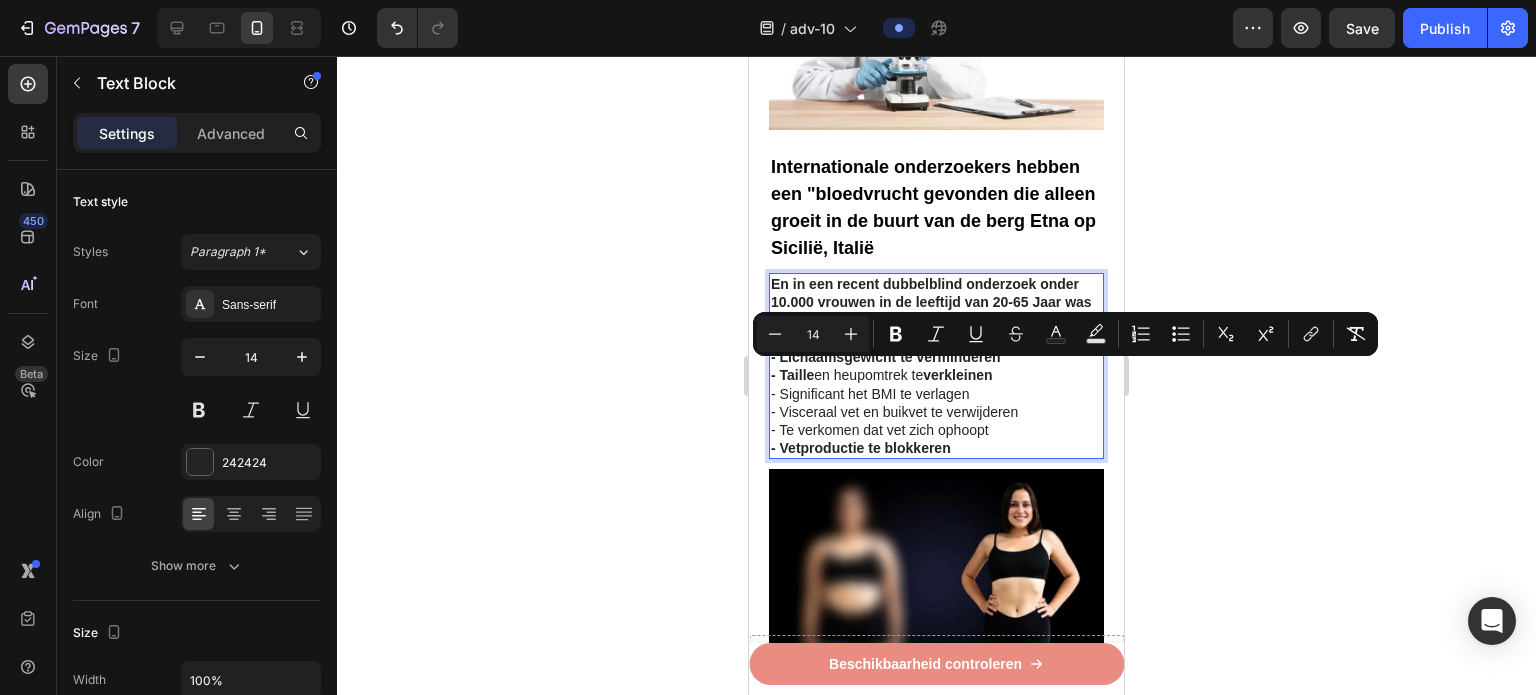 click on "- Significant het BMI te verlagen" at bounding box center [870, 394] 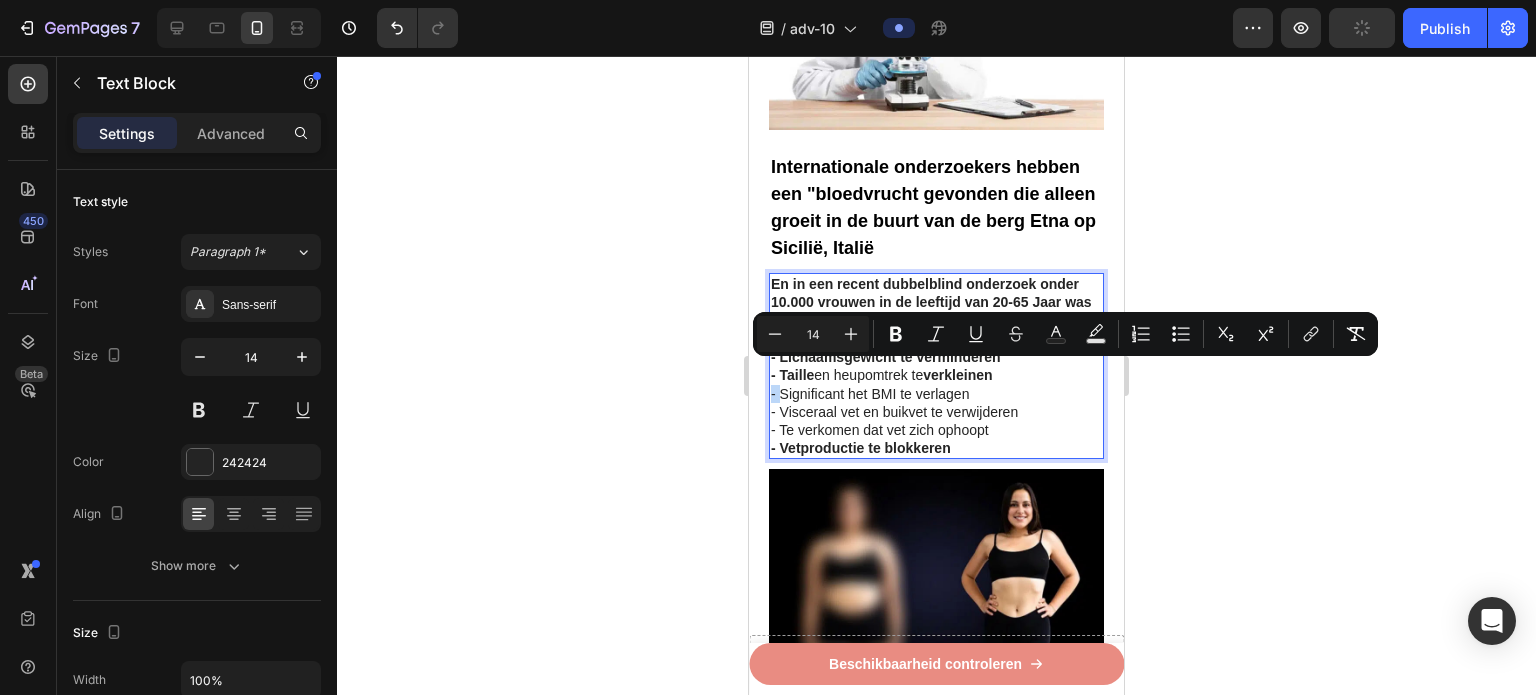 click on "- Significant het BMI te verlagen" at bounding box center [870, 394] 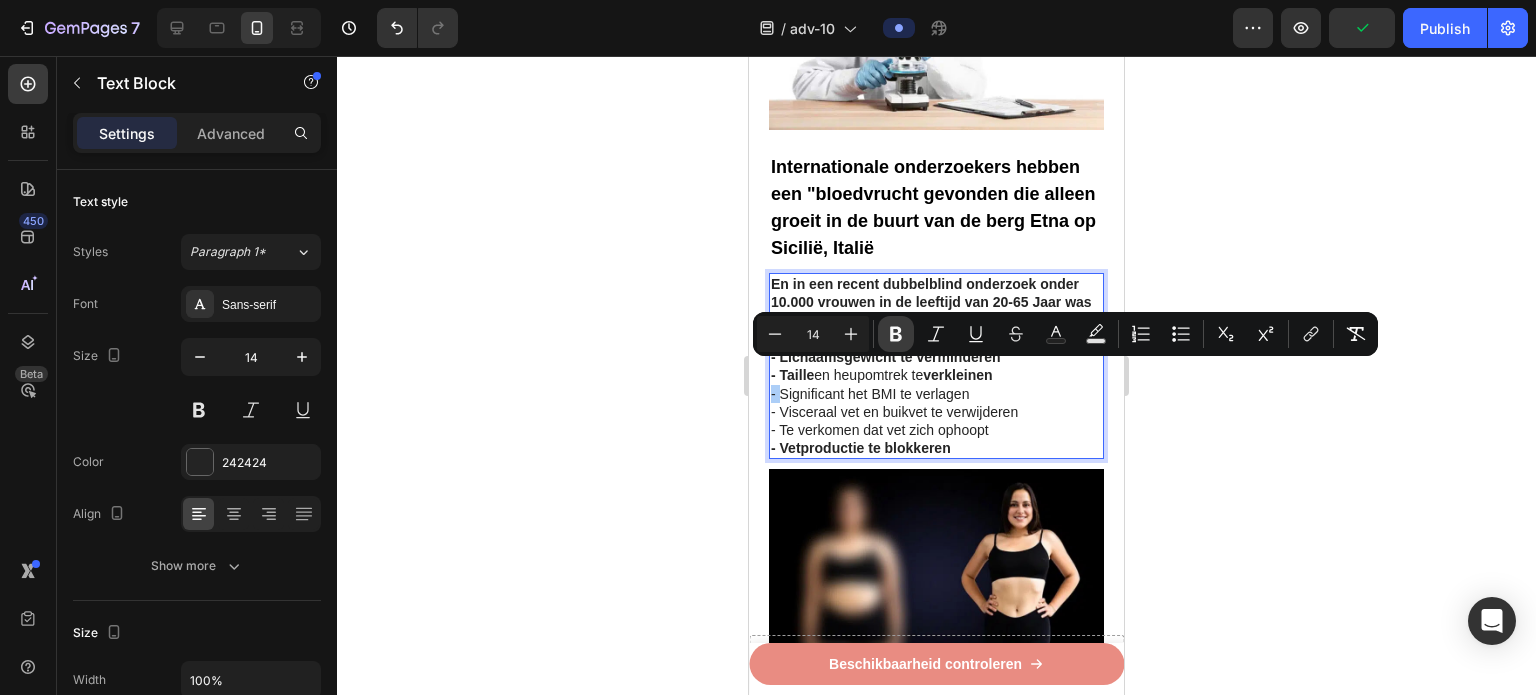 click on "Bold" at bounding box center [896, 334] 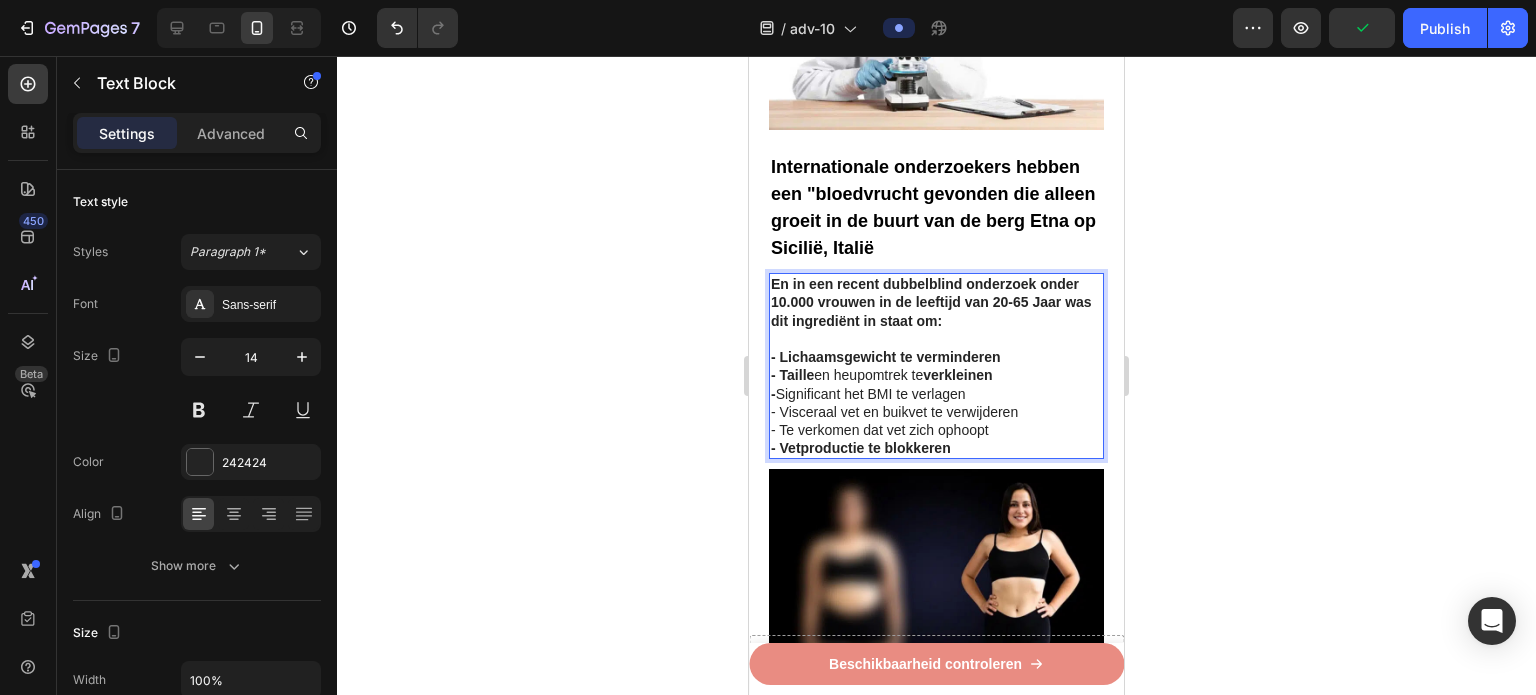 click on "- Visceraal vet en buikvet te verwijderen" at bounding box center (894, 412) 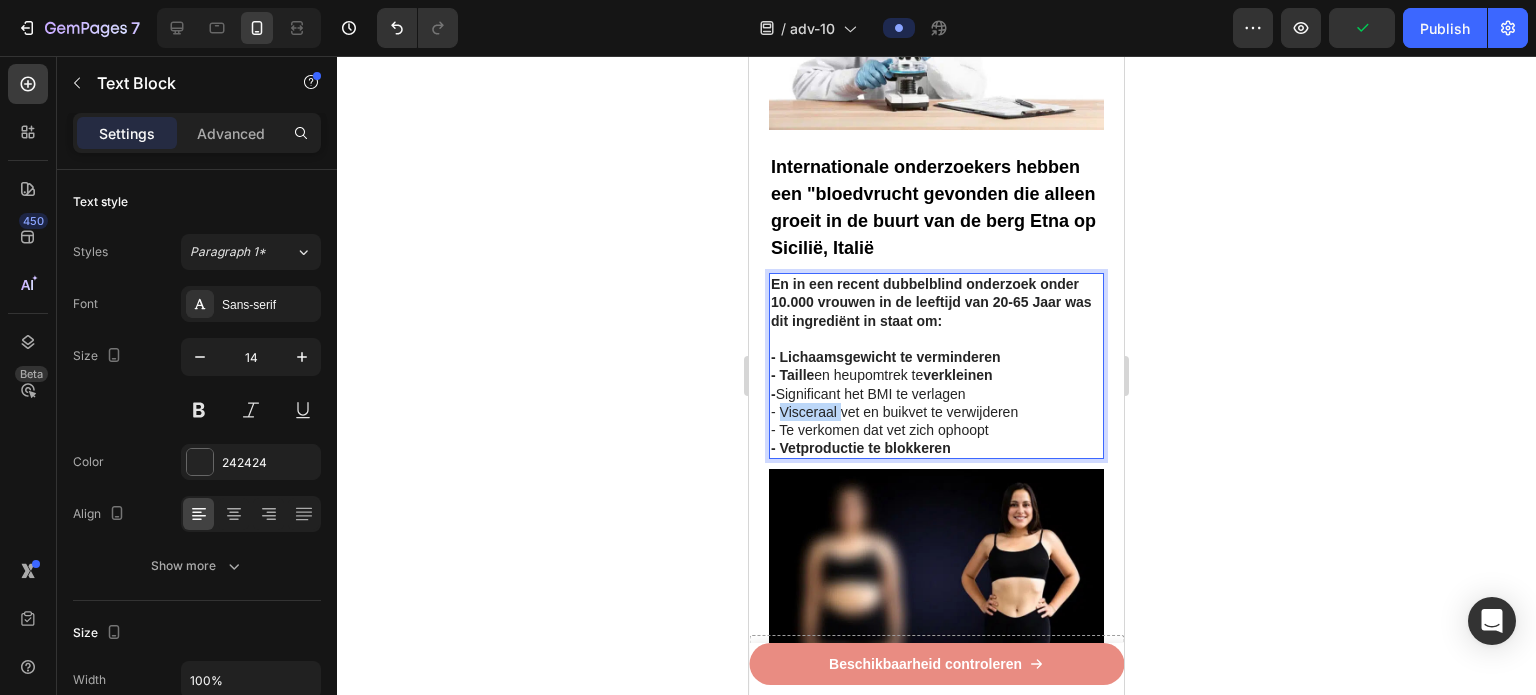 click on "- Visceraal vet en buikvet te verwijderen" at bounding box center (894, 412) 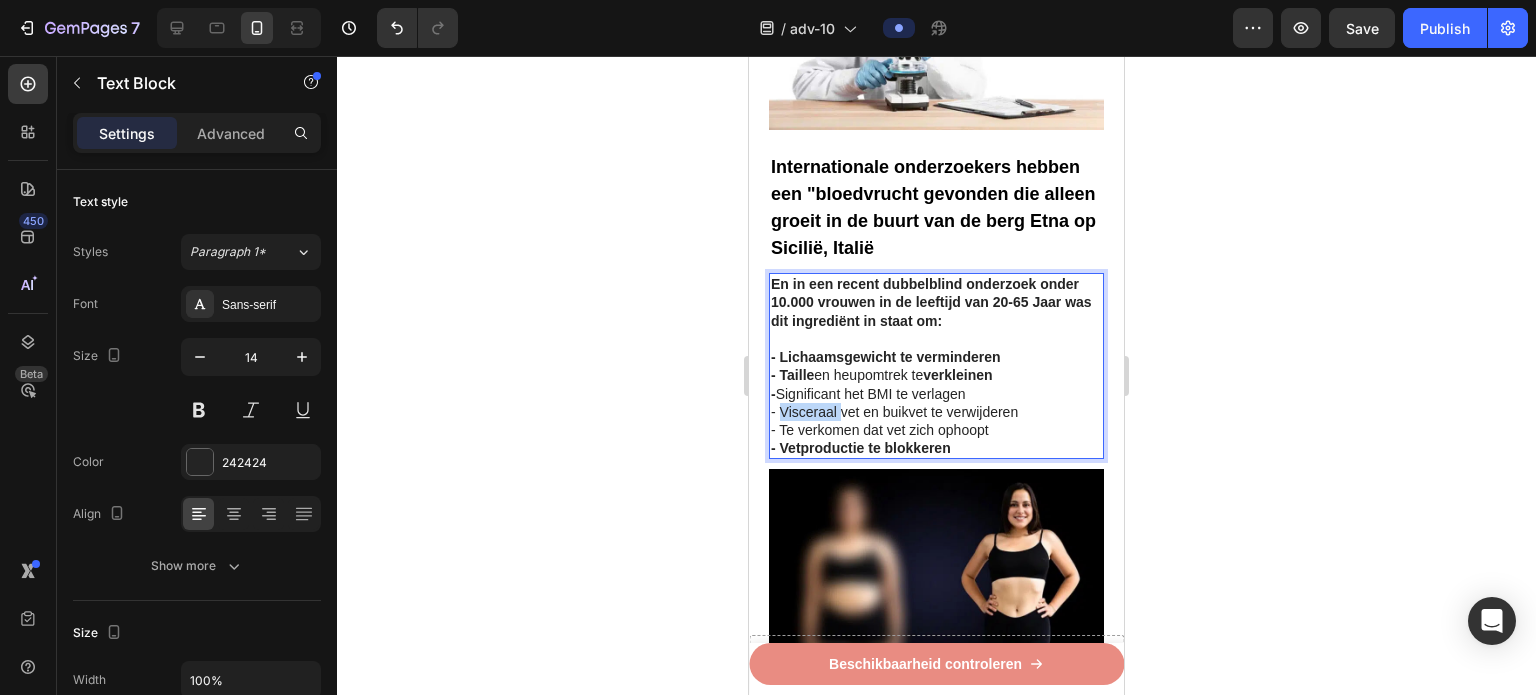 click on "- Visceraal vet en buikvet te verwijderen" at bounding box center [894, 412] 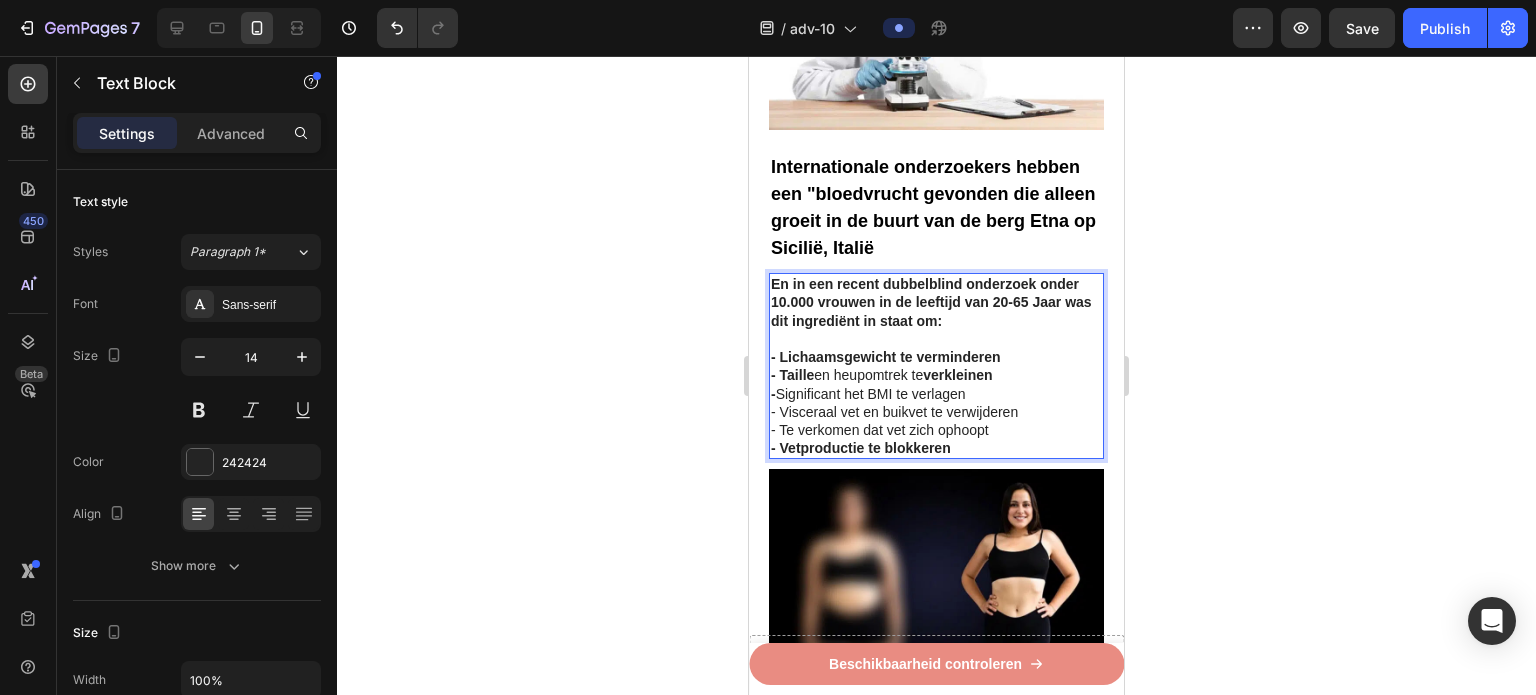 drag, startPoint x: 777, startPoint y: 391, endPoint x: 766, endPoint y: 391, distance: 11 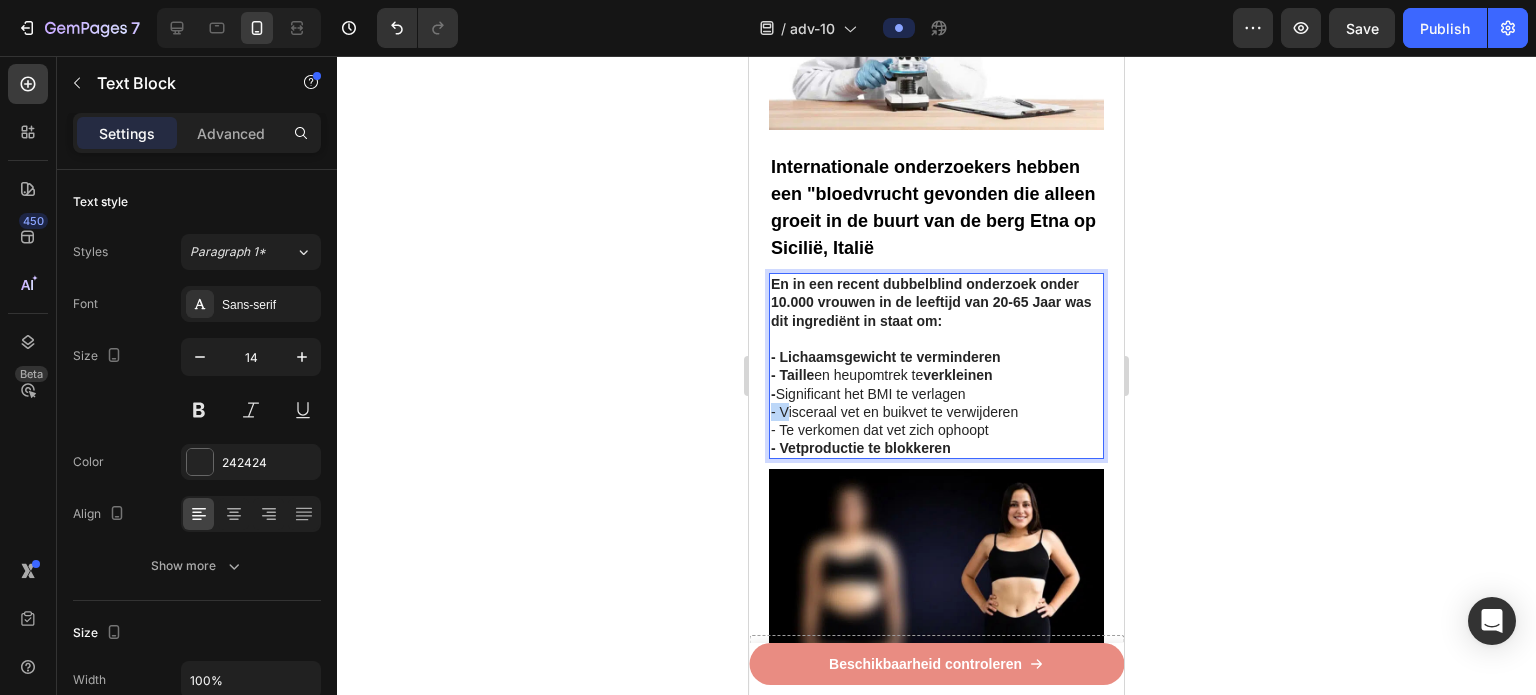 drag, startPoint x: 786, startPoint y: 388, endPoint x: 771, endPoint y: 389, distance: 15.033297 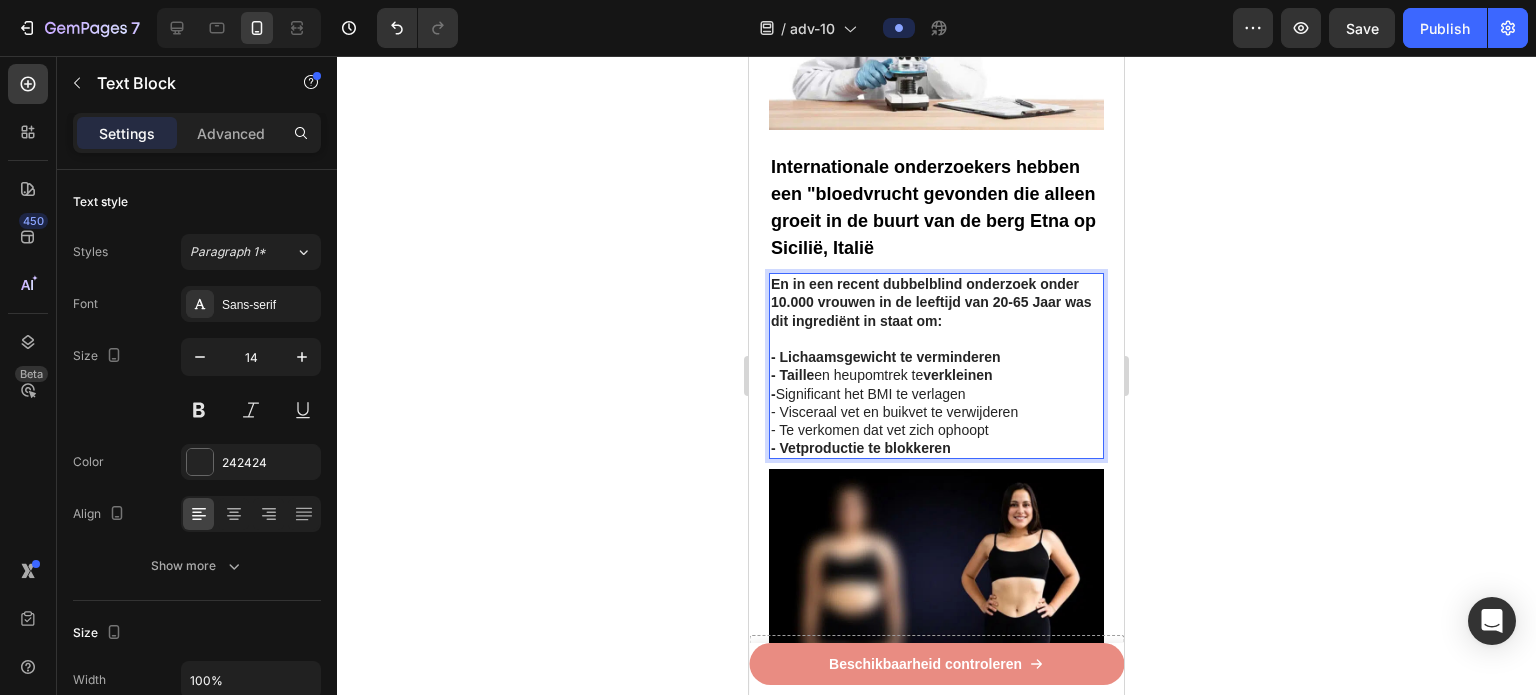 click 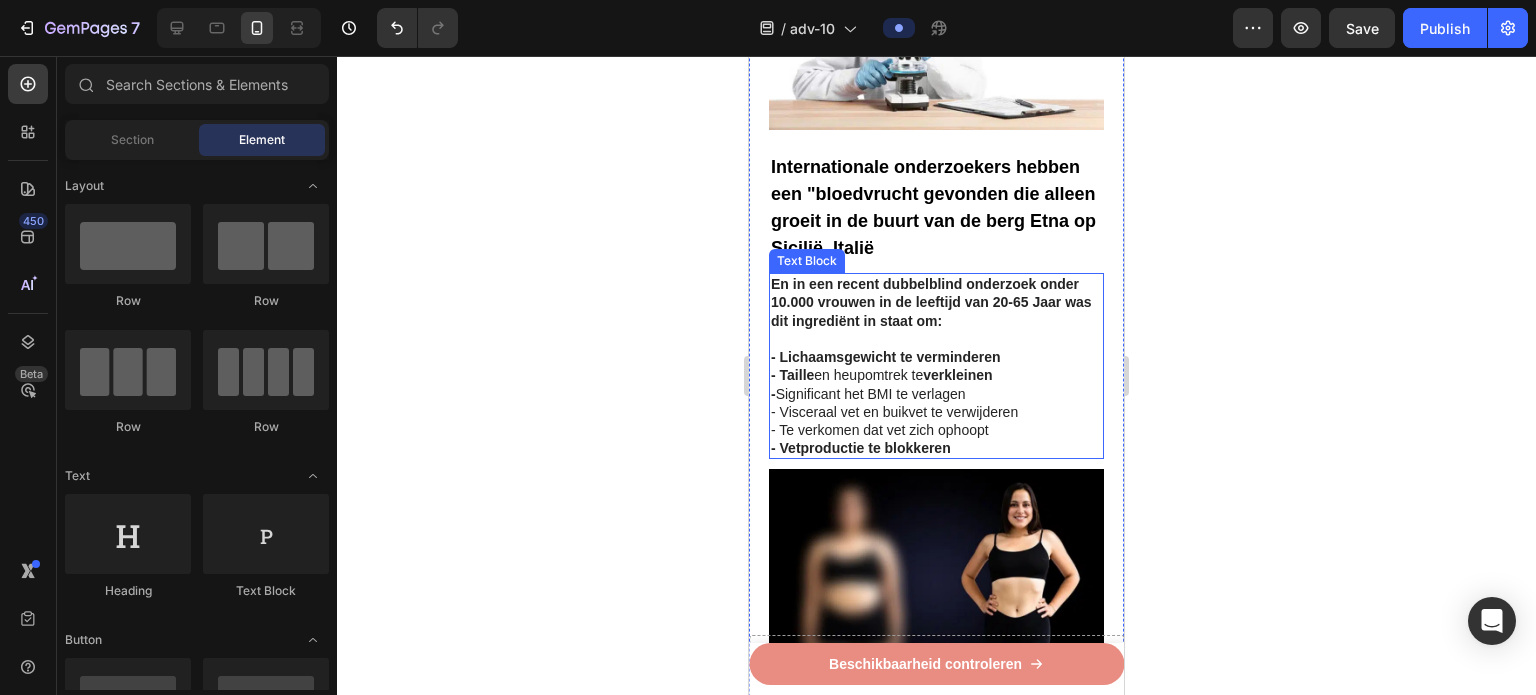 click on "- Visceraal vet en buikvet te verwijderen" at bounding box center [894, 412] 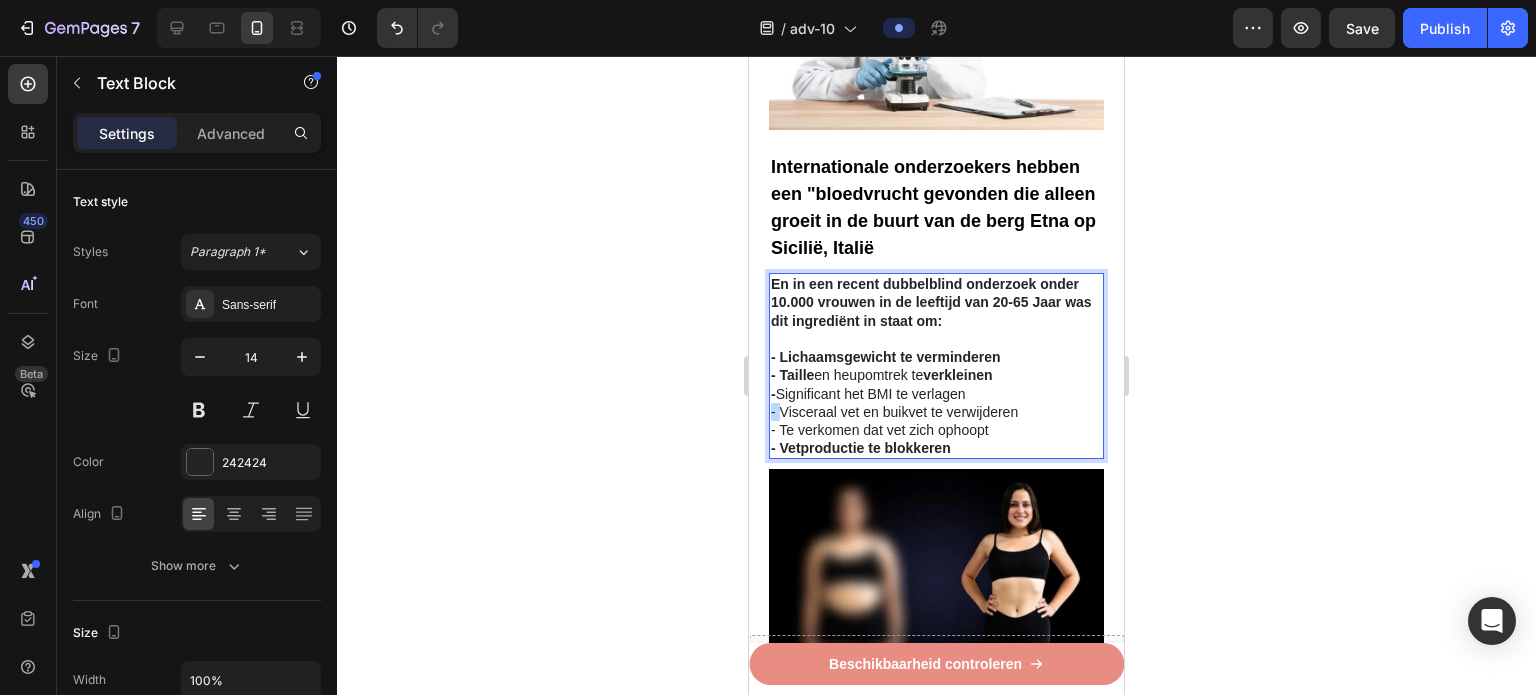 drag, startPoint x: 783, startPoint y: 390, endPoint x: 769, endPoint y: 390, distance: 14 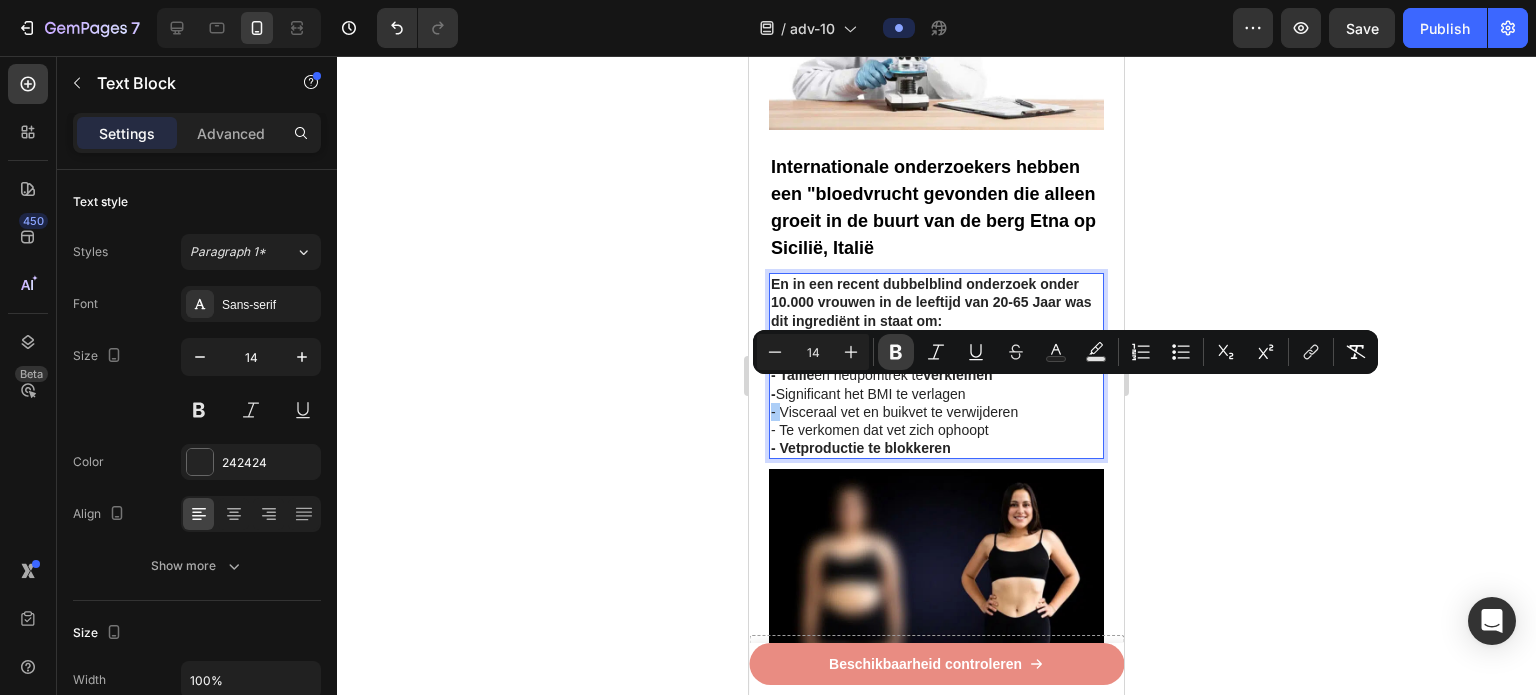 click 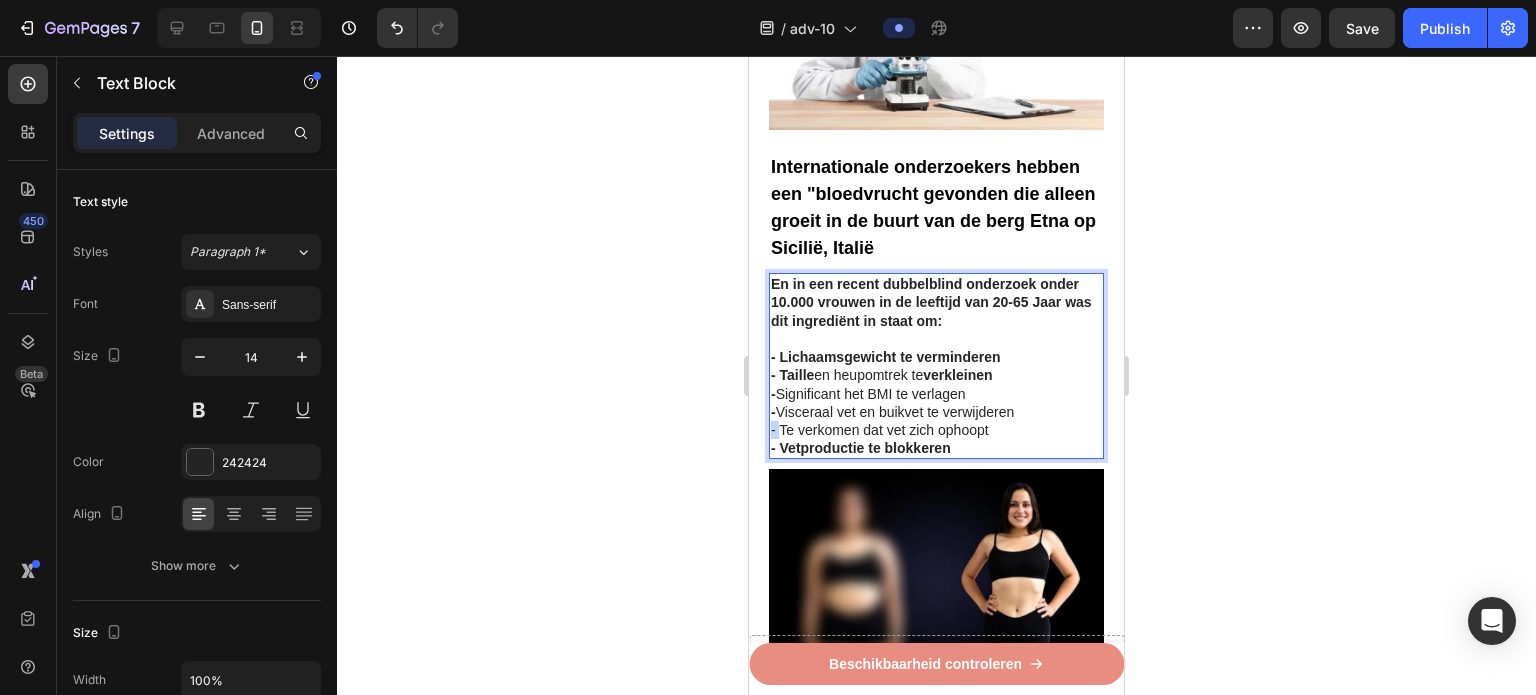 drag, startPoint x: 779, startPoint y: 410, endPoint x: 761, endPoint y: 411, distance: 18.027756 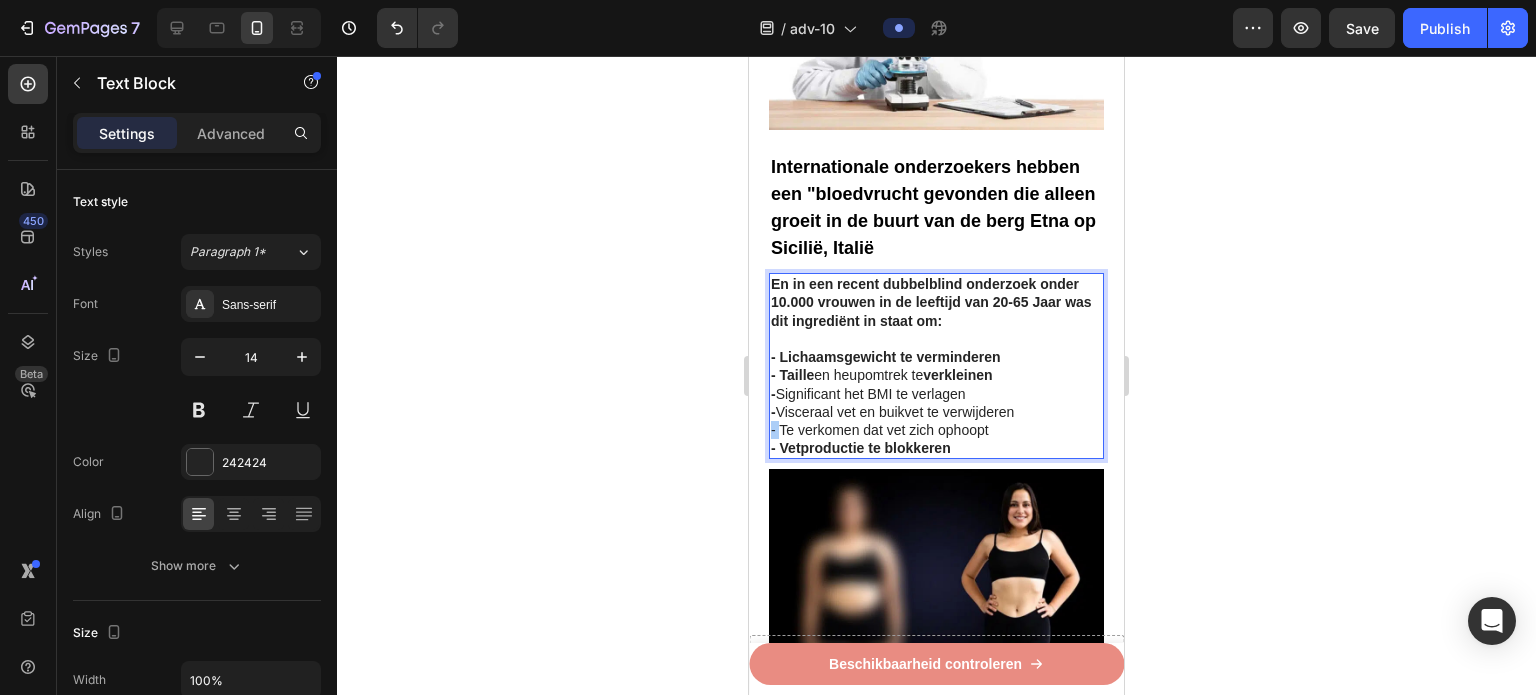 click 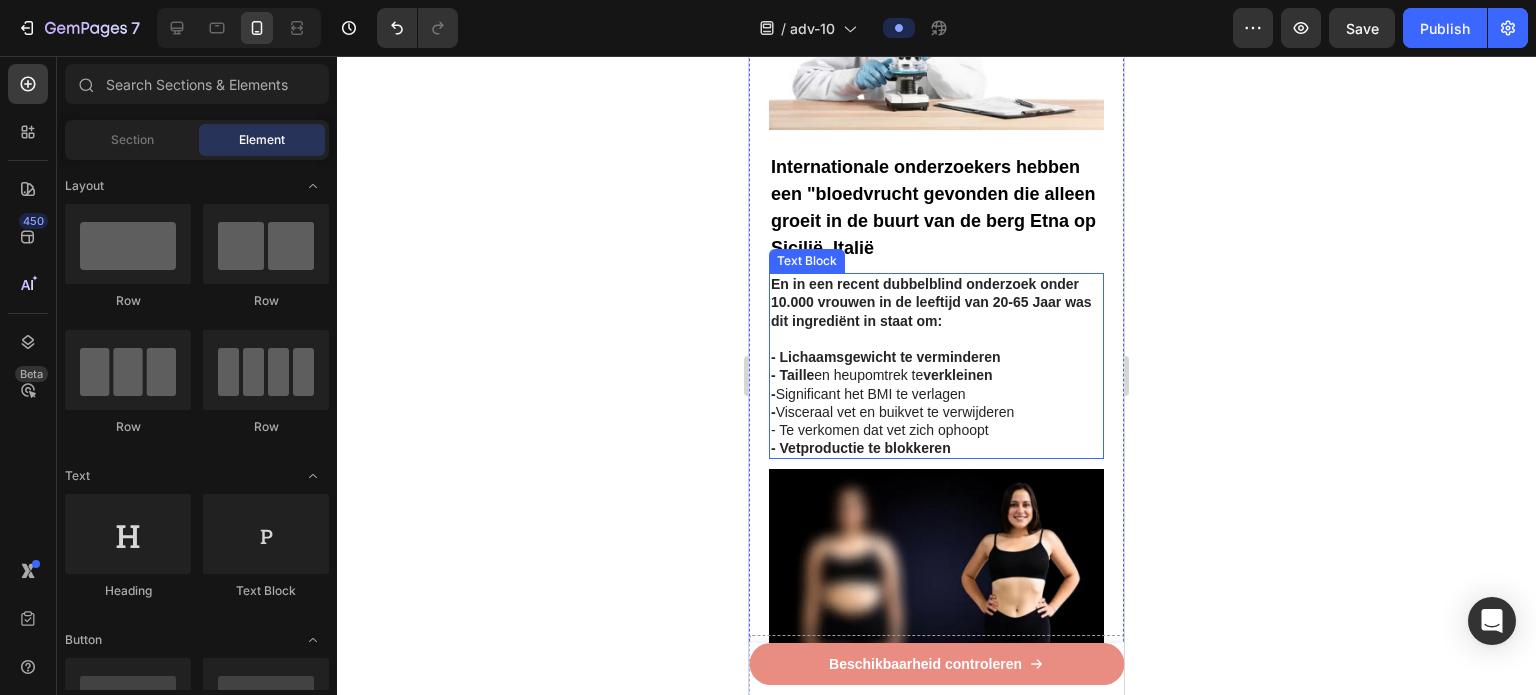 click on "- Te verkomen dat vet zich ophoopt" at bounding box center (880, 430) 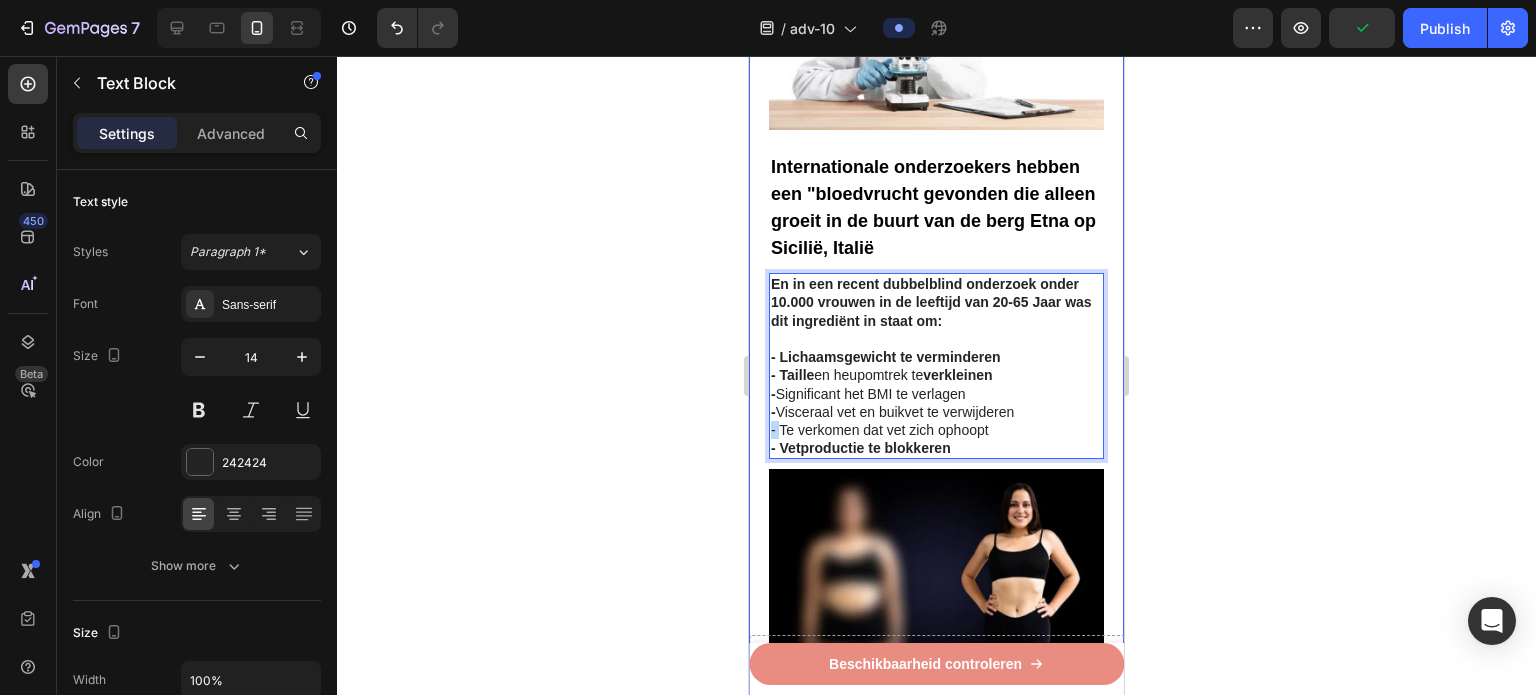 drag, startPoint x: 782, startPoint y: 411, endPoint x: 763, endPoint y: 411, distance: 19 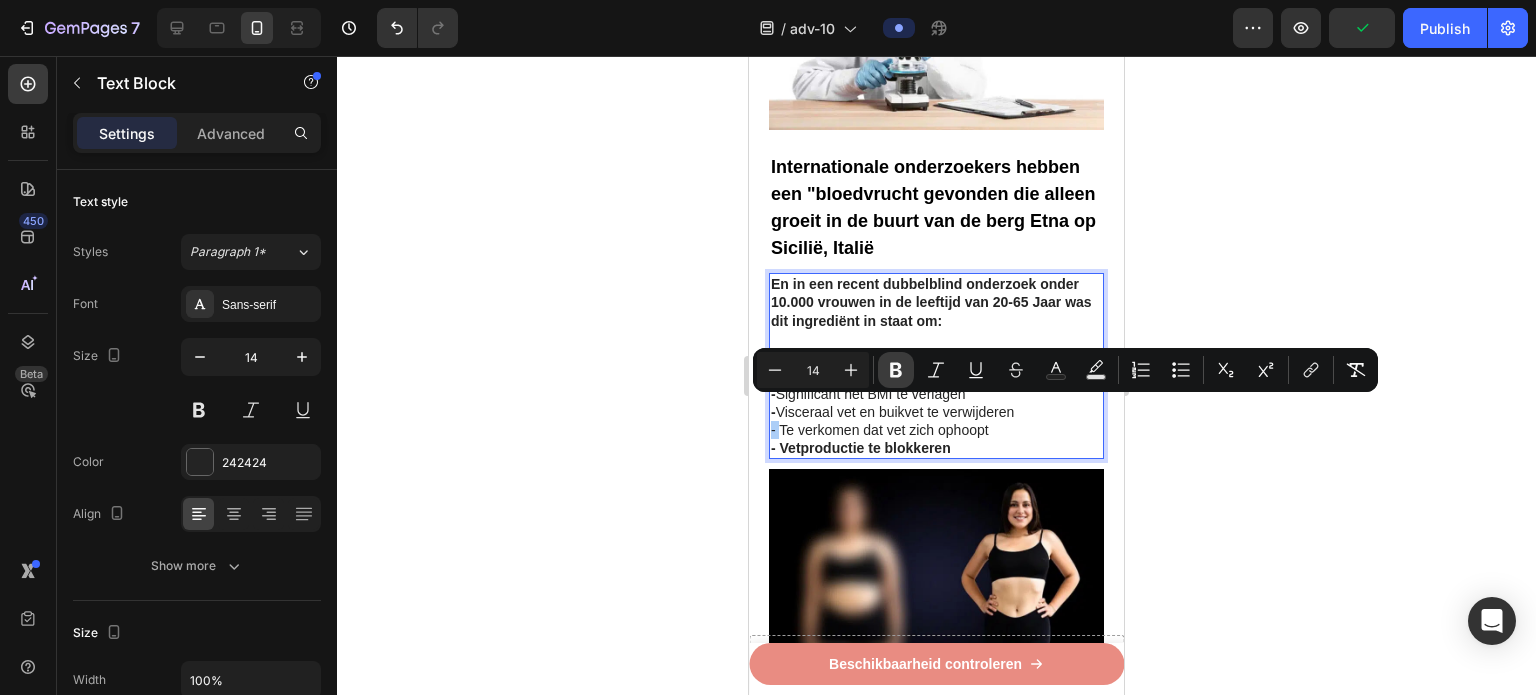 click 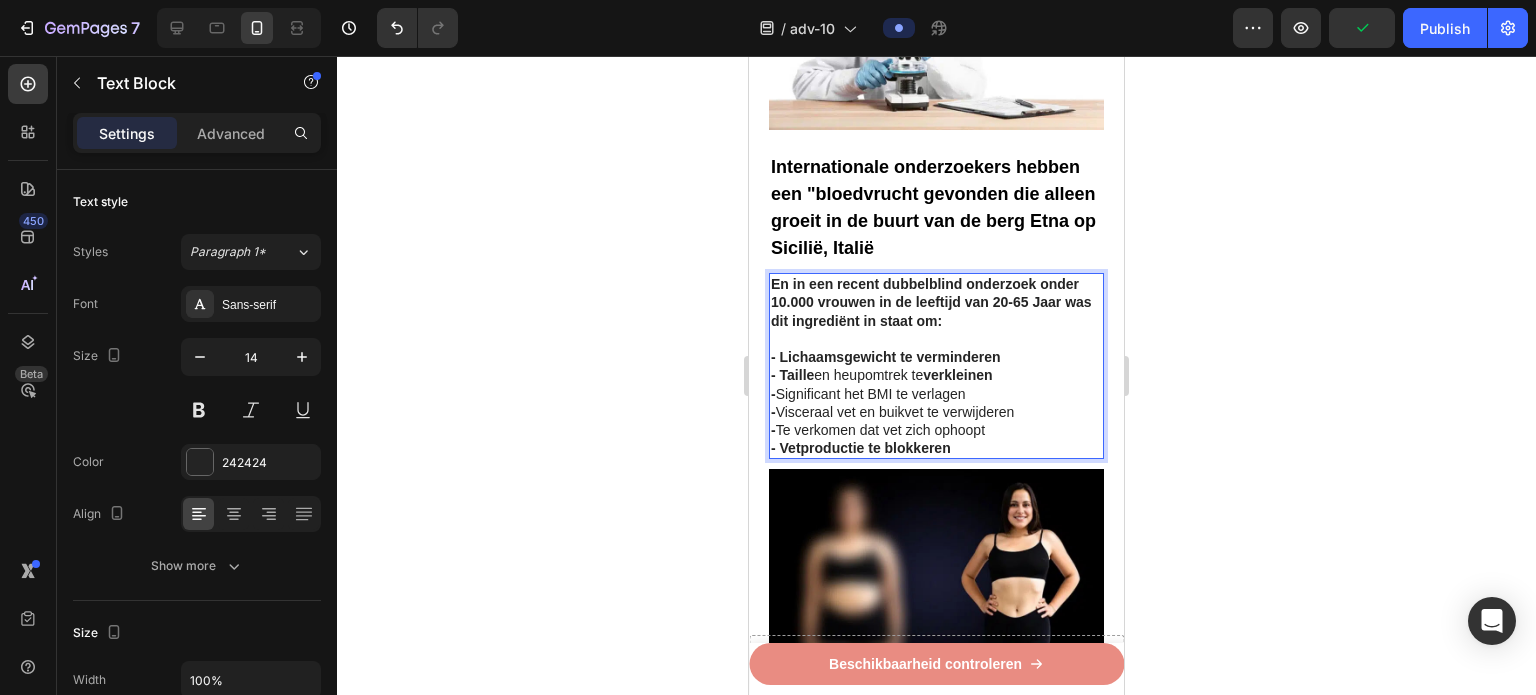 click 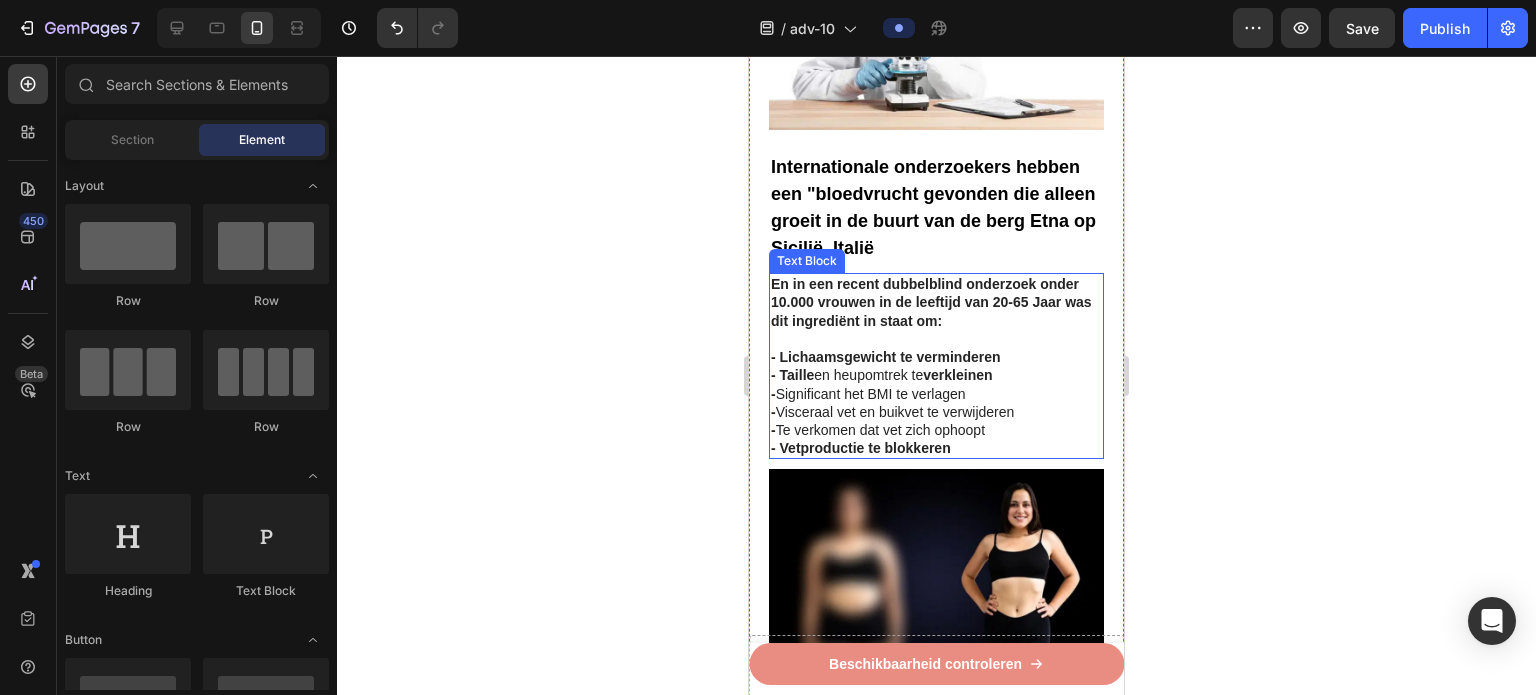 click on "- Significant het BMI te verlagen" at bounding box center [868, 394] 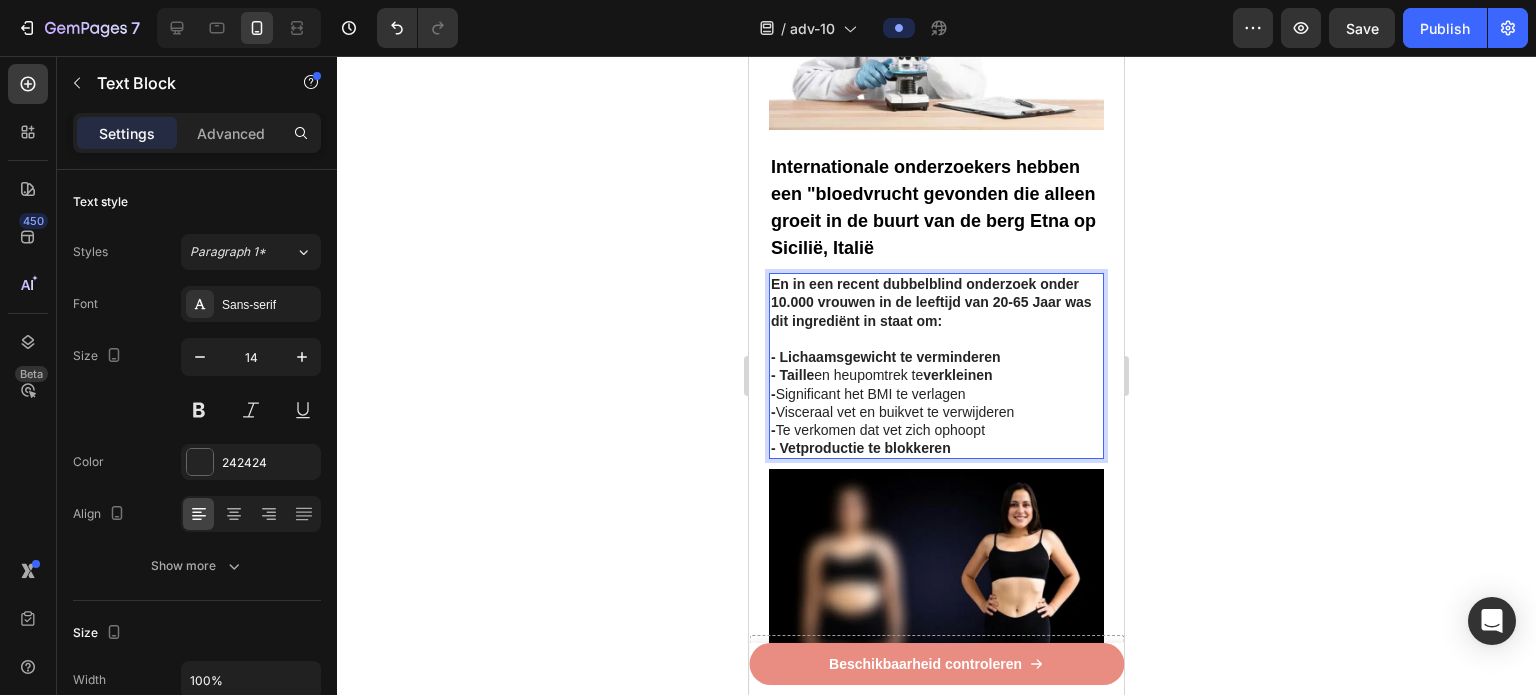 click on "-  Te verkomen dat vet zich ophoopt" at bounding box center (878, 430) 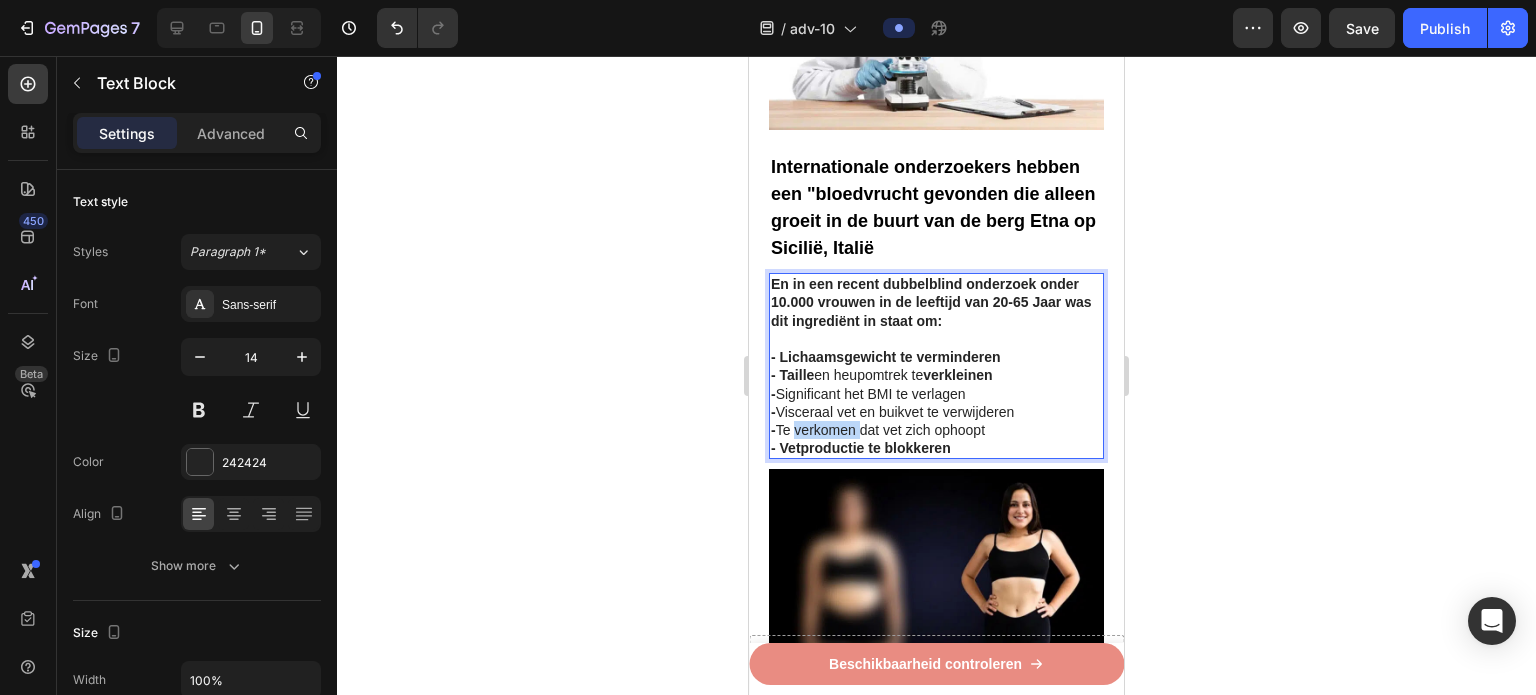 click on "-  Te verkomen dat vet zich ophoopt" at bounding box center (878, 430) 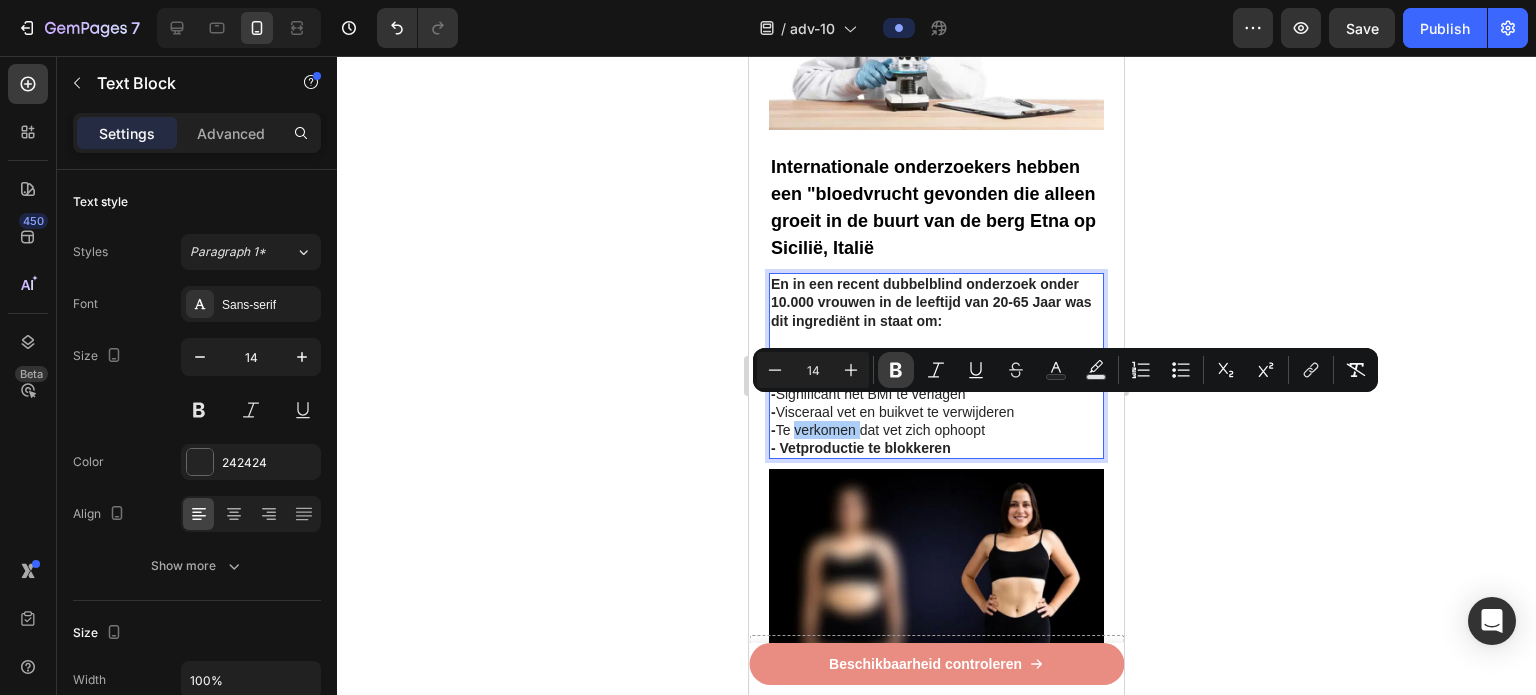 click 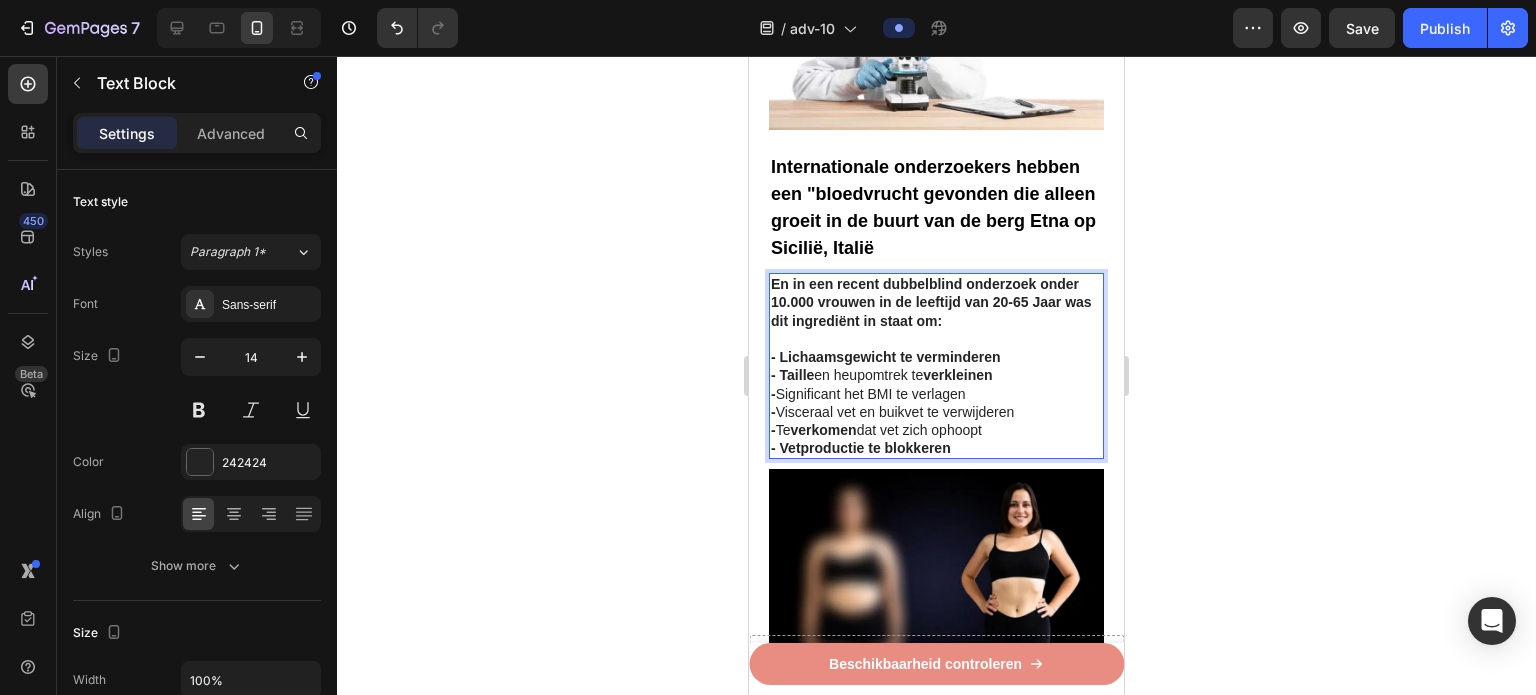 click on "-  Te  verkomen  dat vet zich ophoopt" at bounding box center [876, 430] 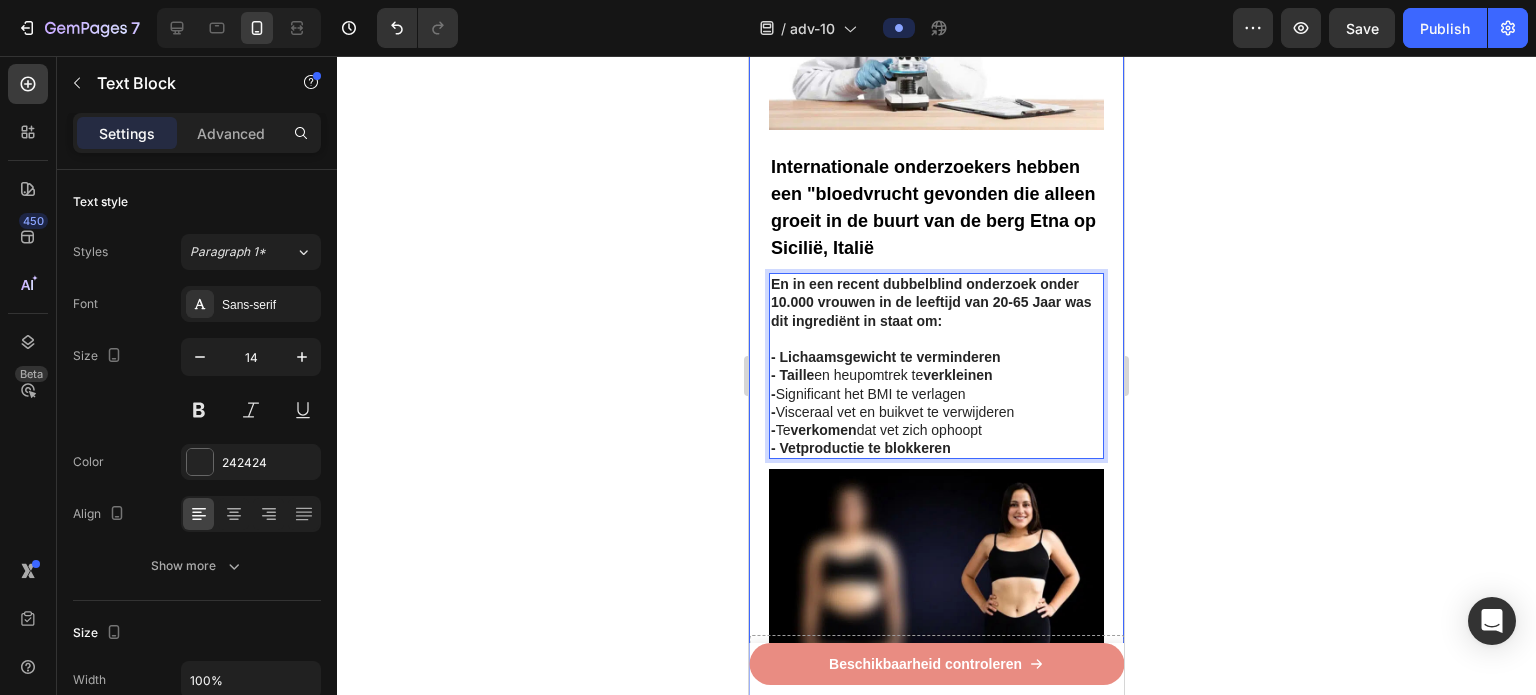 click 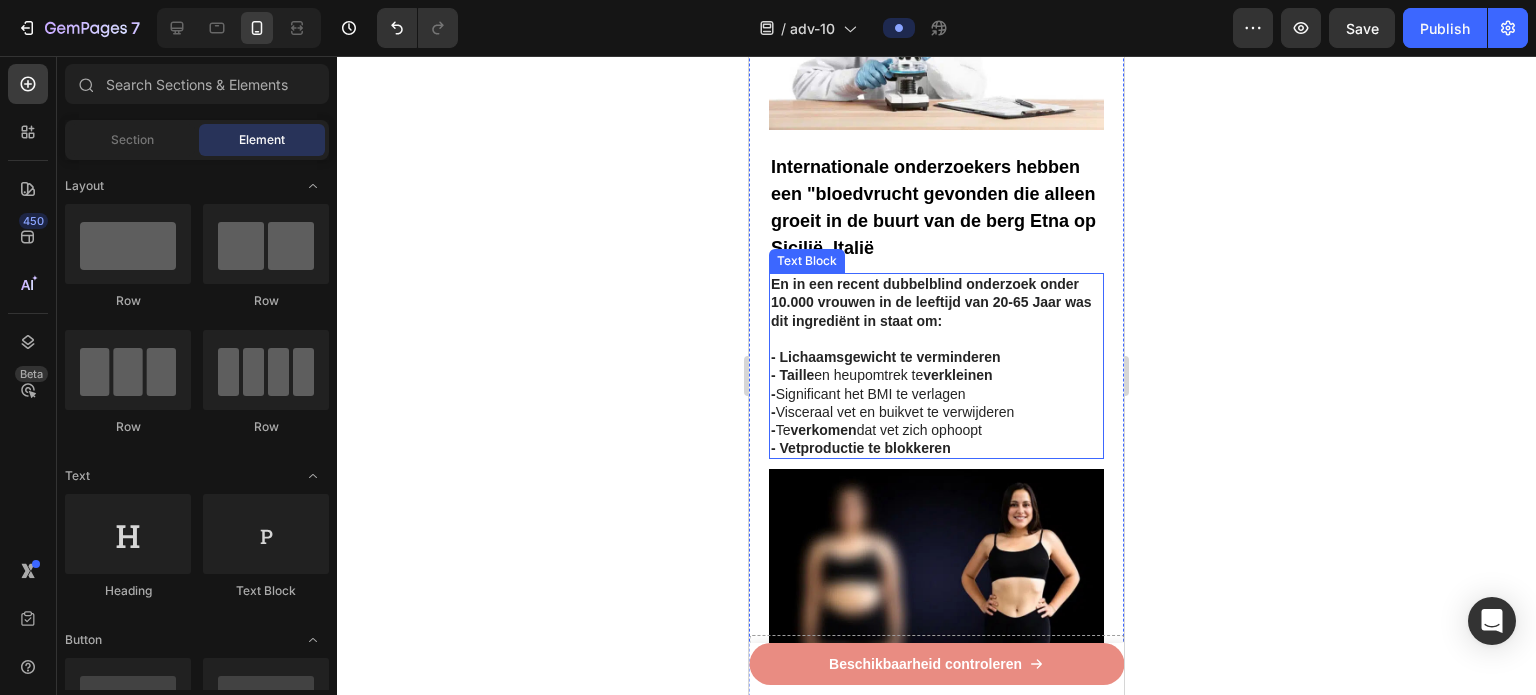 click on "-  Te  verkomen  dat vet zich ophoopt" at bounding box center (876, 430) 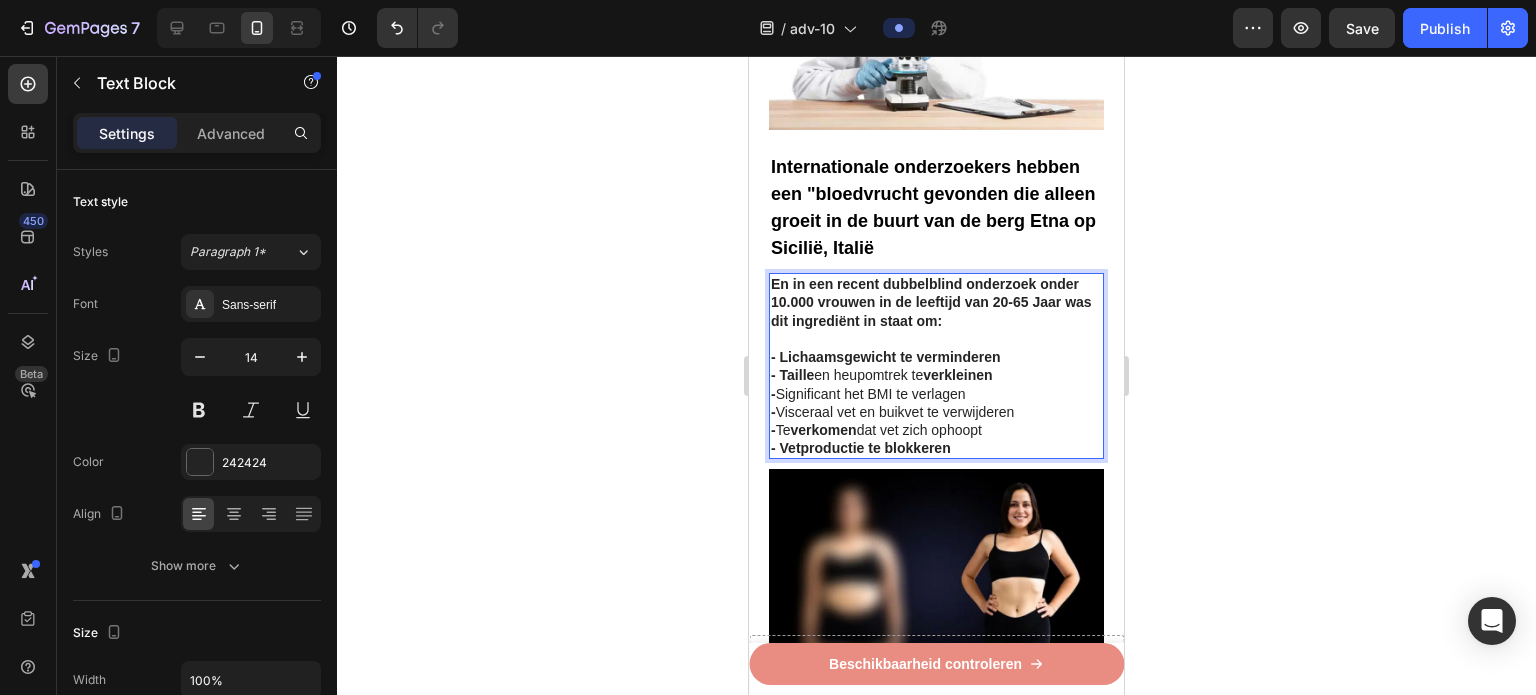 click on "verkomen" at bounding box center (823, 430) 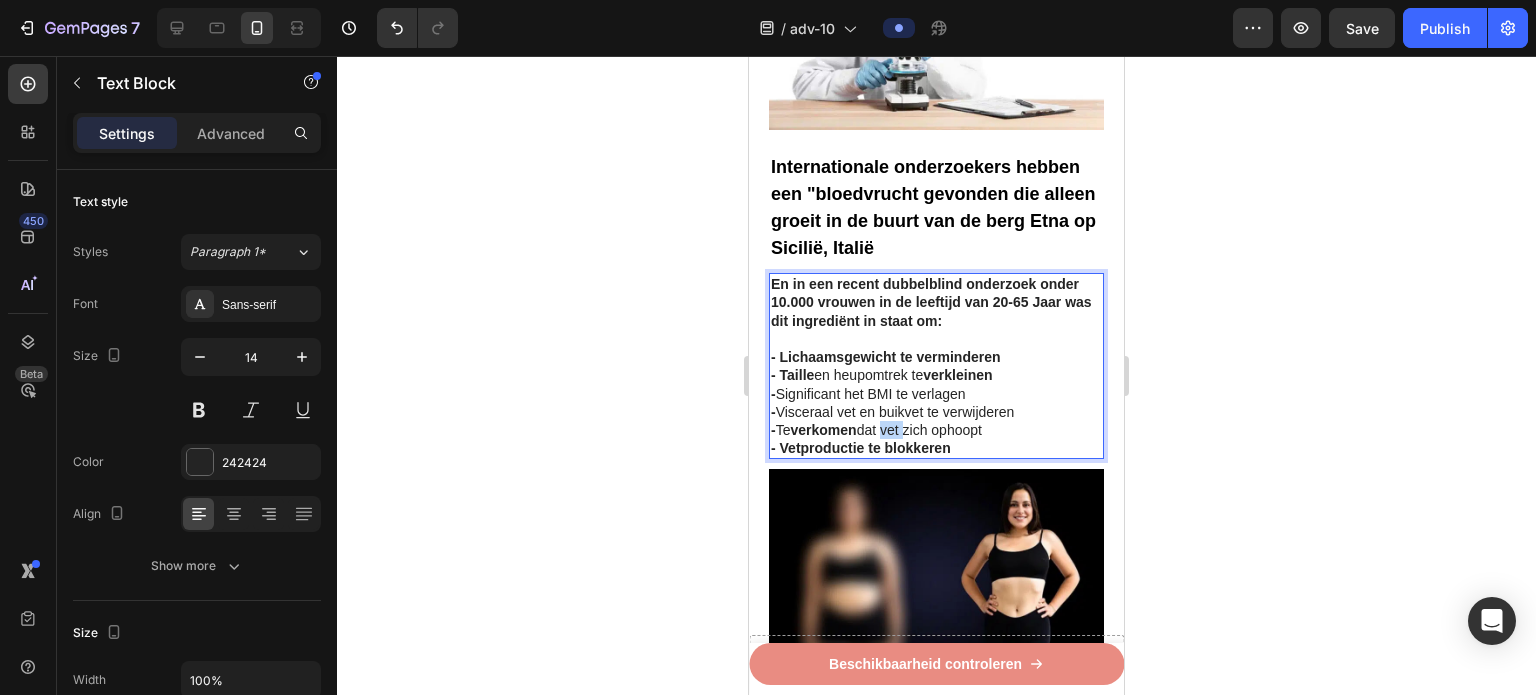 click on "-  Te  verkomen  dat vet zich ophoopt" at bounding box center [876, 430] 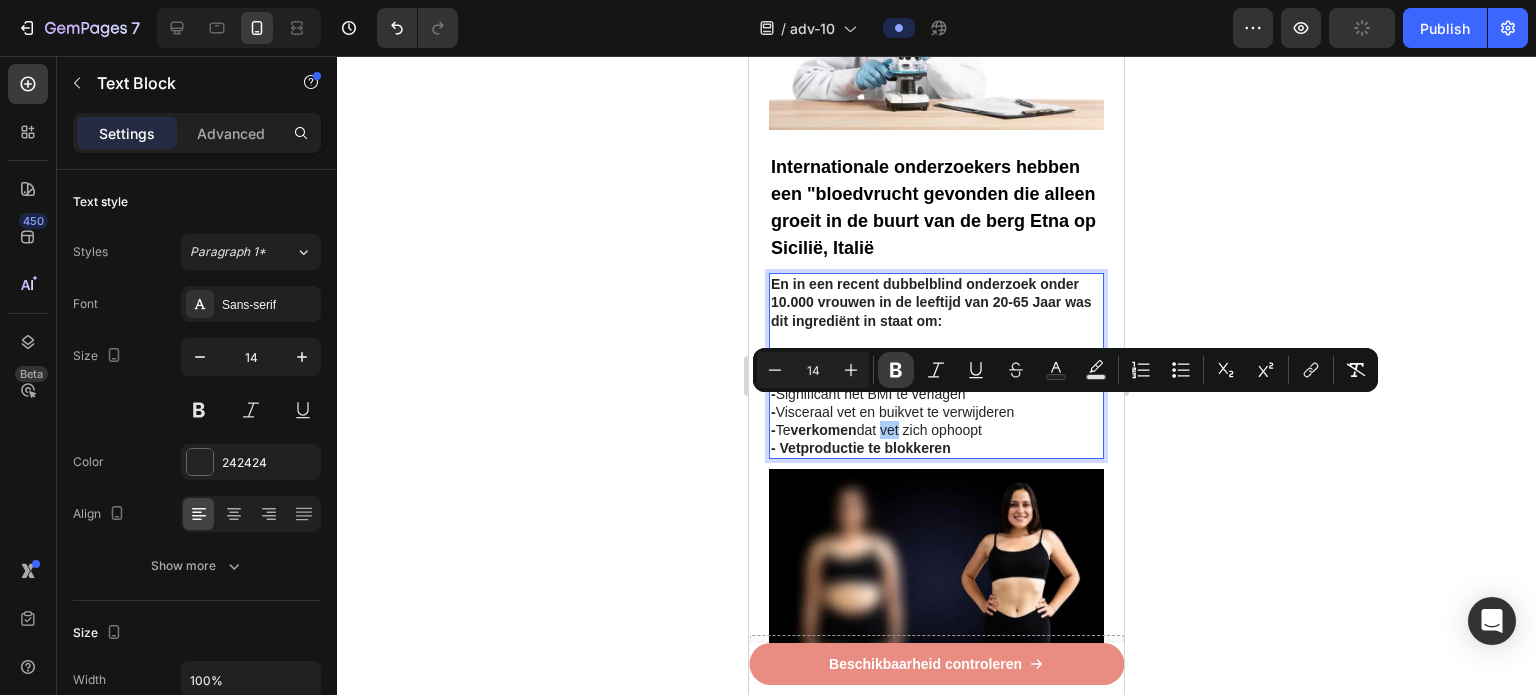 drag, startPoint x: 892, startPoint y: 372, endPoint x: 255, endPoint y: 344, distance: 637.6151 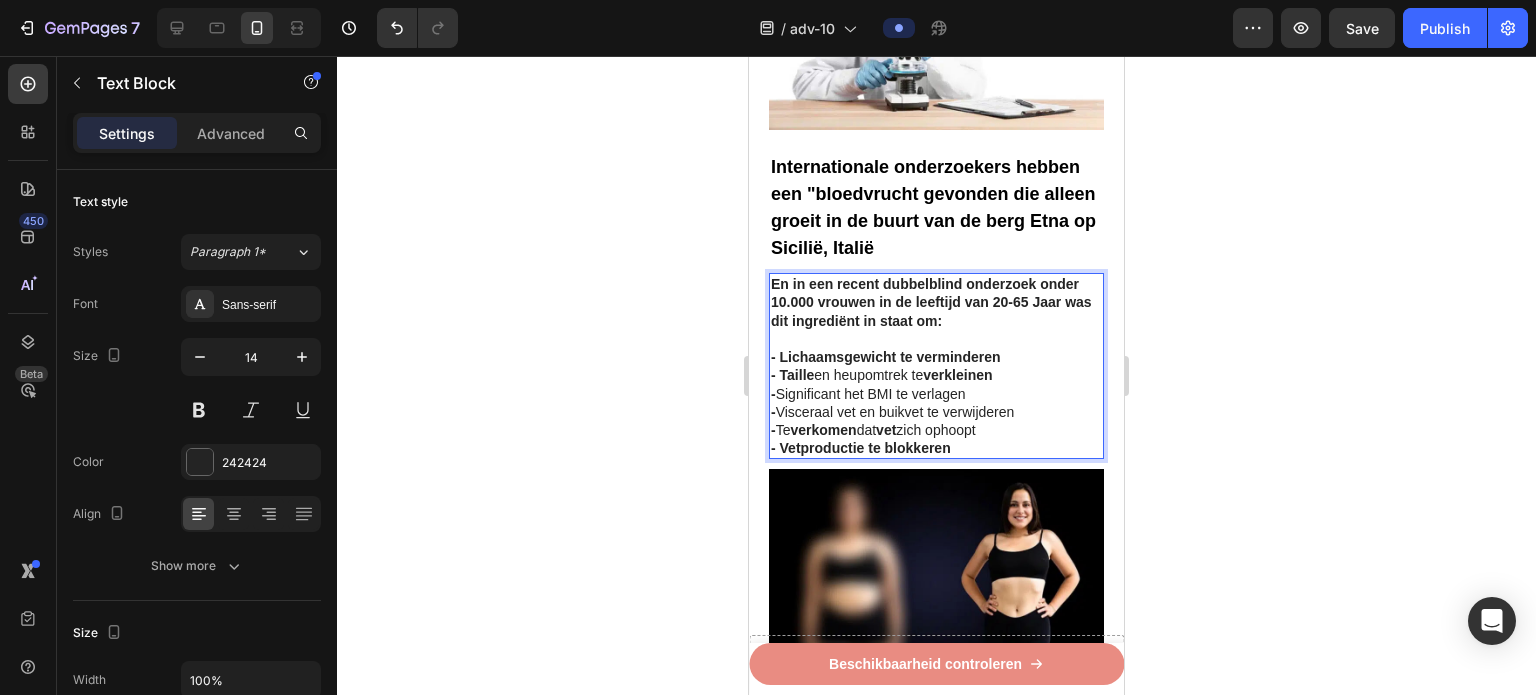 click 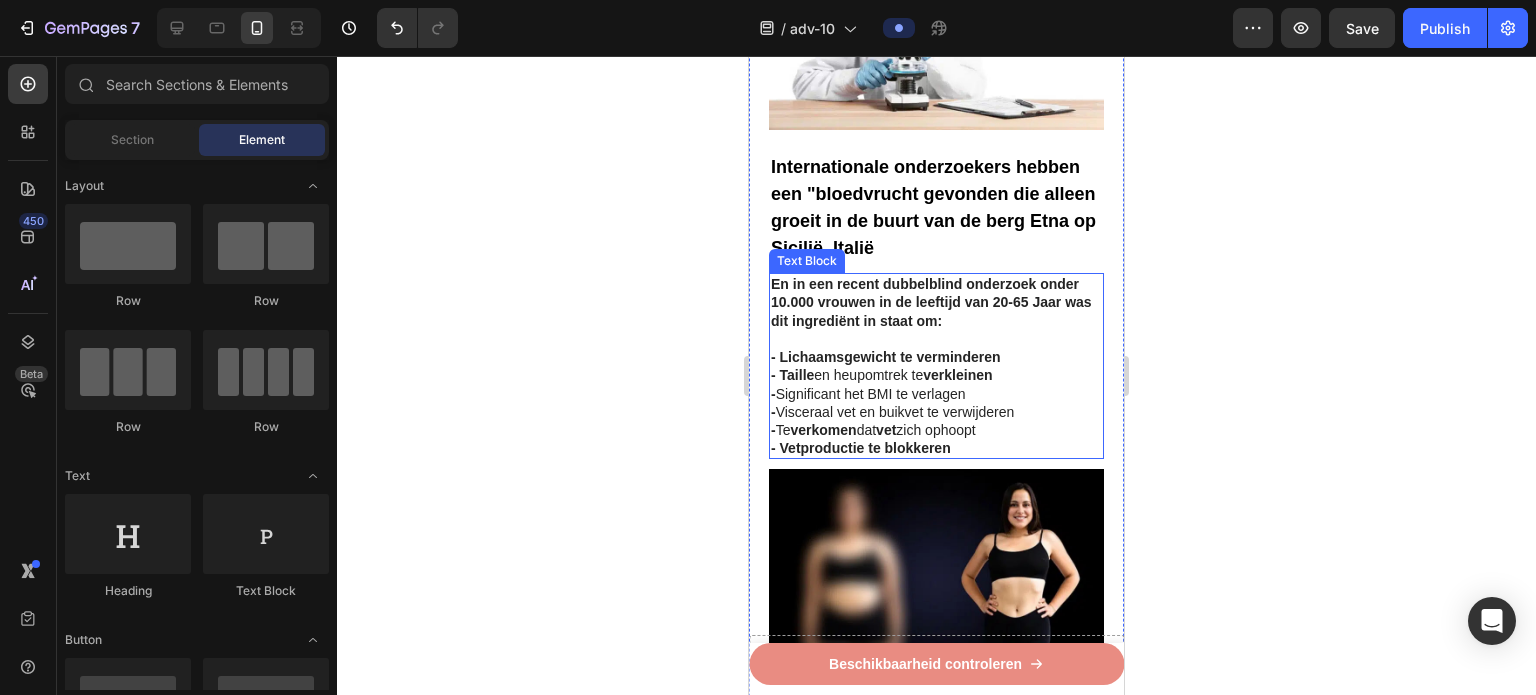 click on "- Visceraal vet en buikvet te verwijderen" at bounding box center (892, 412) 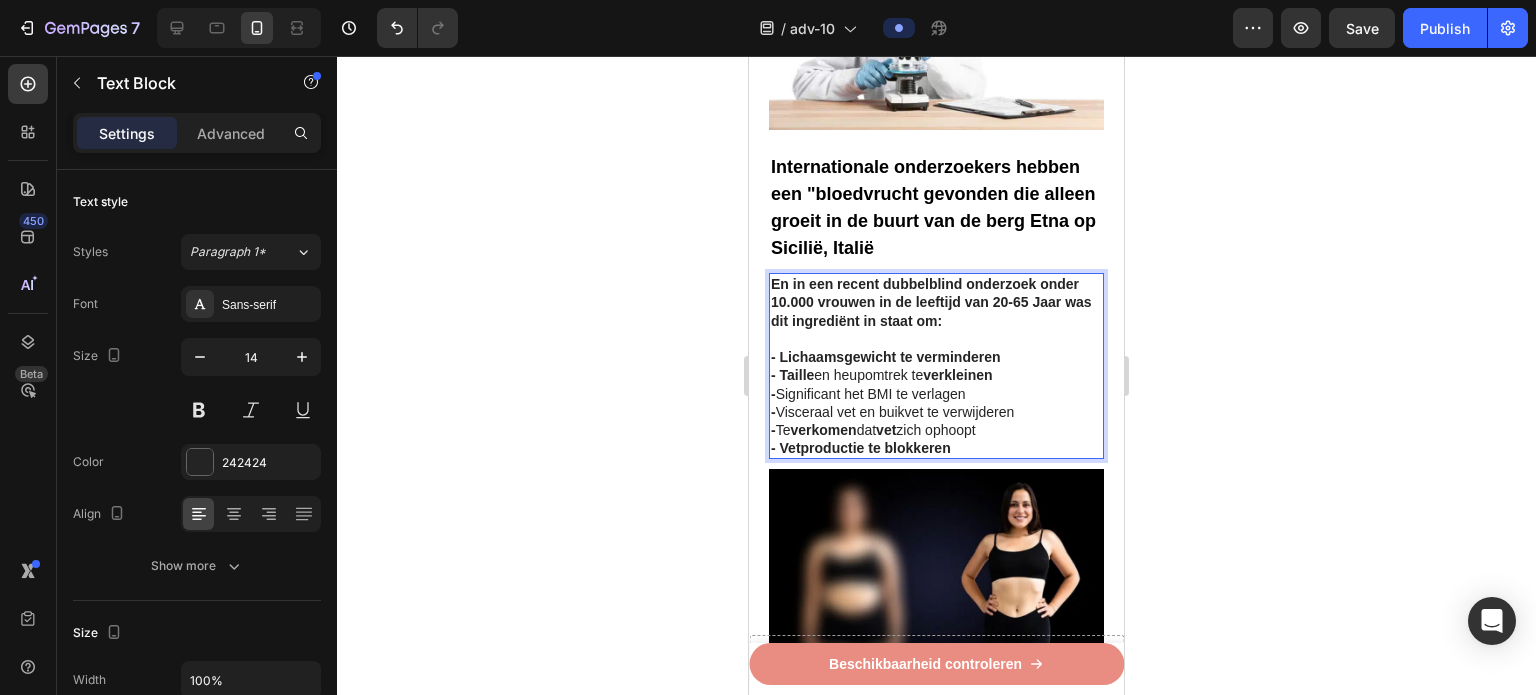 click on "- Visceraal vet en buikvet te verwijderen" at bounding box center [892, 412] 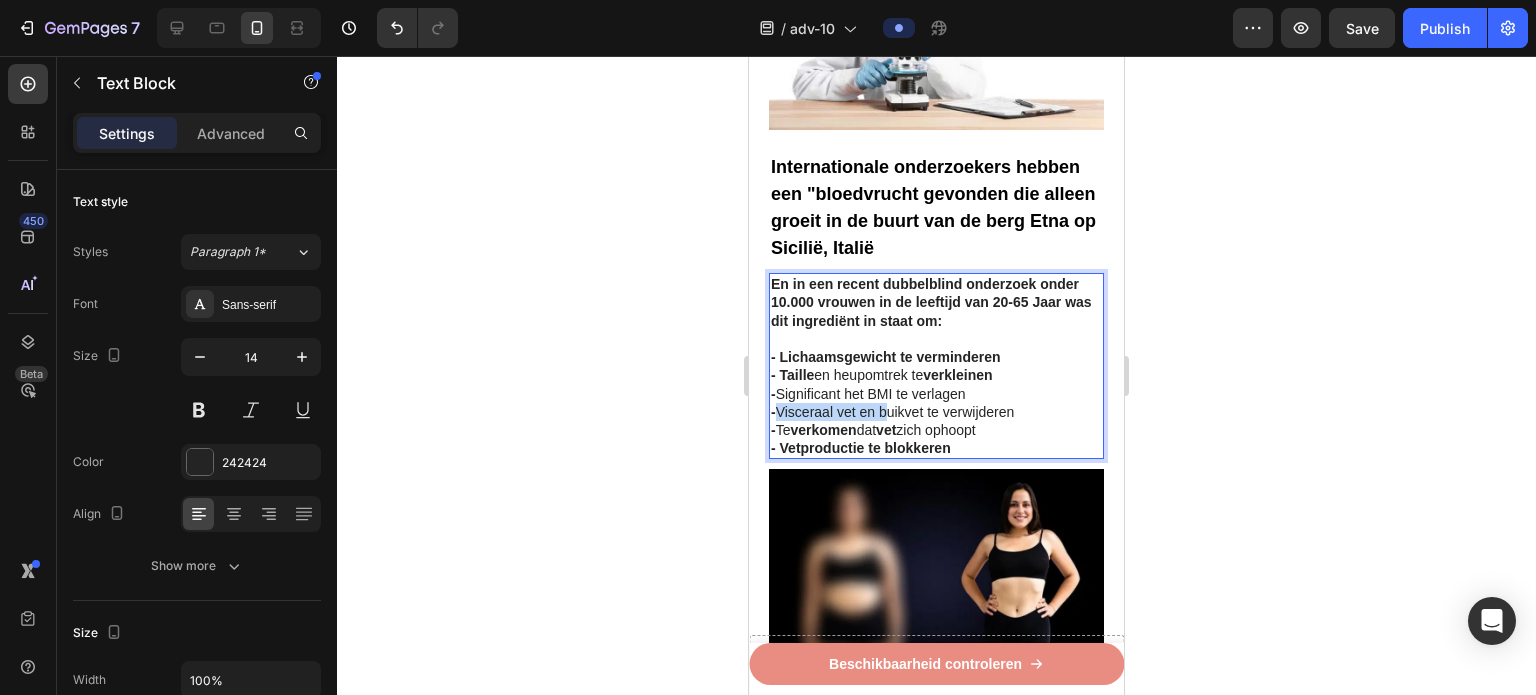 drag, startPoint x: 782, startPoint y: 389, endPoint x: 896, endPoint y: 391, distance: 114.01754 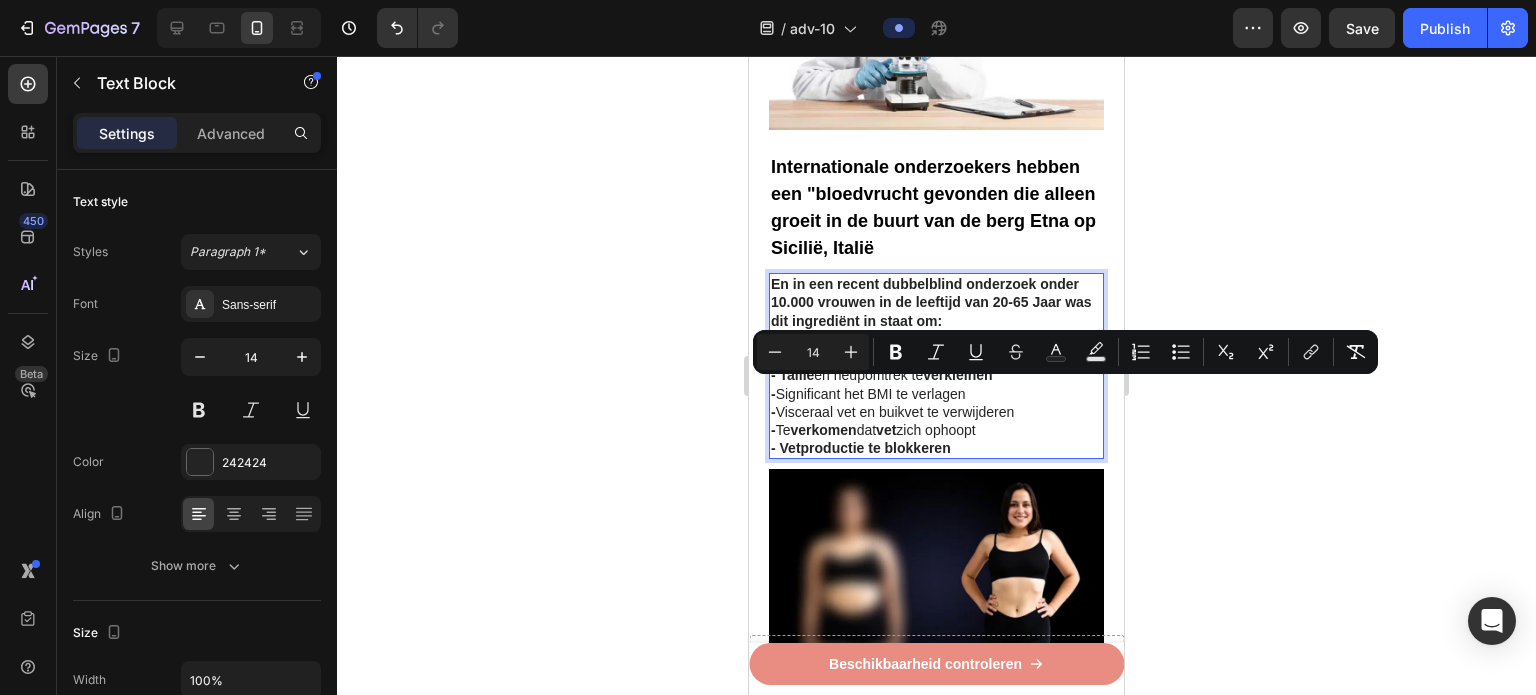 click on "vet" at bounding box center [886, 430] 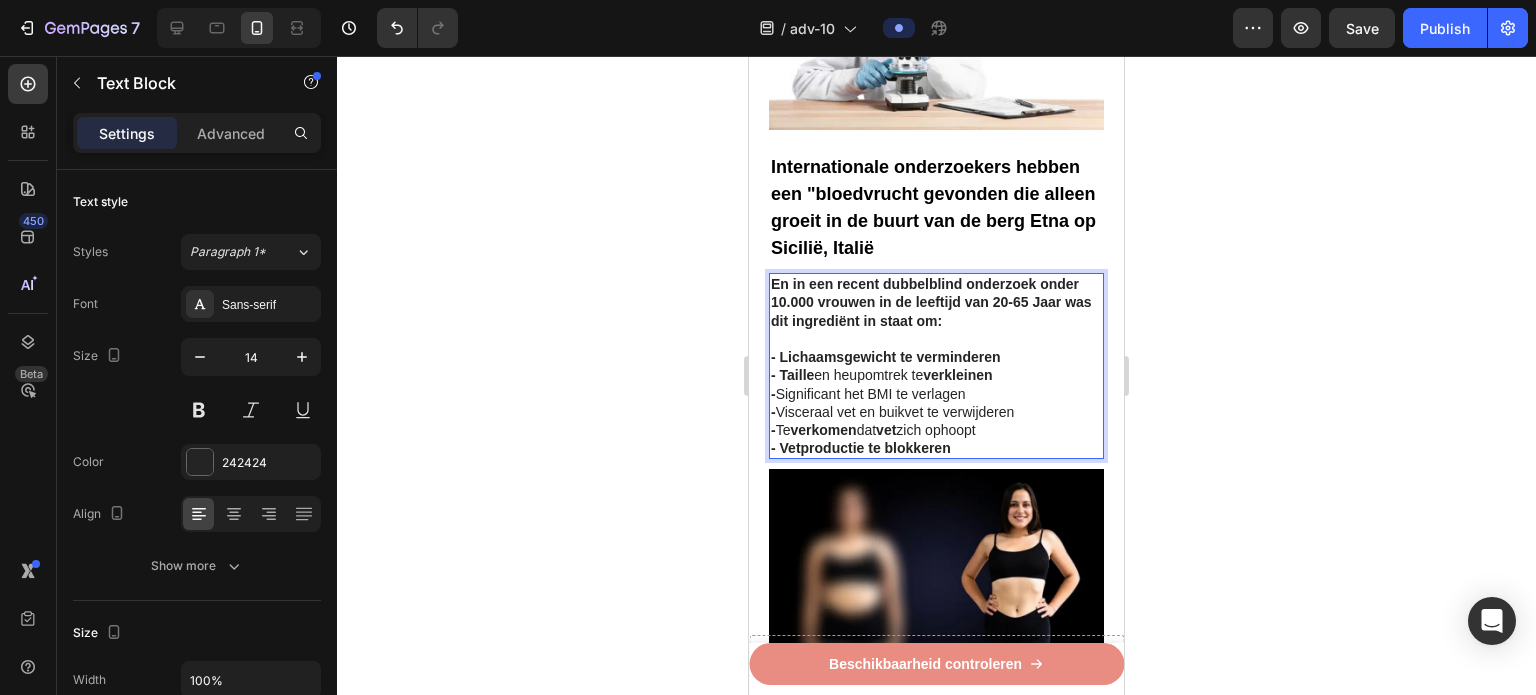 drag, startPoint x: 1252, startPoint y: 427, endPoint x: 1193, endPoint y: 429, distance: 59.03389 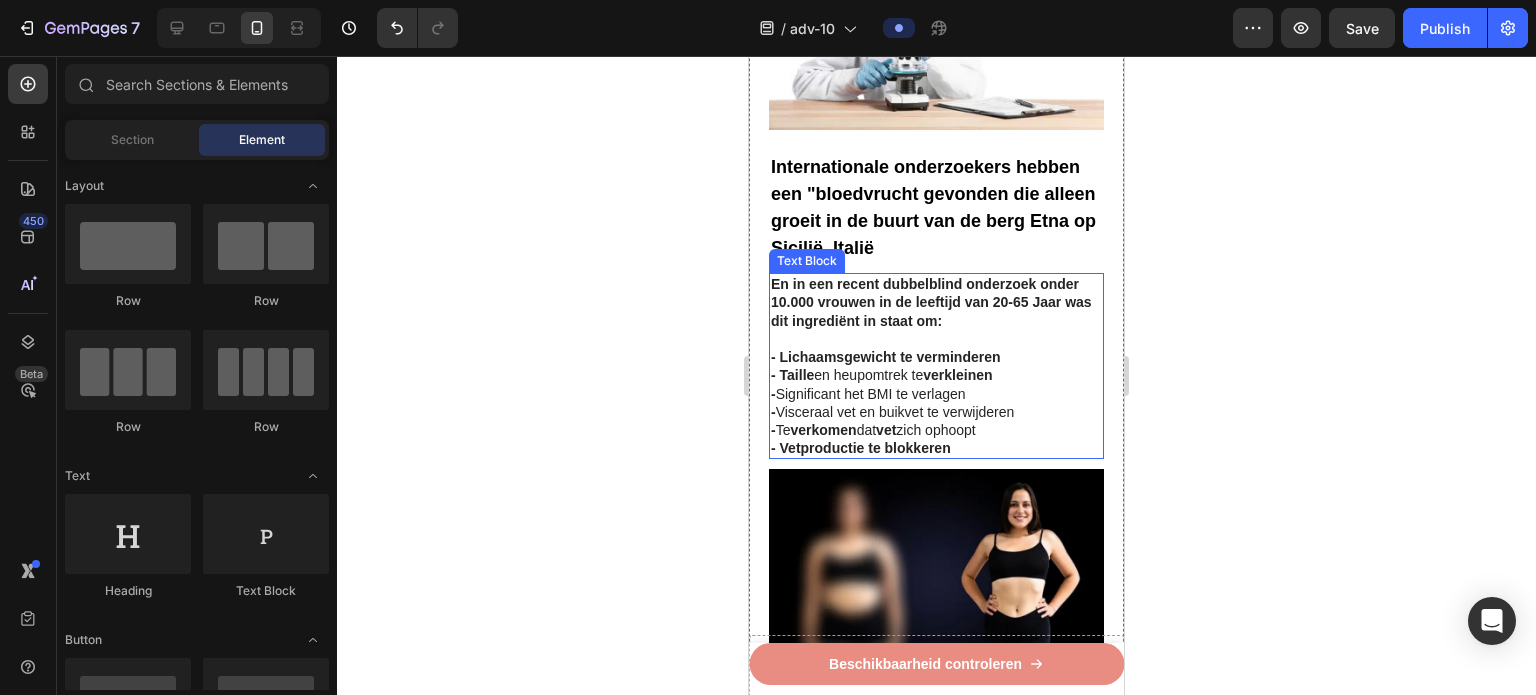 click on "- Visceraal vet en buikvet te verwijderen" at bounding box center (892, 412) 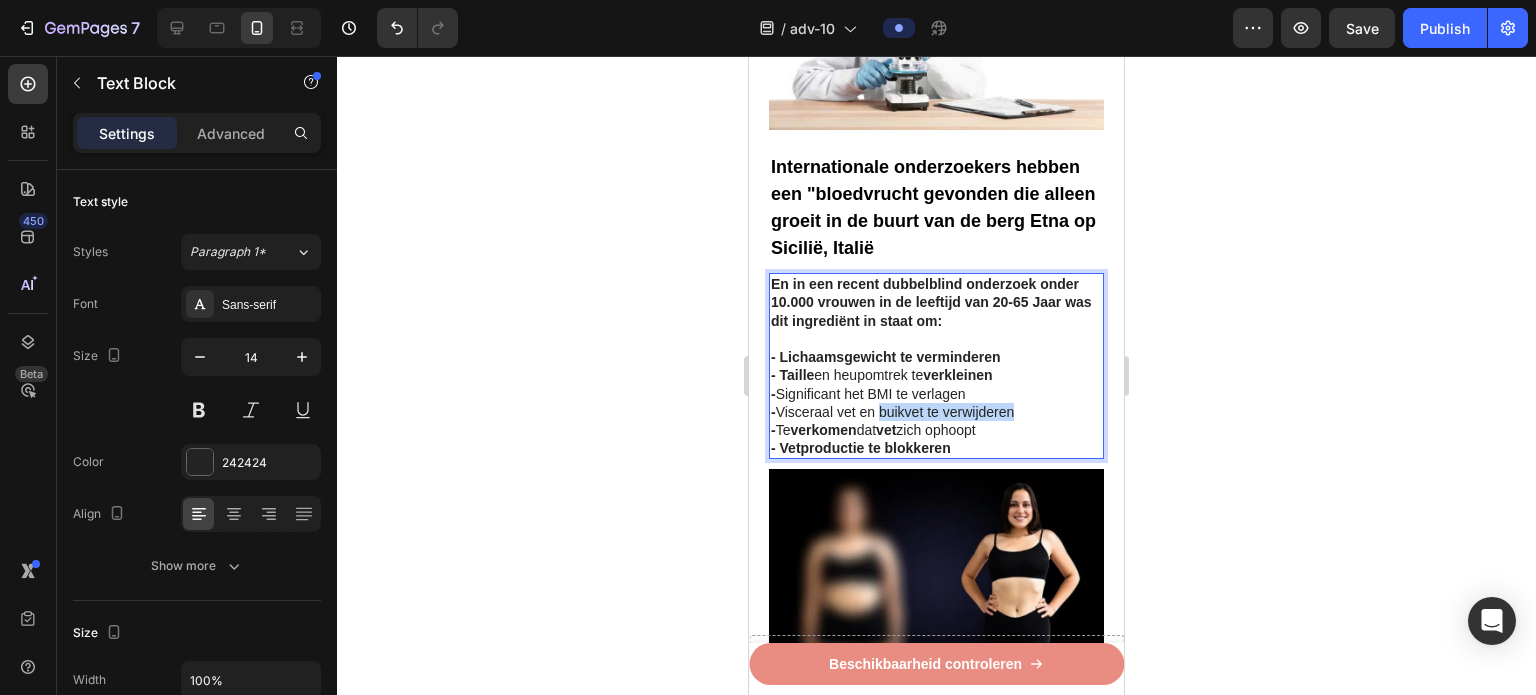 drag, startPoint x: 884, startPoint y: 391, endPoint x: 1021, endPoint y: 391, distance: 137 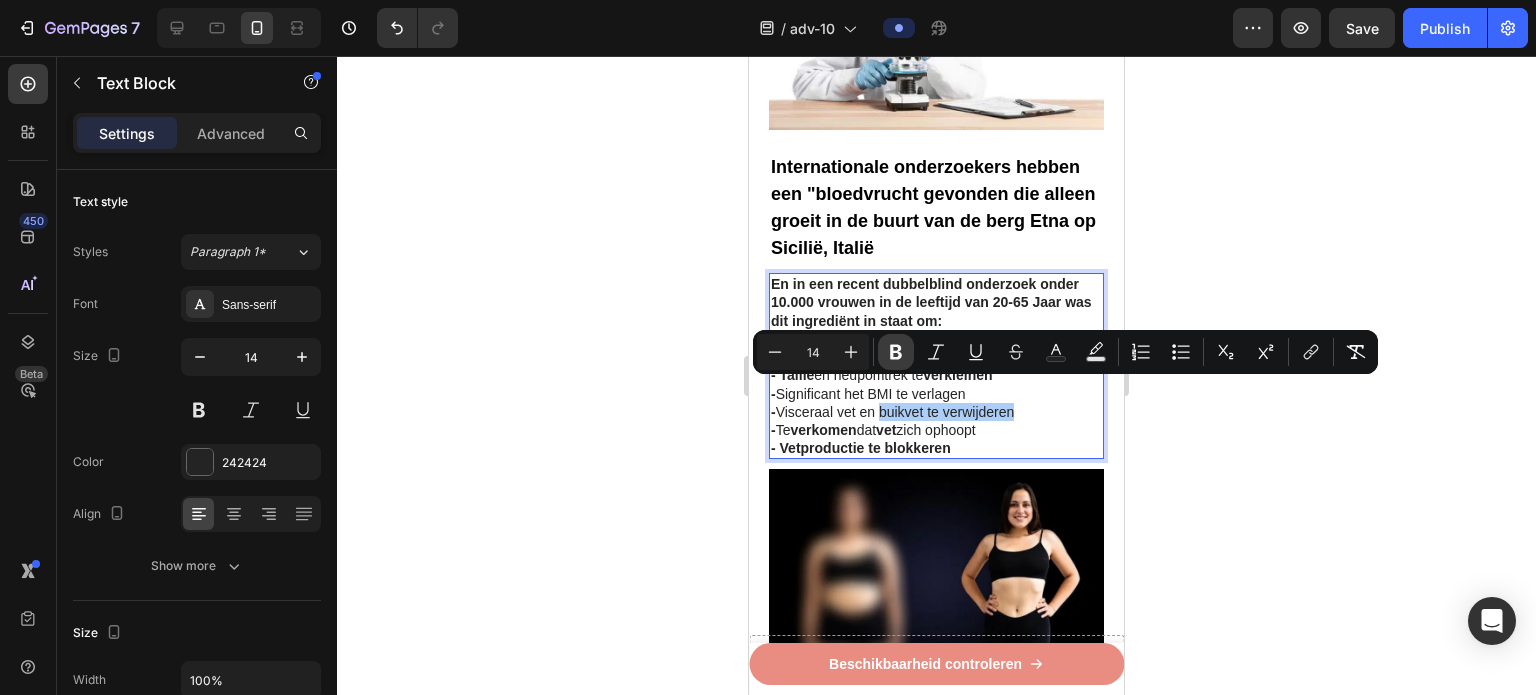 click 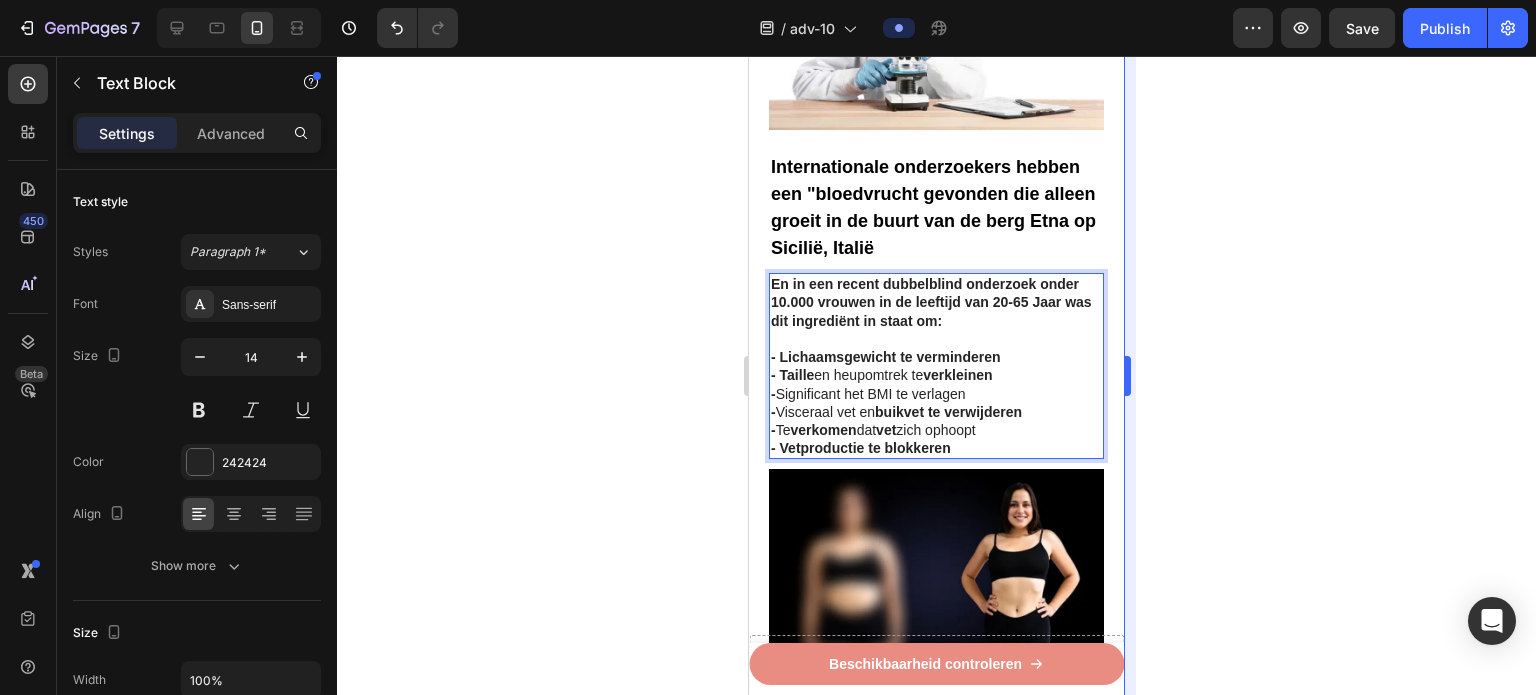 click 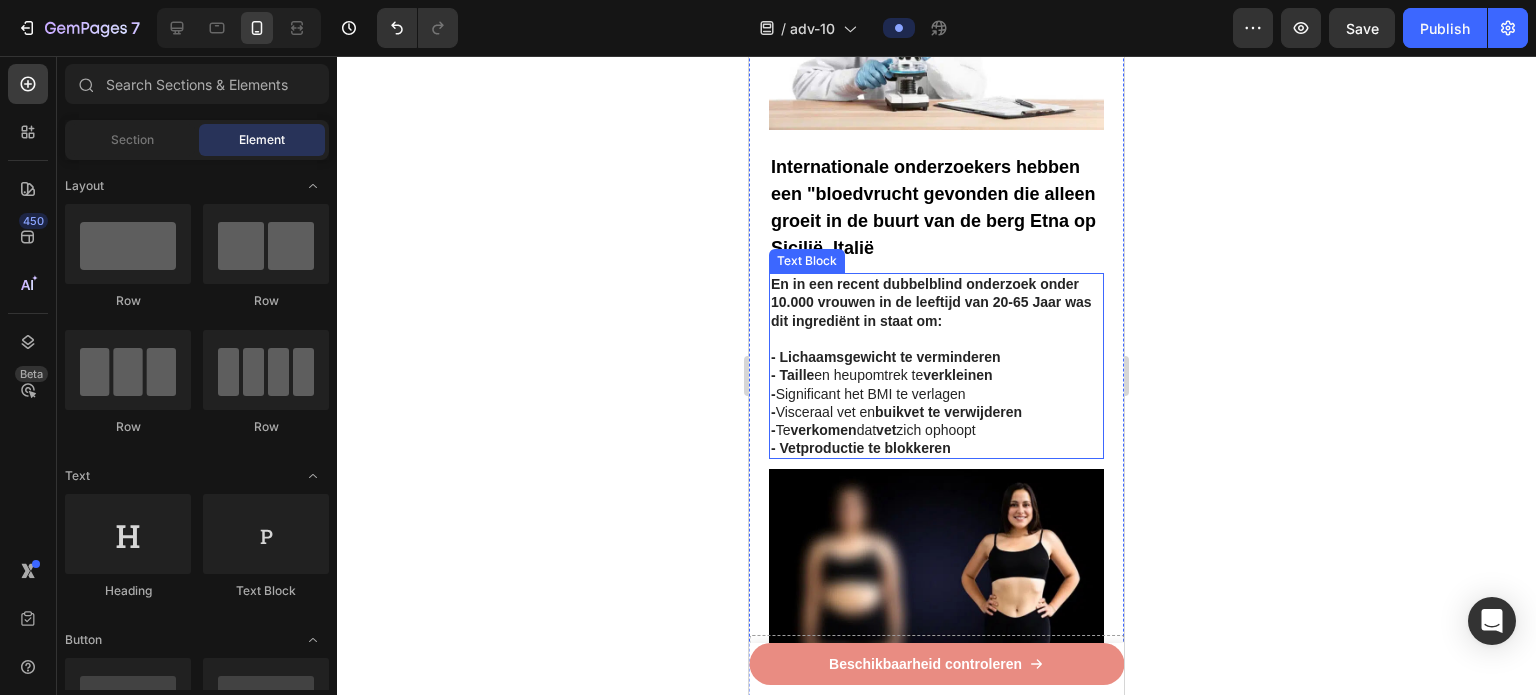 click on "- Significant het BMI te verlagen" at bounding box center (868, 394) 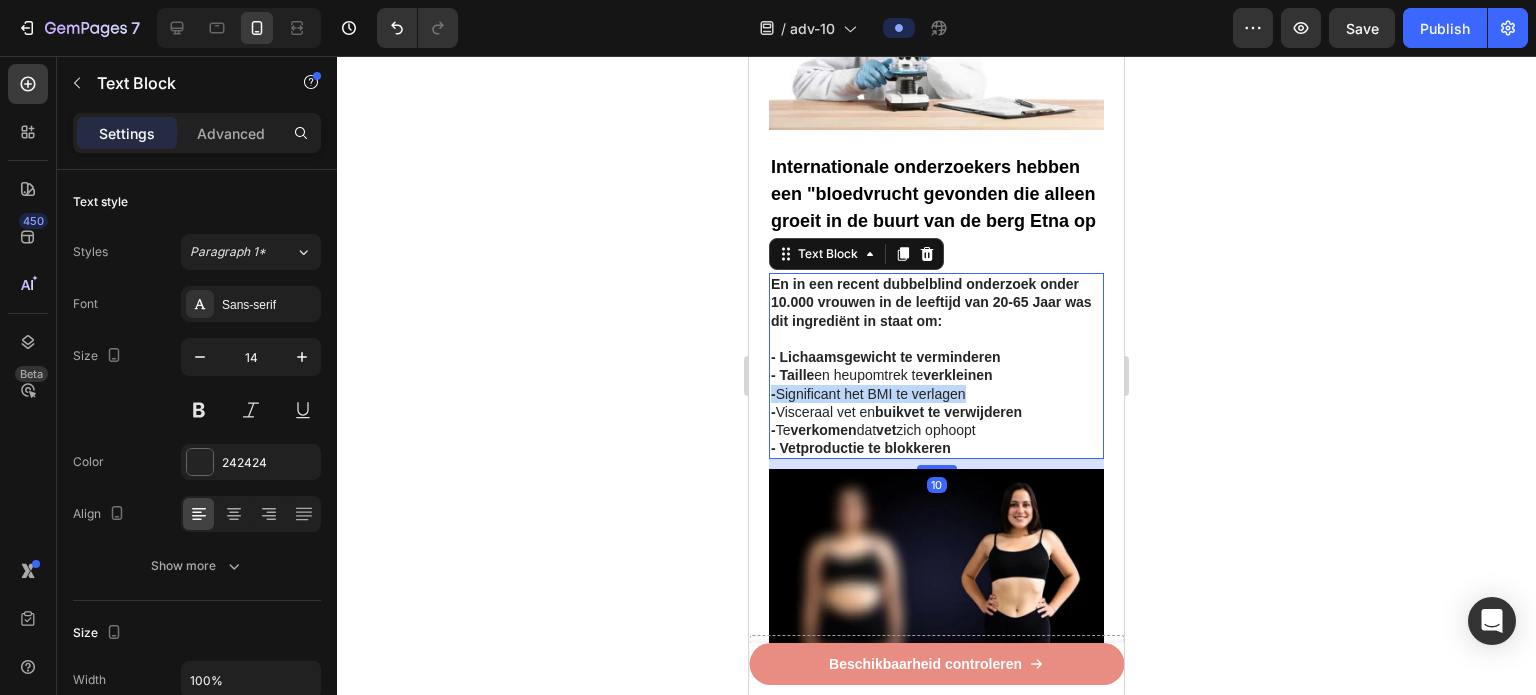 click on "- Significant het BMI te verlagen" at bounding box center [868, 394] 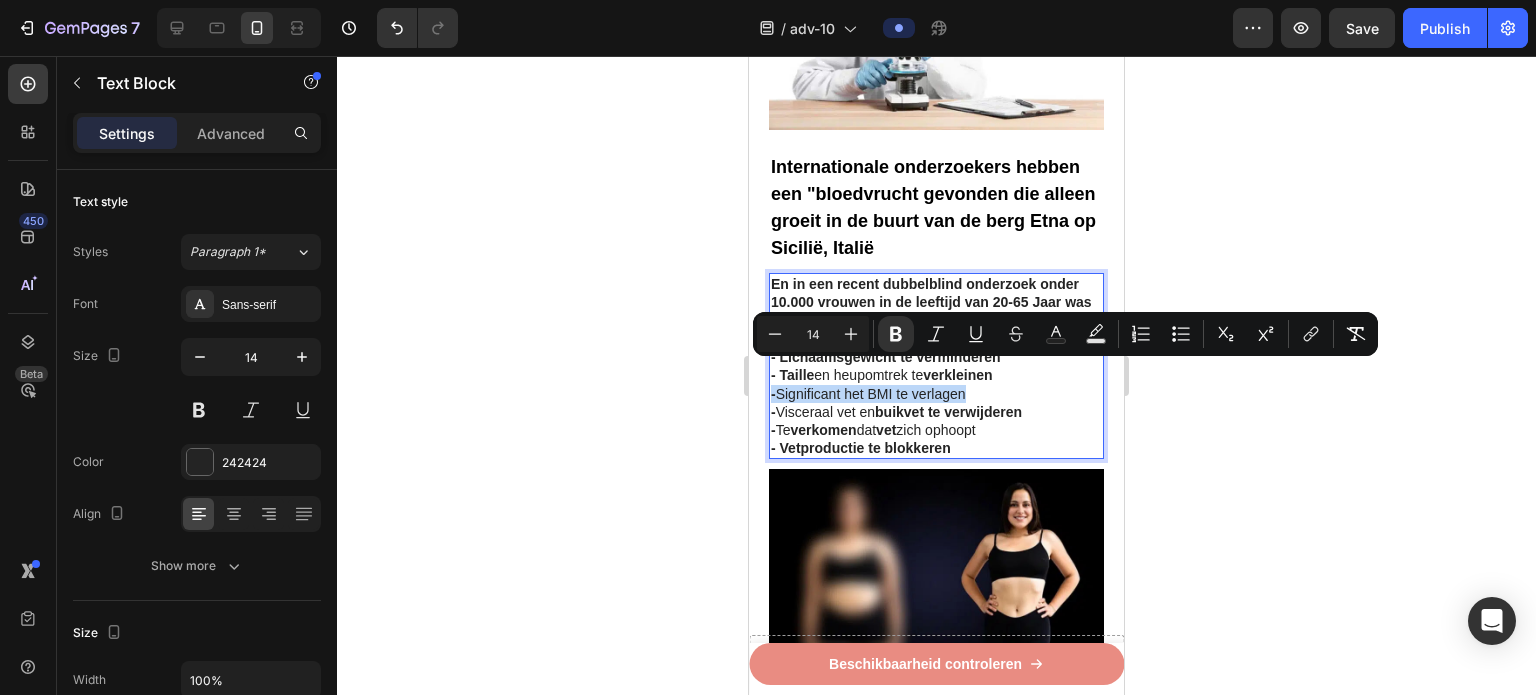 click on "- Significant het BMI te verlagen" at bounding box center (868, 394) 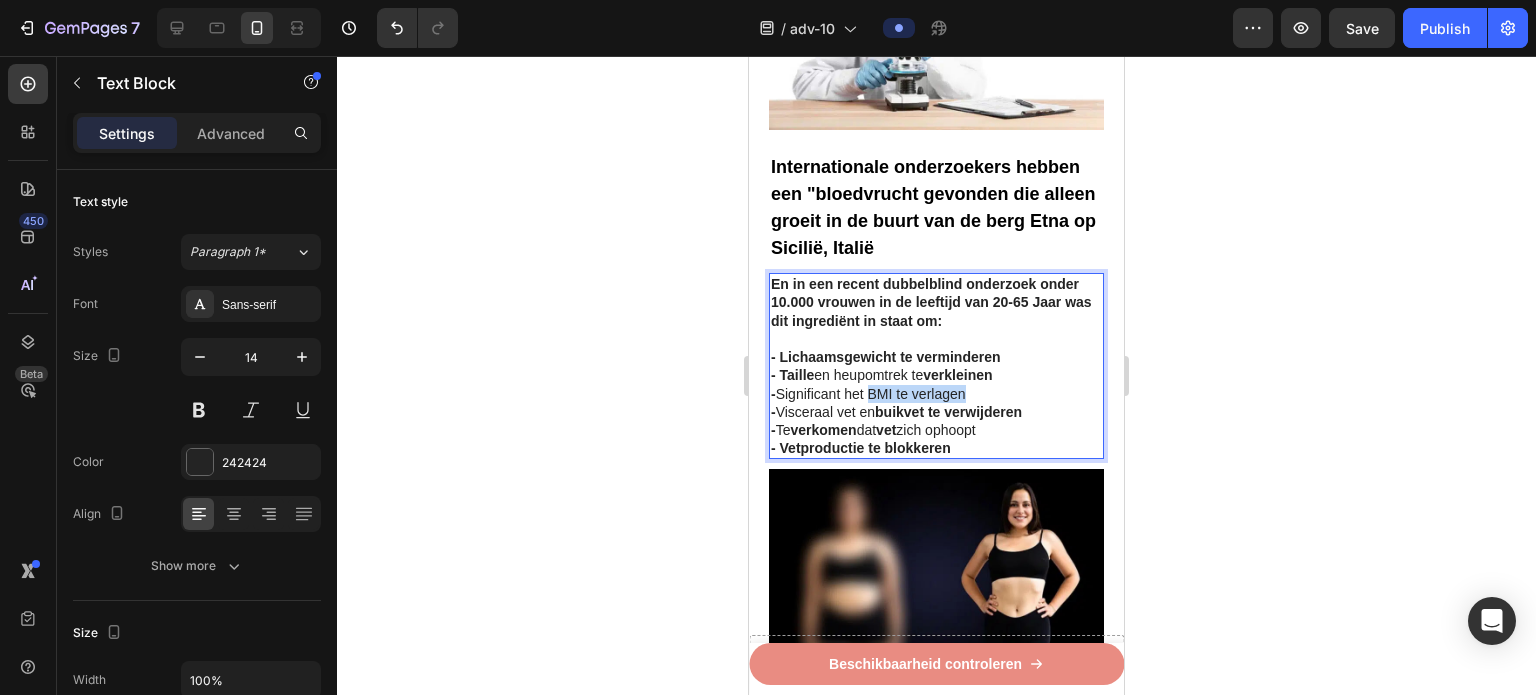 drag, startPoint x: 873, startPoint y: 374, endPoint x: 995, endPoint y: 371, distance: 122.03688 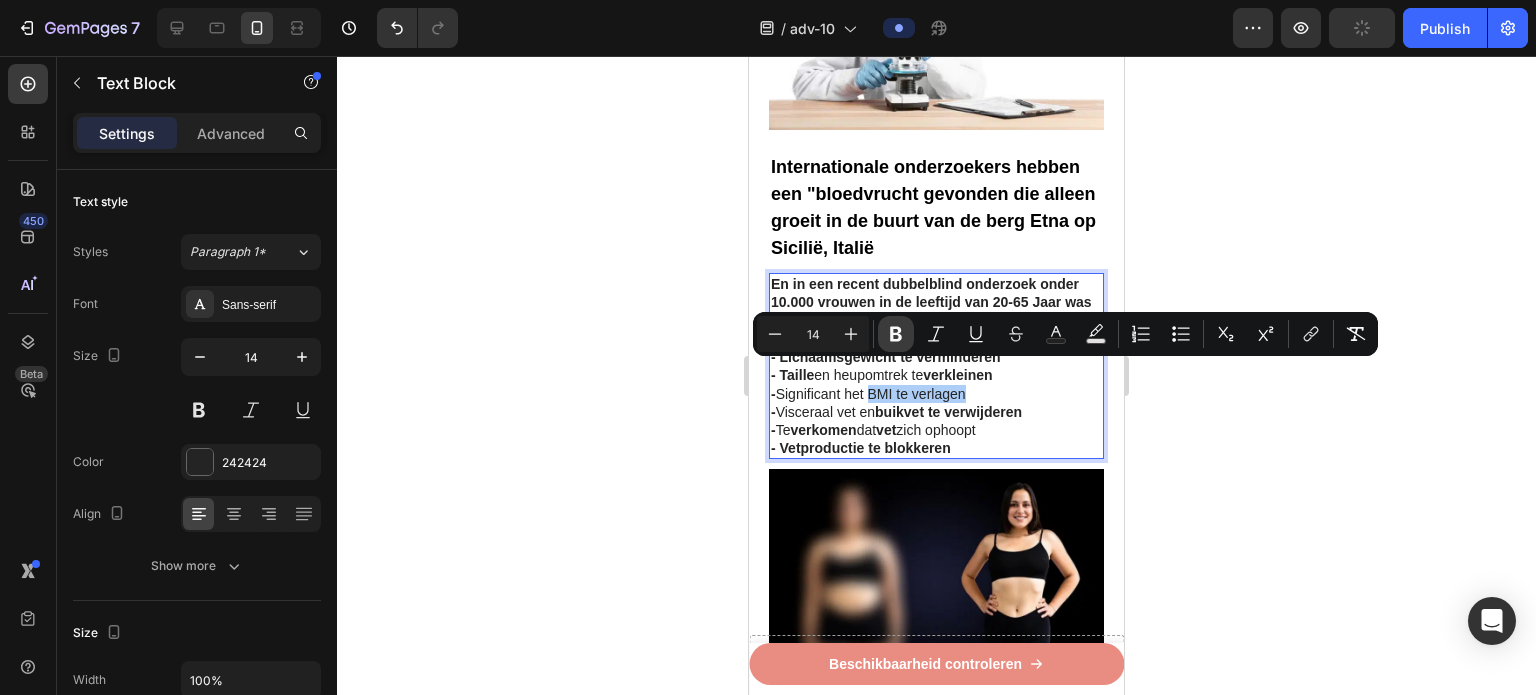 click on "Bold" at bounding box center [896, 334] 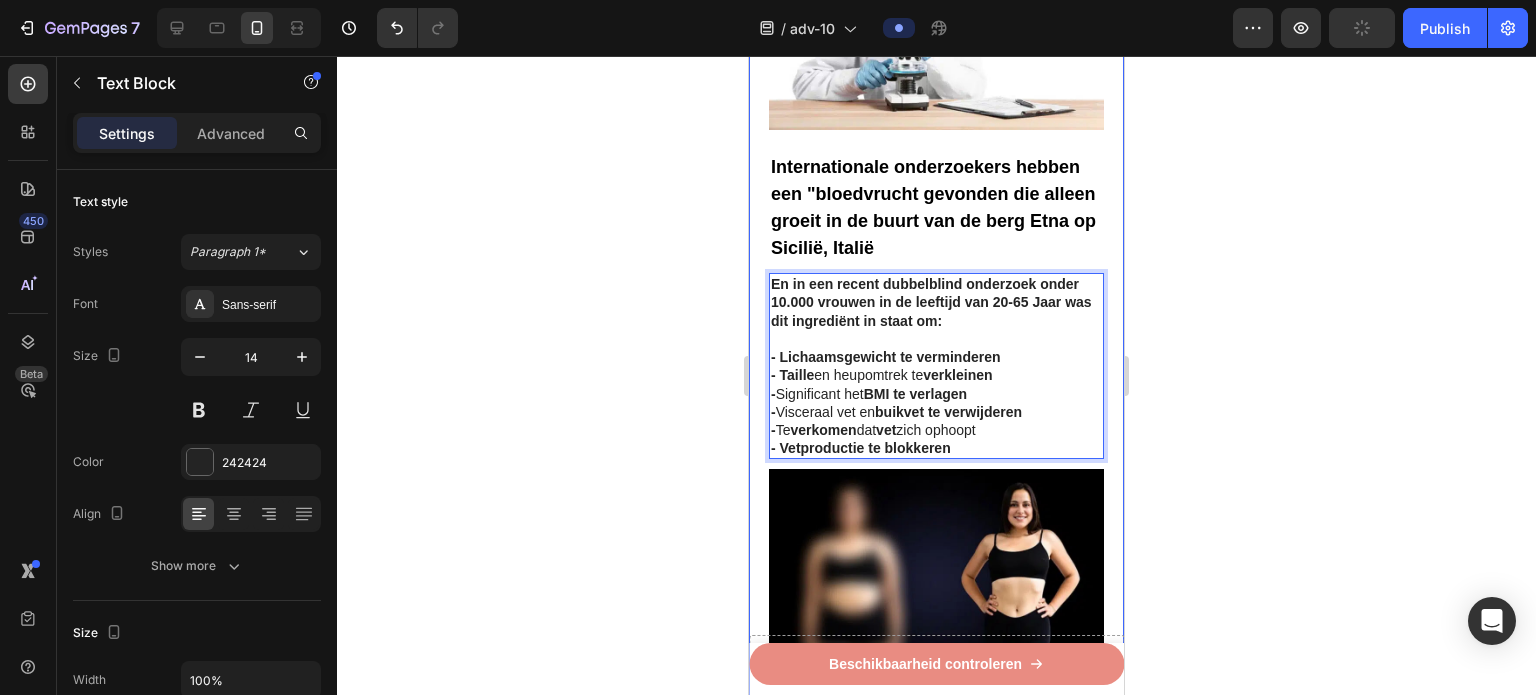 click 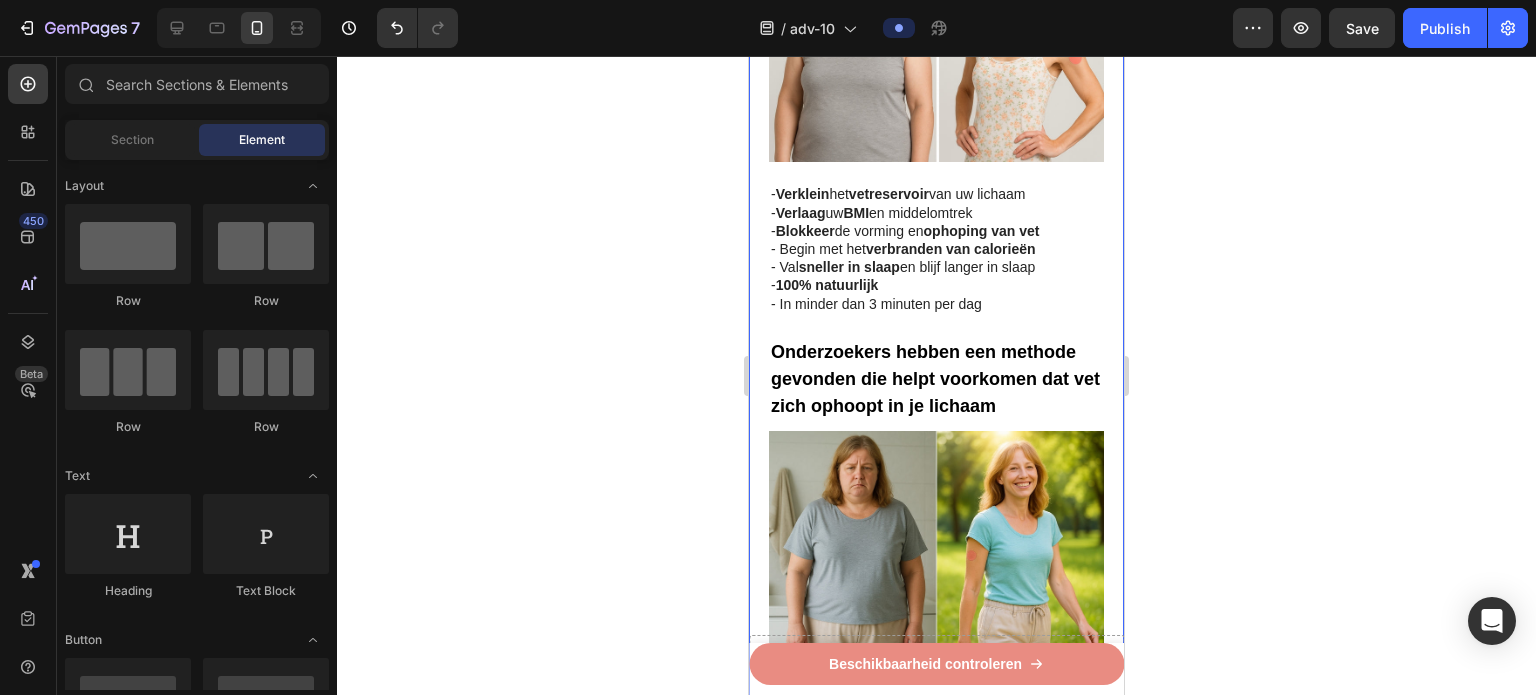 scroll, scrollTop: 400, scrollLeft: 0, axis: vertical 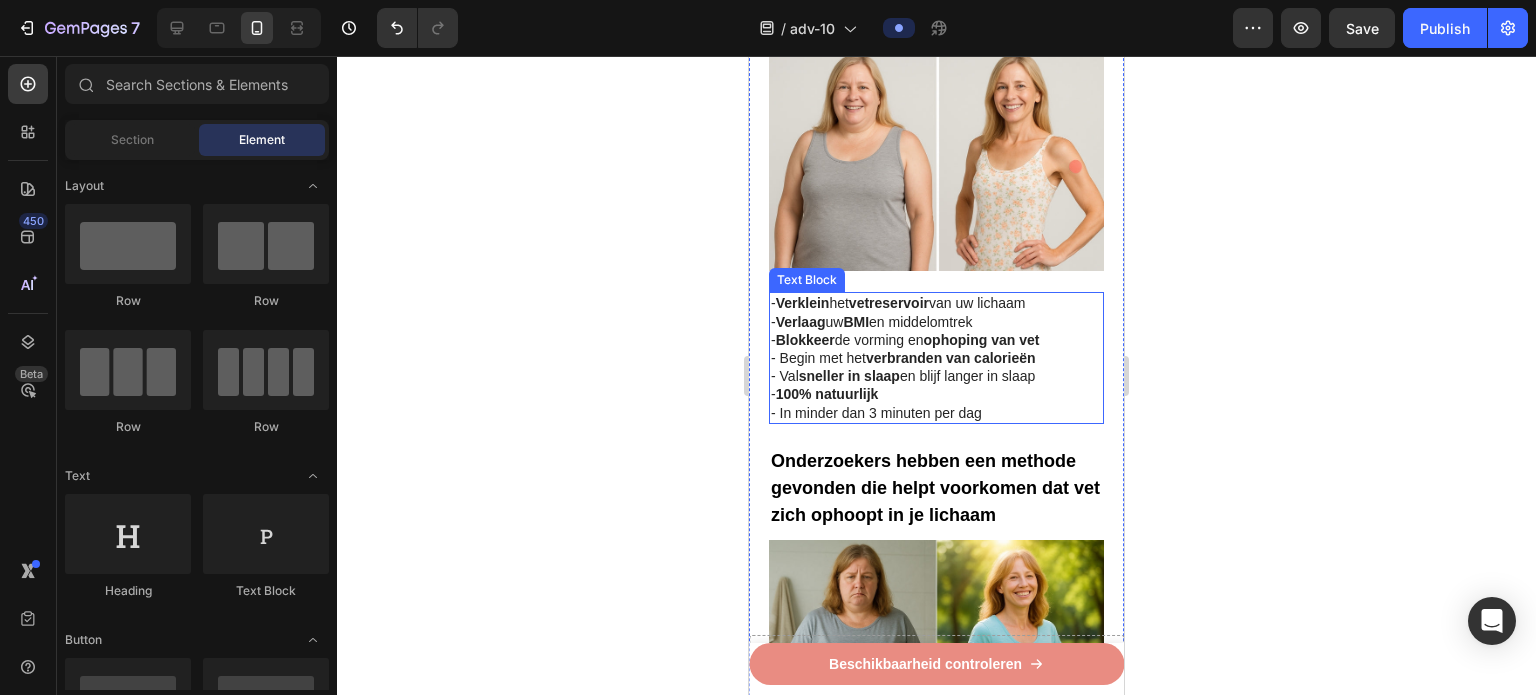 click on "- Val  sneller in slaap  en blijf langer in slaap" at bounding box center (903, 376) 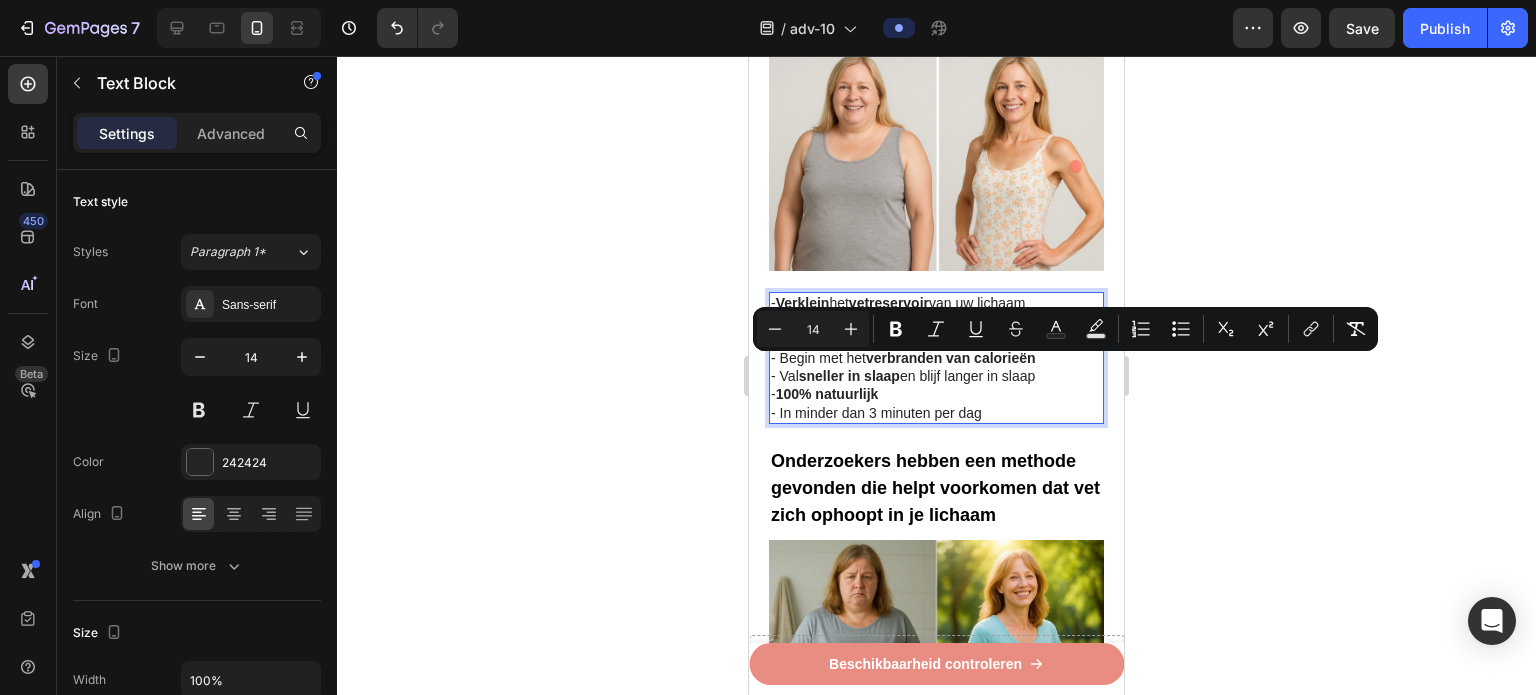 click on "- Val  sneller in slaap  en blijf langer in slaap" at bounding box center (903, 376) 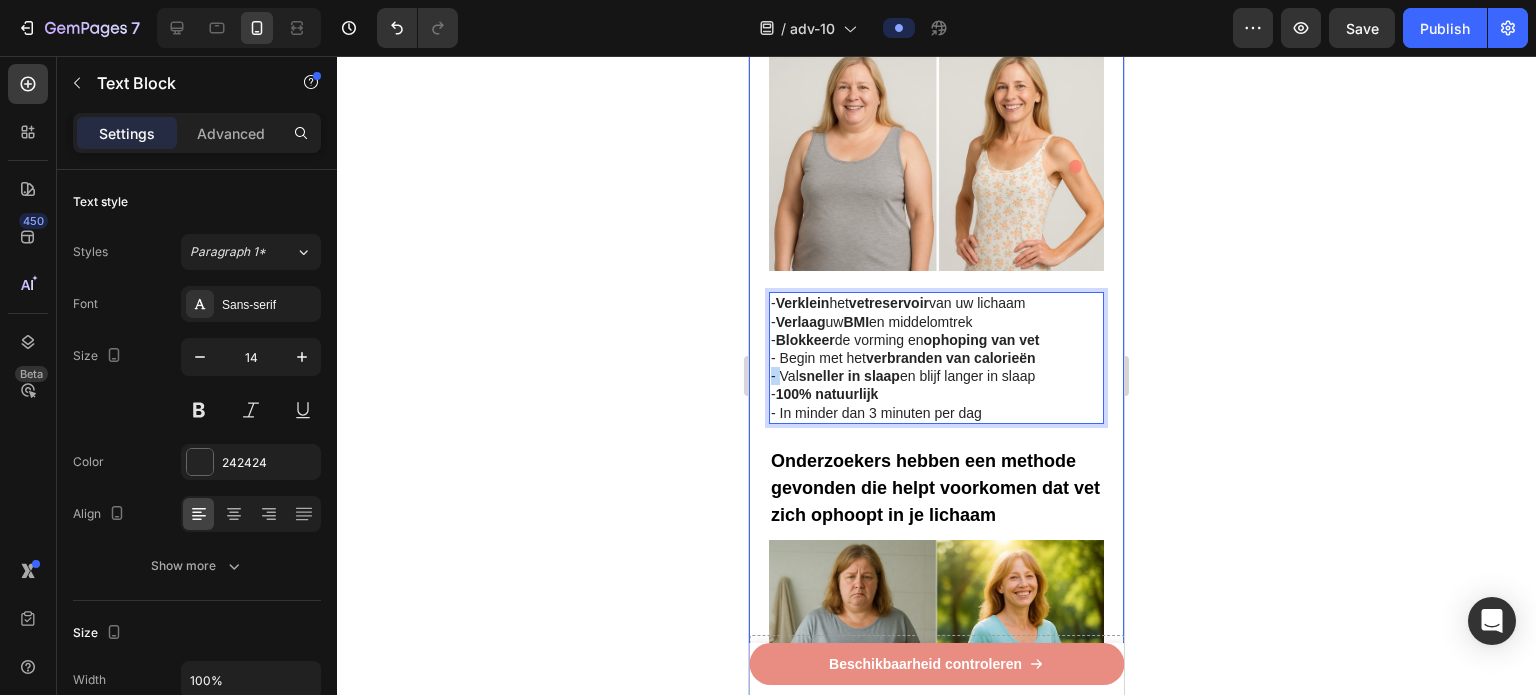 drag, startPoint x: 781, startPoint y: 369, endPoint x: 759, endPoint y: 369, distance: 22 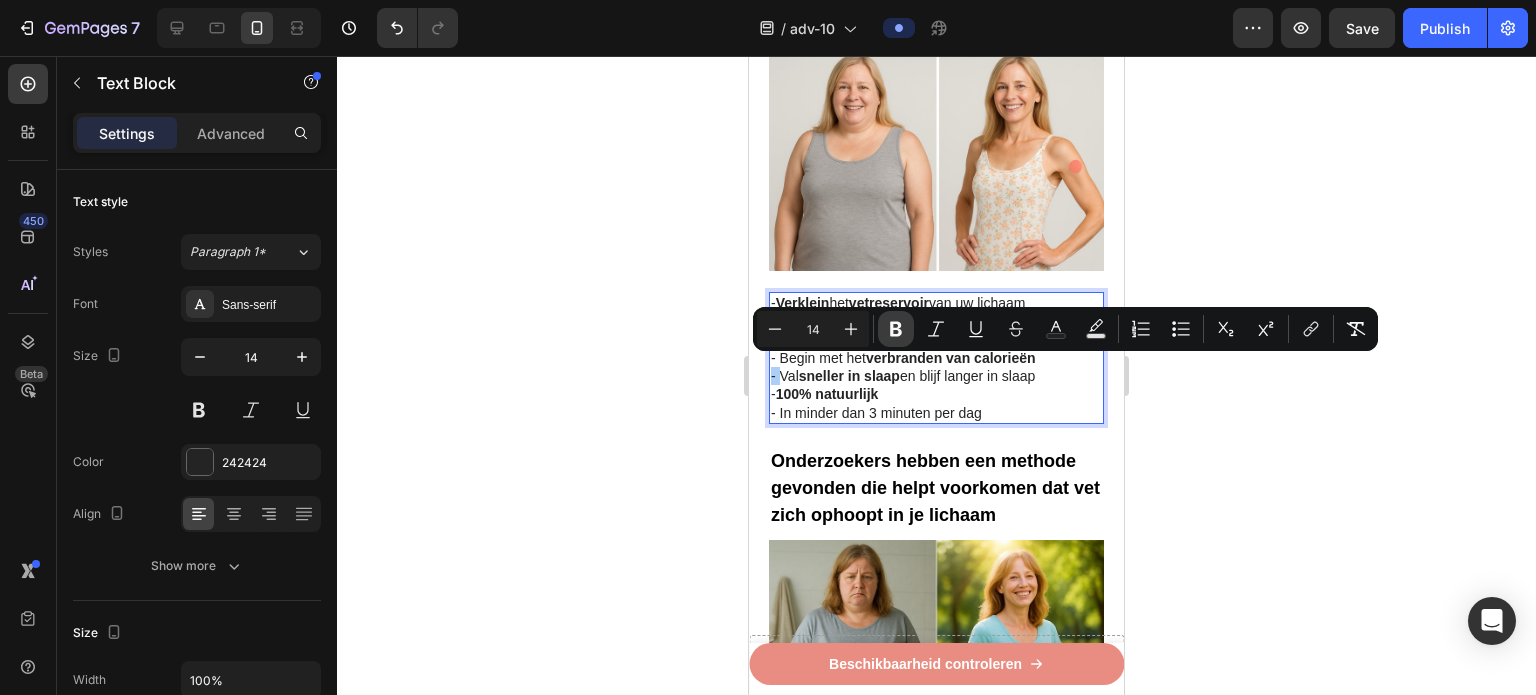 click 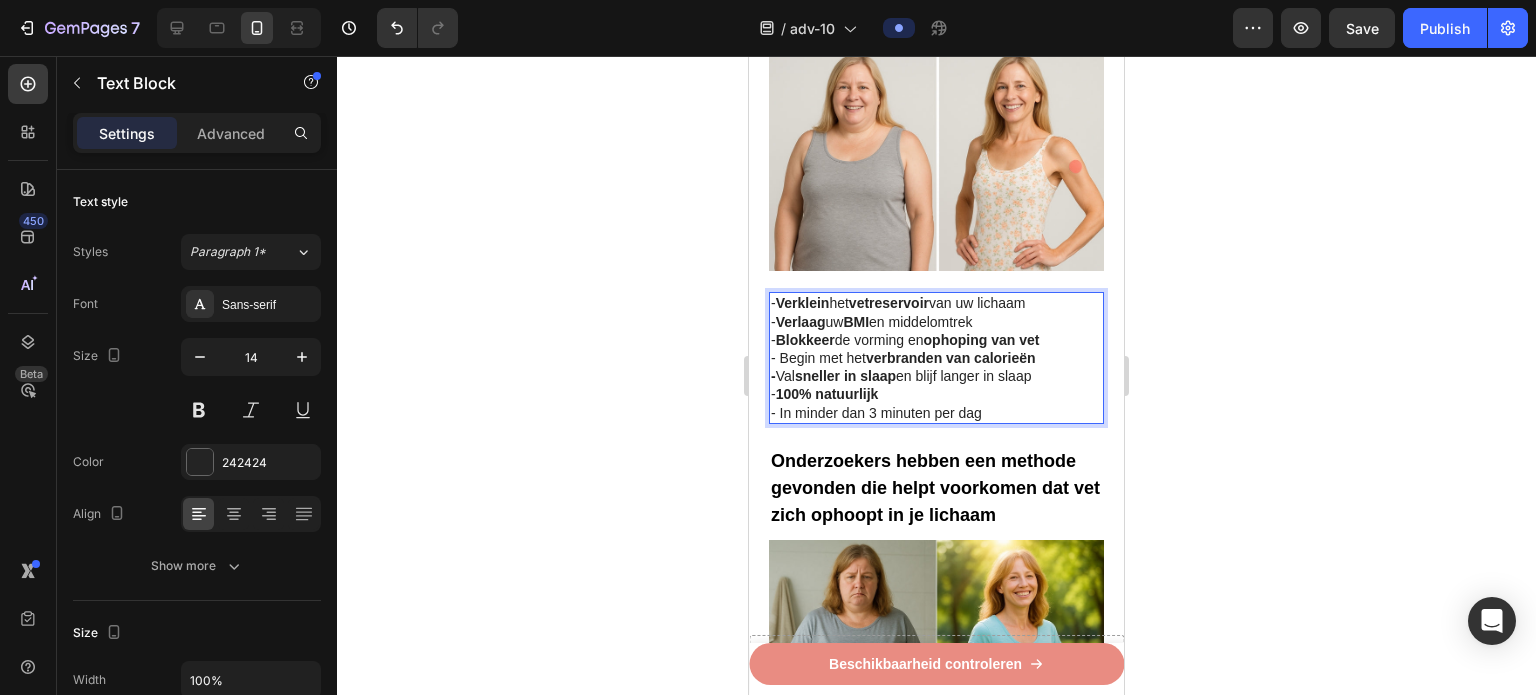 click 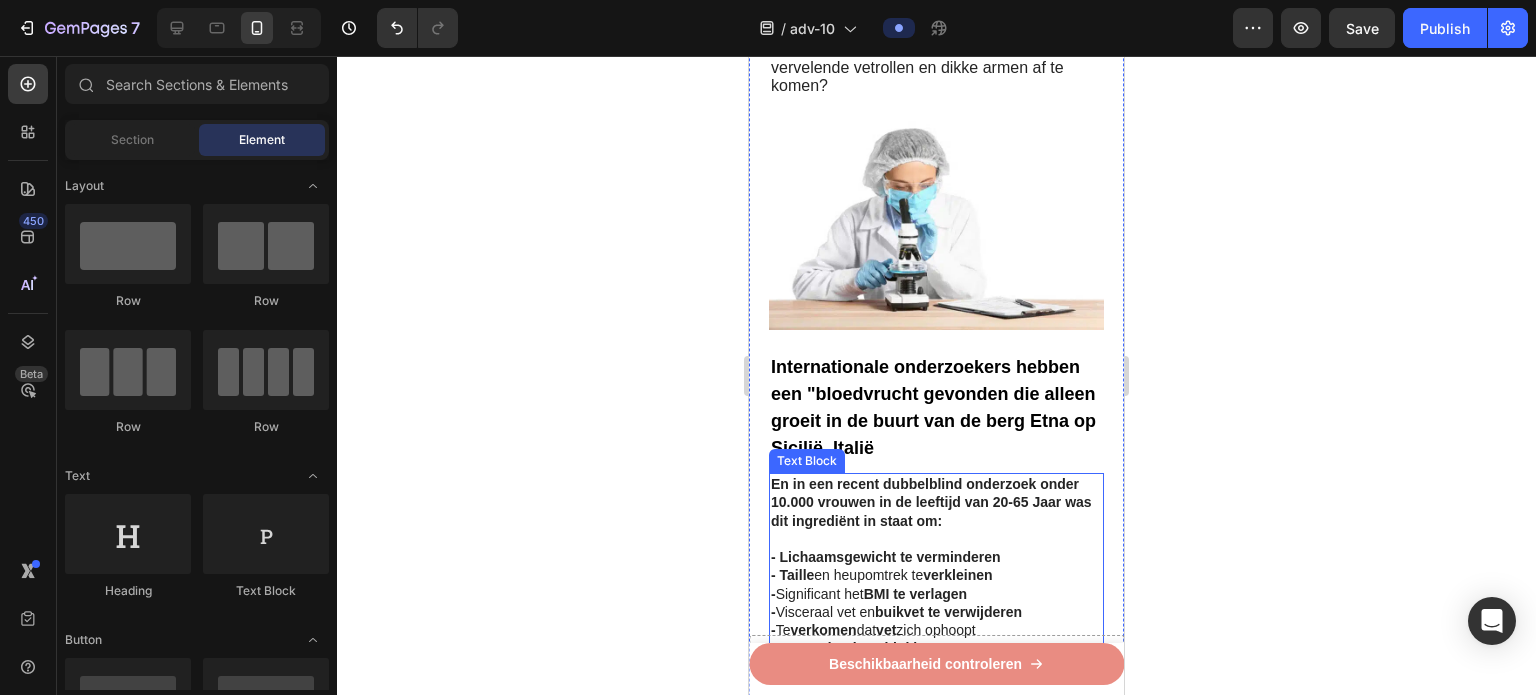 scroll, scrollTop: 1300, scrollLeft: 0, axis: vertical 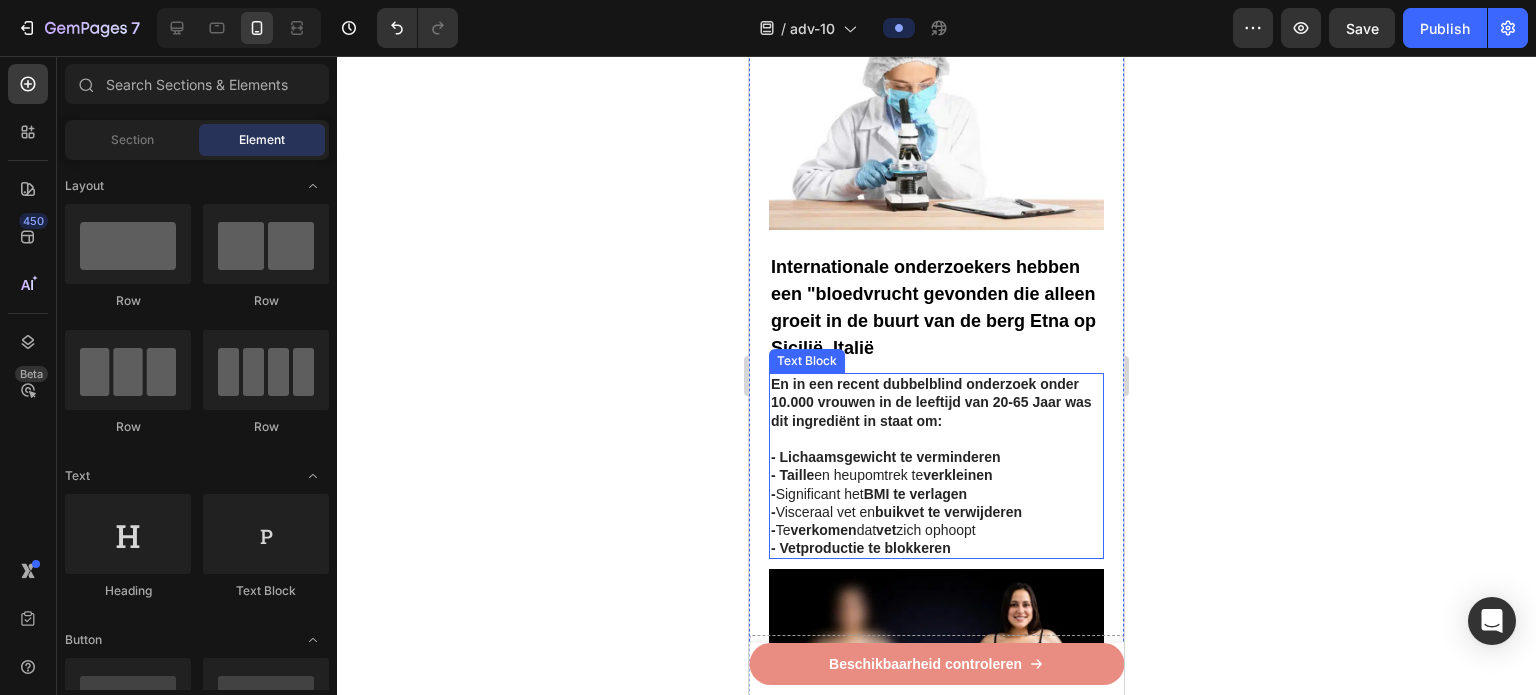 click on "-  Significant het  BMI te verlagen" at bounding box center [869, 494] 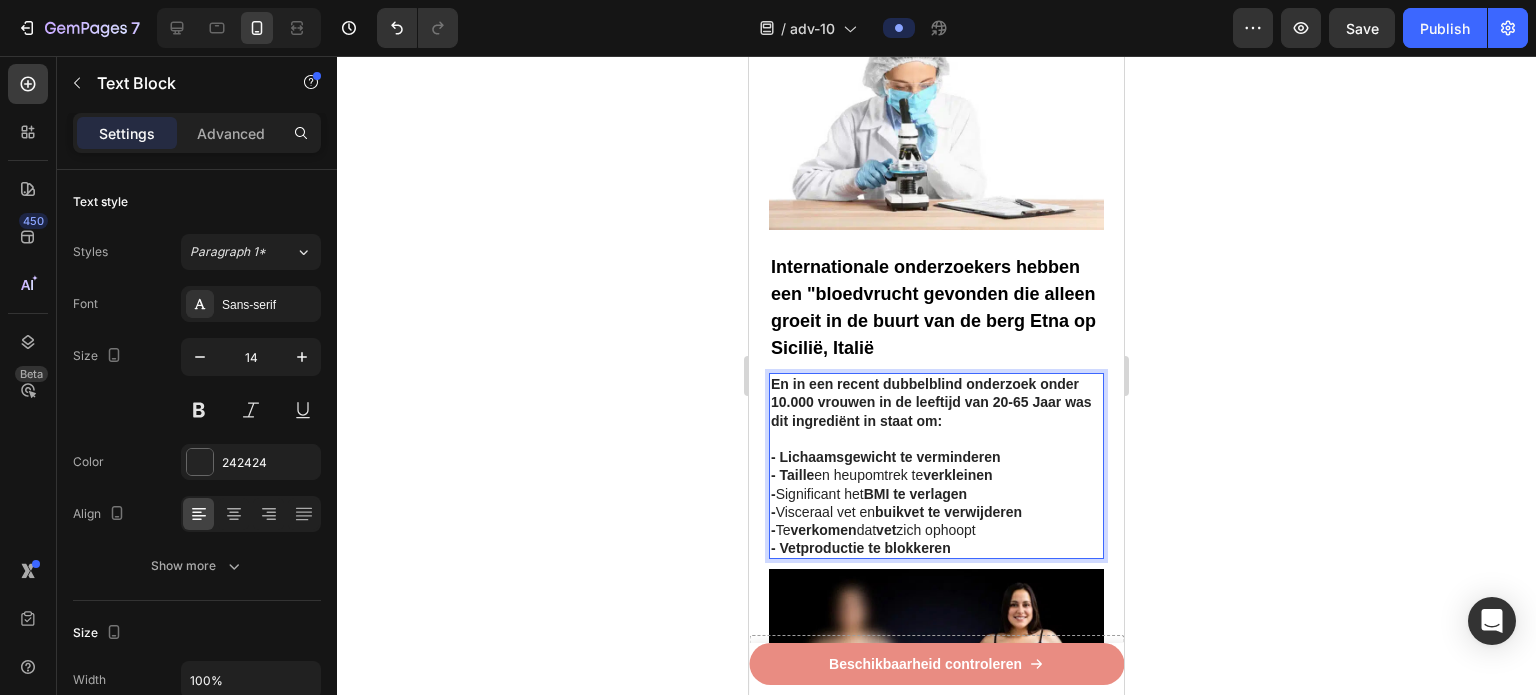drag, startPoint x: 781, startPoint y: 471, endPoint x: 760, endPoint y: 472, distance: 21.023796 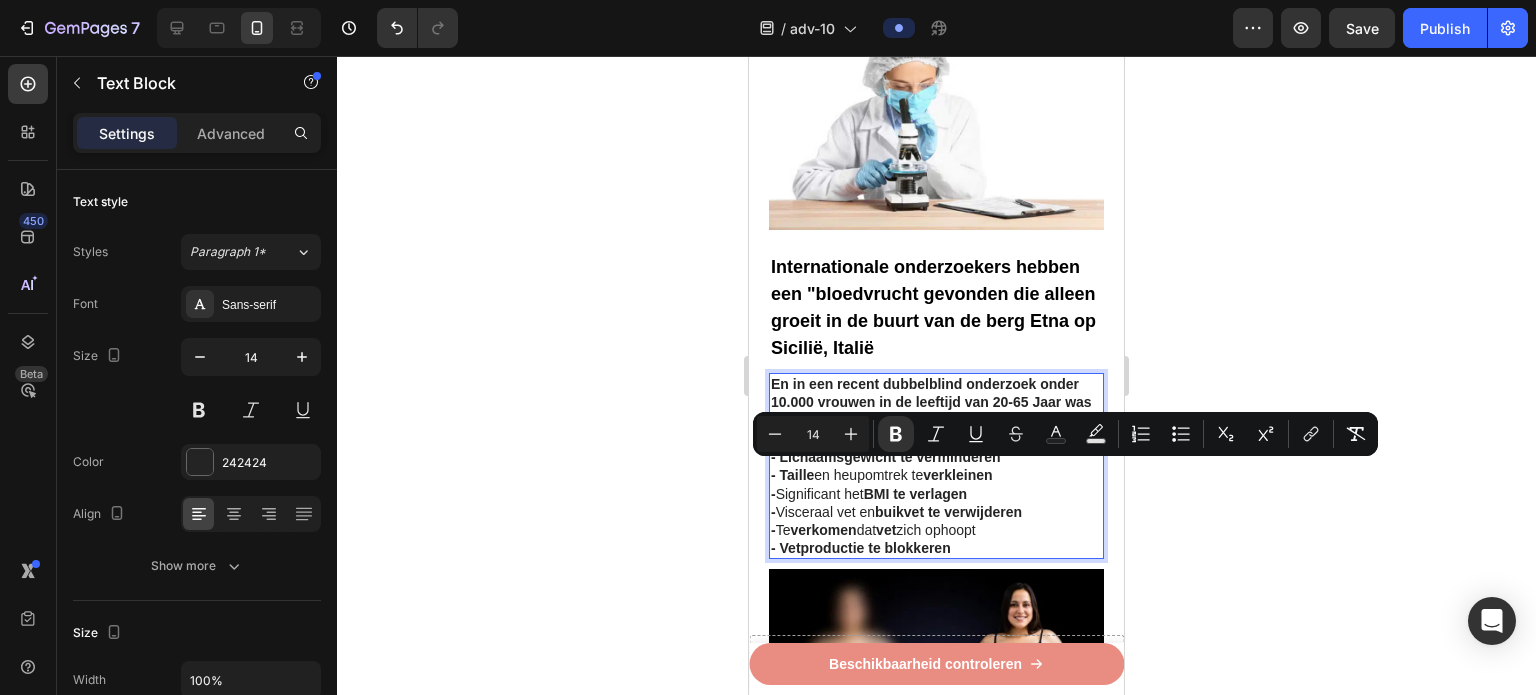 click on "-  Te  verkomen  dat  vet  zich ophoopt" at bounding box center (936, 530) 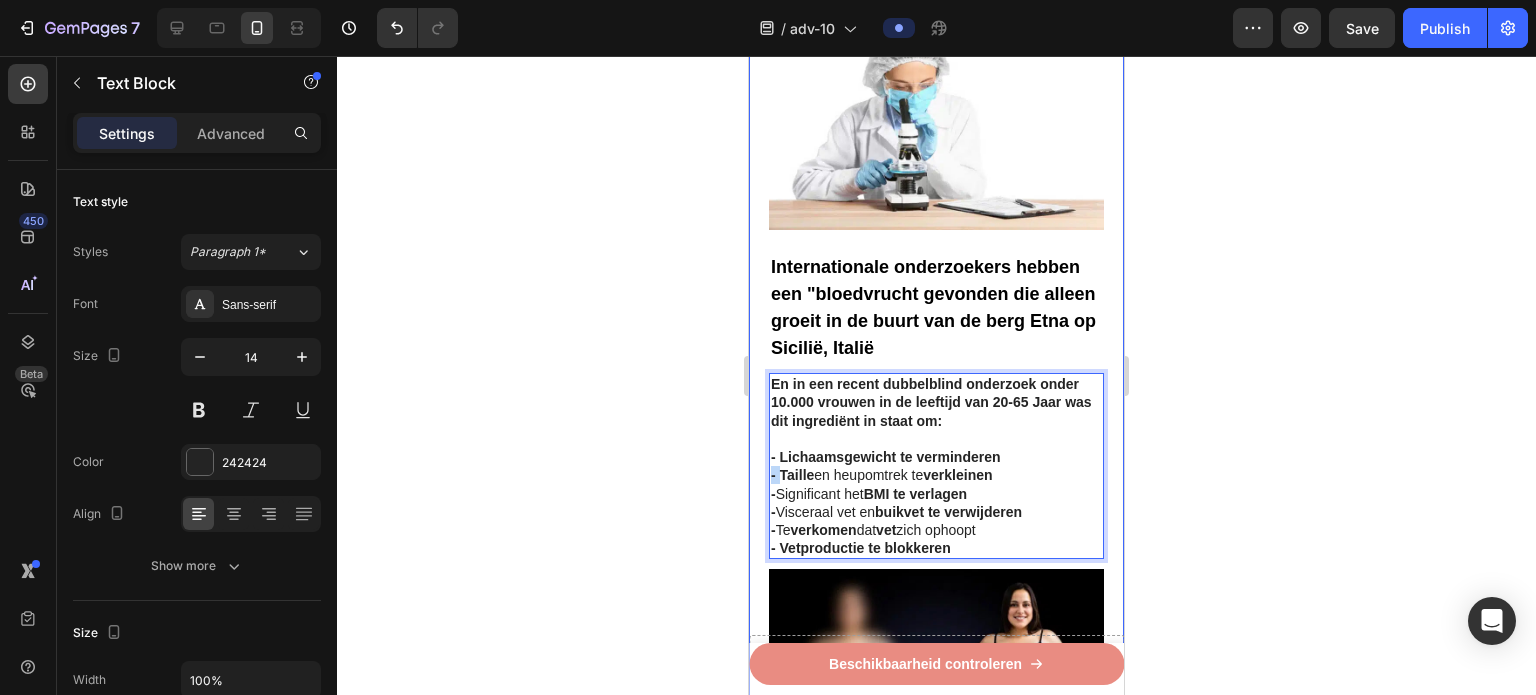 drag, startPoint x: 782, startPoint y: 455, endPoint x: 758, endPoint y: 455, distance: 24 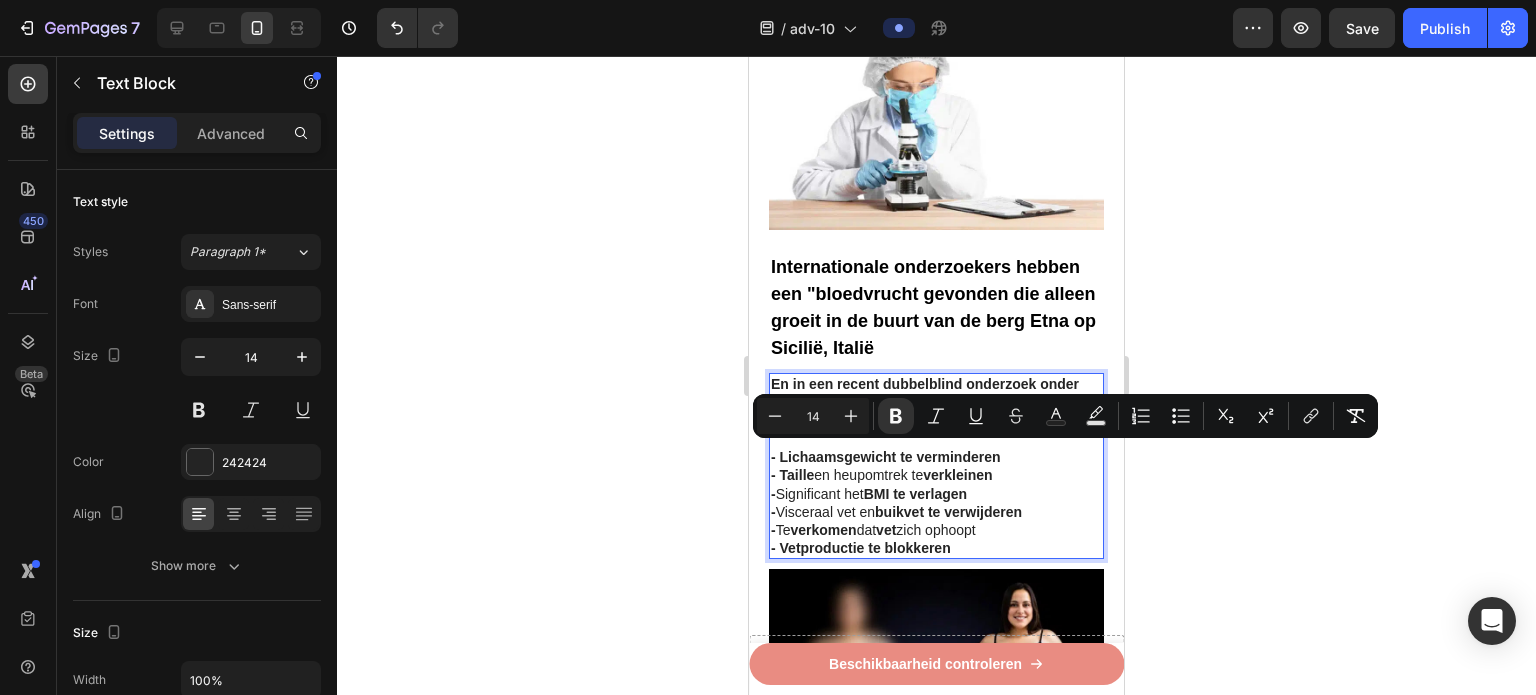 drag, startPoint x: 1029, startPoint y: 490, endPoint x: 1040, endPoint y: 491, distance: 11.045361 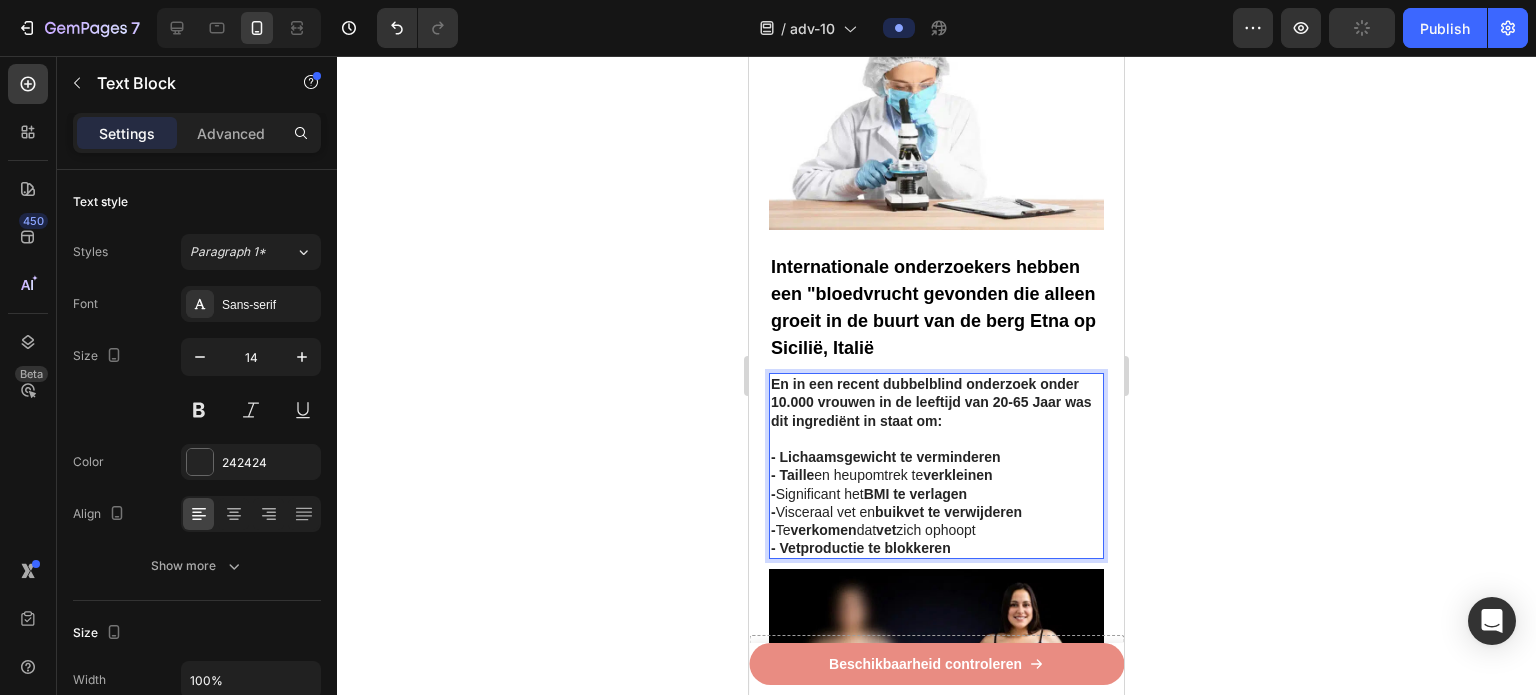 click 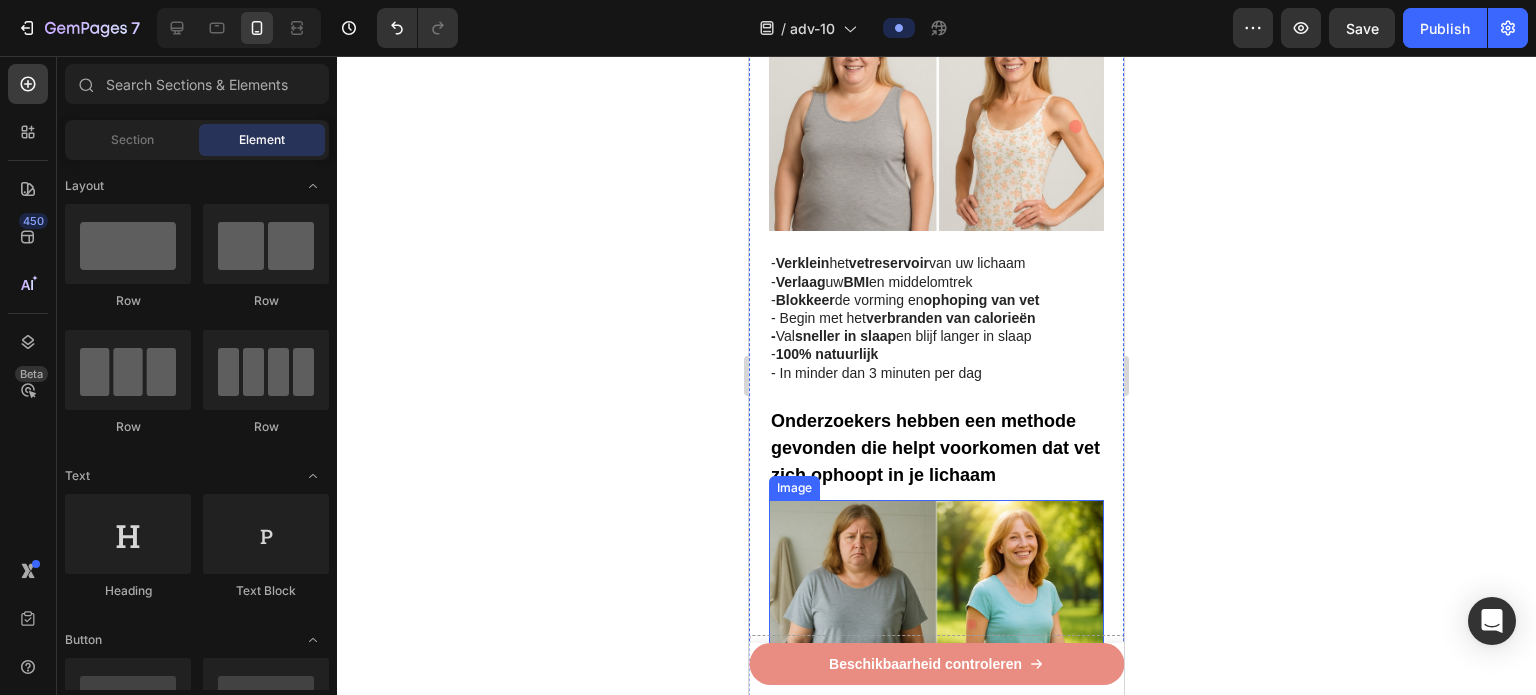 scroll, scrollTop: 400, scrollLeft: 0, axis: vertical 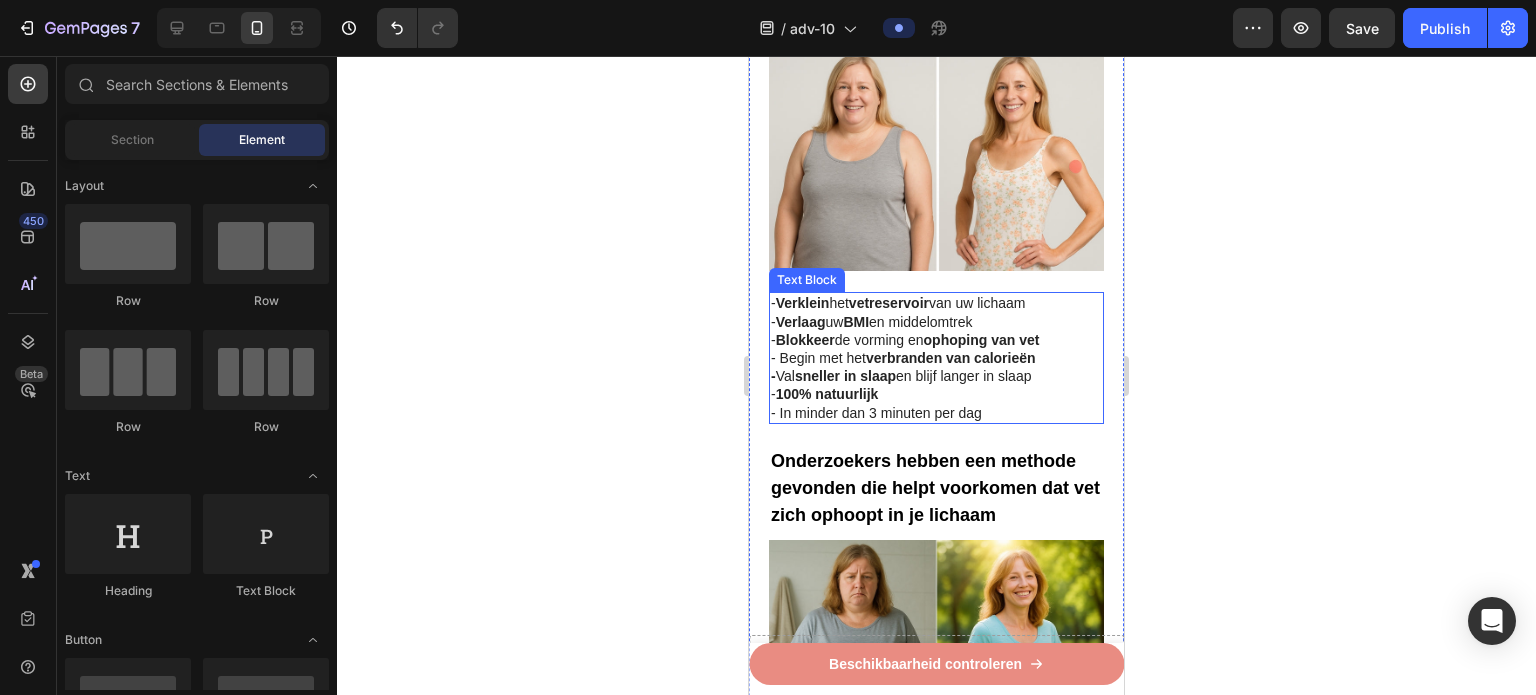 click on "- Begin met het  verbranden van calorieën" at bounding box center (903, 358) 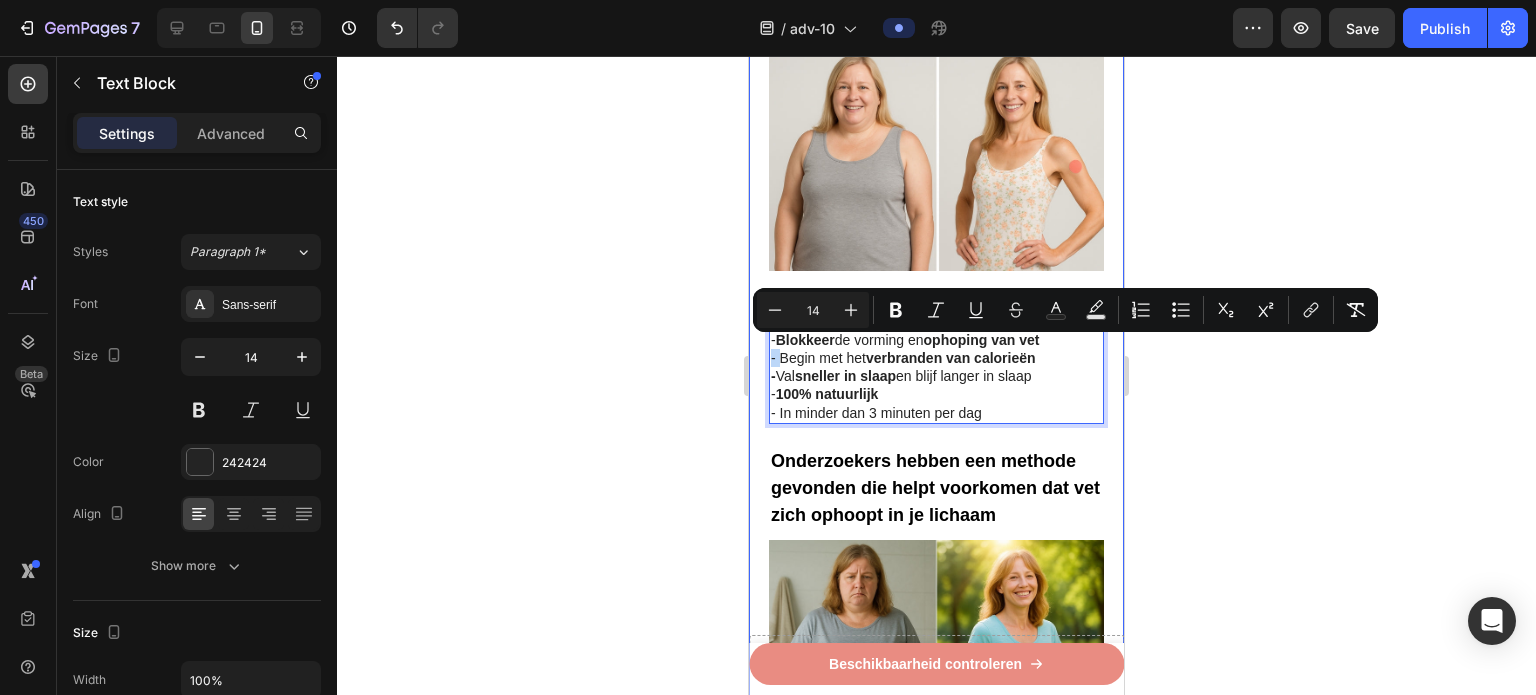 drag, startPoint x: 782, startPoint y: 350, endPoint x: 763, endPoint y: 351, distance: 19.026299 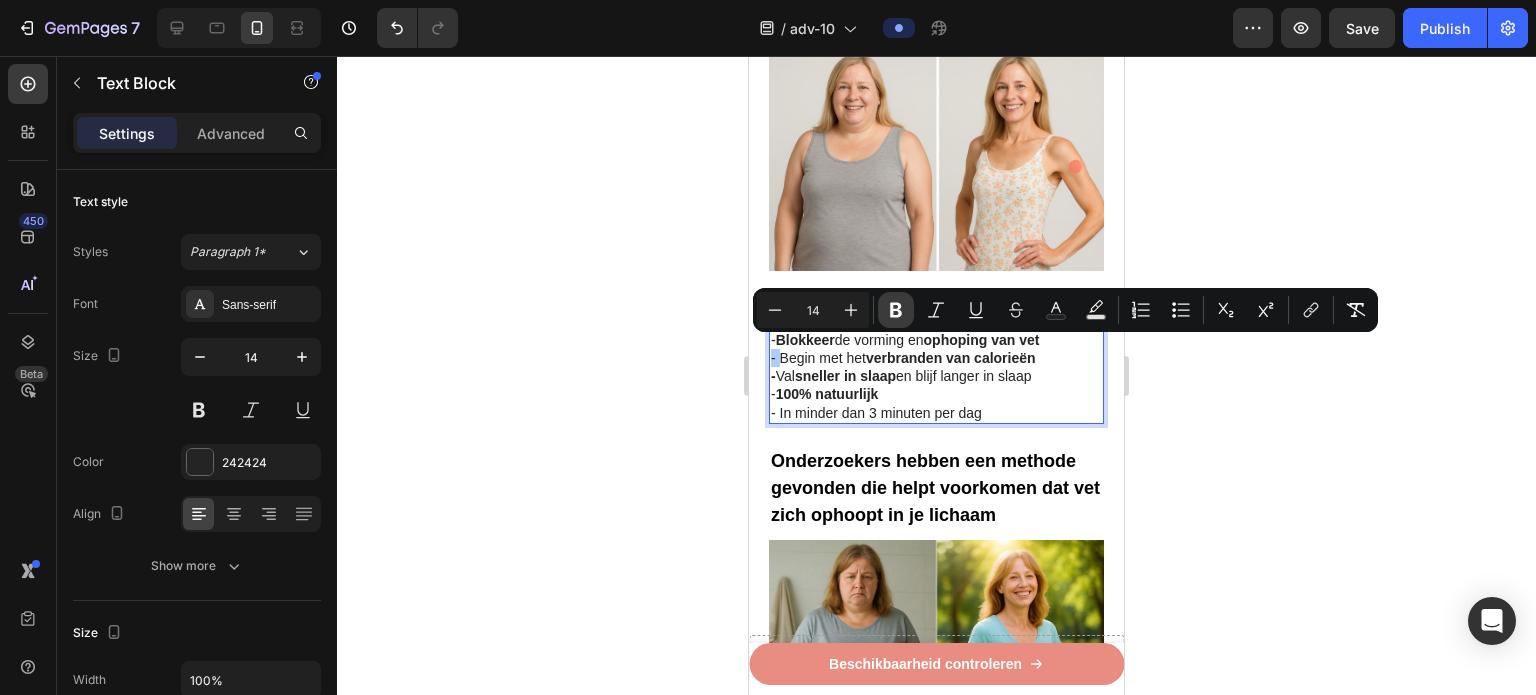 click 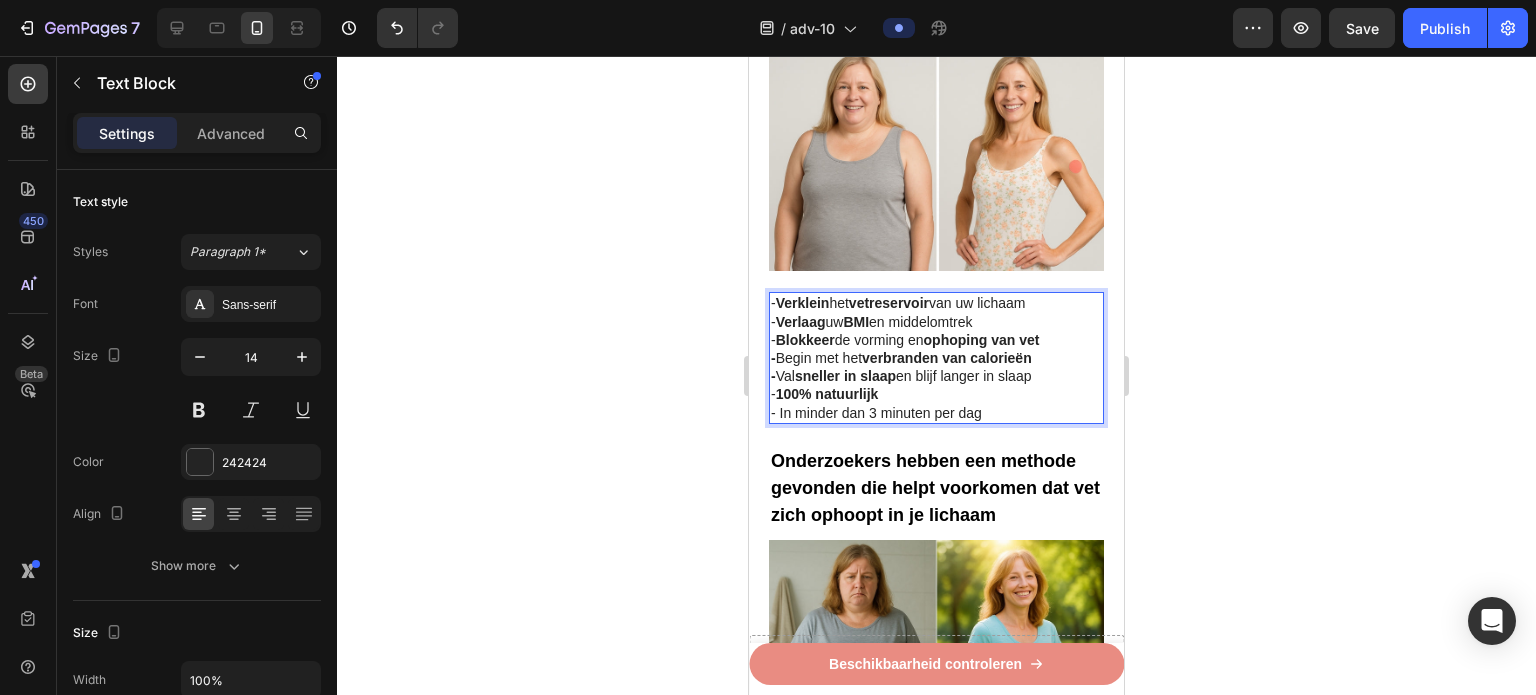 click on "- In minder dan 3 minuten per dag" at bounding box center [876, 413] 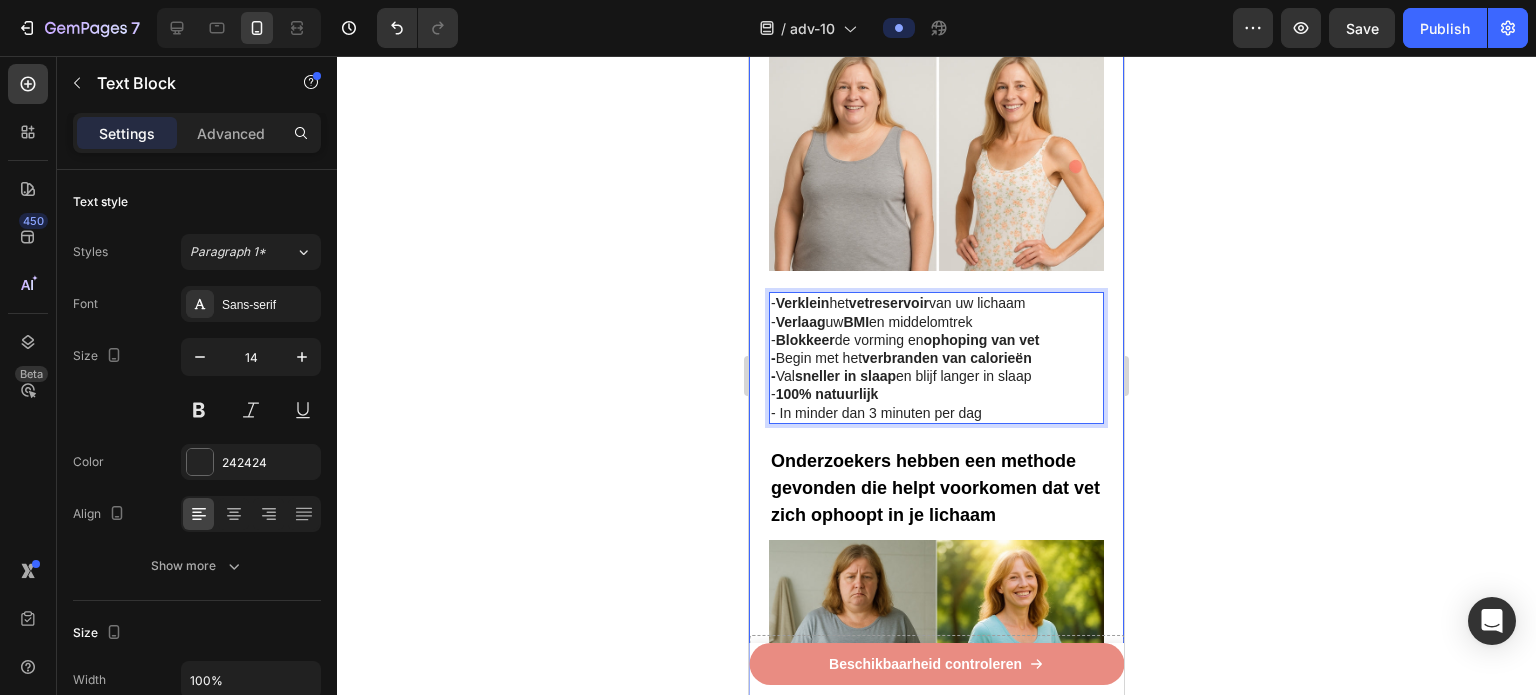 click 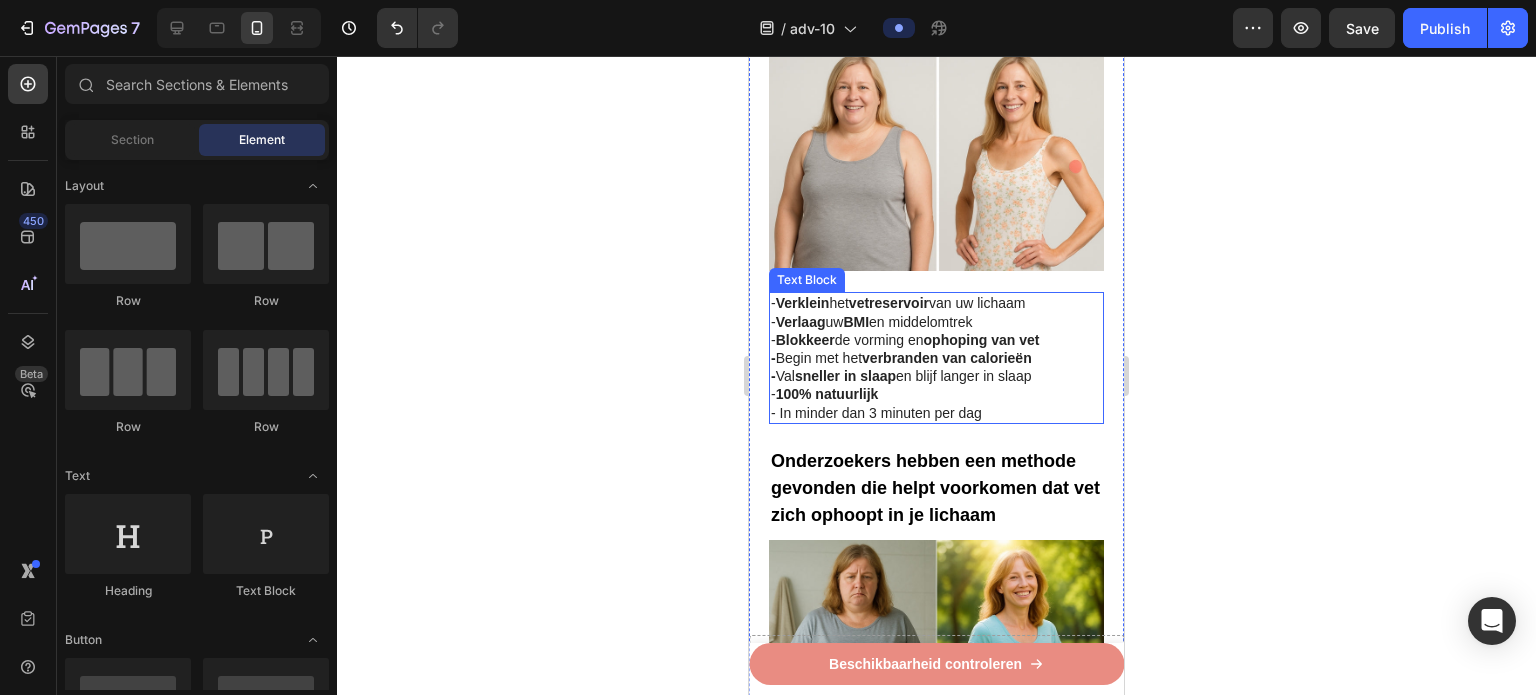click on "100% natuurlijk" at bounding box center (827, 394) 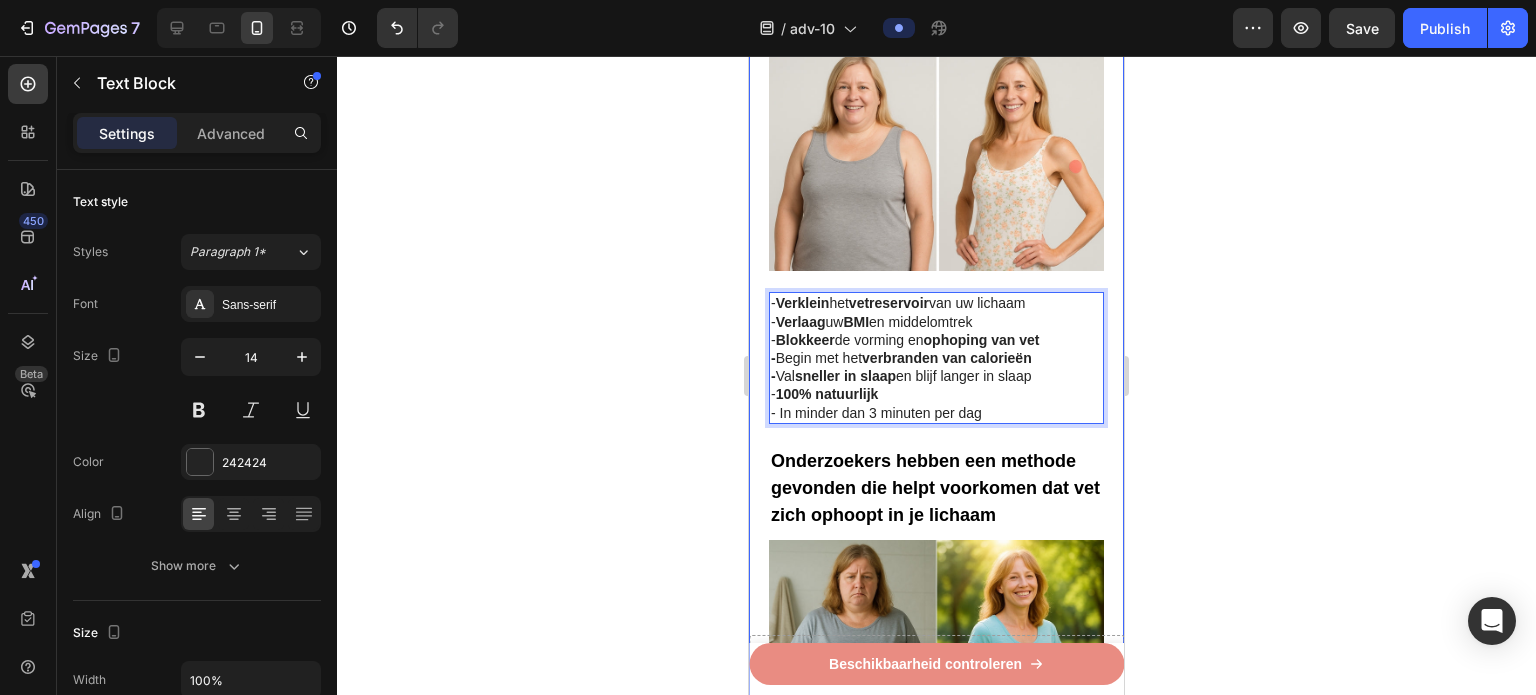 drag, startPoint x: 780, startPoint y: 369, endPoint x: 752, endPoint y: 369, distance: 28 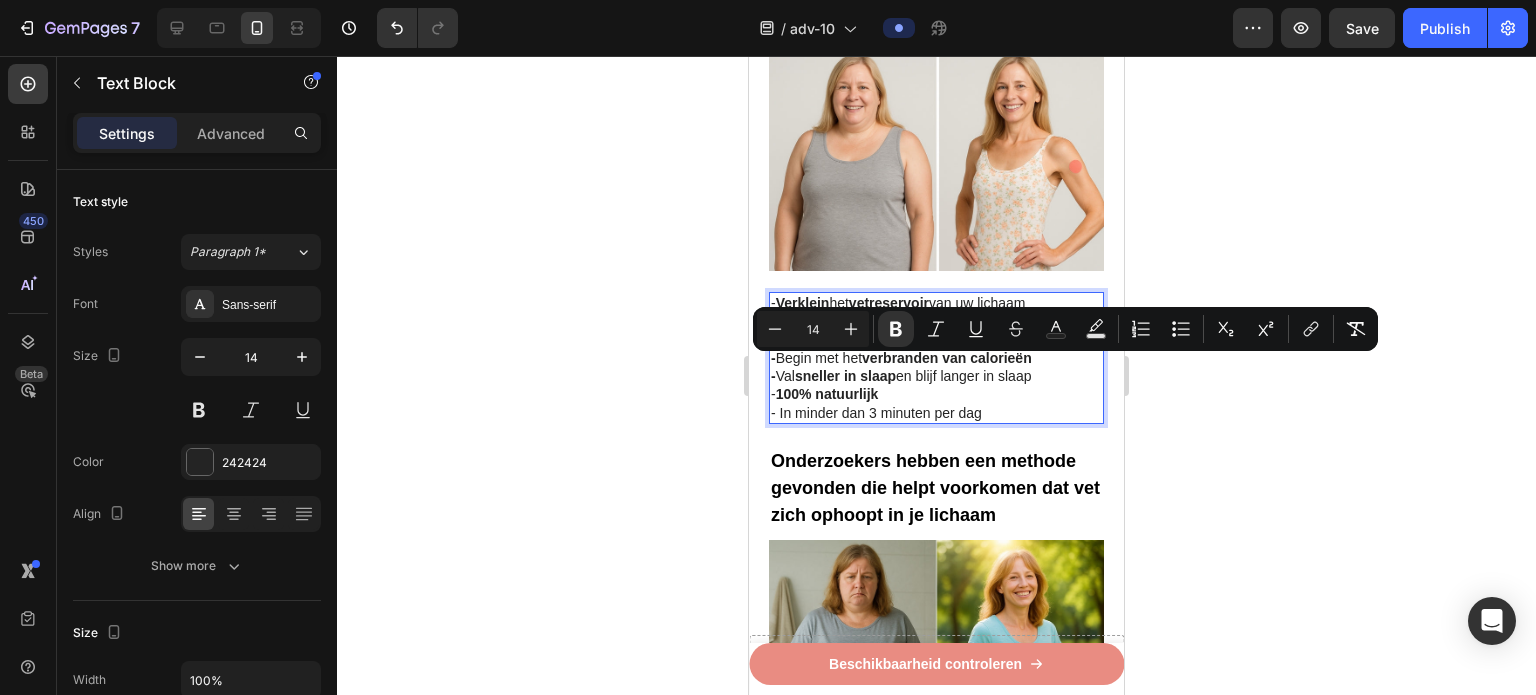 click on "- In minder dan 3 minuten per dag" at bounding box center (876, 413) 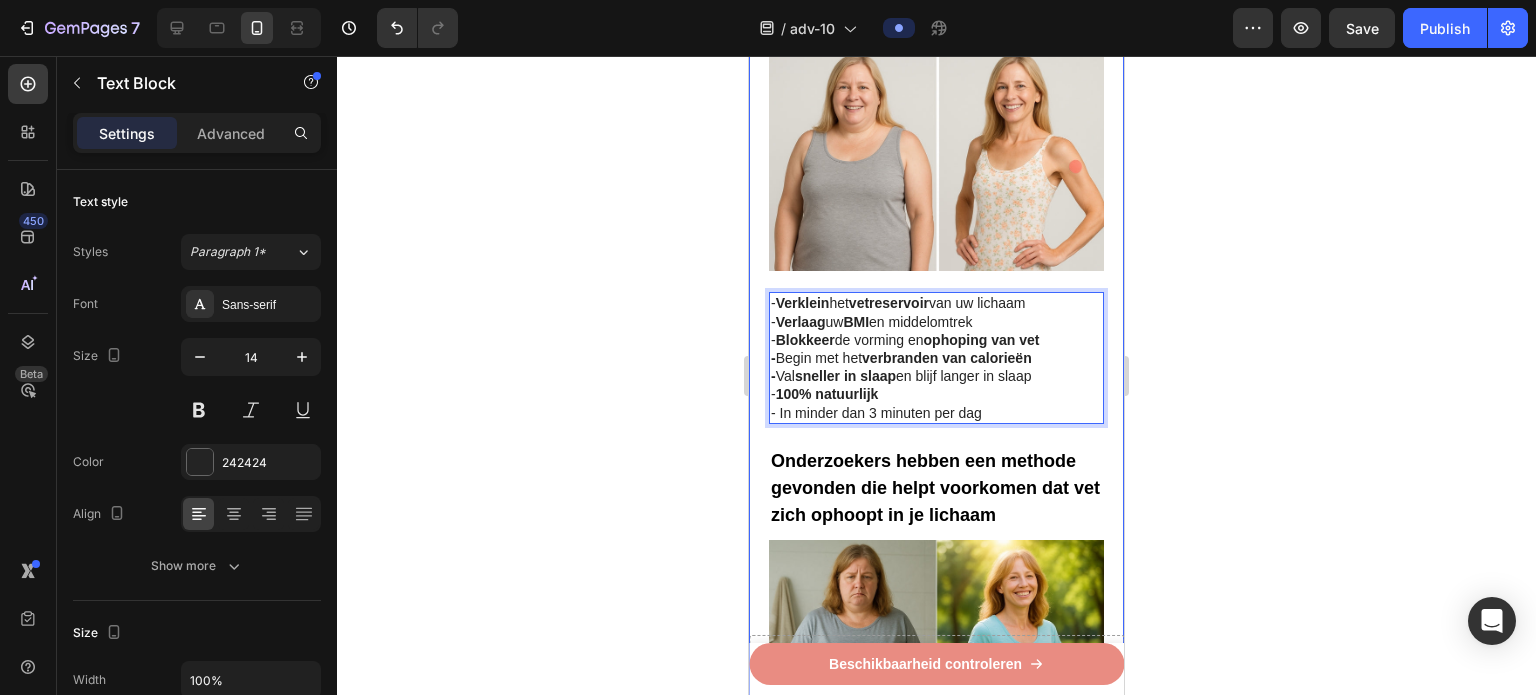 click 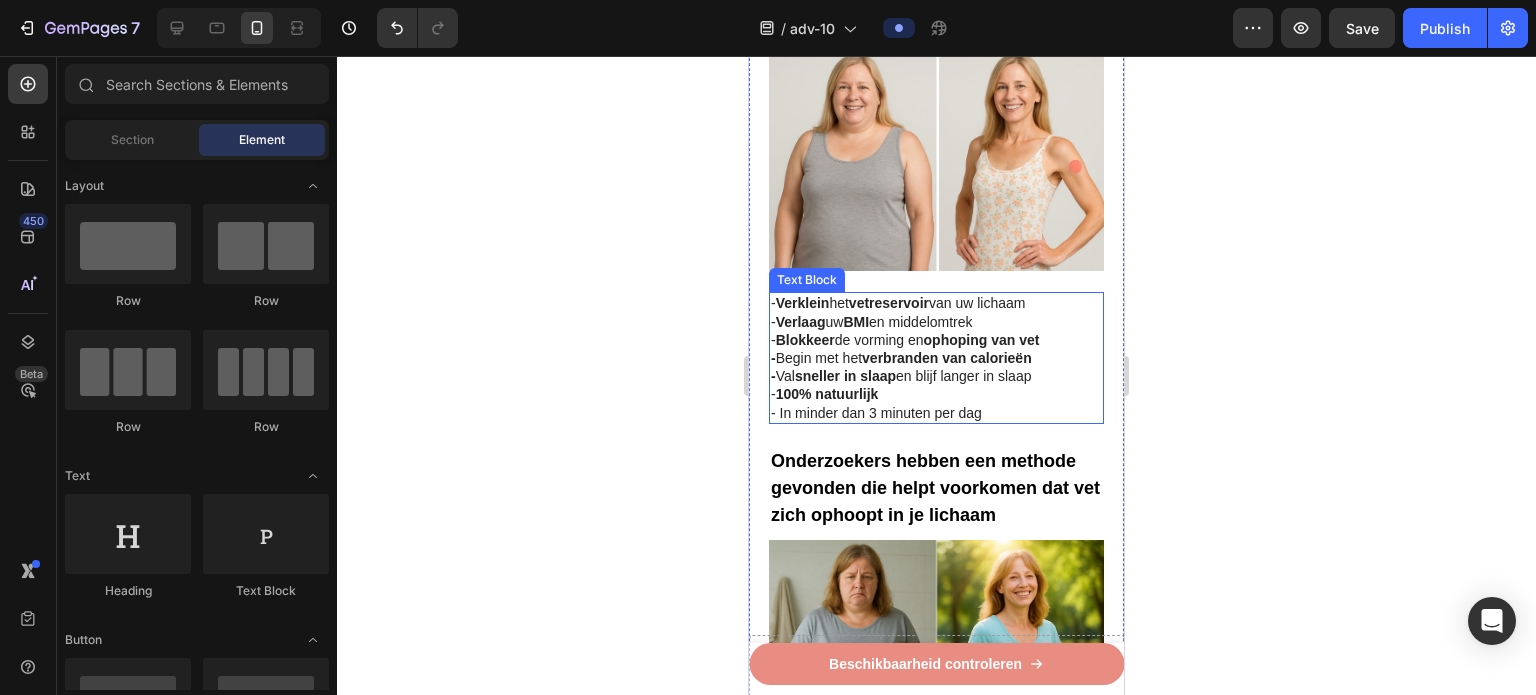 click on "- In minder dan 3 minuten per dag" at bounding box center (876, 413) 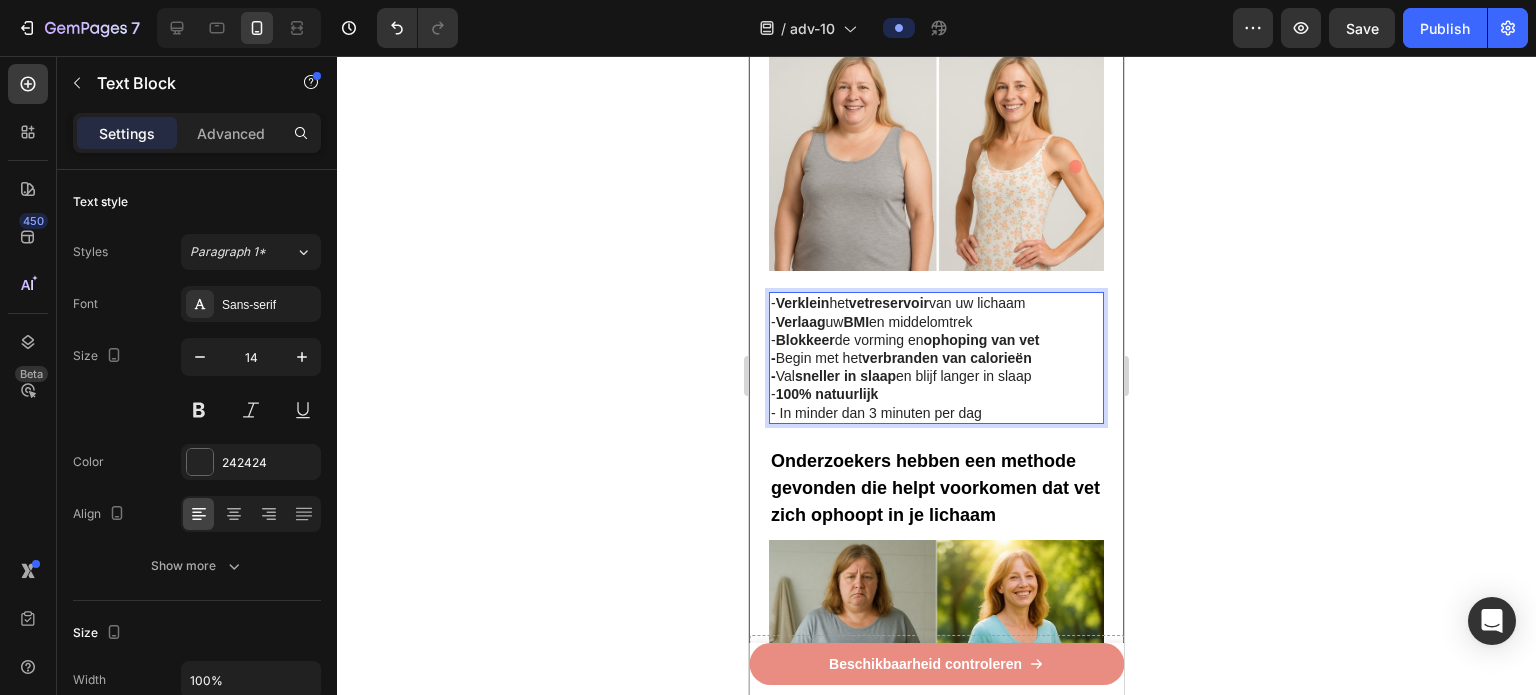 drag, startPoint x: 780, startPoint y: 389, endPoint x: 756, endPoint y: 389, distance: 24 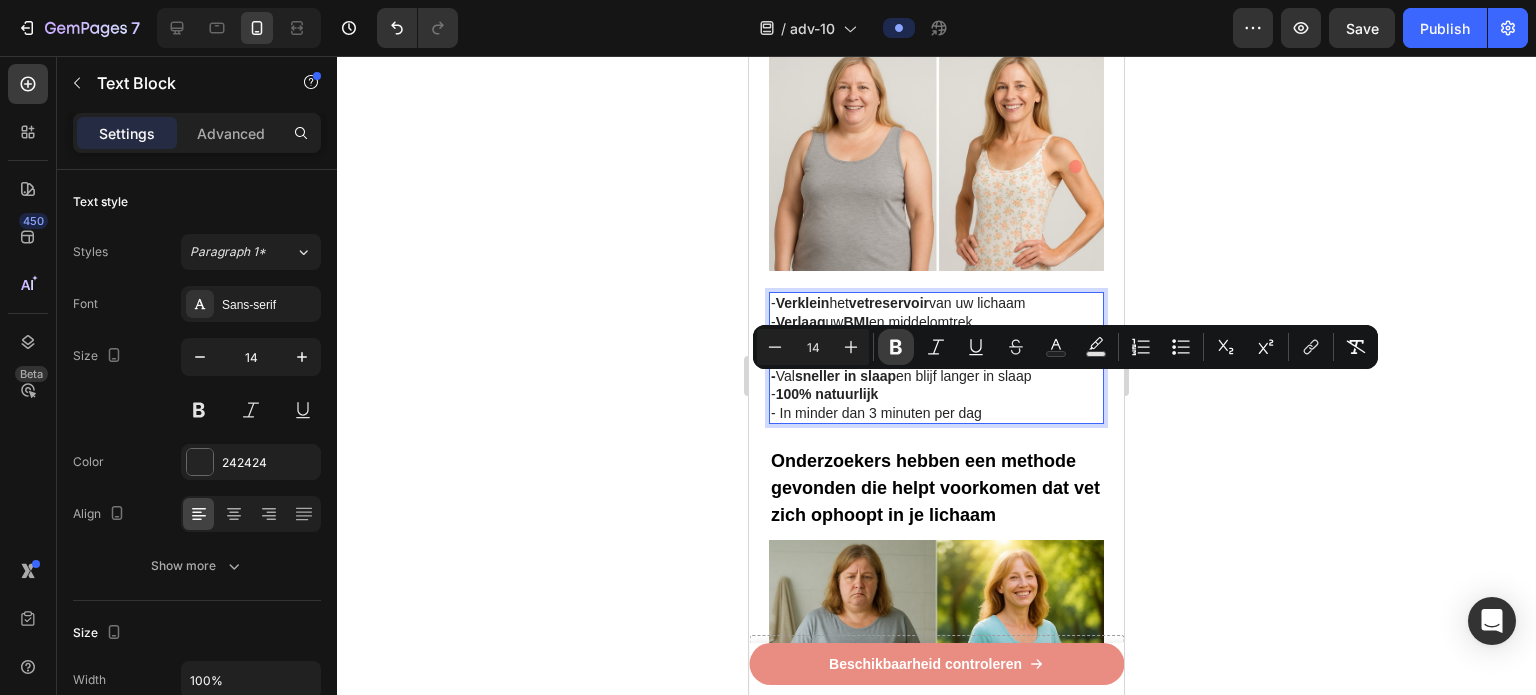 click on "Bold" at bounding box center (896, 347) 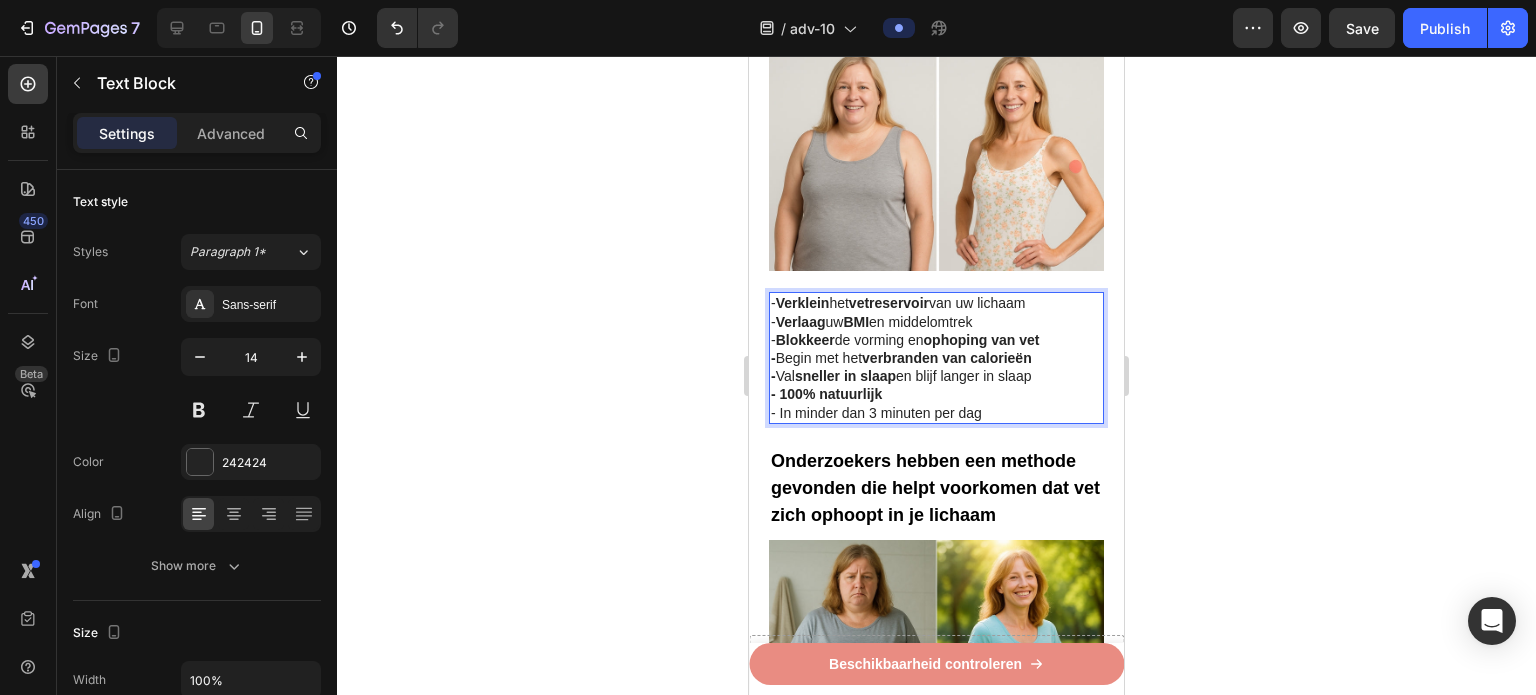 drag, startPoint x: 1187, startPoint y: 469, endPoint x: 318, endPoint y: 399, distance: 871.81476 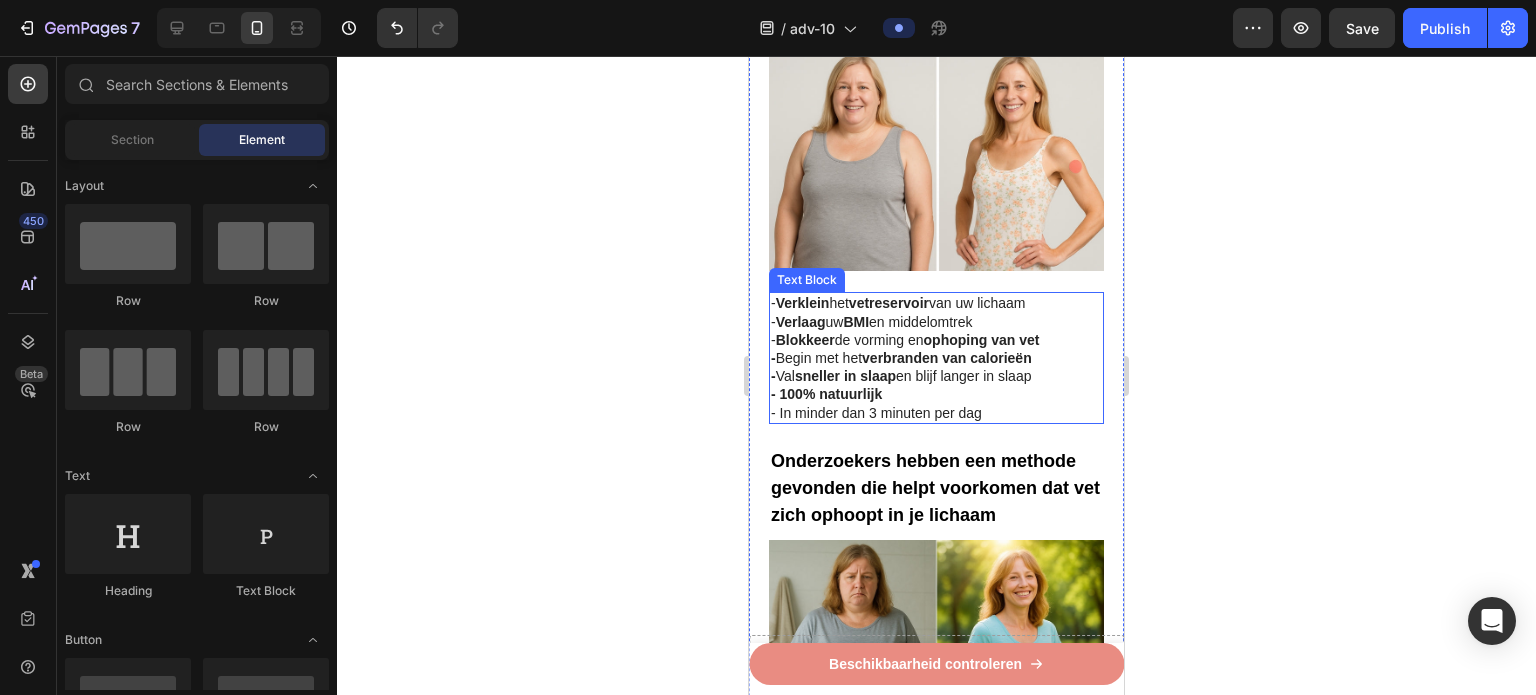 click on "- In minder dan 3 minuten per dag" at bounding box center (876, 413) 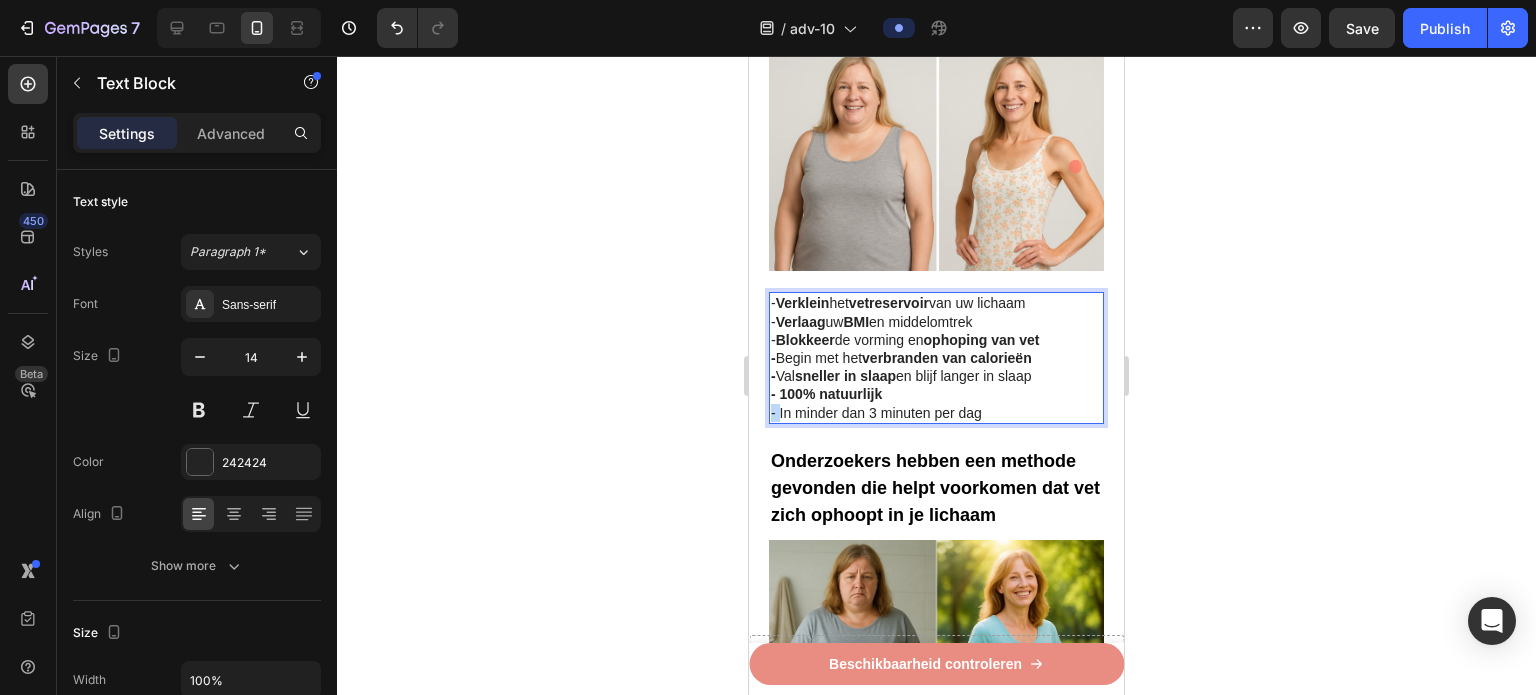 drag, startPoint x: 780, startPoint y: 404, endPoint x: 734, endPoint y: 404, distance: 46 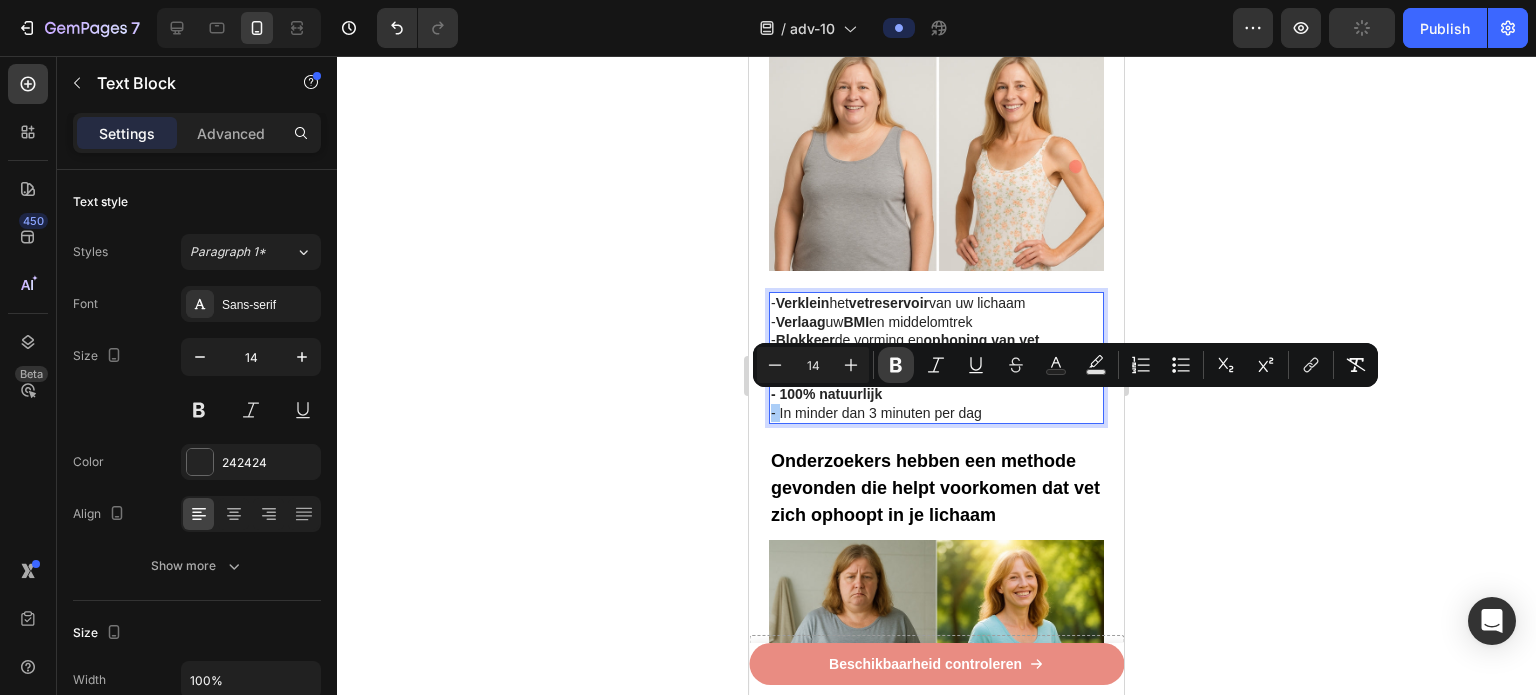 click 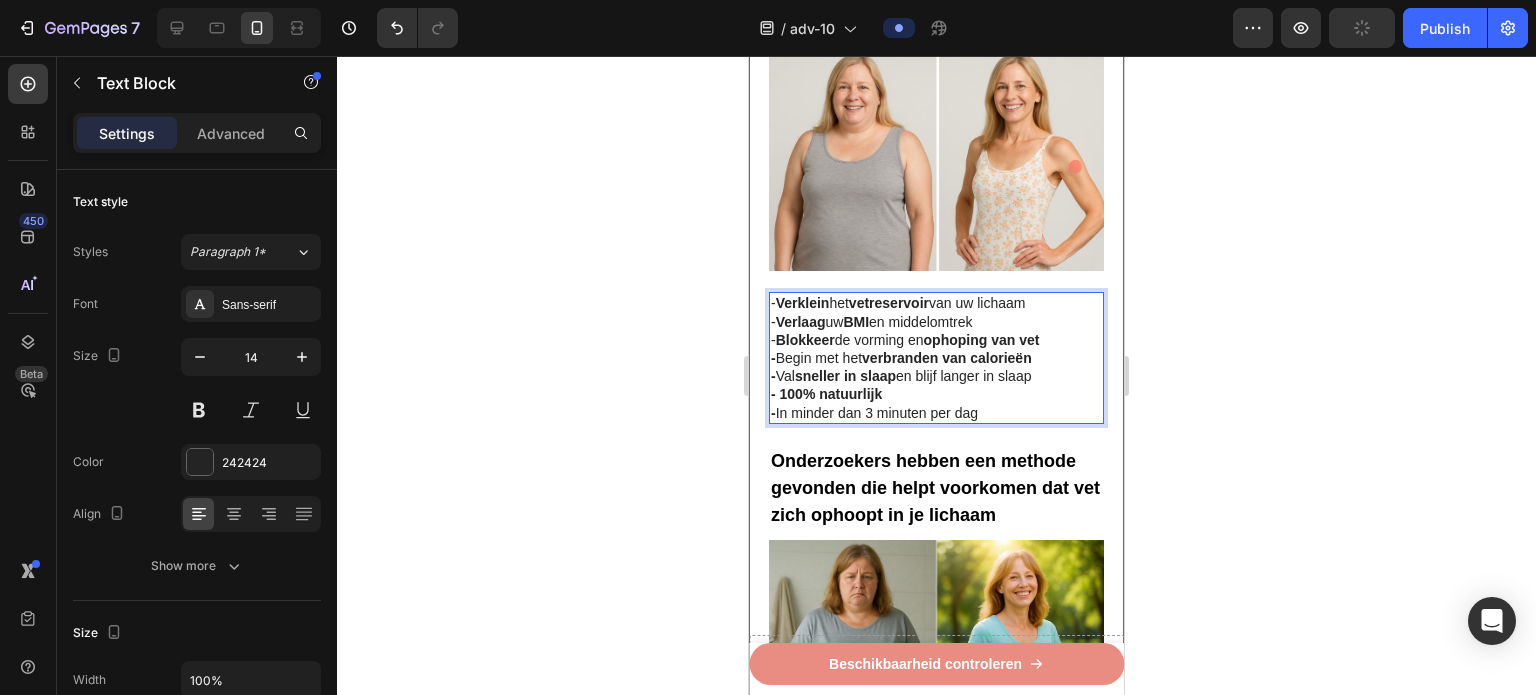 click 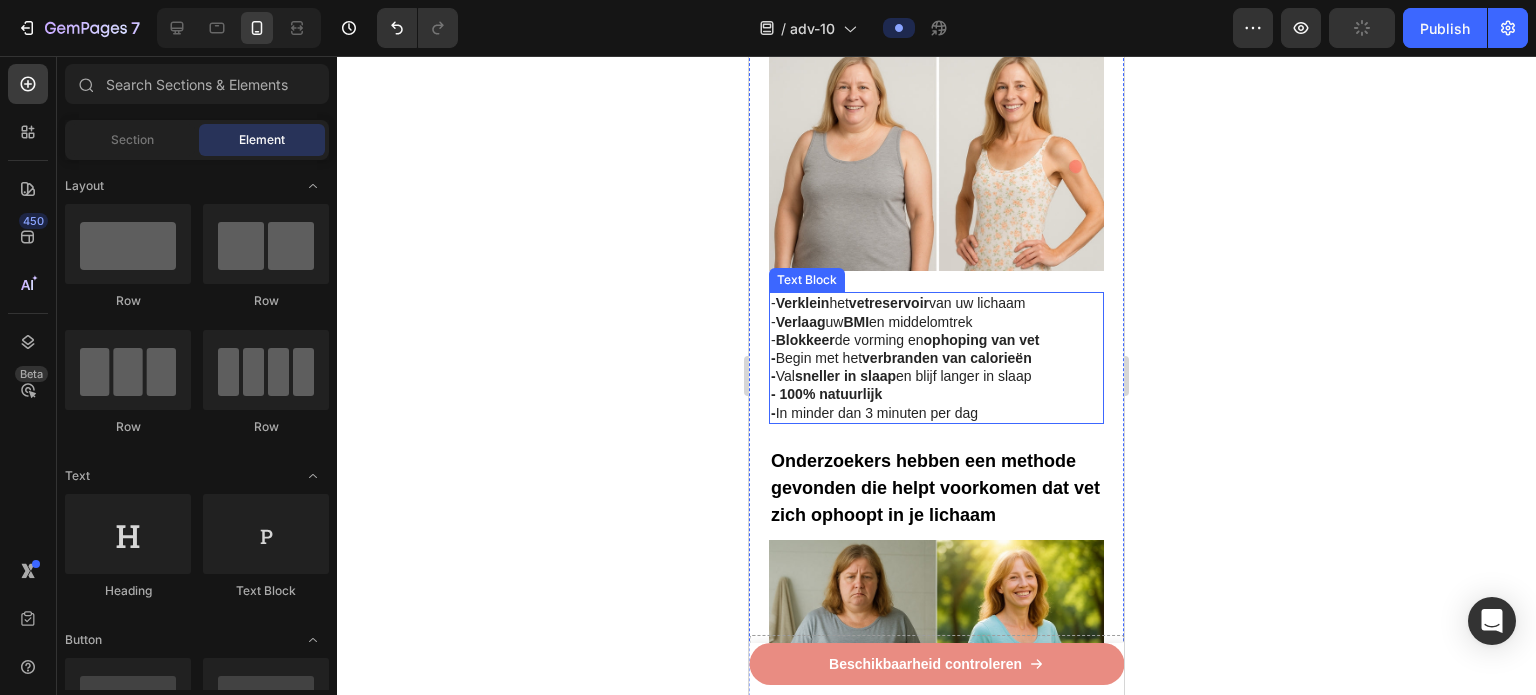 click on "Verlaag" at bounding box center (801, 322) 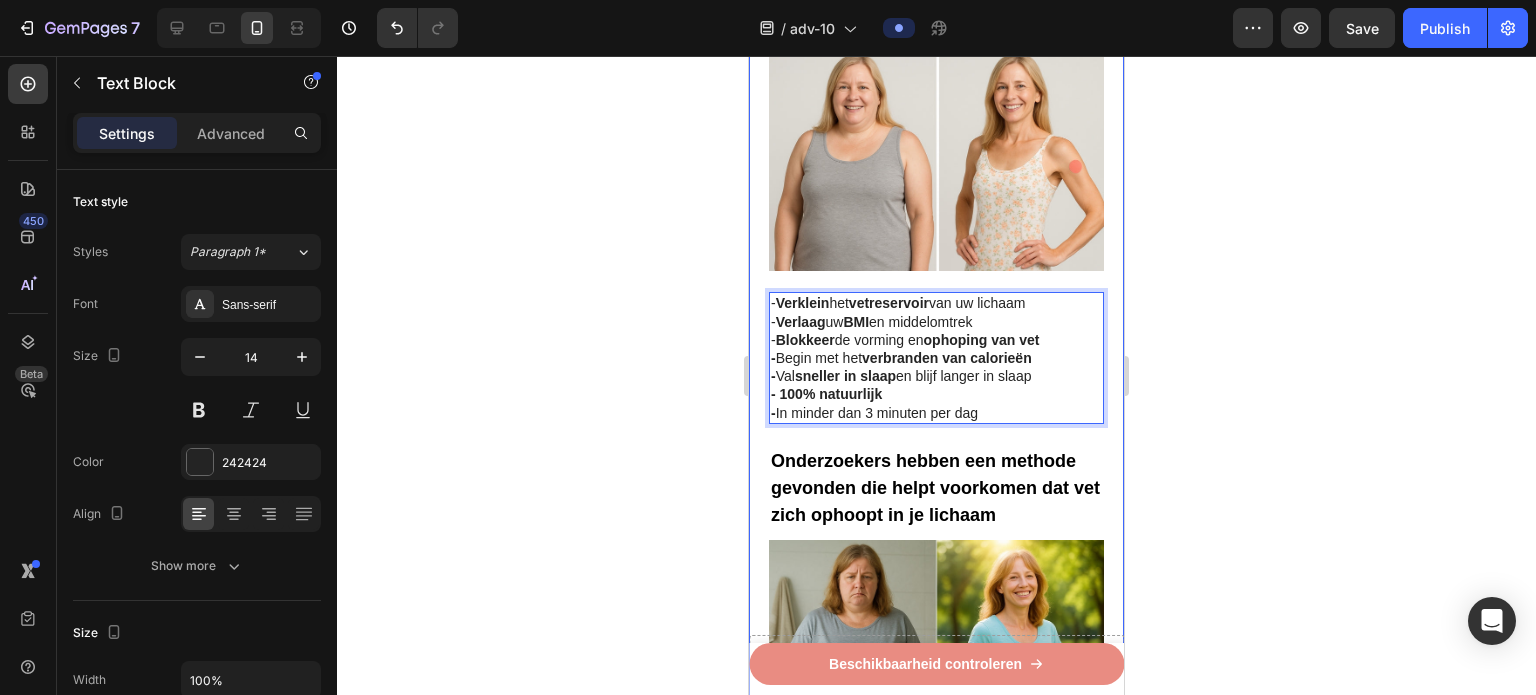 drag, startPoint x: 780, startPoint y: 312, endPoint x: 752, endPoint y: 312, distance: 28 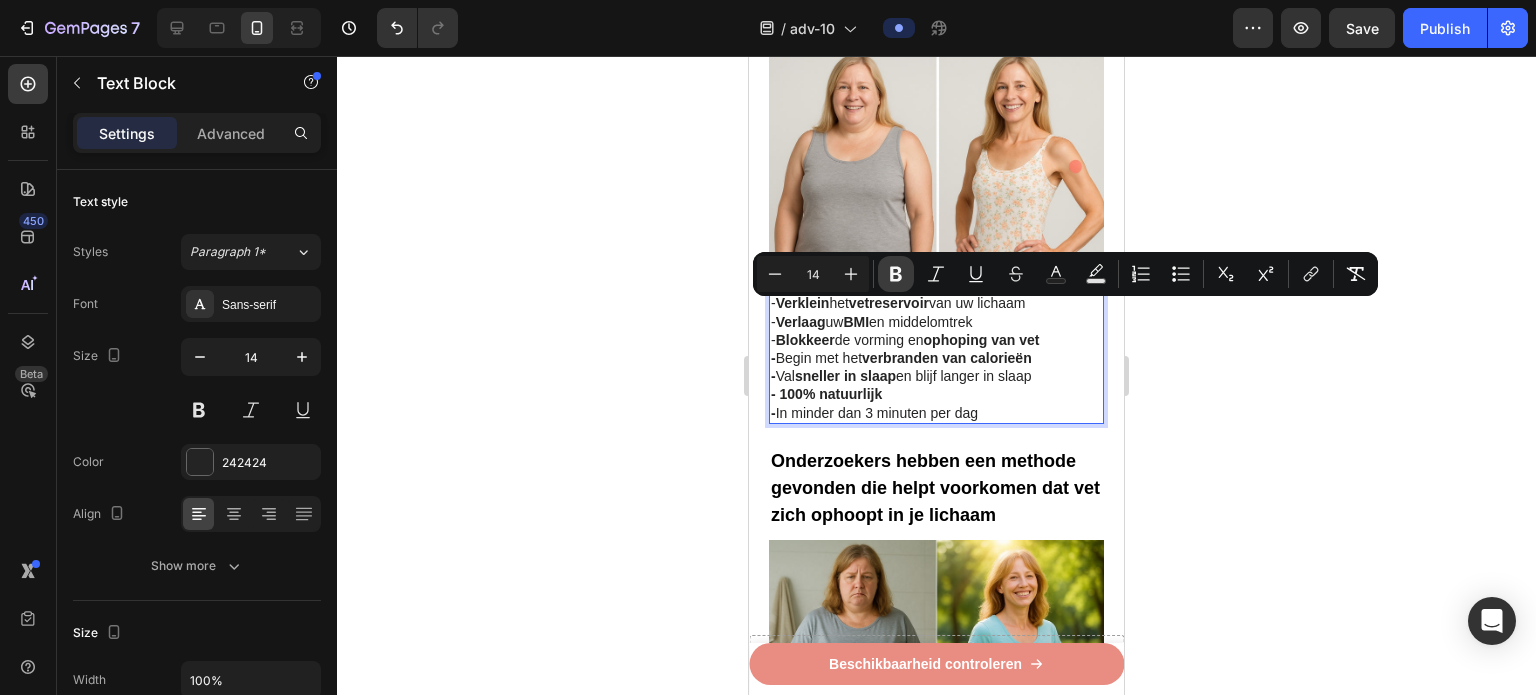drag, startPoint x: 904, startPoint y: 282, endPoint x: 222, endPoint y: 271, distance: 682.0887 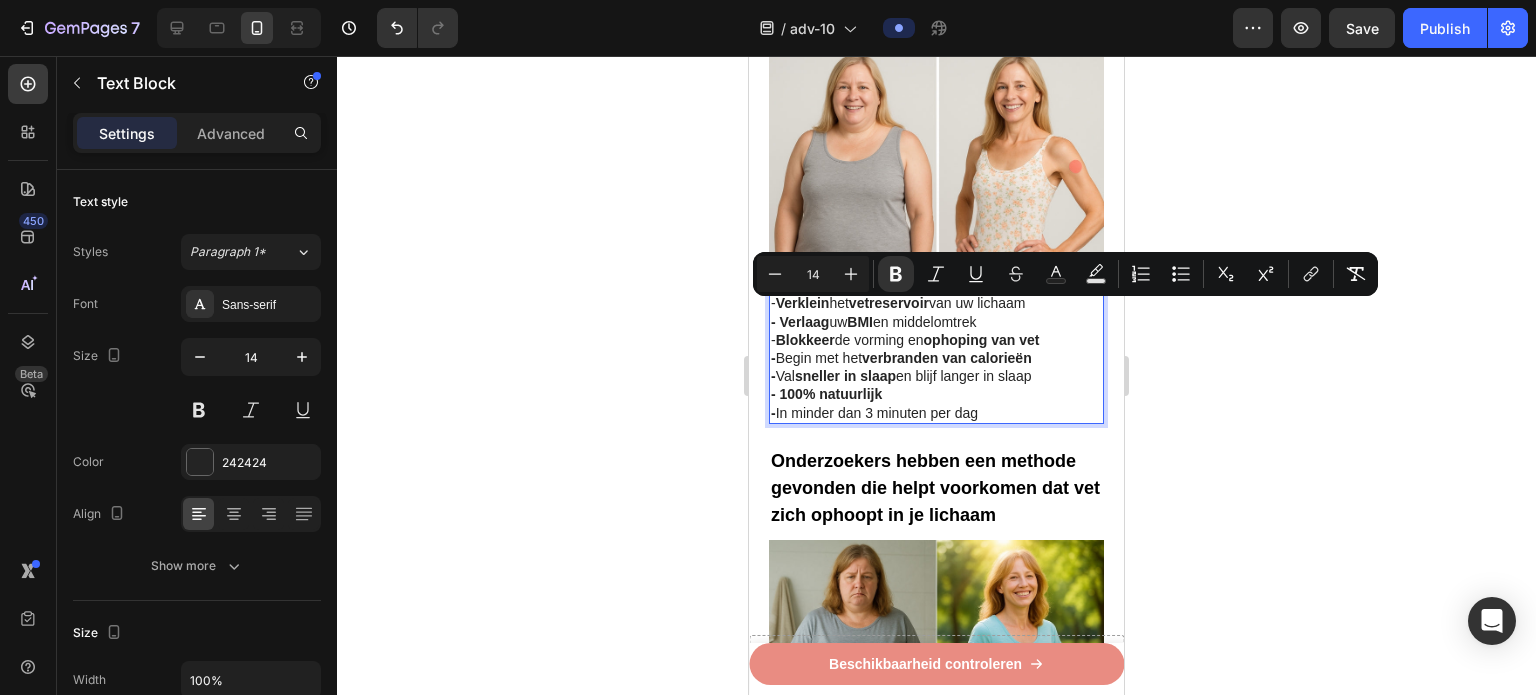 click 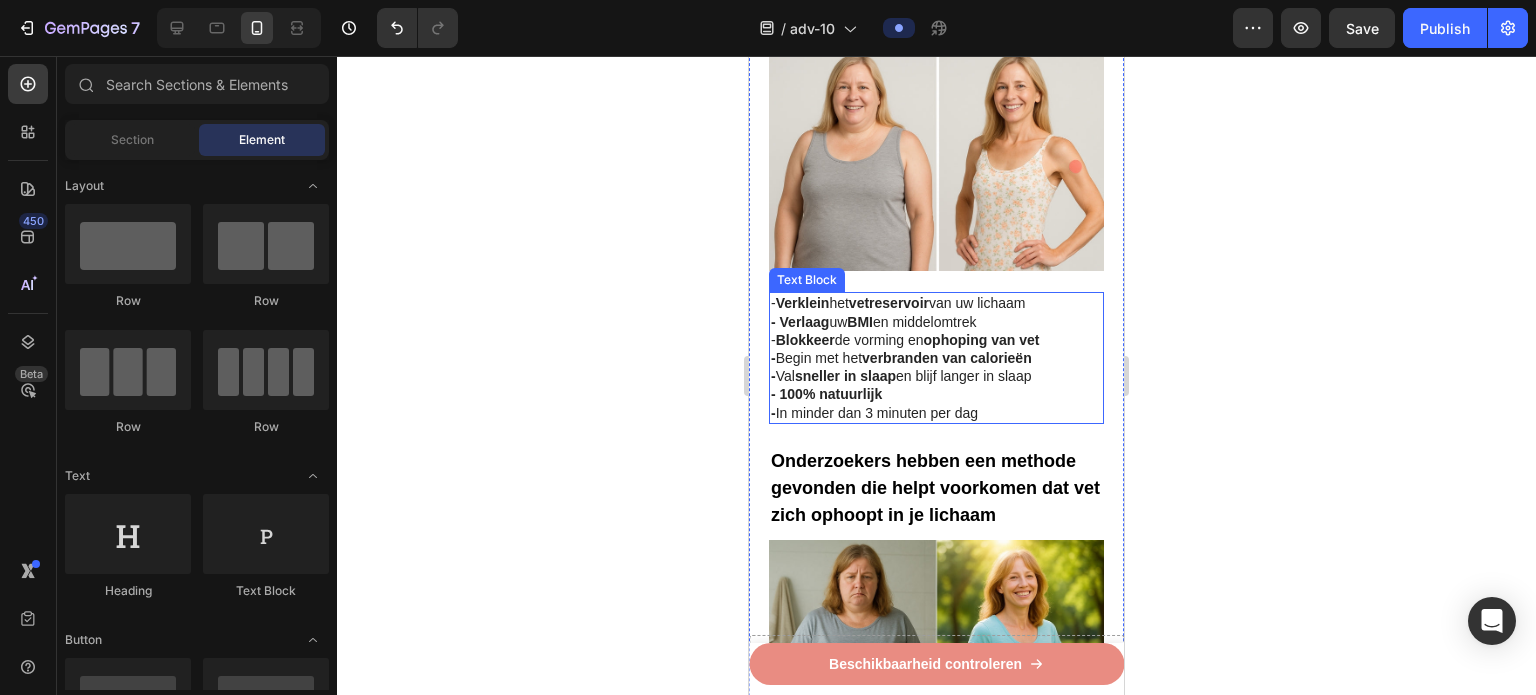 click on "-  Verklein  het  vetreservoir  van uw lichaam" at bounding box center [898, 303] 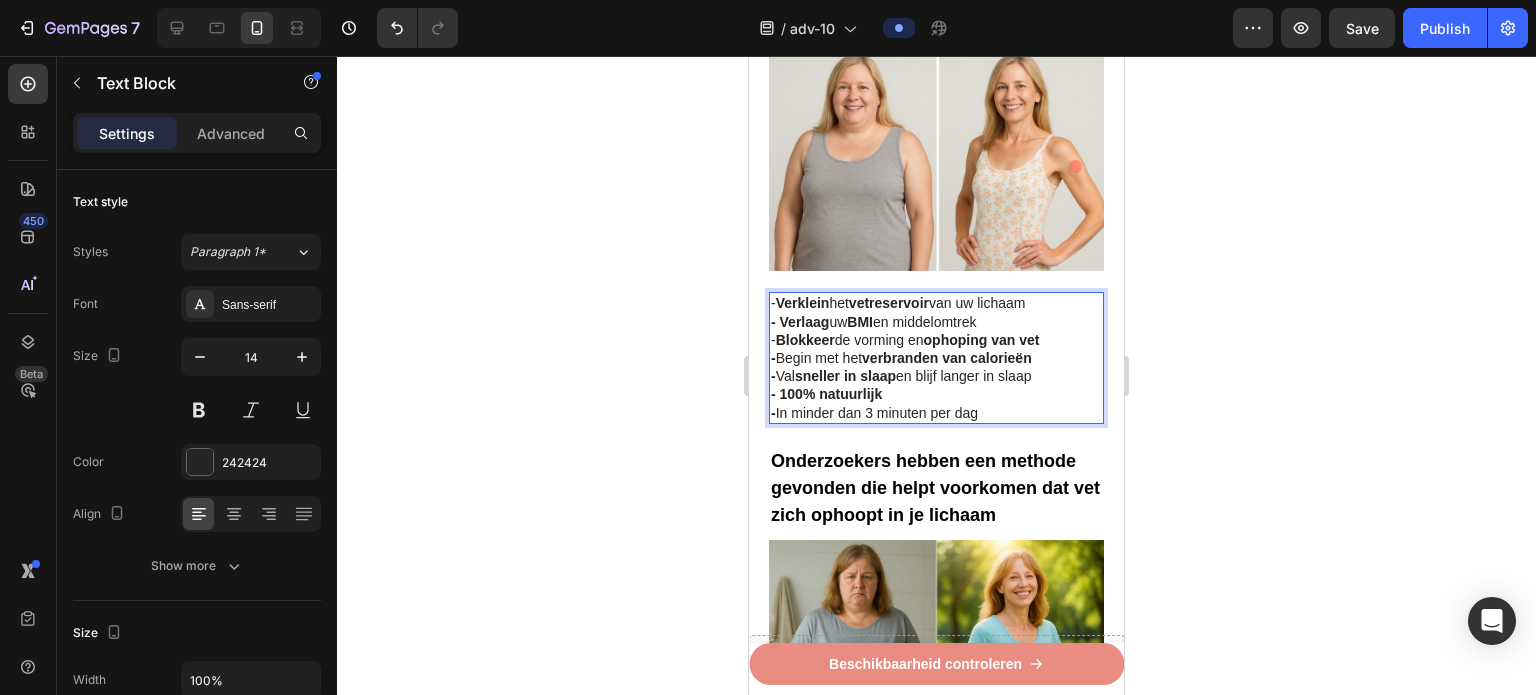 drag, startPoint x: 782, startPoint y: 295, endPoint x: 731, endPoint y: 295, distance: 51 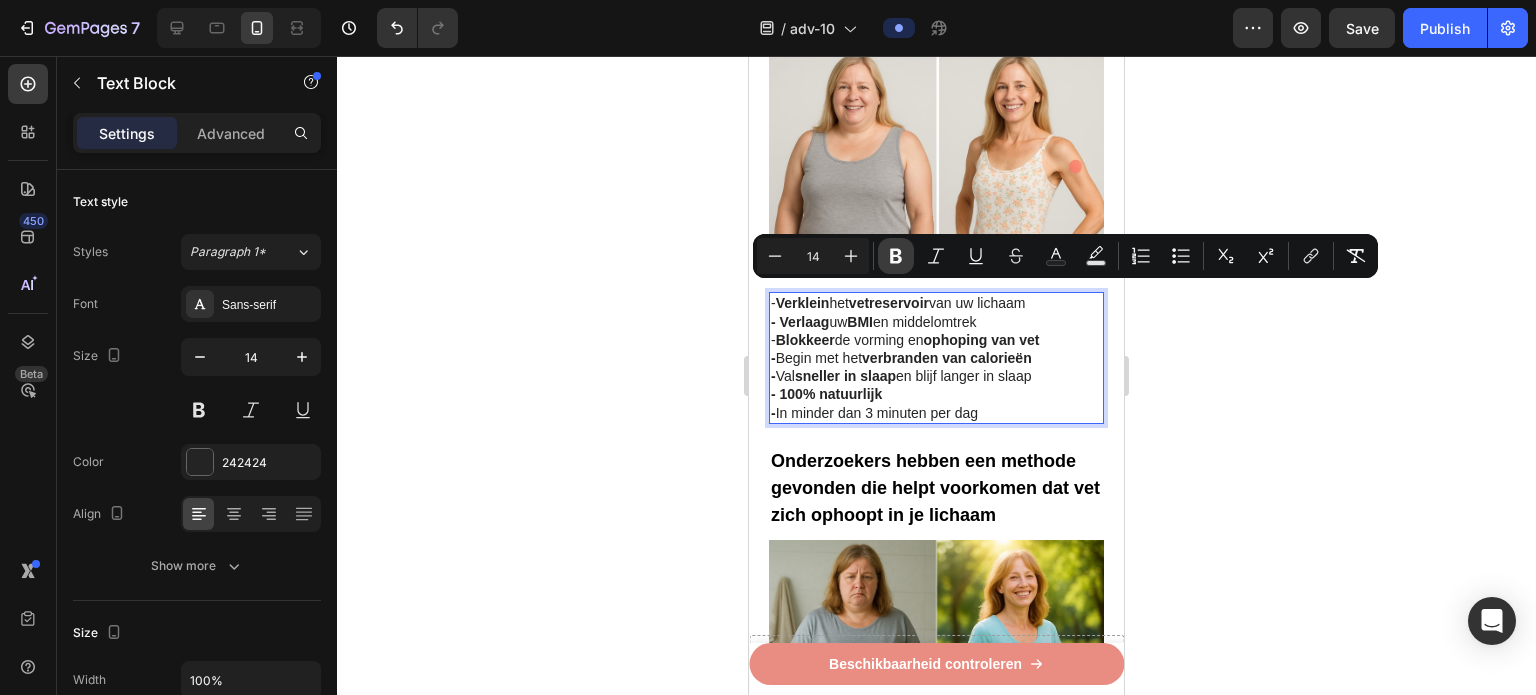 click 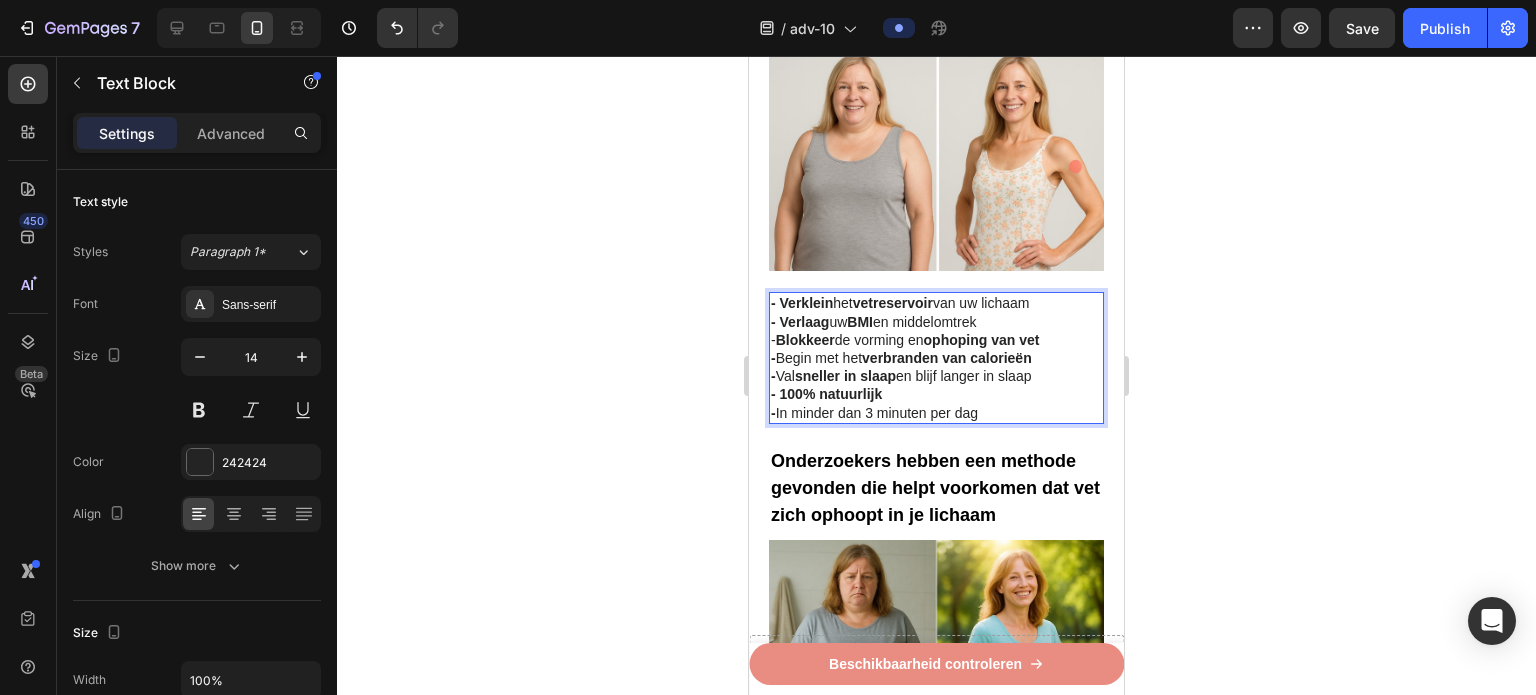 click 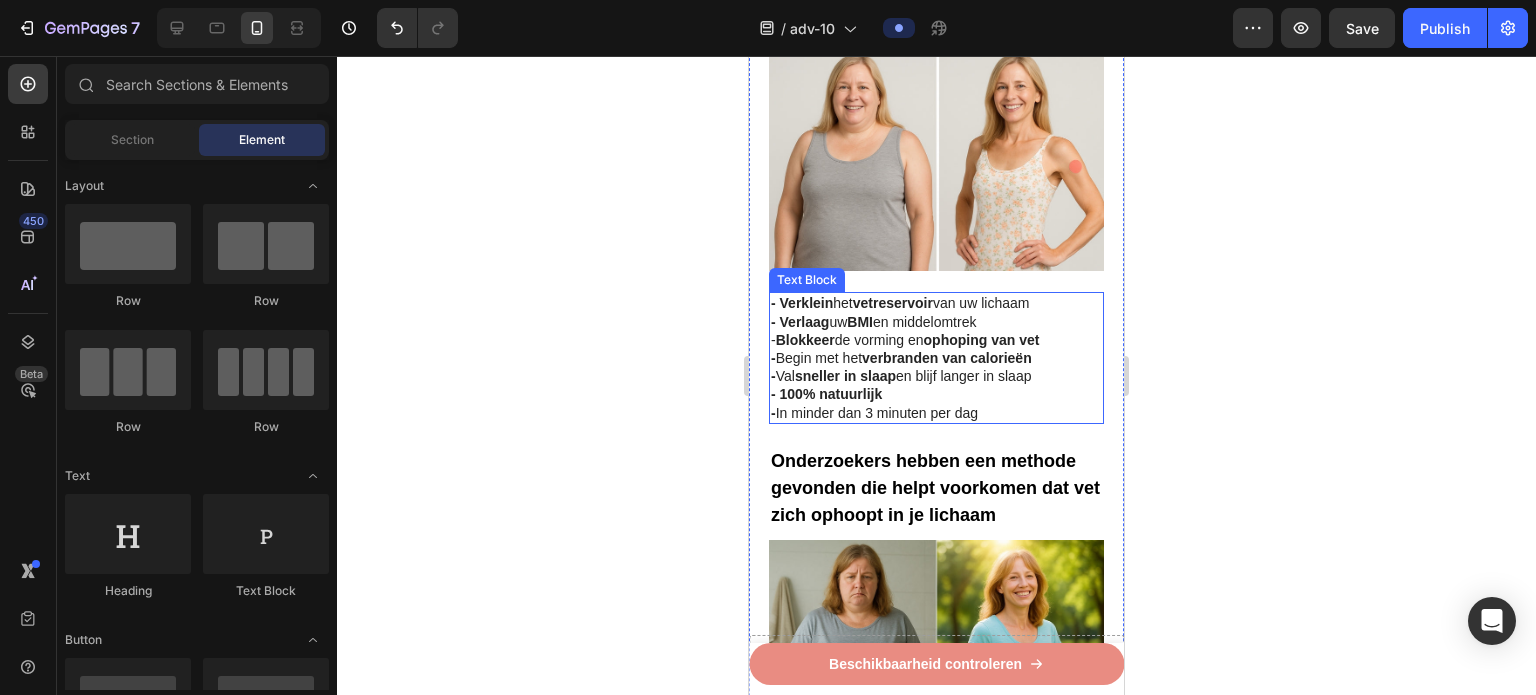 click on "-  Blokkeer  de vorming en  ophoping van vet" at bounding box center (905, 340) 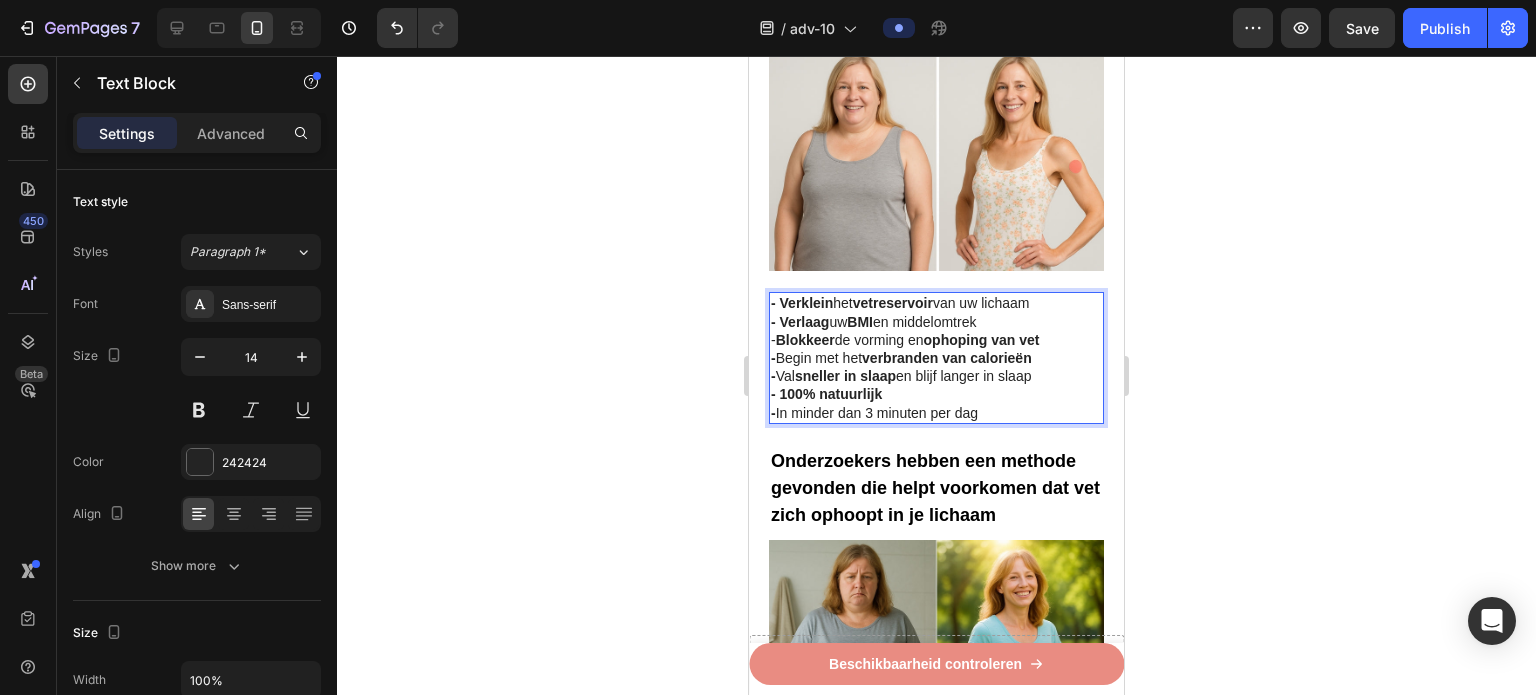 drag, startPoint x: 782, startPoint y: 332, endPoint x: 746, endPoint y: 331, distance: 36.013885 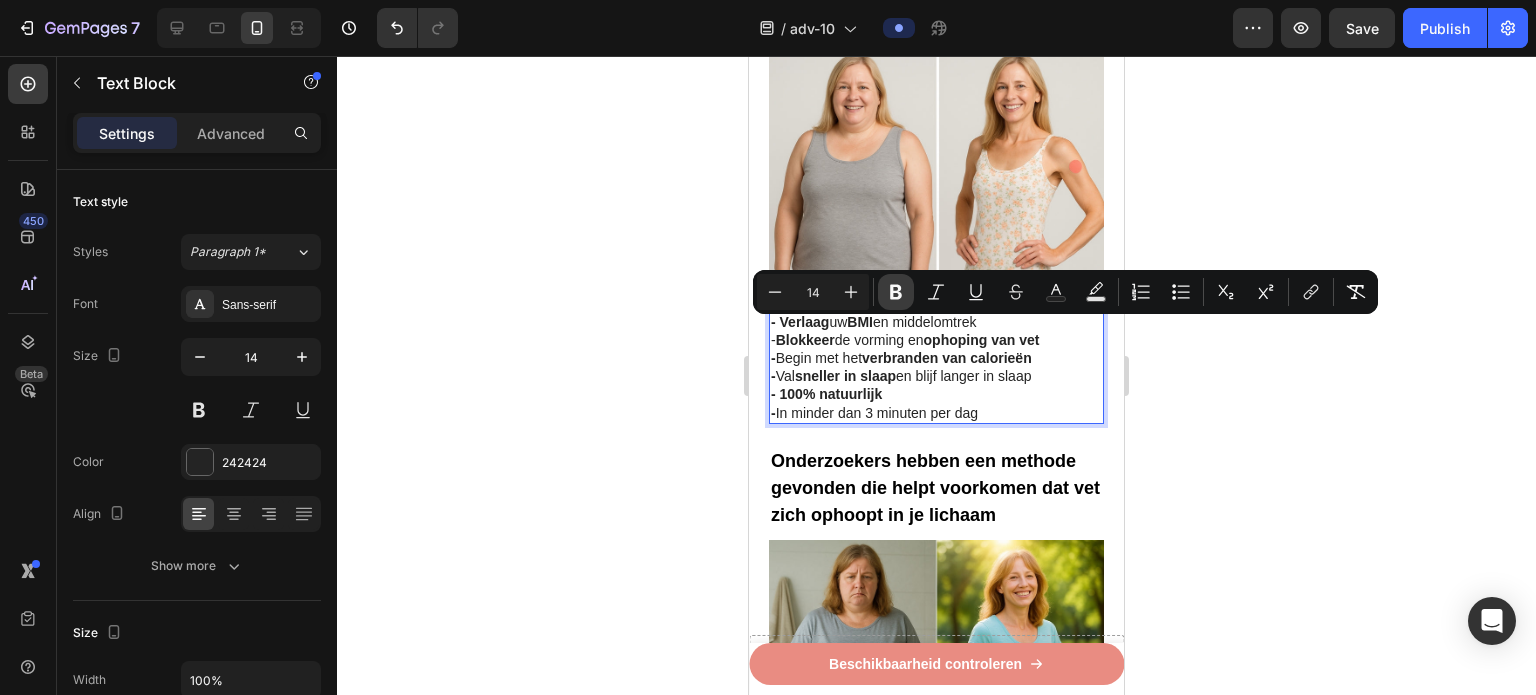 drag, startPoint x: 885, startPoint y: 293, endPoint x: 243, endPoint y: 287, distance: 642.028 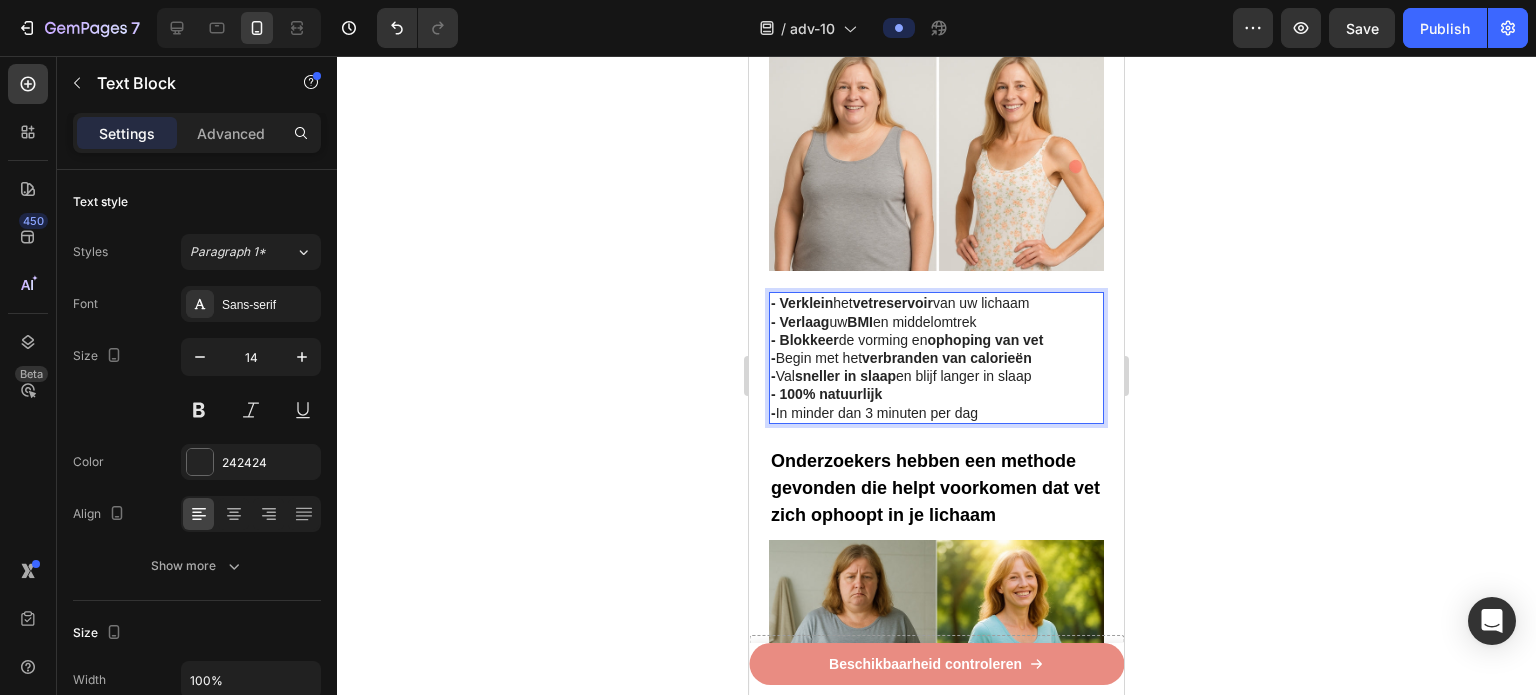 drag, startPoint x: 1185, startPoint y: 413, endPoint x: 1167, endPoint y: 413, distance: 18 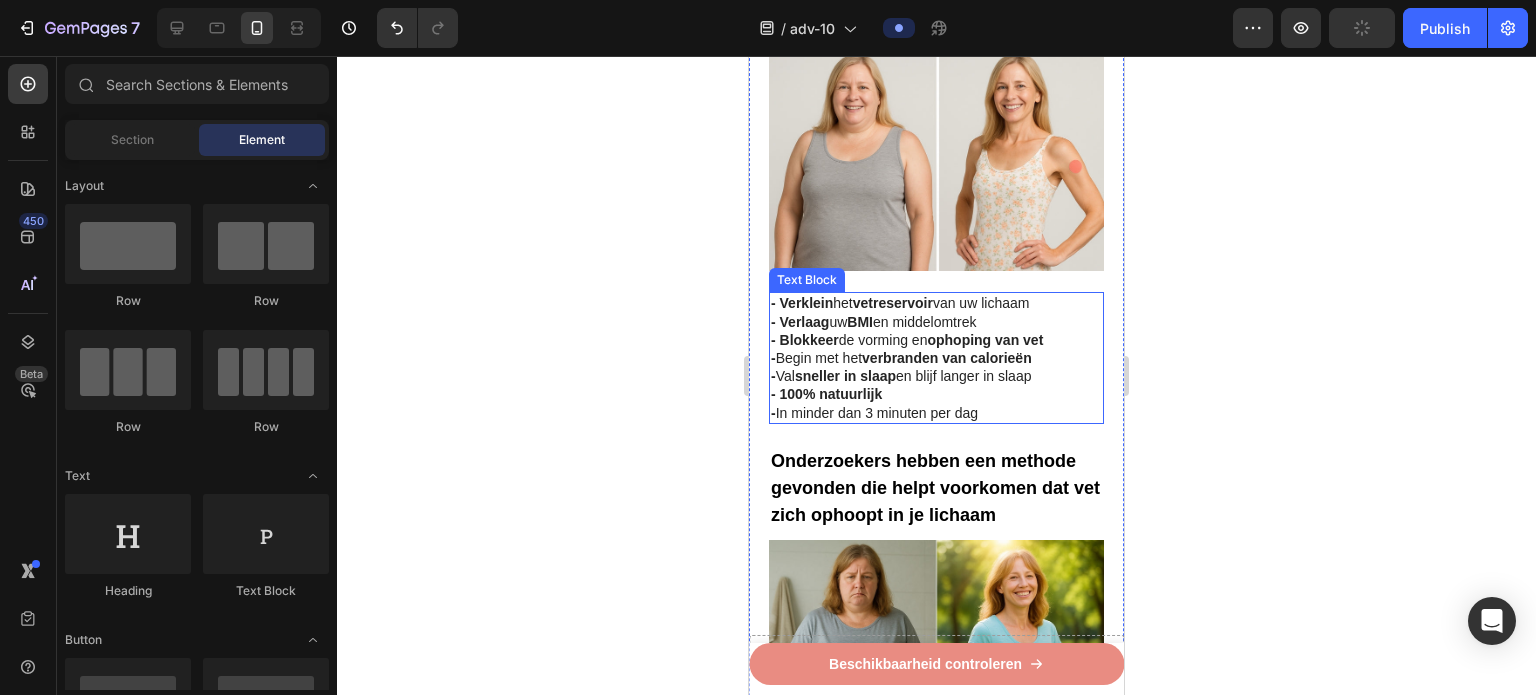 click on "-  Val  sneller in slaap  en blijf langer in slaap" at bounding box center (901, 376) 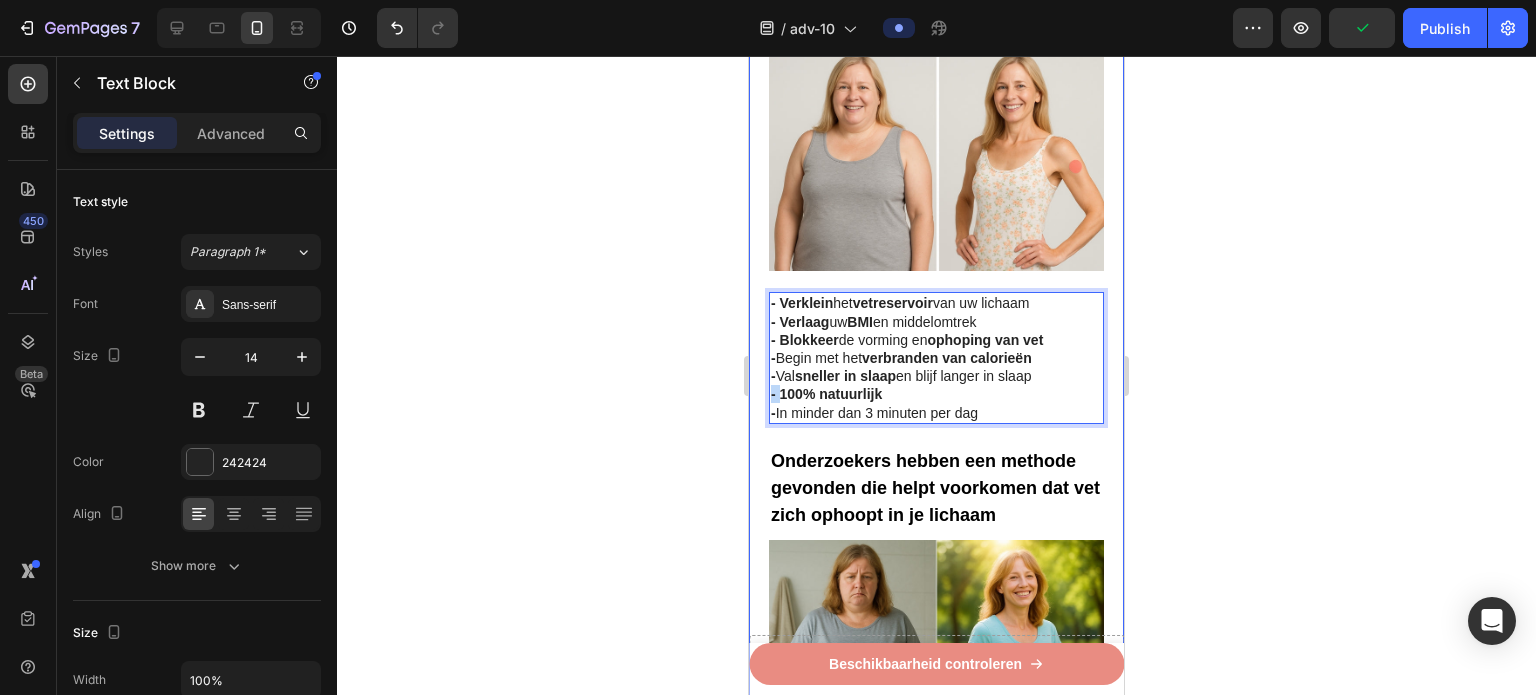 click on "Recent ontdekt: GLP-1 pleister helpt om broekmaten te verkleinen en vetrollen te verwijderen bij vrouwen In minder dan 3 minuten per dag Heading Image Geschreven door gewichtsconsulente [NAME] 3 juli 2025 Text Block Row Image - Verklein  het  vetreservoir  van uw lichaam - Verlaag  uw  BMI  en middelomtrek - Blokkeer  de vorming en  ophoping van vet -  Begin met het  verbranden van calorieën -  Val  sneller in slaap  en blijf langer in slaap -  100% natuurlijk -  In minder dan 3 minuten per dag Text Block  21 ⁠⁠⁠⁠⁠⁠ Onderzoekers hebben een methode gevonden die helpt voorkomen dat vet zich ophoopt in je lichaam Heading Image Heb je moeite om erachter te komen welke afslankstrategie echt werkt?   Heb je het gevoel dat je in cirkels rent om van vervelende vetrollen en dikke armen af te komen? Text Block Image Internationale onderzoekers hebben een "bloedvrucht gevonden die alleen groeit in de buurt van de berg Etna op Sicilië, [COUNTRY], [COUNTRY] Heading - Lichaamsgewicht te verminderen - Taille" at bounding box center [936, 2555] 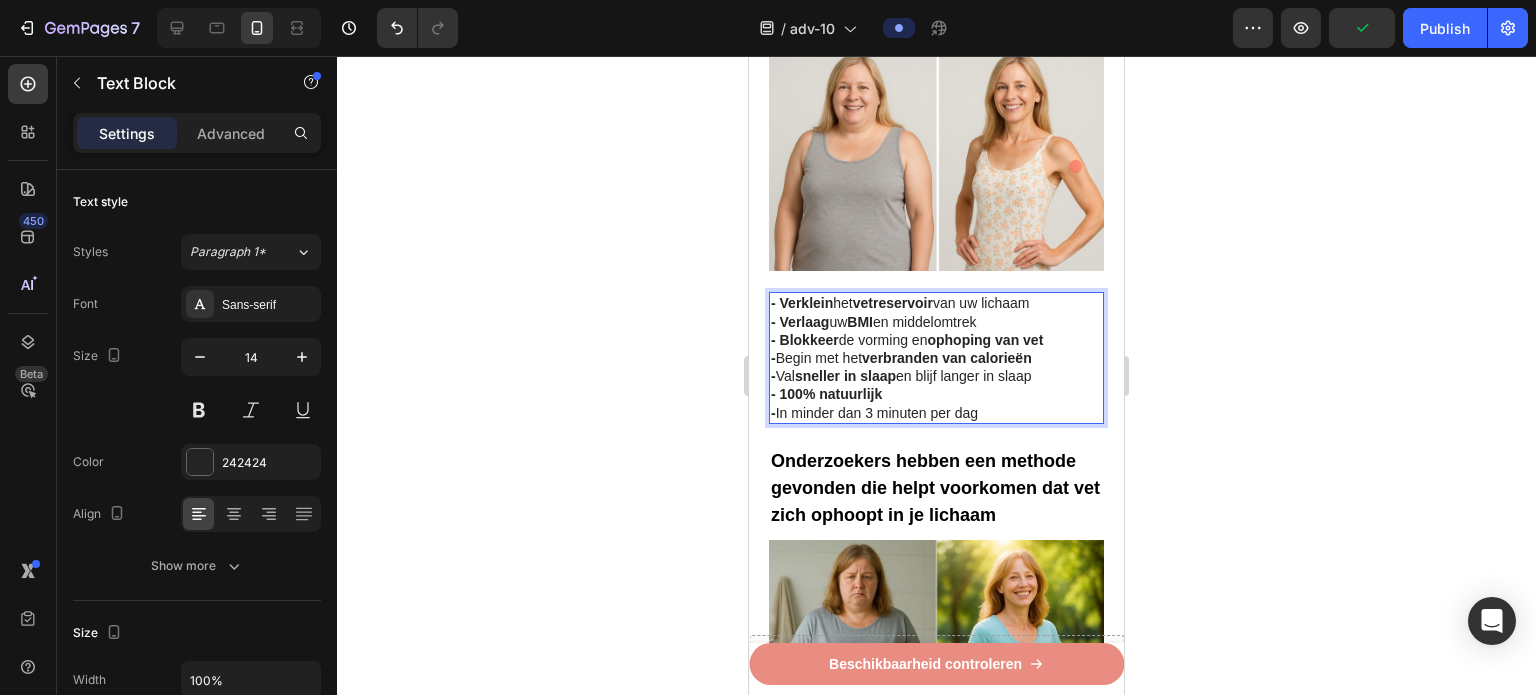 click on "- 100% natuurlijk" at bounding box center [826, 394] 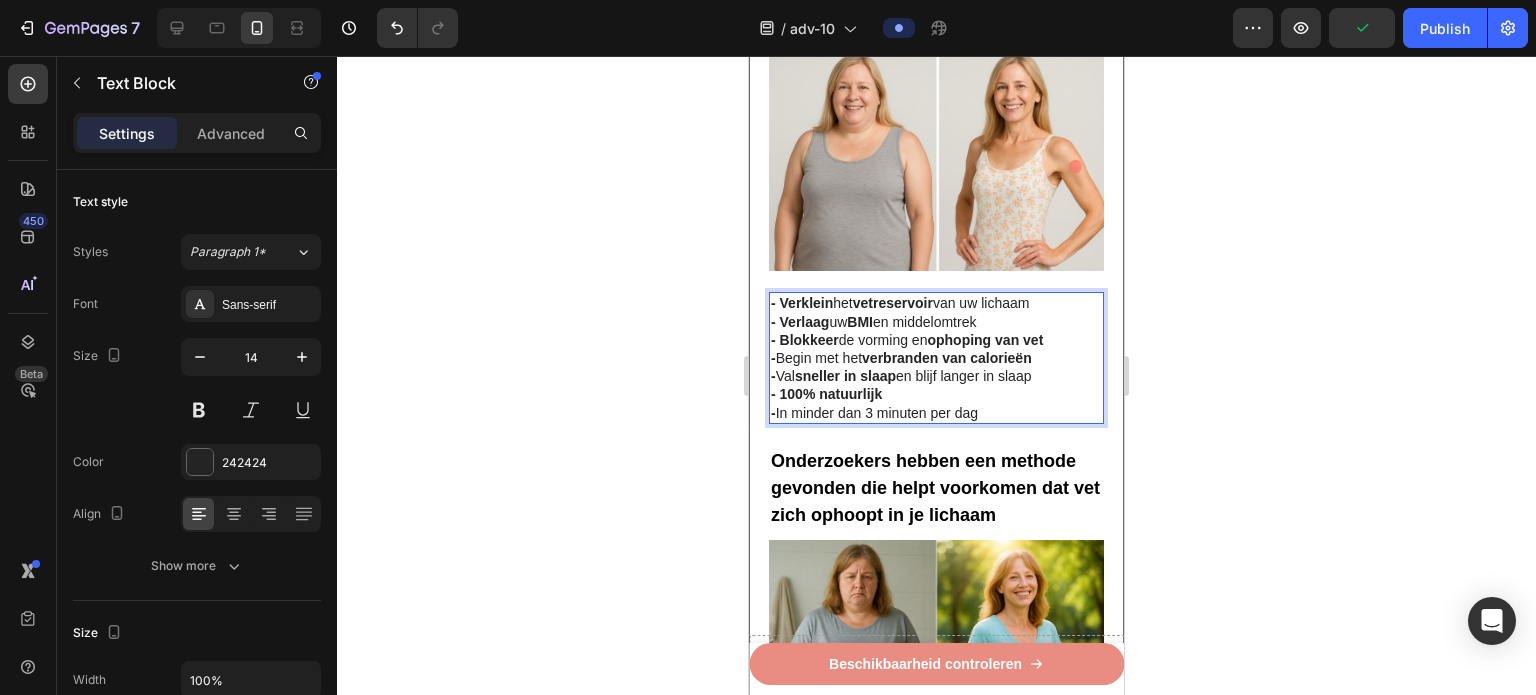 drag, startPoint x: 783, startPoint y: 368, endPoint x: 756, endPoint y: 368, distance: 27 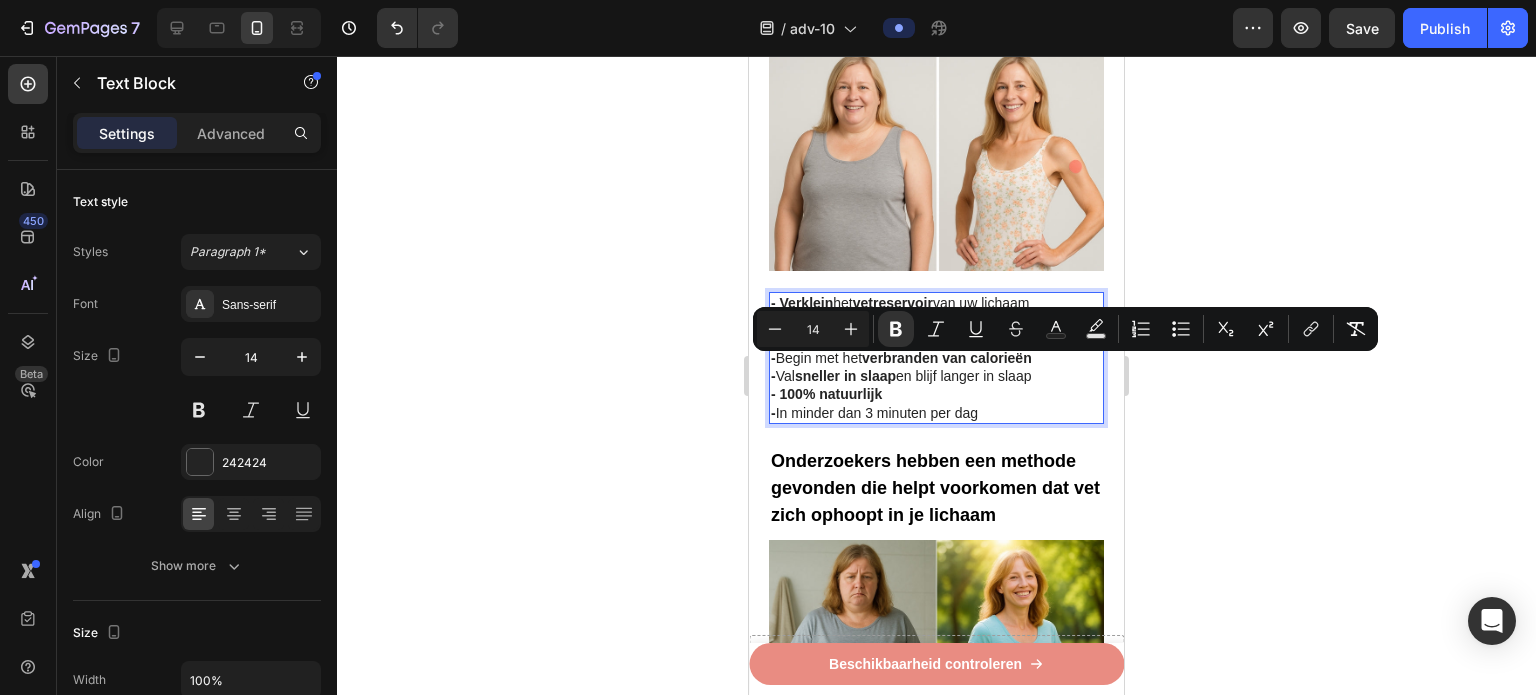 click 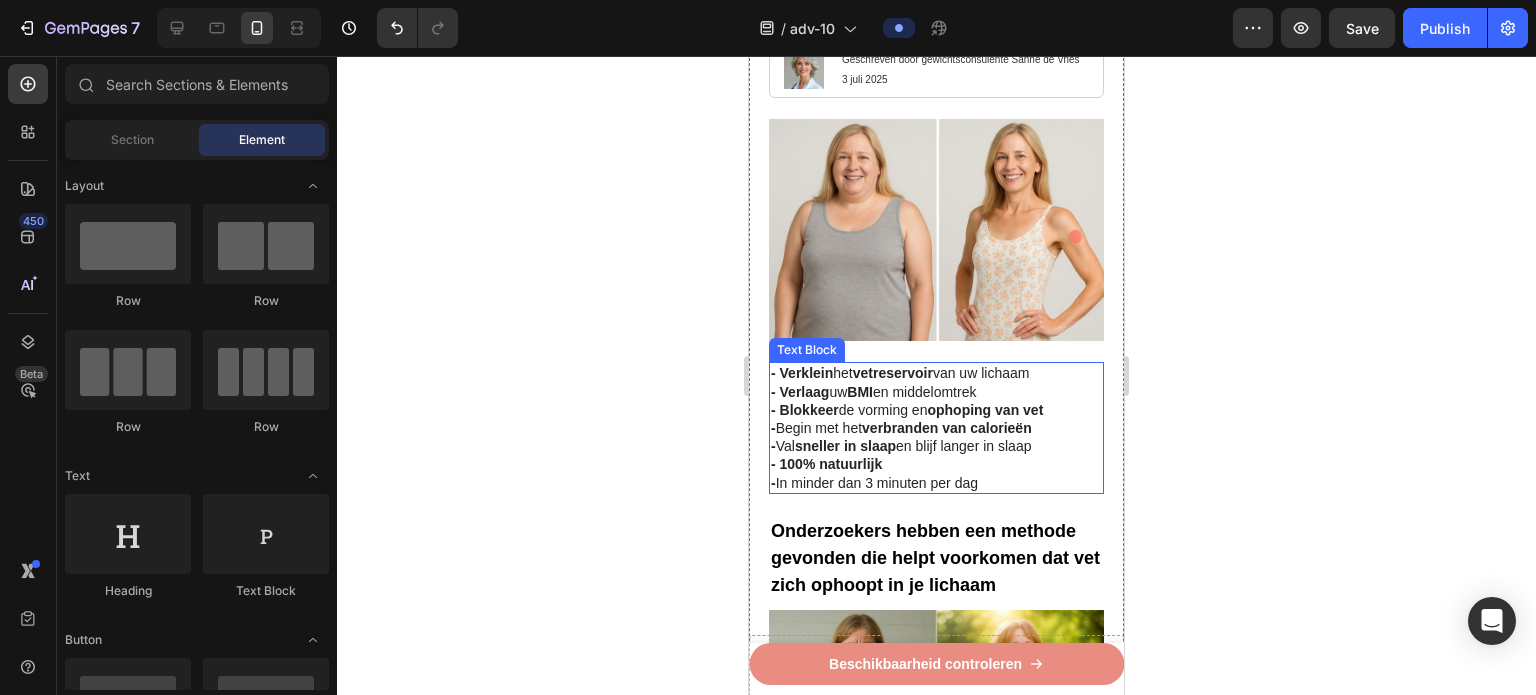 scroll, scrollTop: 400, scrollLeft: 0, axis: vertical 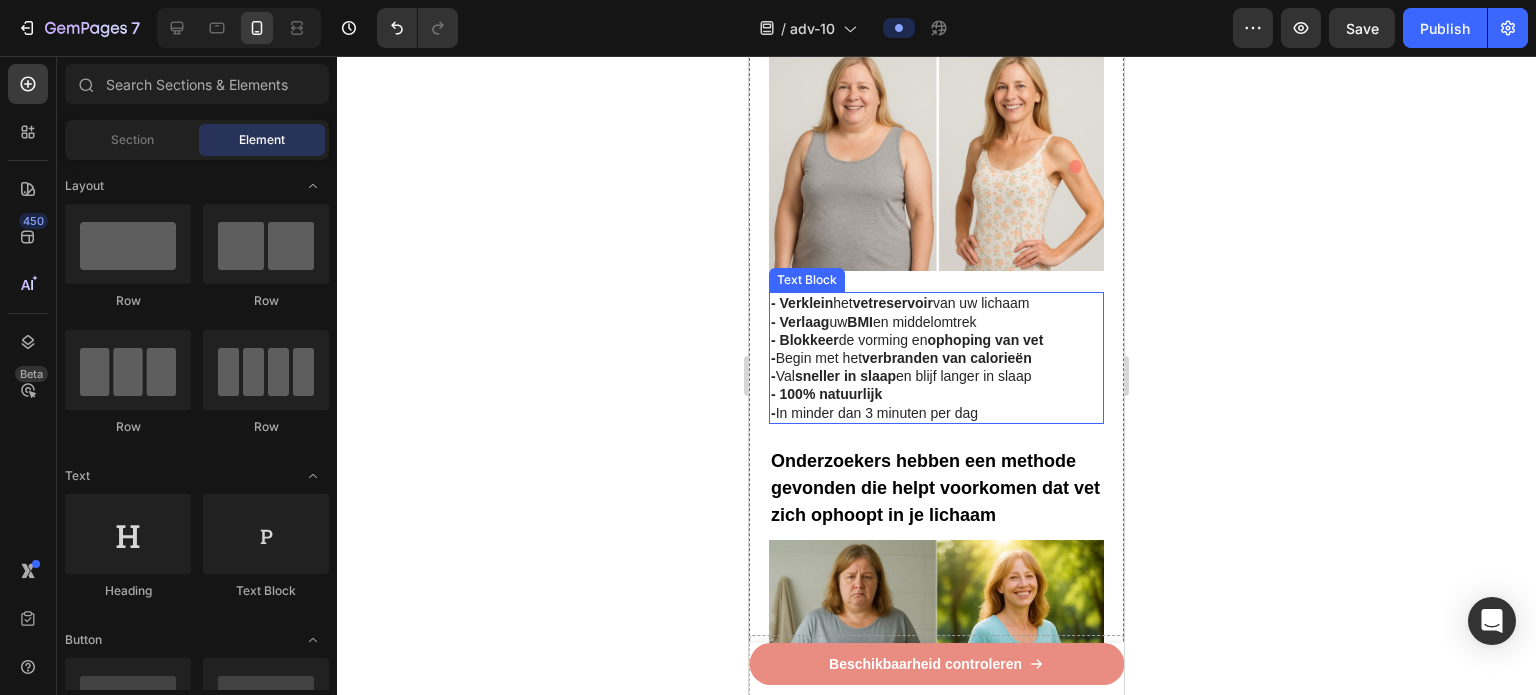 click on "- Verlaag  uw  BMI  en middelomtrek" at bounding box center (873, 322) 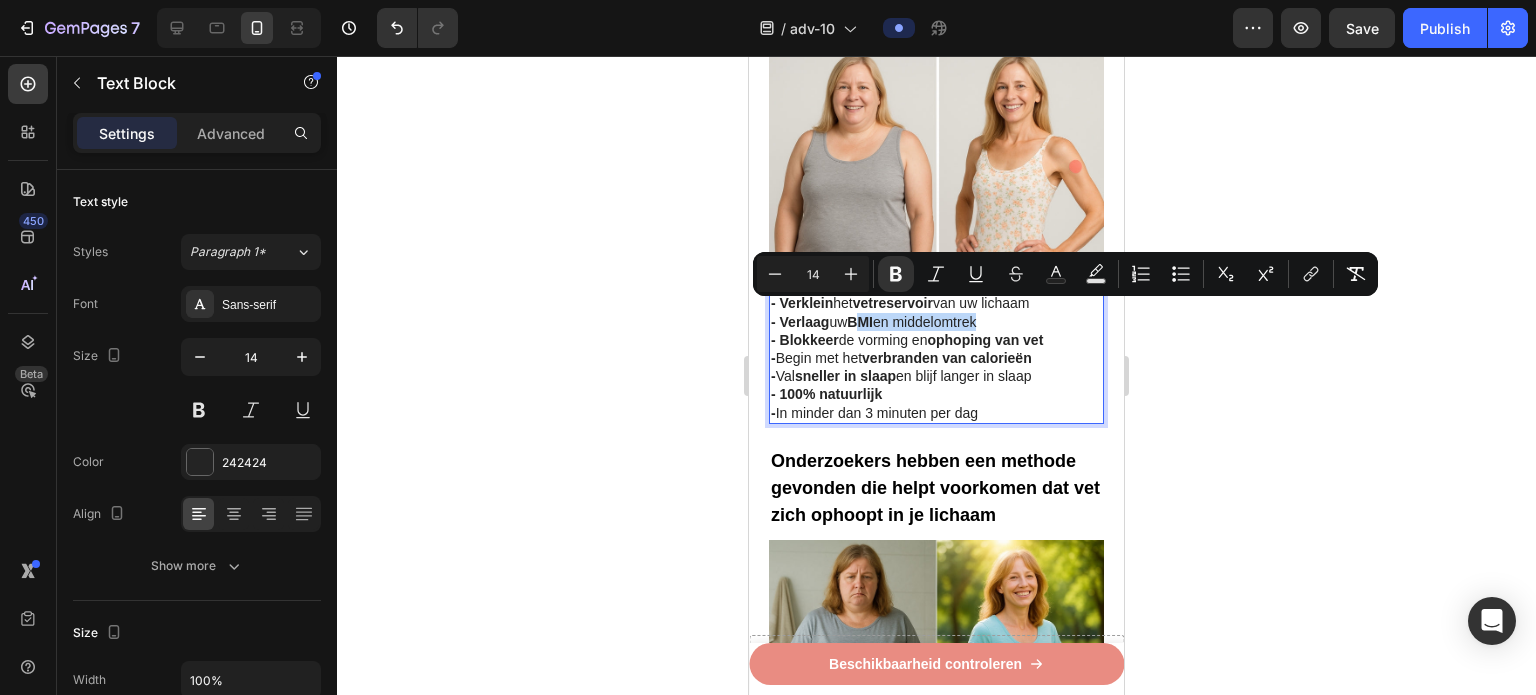 drag, startPoint x: 862, startPoint y: 311, endPoint x: 987, endPoint y: 314, distance: 125.035995 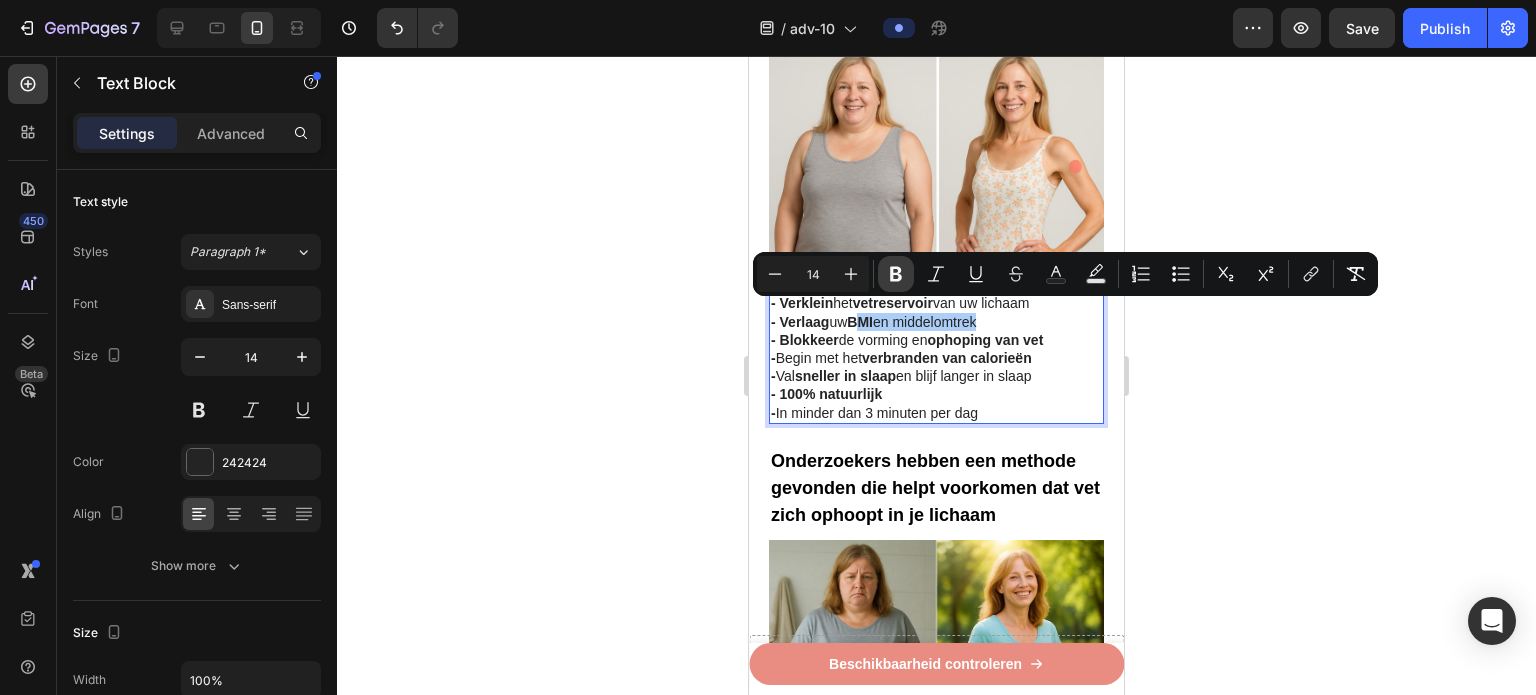 click 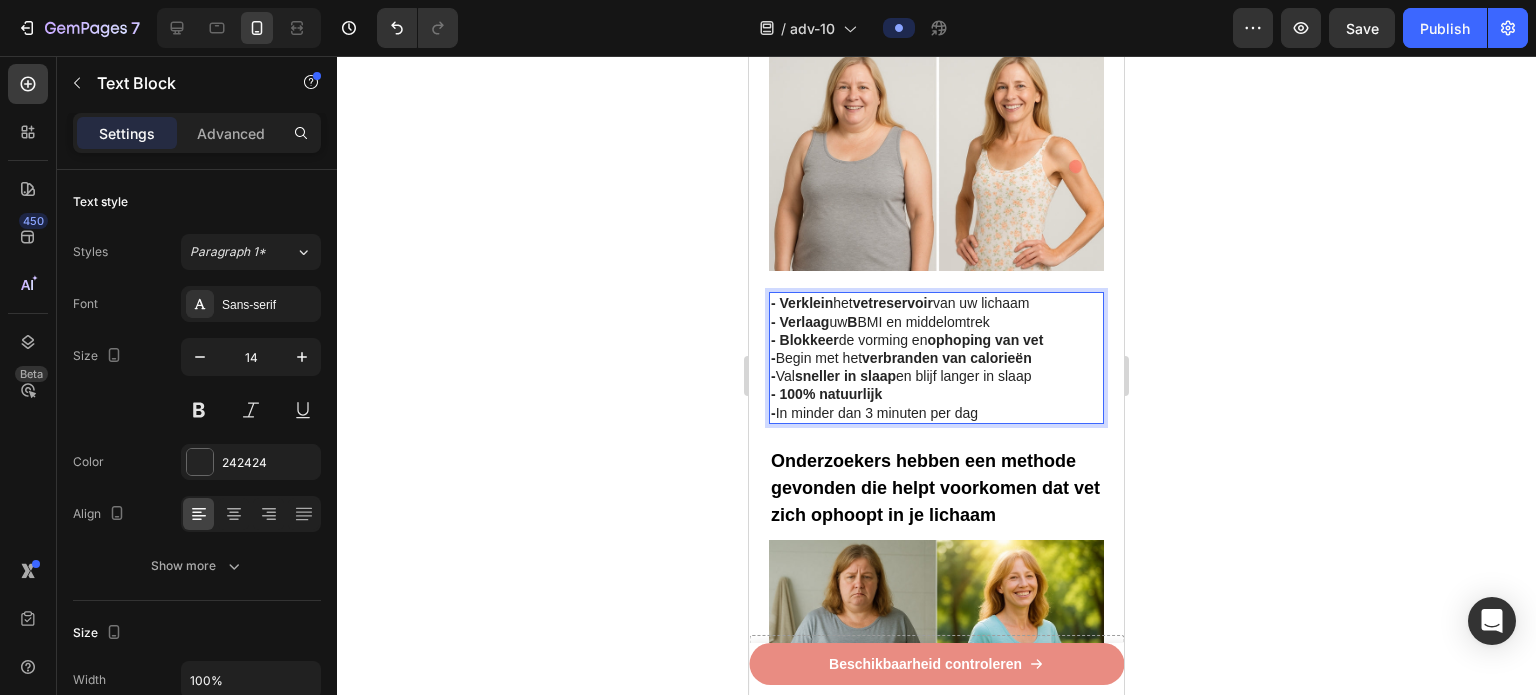 click on "Recent ontdekt: GLP-1 pleister helpt om broekmaten te verkleinen en vetrollen te verwijderen bij vrouwen In minder dan 3 minuten per dag Heading Image Geschreven door gewichtsconsulente [NAME] 3 juli 2025 Text Block Row Image - Verklein  het  vetreservoir  van uw lichaam - Verlaag  uw  B MI en middelomtrek - Blokkeer  de vorming en  ophoping van vet -  Begin met het  verbranden van calorieën -  Val  sneller in slaap  en blijf langer in slaap -  100% natuurlijk -  In minder dan 3 minuten per dag Text Block ⁠⁠⁠⁠⁠⁠ Onderzoekers hebben een methode gevonden die helpt voorkomen dat vet zich ophoopt in je lichaam Heading Image Heb je moeite om erachter te komen welke afslankstrategie echt werkt?   Heb je het gevoel dat je in cirkels rent om van vervelende vetrollen en dikke armen af te komen? Text Block Image Internationale onderzoekers hebben een "bloedvrucht gevonden die alleen groeit in de buurt van de berg Etna op Sicilië, [COUNTRY], [COUNTRY] Heading - Lichaamsgewicht te verminderen - Taille" at bounding box center [936, 1129] 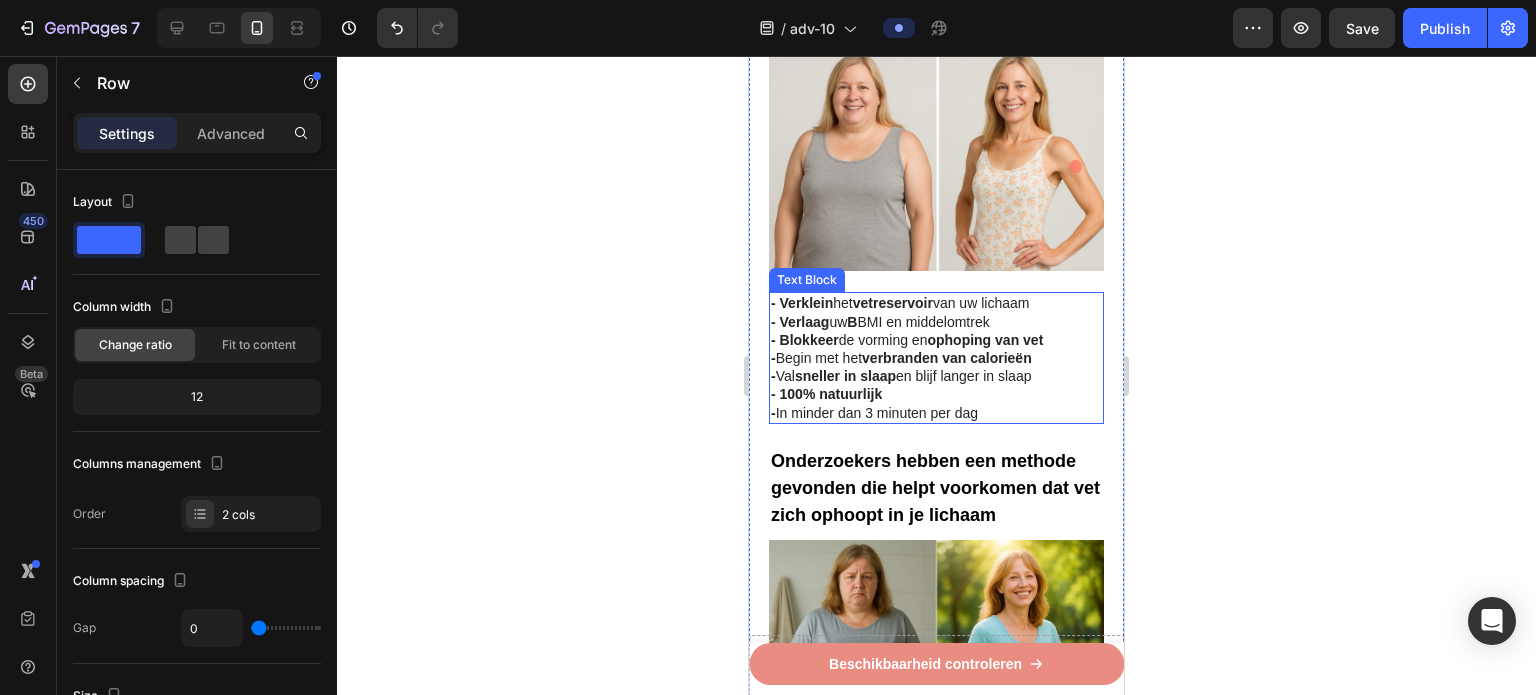 click on "- Verlaag  uw  B MI en middelomtrek" at bounding box center (880, 322) 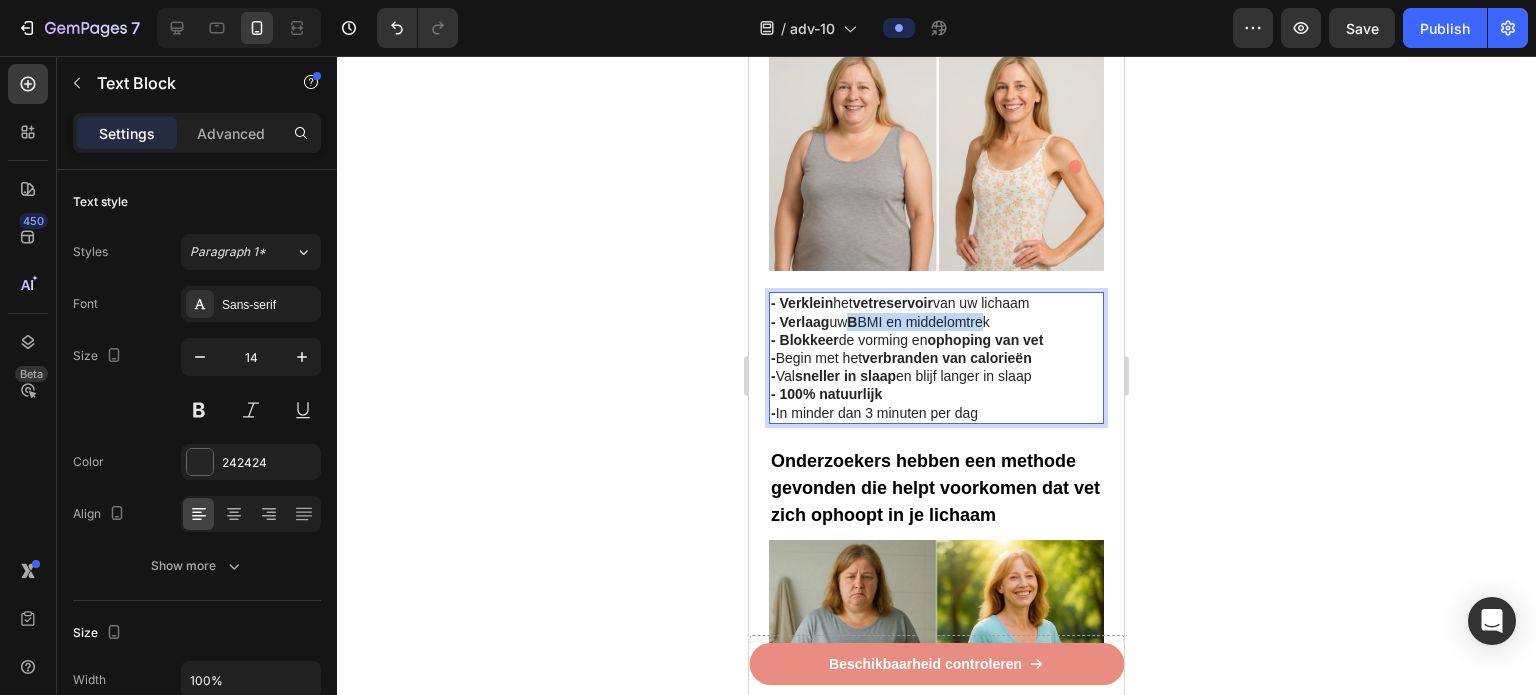 drag, startPoint x: 1000, startPoint y: 312, endPoint x: 858, endPoint y: 311, distance: 142.00352 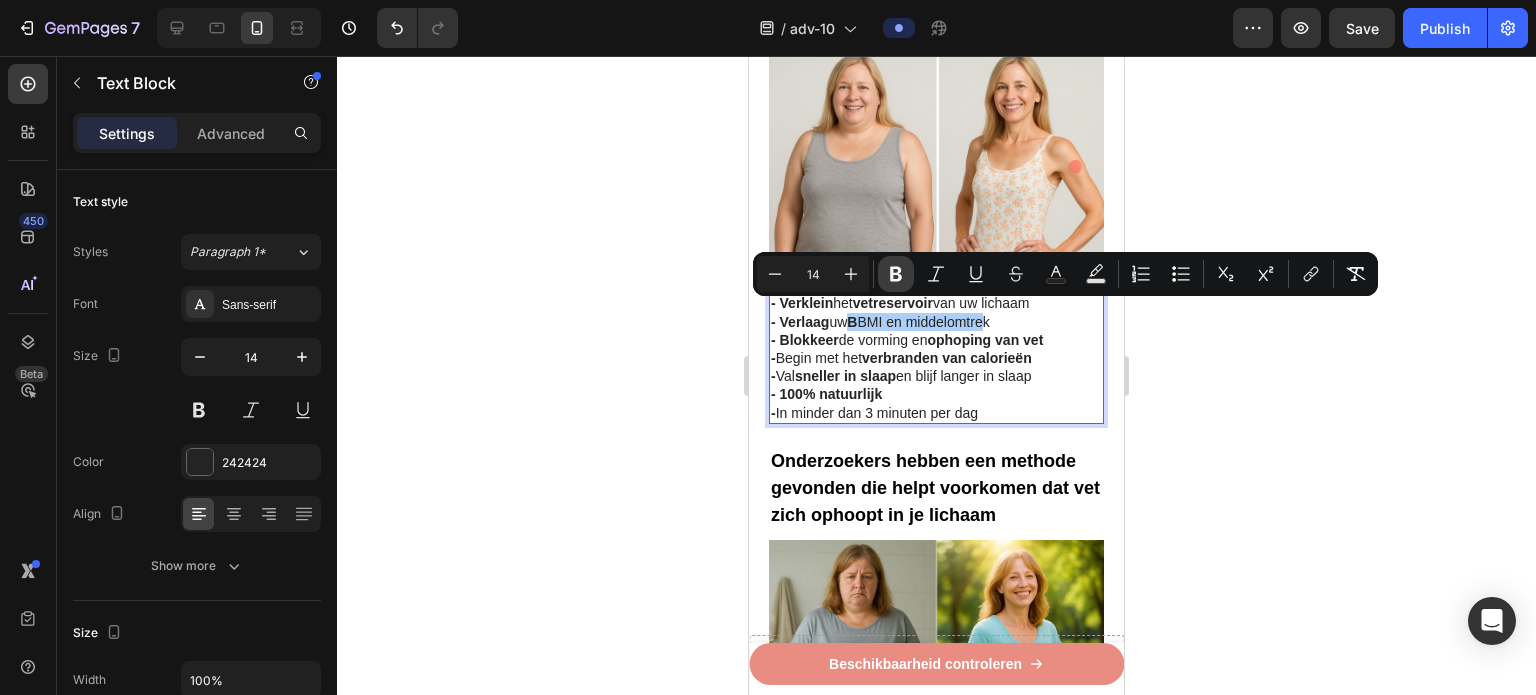 click 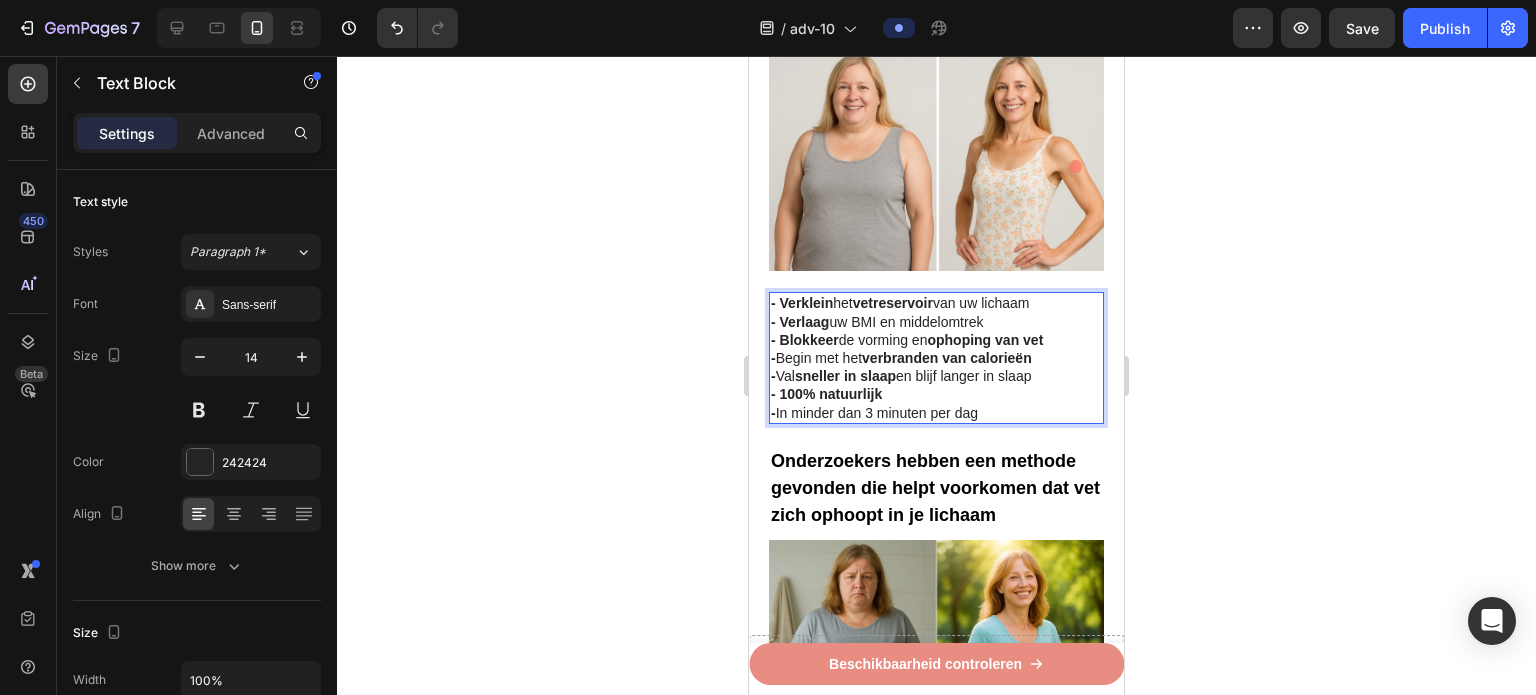 click on "Recent ontdekt: GLP-1 pleister helpt om broekmaten te verkleinen en vetrollen te verwijderen bij vrouwen In minder dan 3 minuten per dag Heading Image Geschreven door gewichtsconsulente [NAME] 3 juli 2025 Text Block Row Image - Verklein  het  vetreservoir  van uw lichaam - Verlaag  uw BMI en middelomtrek - Blokkeer  de vorming en  ophoping van vet -  Begin met het  verbranden van calorieën -  Val  sneller in slaap  en blijf langer in slaap -  100% natuurlijk -  In minder dan 3 minuten per dag Text Block ⁠⁠⁠⁠⁠⁠ Onderzoekers hebben een methode gevonden die helpt voorkomen dat vet zich ophoopt in je lichaam Heading Image Heb je moeite om erachter te komen welke afslankstrategie echt werkt?   Heb je het gevoel dat je in cirkels rent om van vervelende vetrollen en dikke armen af te komen? Text Block Image Internationale onderzoekers hebben een "bloedvrucht gevonden die alleen groeit in de buurt van de berg Etna op Sicilië, [COUNTRY], [COUNTRY] Heading - Lichaamsgewicht te verminderen - Taille" at bounding box center (936, 1129) 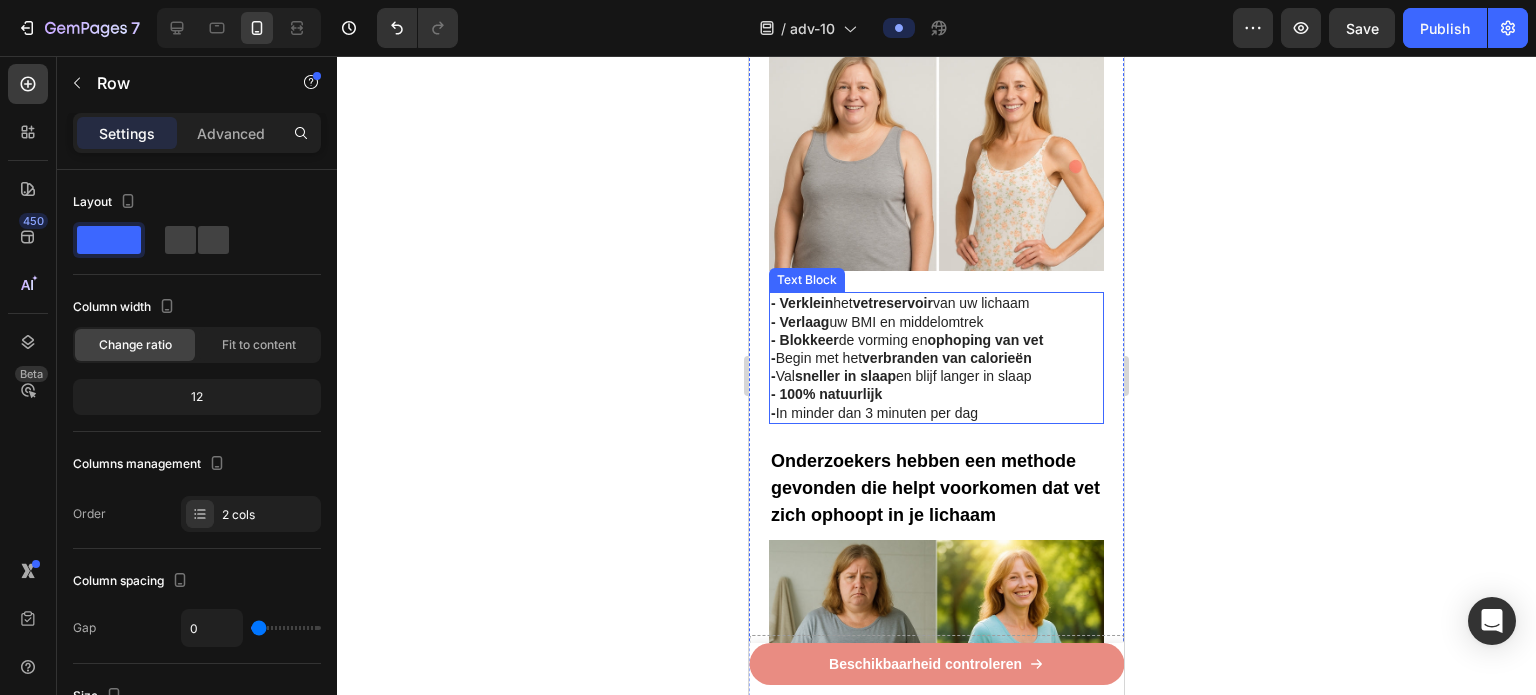 click on "- Verlaag  uw BMI en middelomtrek" at bounding box center (877, 322) 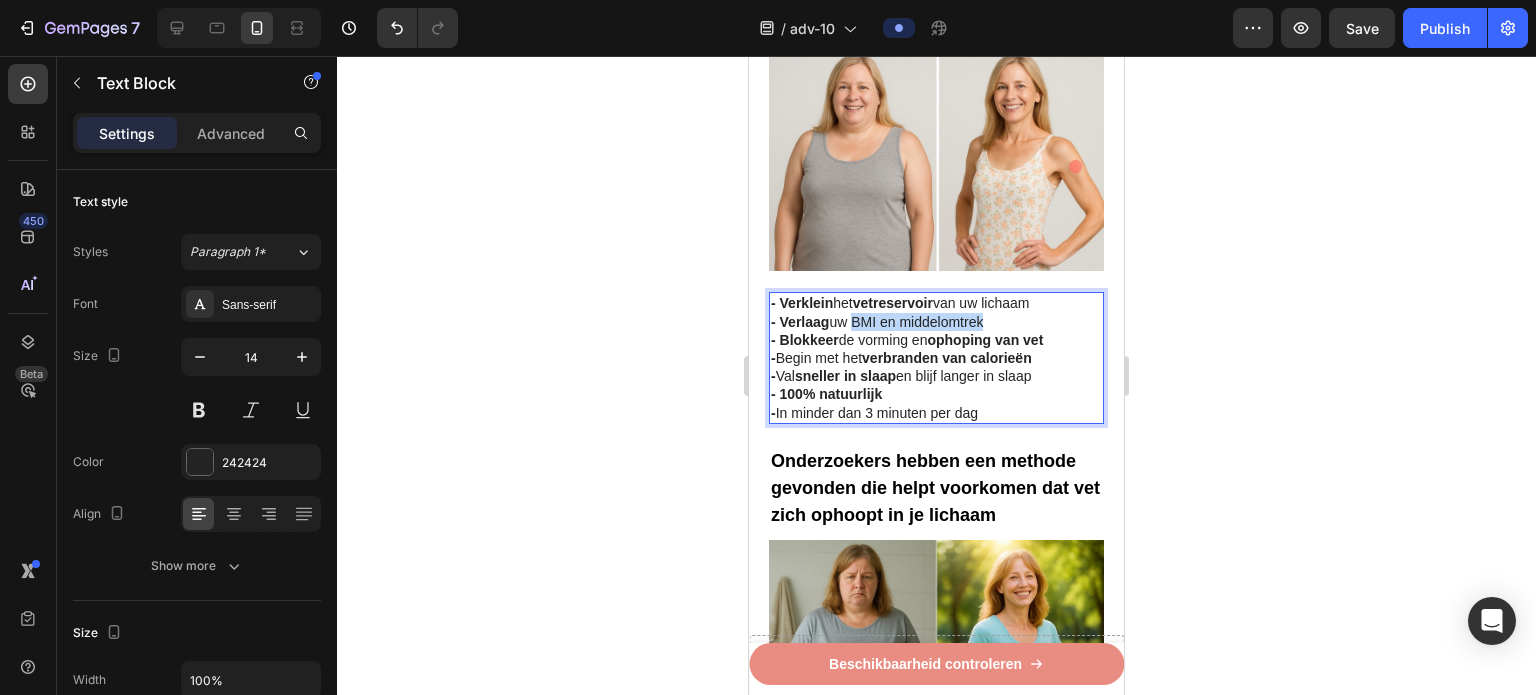 drag, startPoint x: 988, startPoint y: 315, endPoint x: 854, endPoint y: 313, distance: 134.01492 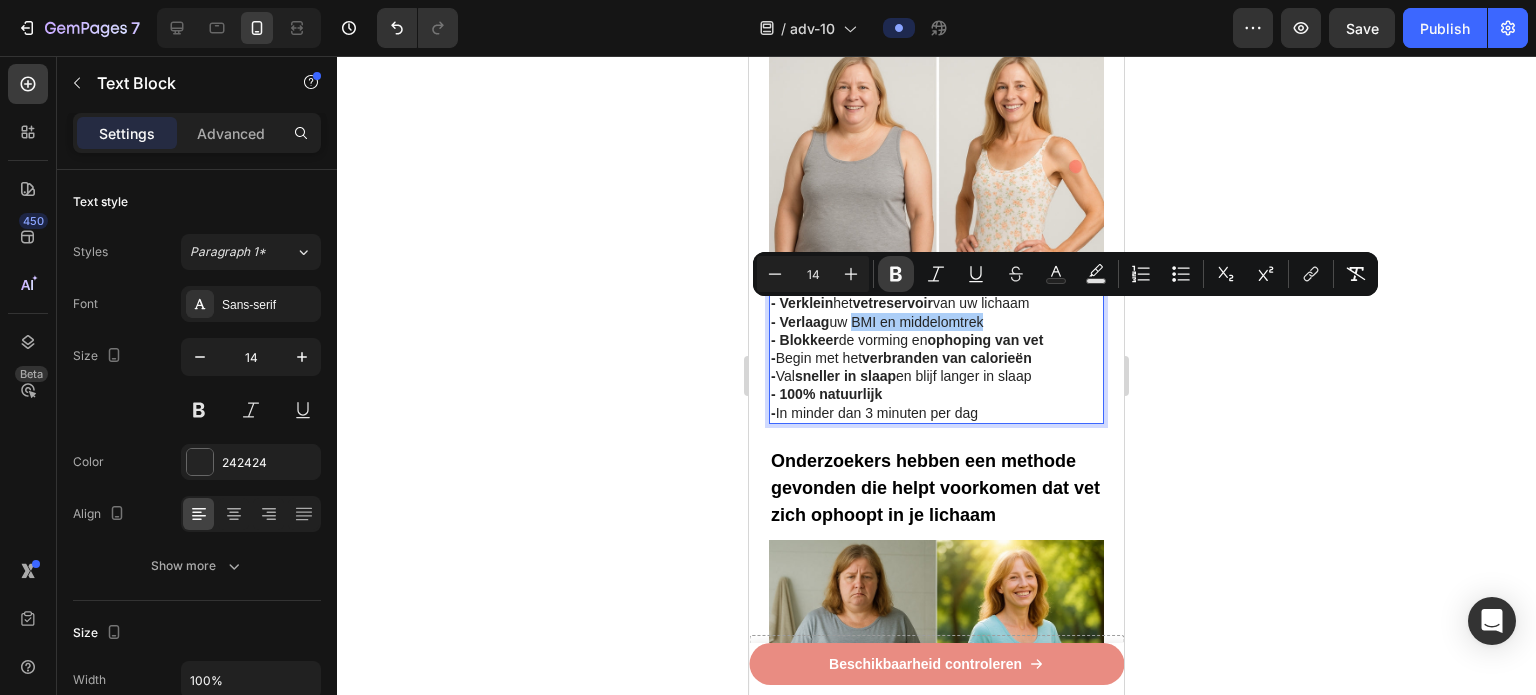 click on "Bold" at bounding box center (896, 274) 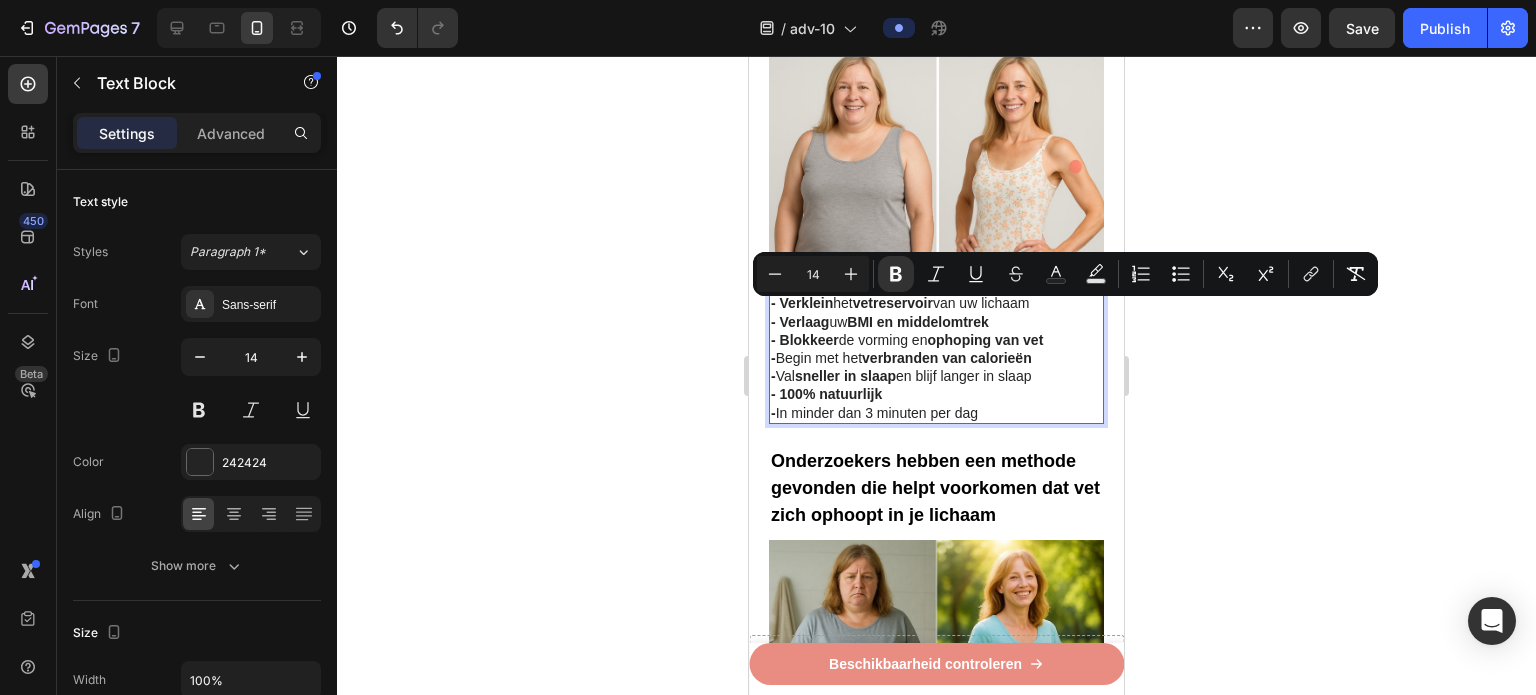 click 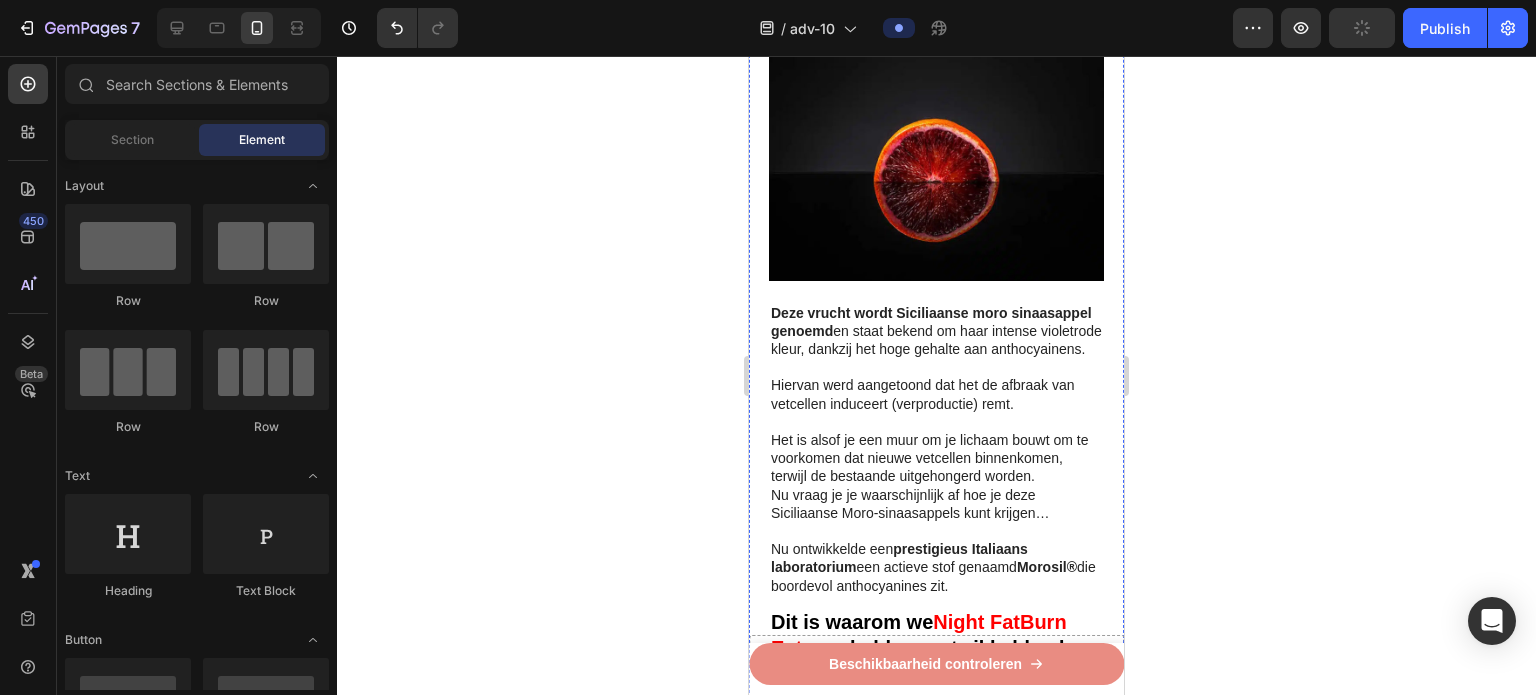 scroll, scrollTop: 2300, scrollLeft: 0, axis: vertical 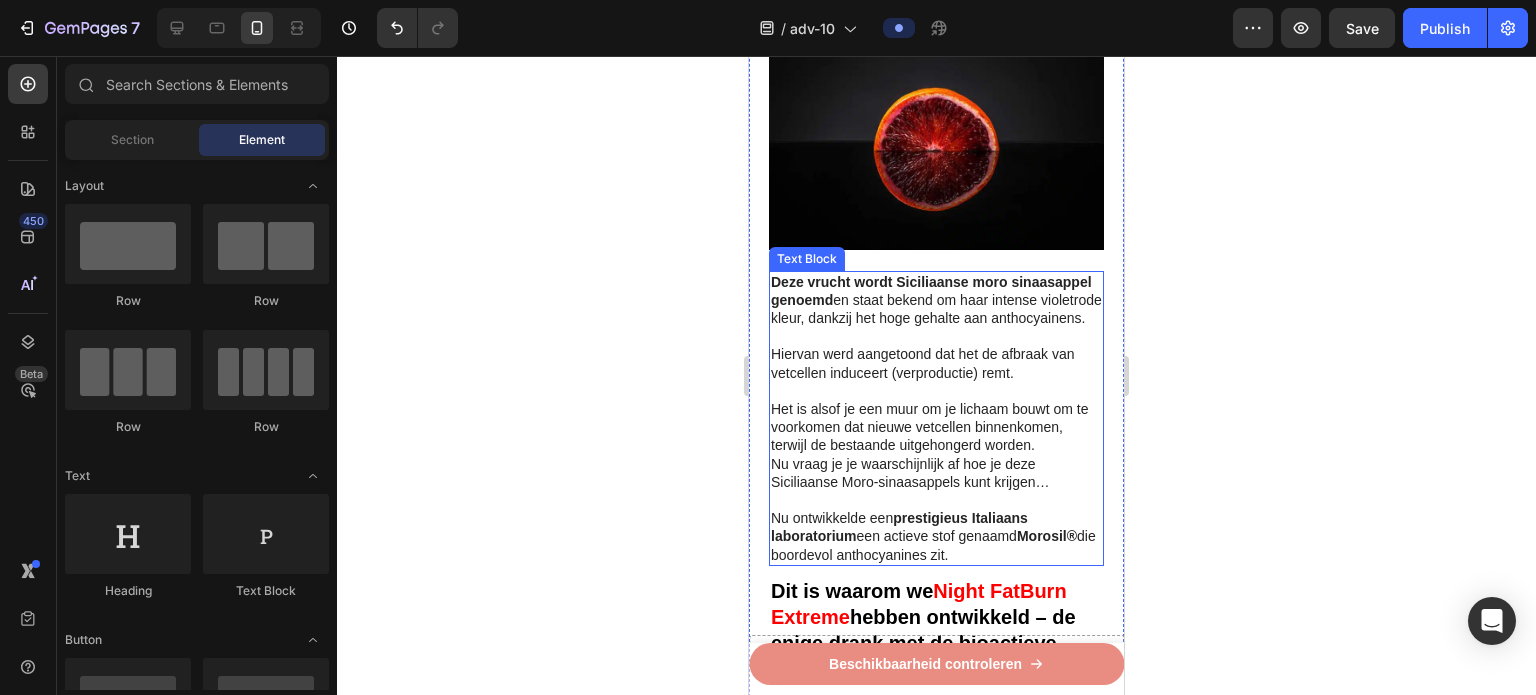 click on "Deze vrucht wordt Siciliaanse moro sinaasappel genoemd" at bounding box center (931, 291) 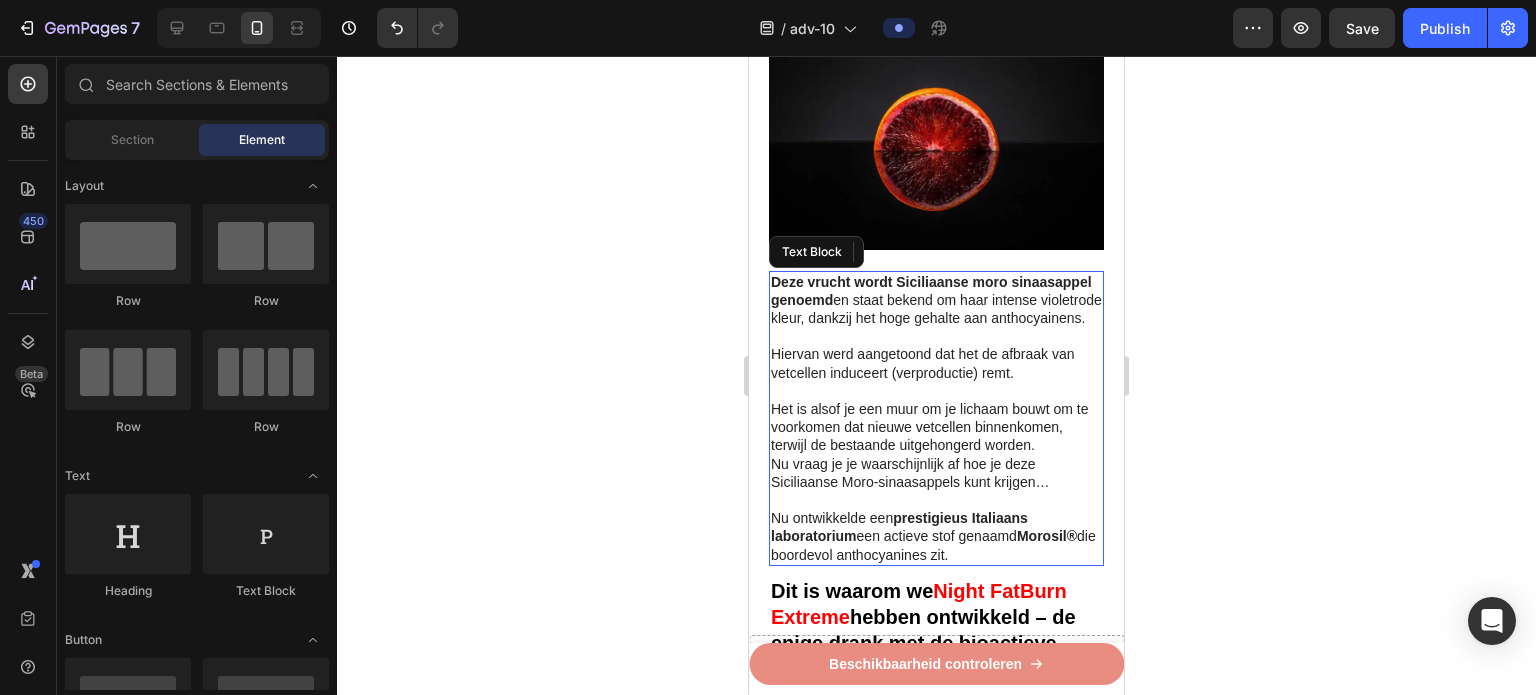 click on "Deze vrucht wordt Siciliaanse moro sinaasappel genoemd" at bounding box center [931, 291] 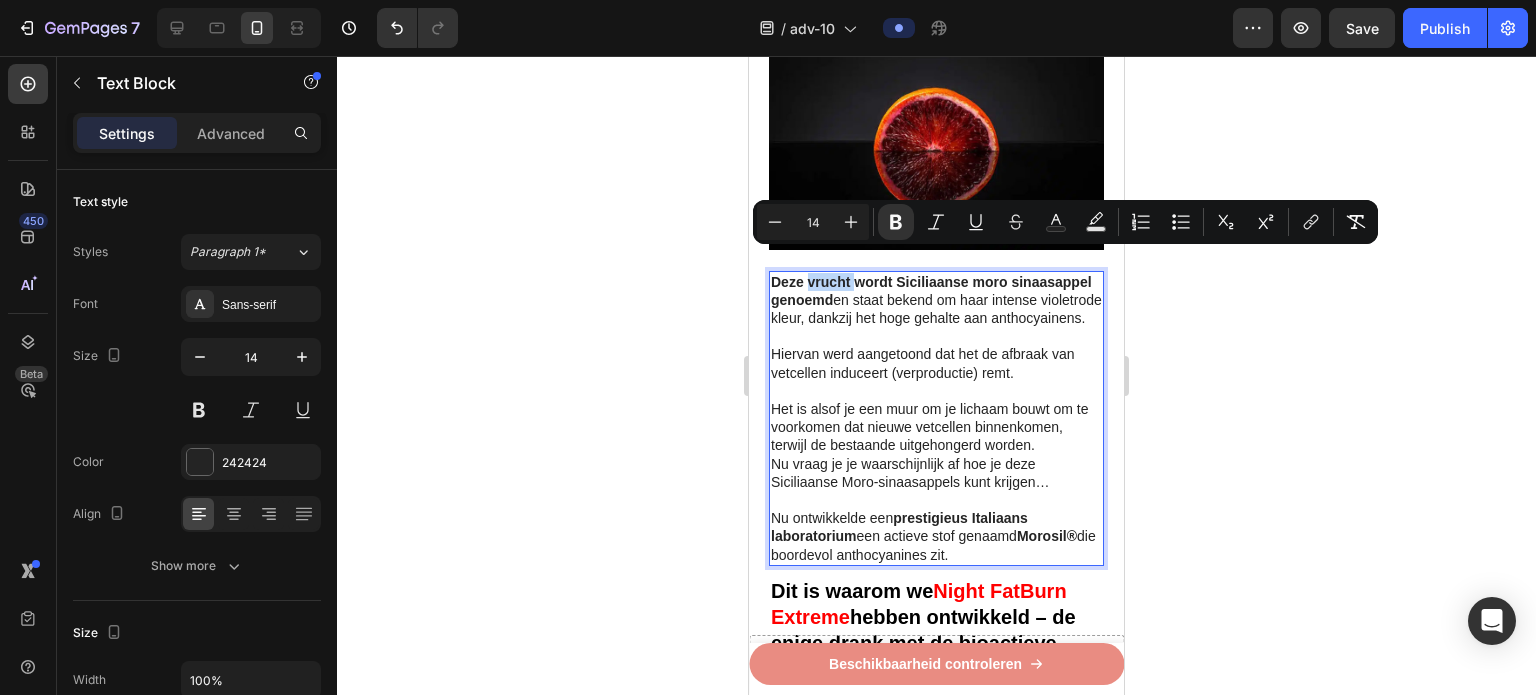 click on "Deze vrucht wordt Siciliaanse moro sinaasappel genoemd" at bounding box center [931, 291] 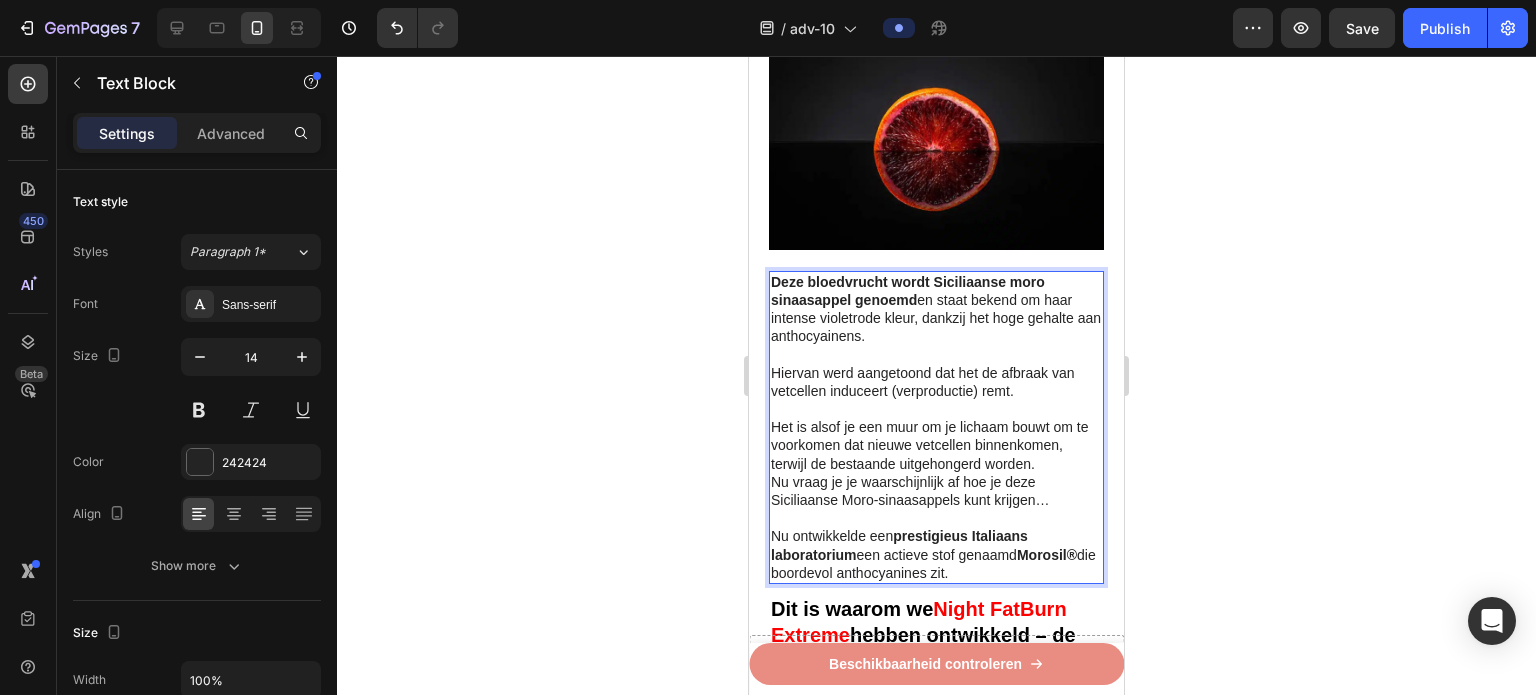click on "Deze bloedvrucht wordt Siciliaanse moro sinaasappel genoemd  en staat bekend om haar intense violetrode kleur, dankzij het hoge gehalte aan anthocyainens." at bounding box center (936, 309) 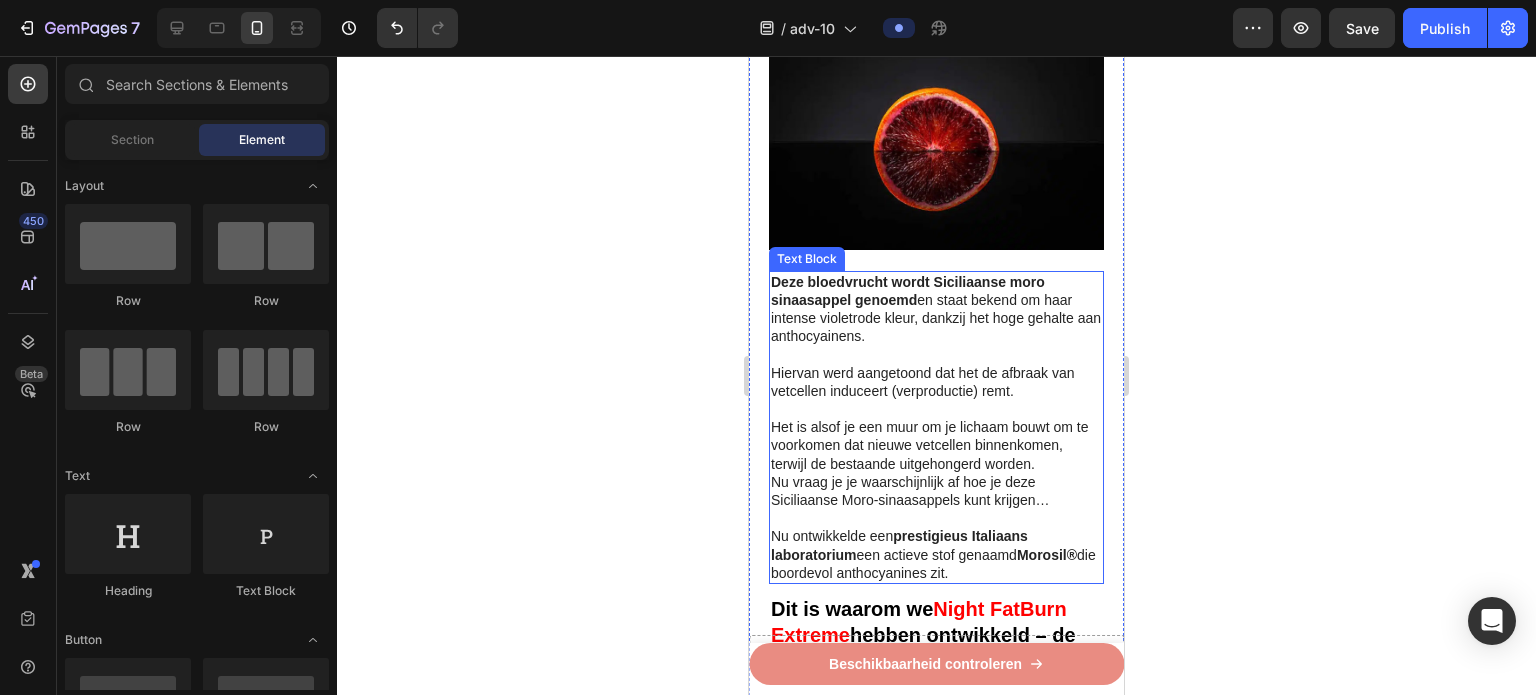 click on "Hiervan werd aangetoond dat het de afbraak van vetcellen induceert (verproductie) remt." at bounding box center [923, 382] 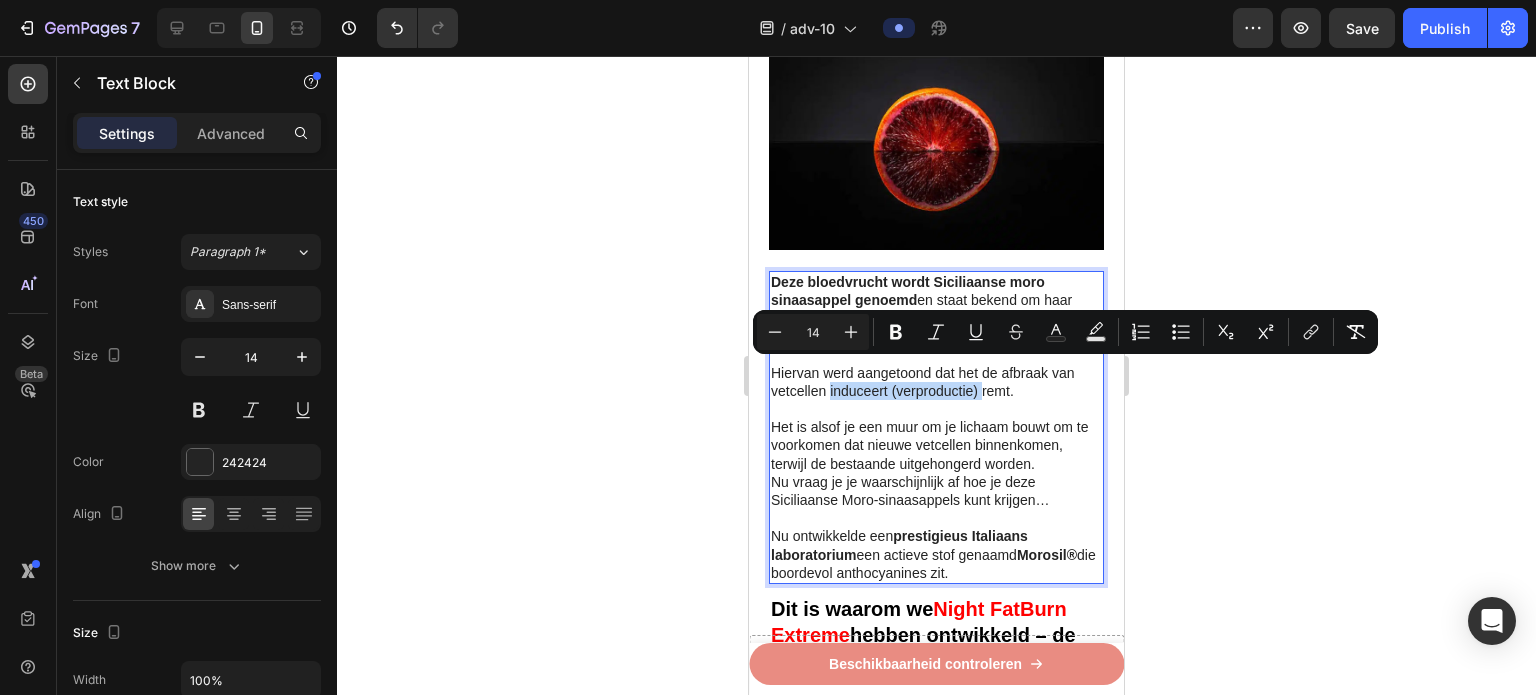 drag, startPoint x: 980, startPoint y: 367, endPoint x: 829, endPoint y: 374, distance: 151.16217 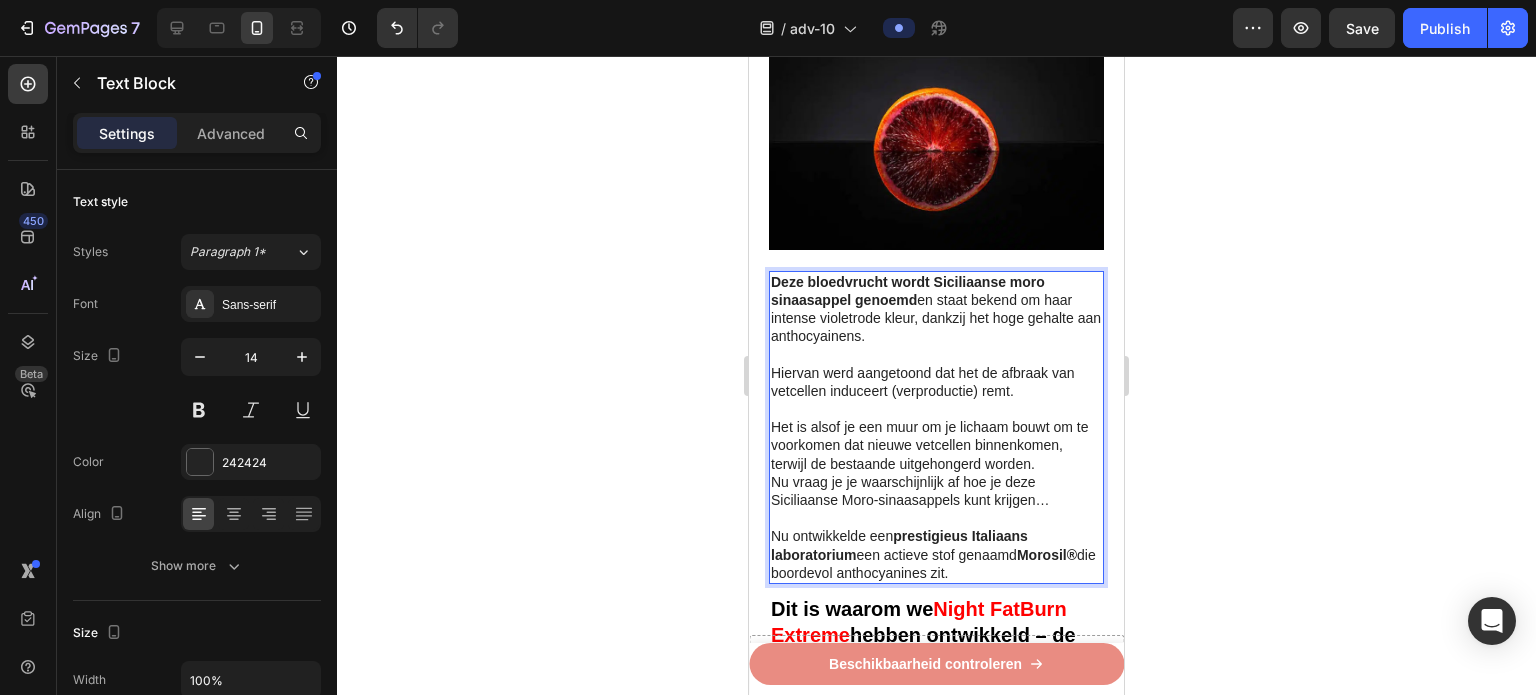 click on "Hiervan werd aangetoond dat het de afbraak van vetcellen induceert (verproductie) remt." at bounding box center [923, 382] 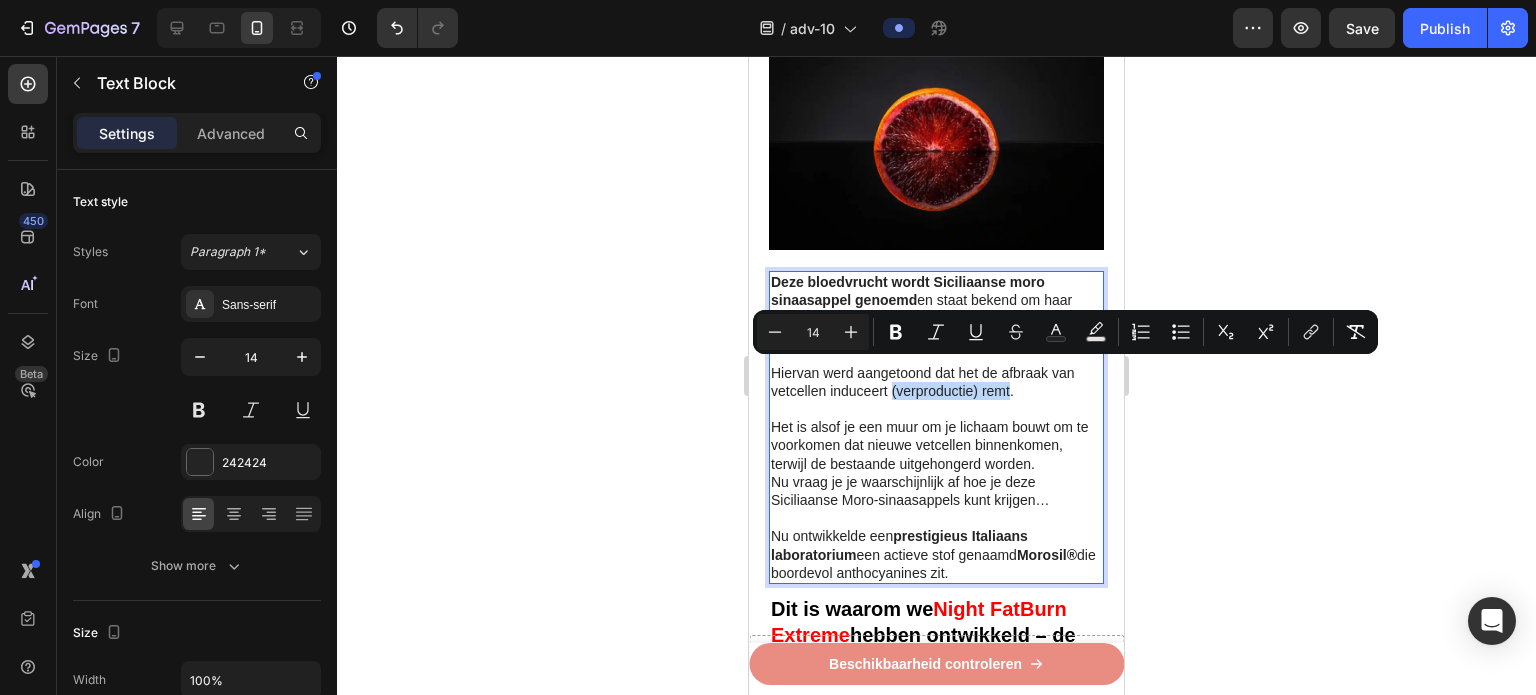 drag, startPoint x: 1010, startPoint y: 371, endPoint x: 890, endPoint y: 371, distance: 120 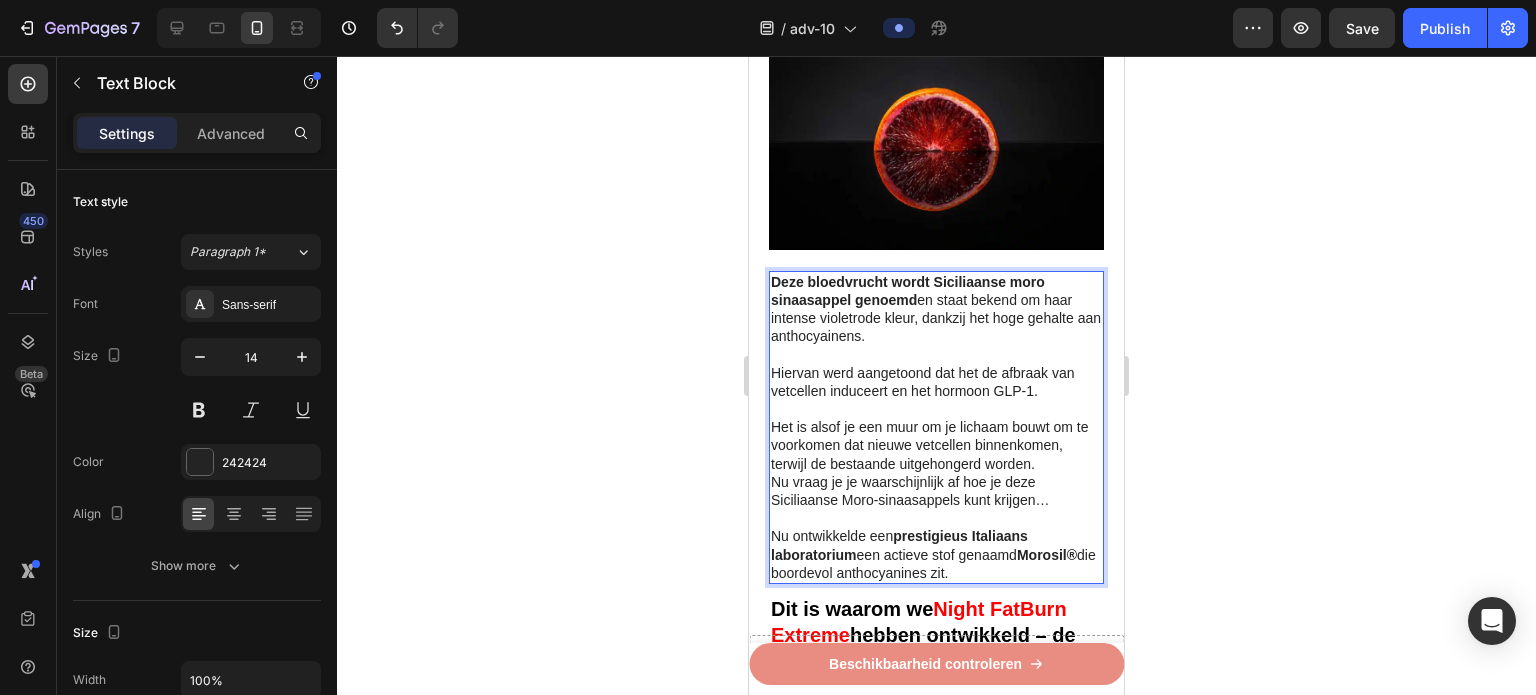 click on "Hiervan werd aangetoond dat het de afbraak van vetcellen induceert en het hormoon GLP-1." at bounding box center [923, 382] 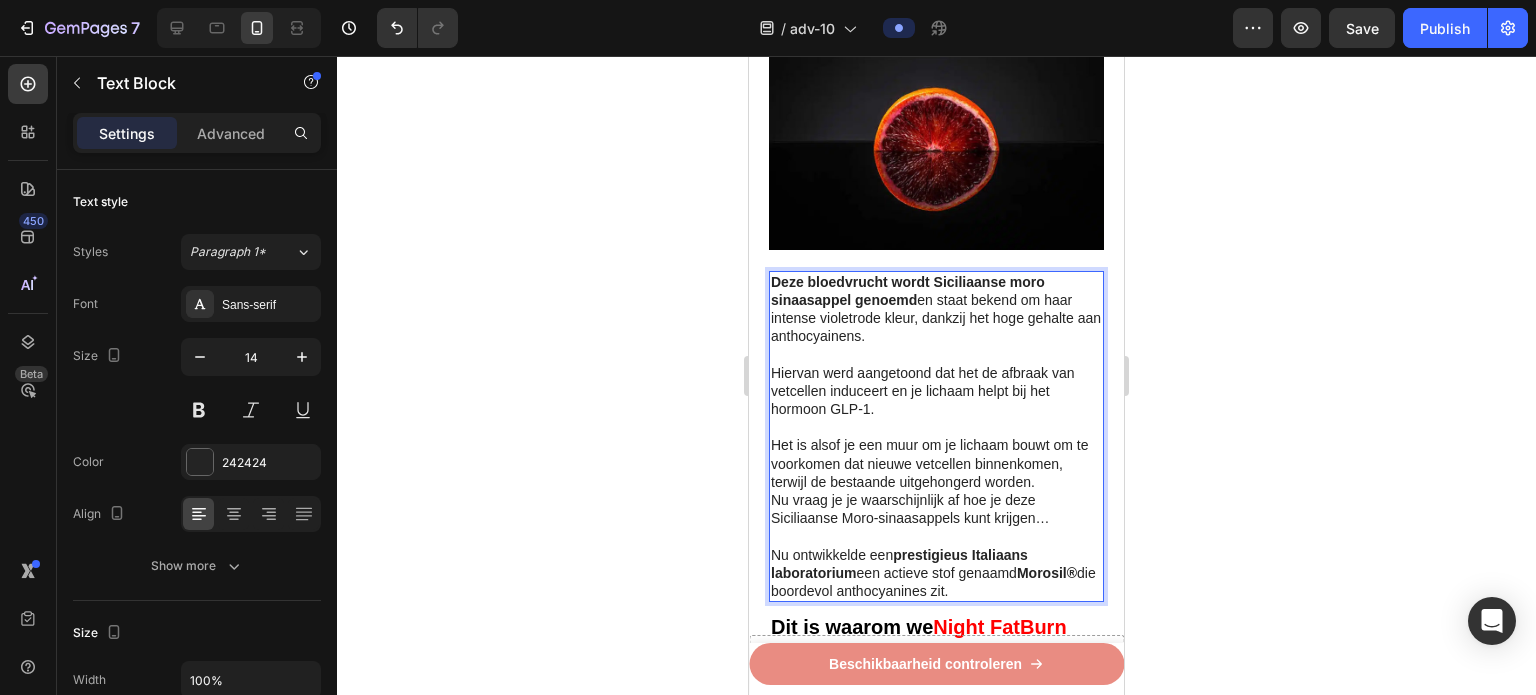 click on "Hiervan werd aangetoond dat het de afbraak van vetcellen induceert en je lichaam helpt bij het hormoon GLP-1." at bounding box center (923, 391) 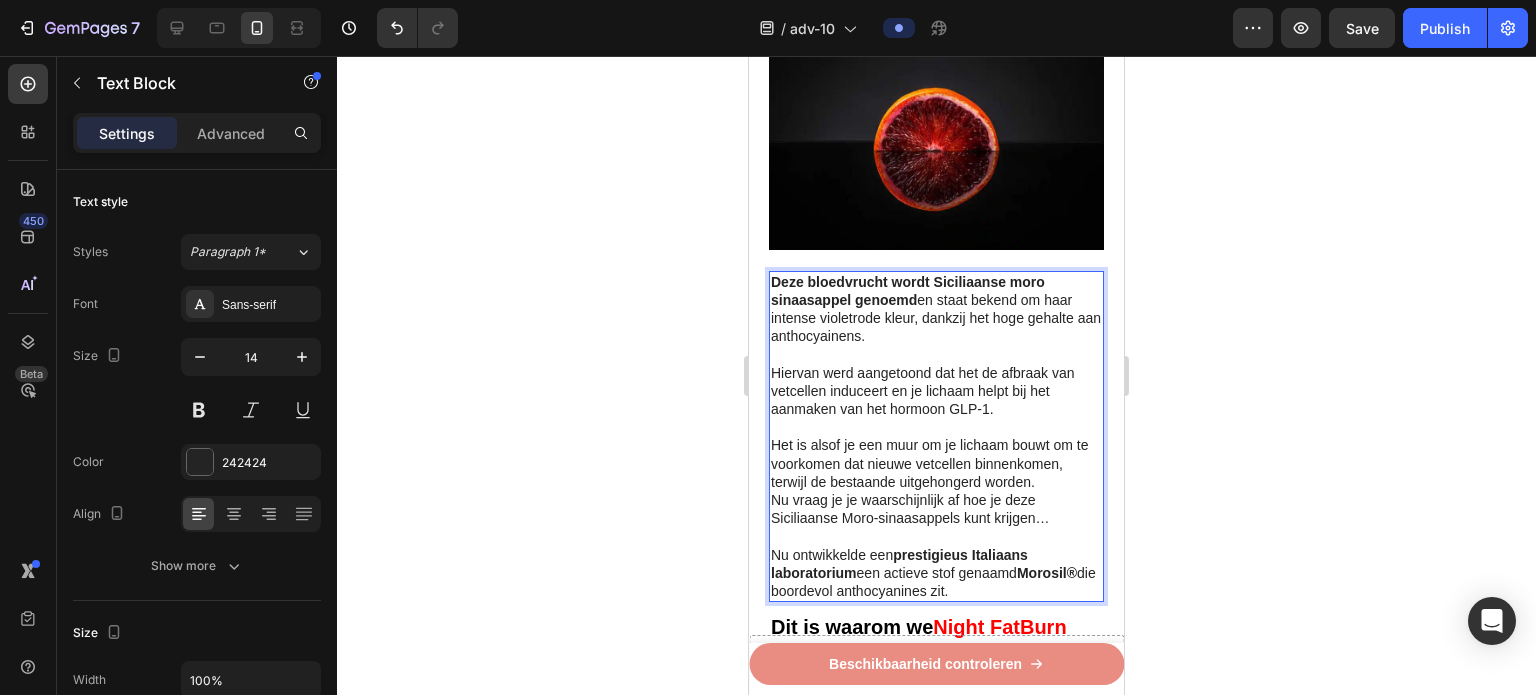 click on "Hiervan werd aangetoond dat het de afbraak van vetcellen induceert en je lichaam helpt bij het aanmaken van het hormoon GLP-1." at bounding box center (936, 391) 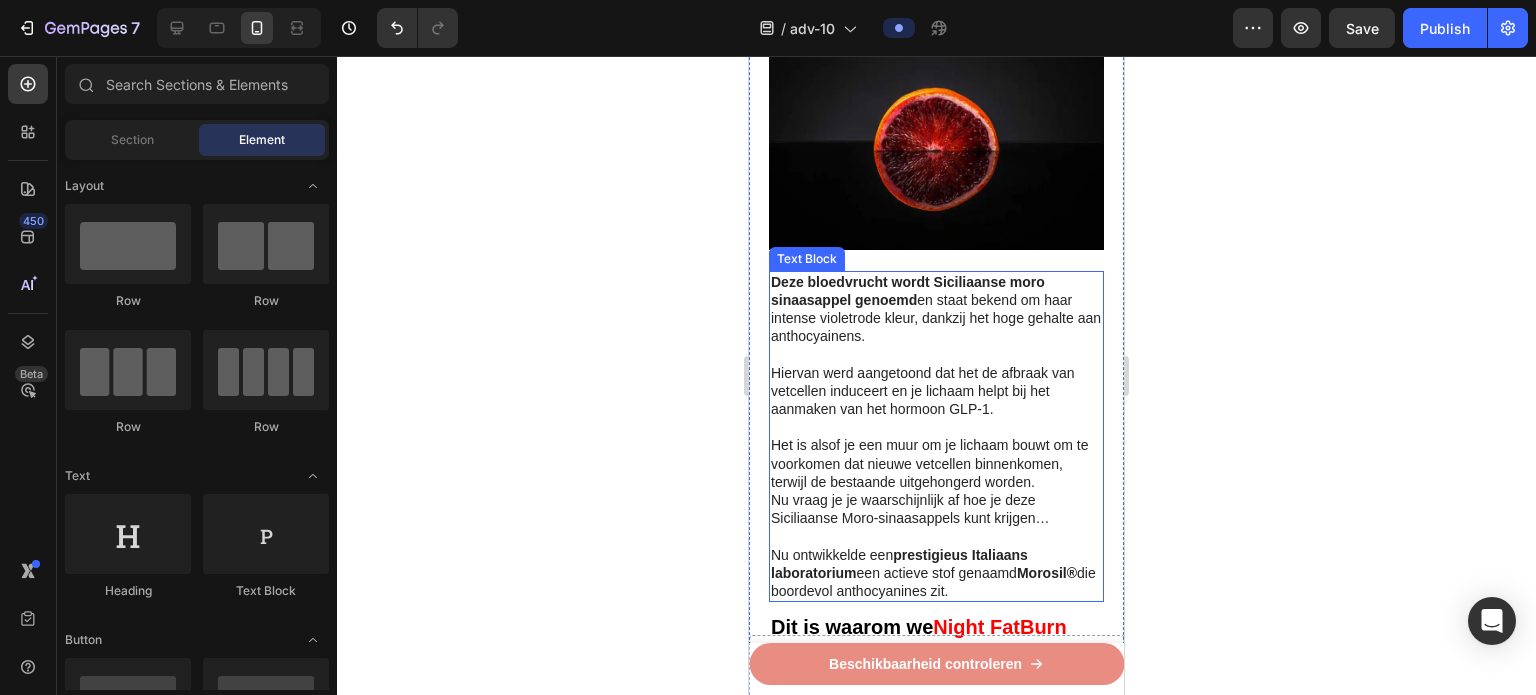 click on "Hiervan werd aangetoond dat het de afbraak van vetcellen induceert en je lichaam helpt bij het aanmaken van het hormoon GLP-1." at bounding box center (936, 391) 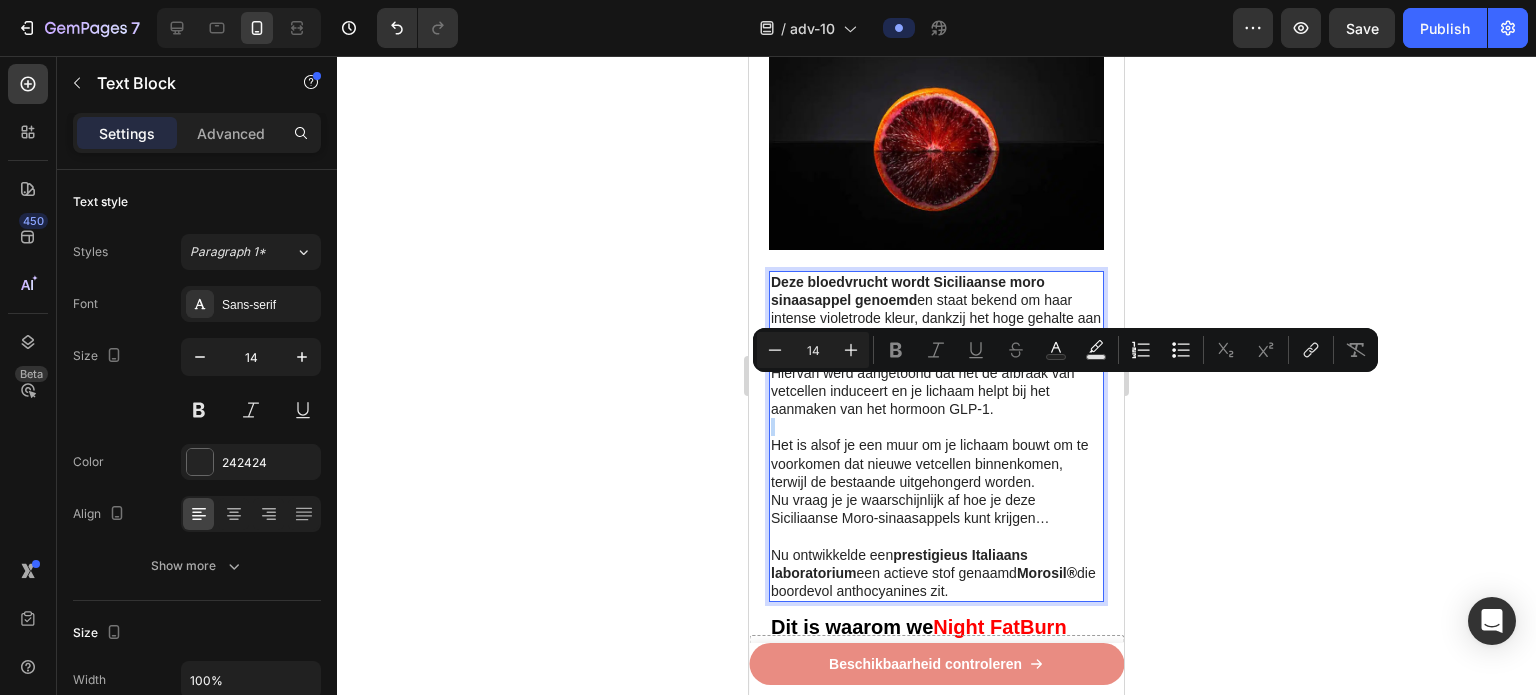 click on "Hiervan werd aangetoond dat het de afbraak van vetcellen induceert en je lichaam helpt bij het aanmaken van het hormoon GLP-1." at bounding box center (936, 391) 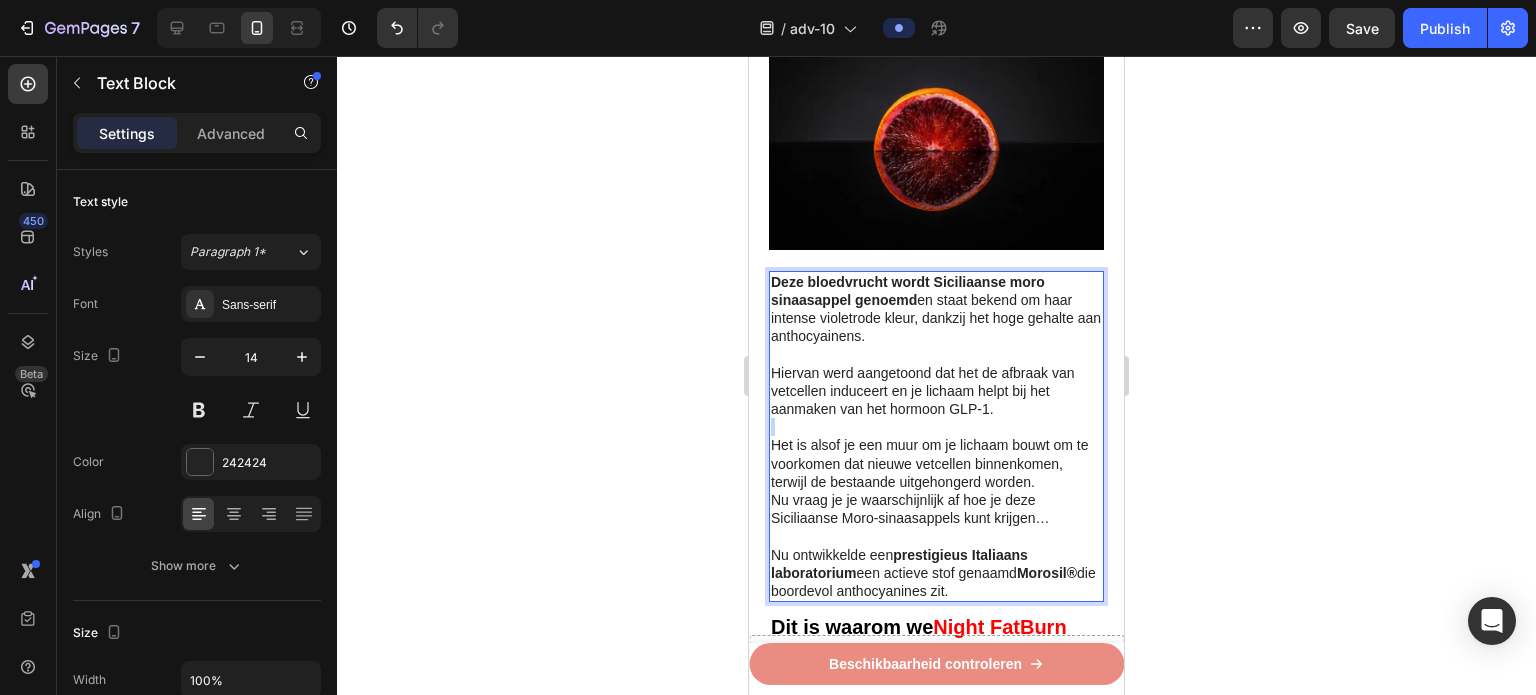 click on "Hiervan werd aangetoond dat het de afbraak van vetcellen induceert en je lichaam helpt bij het aanmaken van het hormoon GLP-1." at bounding box center [936, 391] 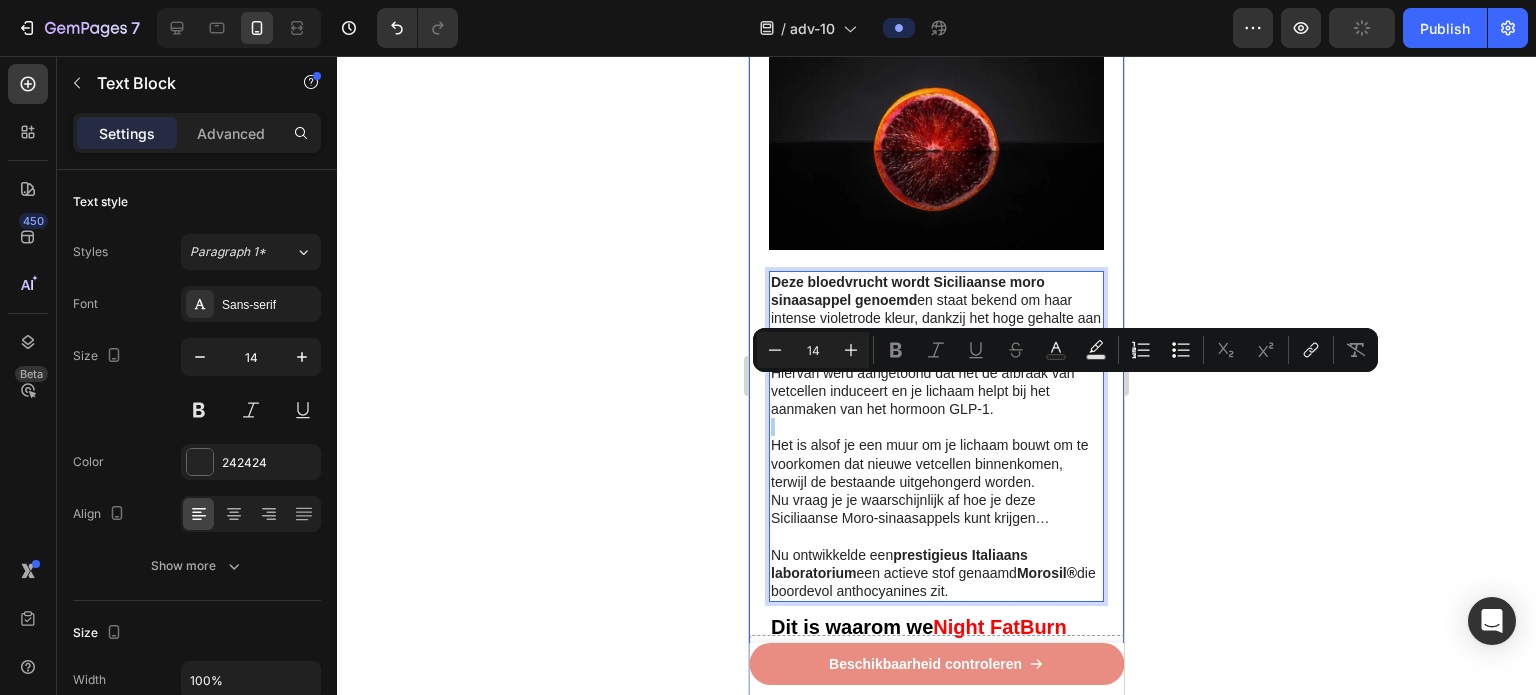 click 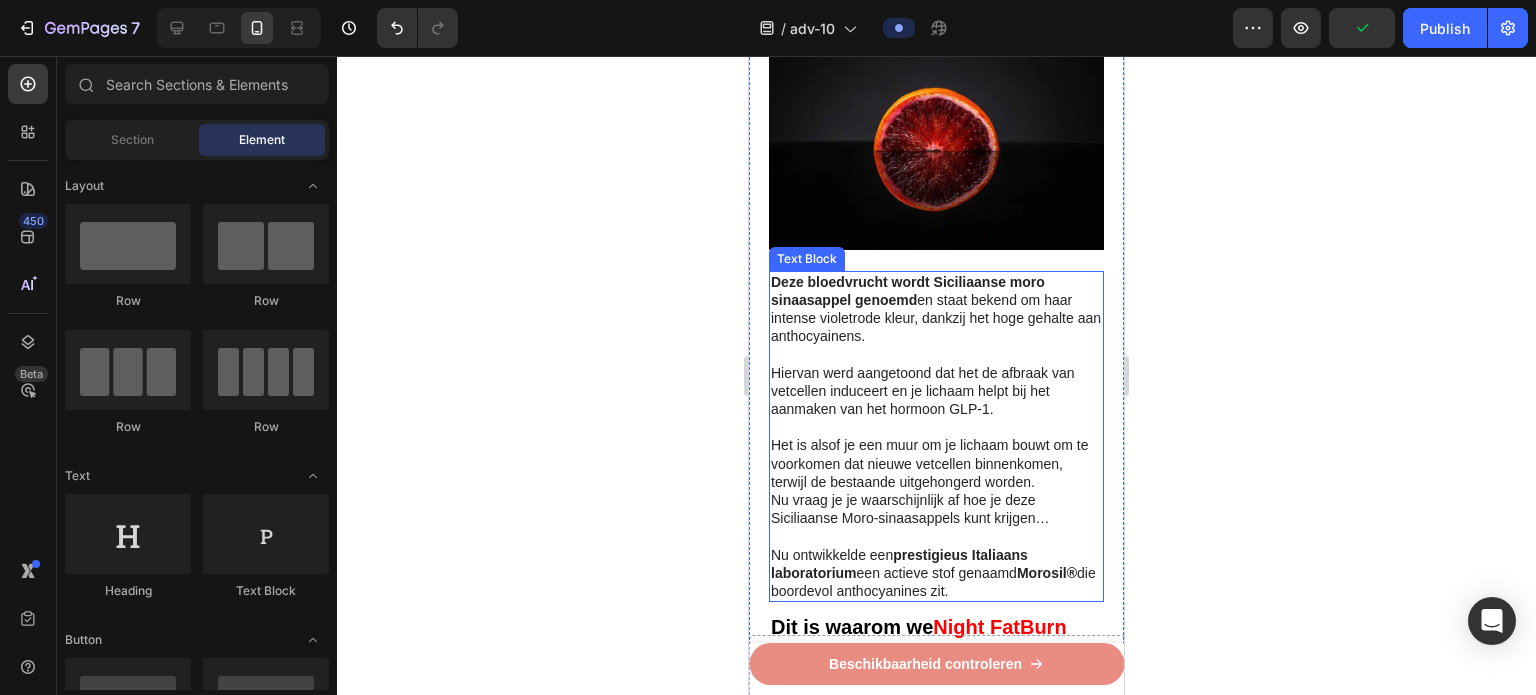 click on "Hiervan werd aangetoond dat het de afbraak van vetcellen induceert en je lichaam helpt bij het aanmaken van het hormoon GLP-1." at bounding box center [936, 391] 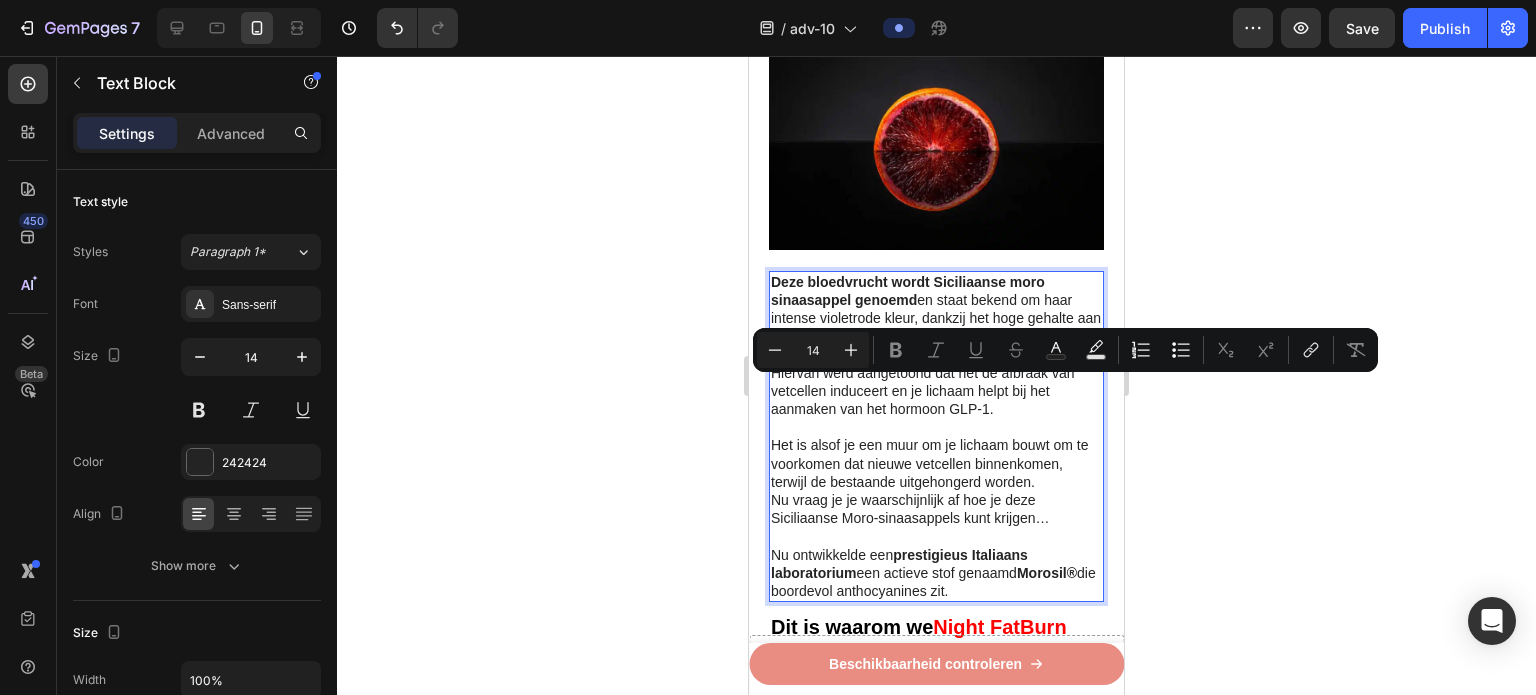 click on "Hiervan werd aangetoond dat het de afbraak van vetcellen induceert en je lichaam helpt bij het aanmaken van het hormoon GLP-1." at bounding box center [923, 391] 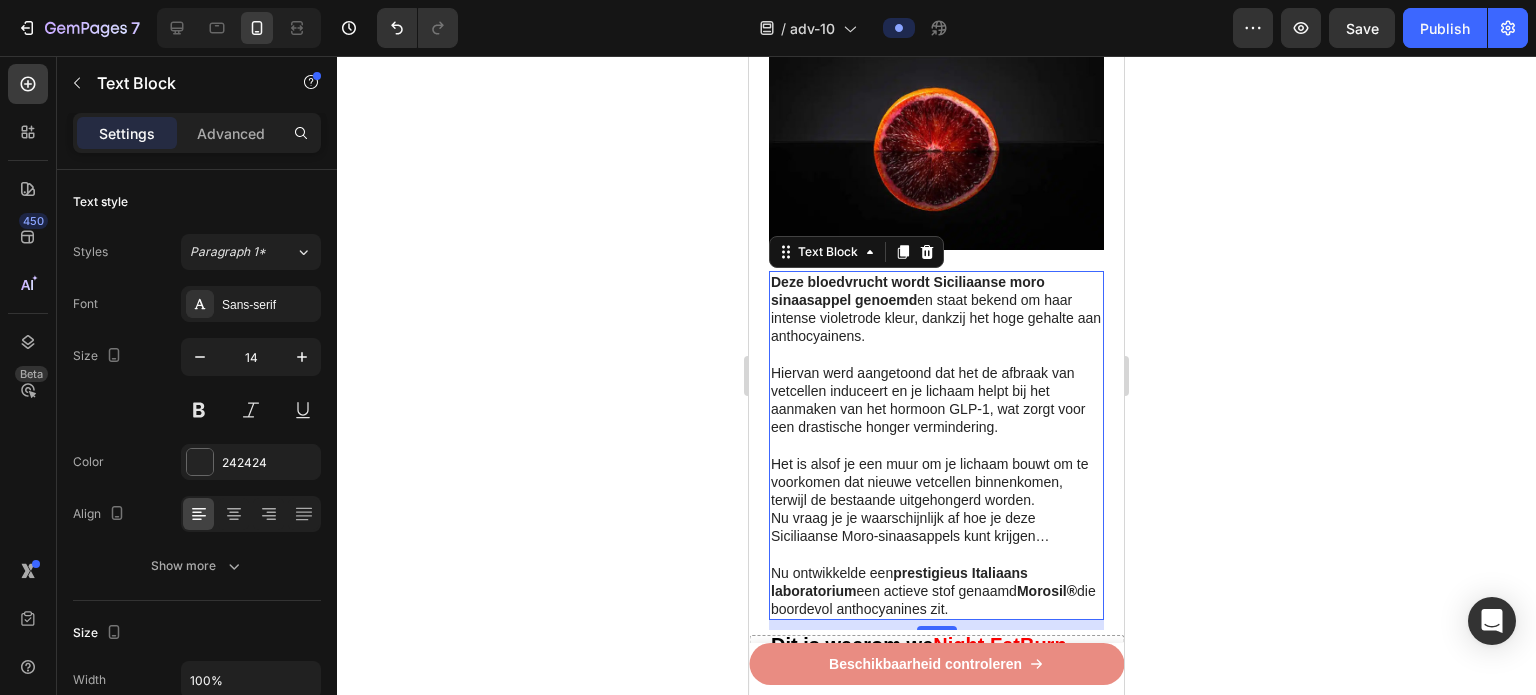 click 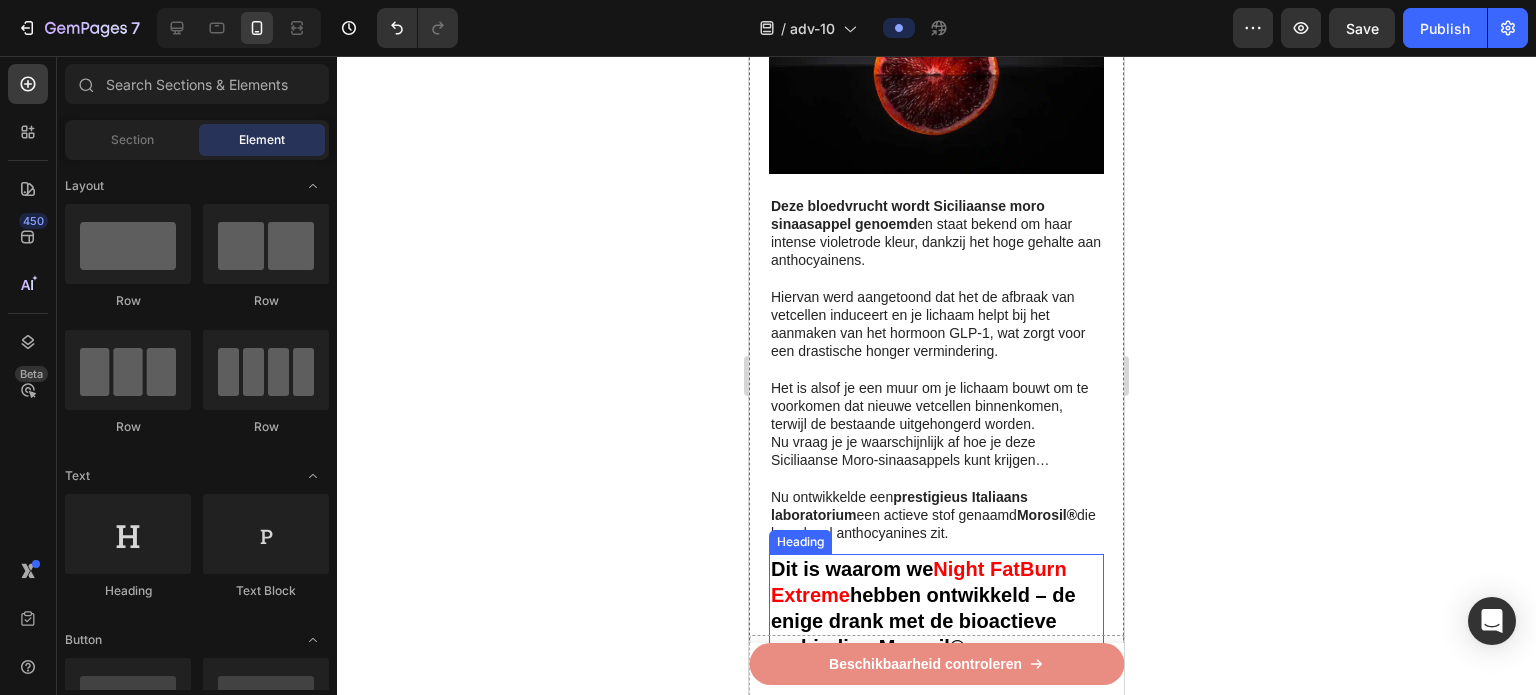 scroll, scrollTop: 2400, scrollLeft: 0, axis: vertical 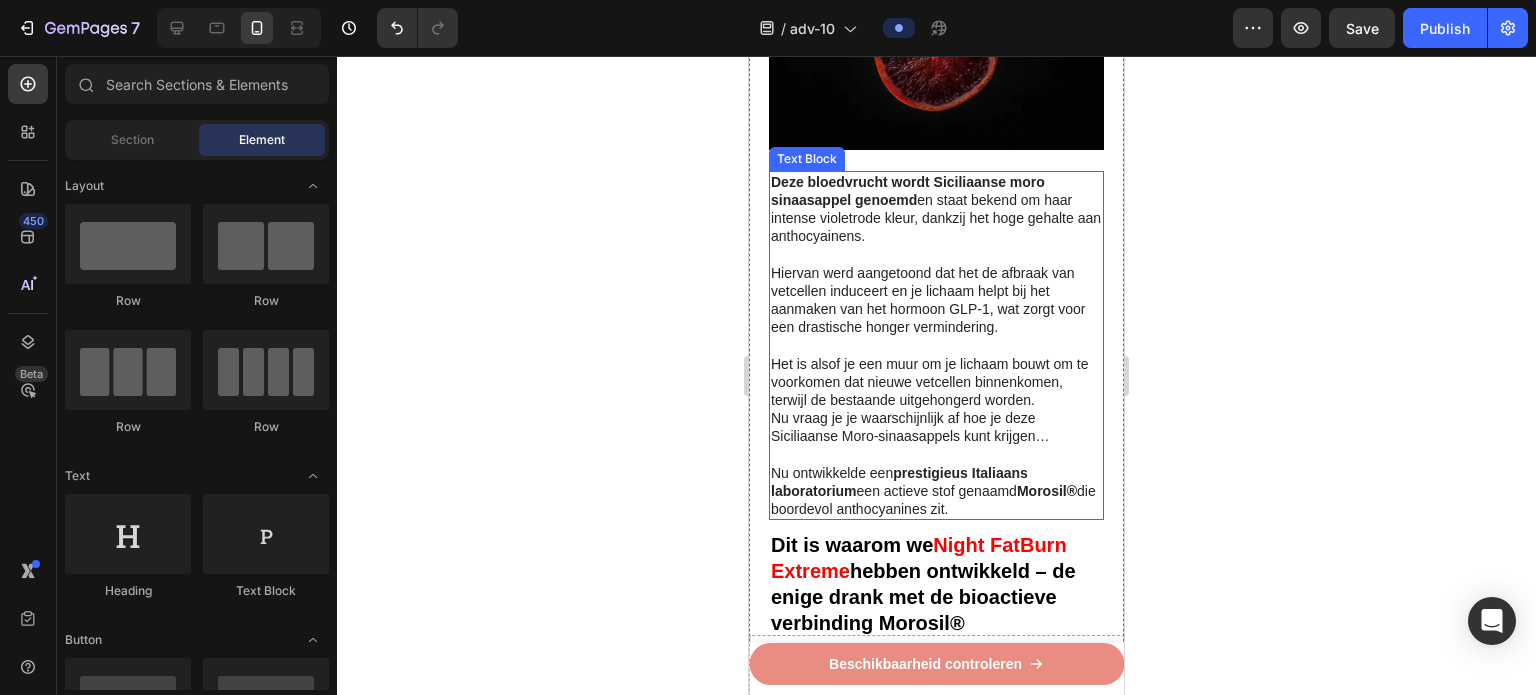 click on "Nu vraag je je waarschijnlijk af hoe je deze Siciliaanse Moro-sinaasappels kunt krijgen…" at bounding box center [936, 427] 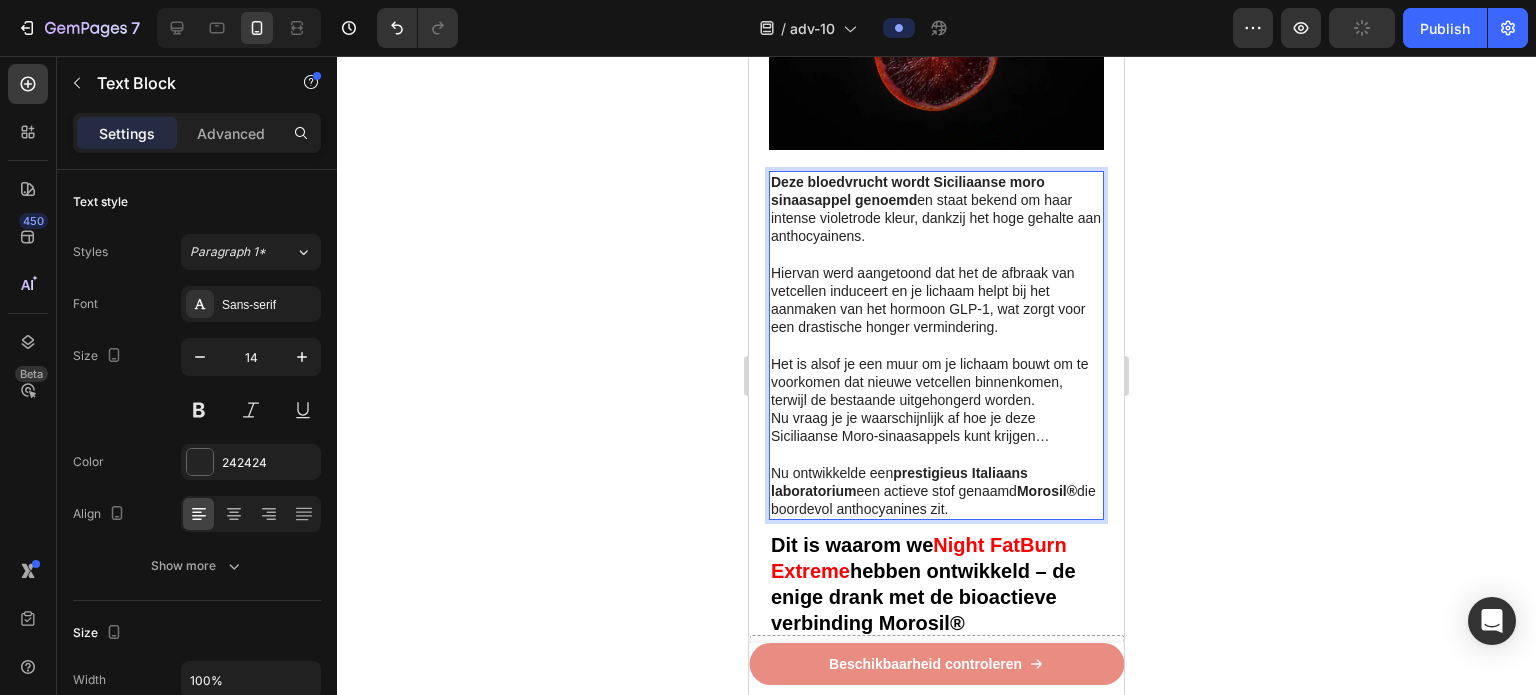 click on "Nu vraag je je waarschijnlijk af hoe je deze Siciliaanse Moro-sinaasappels kunt krijgen…" at bounding box center (936, 427) 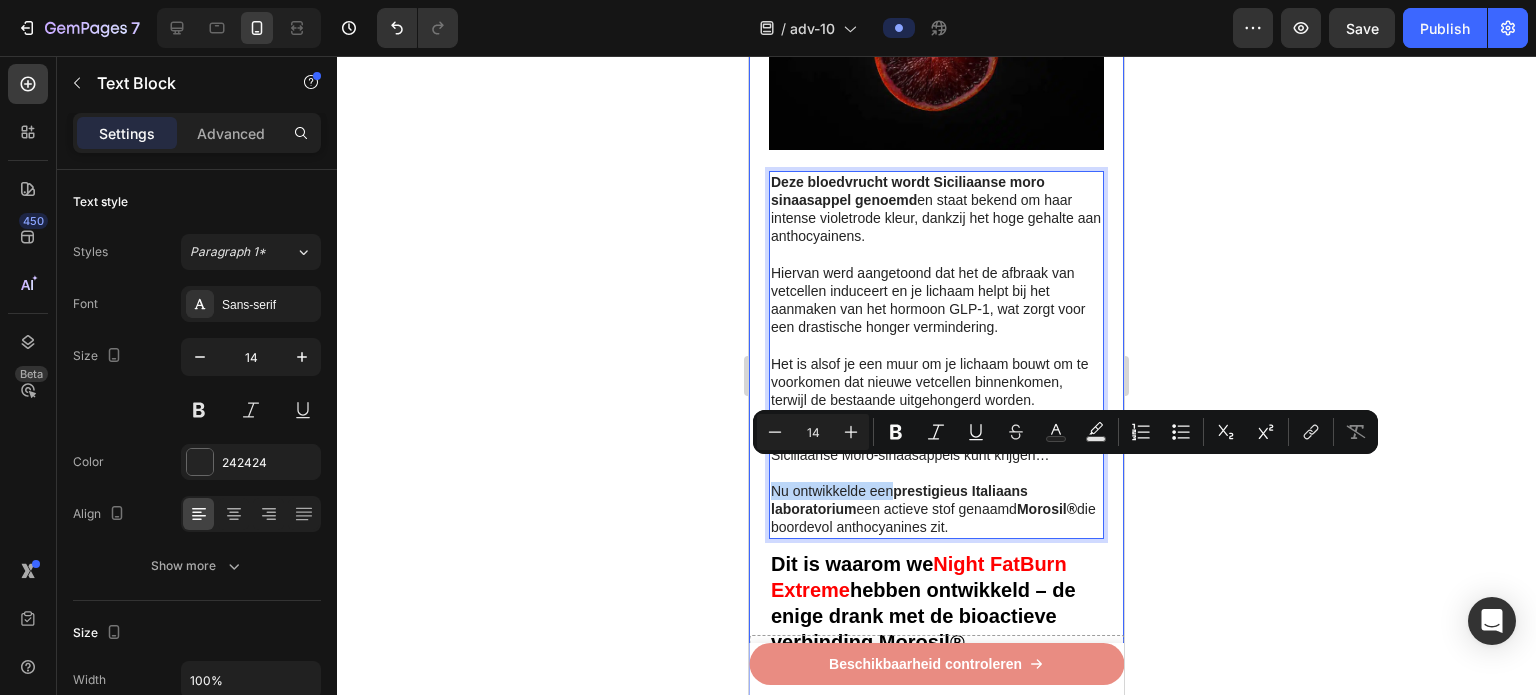 drag, startPoint x: 891, startPoint y: 469, endPoint x: 758, endPoint y: 467, distance: 133.01503 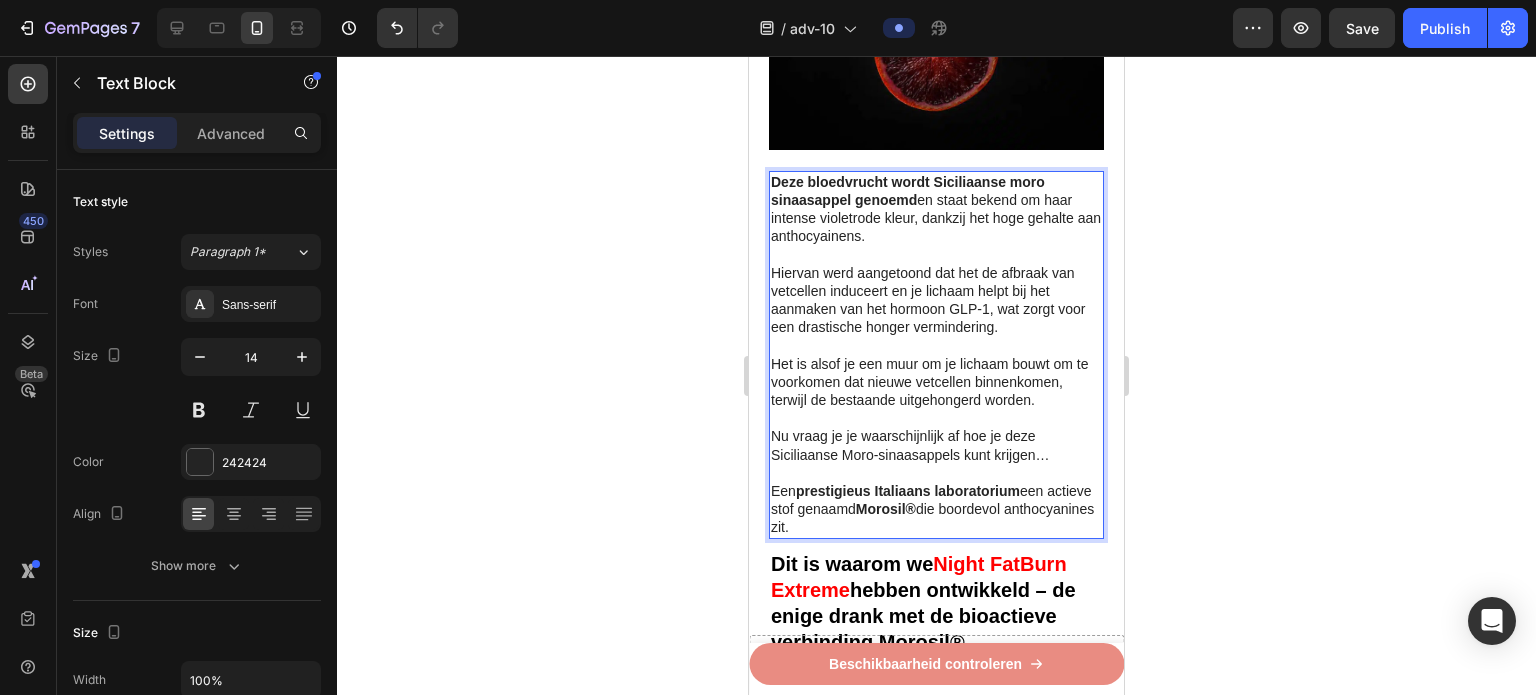 click on "Een  prestigieus Italiaans laboratorium  een actieve stof genaamd  Morosil®  die boordevol anthocyanines zit." at bounding box center [936, 509] 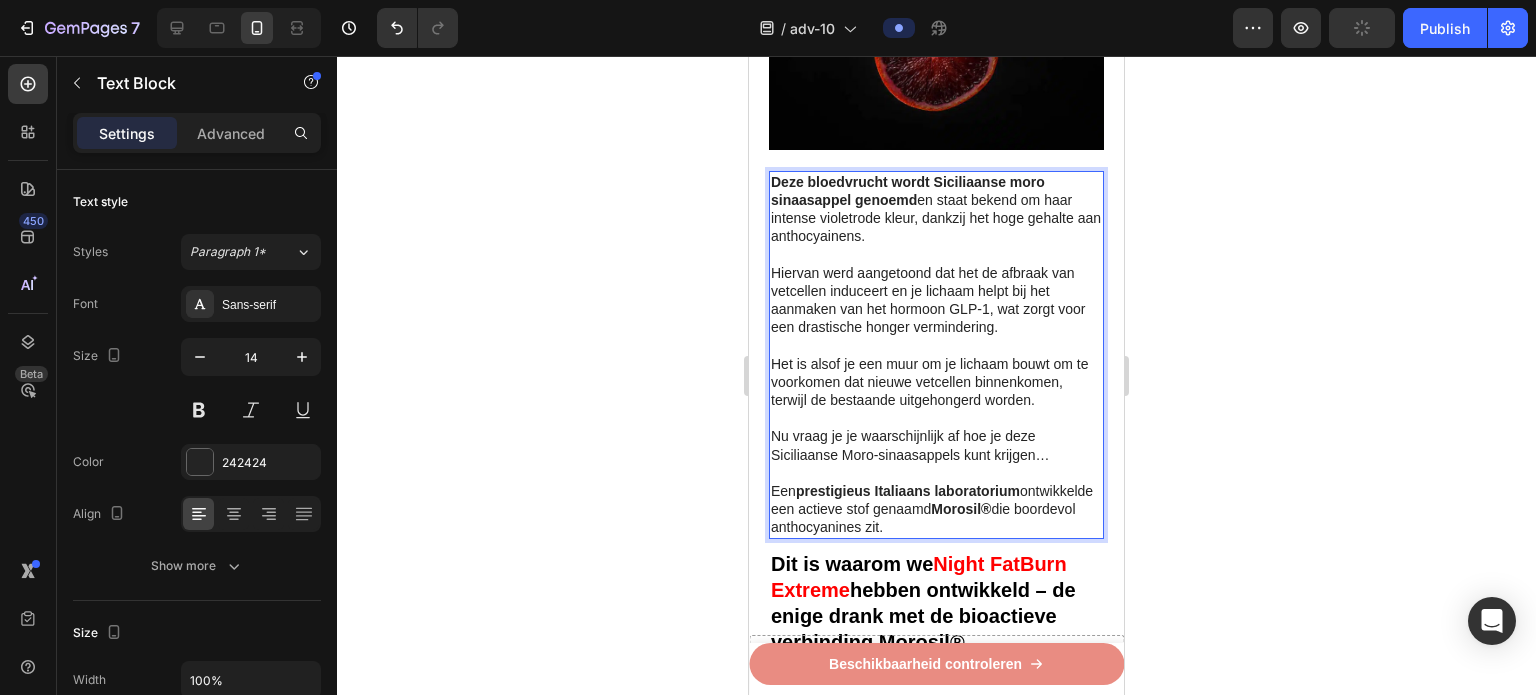 click 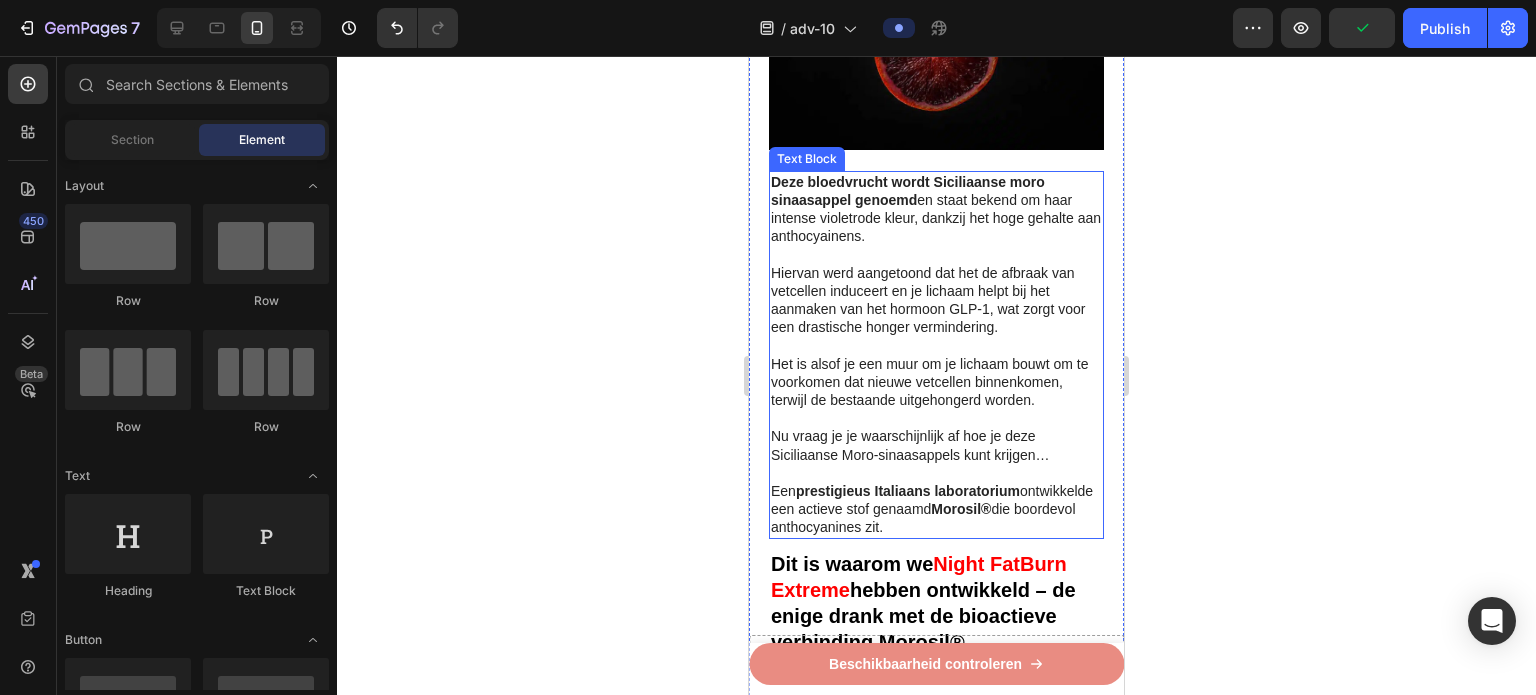 click on "Een  prestigieus Italiaans laboratorium  ontwikkelde een actieve stof genaamd  Morosil®  die boordevol anthocyanines zit." at bounding box center [936, 509] 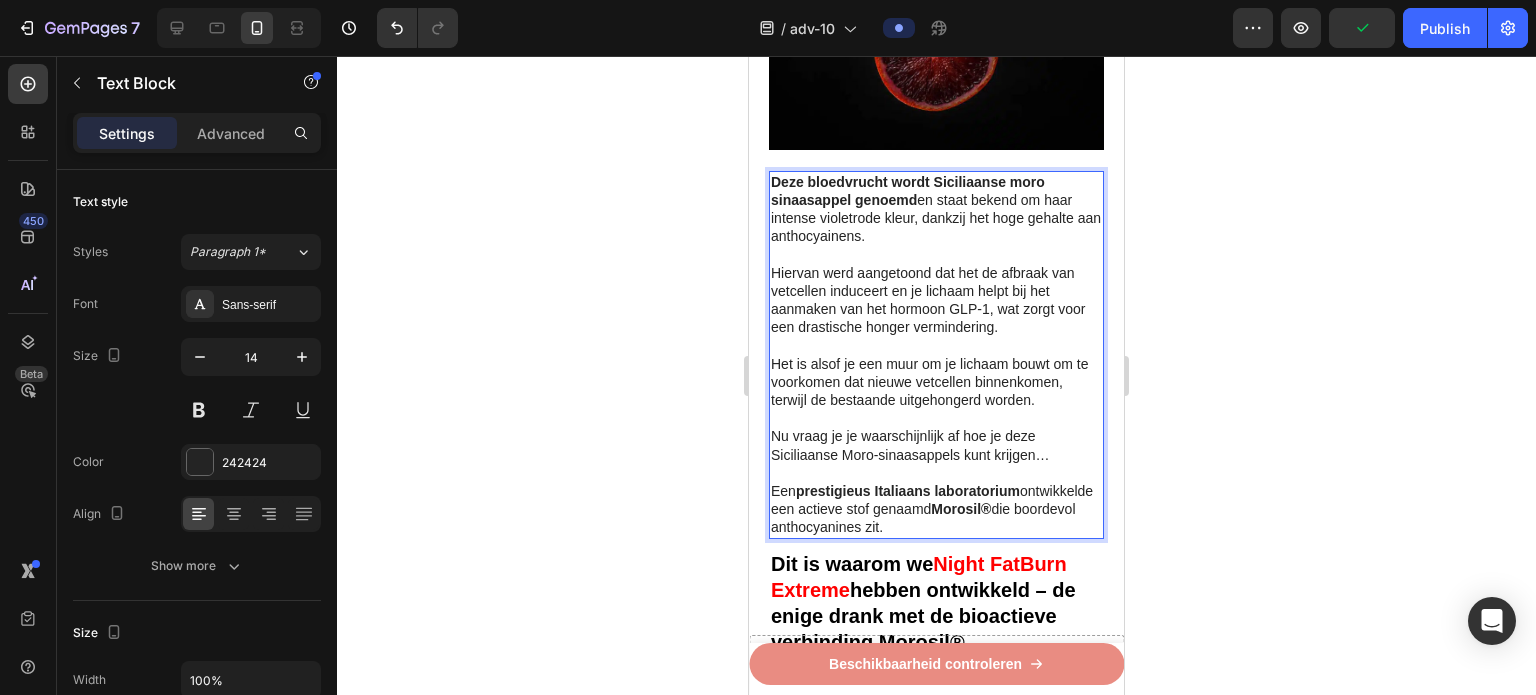 click on "Een  prestigieus Italiaans laboratorium  ontwikkelde een actieve stof genaamd  Morosil®  die boordevol anthocyanines zit." at bounding box center (936, 509) 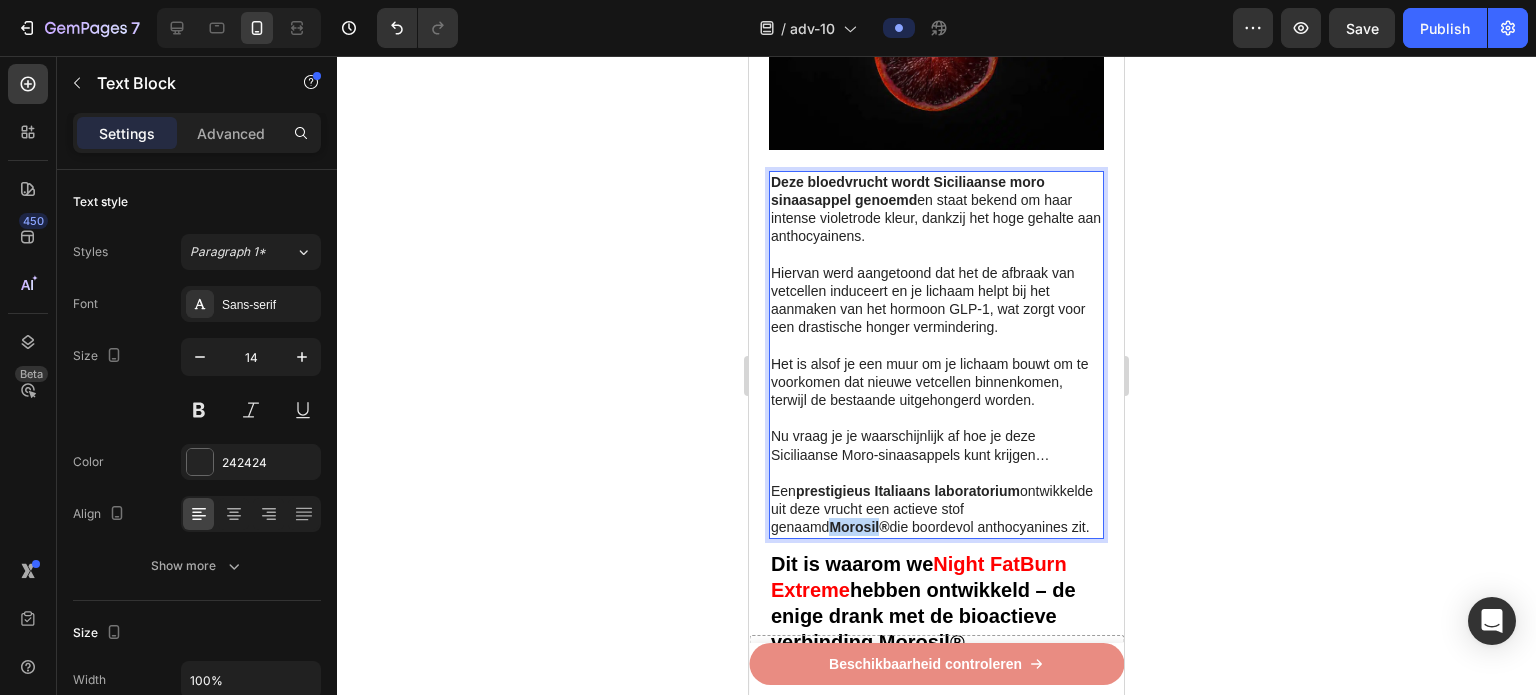drag, startPoint x: 882, startPoint y: 512, endPoint x: 837, endPoint y: 511, distance: 45.01111 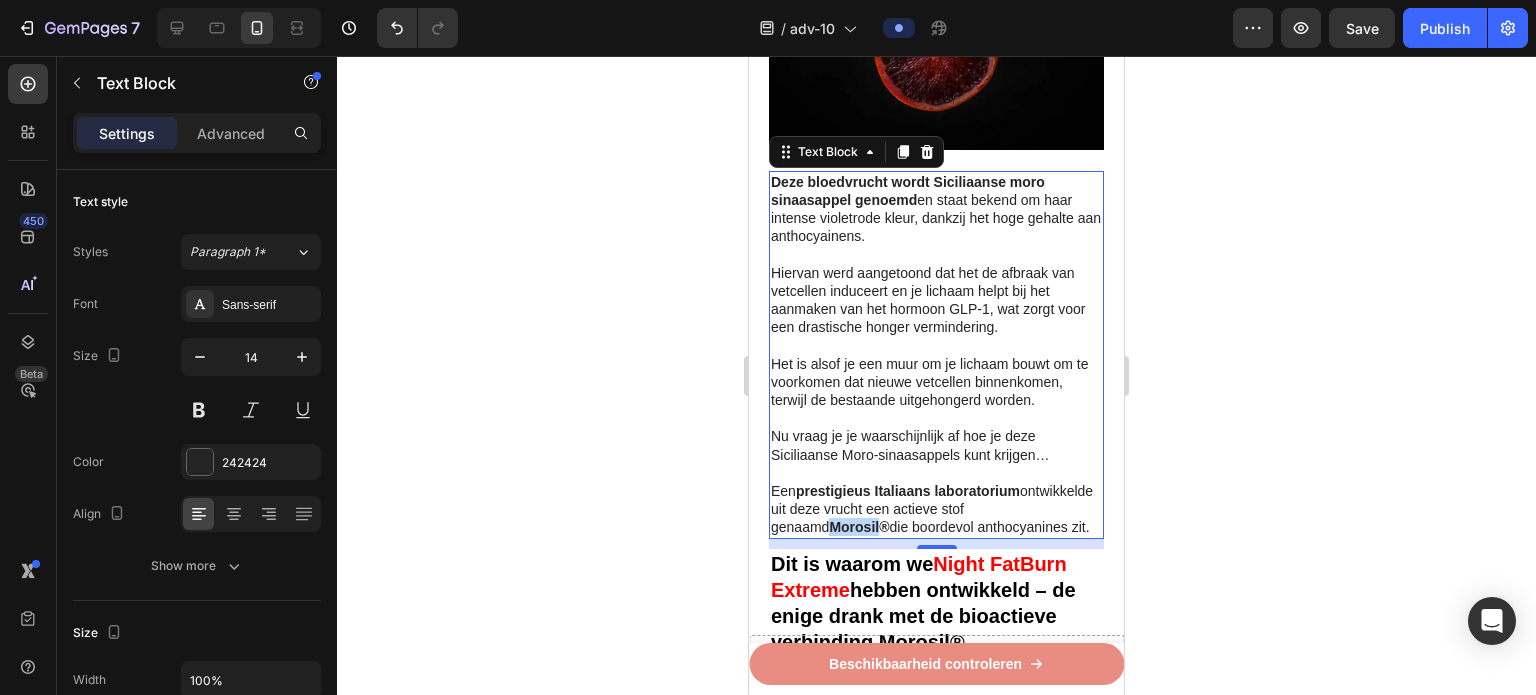 click on "Morosil®" at bounding box center (859, 527) 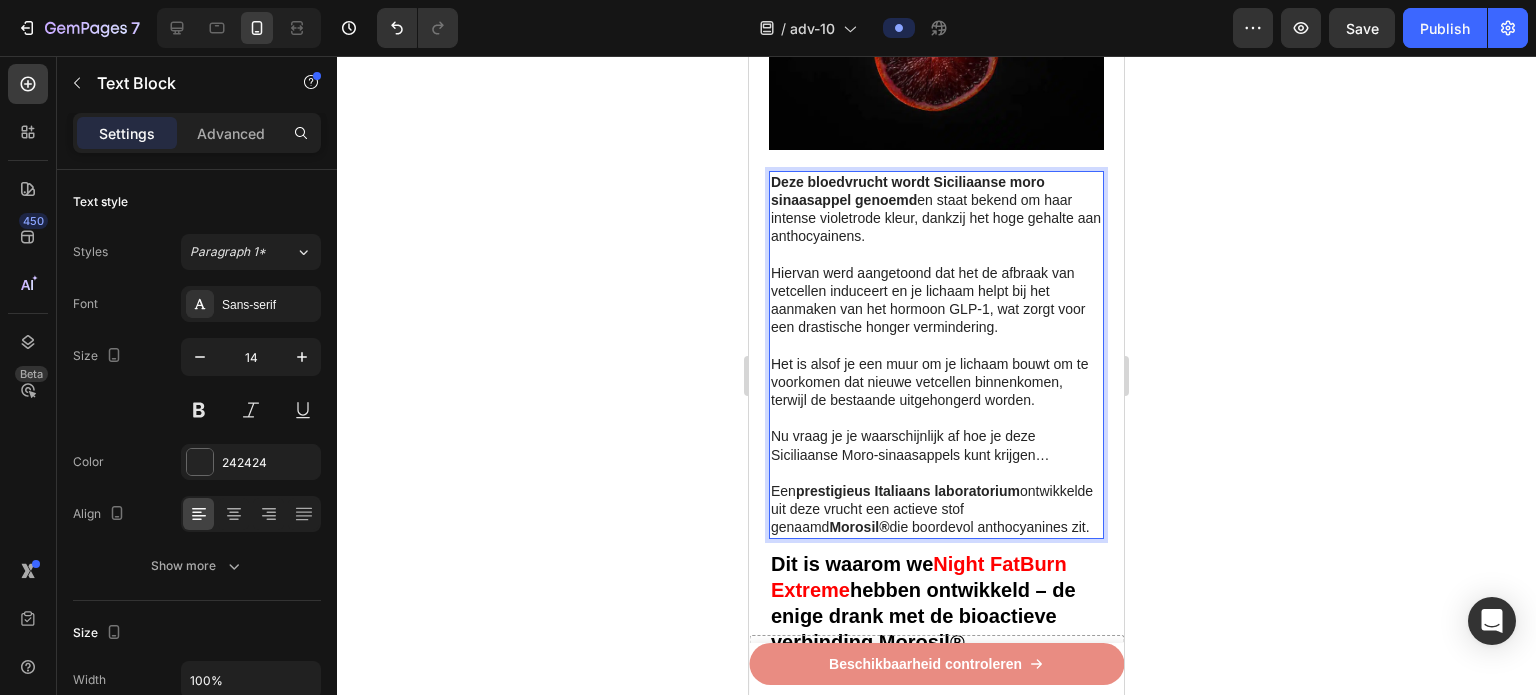 click on "Morosil®" at bounding box center (859, 527) 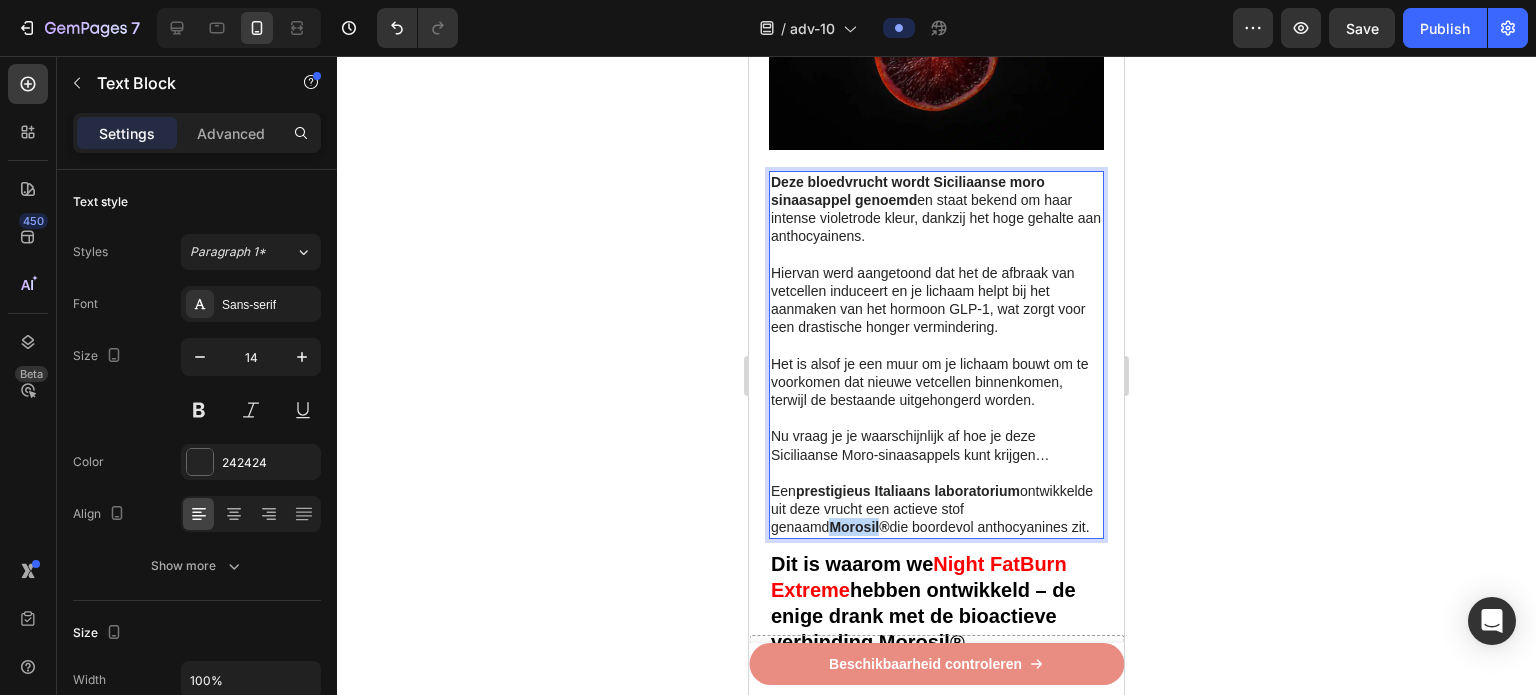 click on "Morosil®" at bounding box center (859, 527) 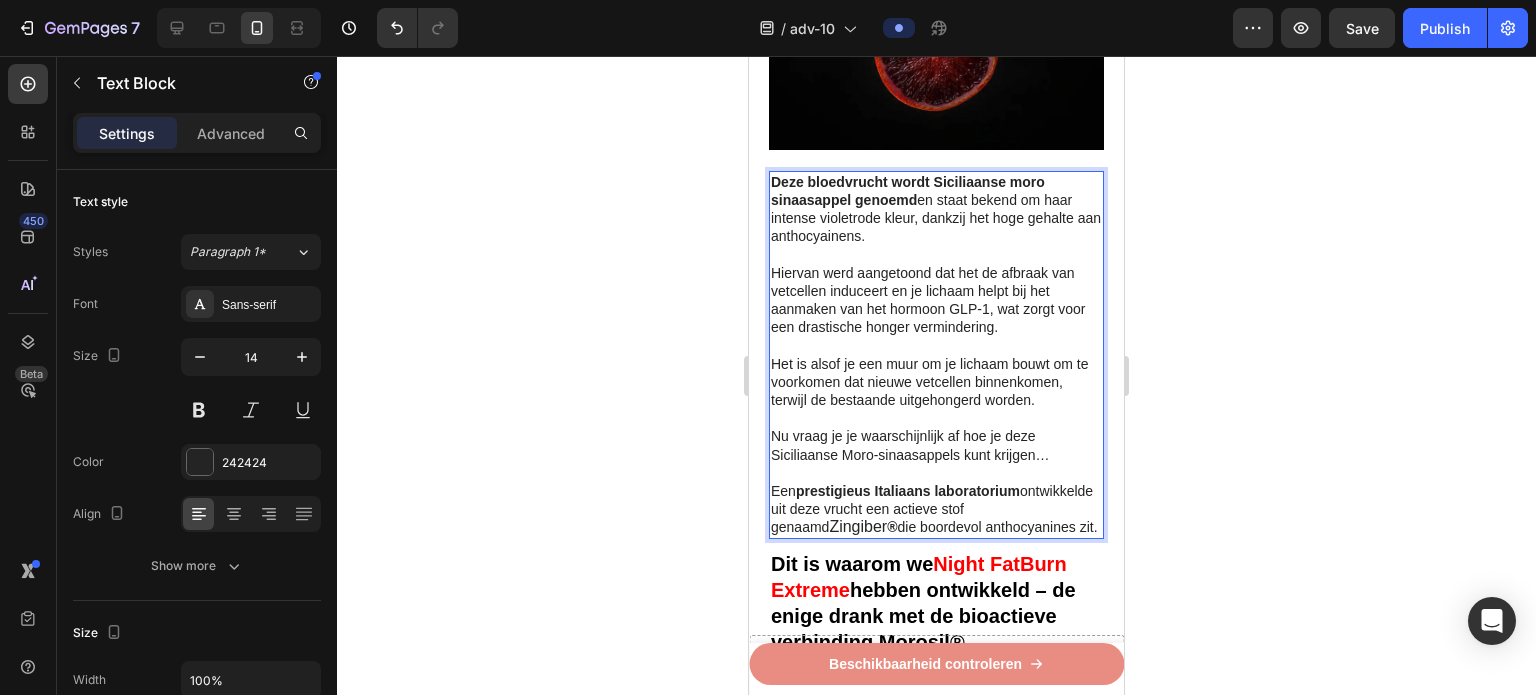 click on "®" at bounding box center [892, 527] 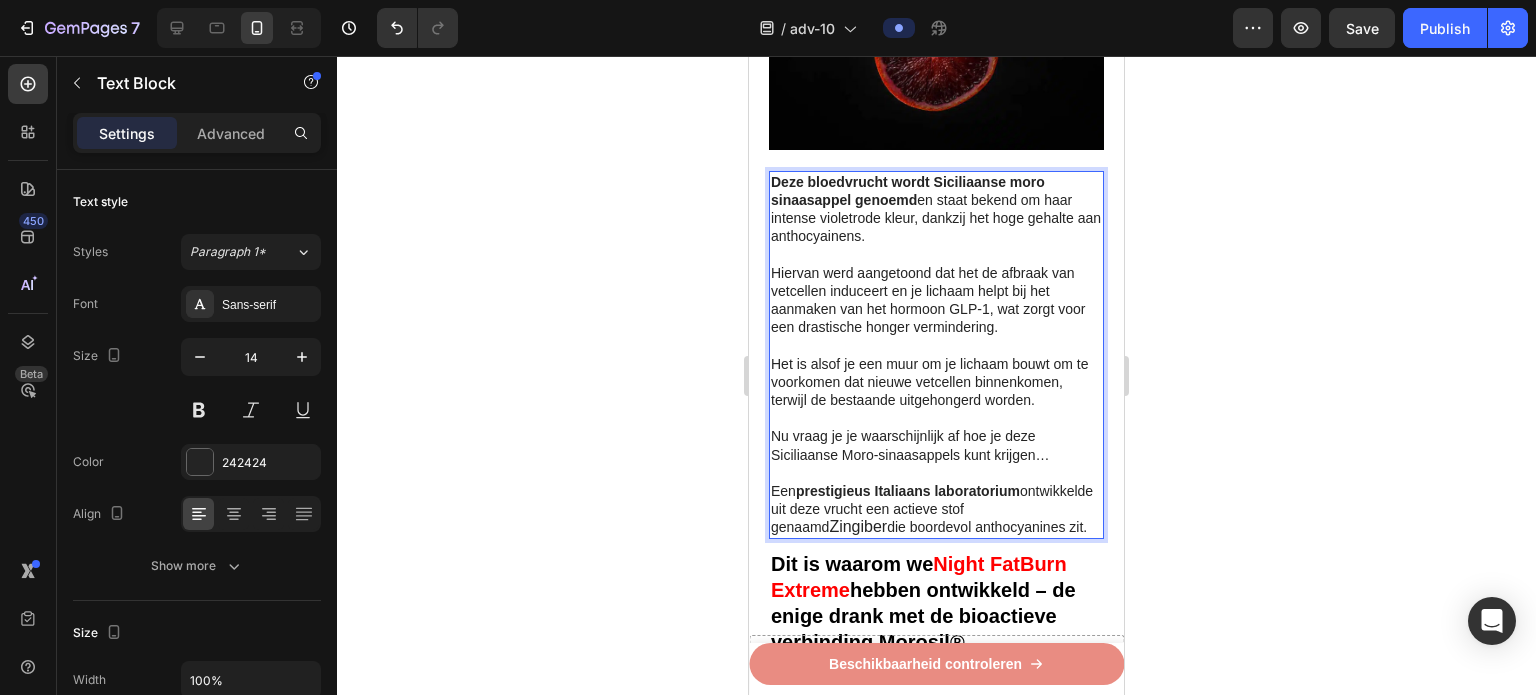 click on "prestigieus Italiaans laboratorium" at bounding box center [908, 491] 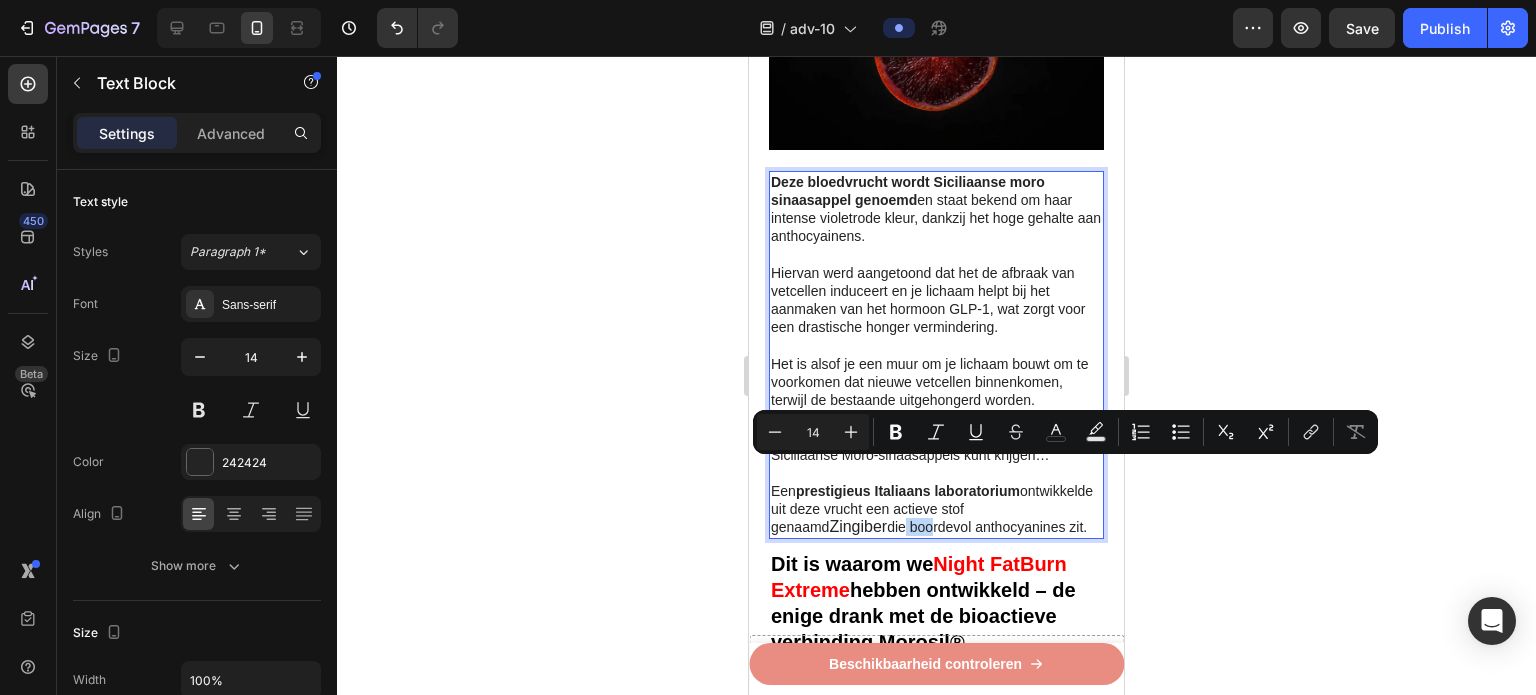 type on "16" 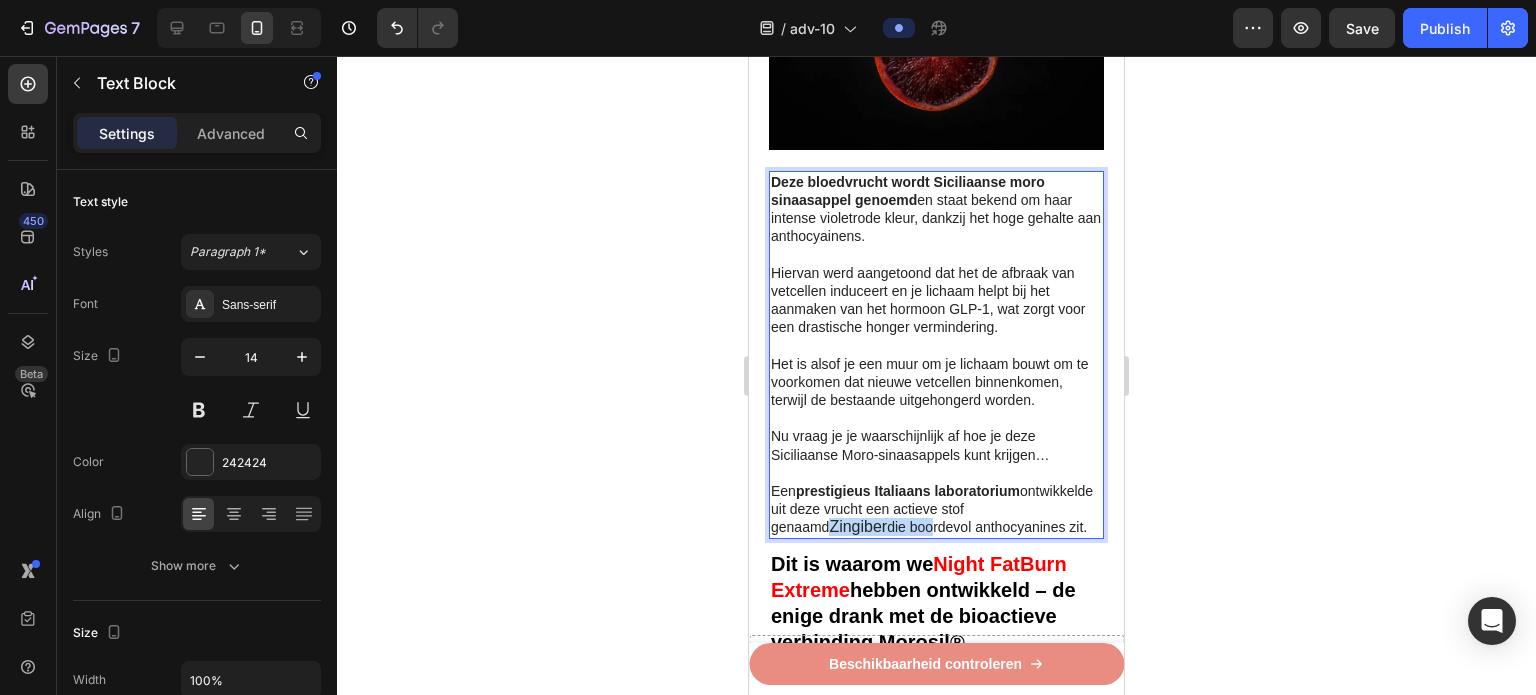 drag, startPoint x: 932, startPoint y: 514, endPoint x: 816, endPoint y: 503, distance: 116.520386 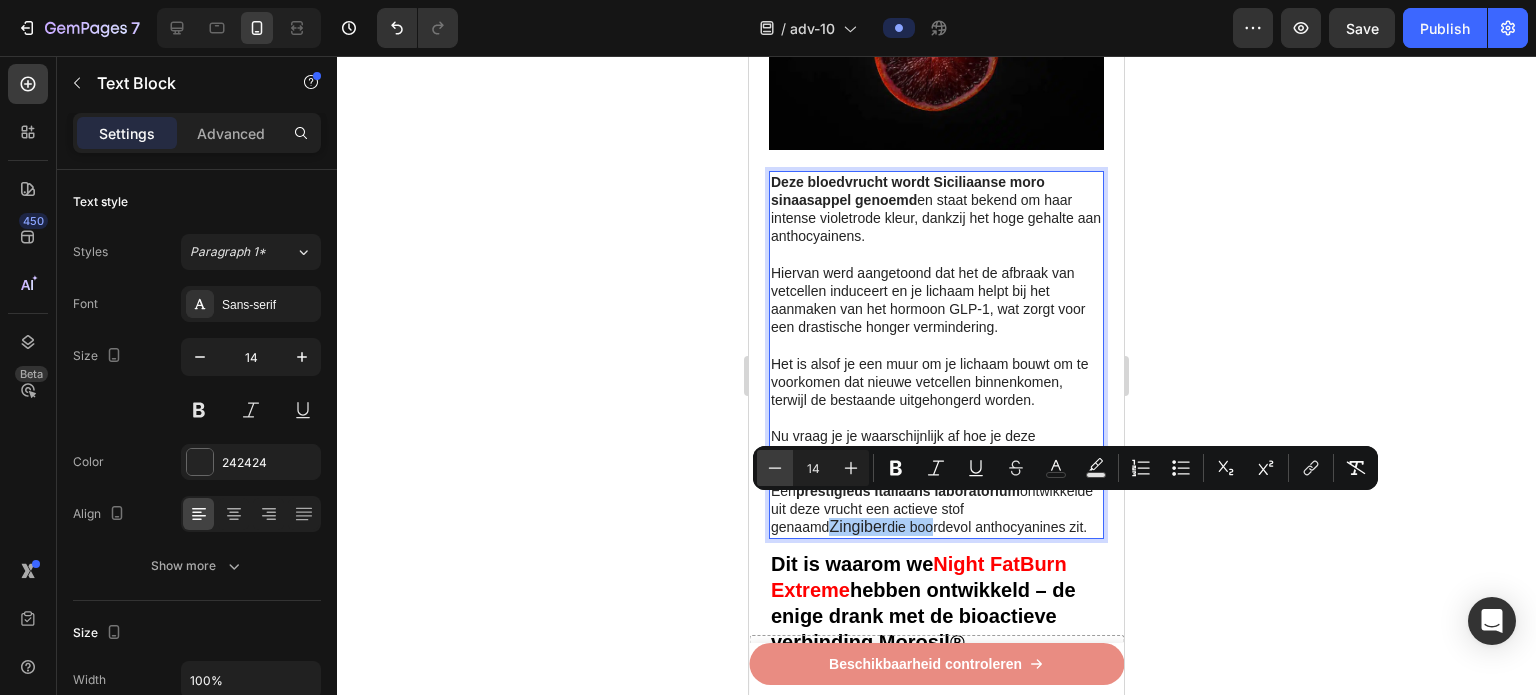click 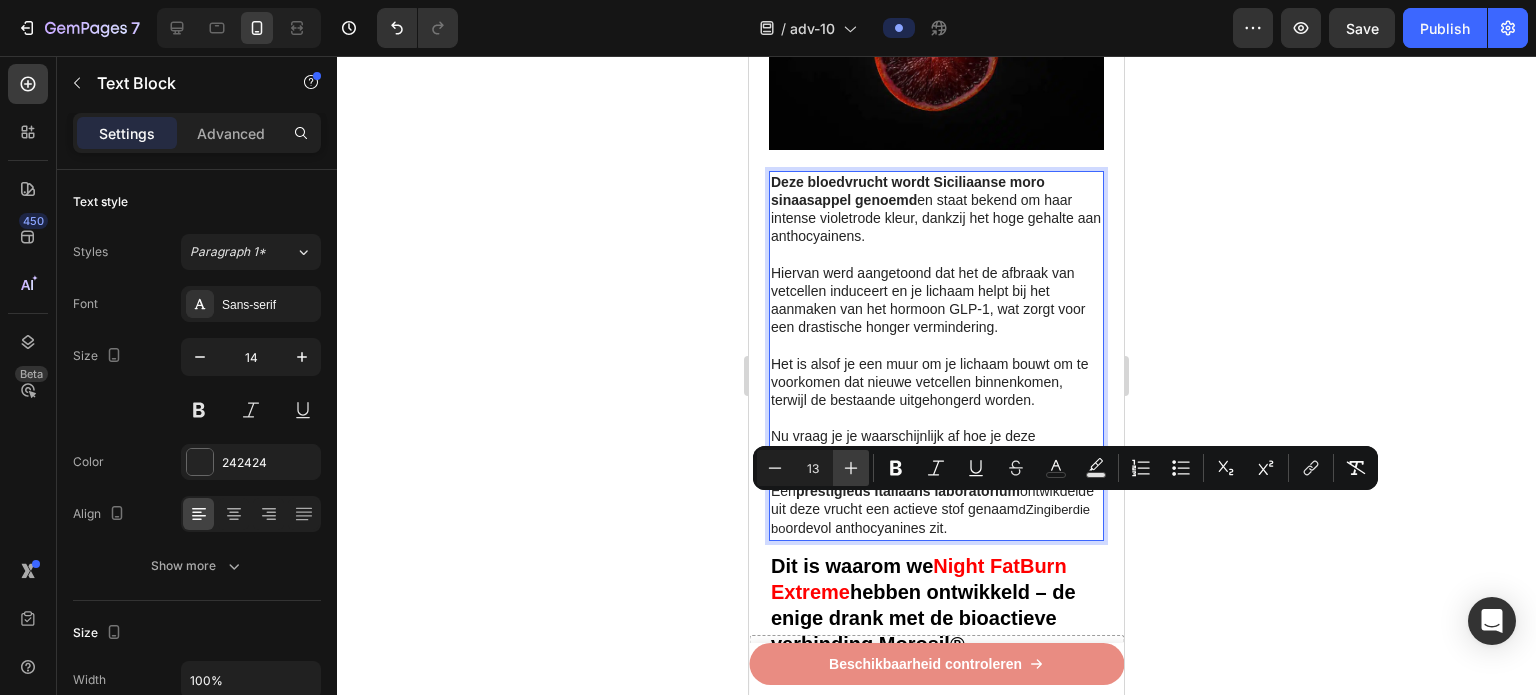 click 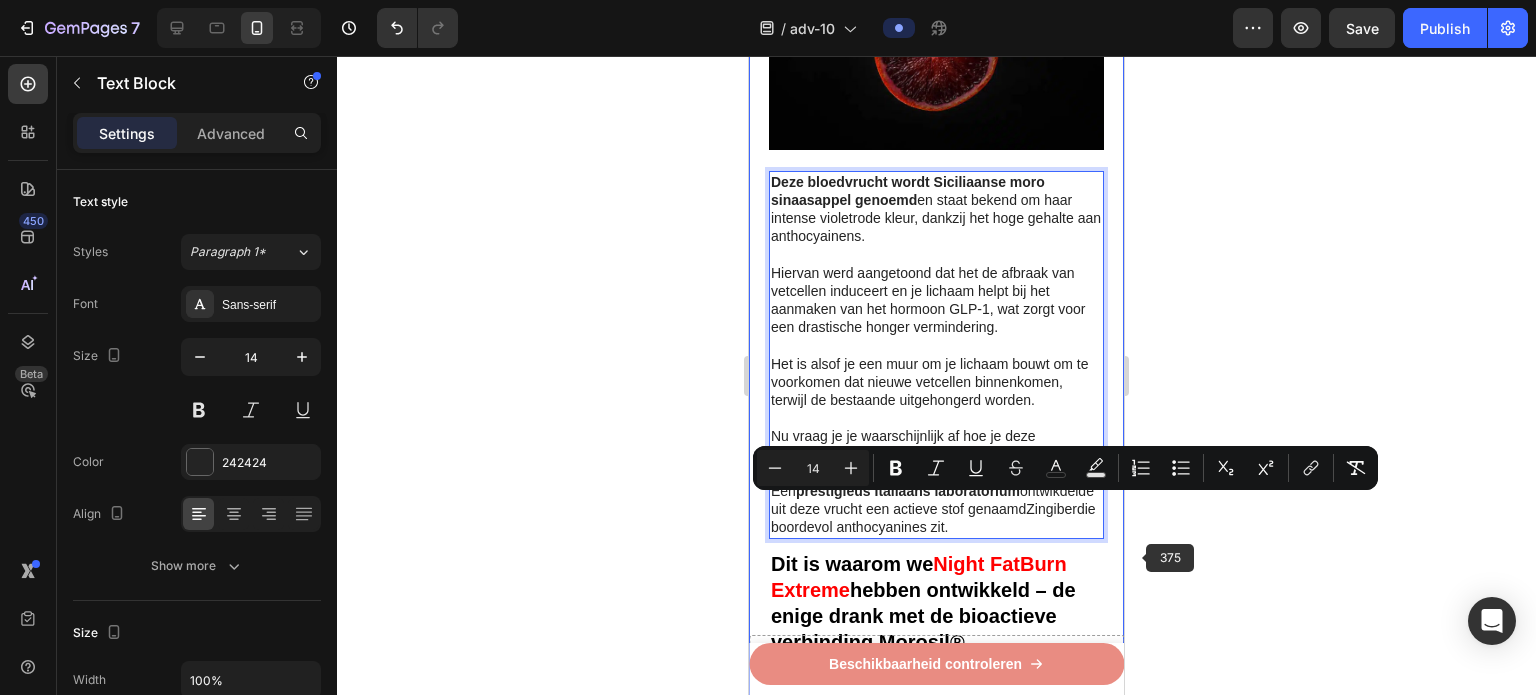 click 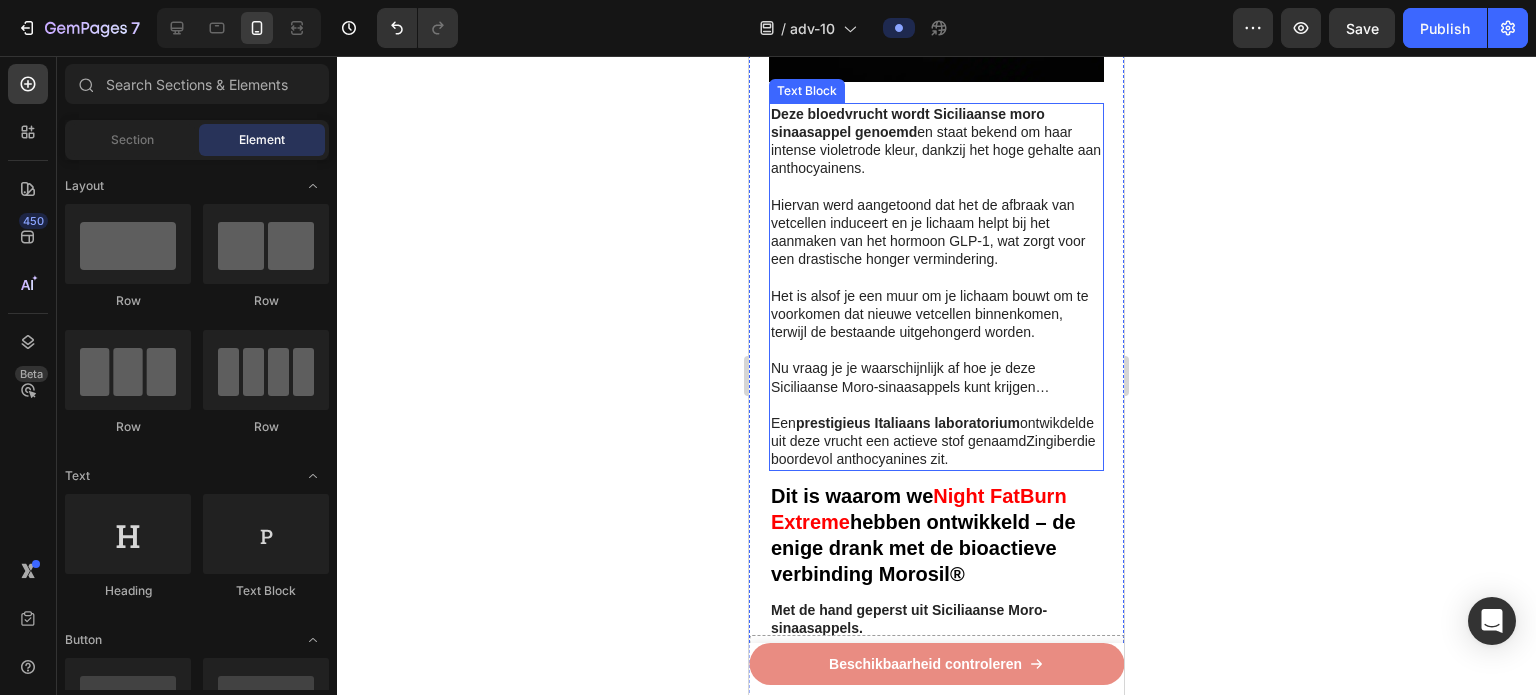 scroll, scrollTop: 2600, scrollLeft: 0, axis: vertical 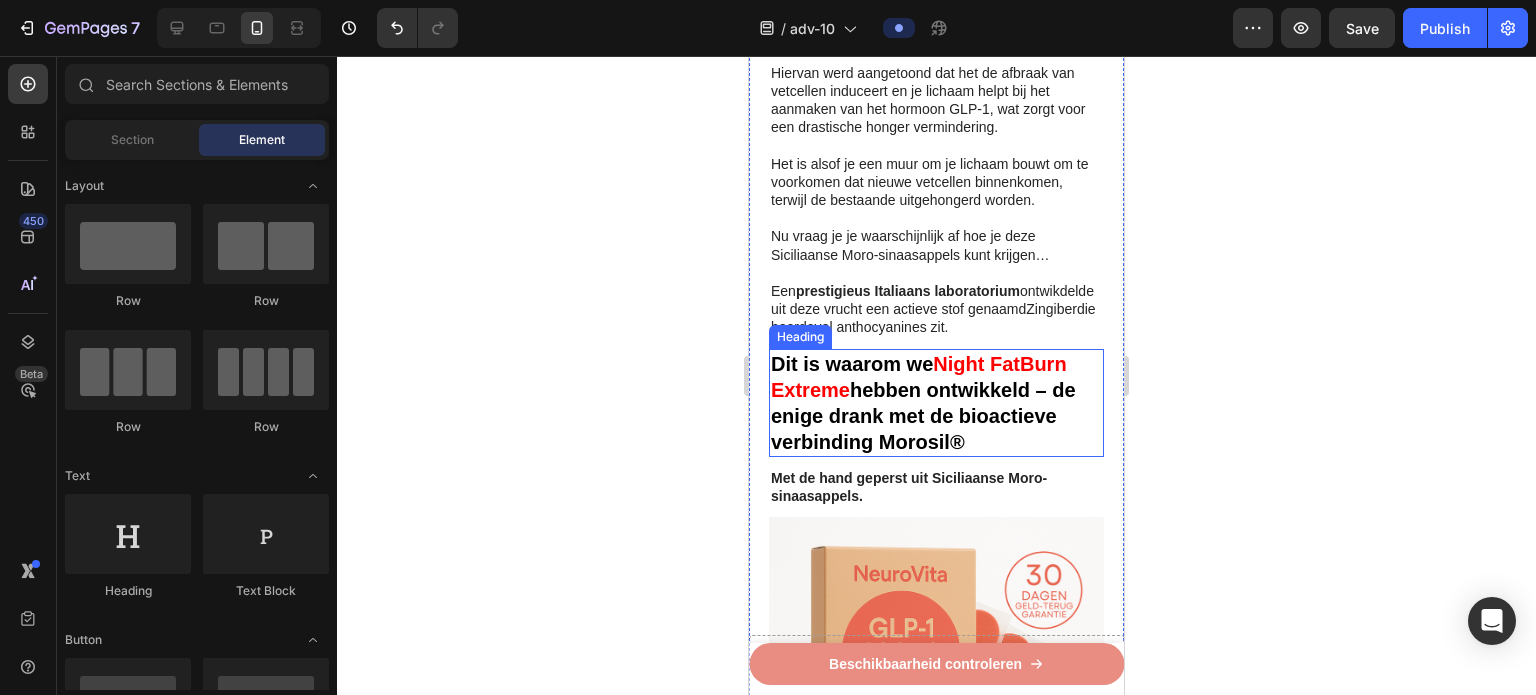 click on "Zingiber" at bounding box center (1051, 309) 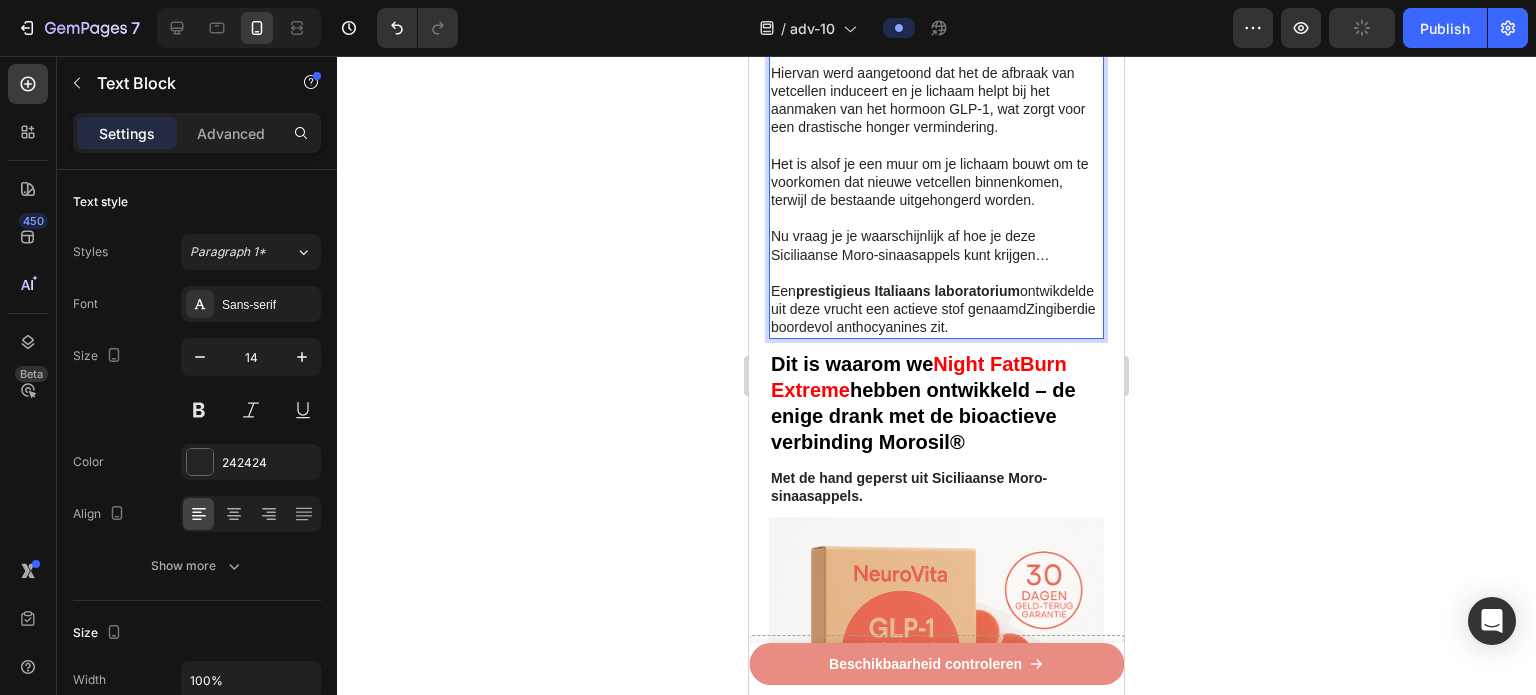 click on "Zingiber" at bounding box center [1051, 309] 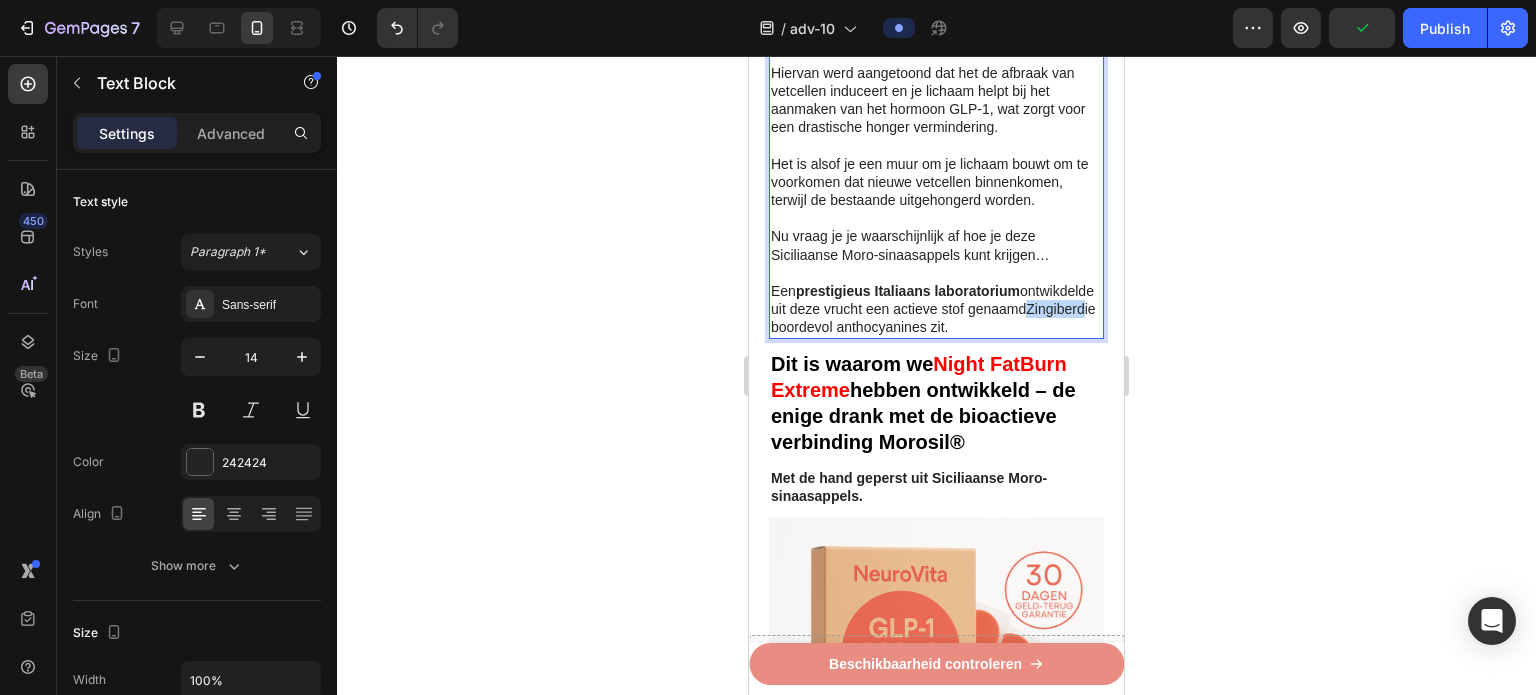 click on "Zingiber" at bounding box center [1051, 309] 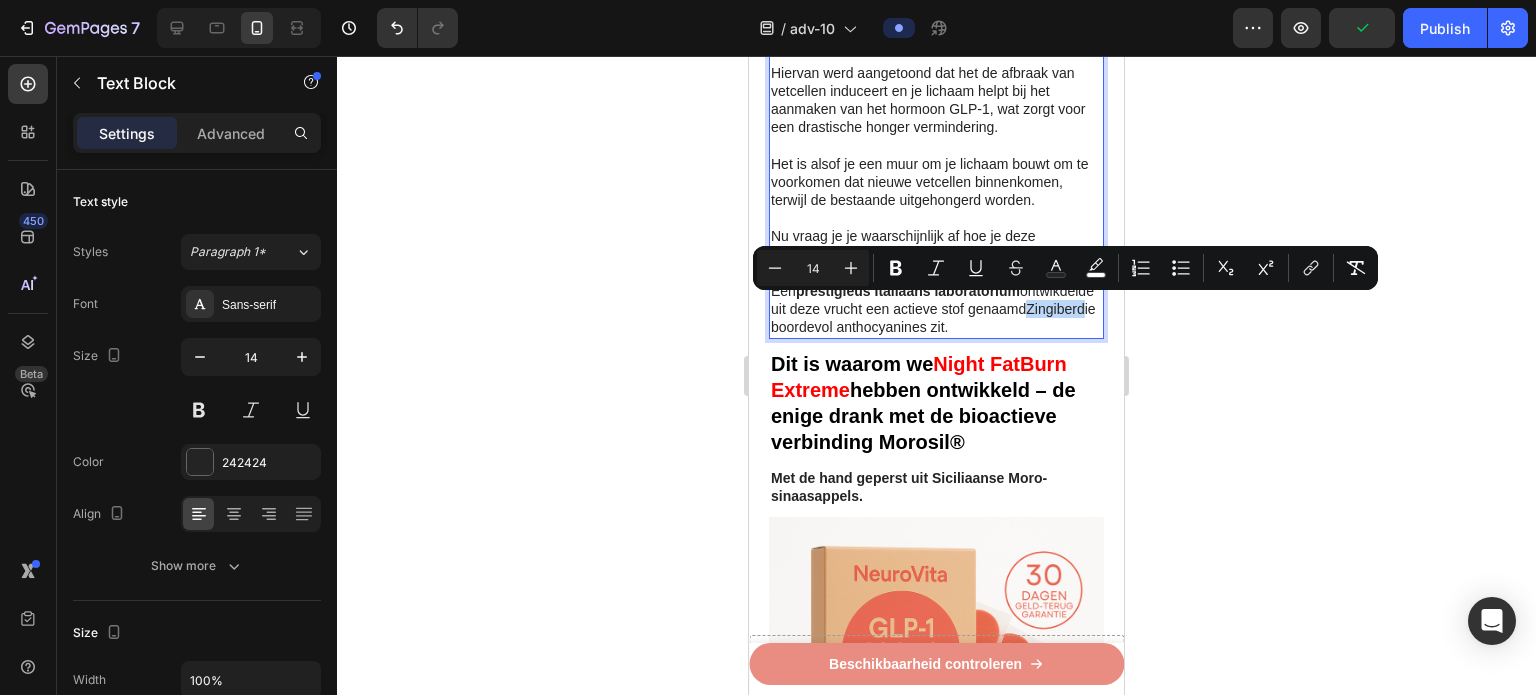 click on "Zingiber" at bounding box center (1051, 309) 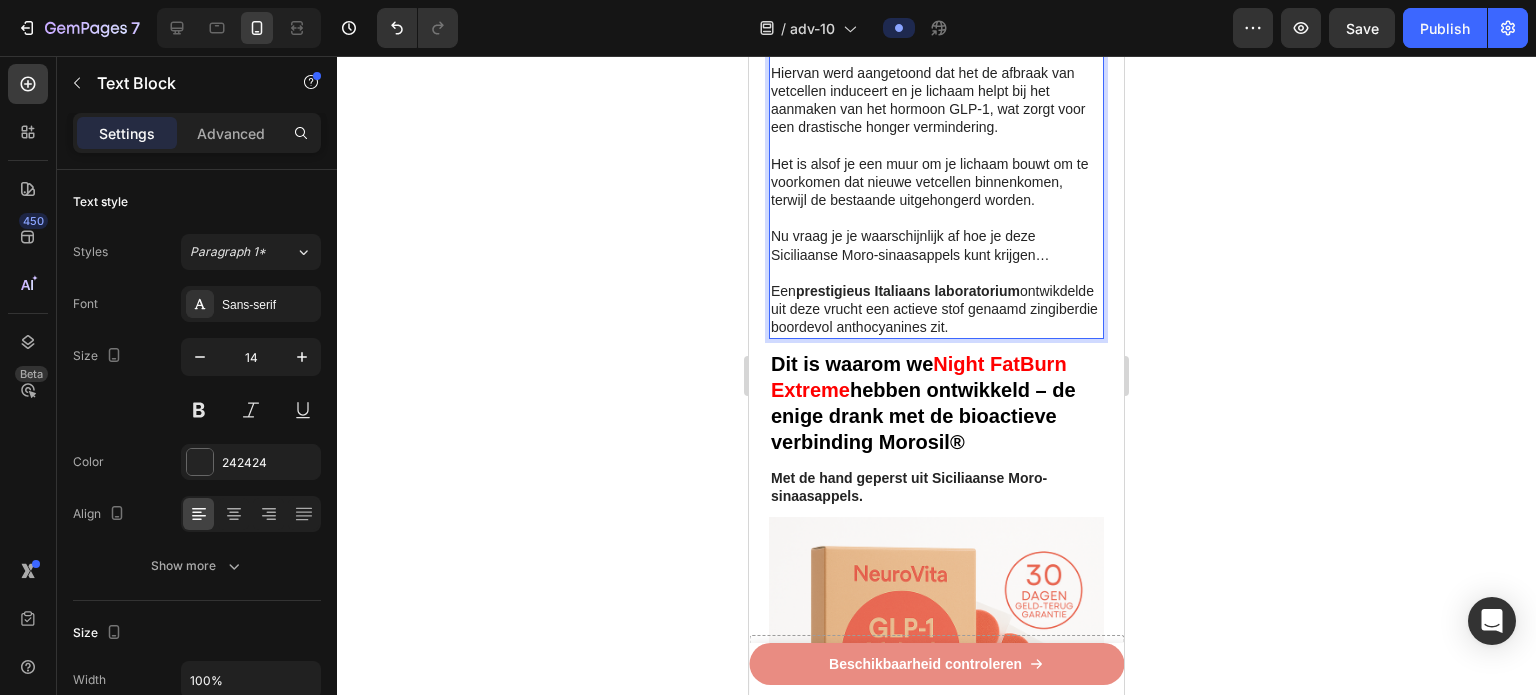 click 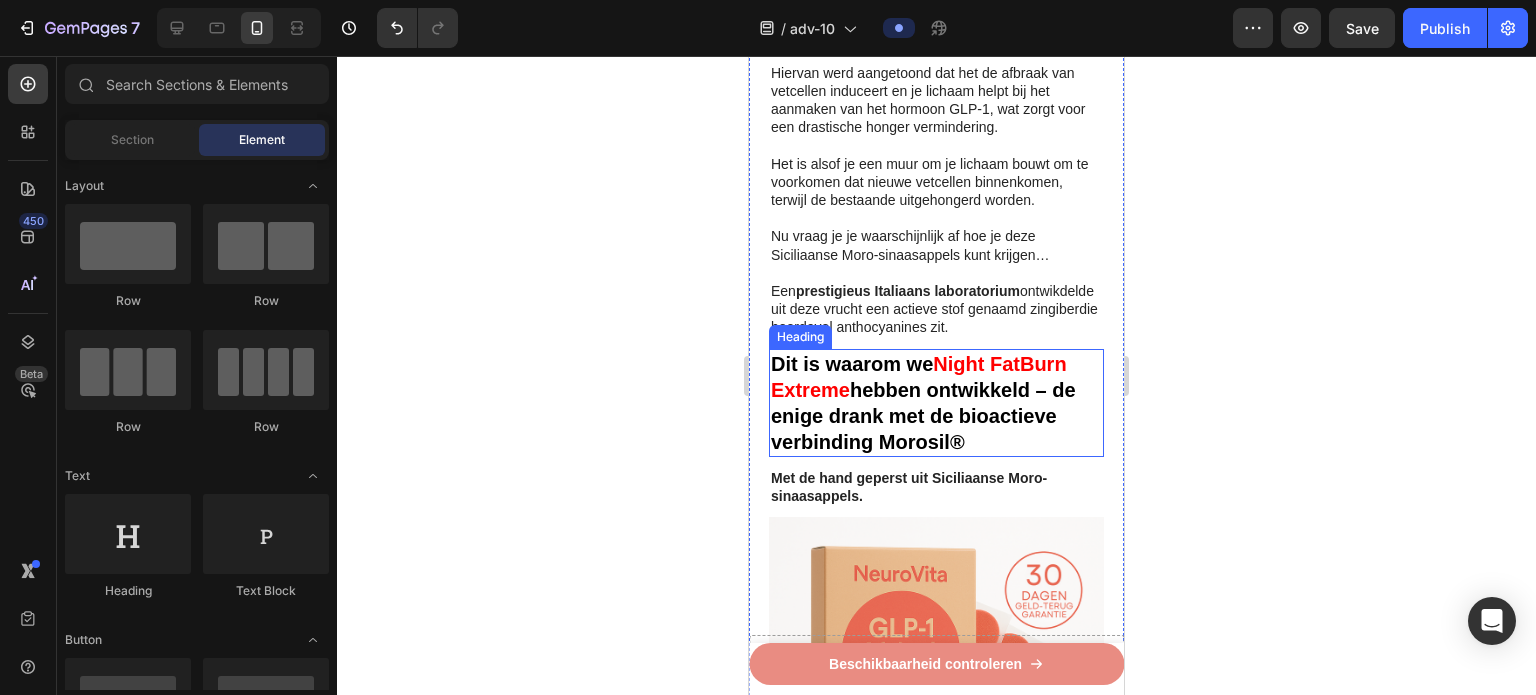 click on "Dit is waarom we" at bounding box center [852, 364] 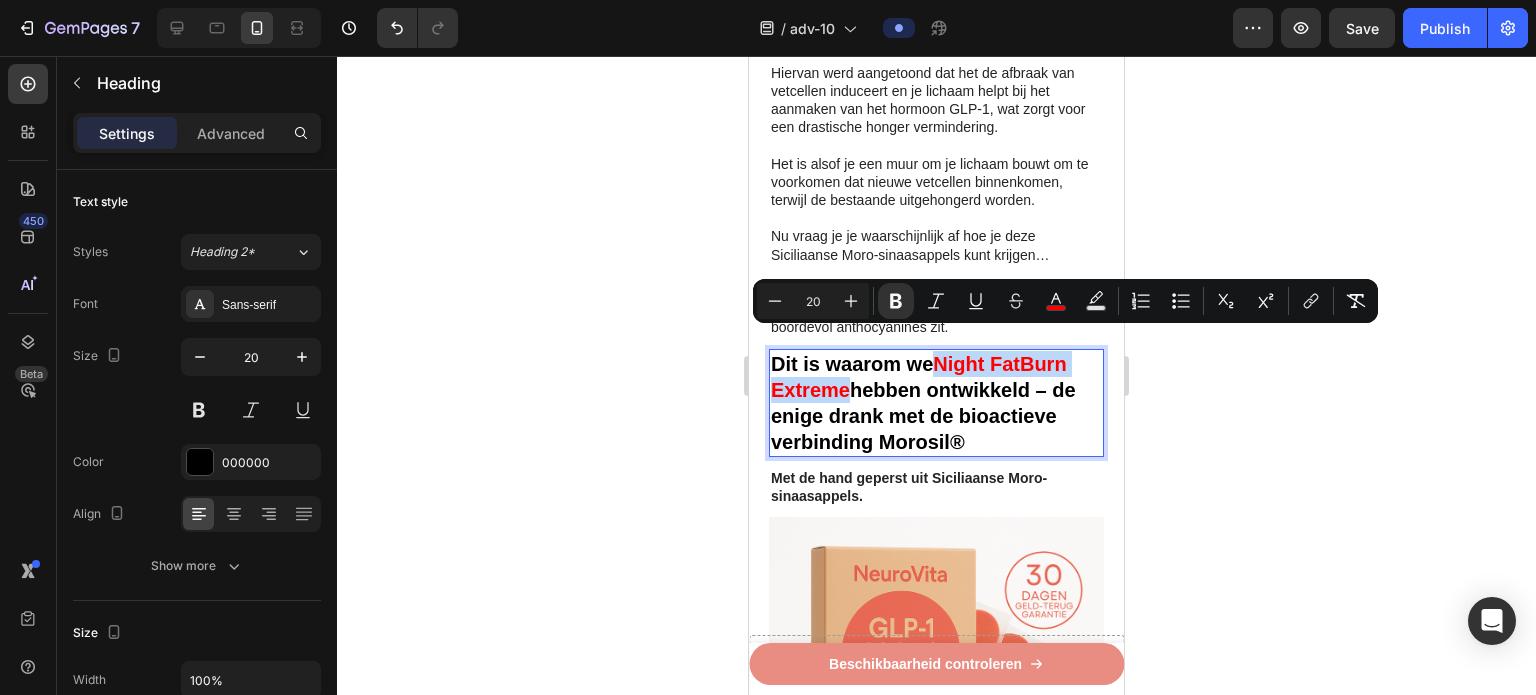 drag, startPoint x: 937, startPoint y: 347, endPoint x: 848, endPoint y: 373, distance: 92.72001 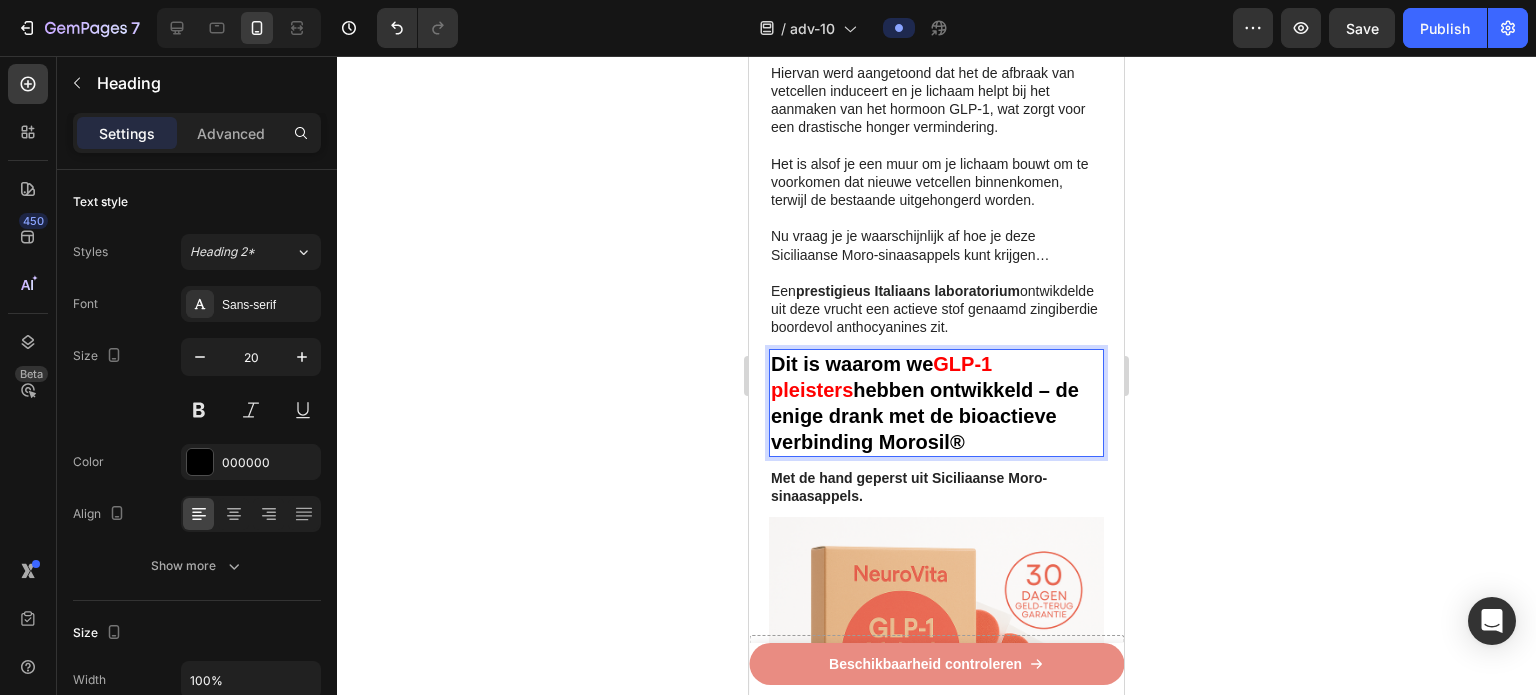 click on "hebben ontwikkeld – de enige drank met de bioactieve verbinding Morosil®" at bounding box center [925, 416] 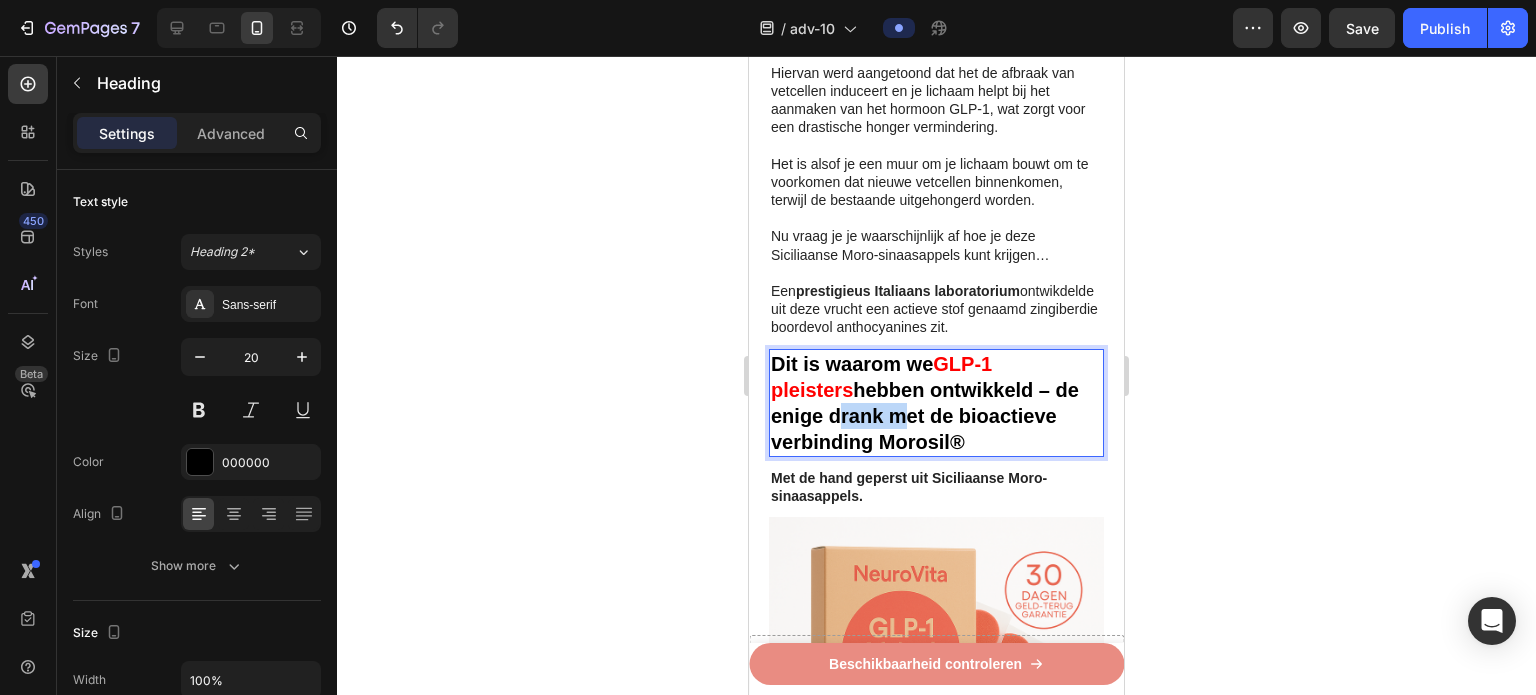 click on "hebben ontwikkeld – de enige drank met de bioactieve verbinding Morosil®" at bounding box center (925, 416) 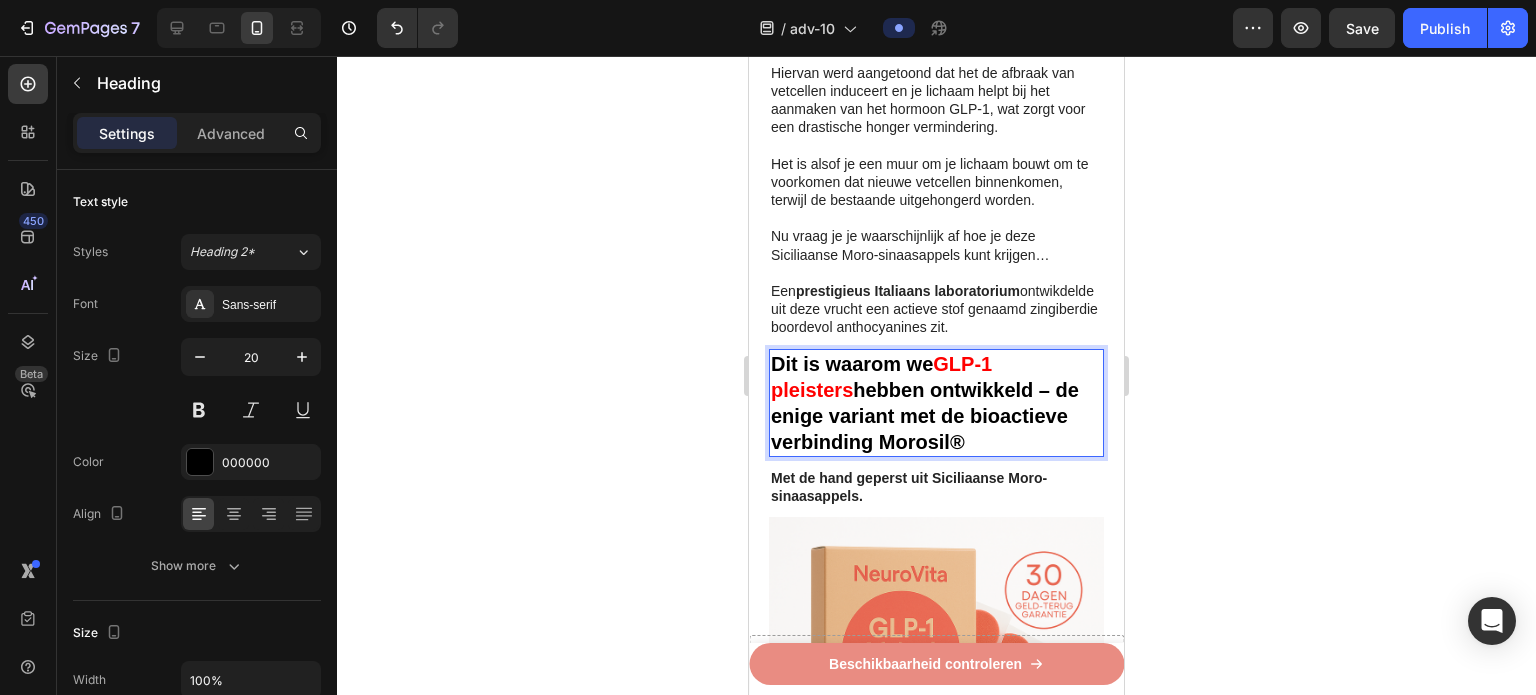 click on "hebben ontwikkeld – de enige variant met de bioactieve verbinding Morosil®" at bounding box center (925, 416) 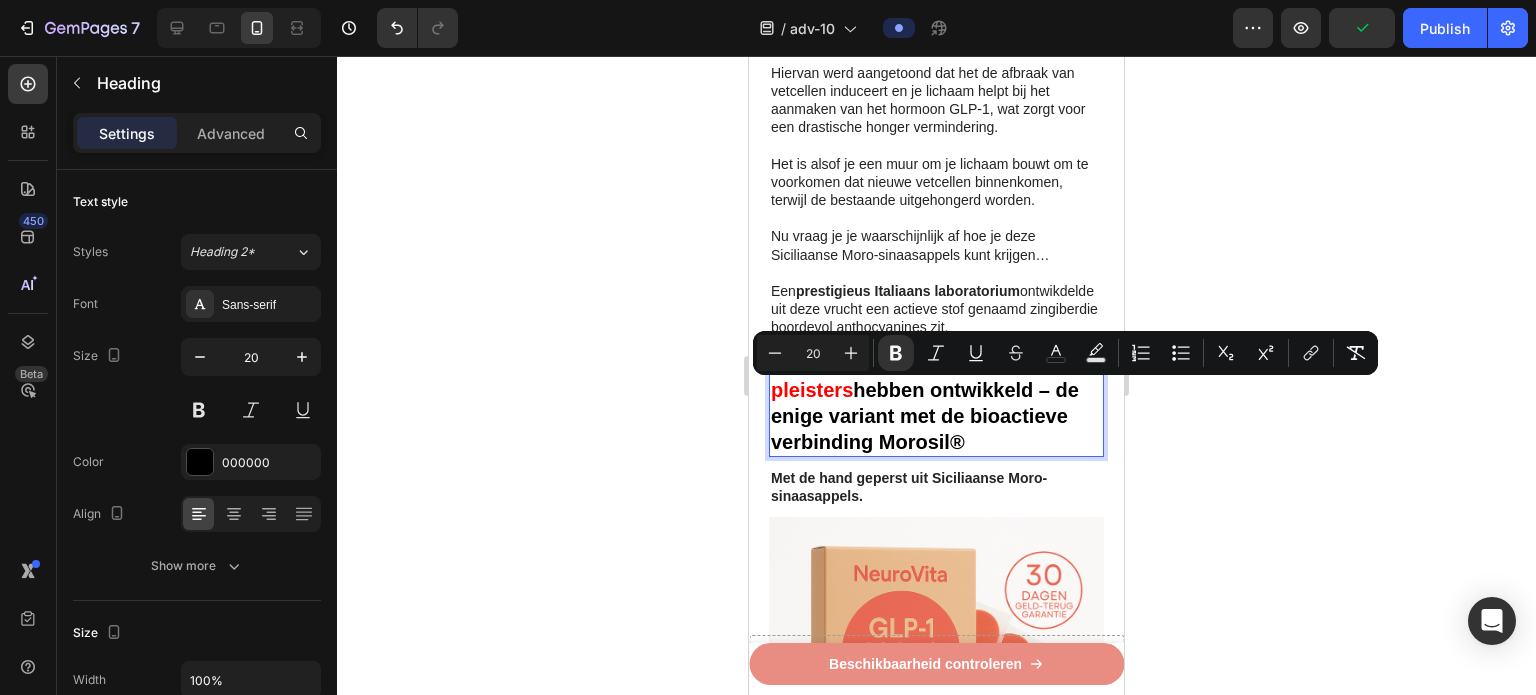 drag, startPoint x: 963, startPoint y: 420, endPoint x: 844, endPoint y: 397, distance: 121.20231 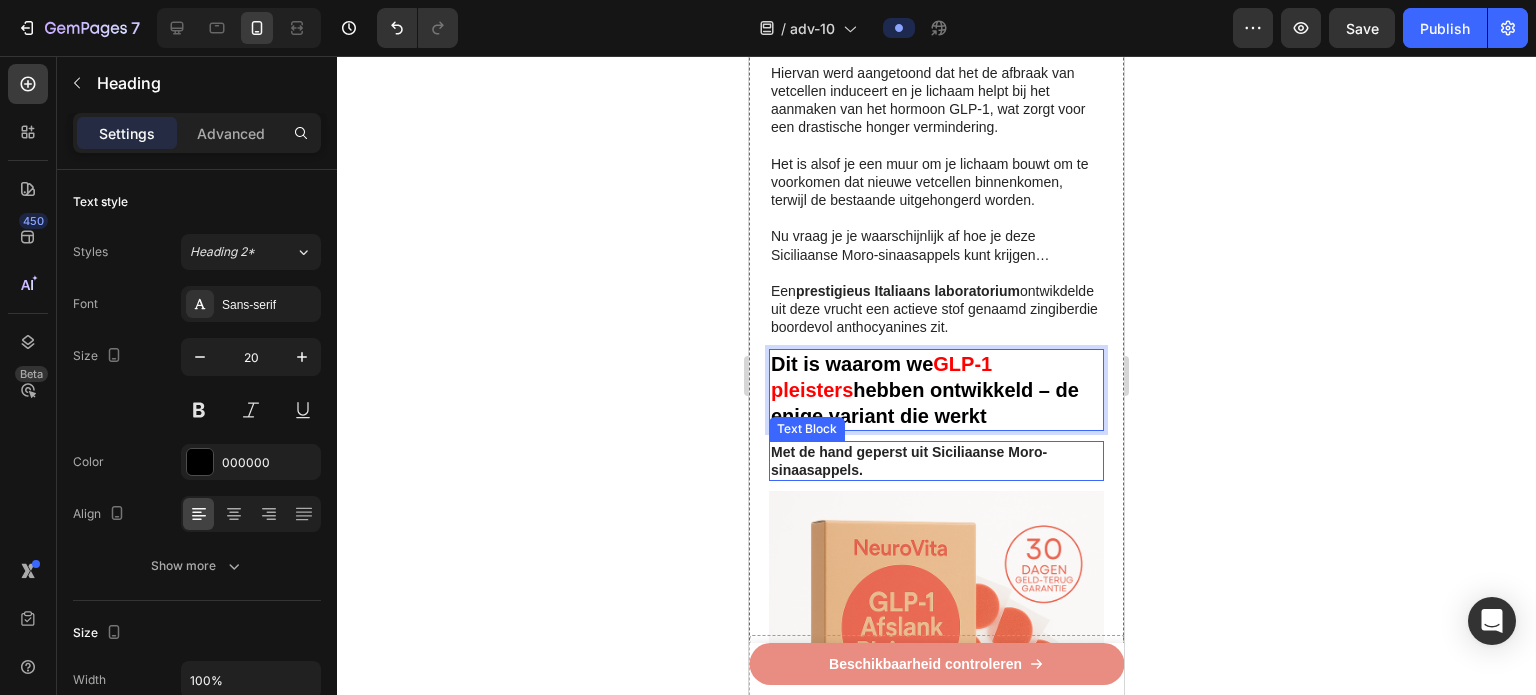 click on "Met de hand geperst uit Siciliaanse Moro-sinaasappels." at bounding box center (909, 461) 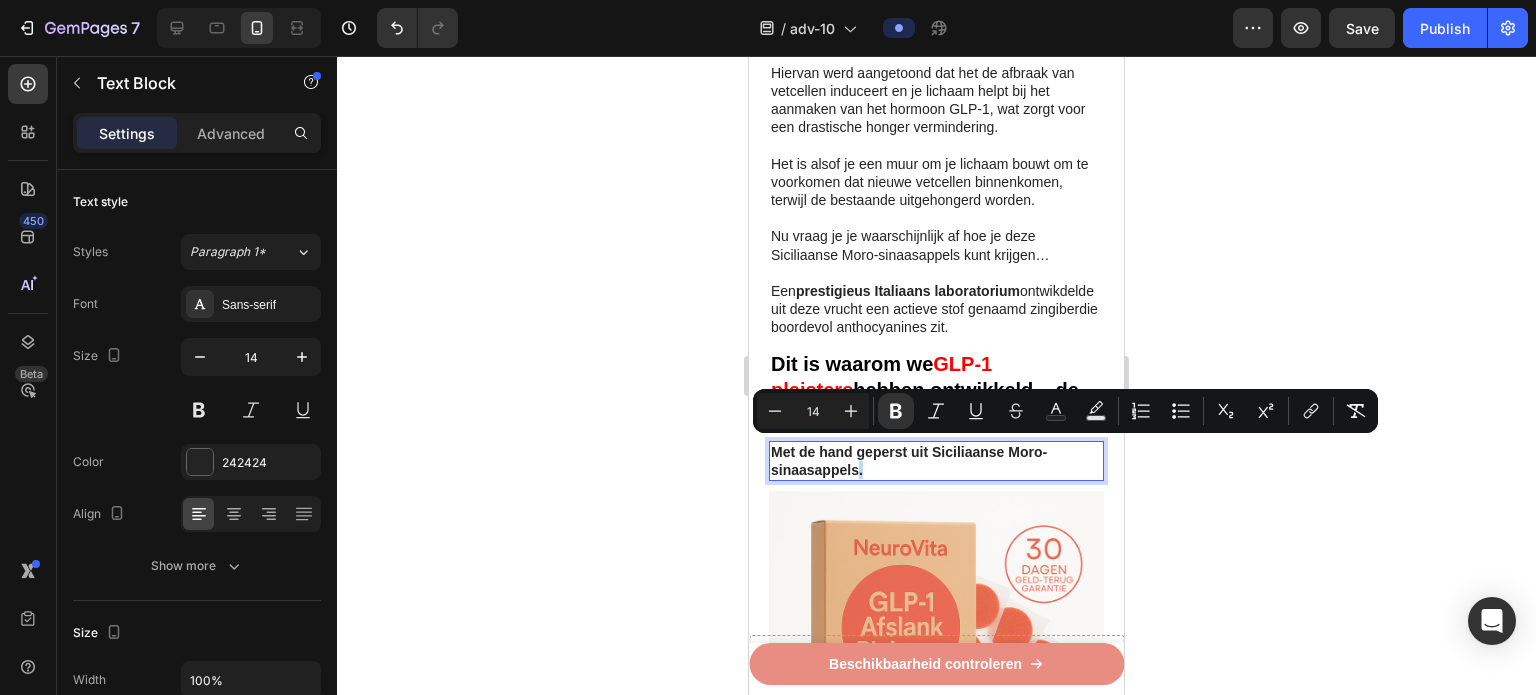 click on "Met de hand geperst uit Siciliaanse Moro-sinaasappels." at bounding box center [936, 461] 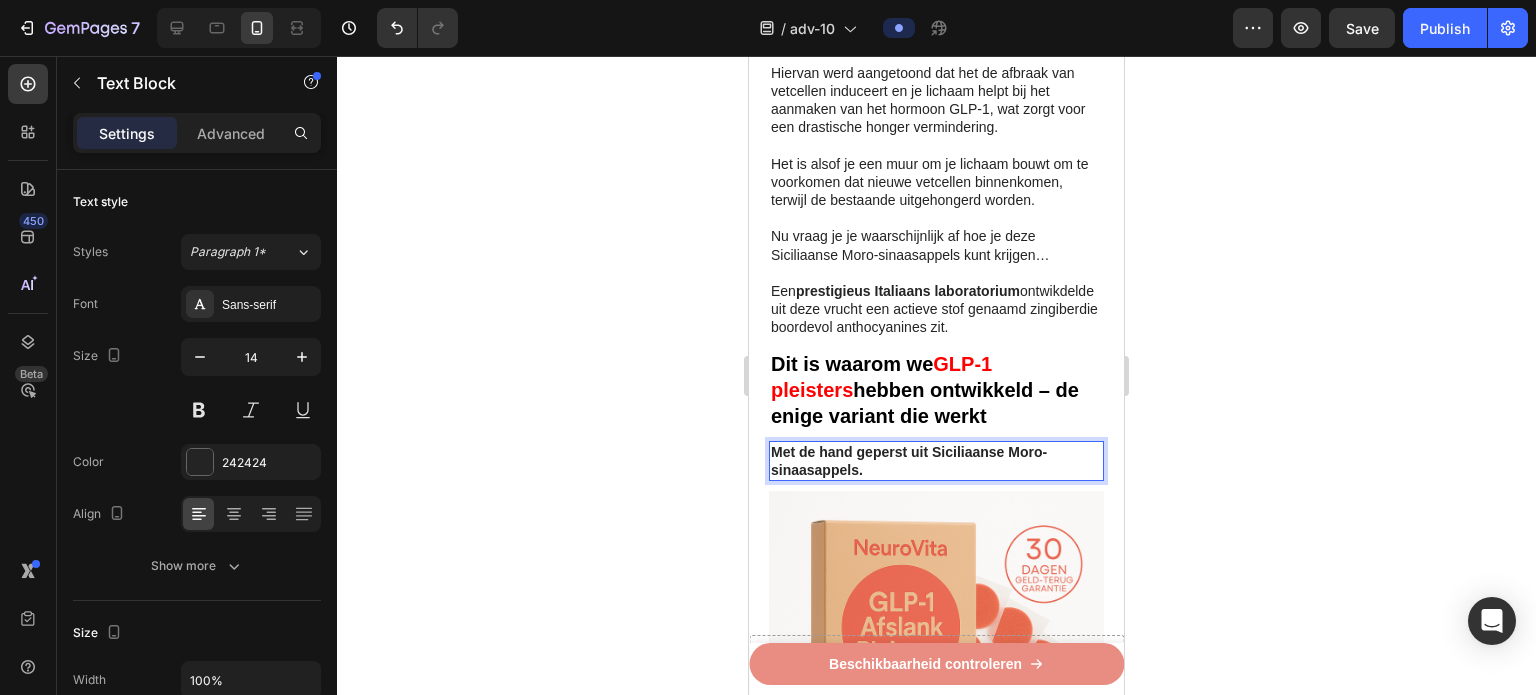 click on "Met de hand geperst uit Siciliaanse Moro-sinaasappels." at bounding box center [909, 461] 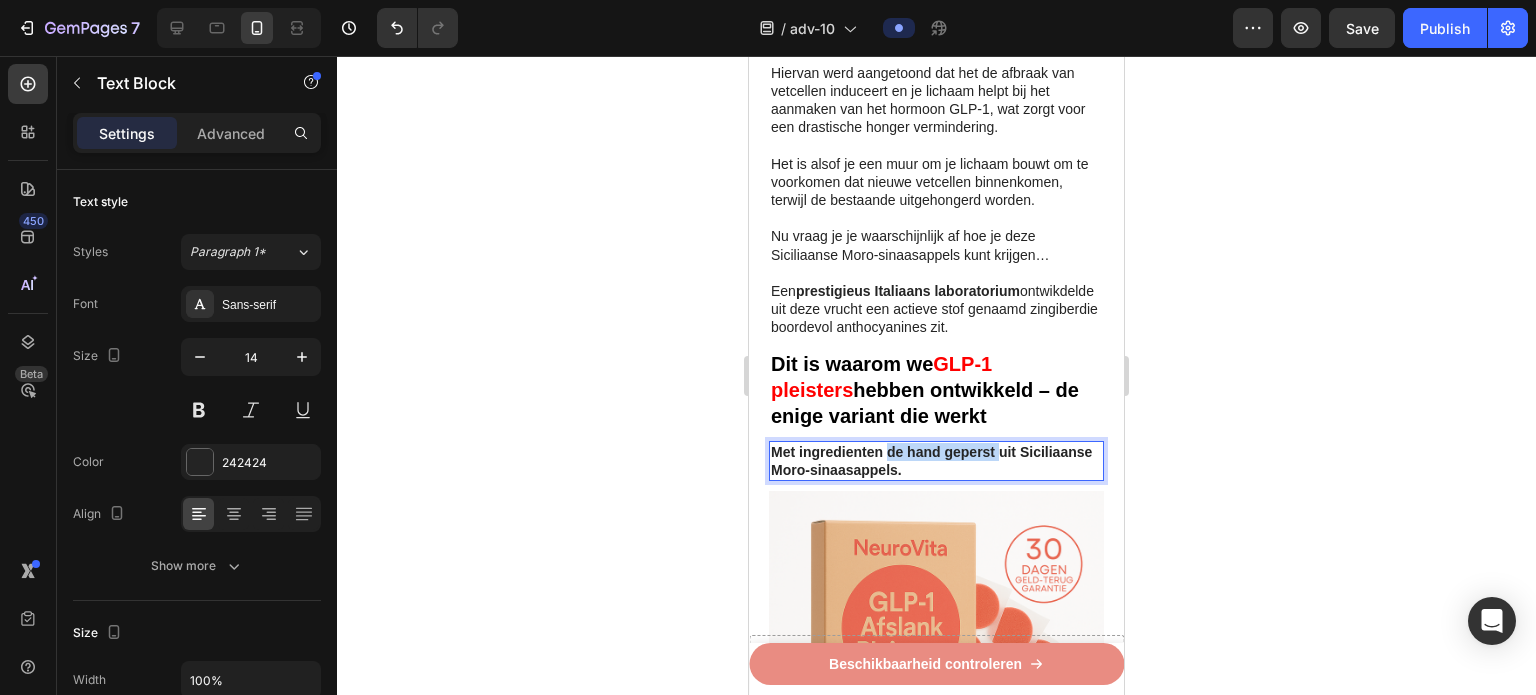 drag, startPoint x: 1000, startPoint y: 434, endPoint x: 888, endPoint y: 437, distance: 112.04017 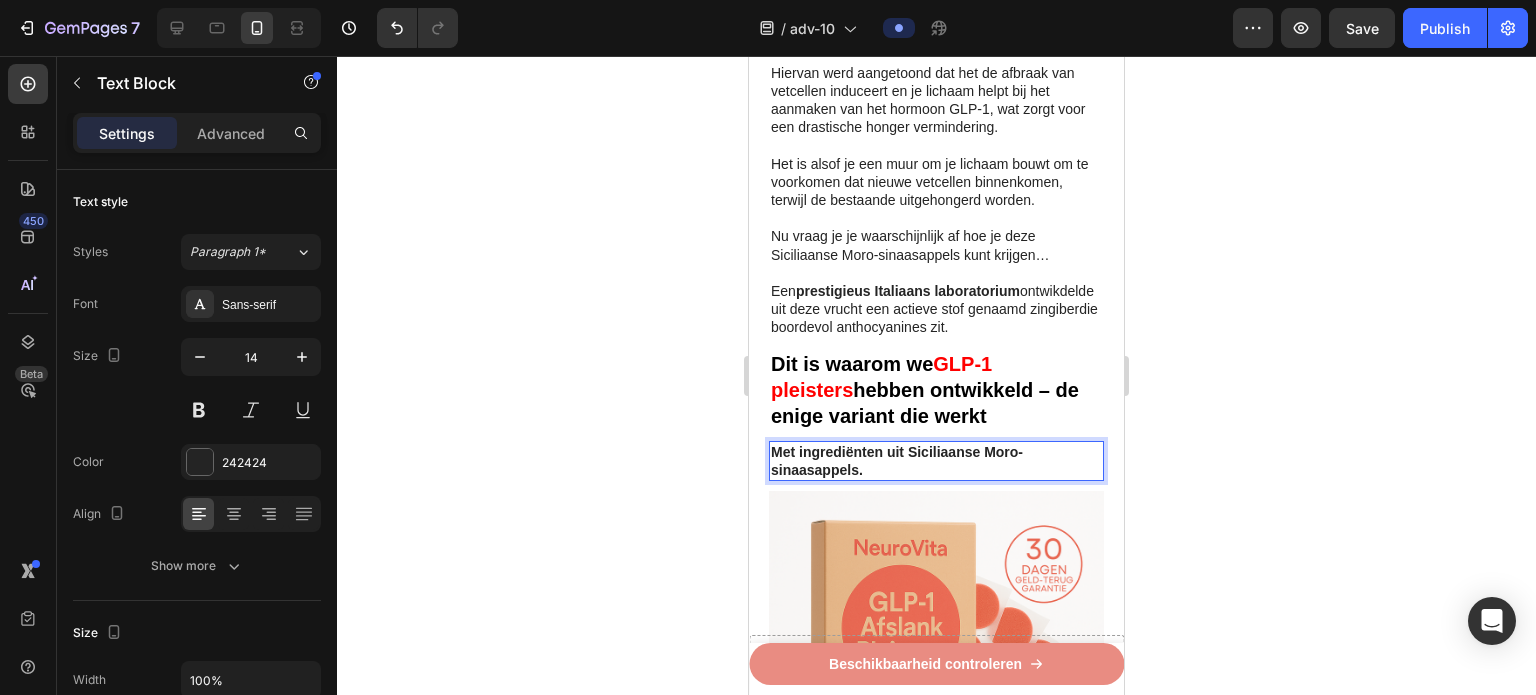 click on "Met ingrediënten uit Siciliaanse Moro-sinaasappels." at bounding box center [897, 461] 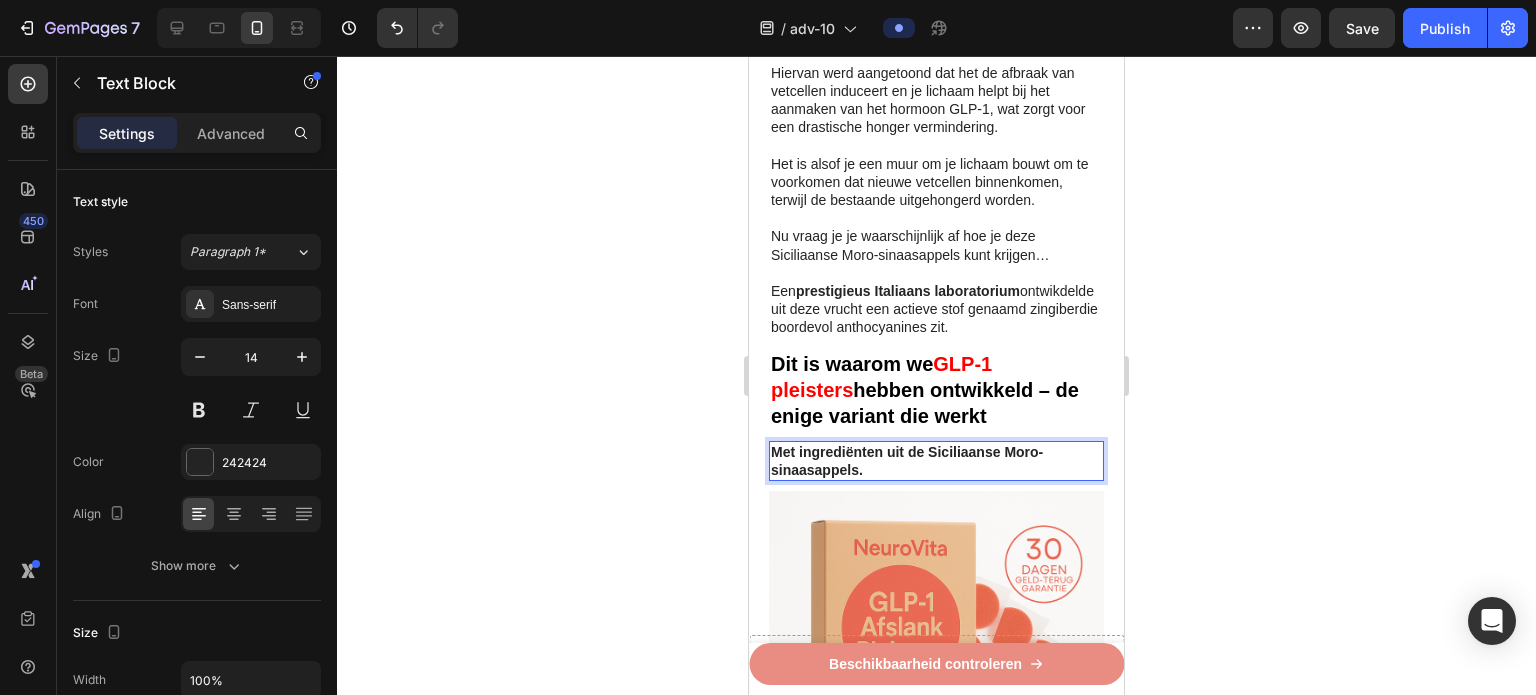 click 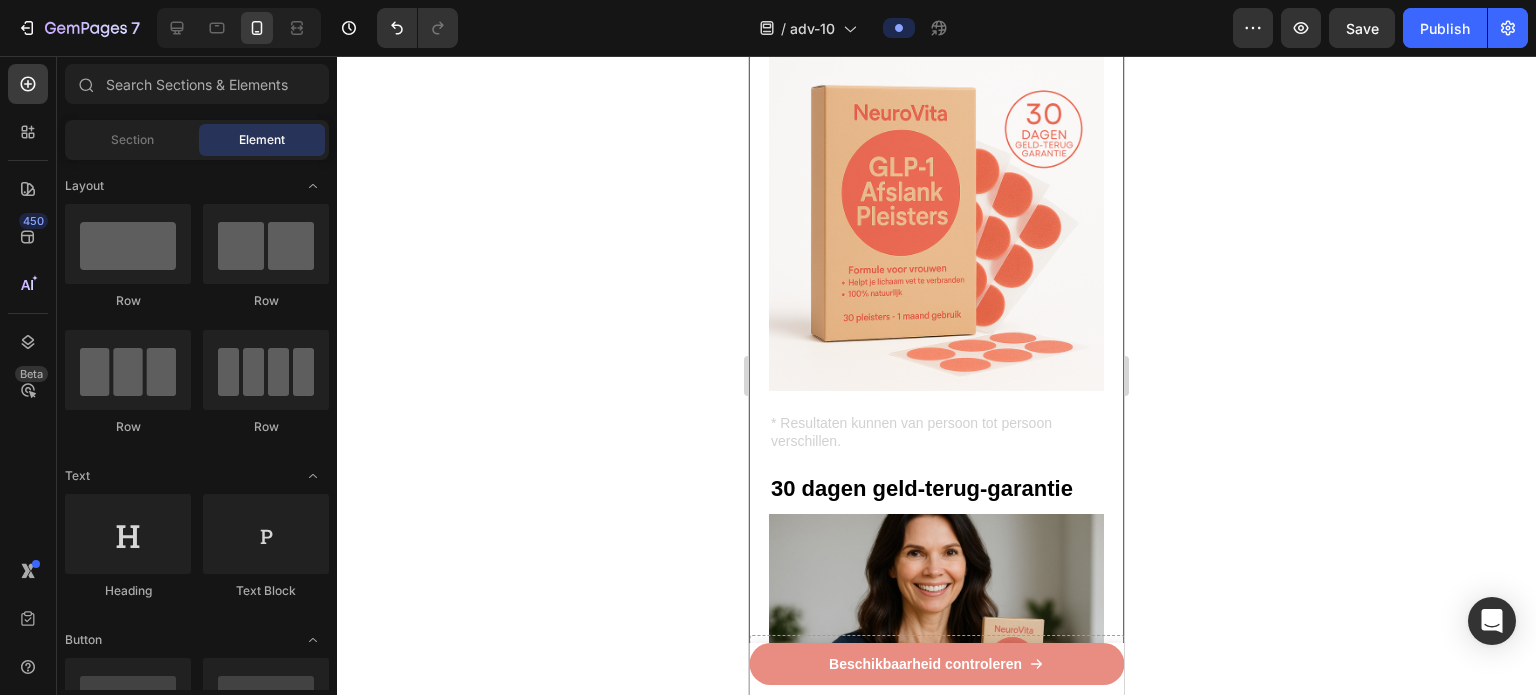 scroll, scrollTop: 3100, scrollLeft: 0, axis: vertical 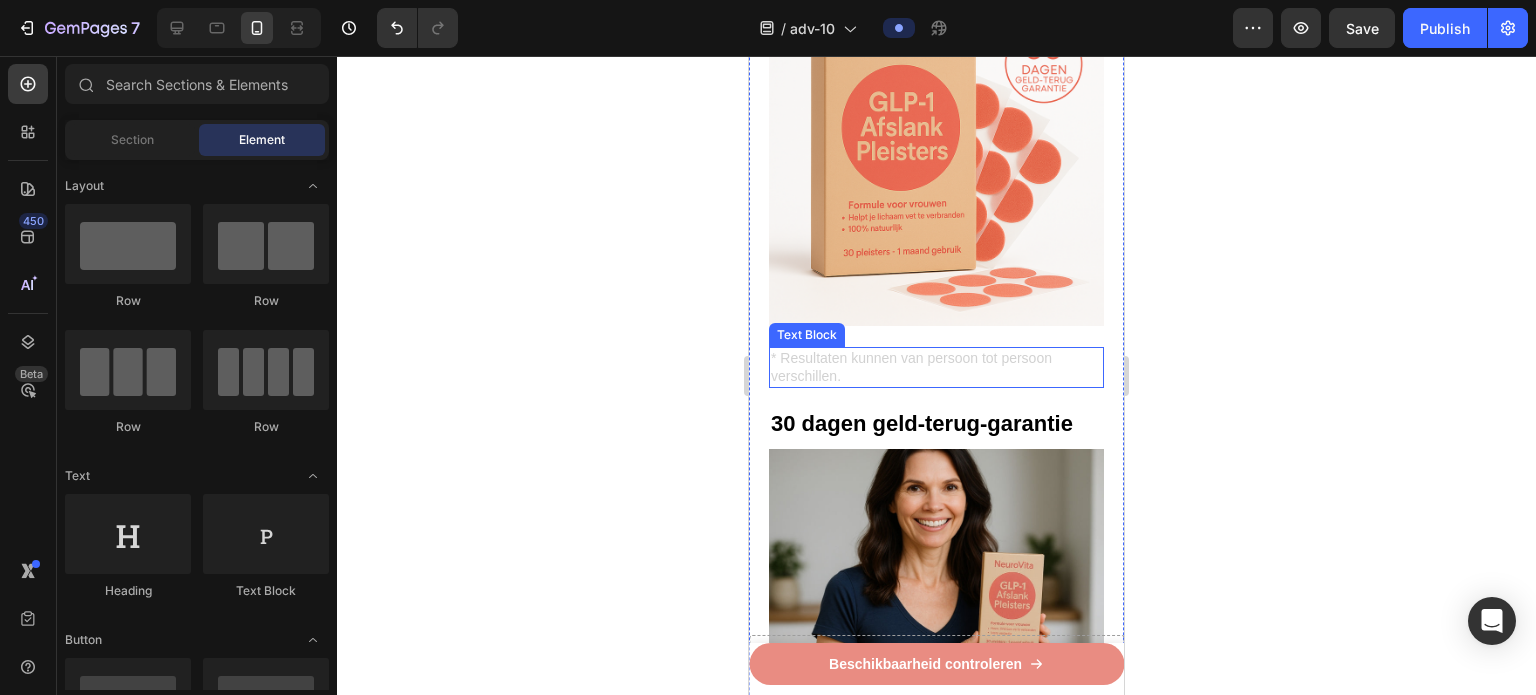click at bounding box center [936, 158] 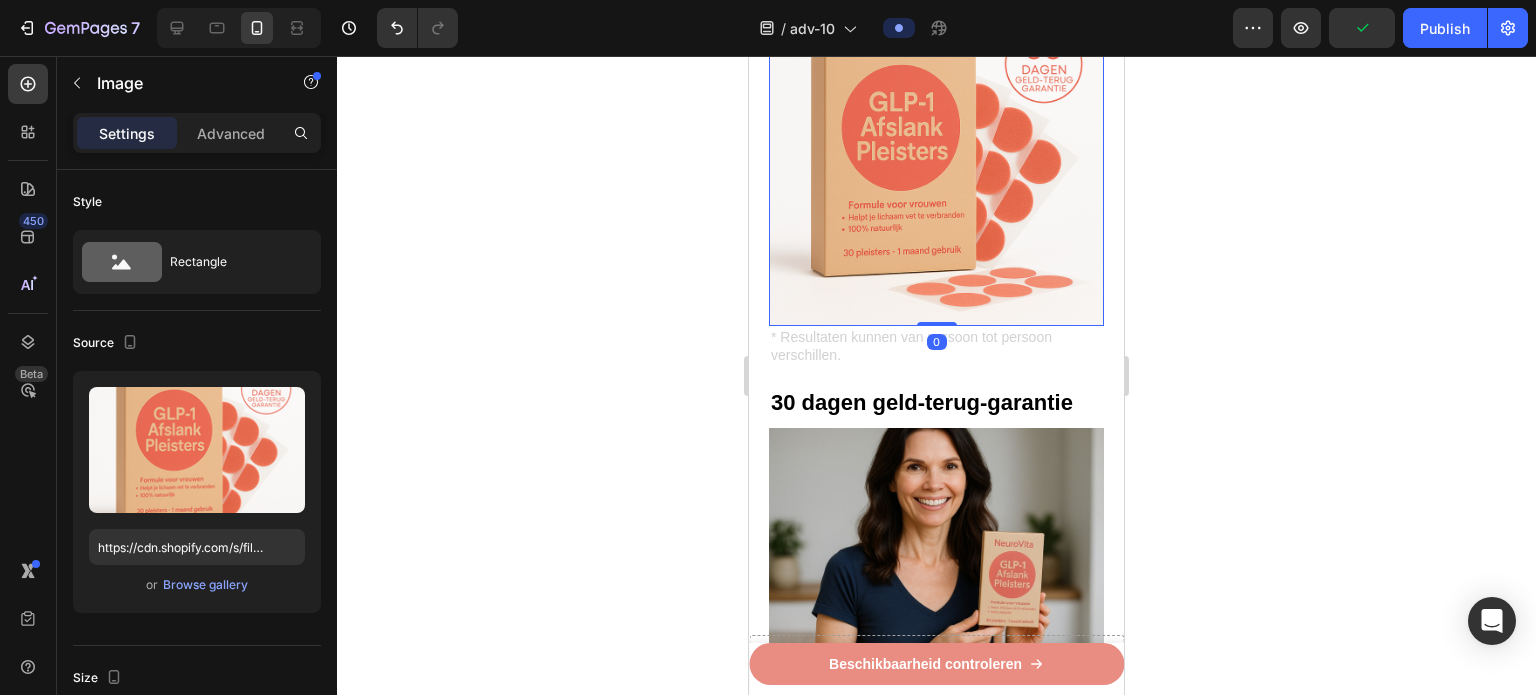 drag, startPoint x: 920, startPoint y: 310, endPoint x: 897, endPoint y: 300, distance: 25.079872 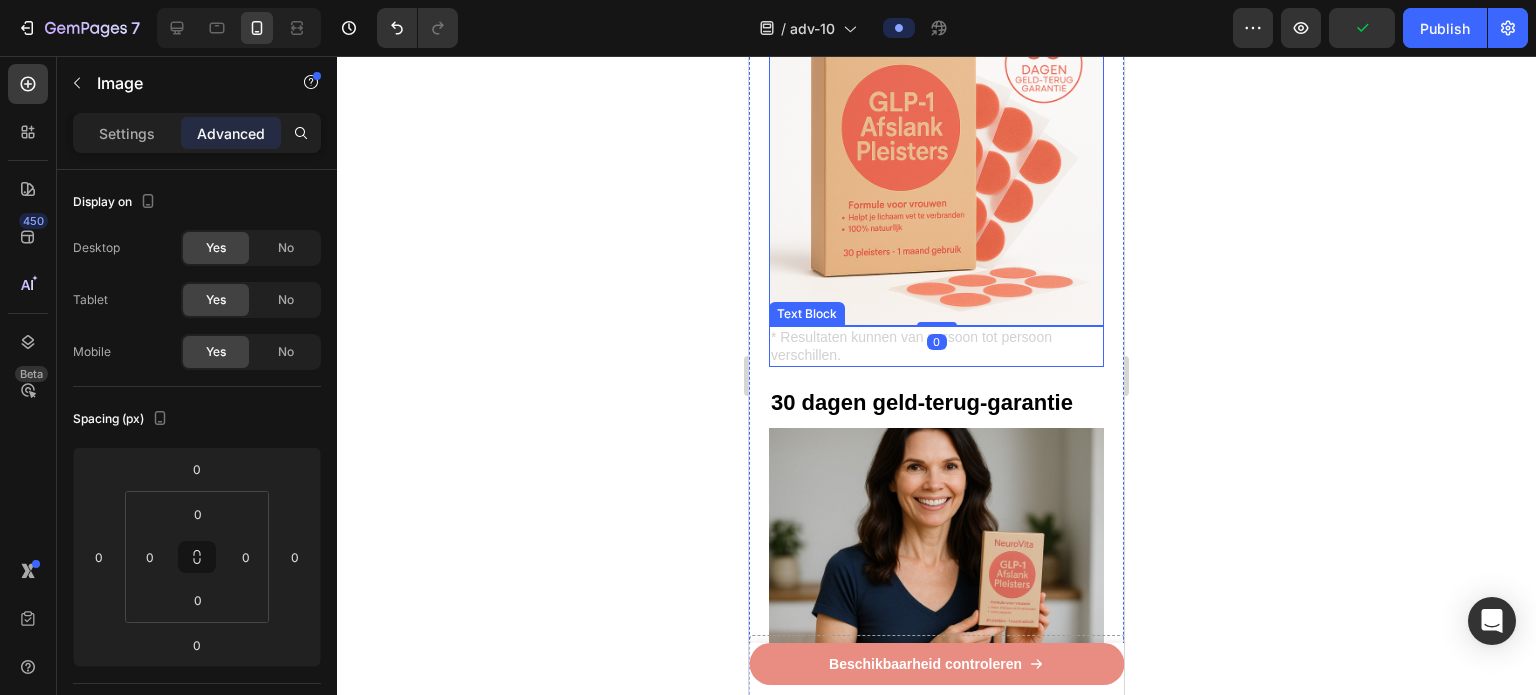 click on "* Resultaten kunnen van persoon tot persoon verschillen." at bounding box center (936, 346) 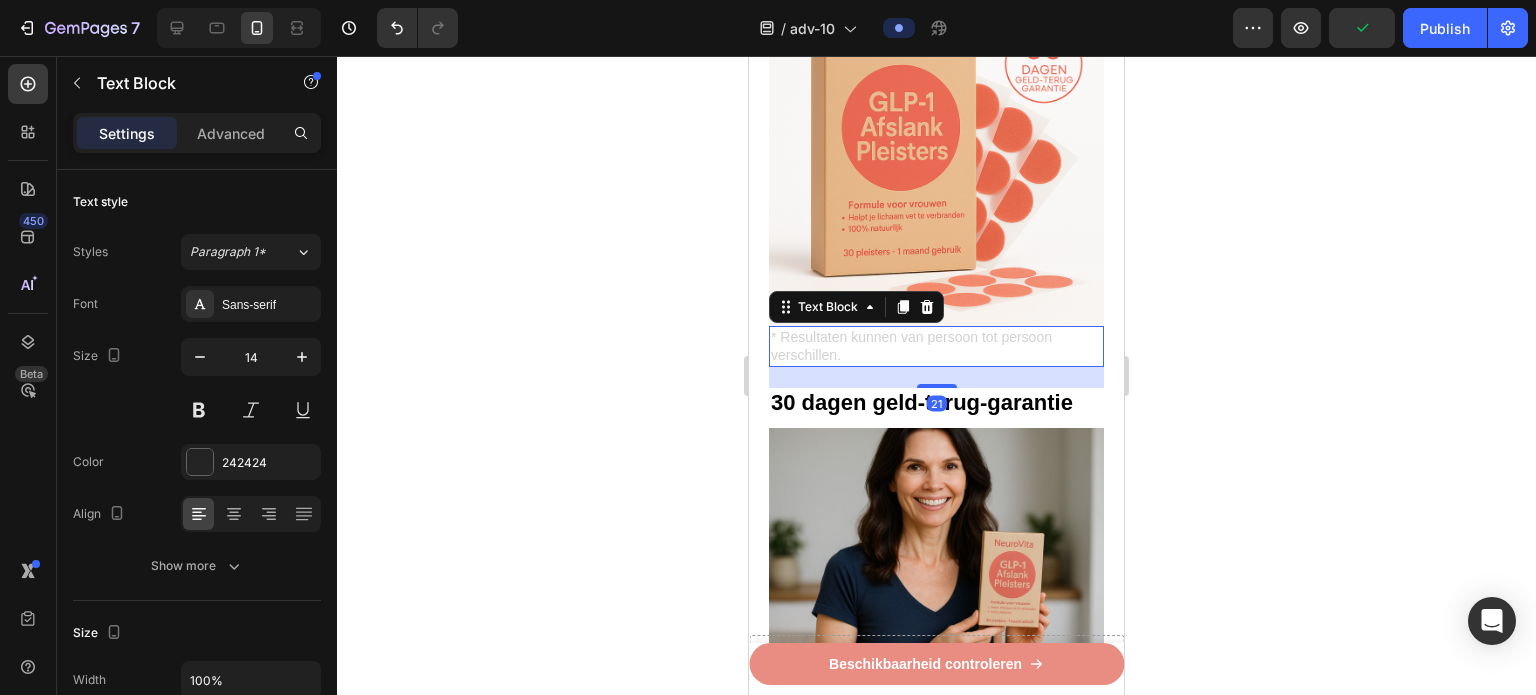 click 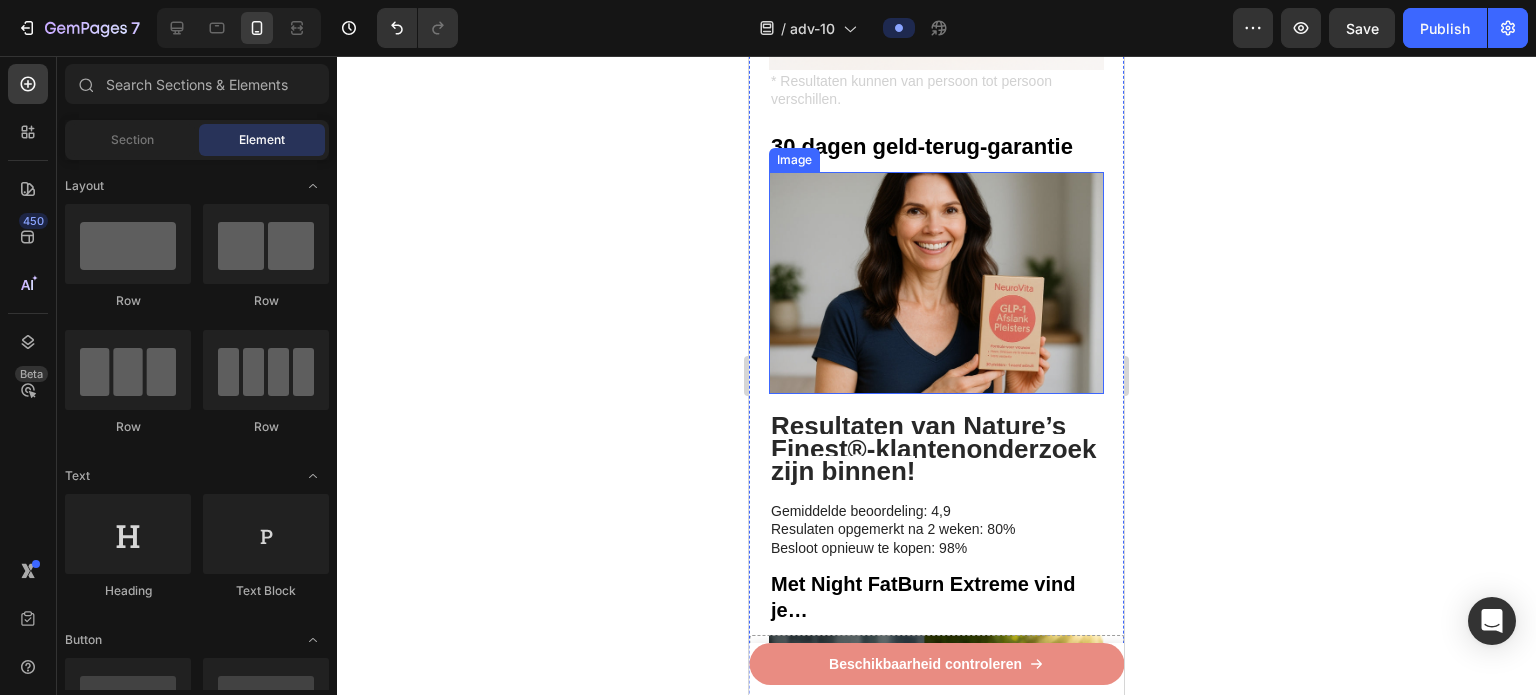 scroll, scrollTop: 3400, scrollLeft: 0, axis: vertical 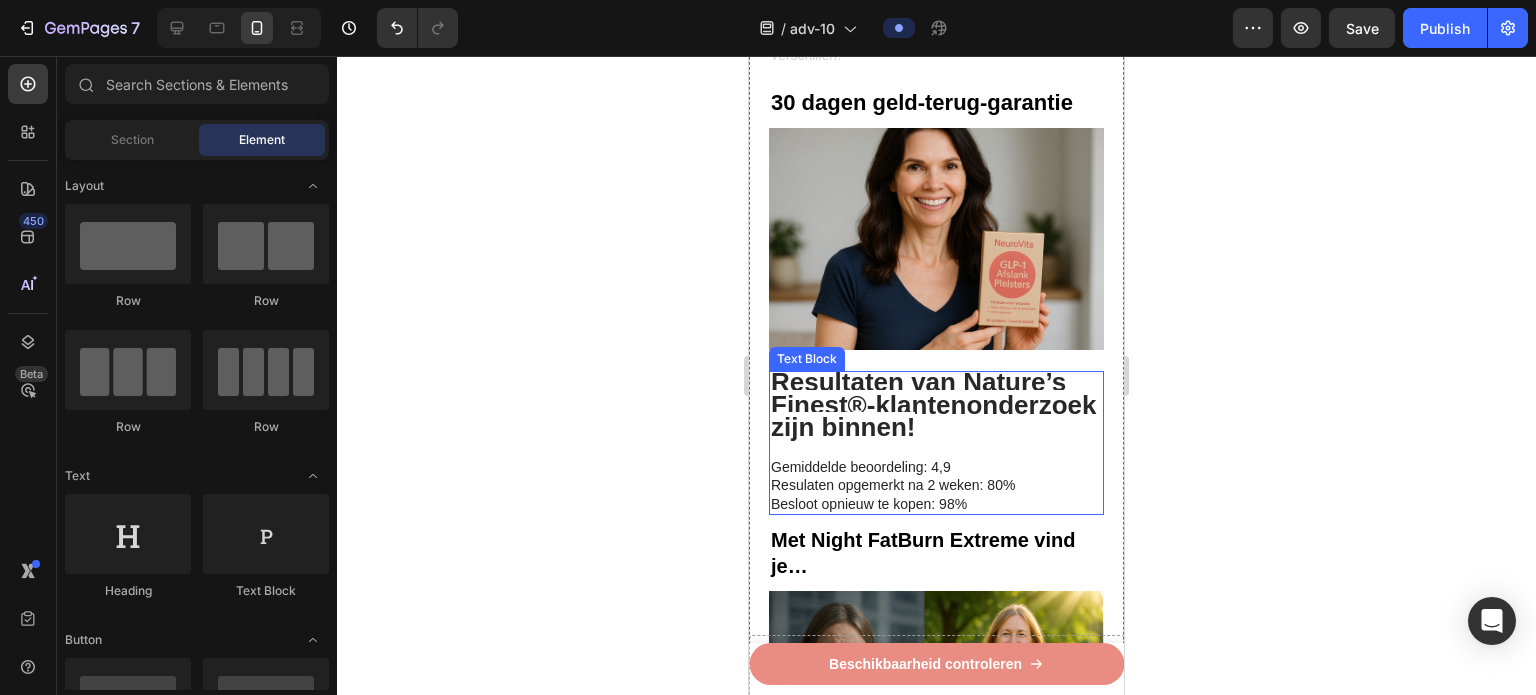 click on "Resultaten van Nature’s Finest®-klantenonderzoek zijn binnen!" at bounding box center (936, 406) 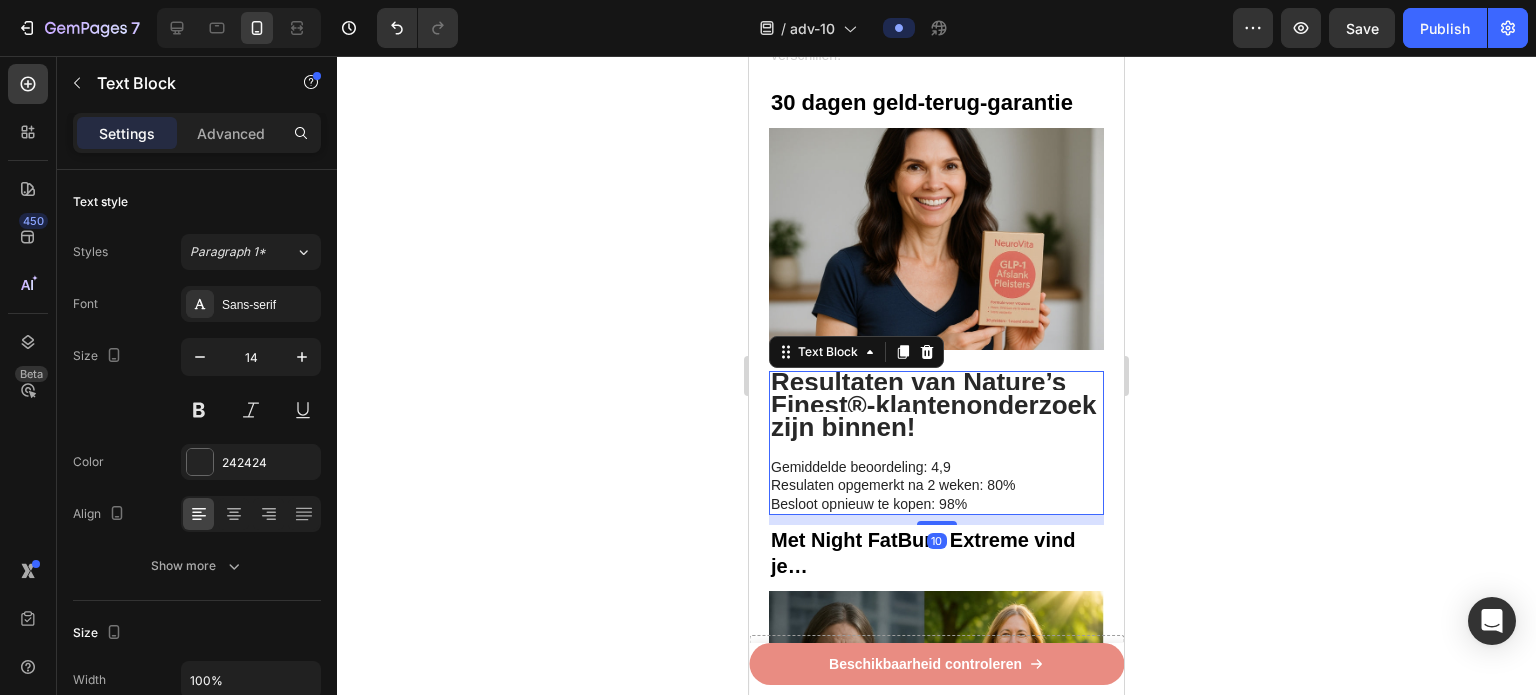 click on "Resultaten van Nature’s Finest®-klantenonderzoek zijn binnen!" at bounding box center (936, 406) 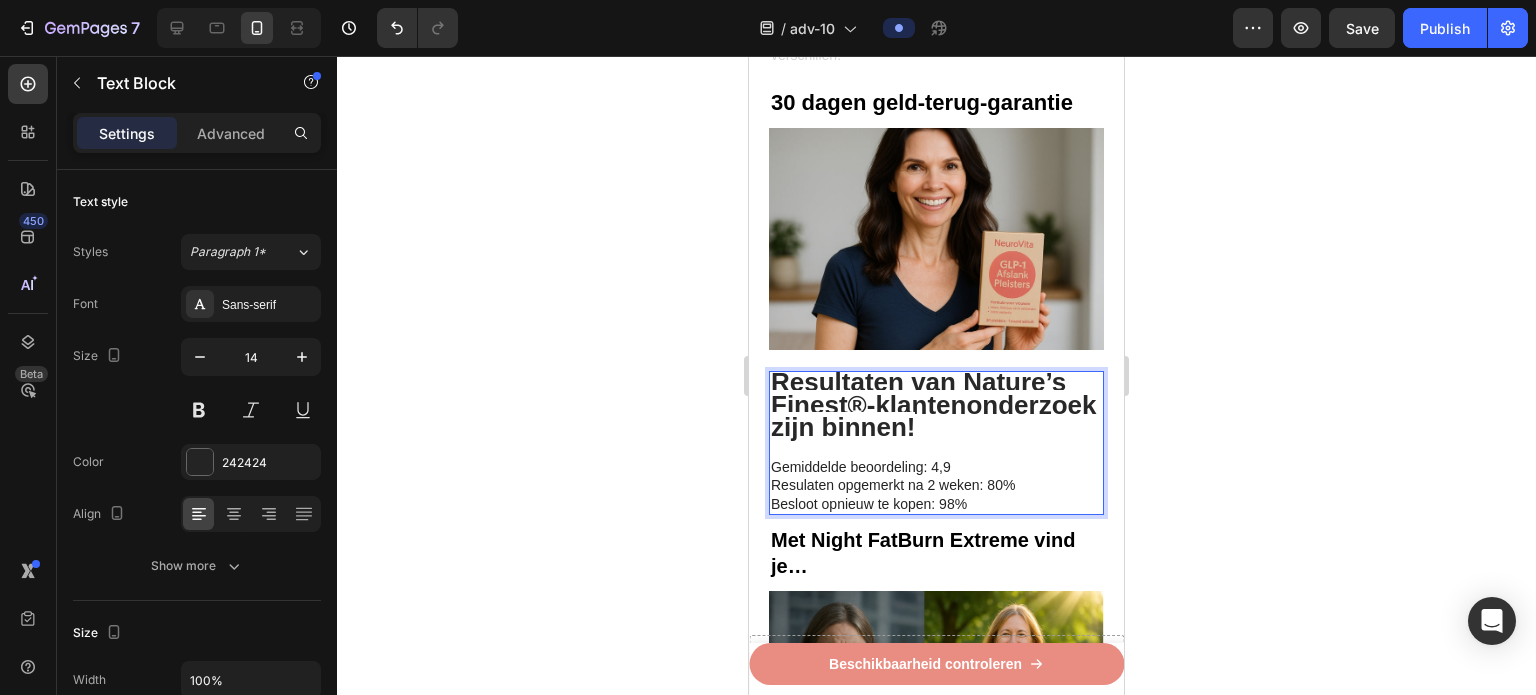 click on "Resultaten van Nature’s Finest®-klantenonderzoek zijn binnen!" at bounding box center [936, 406] 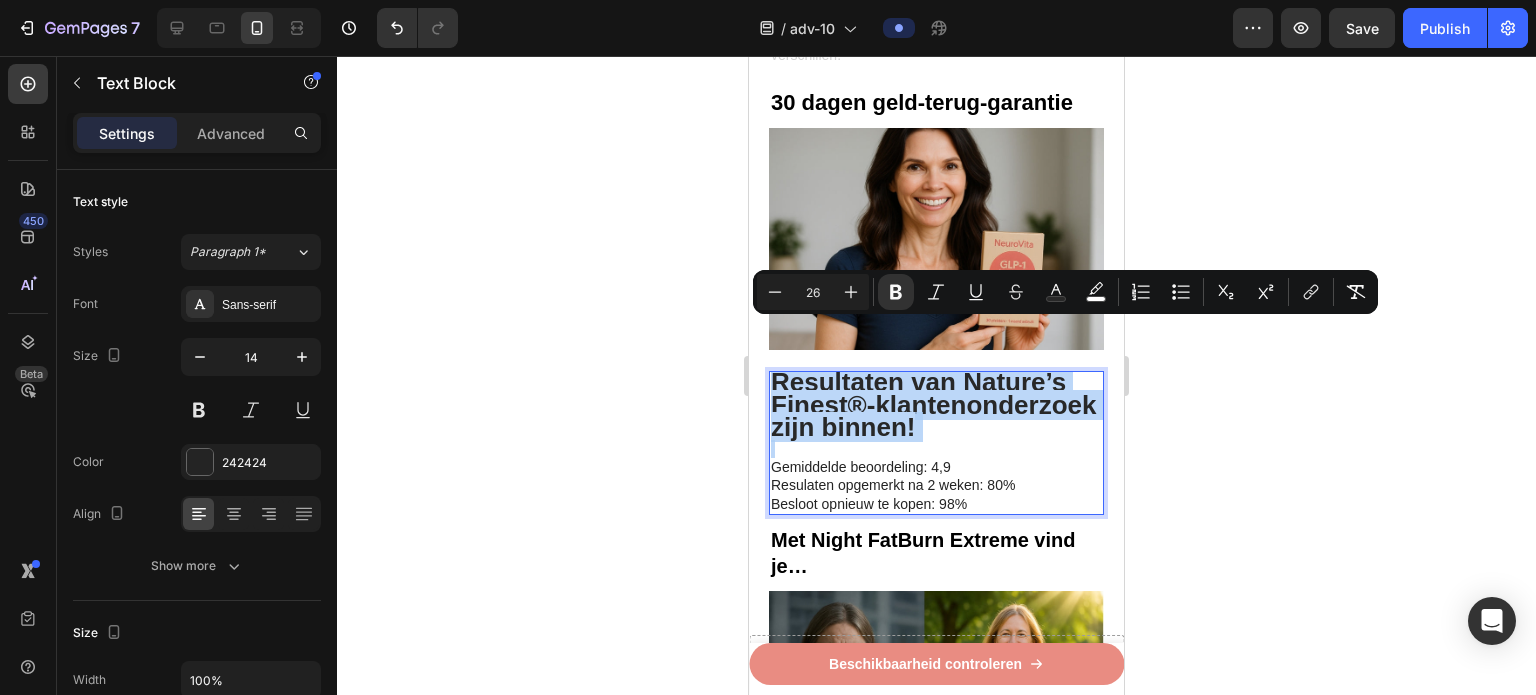 drag, startPoint x: 928, startPoint y: 412, endPoint x: 783, endPoint y: 331, distance: 166.09033 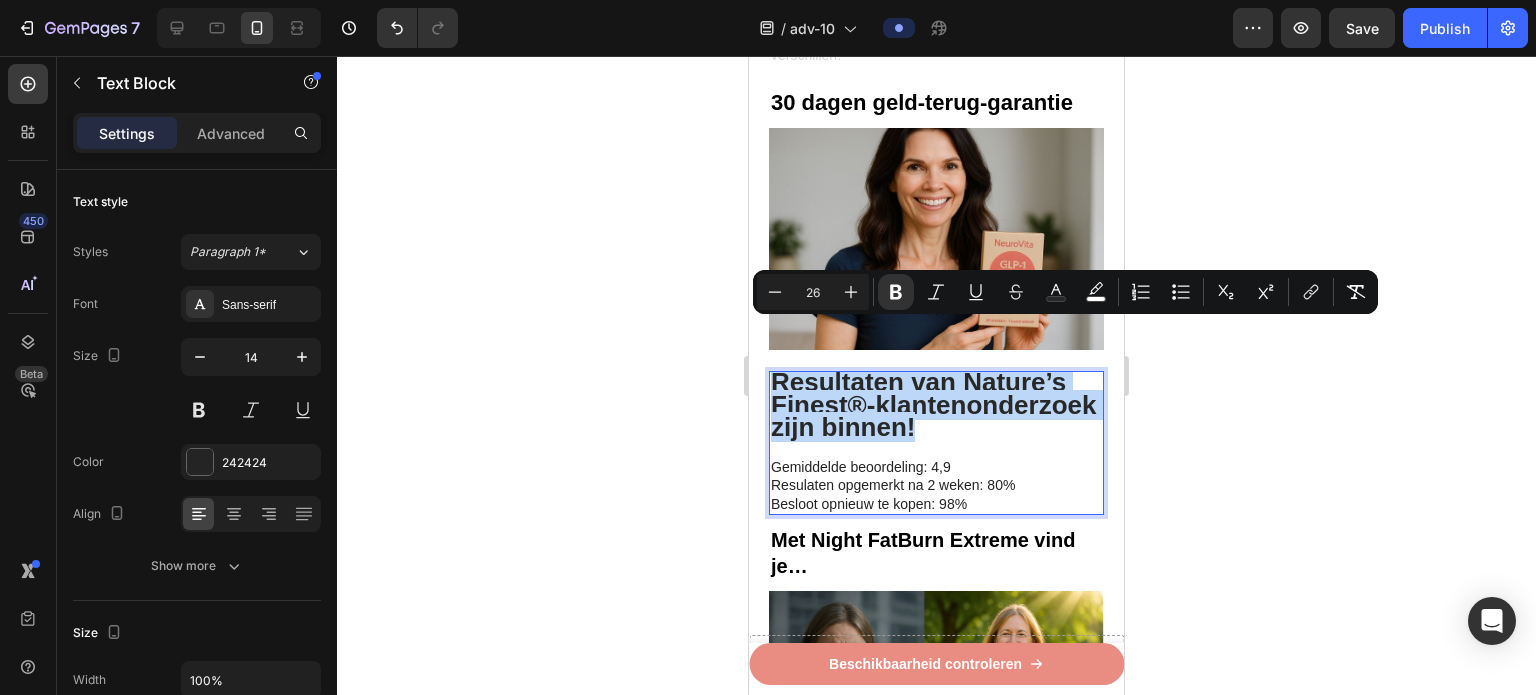 drag, startPoint x: 885, startPoint y: 409, endPoint x: 775, endPoint y: 335, distance: 132.57451 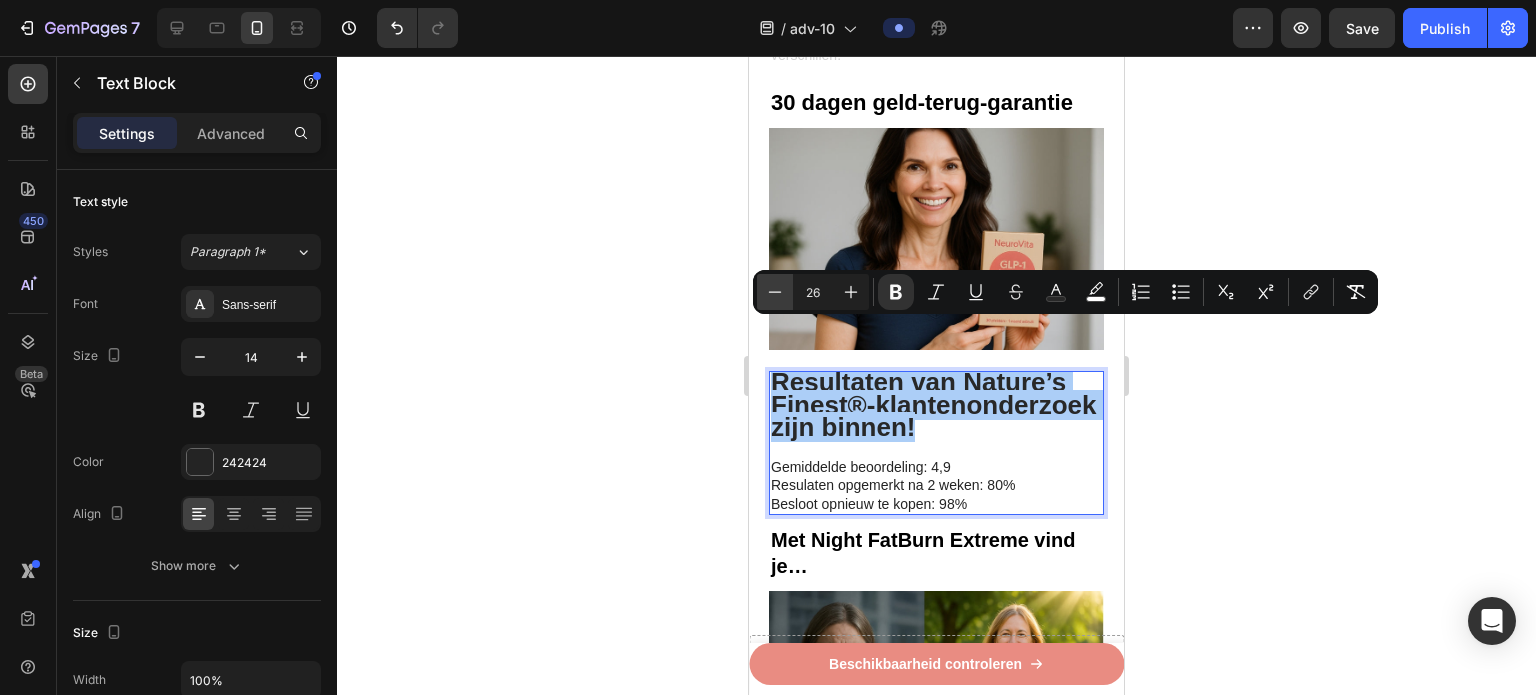 click 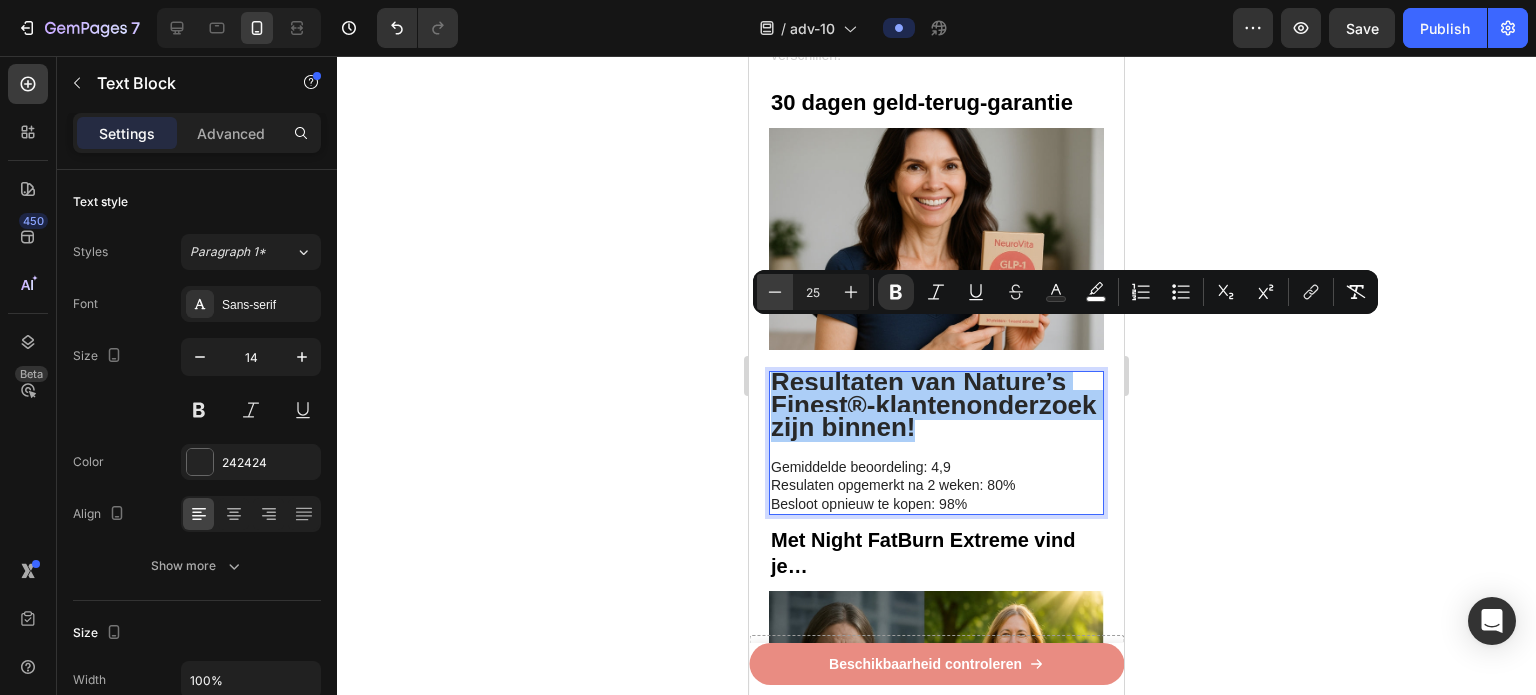 click 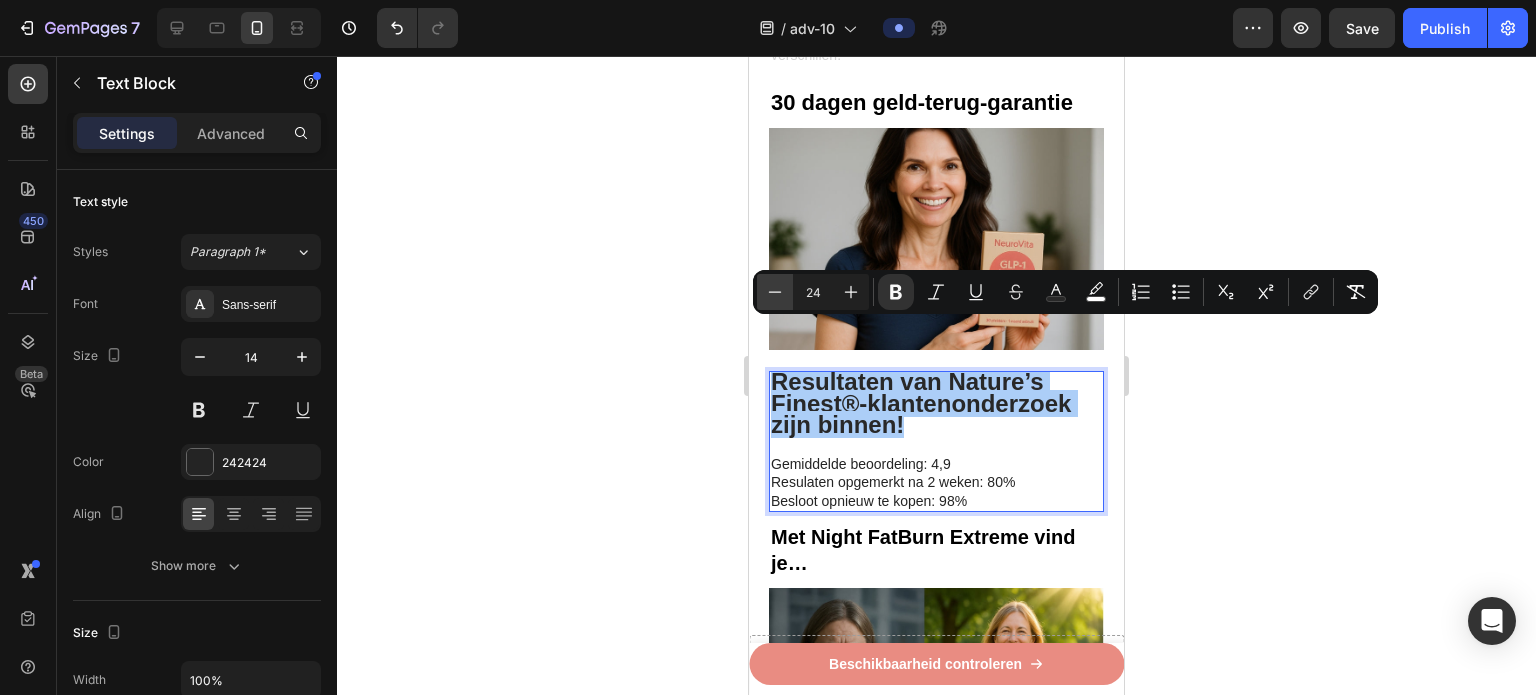 click 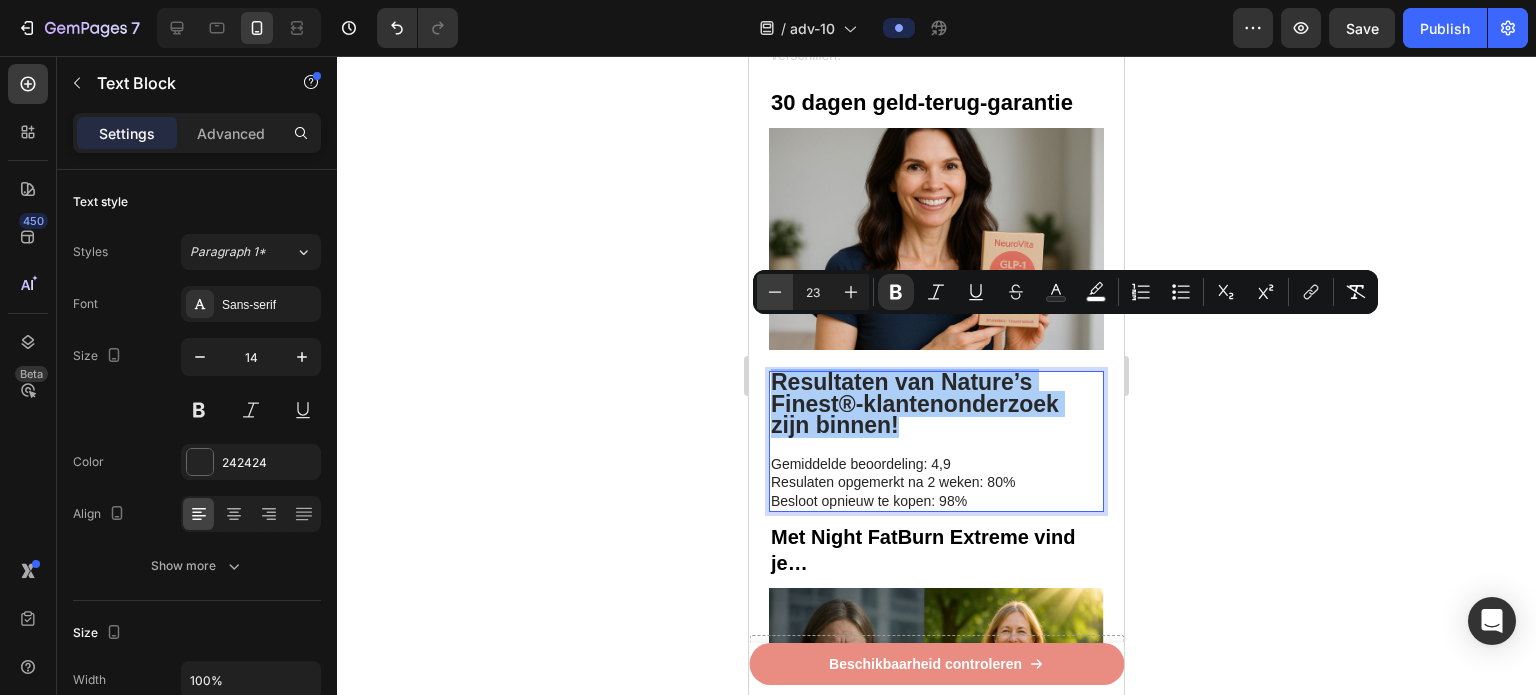 click 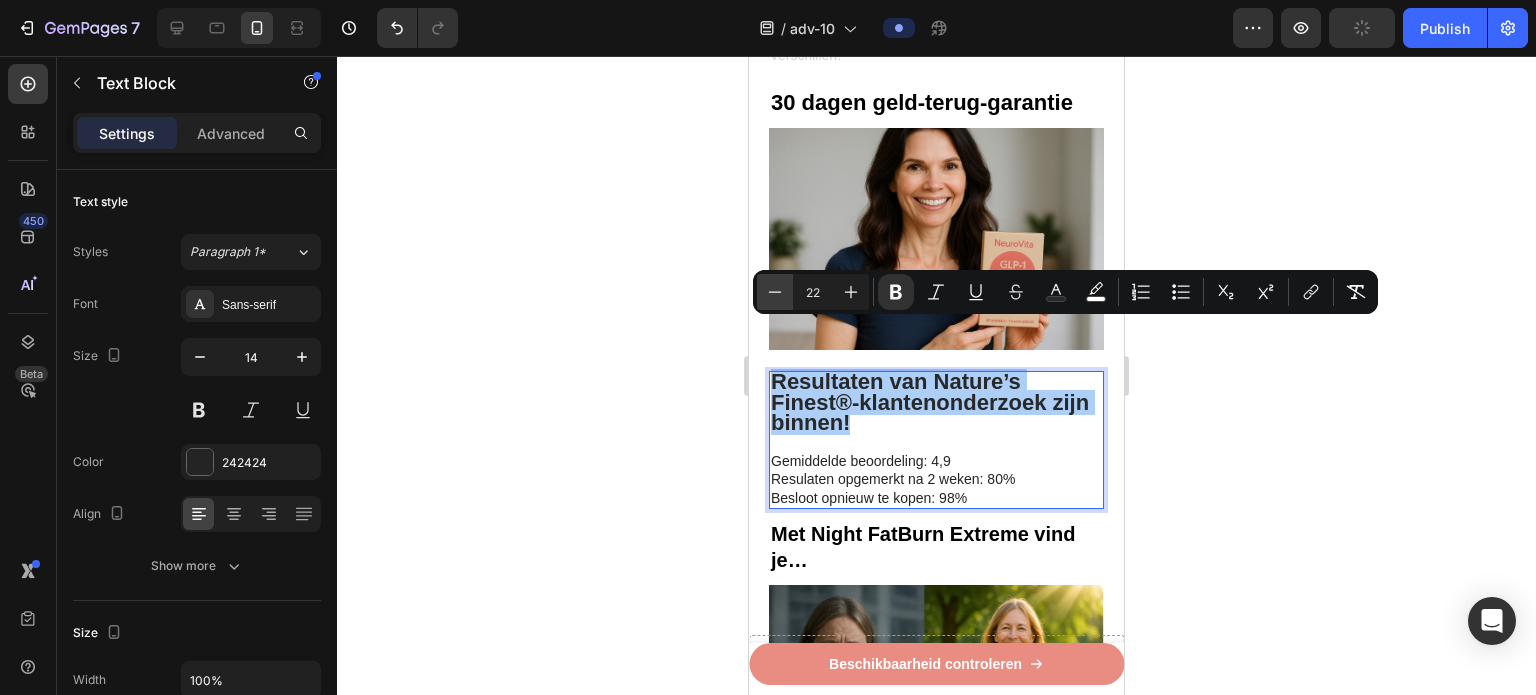 click 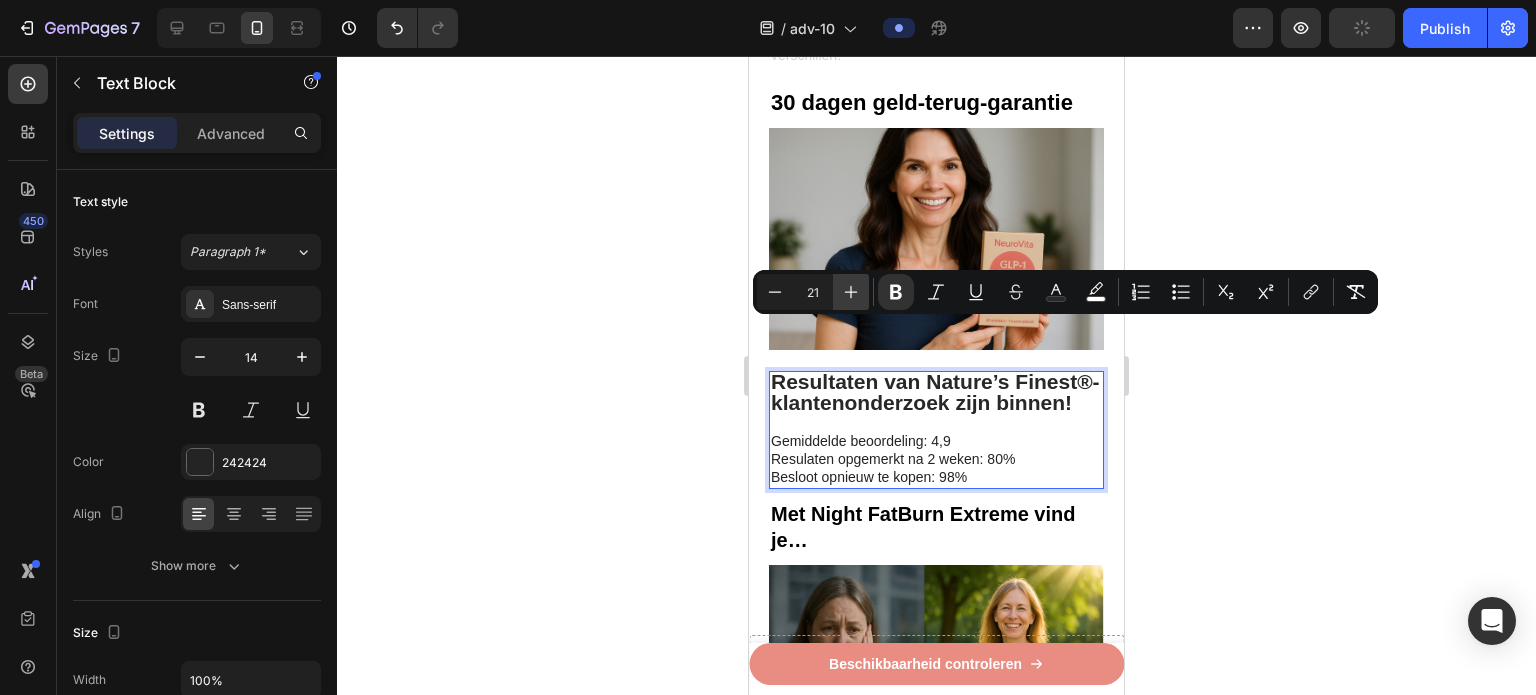click 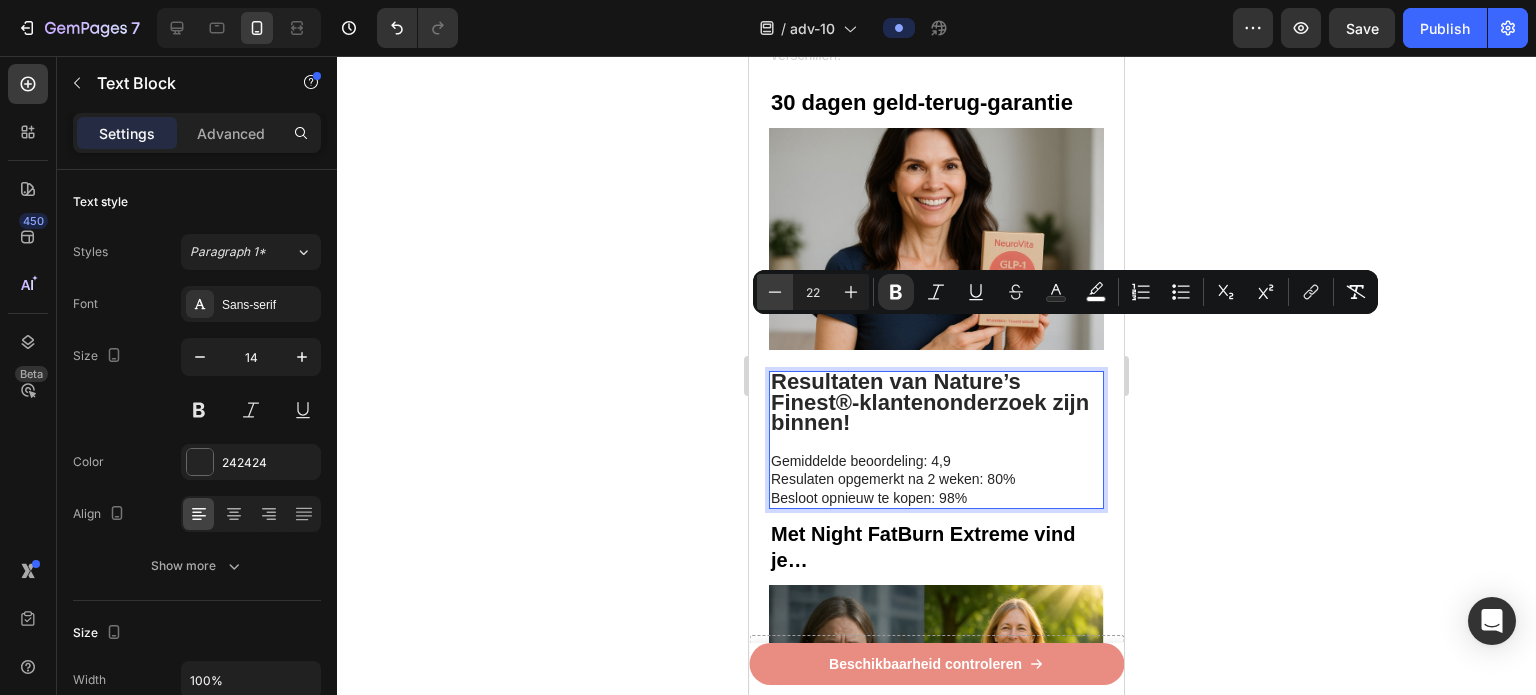 click 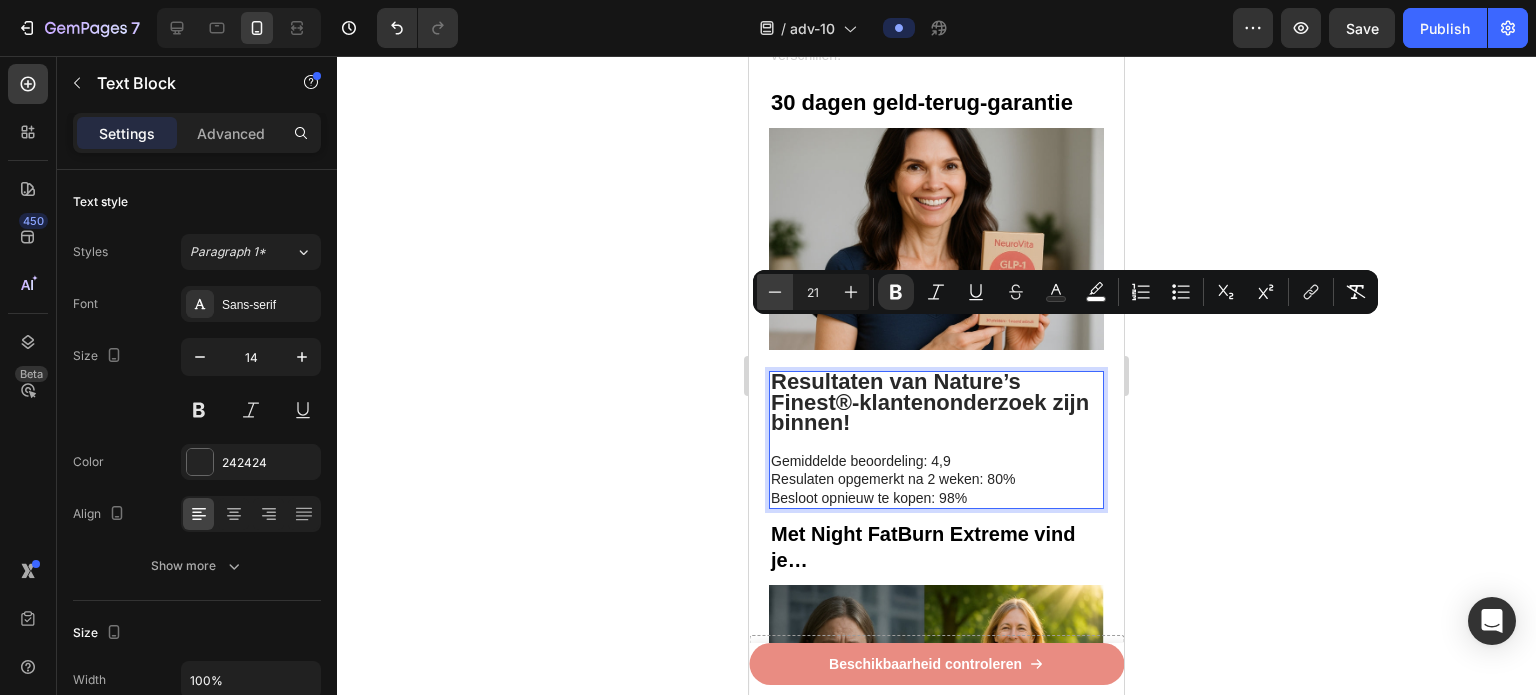 click 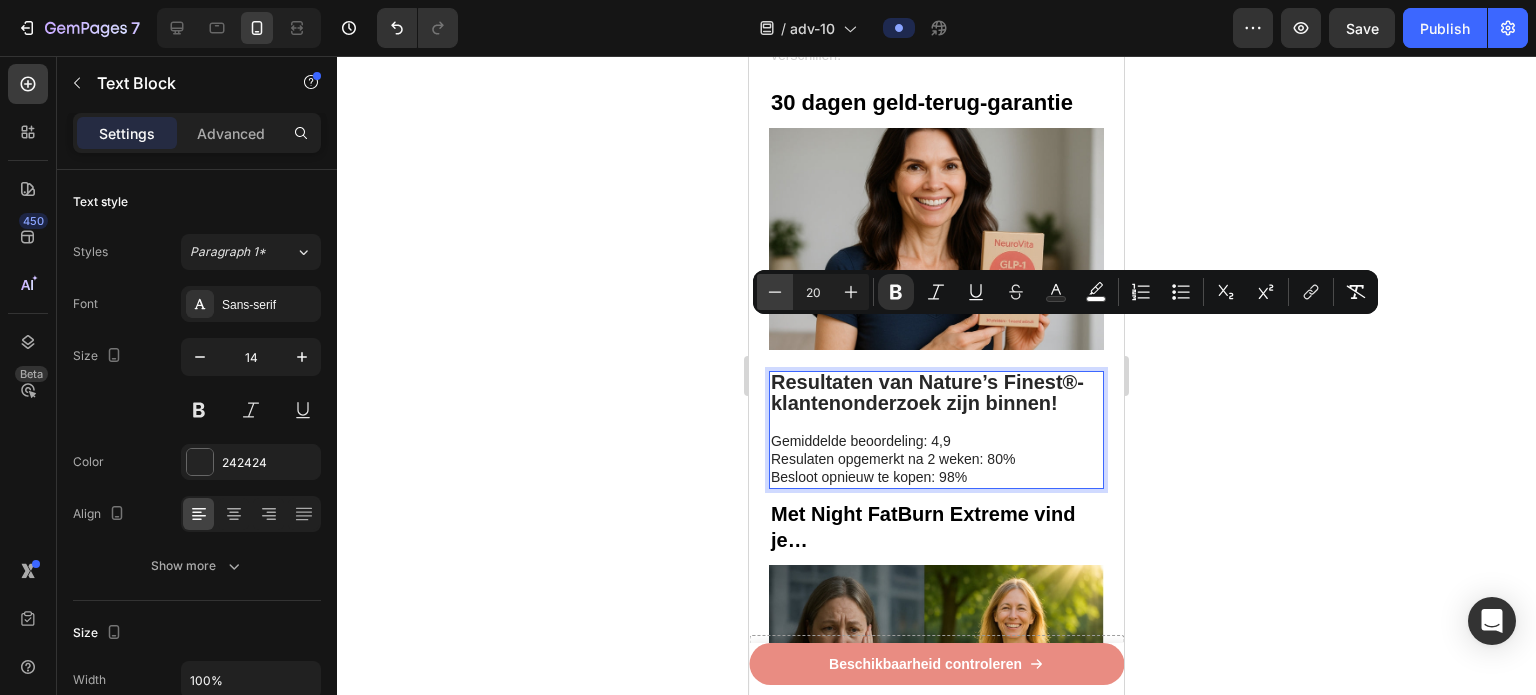 click 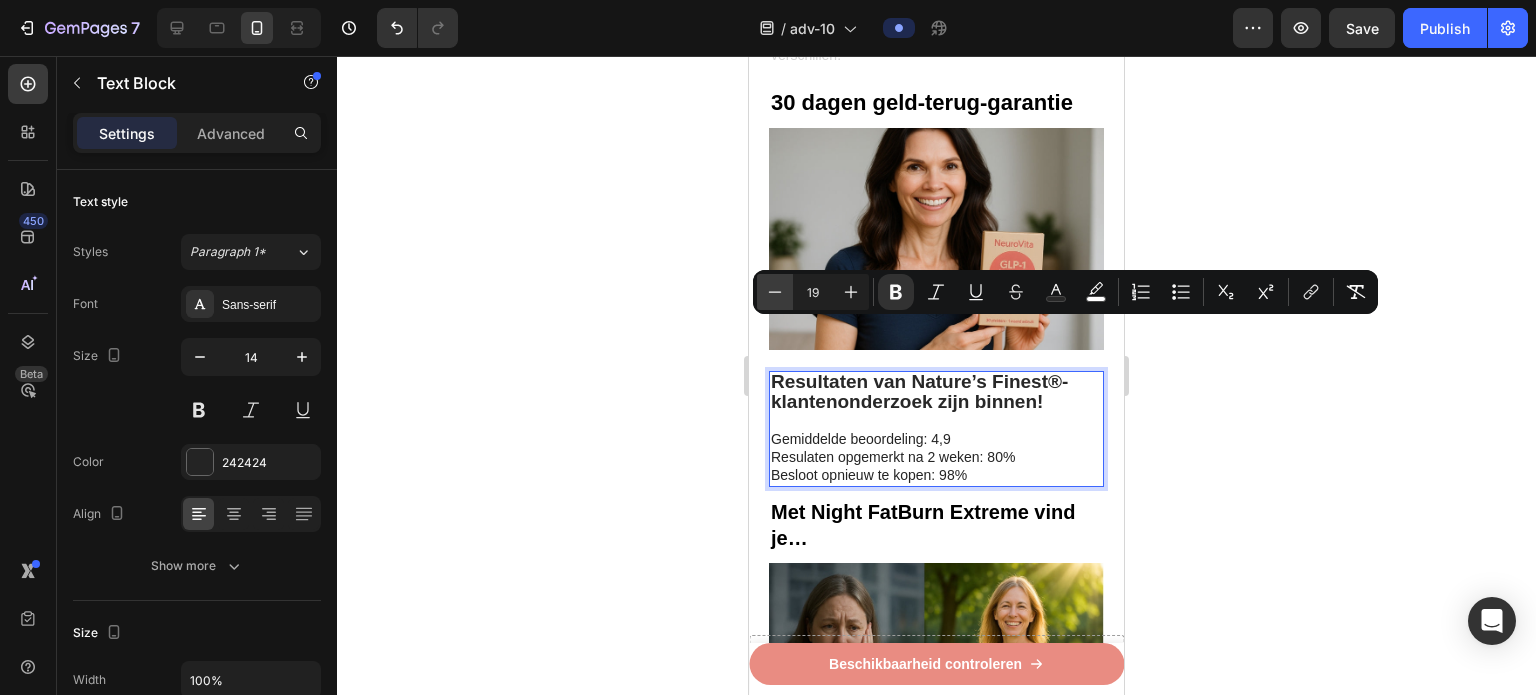 click 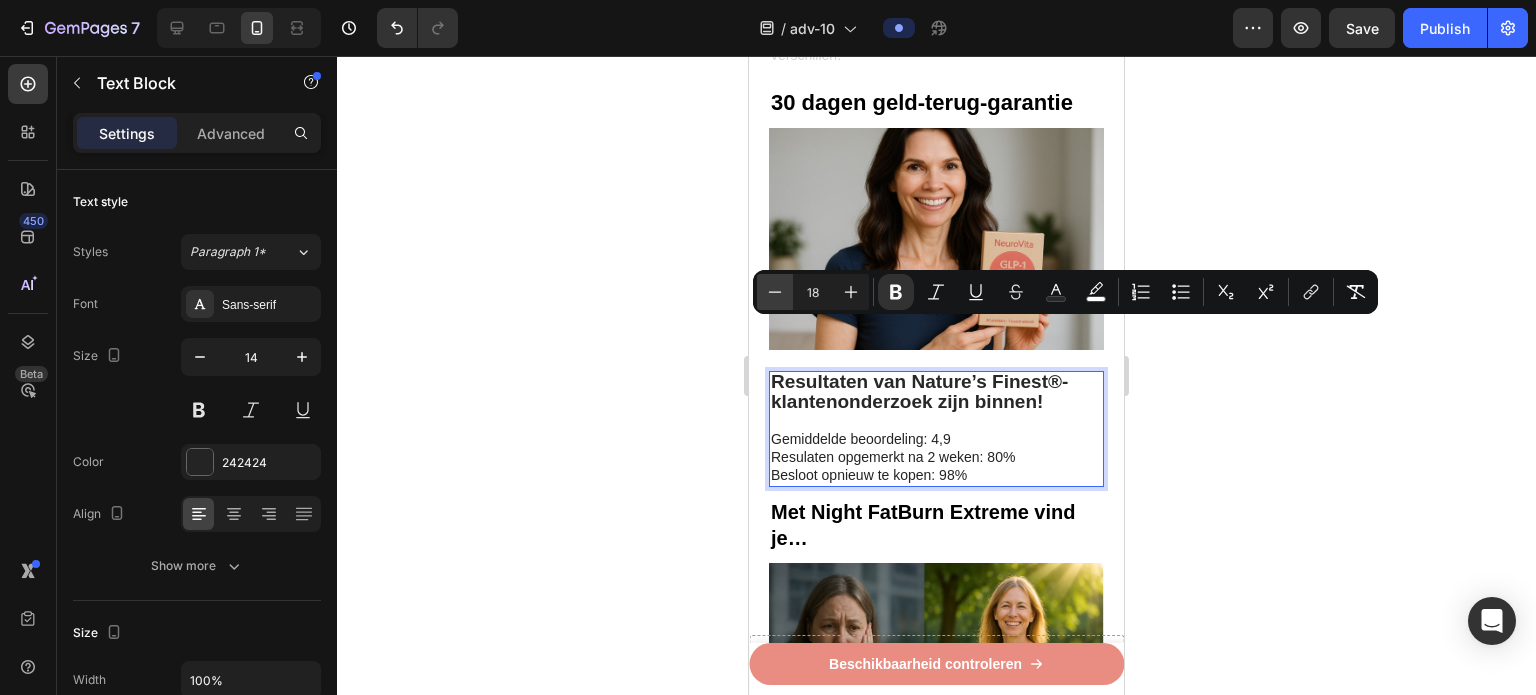 click 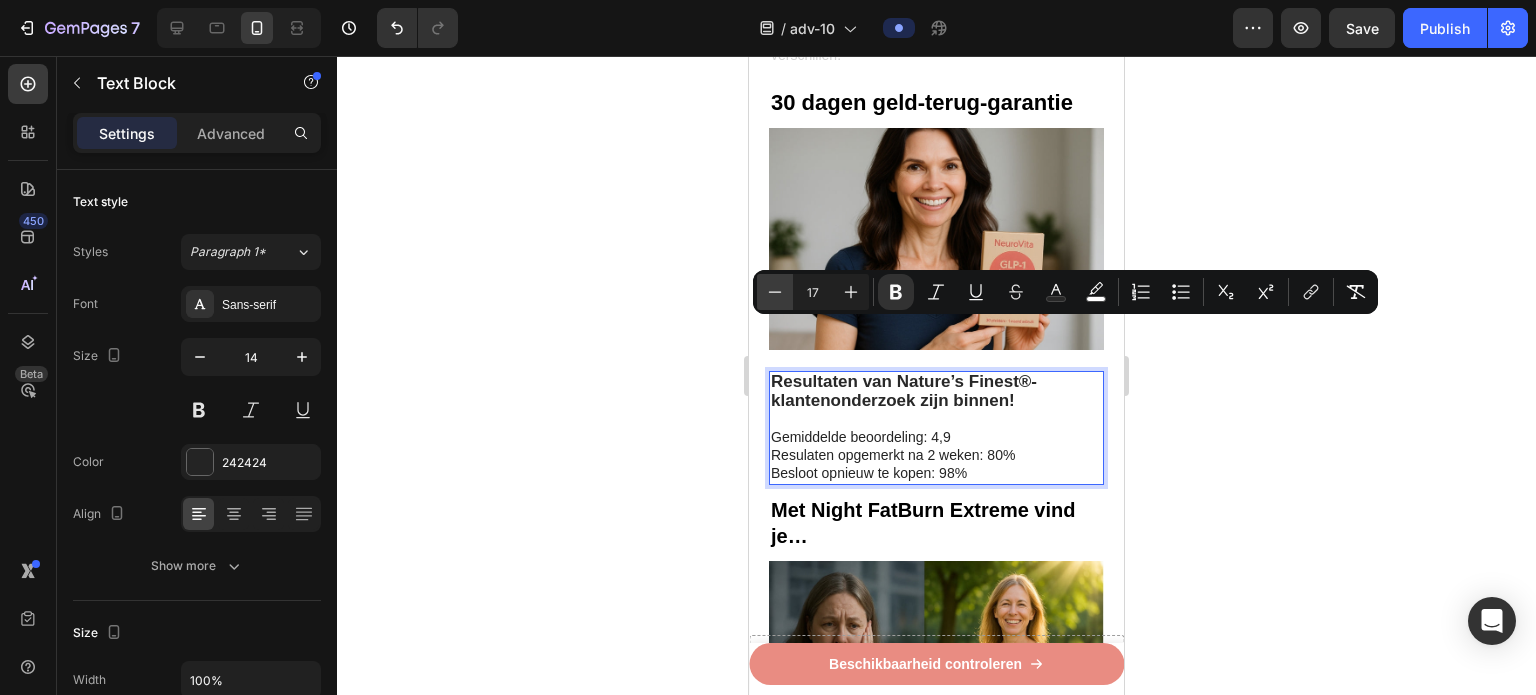 click 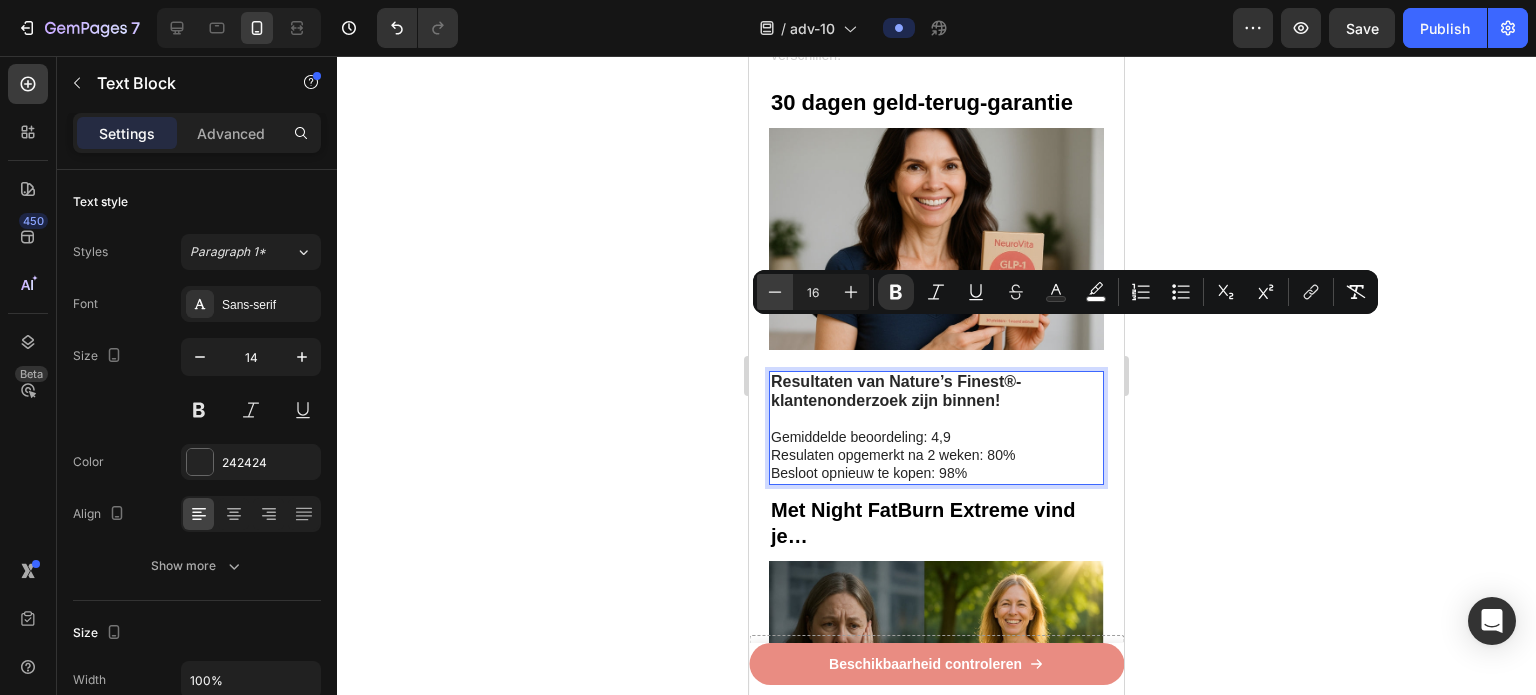 click 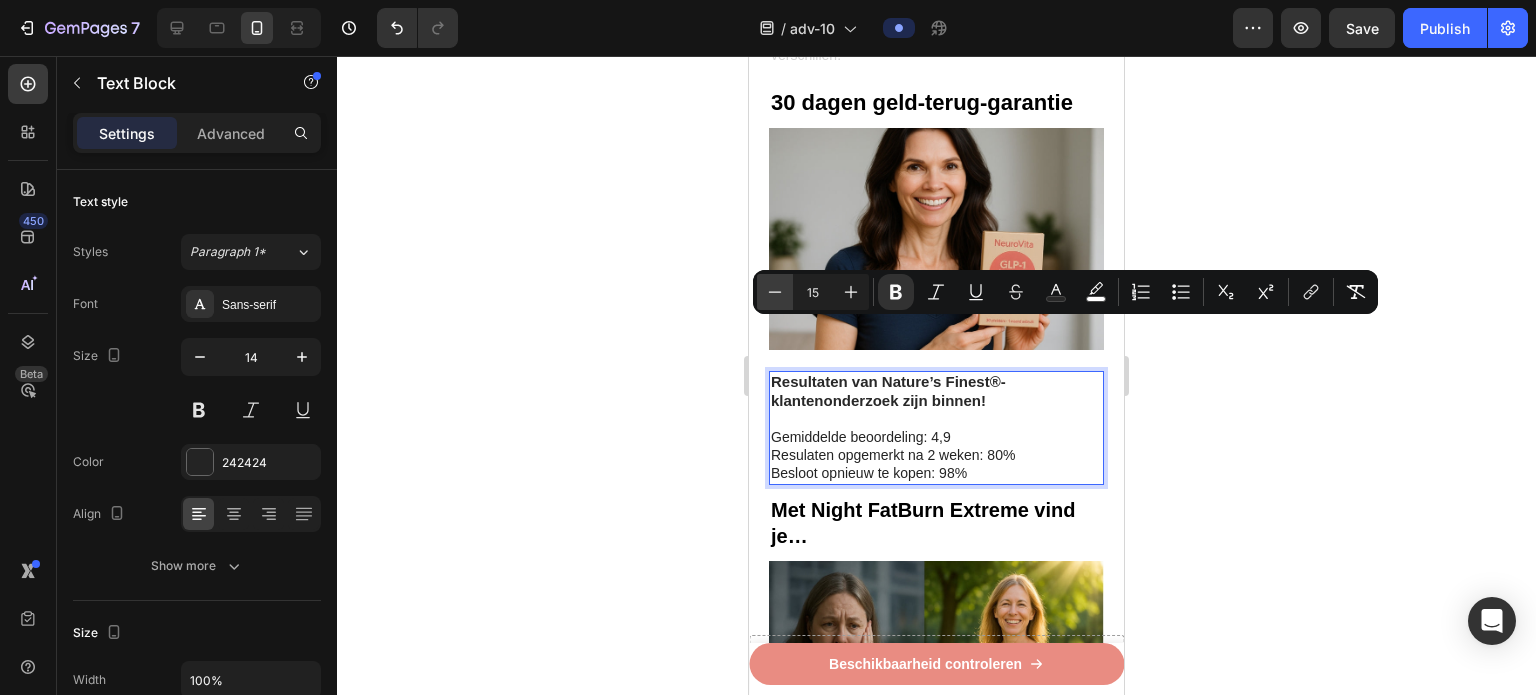 click 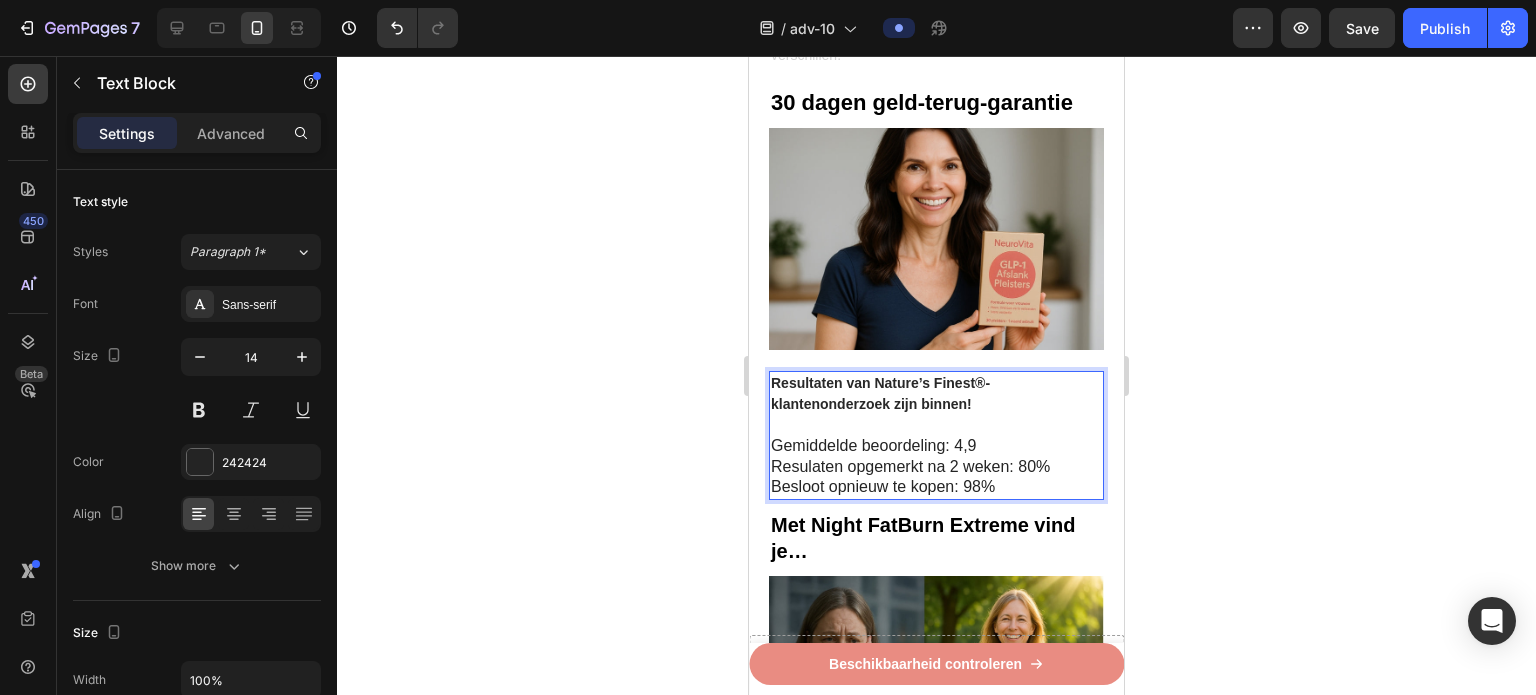 click on "Resultaten van Nature’s Finest®-klantenonderzoek zijn binnen! Gemiddelde beoordeling: 4,9 Resulaten opgemerkt na 2 weken: 80% Besloot opnieuw te kopen: 98%" at bounding box center [936, 435] 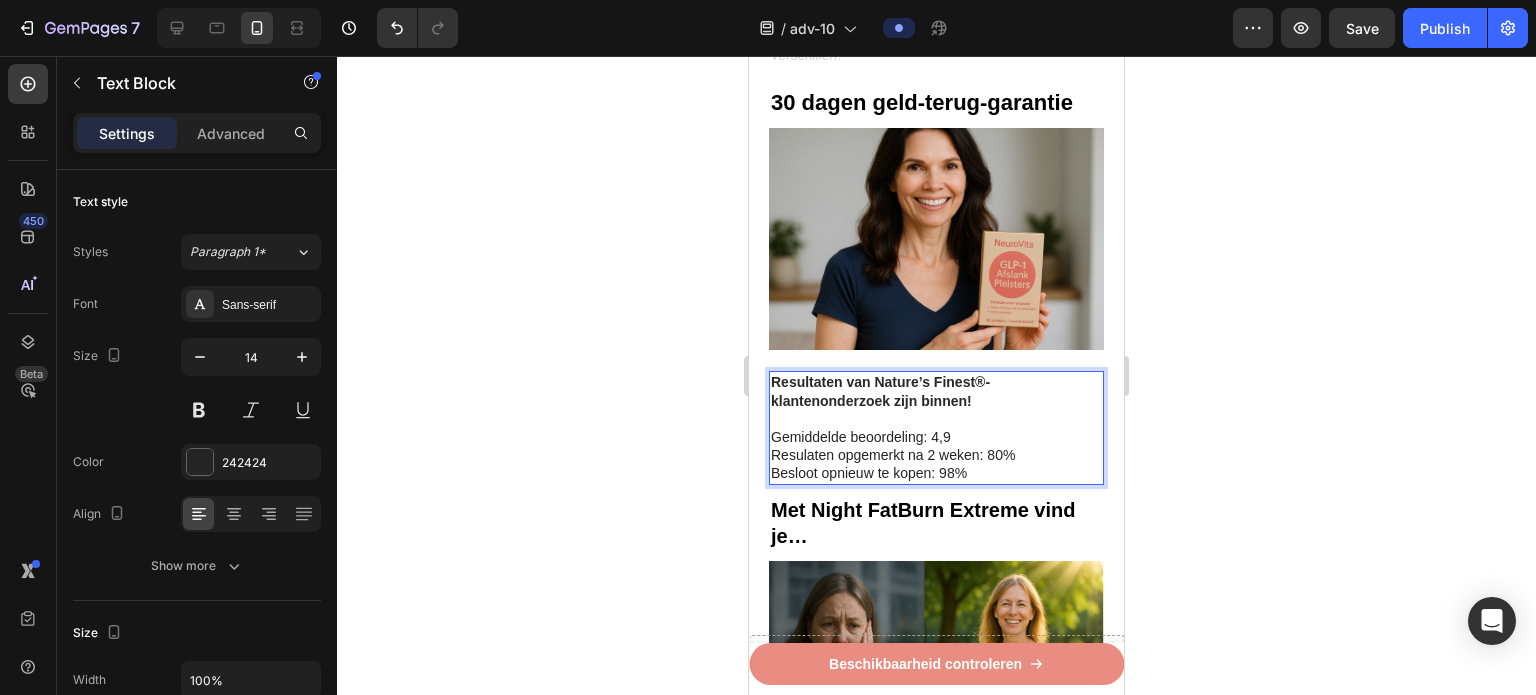 click on "Gemiddelde beoordeling: 4,9" at bounding box center (936, 437) 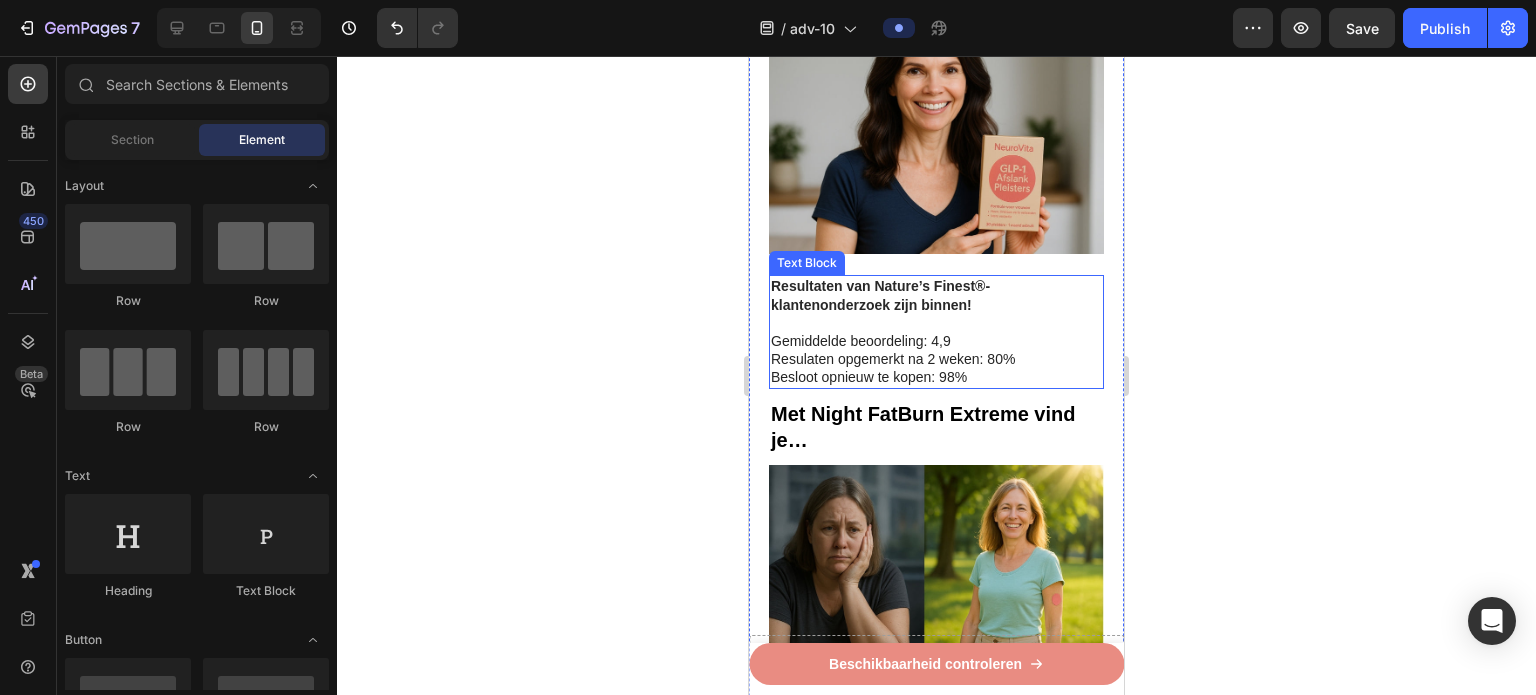 scroll, scrollTop: 3500, scrollLeft: 0, axis: vertical 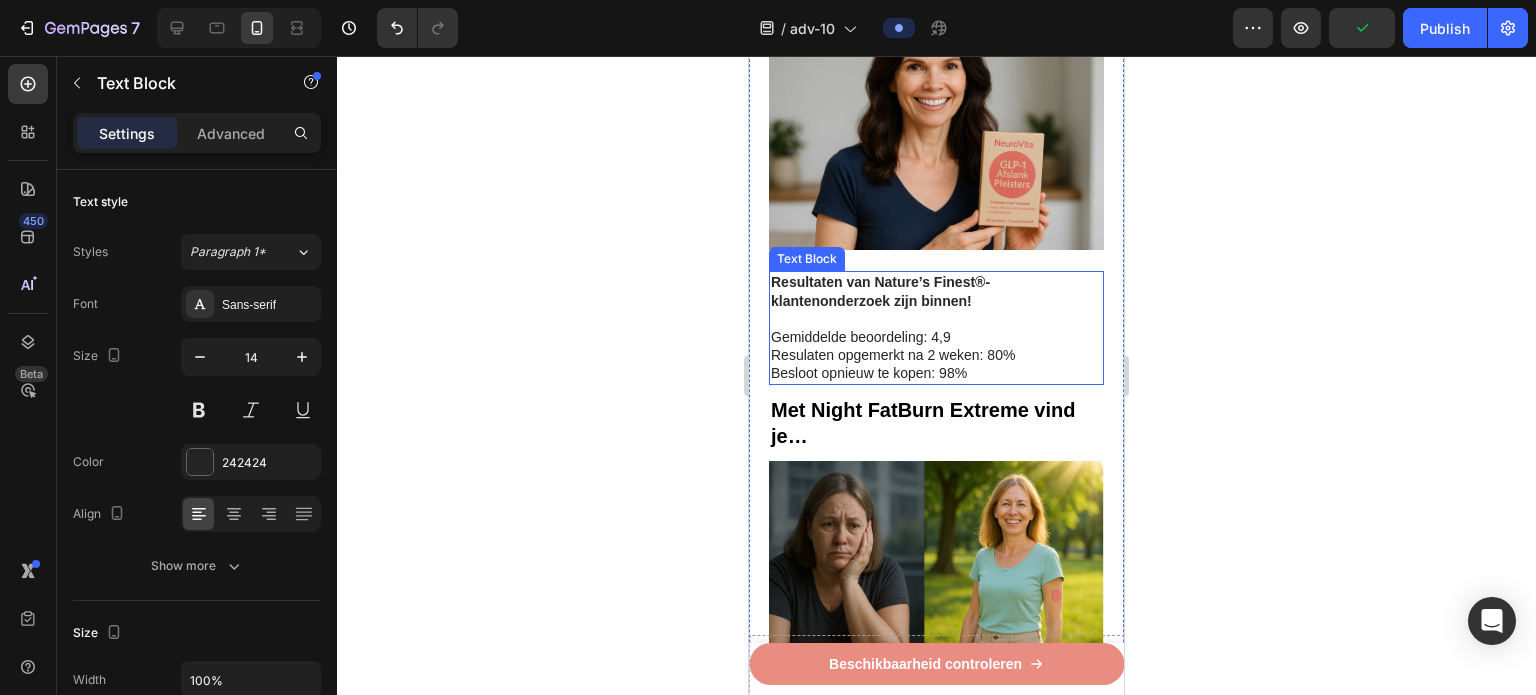 click on "Besloot opnieuw te kopen: 98%" at bounding box center [936, 373] 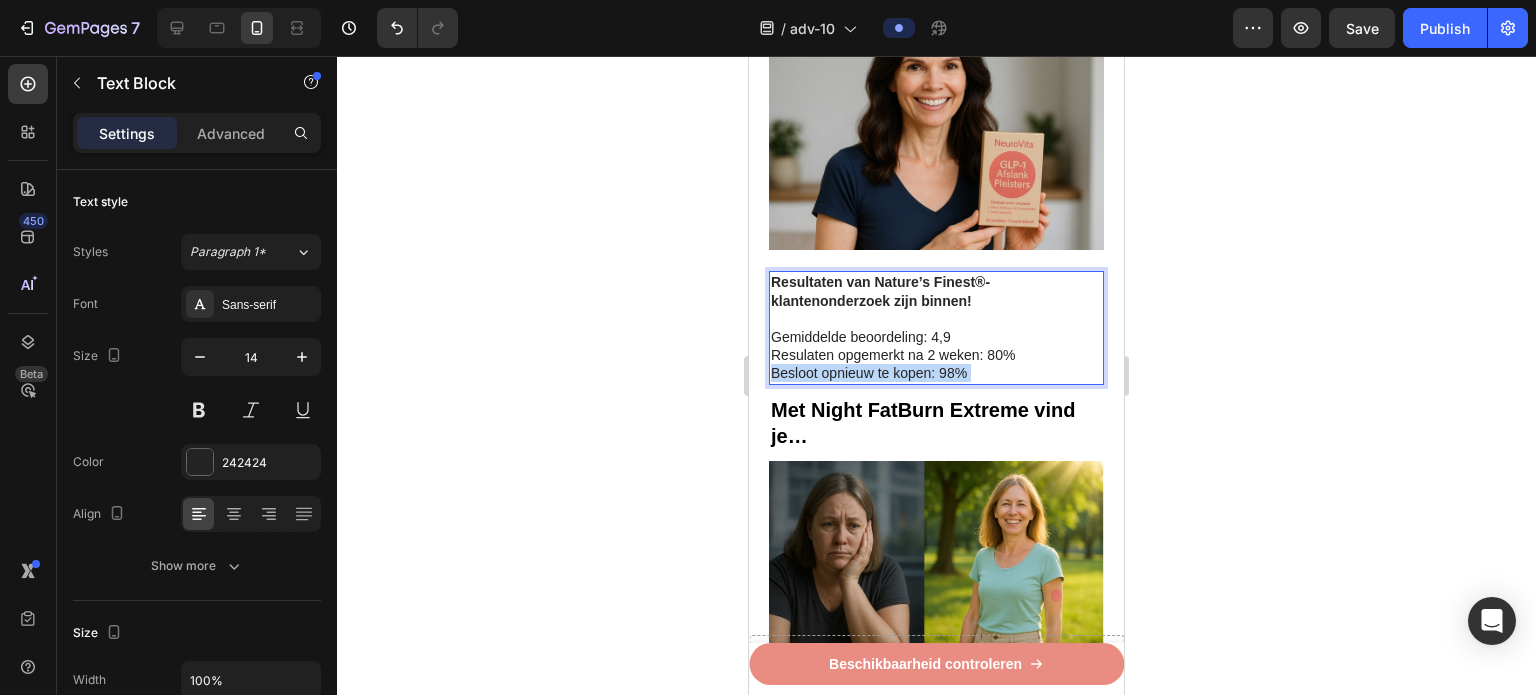drag, startPoint x: 979, startPoint y: 327, endPoint x: 943, endPoint y: 331, distance: 36.221542 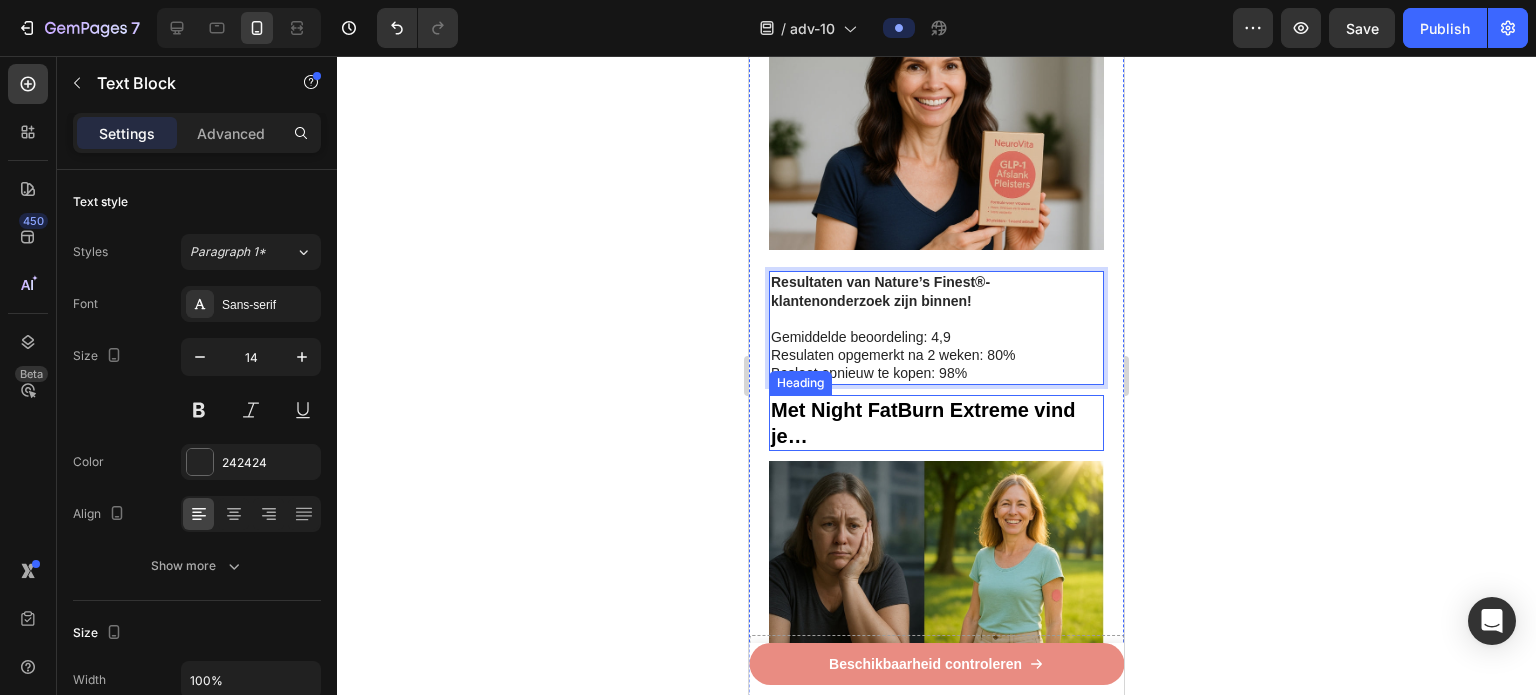 click on "Met Night FatBurn Extreme vind je…" at bounding box center (923, 423) 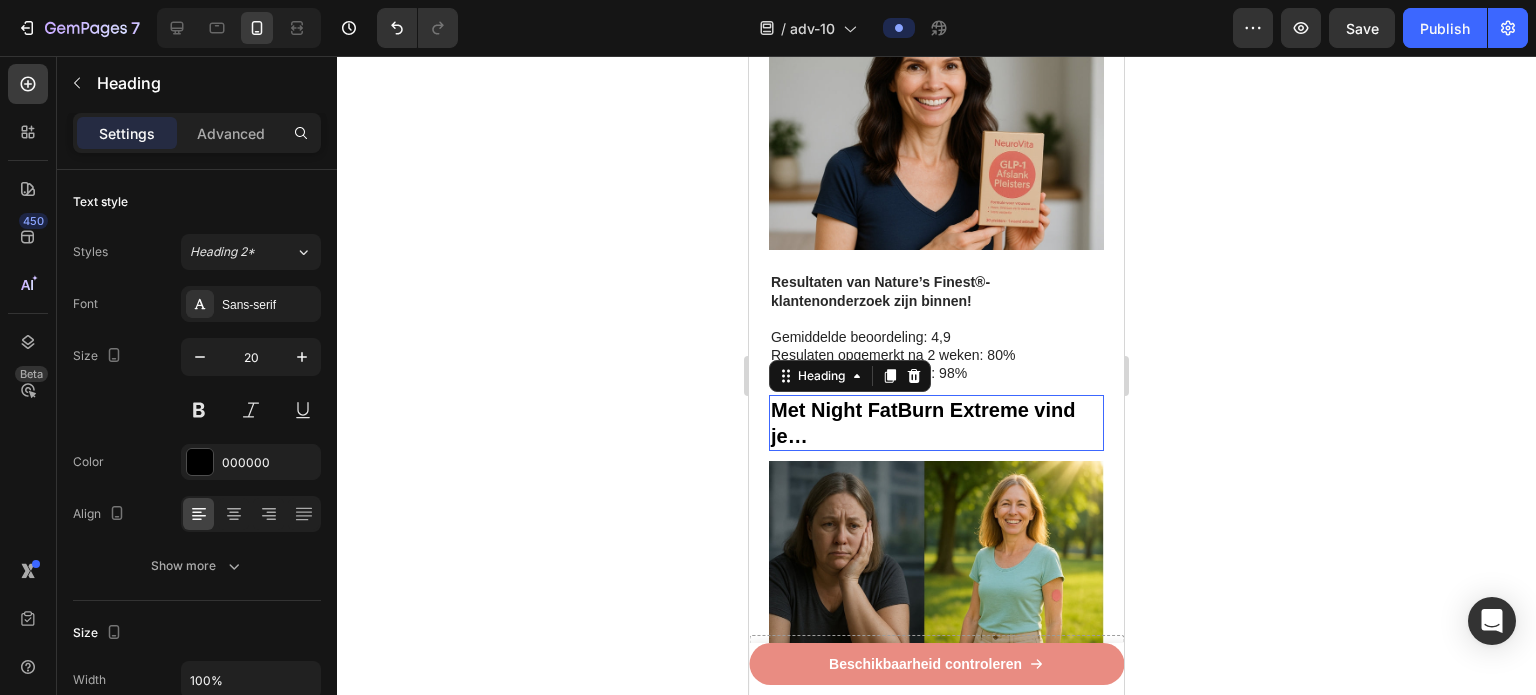 click on "Met Night FatBurn Extreme vind je…" at bounding box center (923, 423) 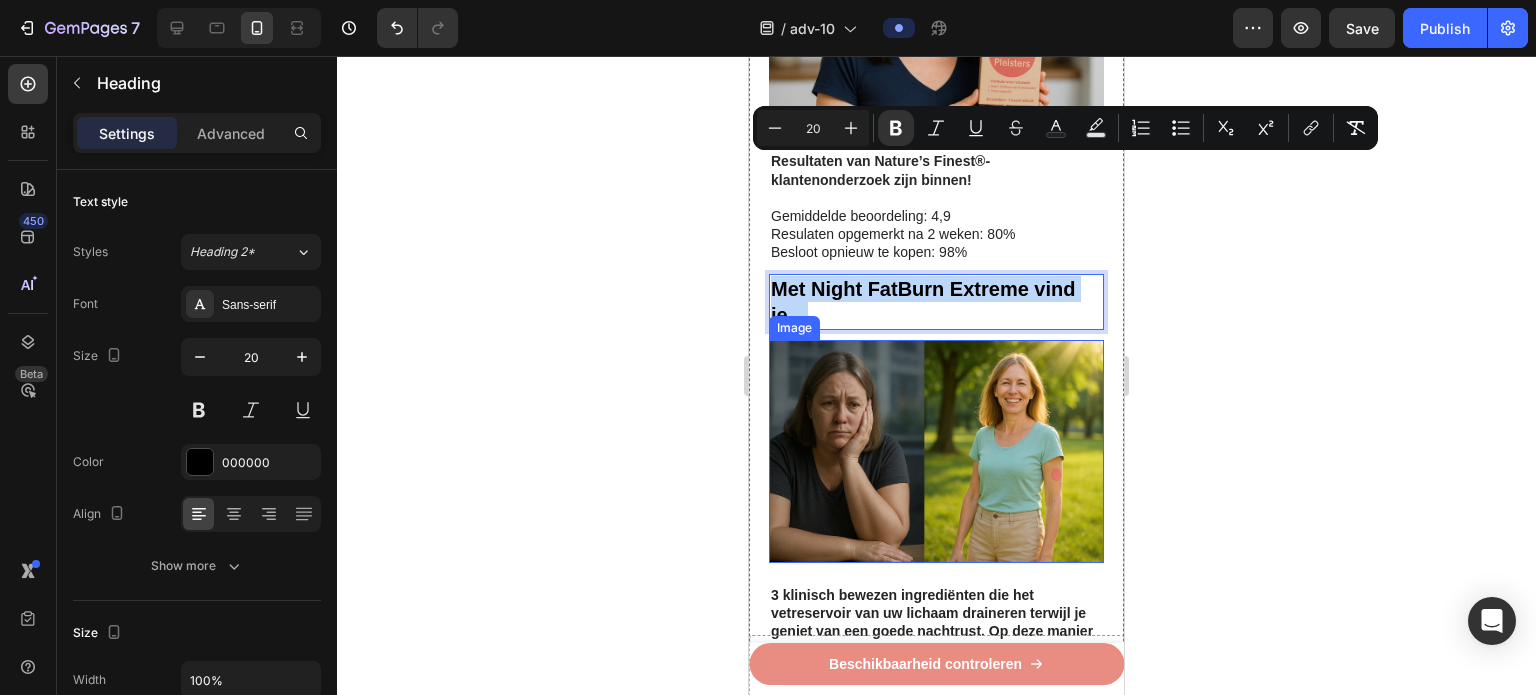 scroll, scrollTop: 3600, scrollLeft: 0, axis: vertical 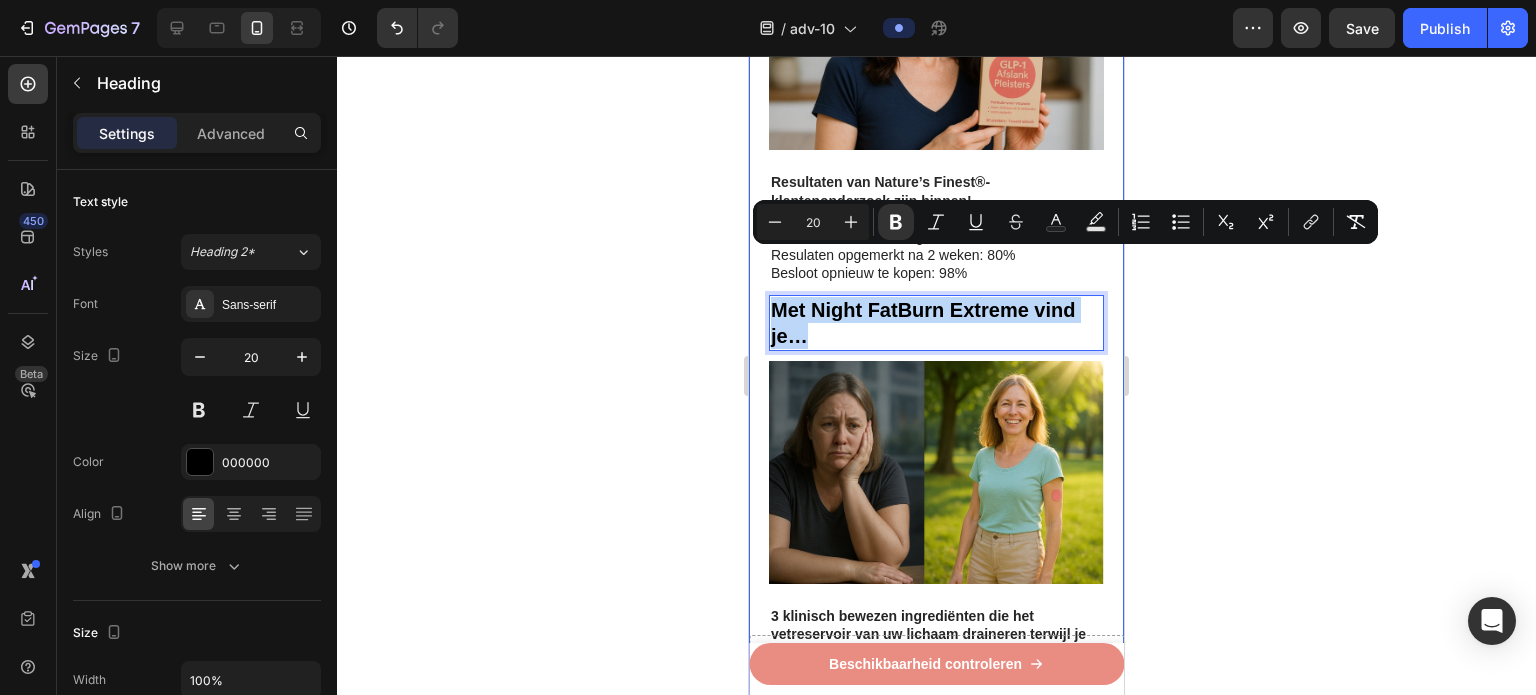click on "⁠⁠⁠⁠⁠⁠ Dit is waarom we  GLP-1 pleisters  hebben ontwikkeld – de enige variant die werkt Heading Met ingrediënten uit de Siciliaanse Moro-sinaasappels. Text Block Image * Resultaten kunnen van persoon tot persoon verschillen. Text Block 30 dagen geld-terug-garantie Heading Image Resultaten van Nature’s Finest®-klantenonderzoek zijn binnen! Gemiddelde beoordeling: 4,9 Resulaten opgemerkt na 2 weken: 80% Besloot opnieuw te kopen: 98% Text Block Met Night FatBurn Extreme vind je… Heading  10 Image 3 klinisch bewezen ingrediënten die het vetreservoir van uw lichaam draineren terwijl je geniet van een goede nachtrust. Op deze manier kun je nog steeds moeiteloos afvallen, ongewenste vetrolletjes verwijderen en er op je best uitzien ondanks een volle agenda. - Magnesium - Bentonite - Zingiber Text Block Verschroei vetrolletjes en ‘lovehandles’ terwijl je slaapt in  3 gemakkelijke stappen Heading Image STAP 1)  Meng een schep Night FatBurn Extreme met 200 ml water STAP 2) STAP 3) Heading" at bounding box center (936, 726) 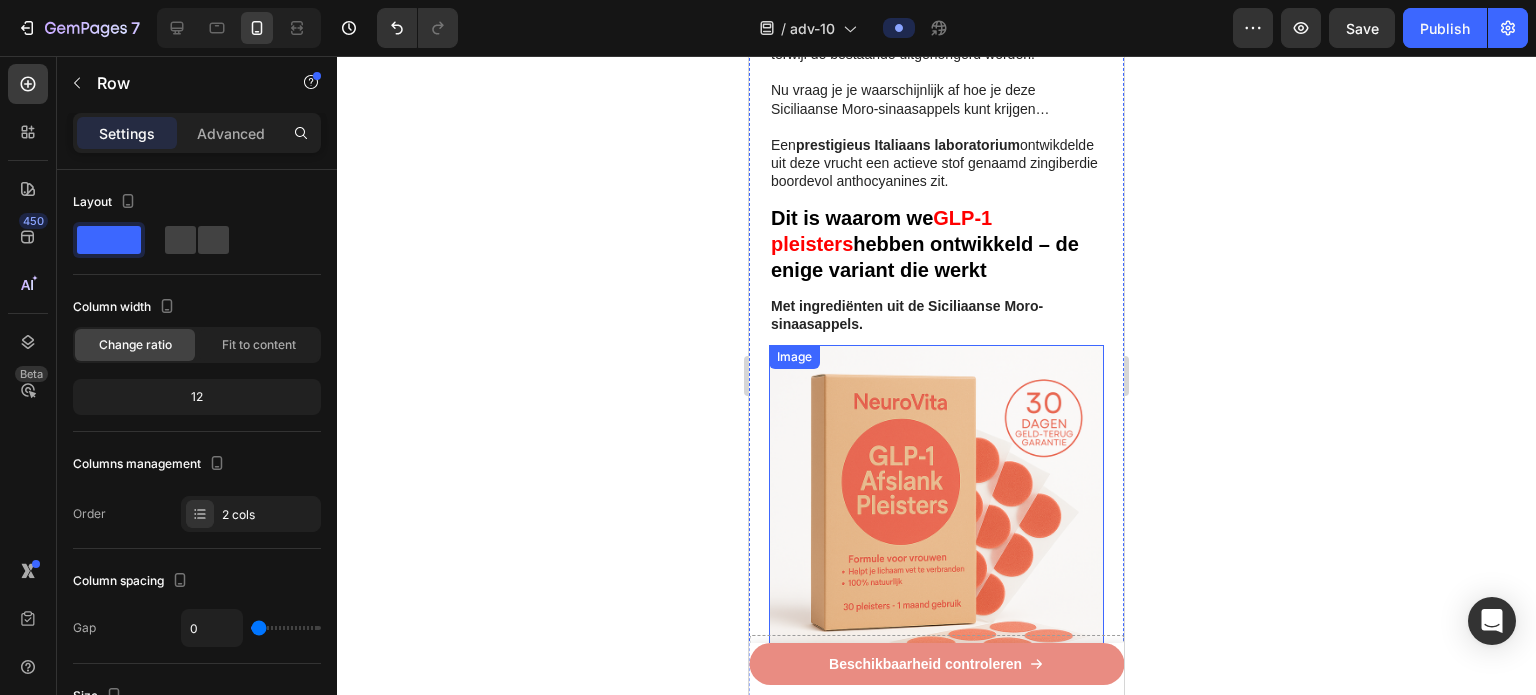 scroll, scrollTop: 2700, scrollLeft: 0, axis: vertical 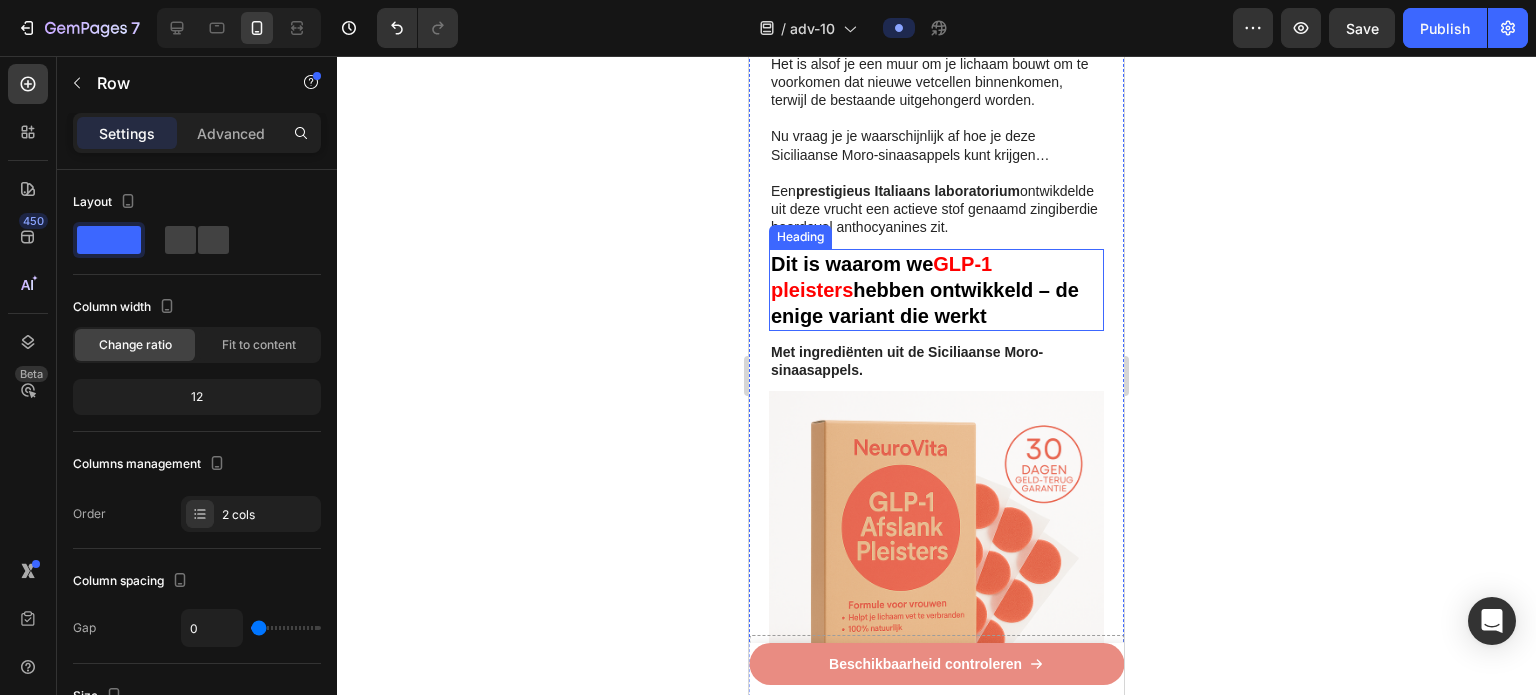 click on "hebben ontwikkeld – de enige variant die werkt" at bounding box center (925, 303) 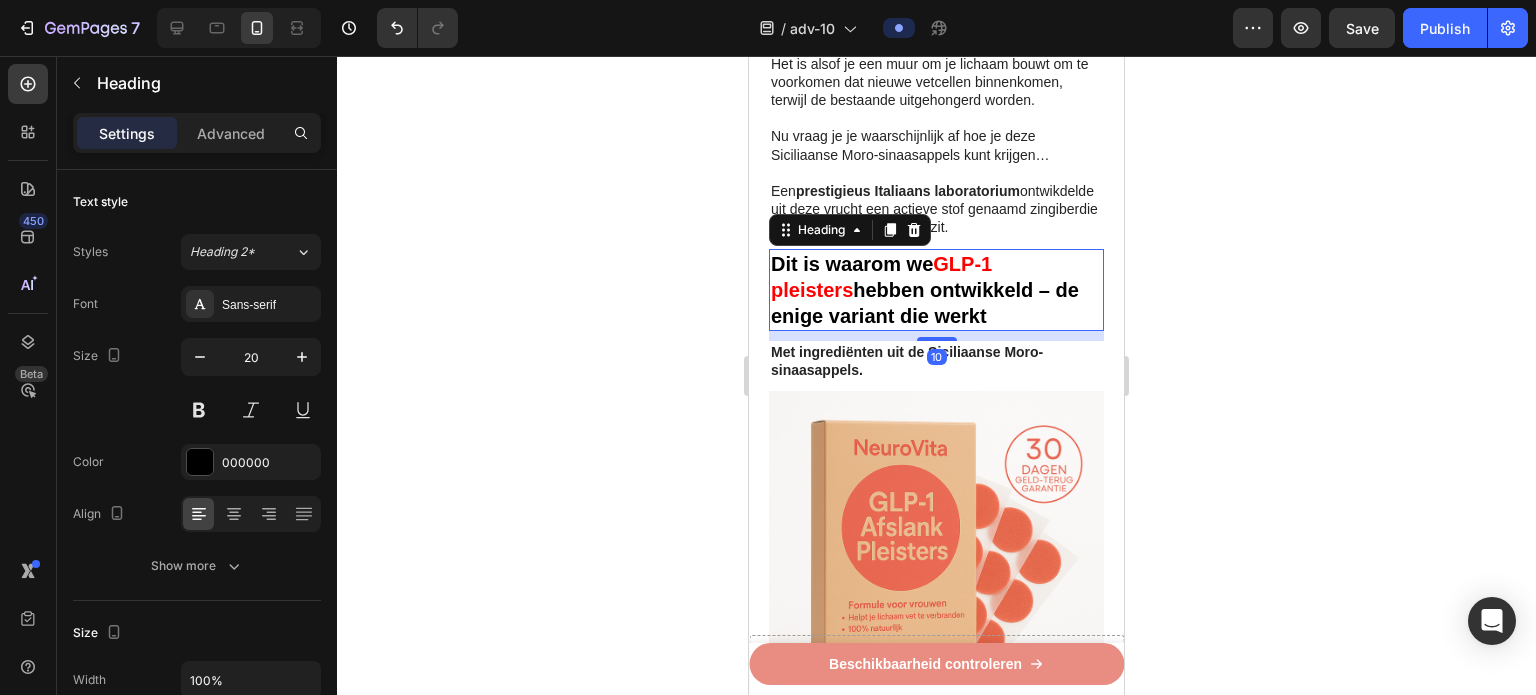 click on "hebben ontwikkeld – de enige variant die werkt" at bounding box center [925, 303] 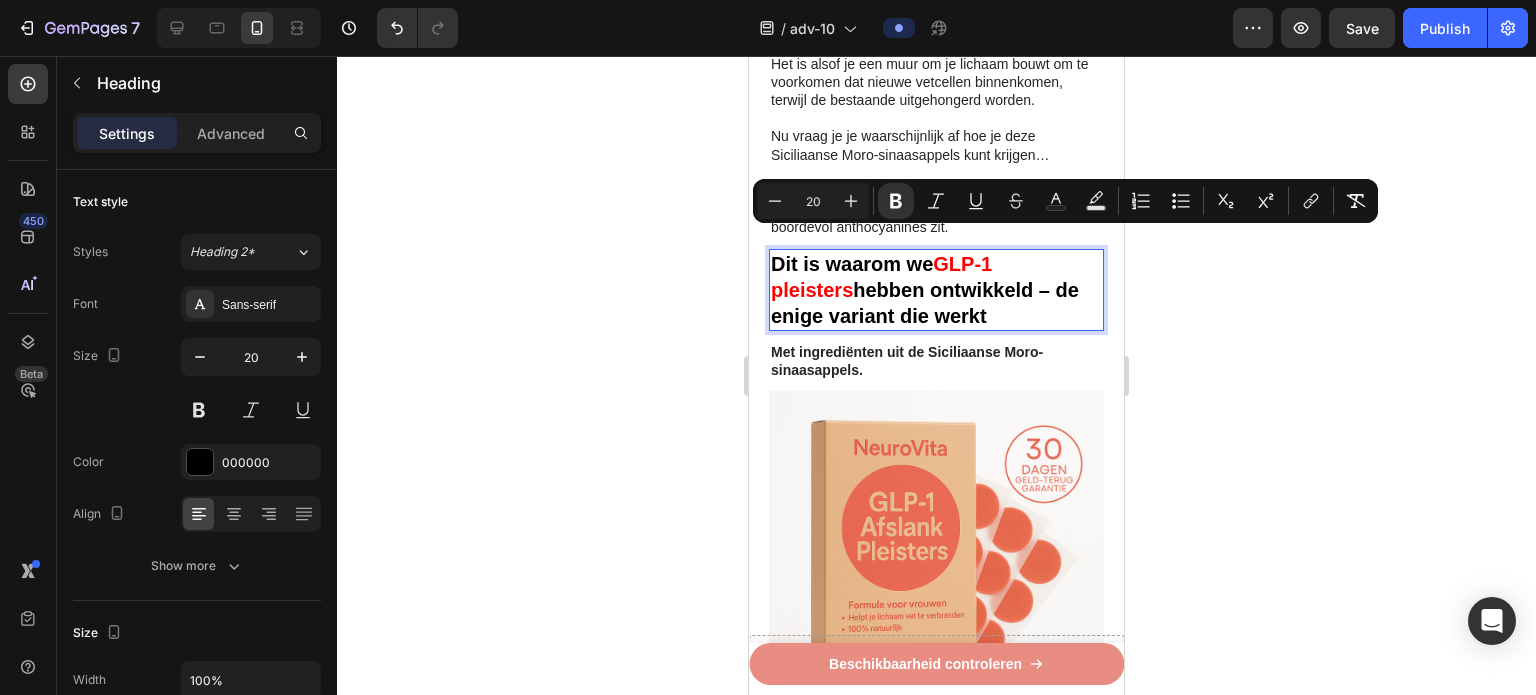 click on "hebben ontwikkeld – de enige variant die werkt" at bounding box center (925, 303) 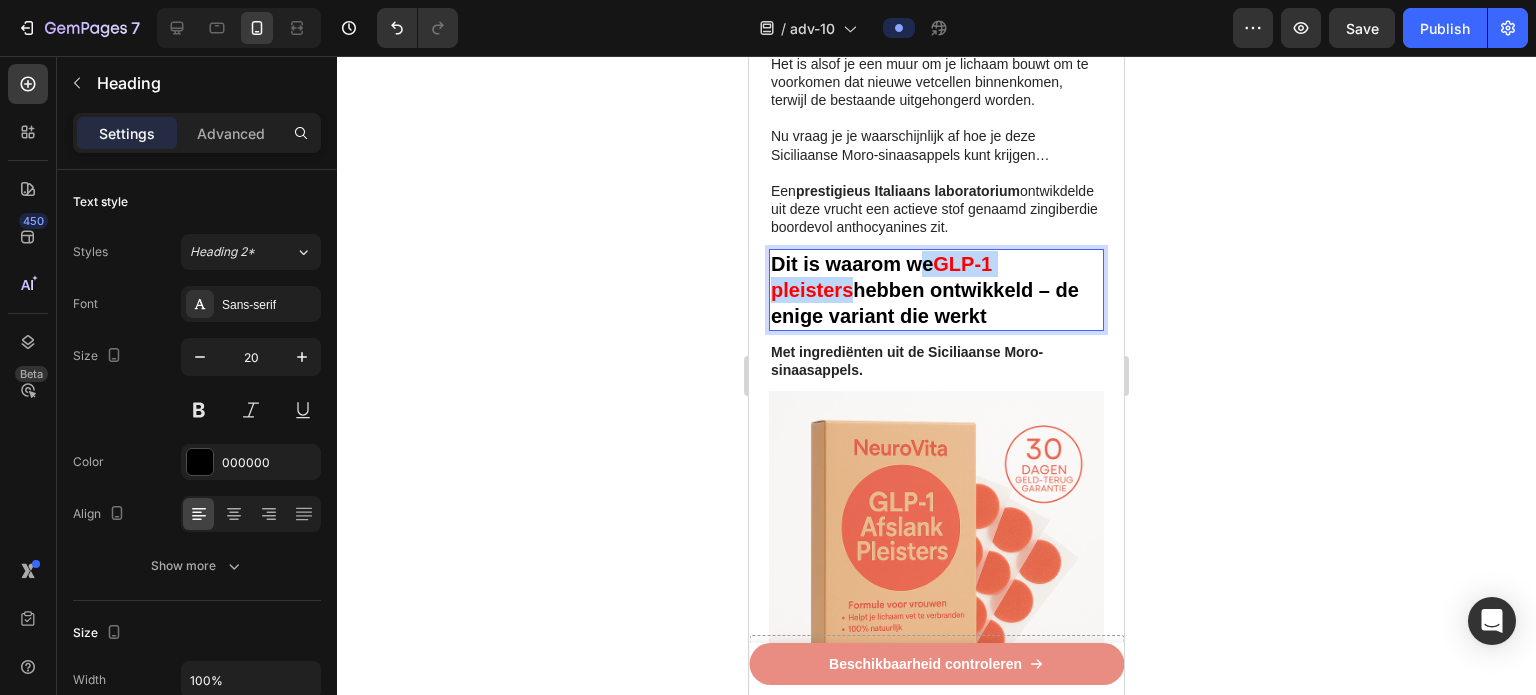 drag, startPoint x: 924, startPoint y: 243, endPoint x: 1088, endPoint y: 242, distance: 164.00305 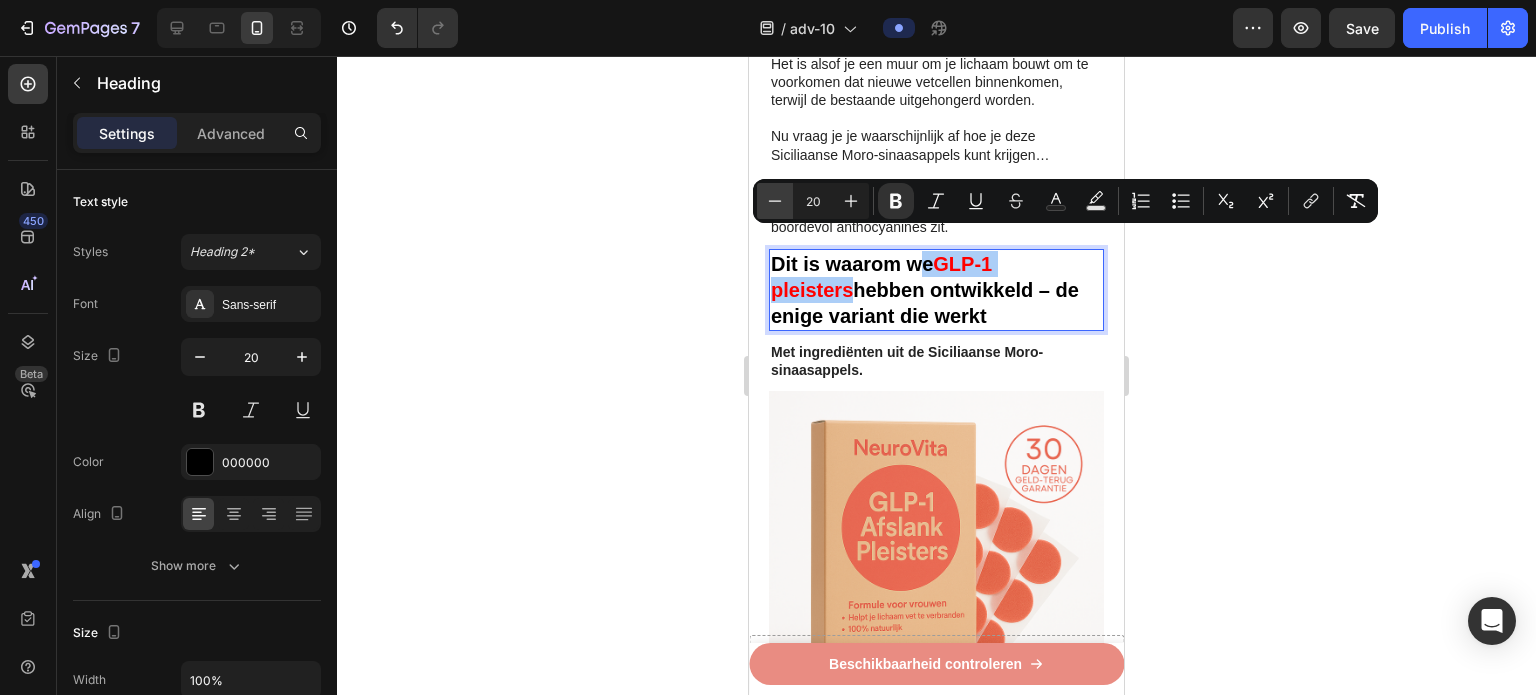 click 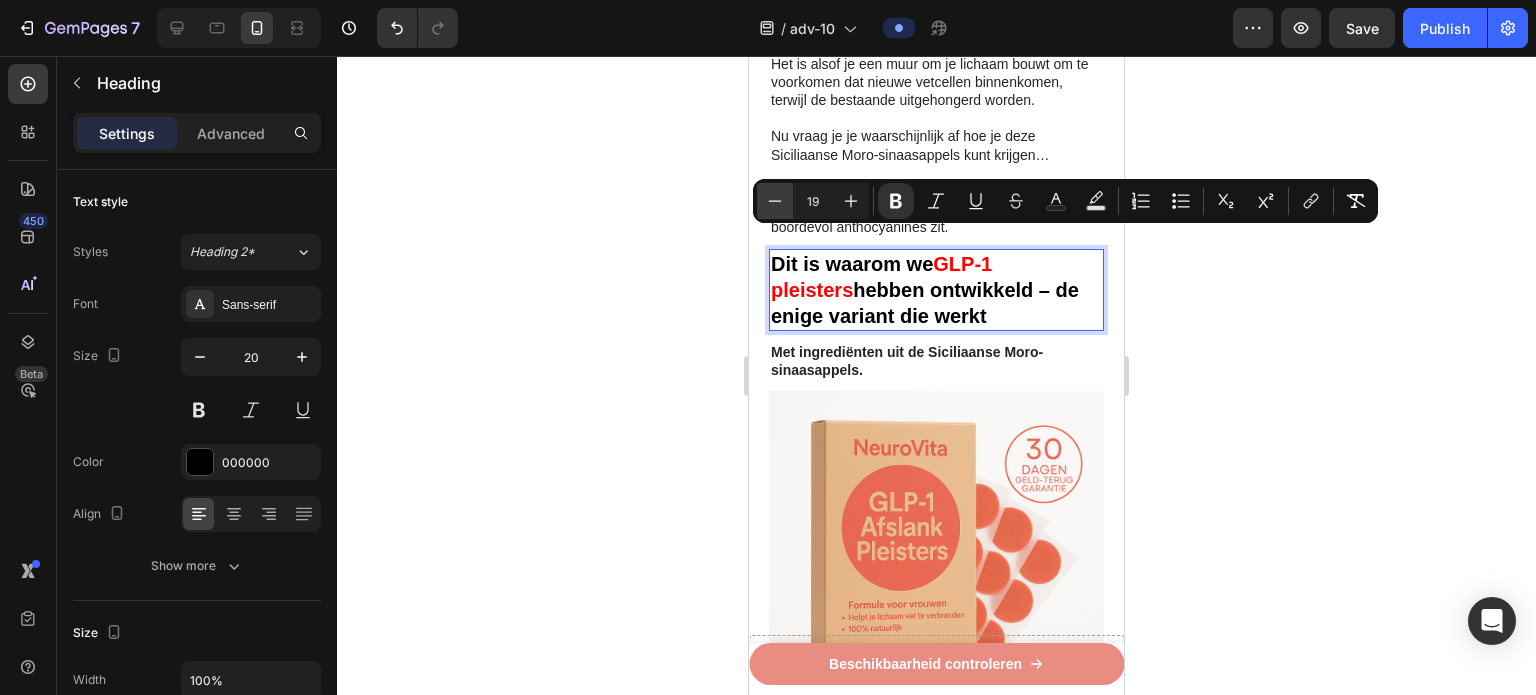 click 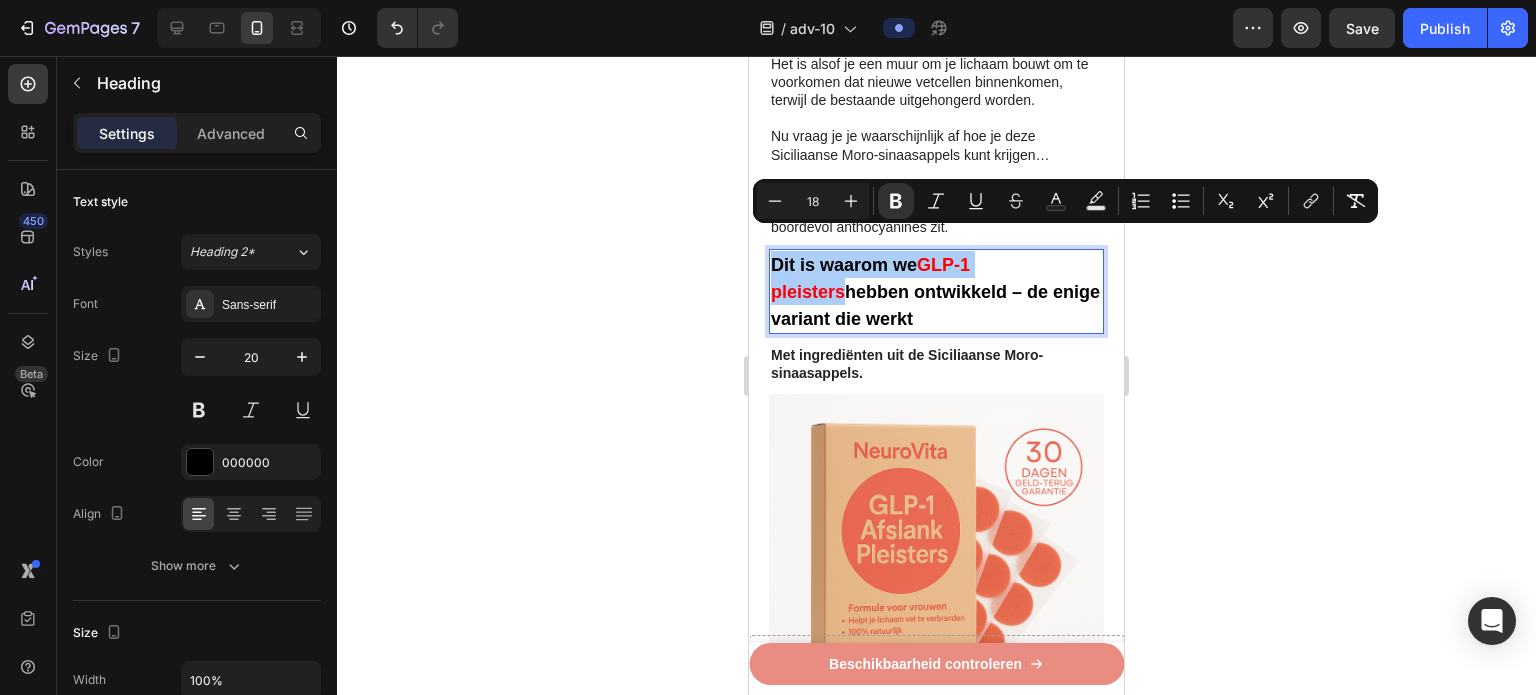 click 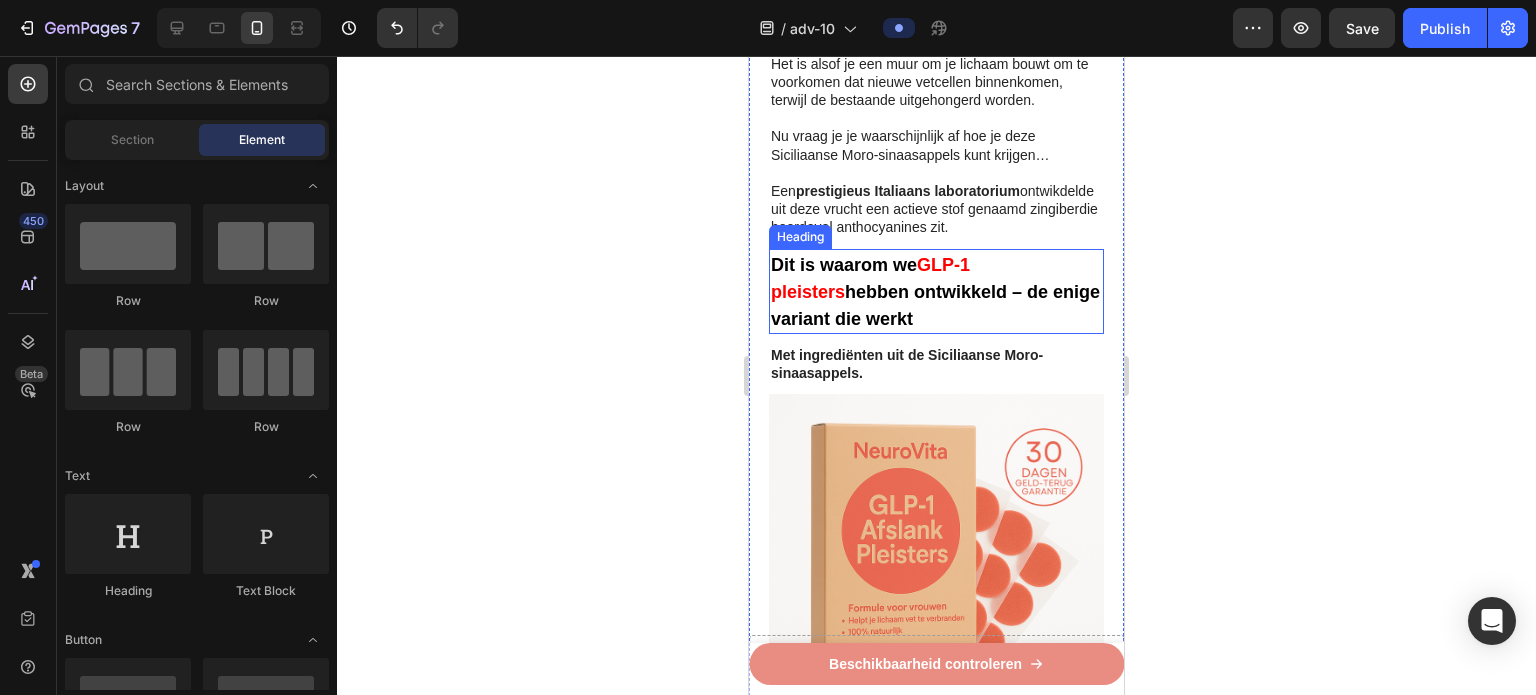 click on "GLP-1 pleisters" at bounding box center [870, 278] 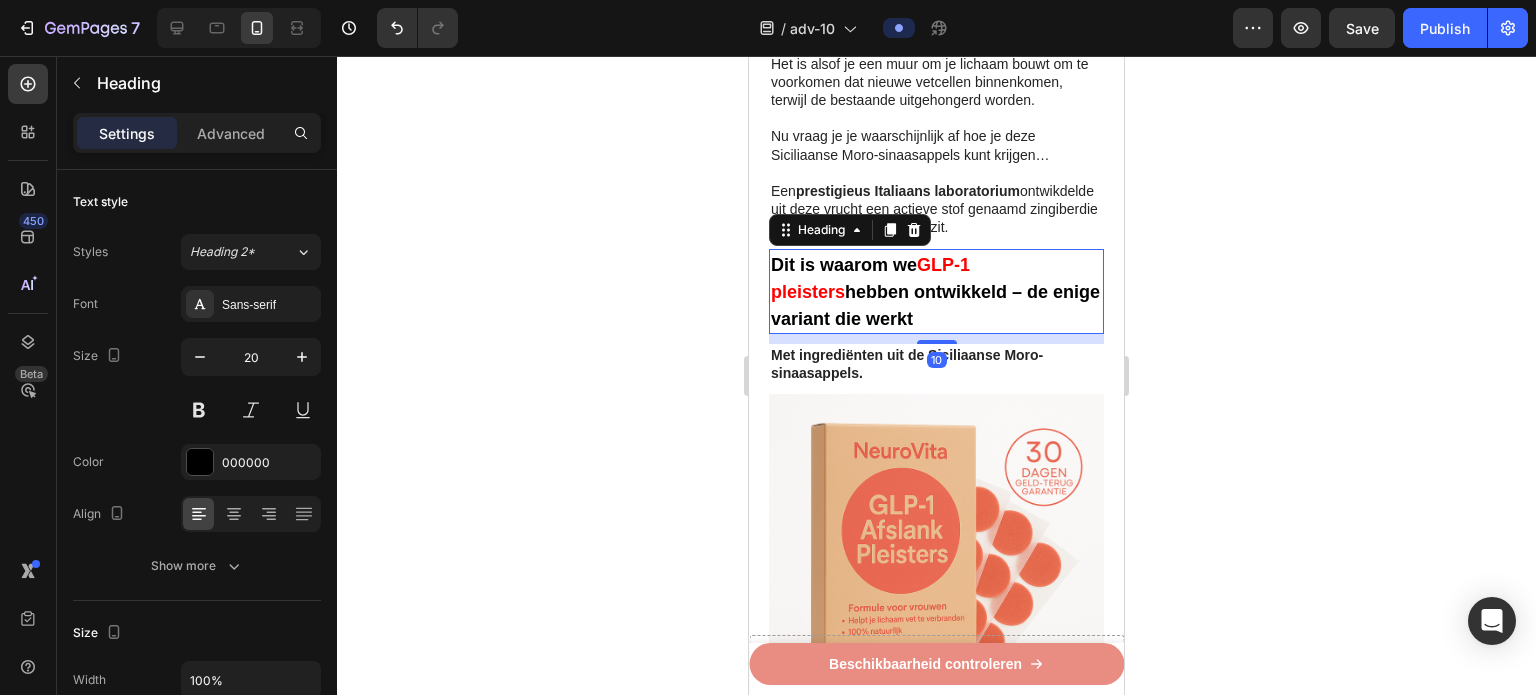 click on "GLP-1 pleisters" at bounding box center (870, 278) 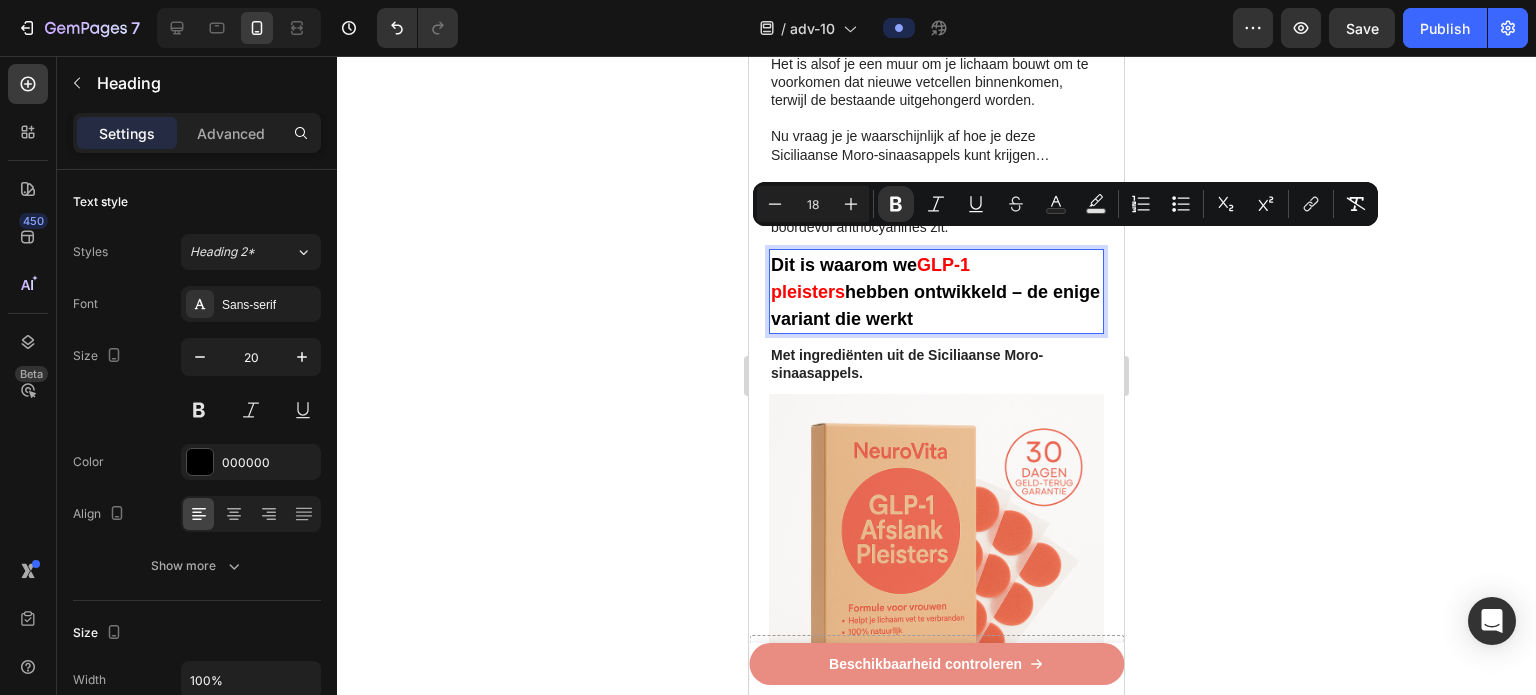 click on "GLP-1 pleisters" at bounding box center (870, 278) 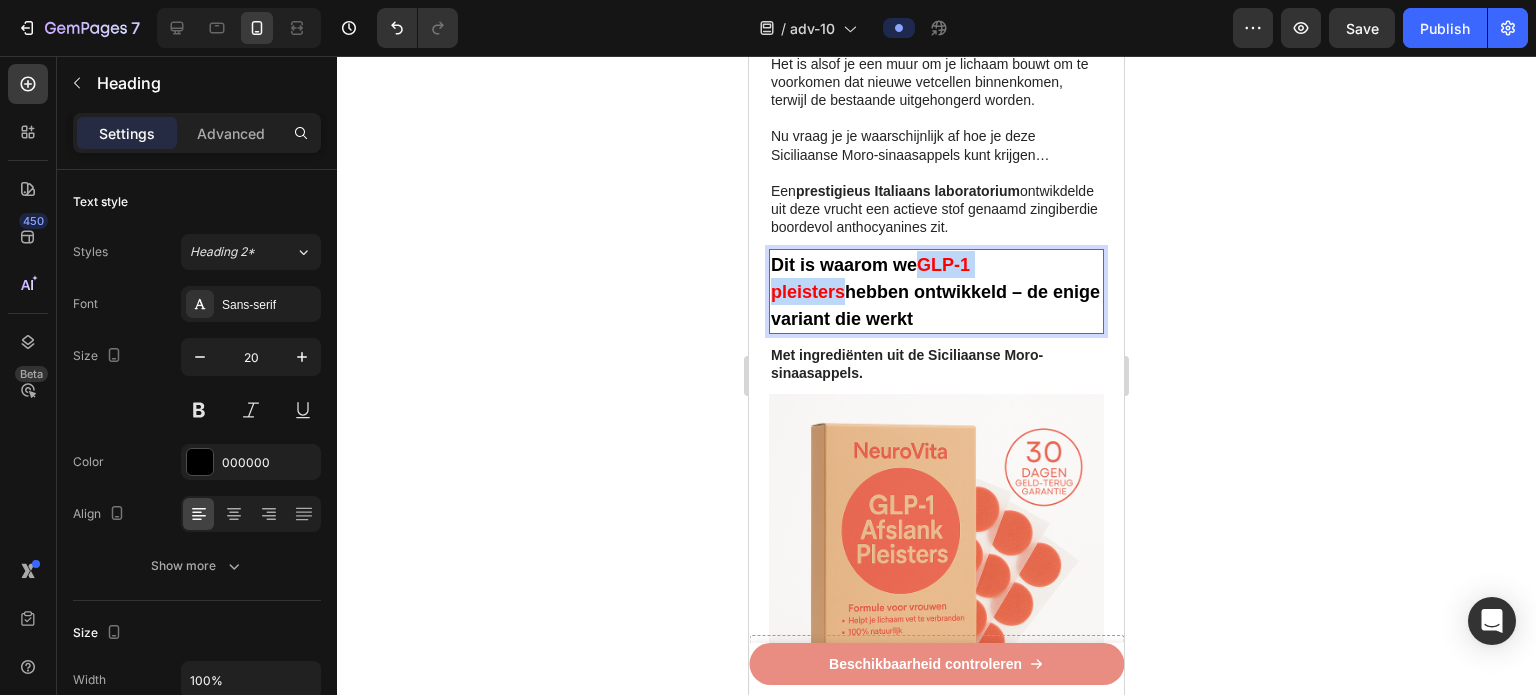 drag, startPoint x: 1056, startPoint y: 246, endPoint x: 925, endPoint y: 248, distance: 131.01526 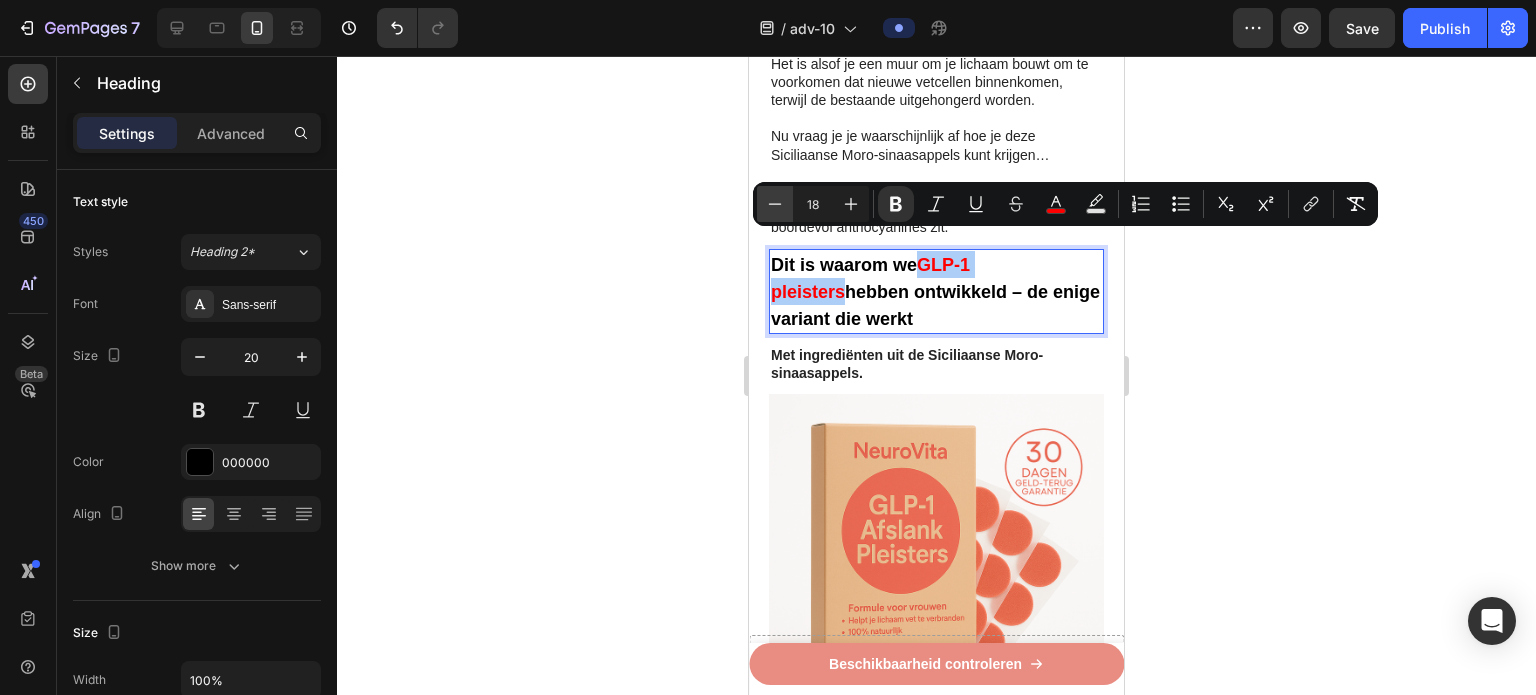 click 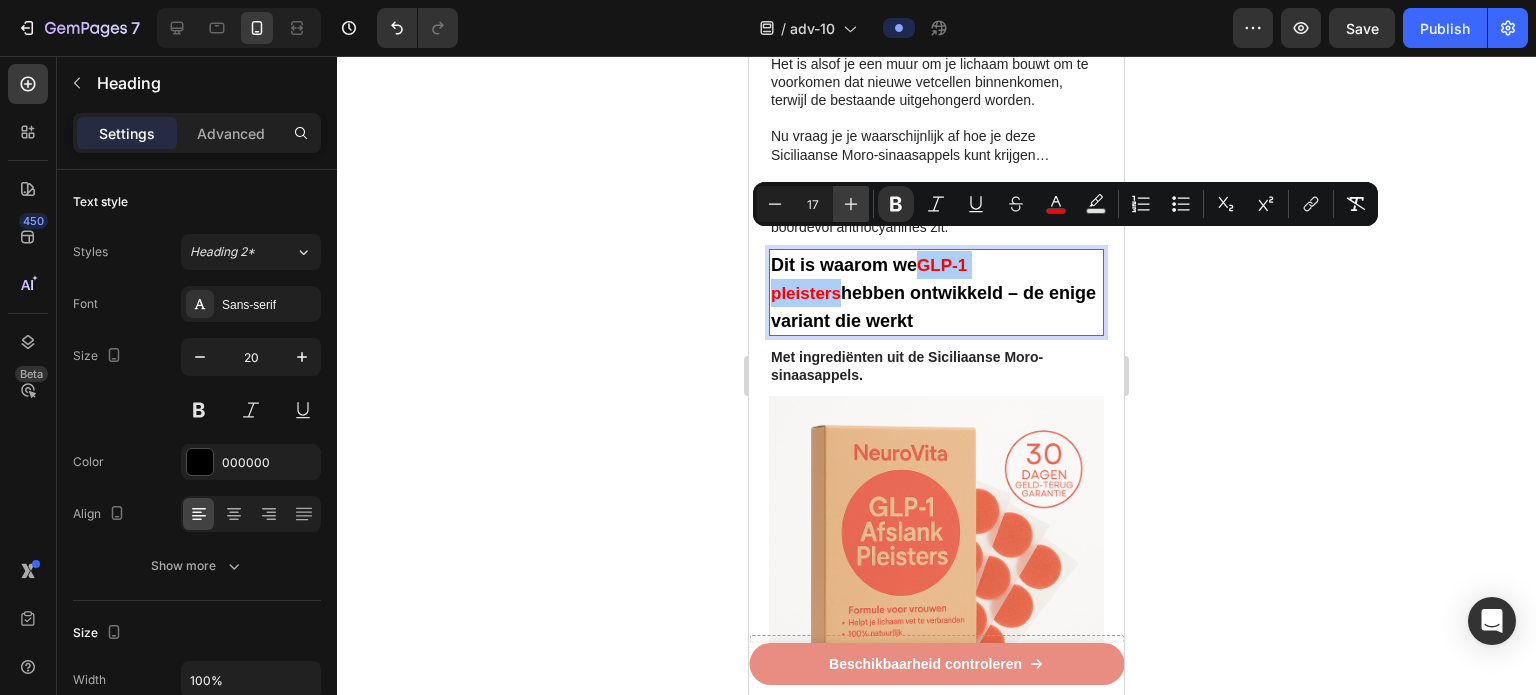 click 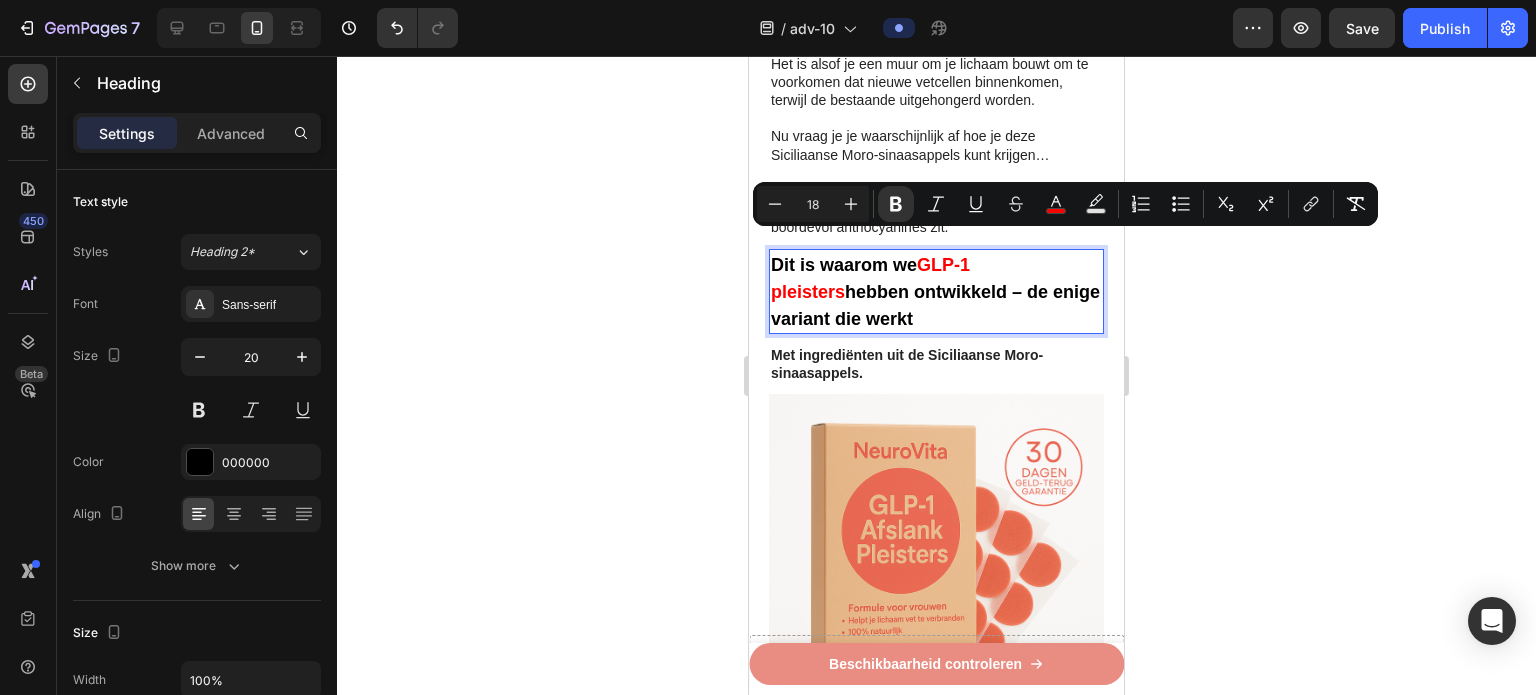 click on "18" at bounding box center [813, 204] 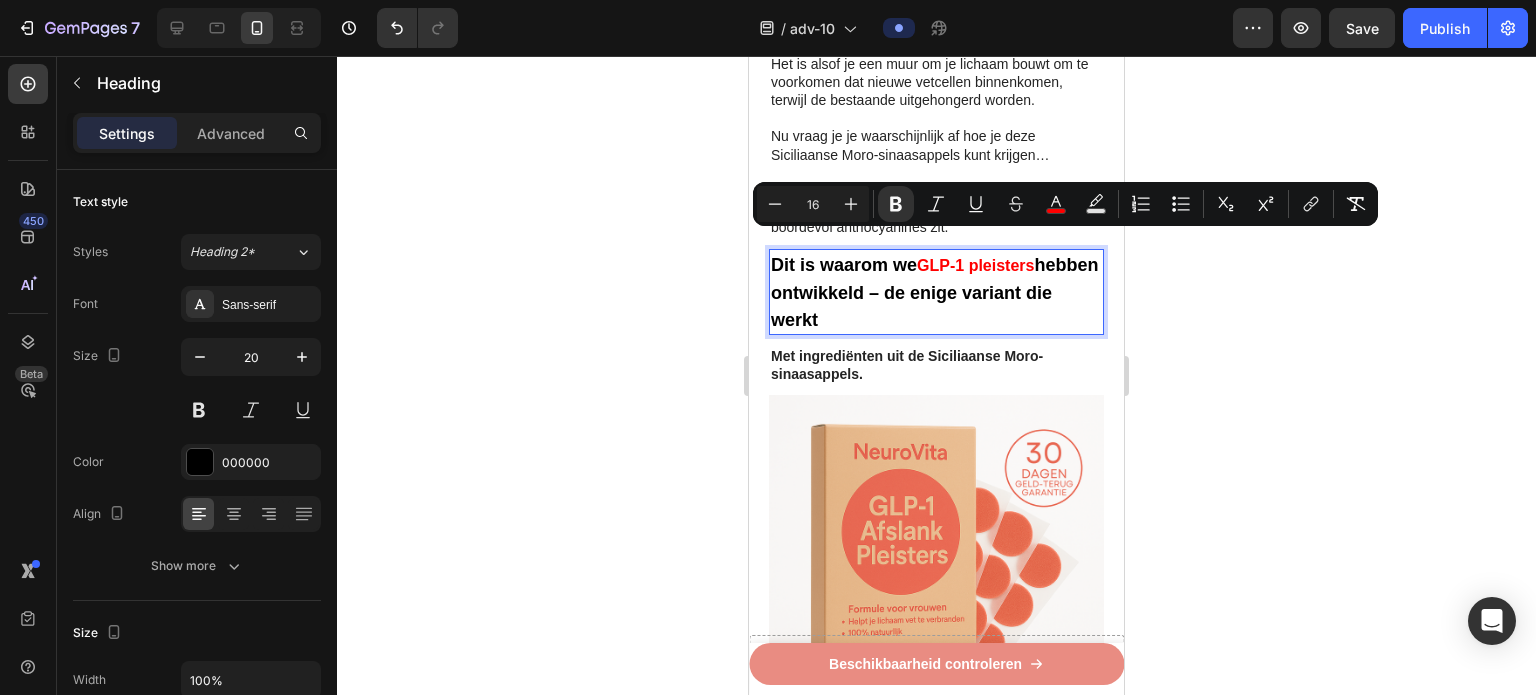 click on "16" at bounding box center [813, 204] 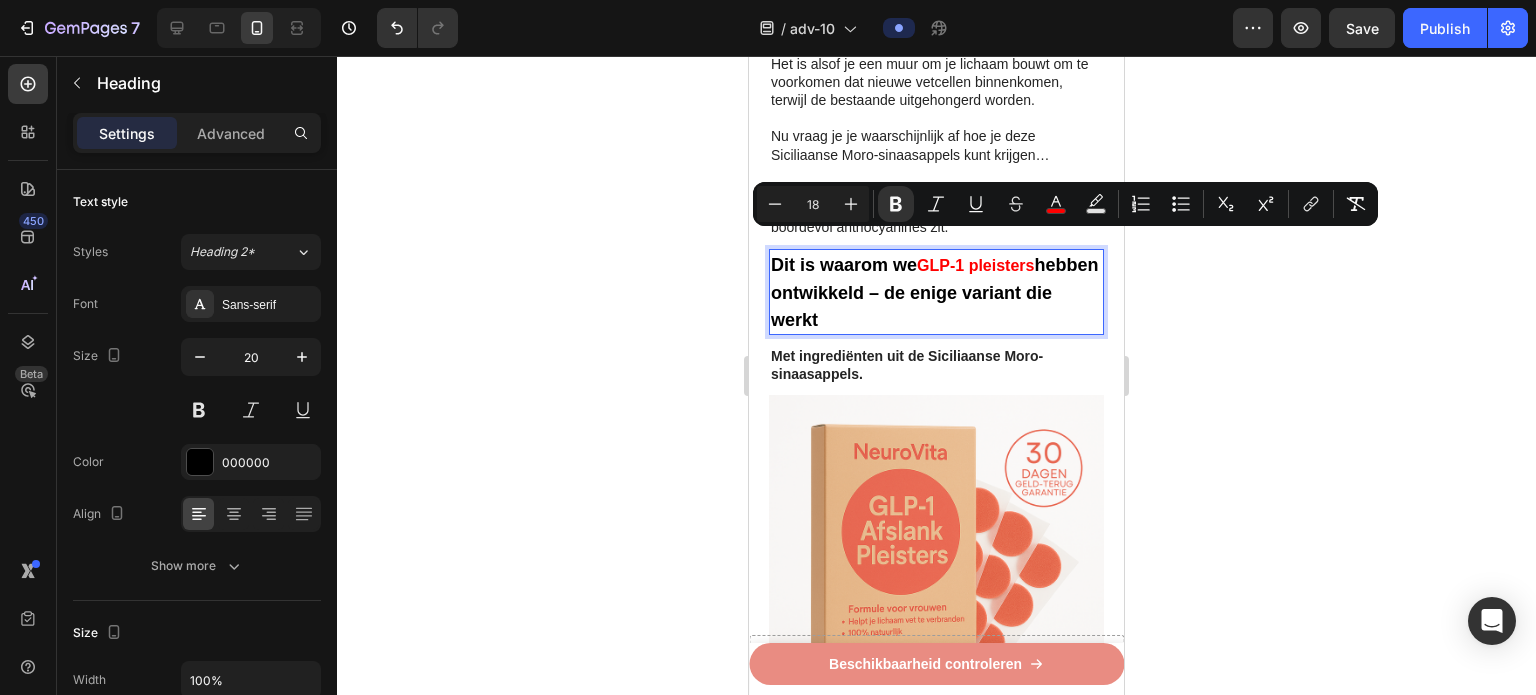 type on "18" 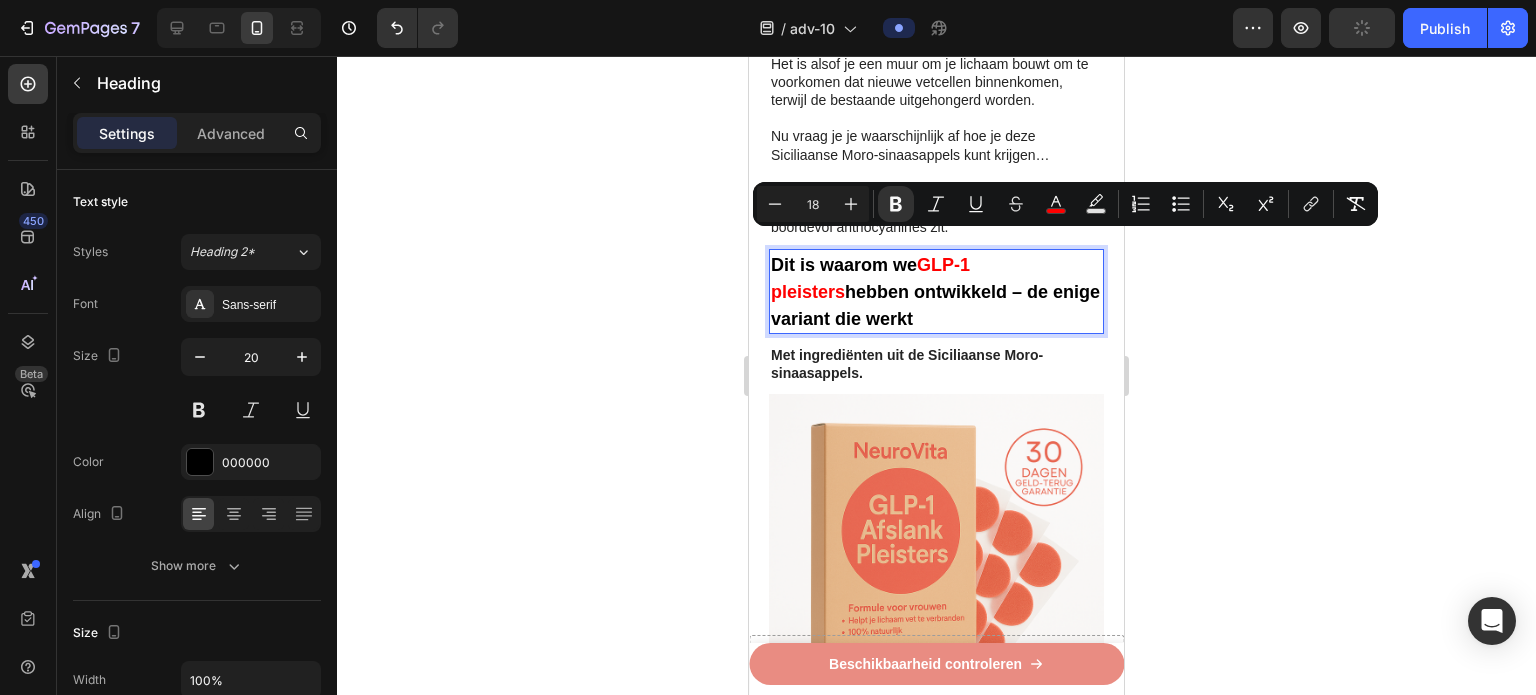 click 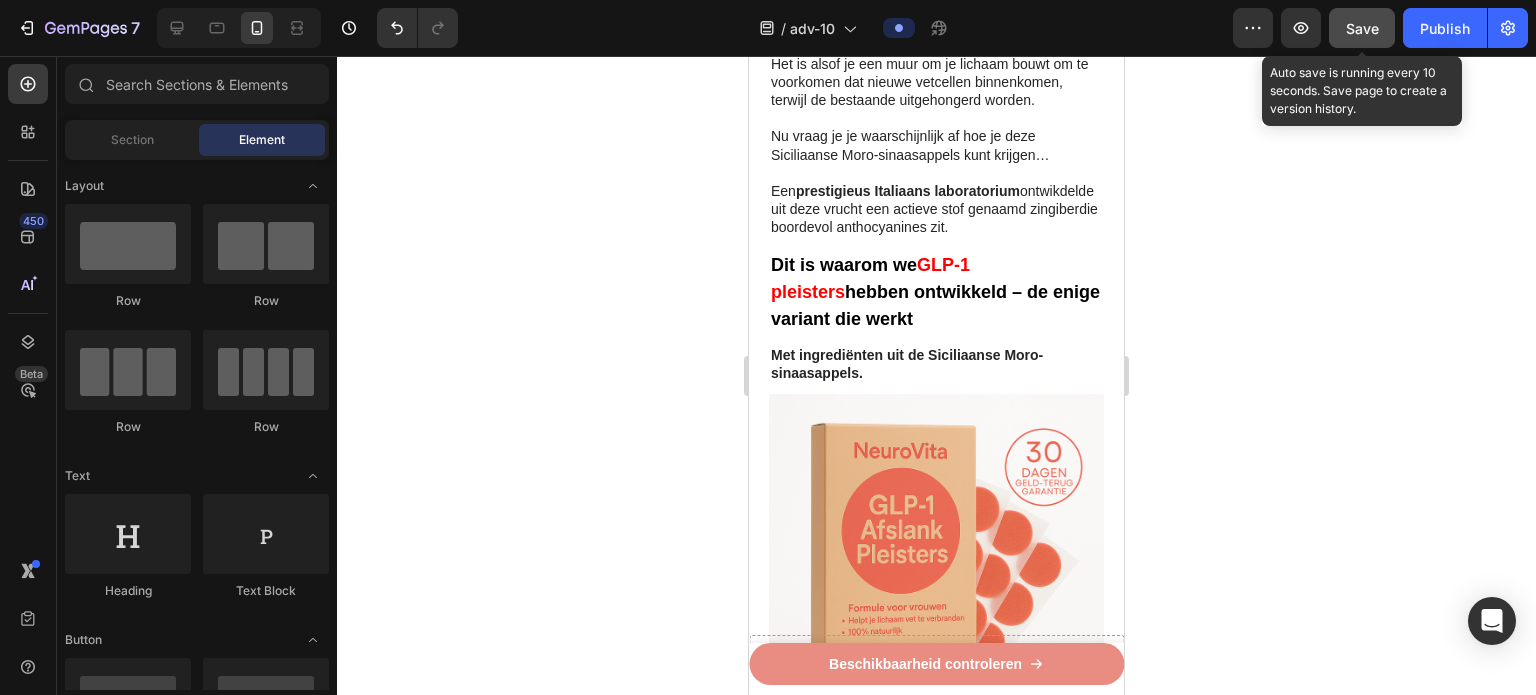 click on "Save" 